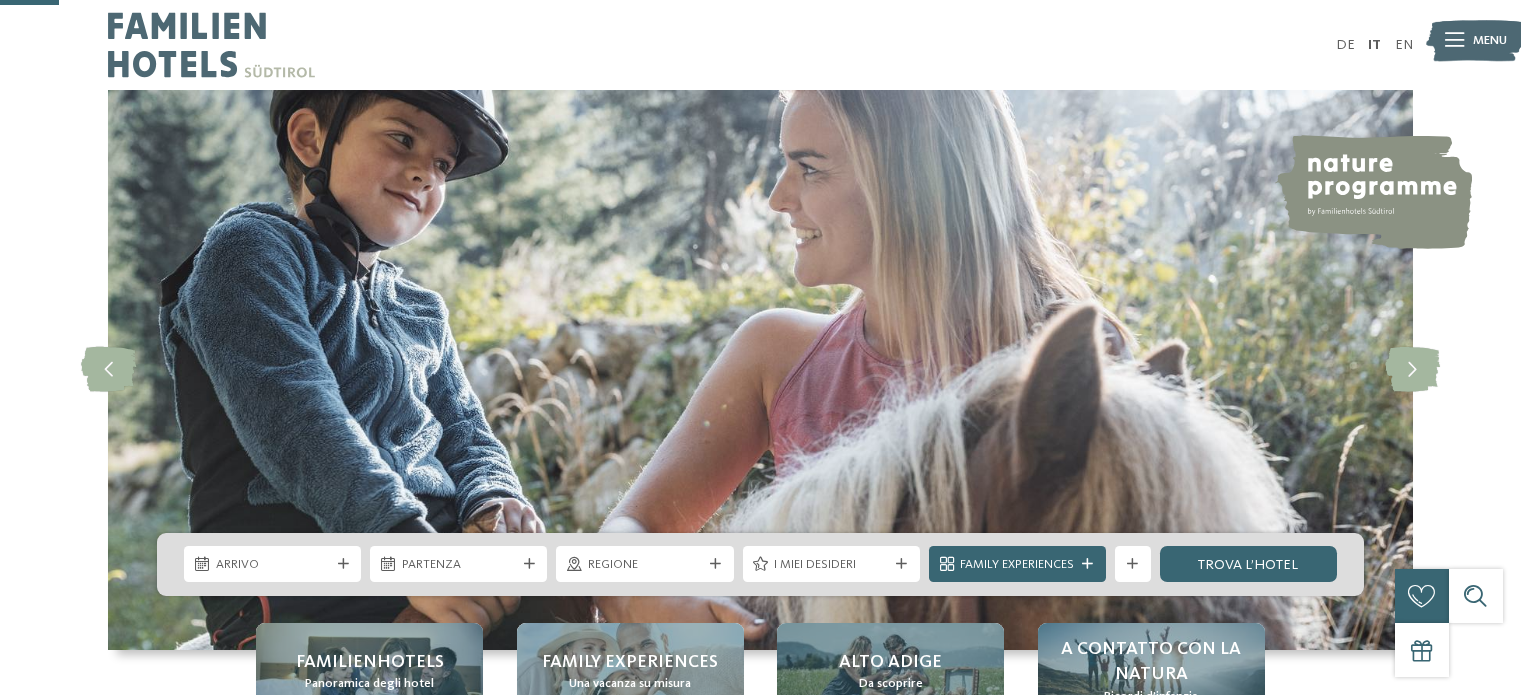 scroll, scrollTop: 300, scrollLeft: 0, axis: vertical 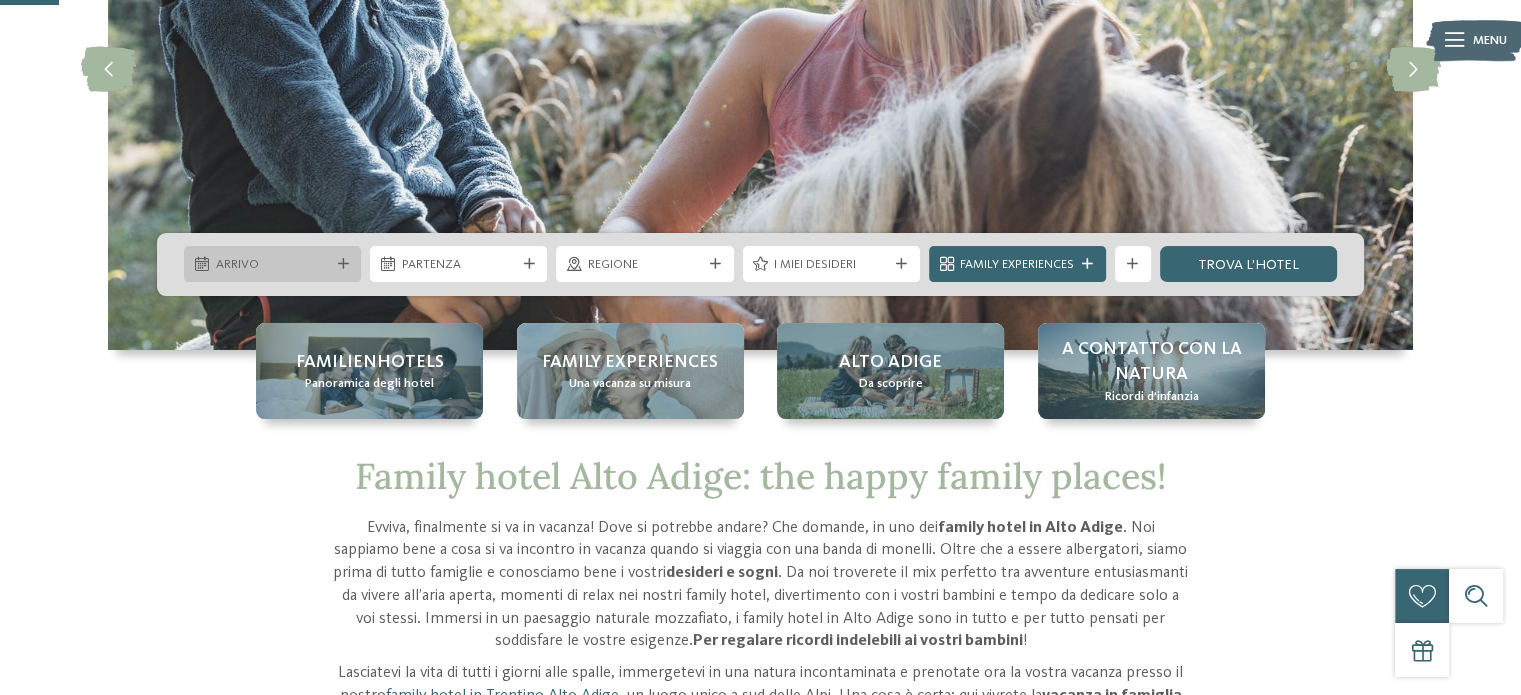 click at bounding box center [343, 264] 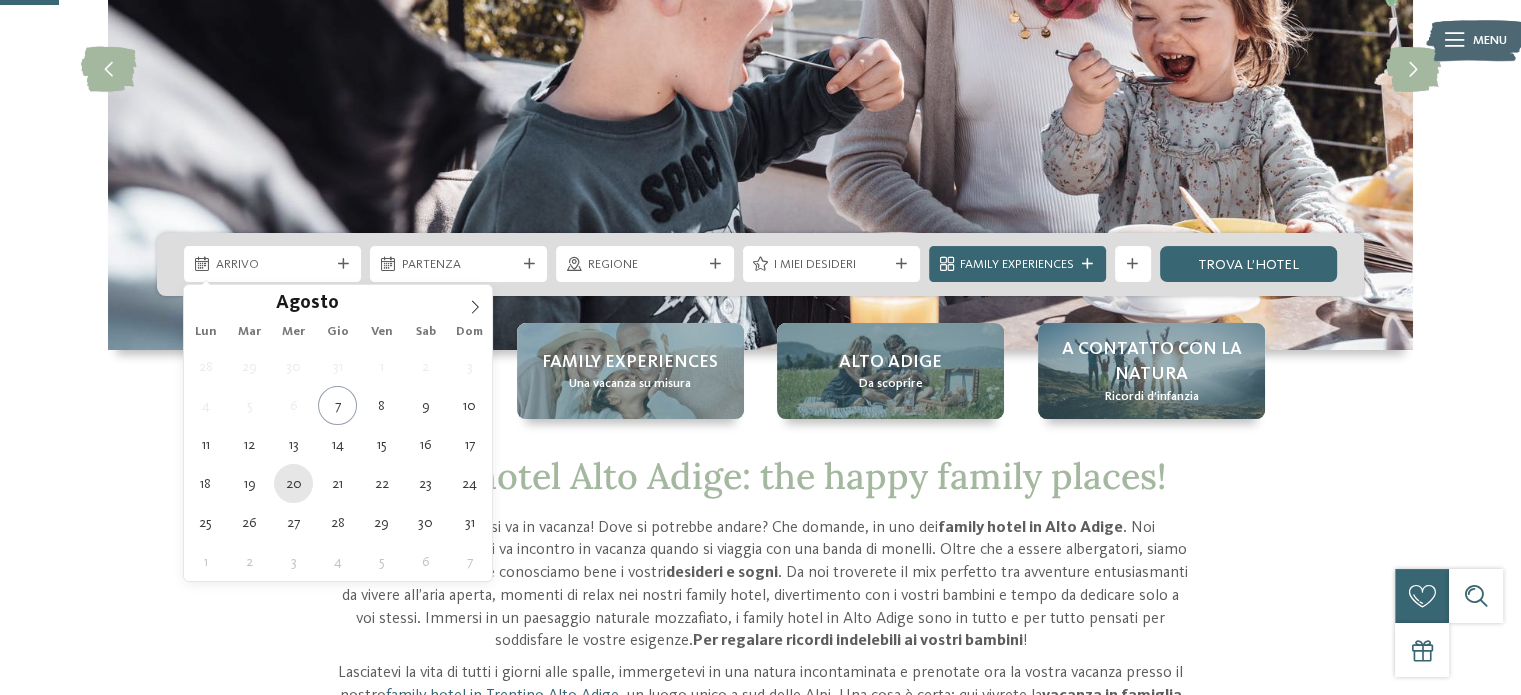 type on "20.08.2025" 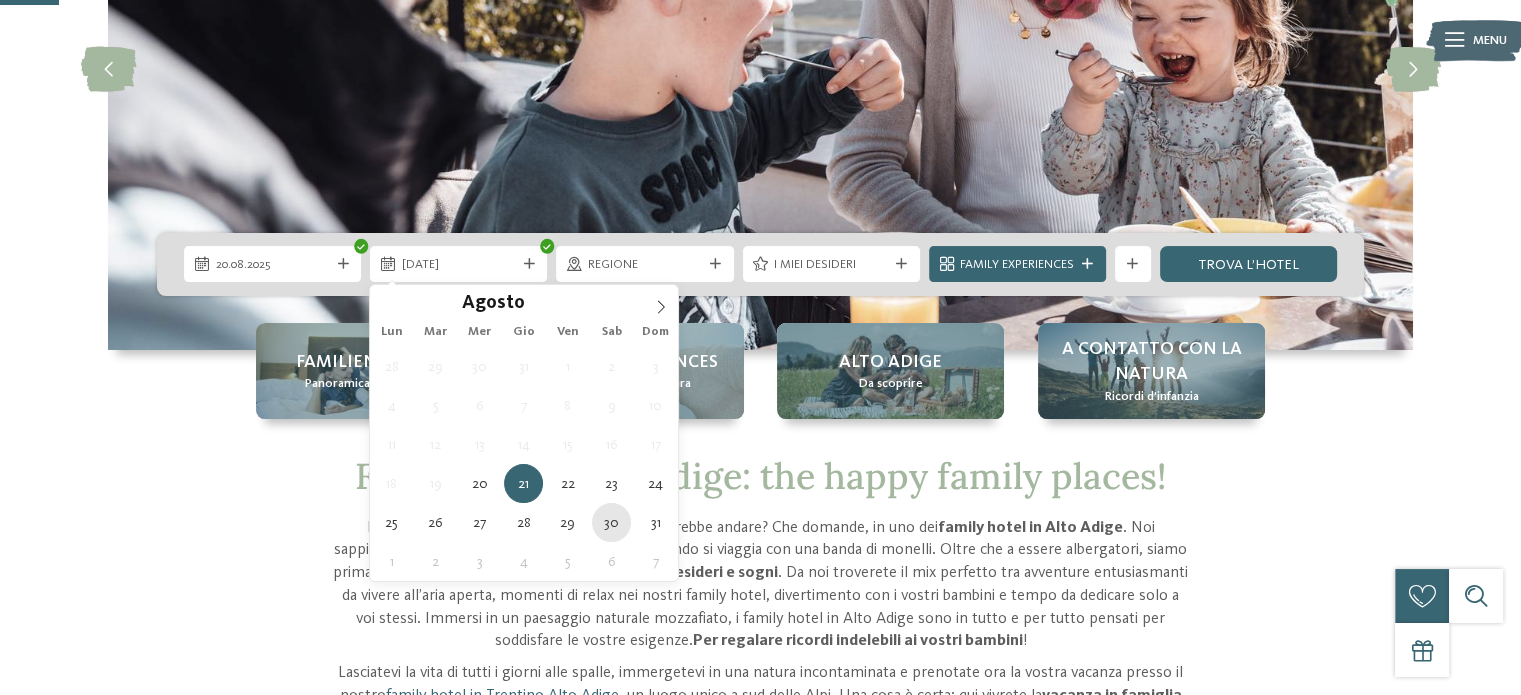 type on "30.08.2025" 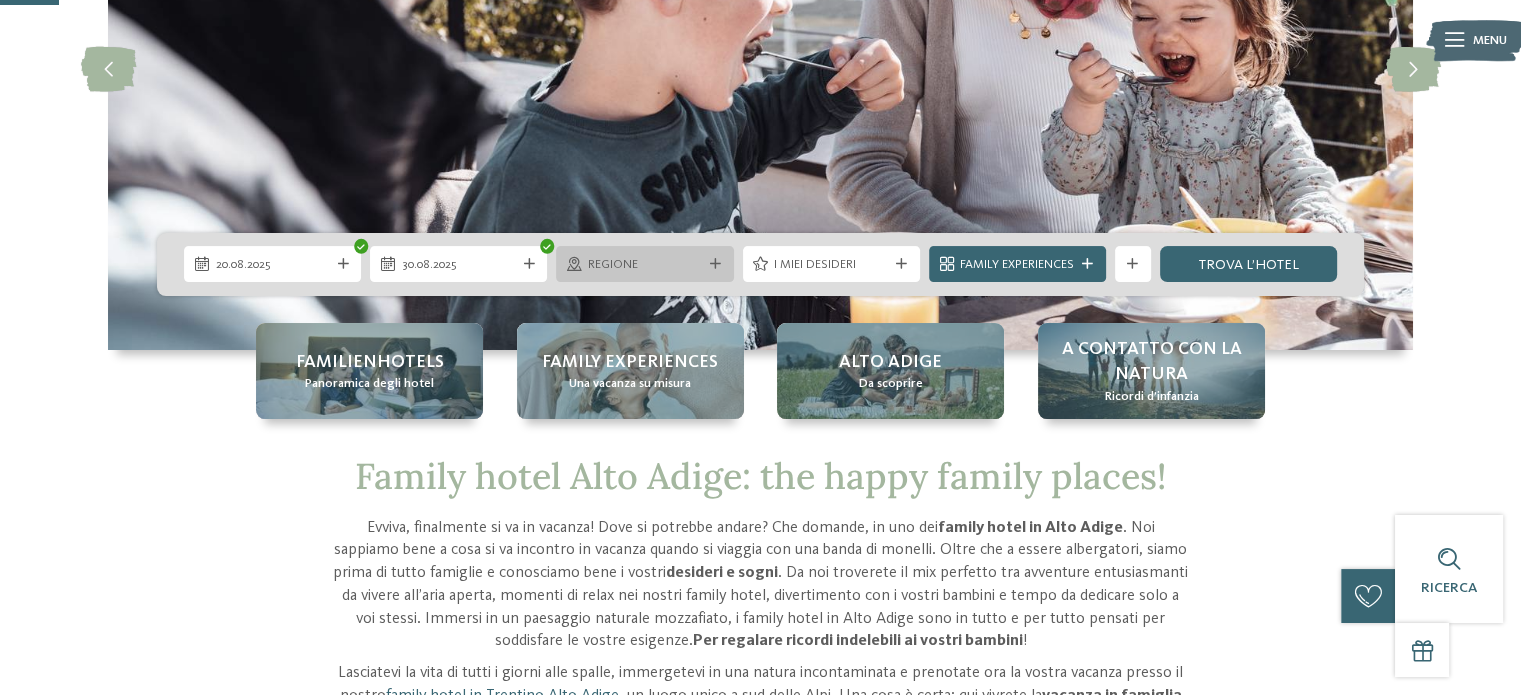 click at bounding box center [715, 264] 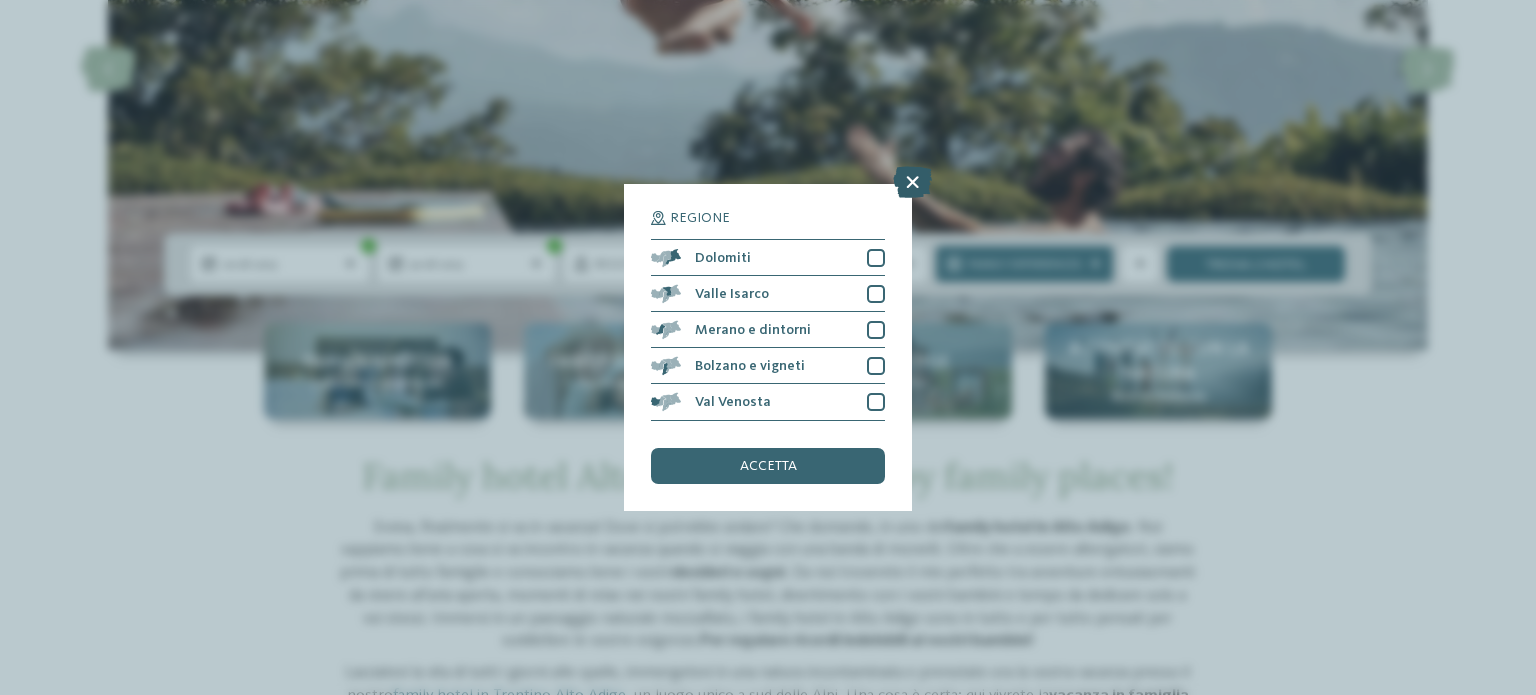 click at bounding box center (912, 183) 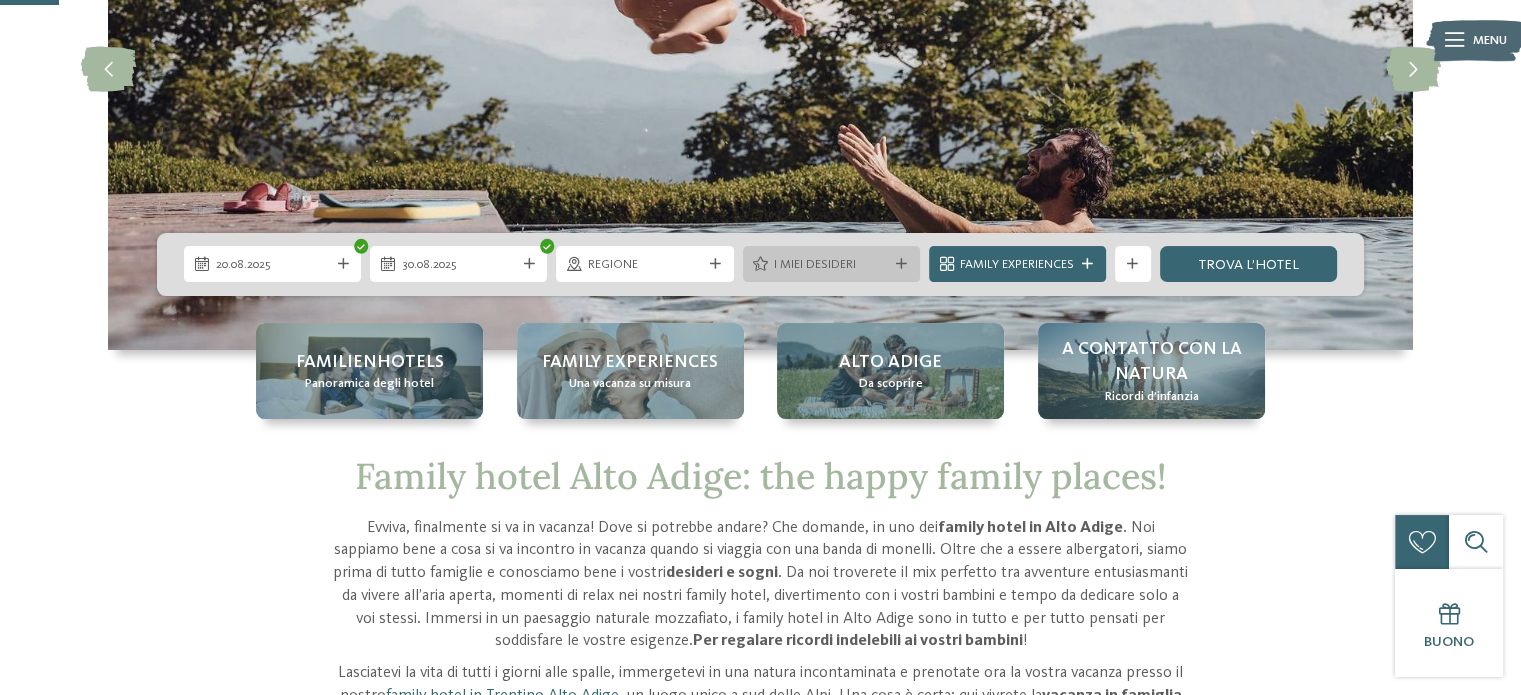click at bounding box center [901, 264] 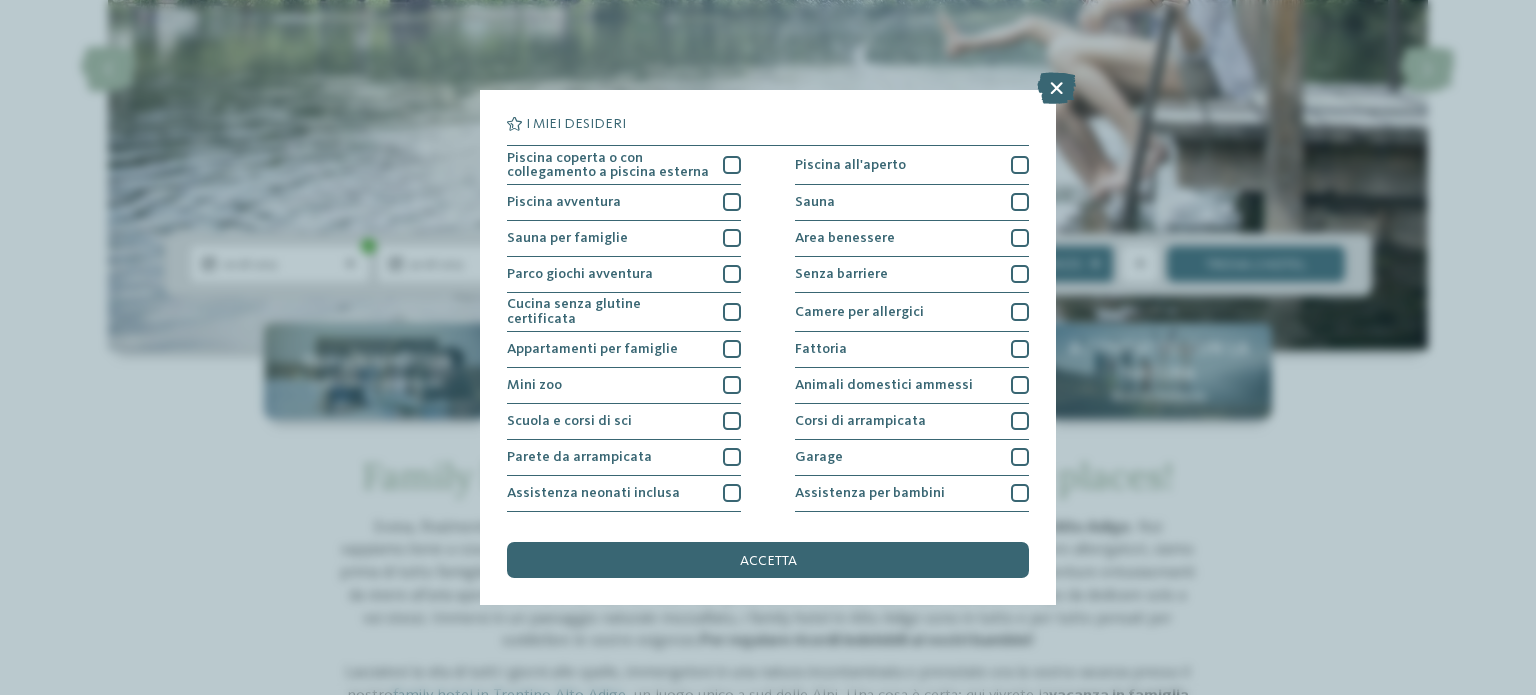 drag, startPoint x: 1063, startPoint y: 88, endPoint x: 1008, endPoint y: 170, distance: 98.73702 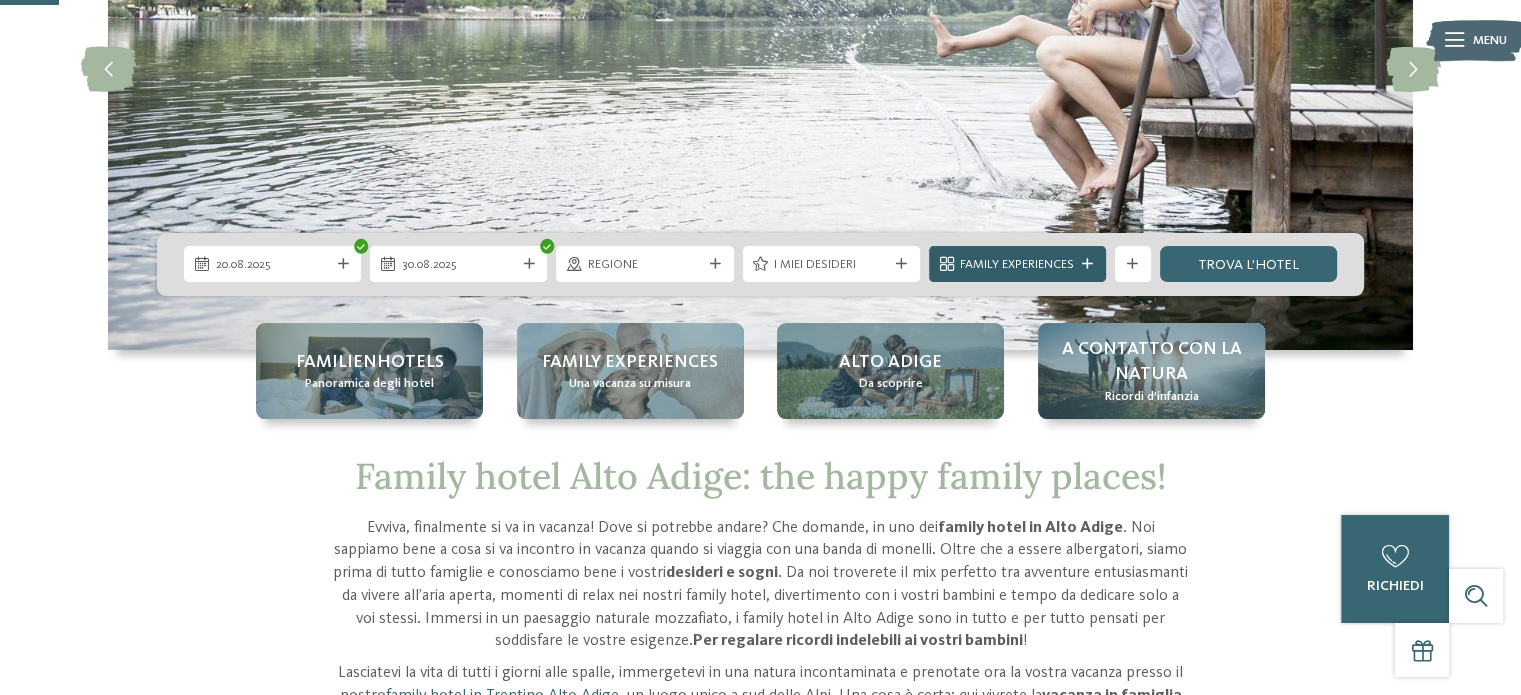 click on "Family Experiences" at bounding box center (1017, 265) 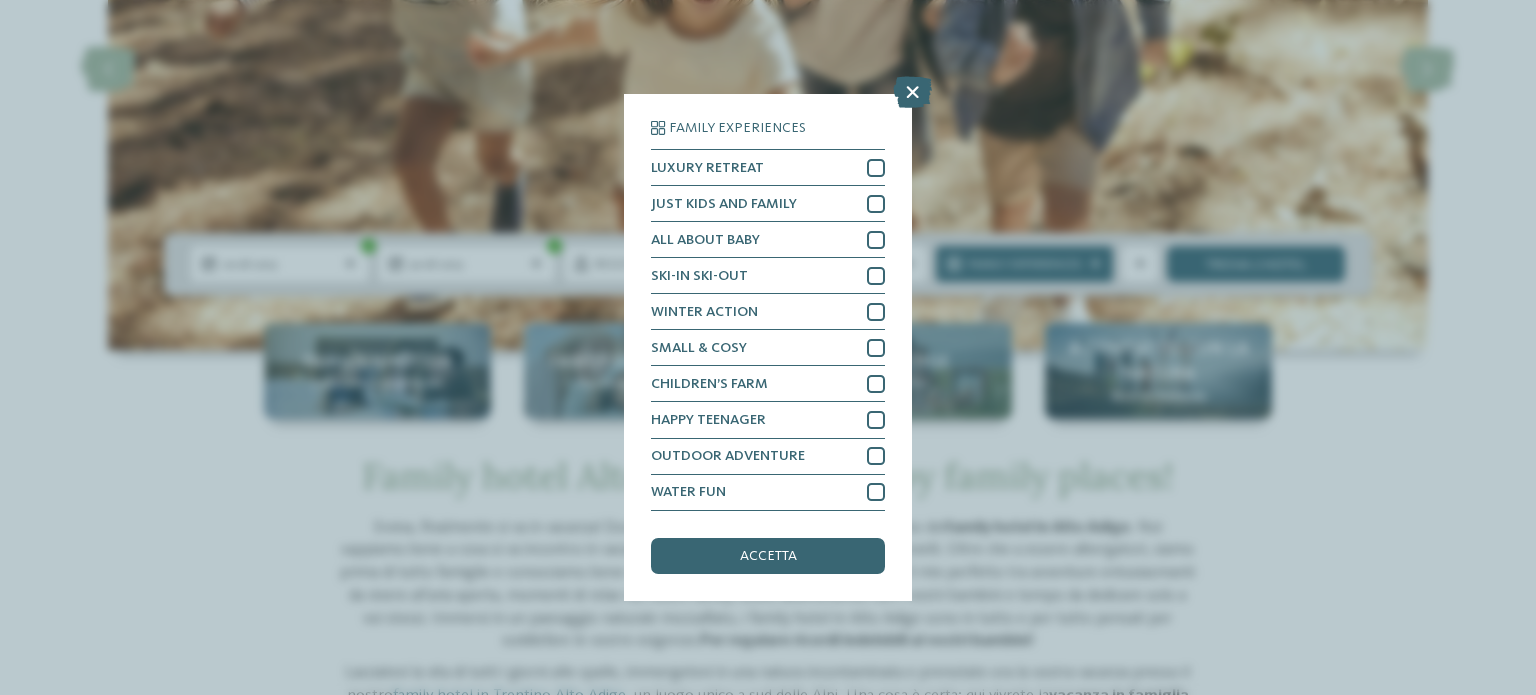 click at bounding box center (912, 93) 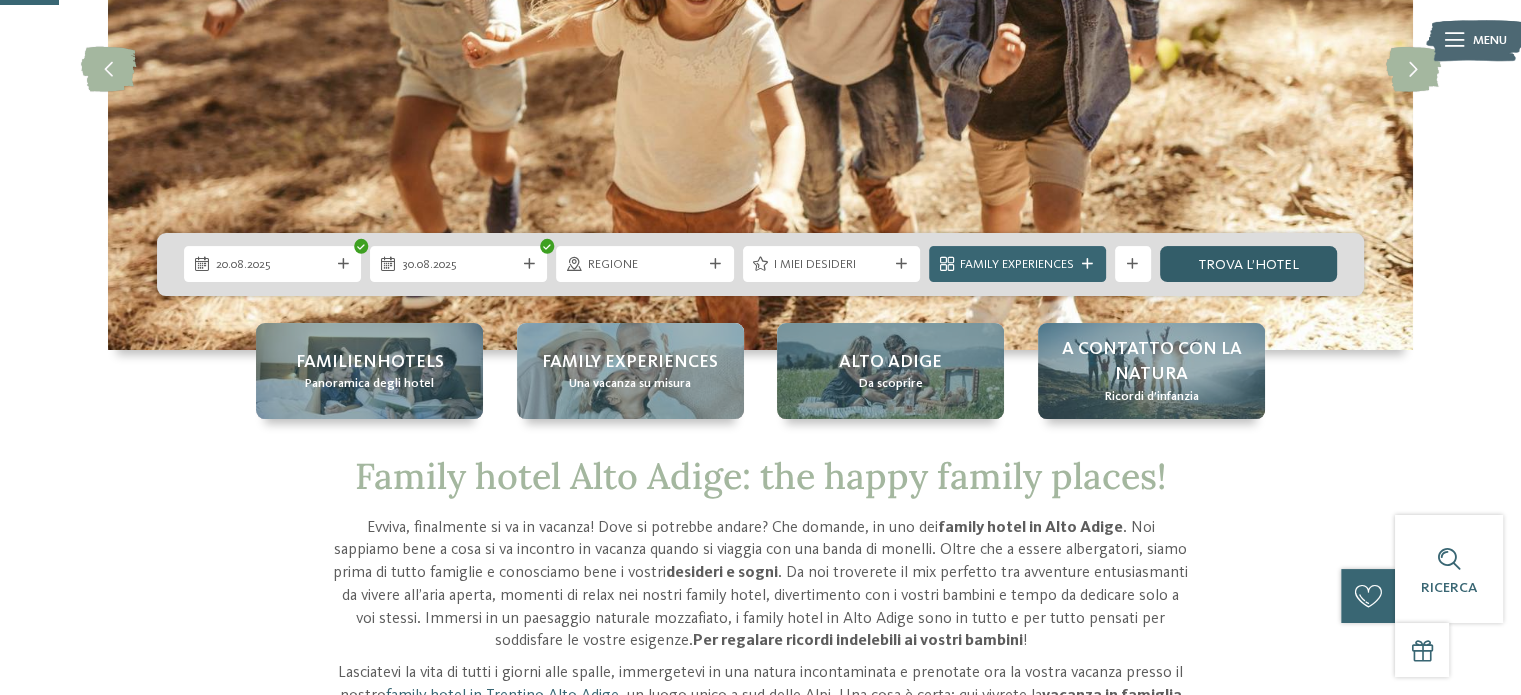 click on "trova l’hotel" at bounding box center [1248, 264] 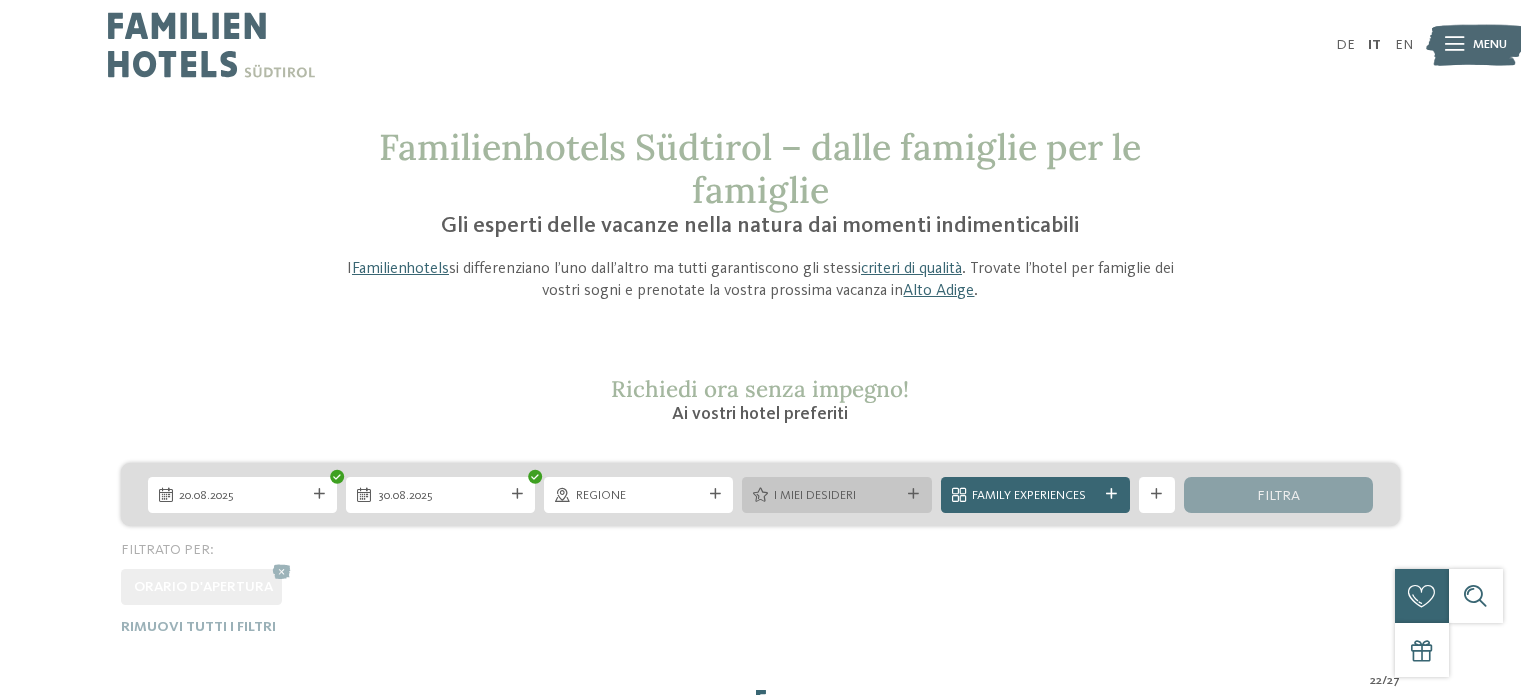 scroll, scrollTop: 0, scrollLeft: 0, axis: both 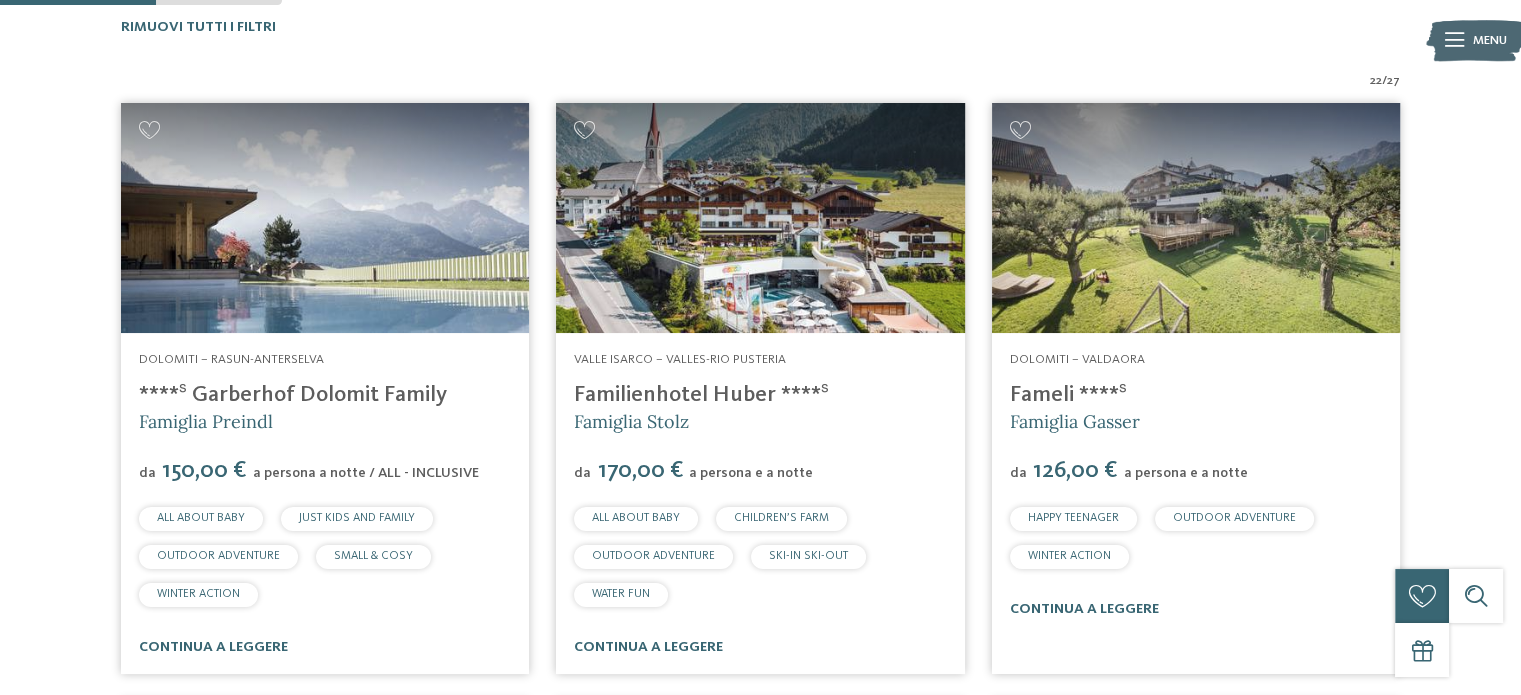 click on "****ˢ Garberhof Dolomit Family" at bounding box center [325, 395] 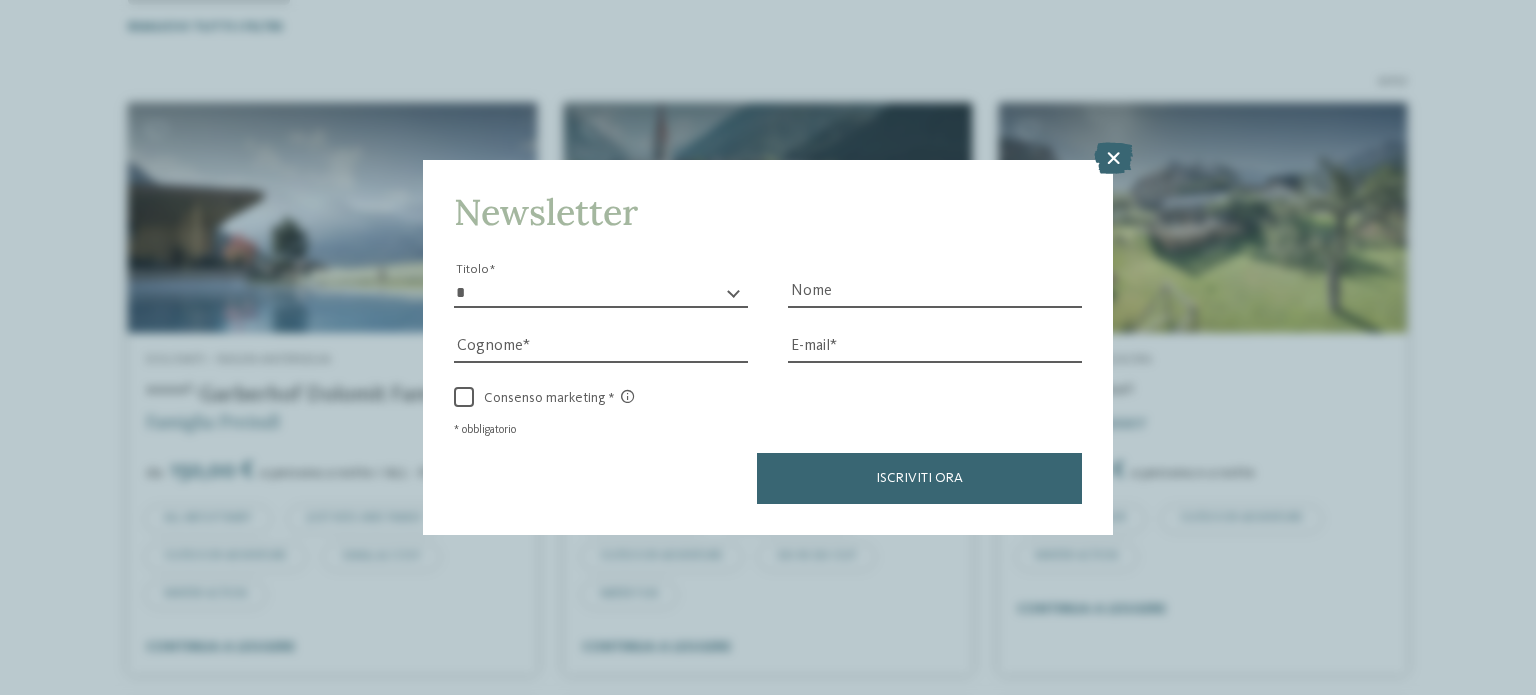 drag, startPoint x: 1111, startPoint y: 155, endPoint x: 1015, endPoint y: 104, distance: 108.706024 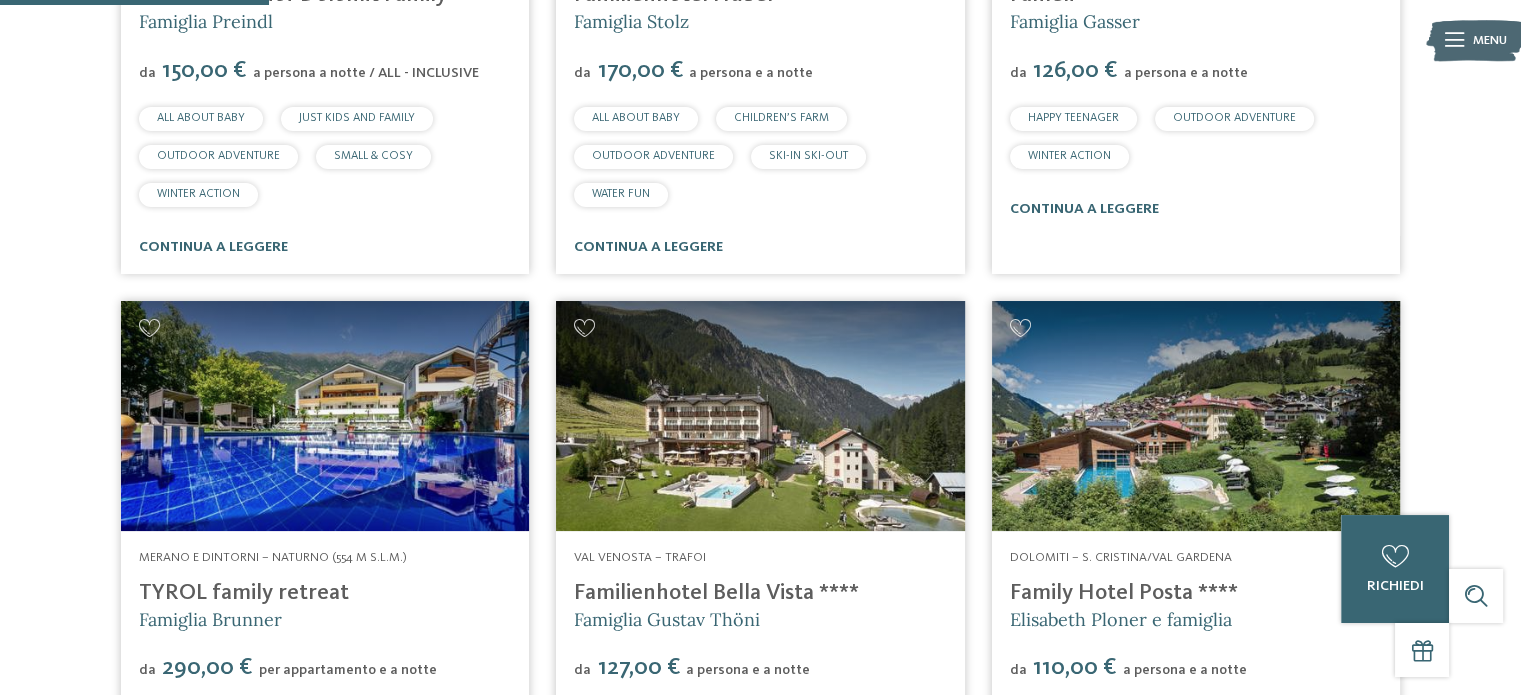 scroll, scrollTop: 1200, scrollLeft: 0, axis: vertical 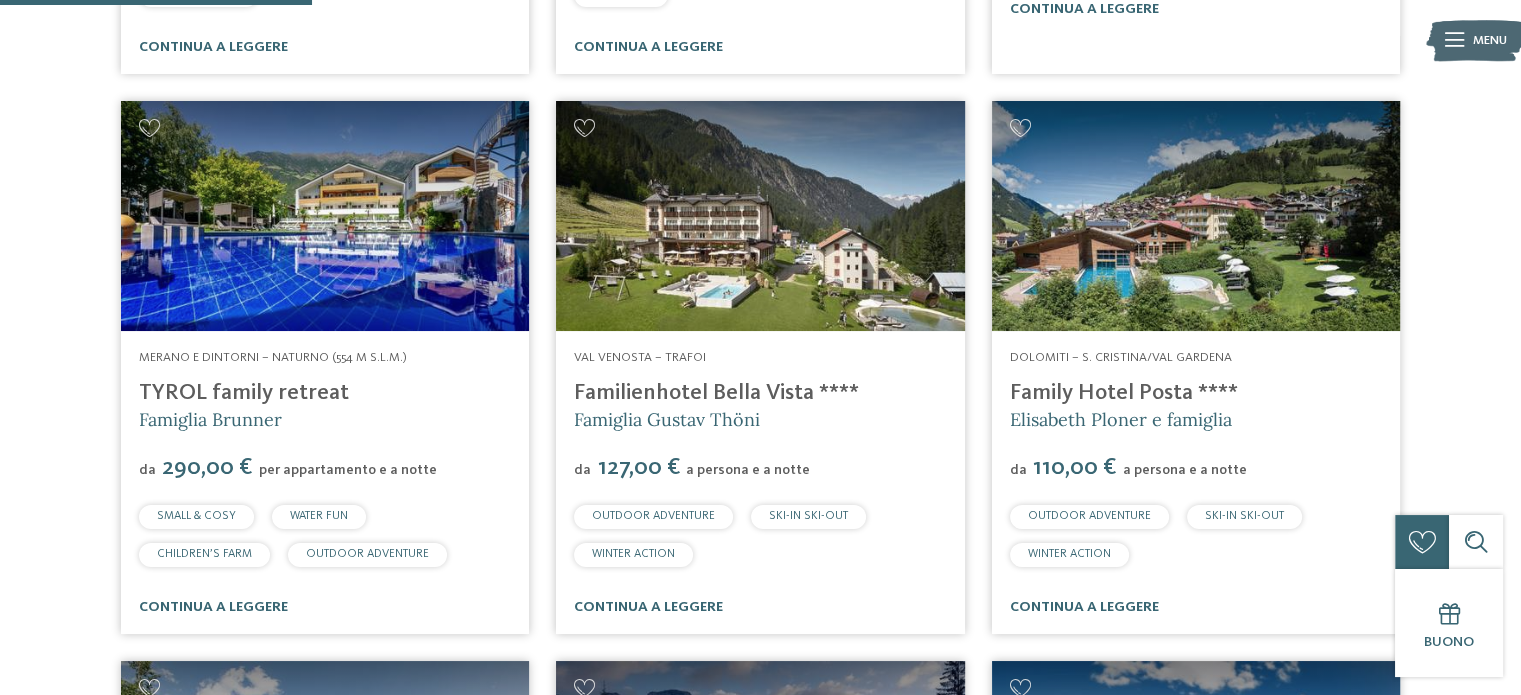 click on "TYROL family retreat" at bounding box center [244, 393] 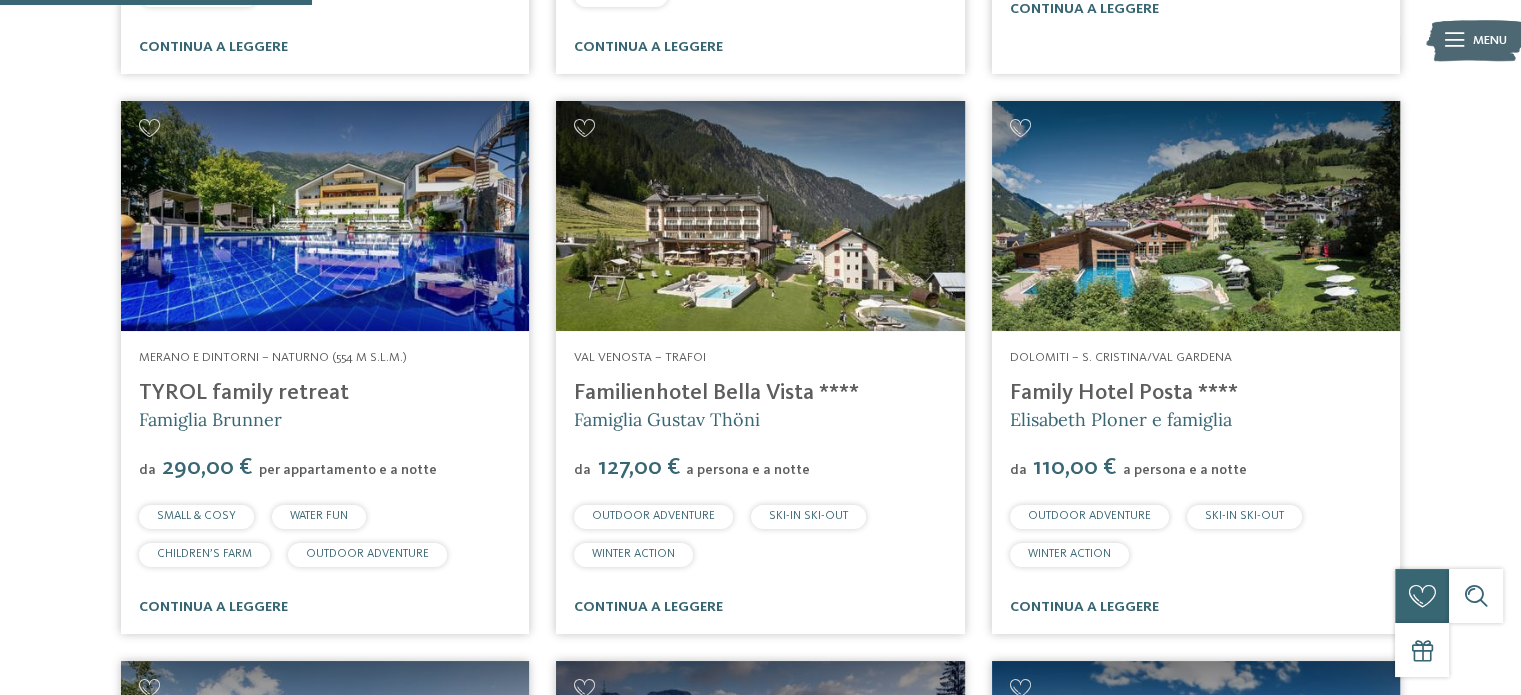 click on "Familienhotel Bella Vista ****" at bounding box center (716, 393) 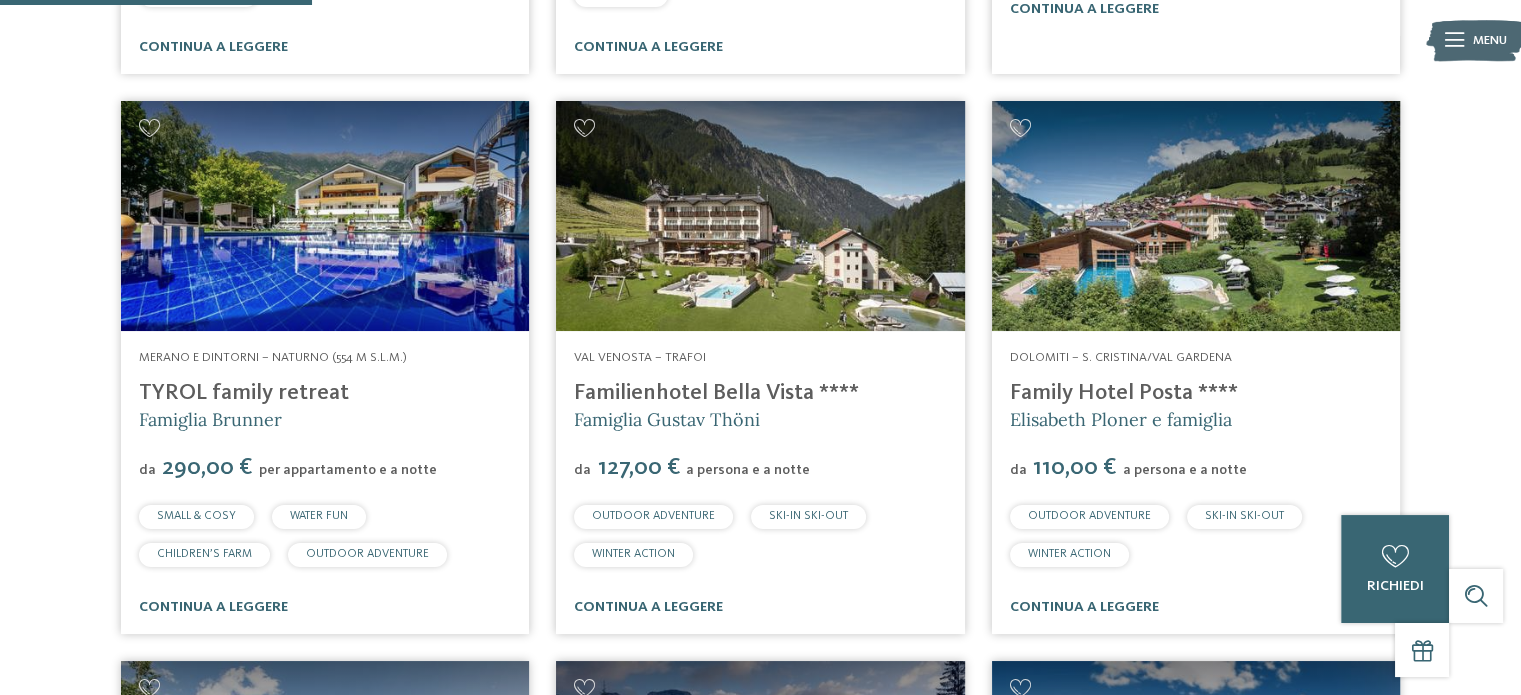 click on "Familienhotel Bella Vista ****" at bounding box center [716, 393] 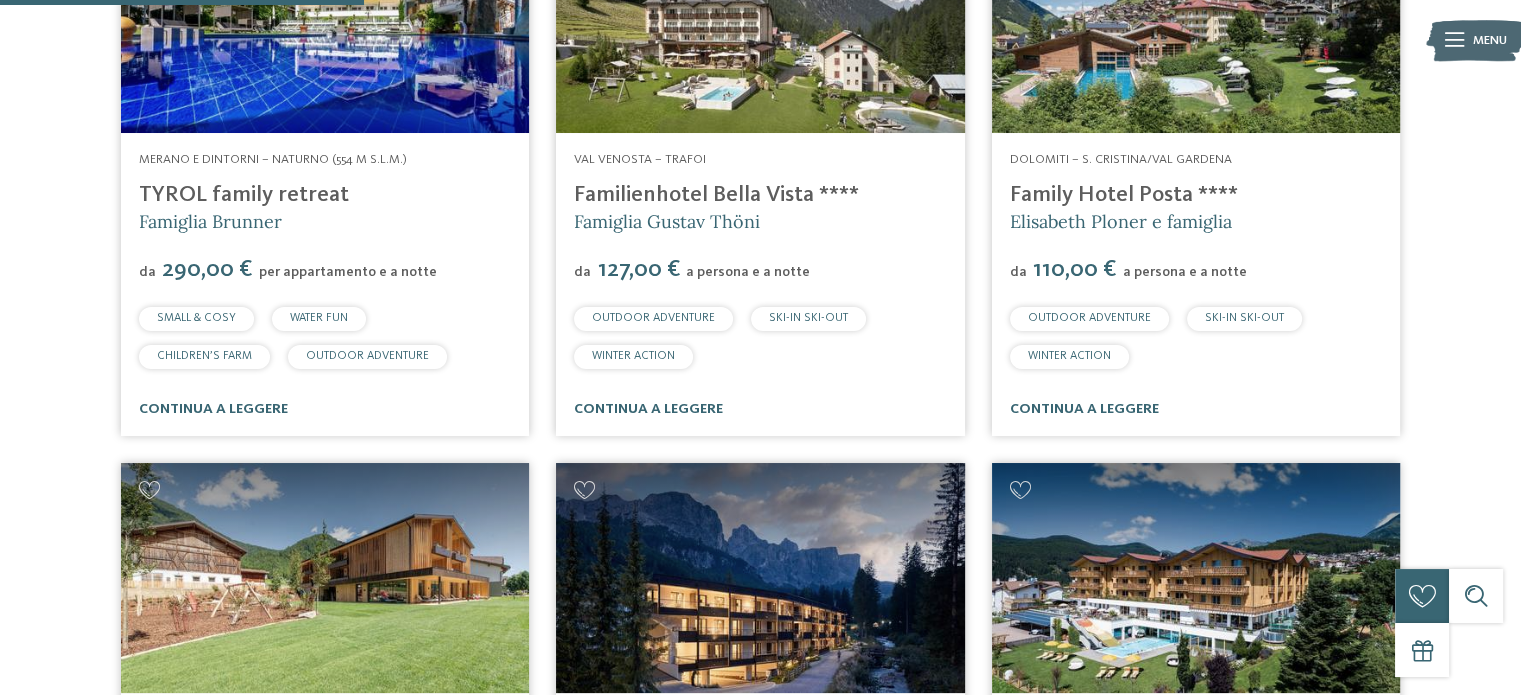 scroll, scrollTop: 1400, scrollLeft: 0, axis: vertical 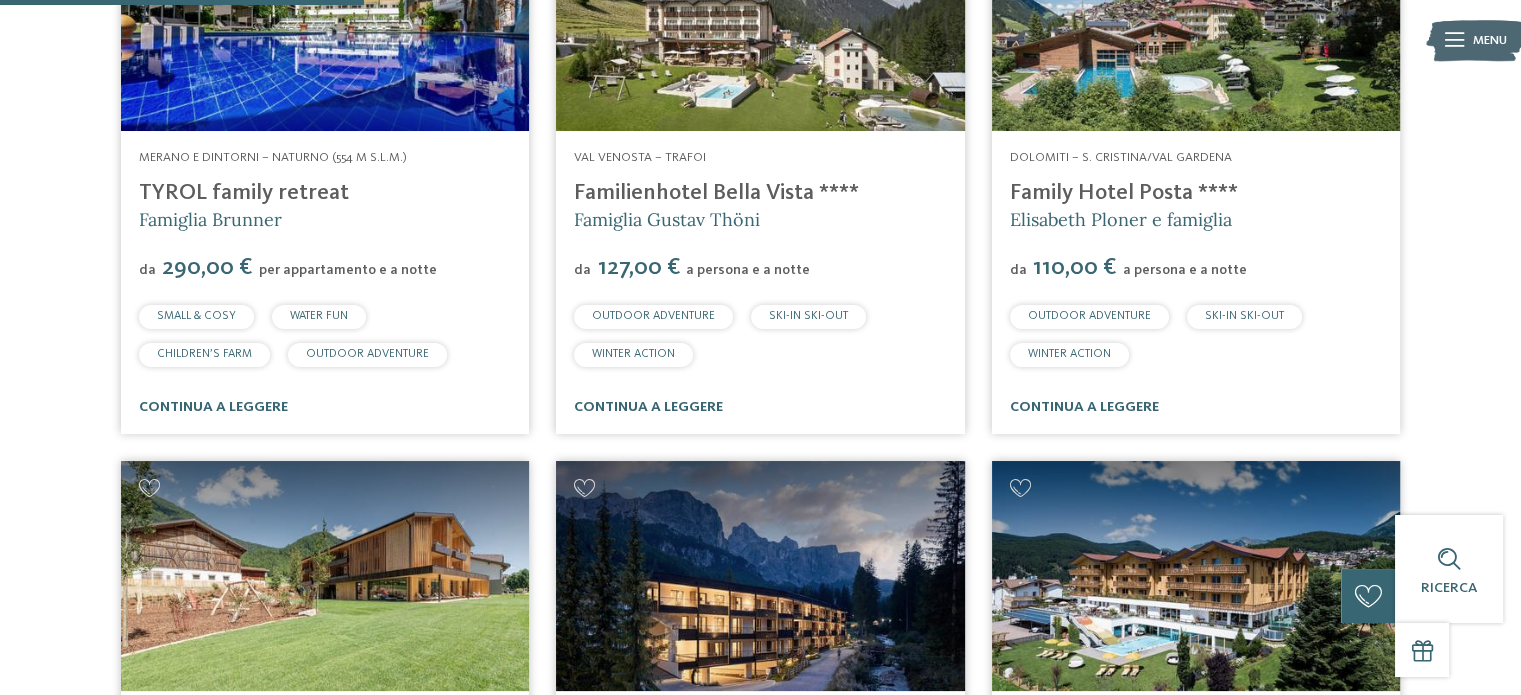 click on "Family Hotel Posta ****" at bounding box center [1124, 193] 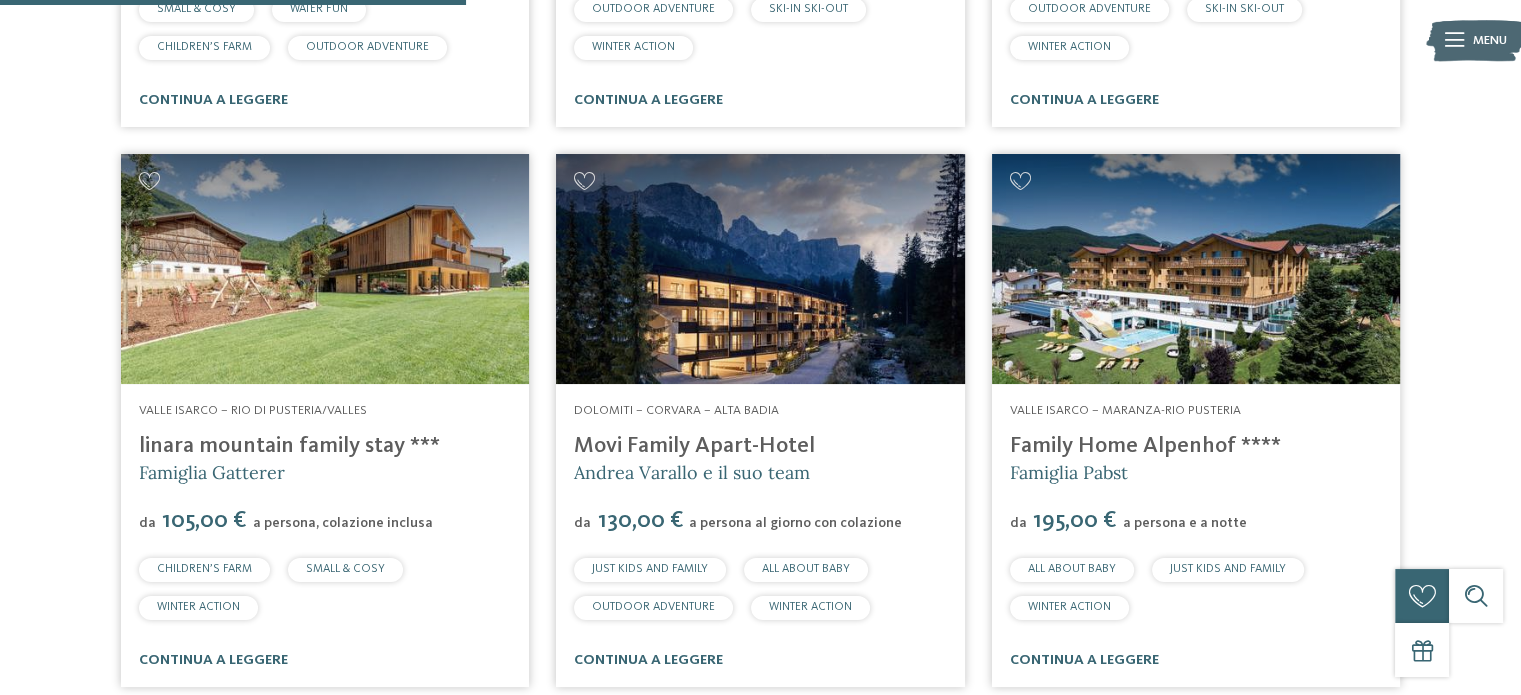 scroll, scrollTop: 1800, scrollLeft: 0, axis: vertical 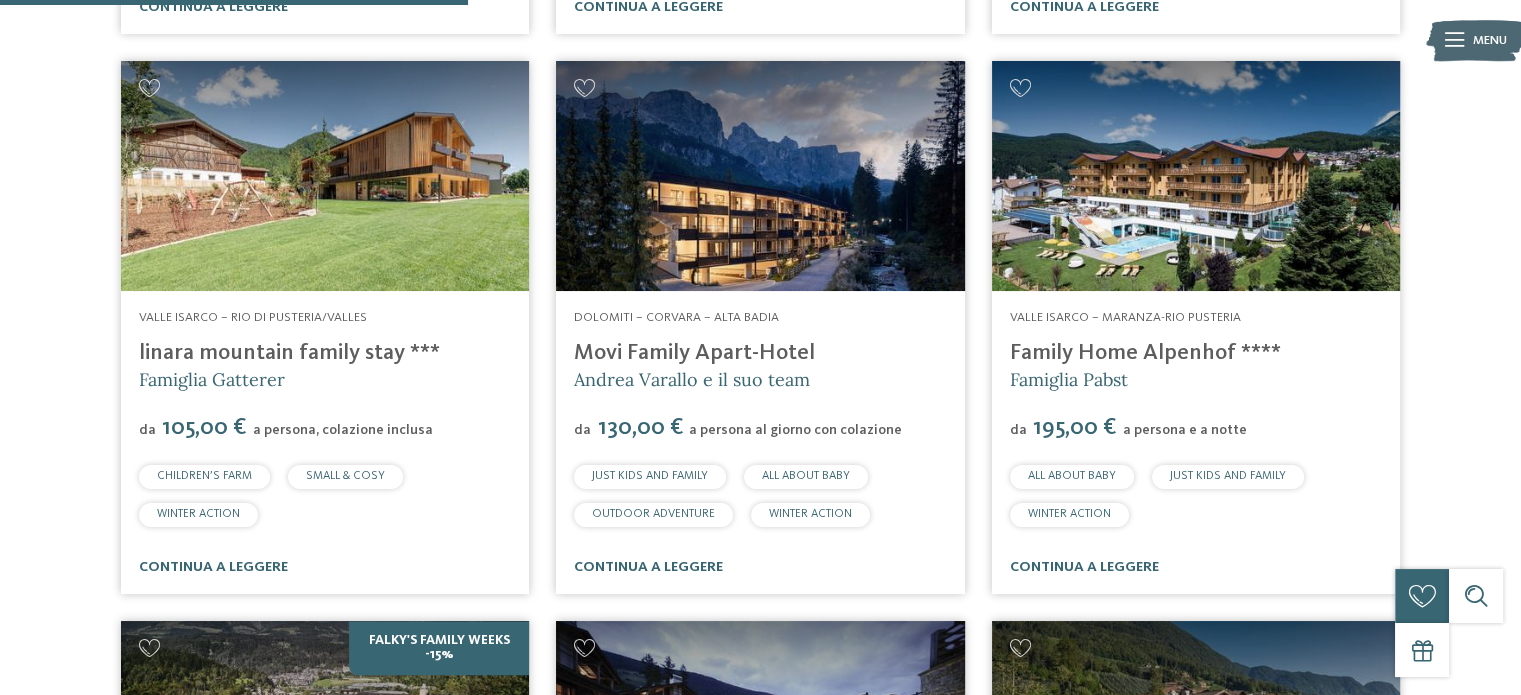click on "linara mountain family stay ***" at bounding box center [289, 353] 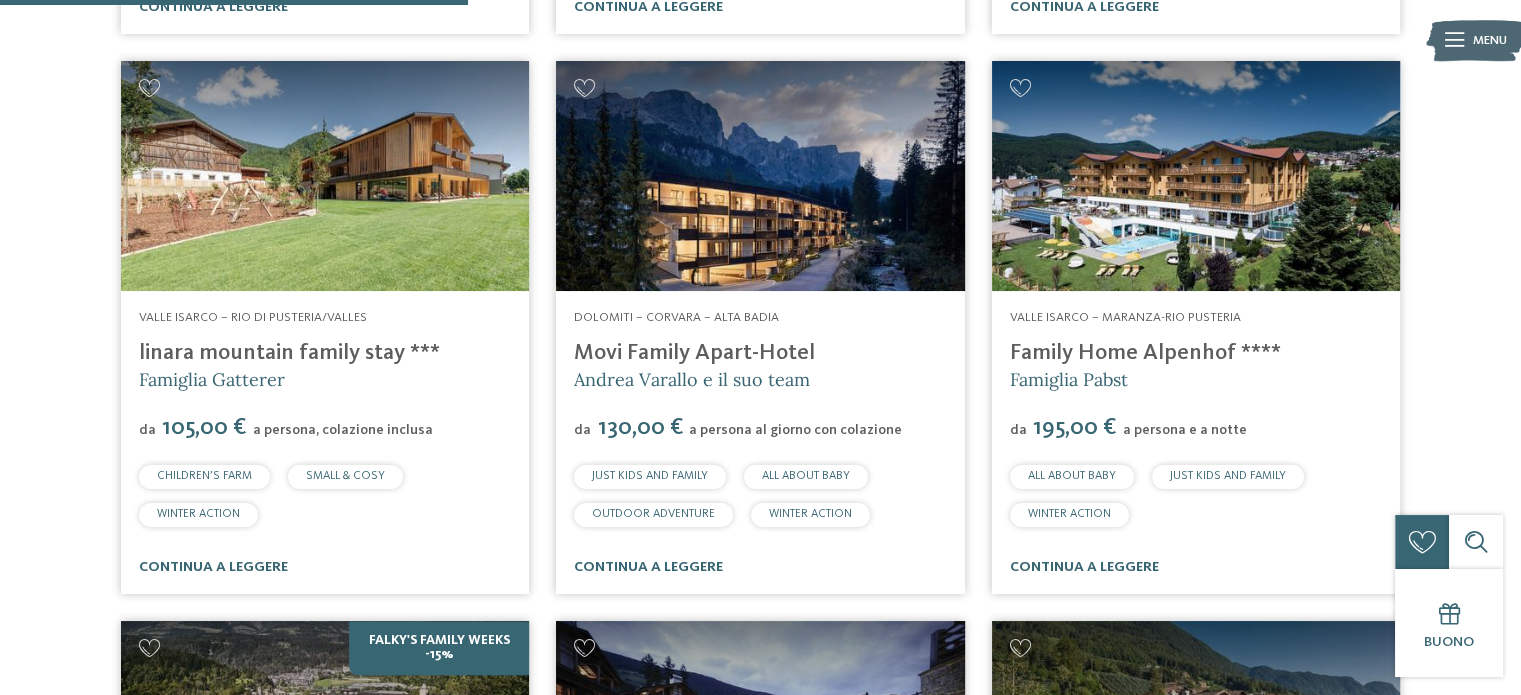 click on "Family Home Alpenhof ****" at bounding box center [1145, 353] 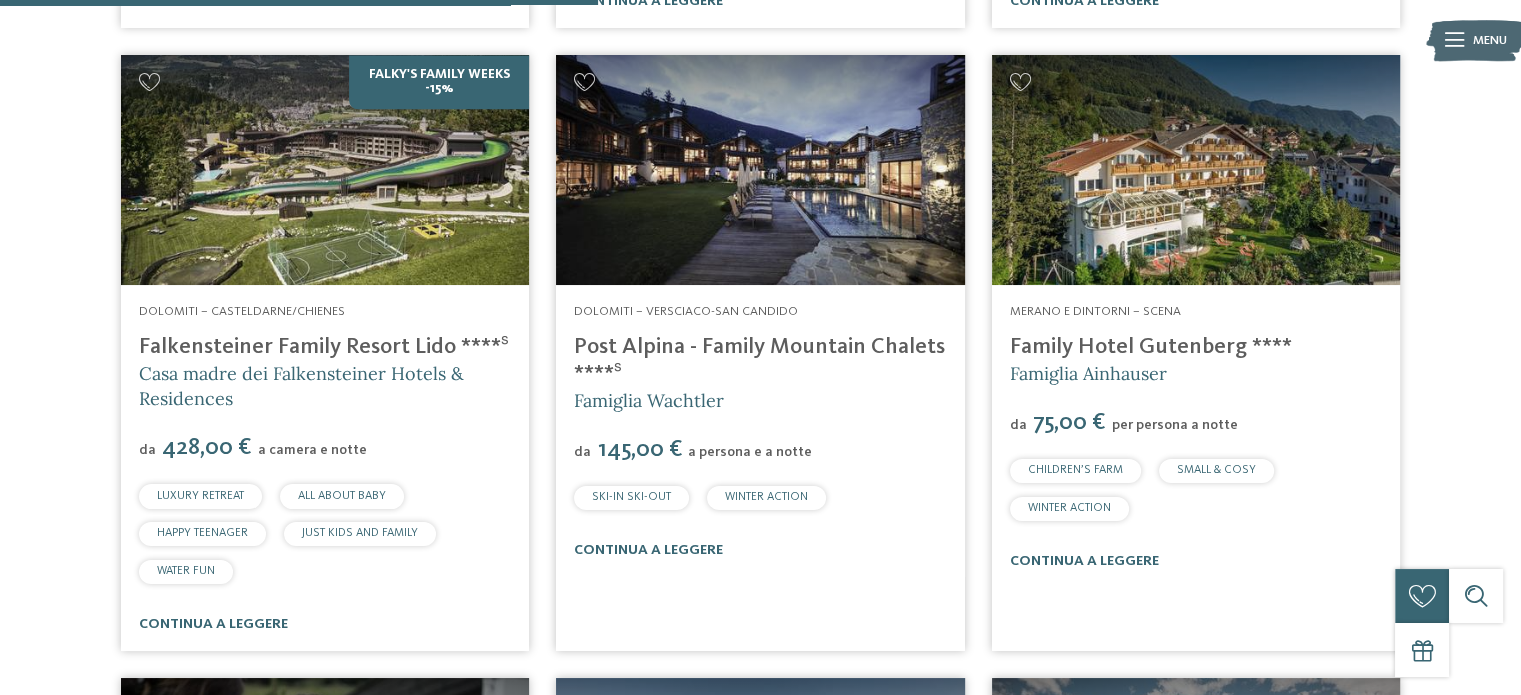scroll, scrollTop: 2400, scrollLeft: 0, axis: vertical 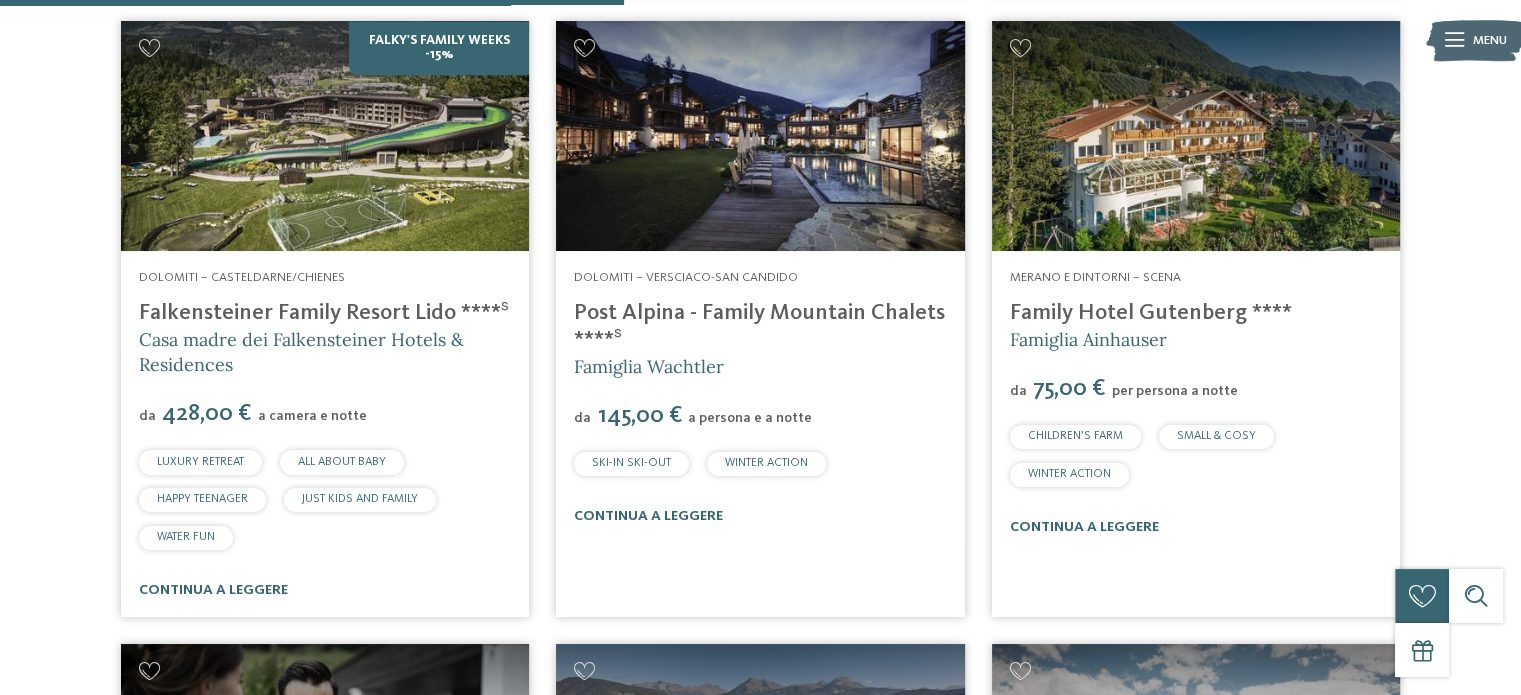 click on "Post Alpina - Family Mountain Chalets ****ˢ" at bounding box center (759, 326) 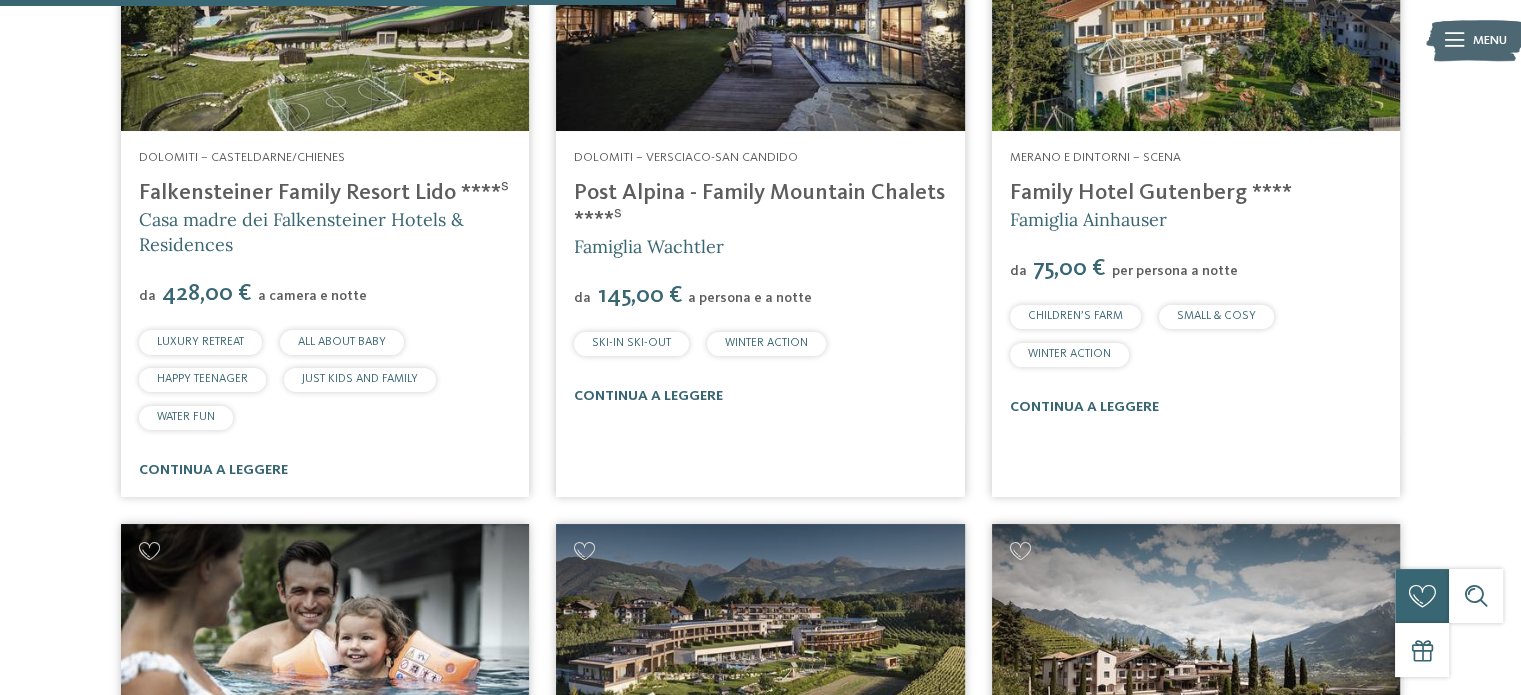 scroll, scrollTop: 2400, scrollLeft: 0, axis: vertical 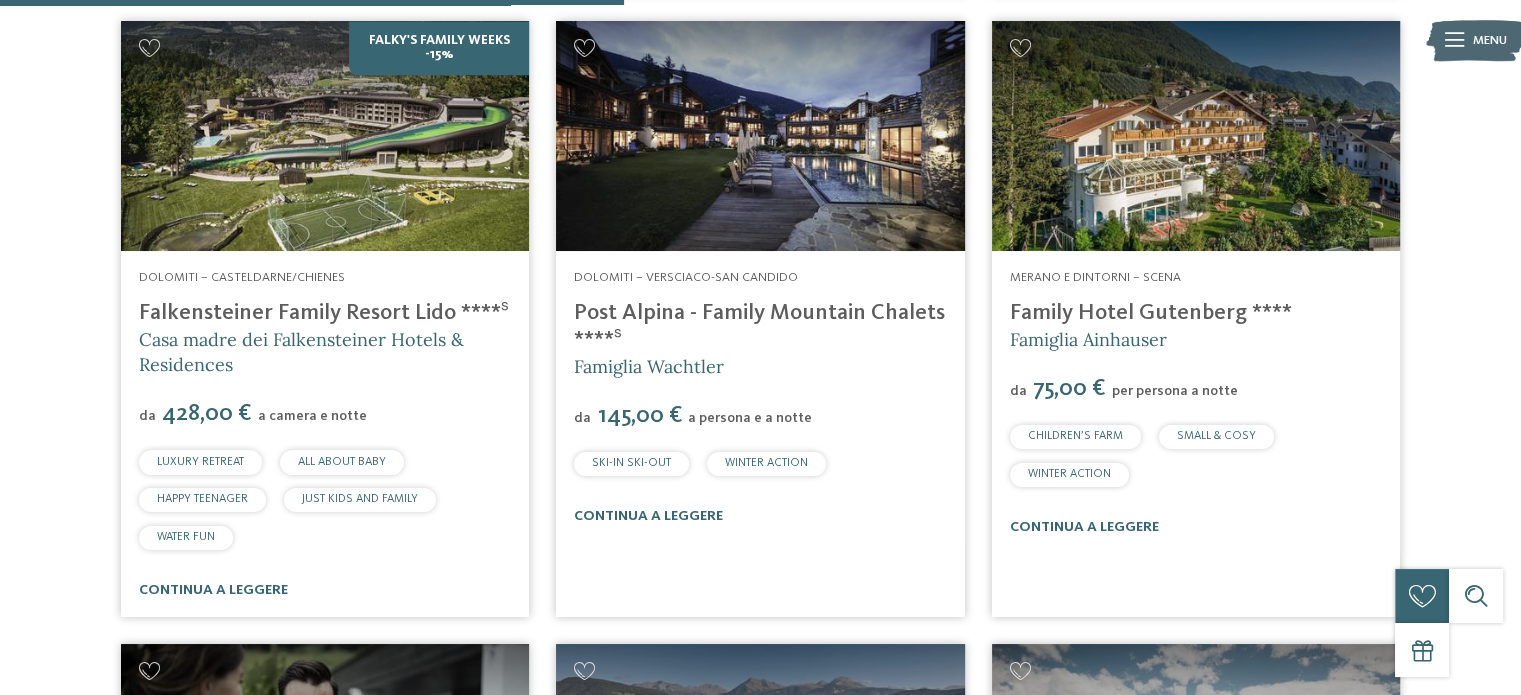 click at bounding box center (1196, 136) 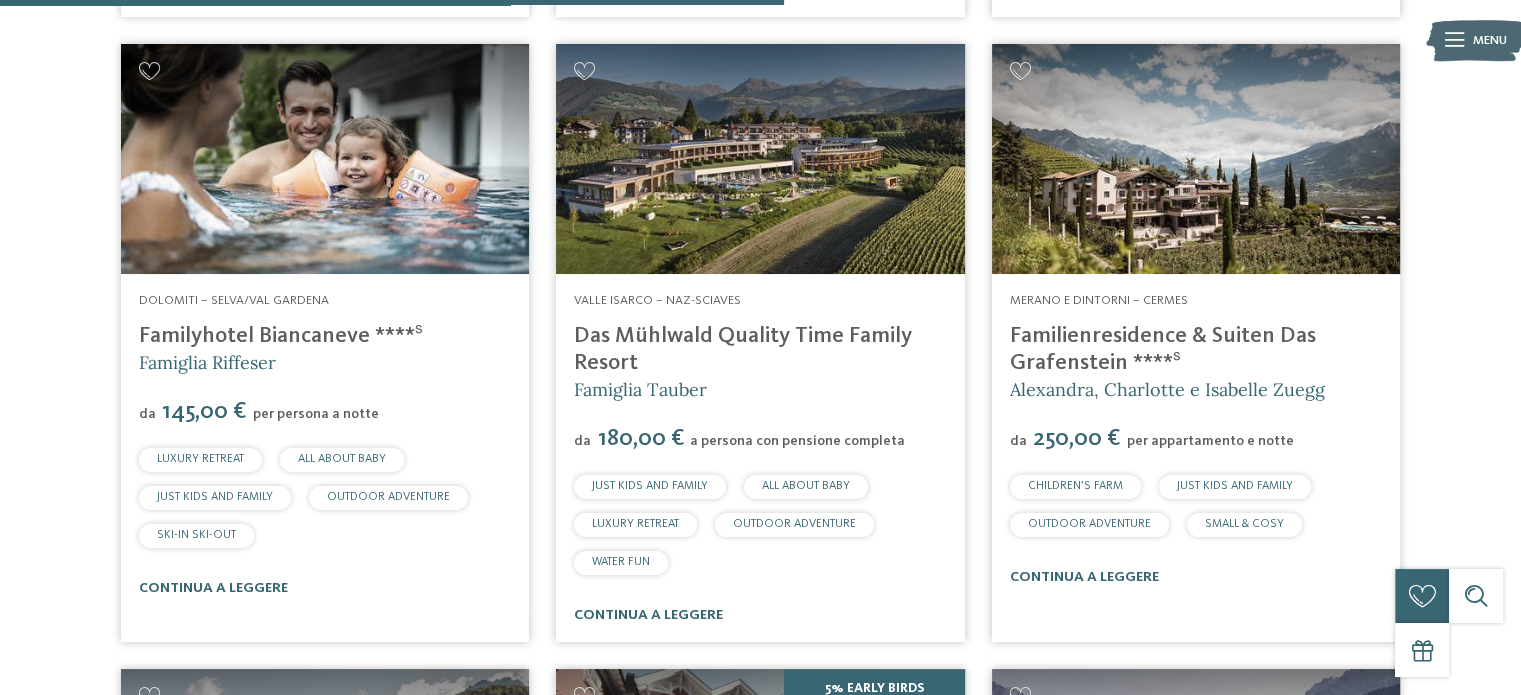 scroll, scrollTop: 3100, scrollLeft: 0, axis: vertical 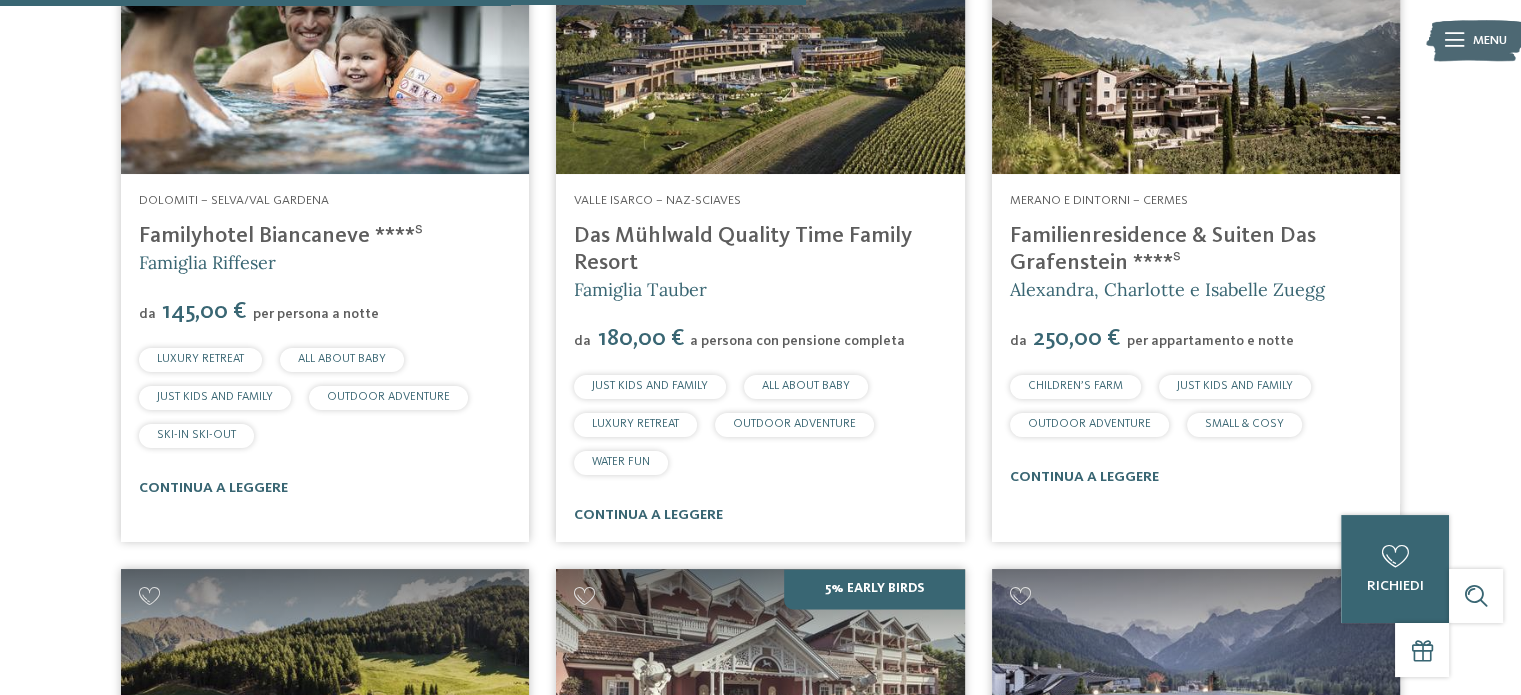 click on "Familyhotel Biancaneve ****ˢ" at bounding box center (281, 236) 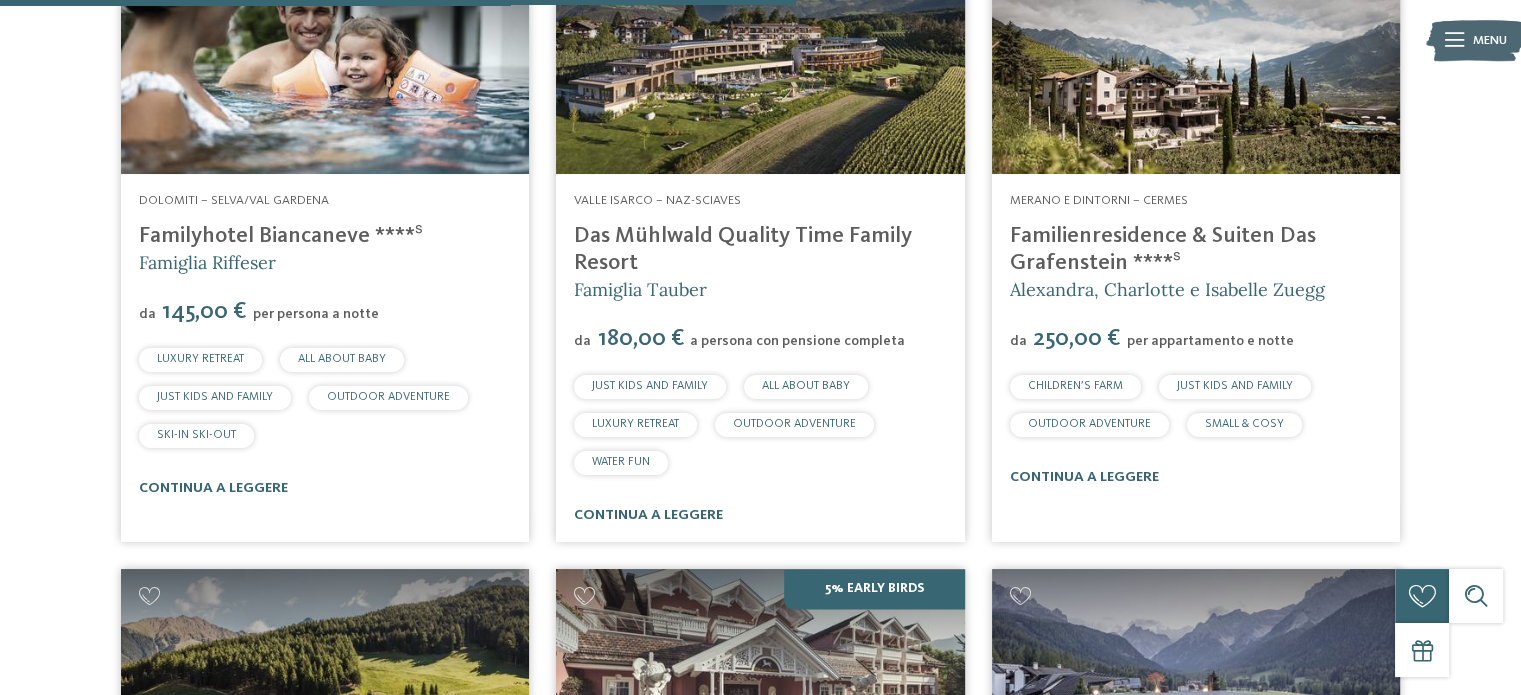 scroll, scrollTop: 3000, scrollLeft: 0, axis: vertical 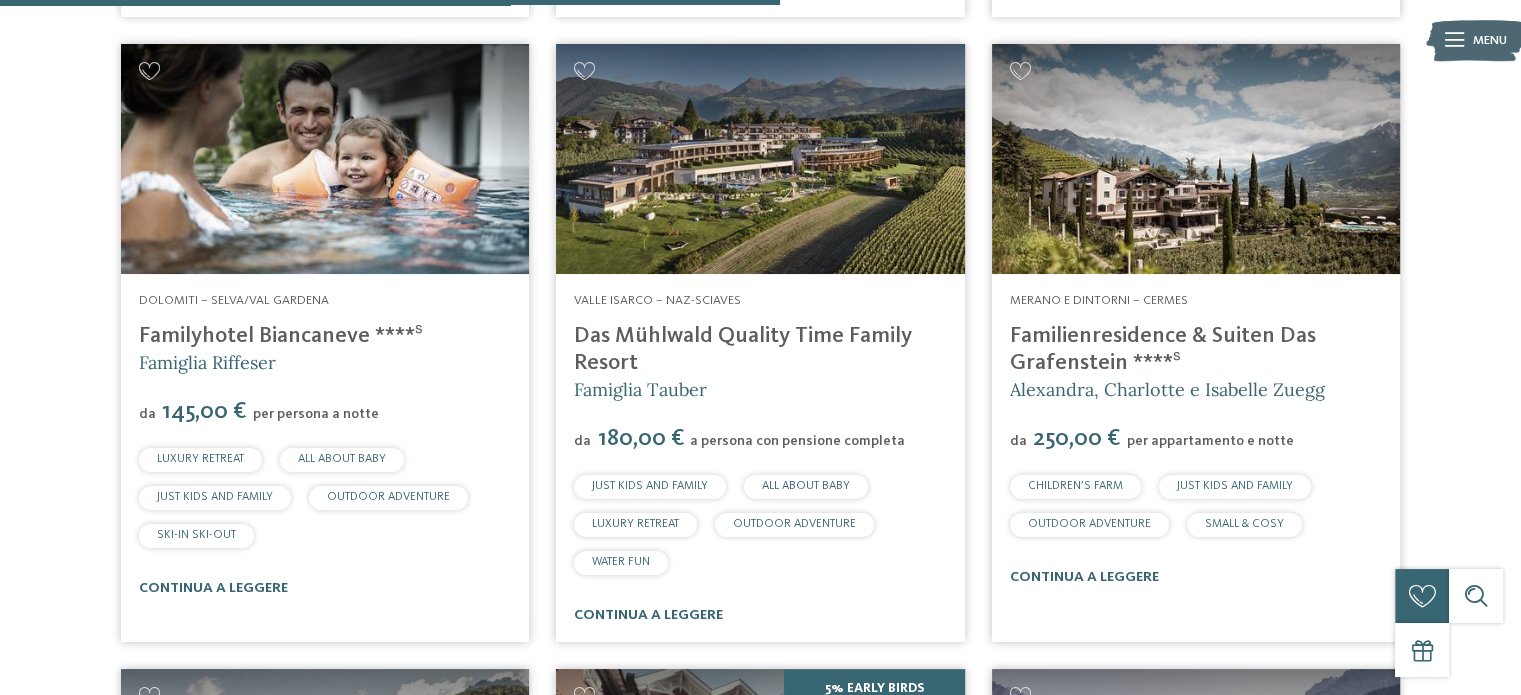 click at bounding box center (760, 159) 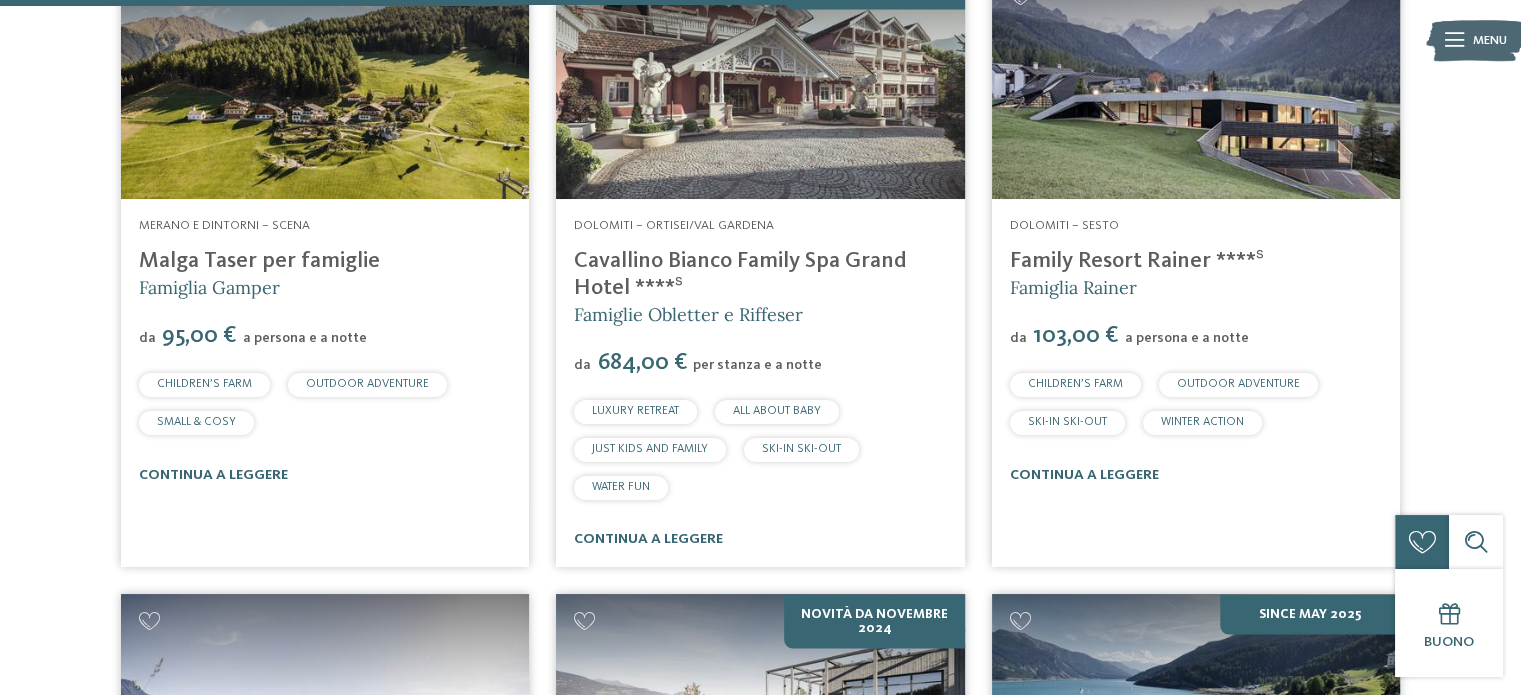 scroll, scrollTop: 3600, scrollLeft: 0, axis: vertical 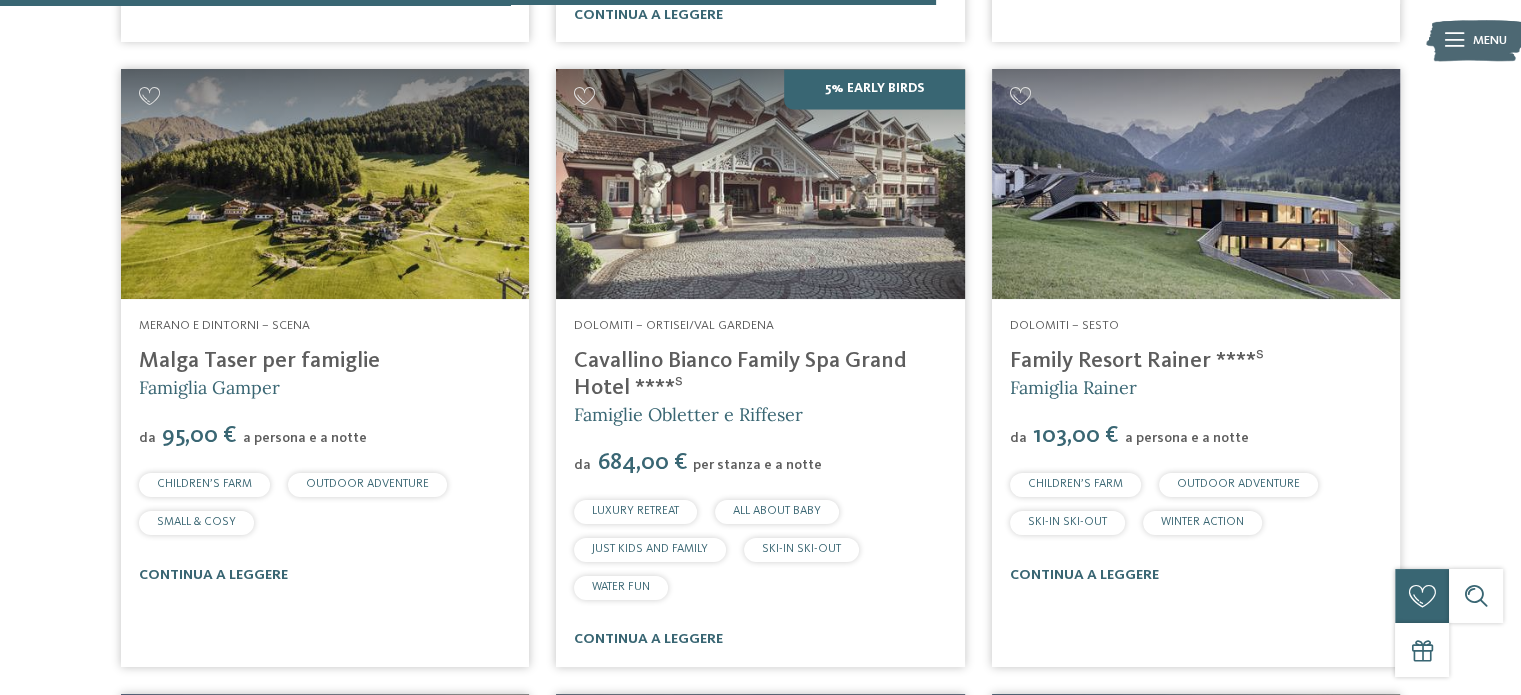 click on "Malga Taser per famiglie" at bounding box center [259, 361] 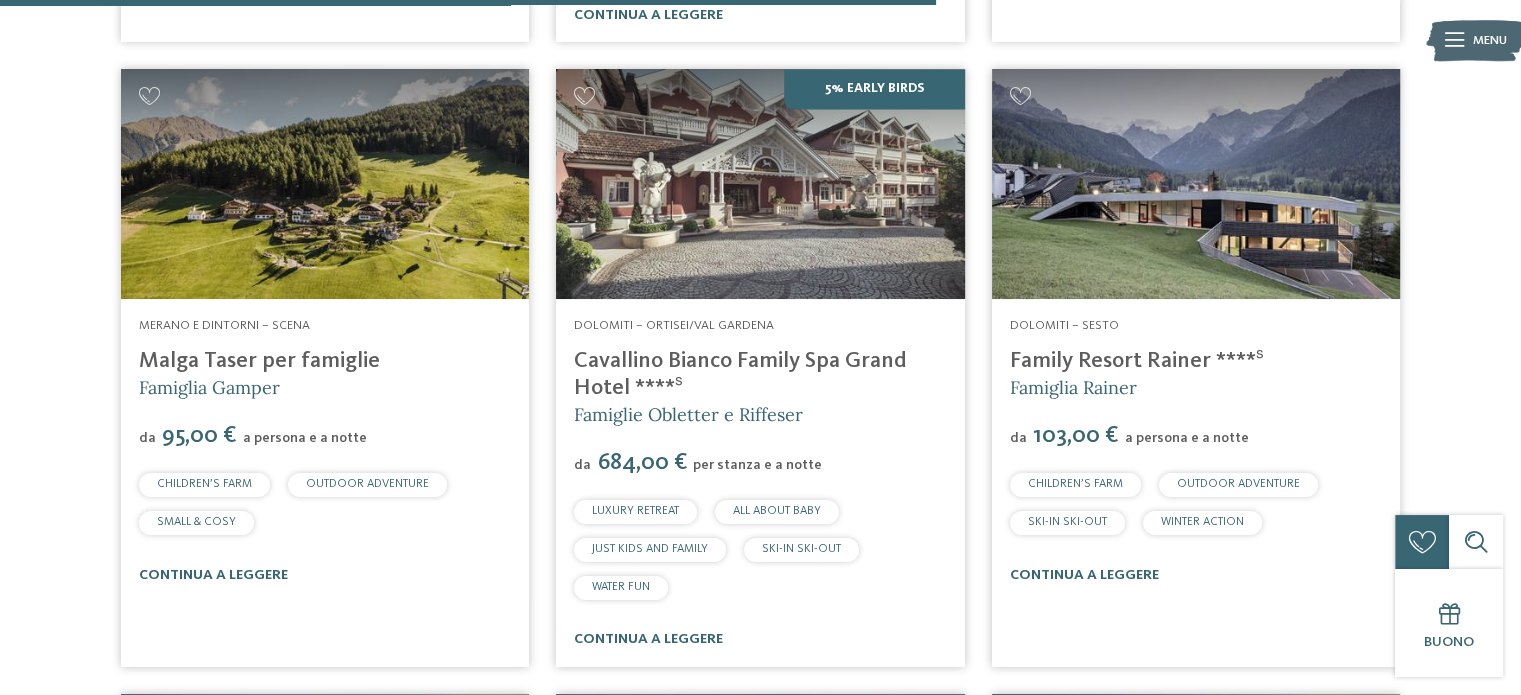 click on "Family Resort Rainer ****ˢ" at bounding box center [1137, 361] 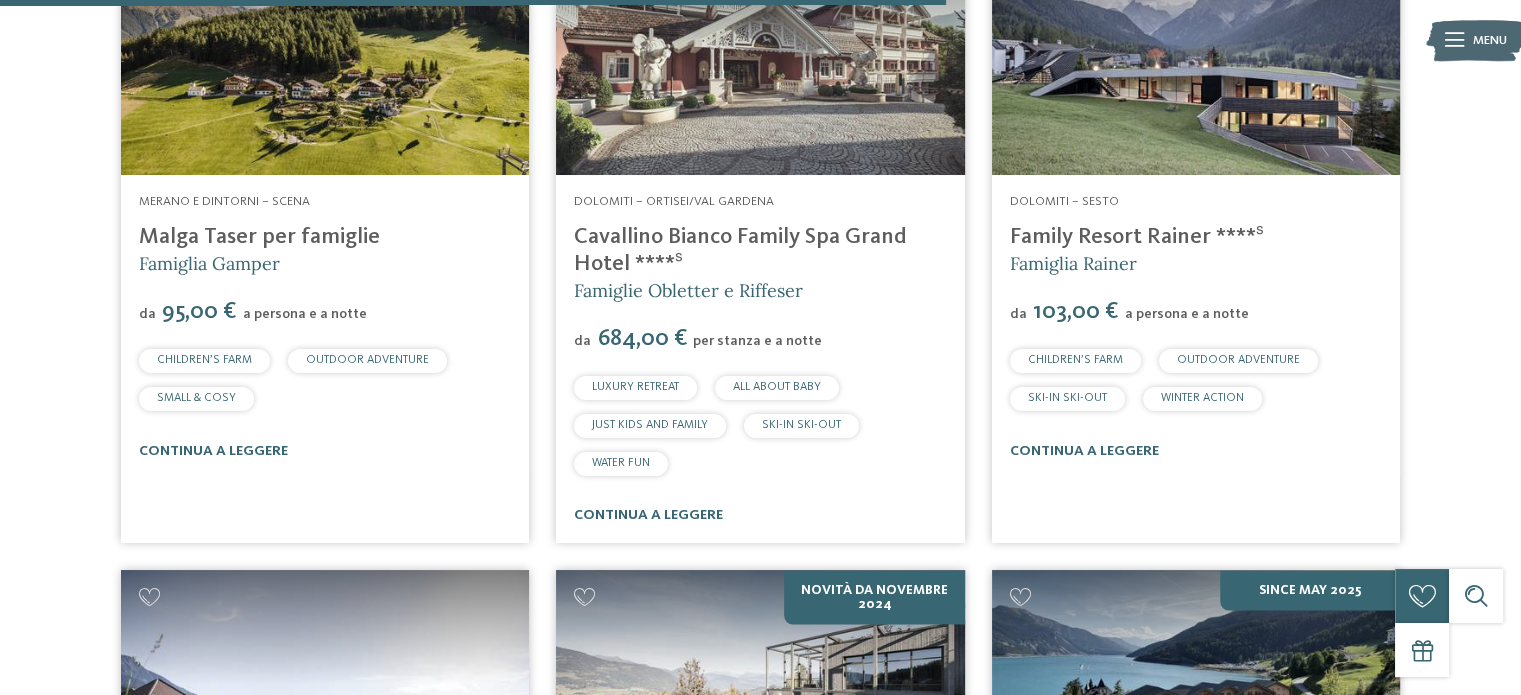 scroll, scrollTop: 3600, scrollLeft: 0, axis: vertical 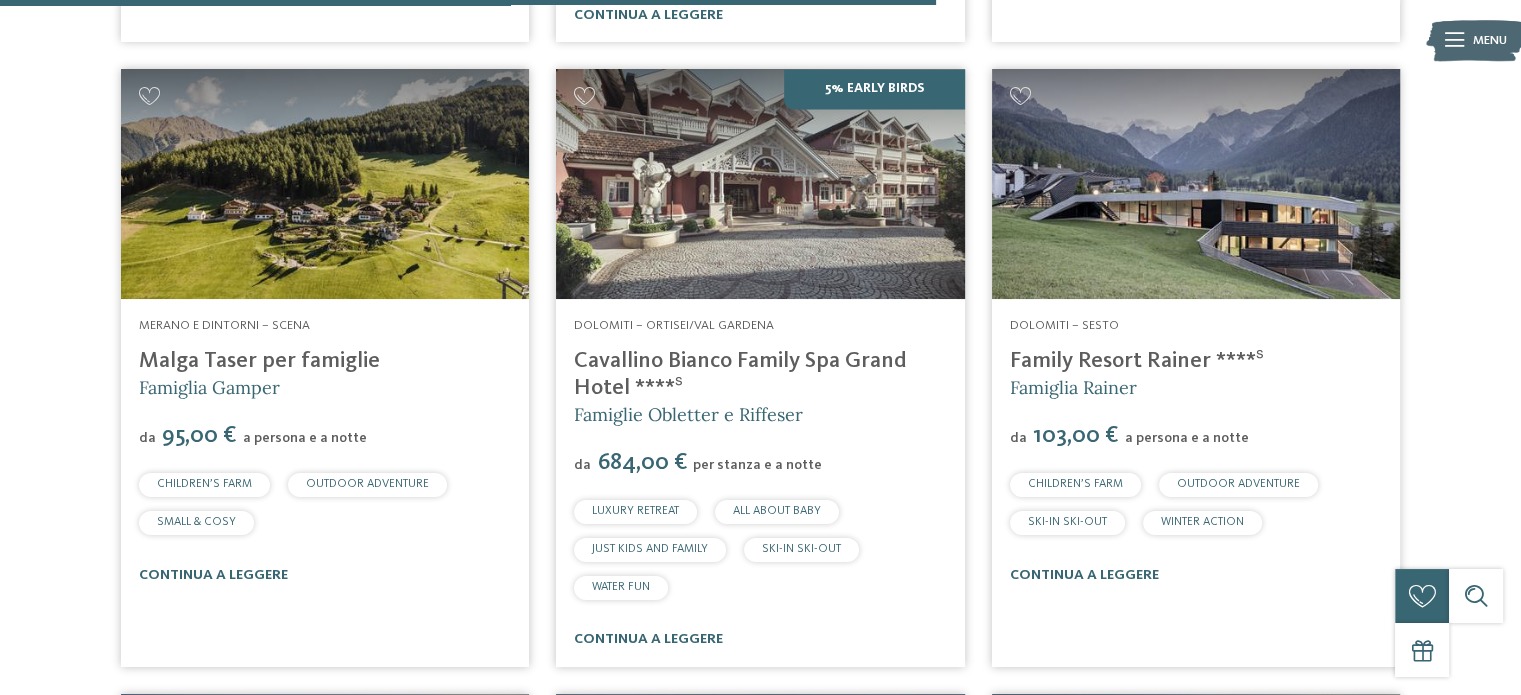 click on "Family Resort Rainer ****ˢ" at bounding box center [1137, 361] 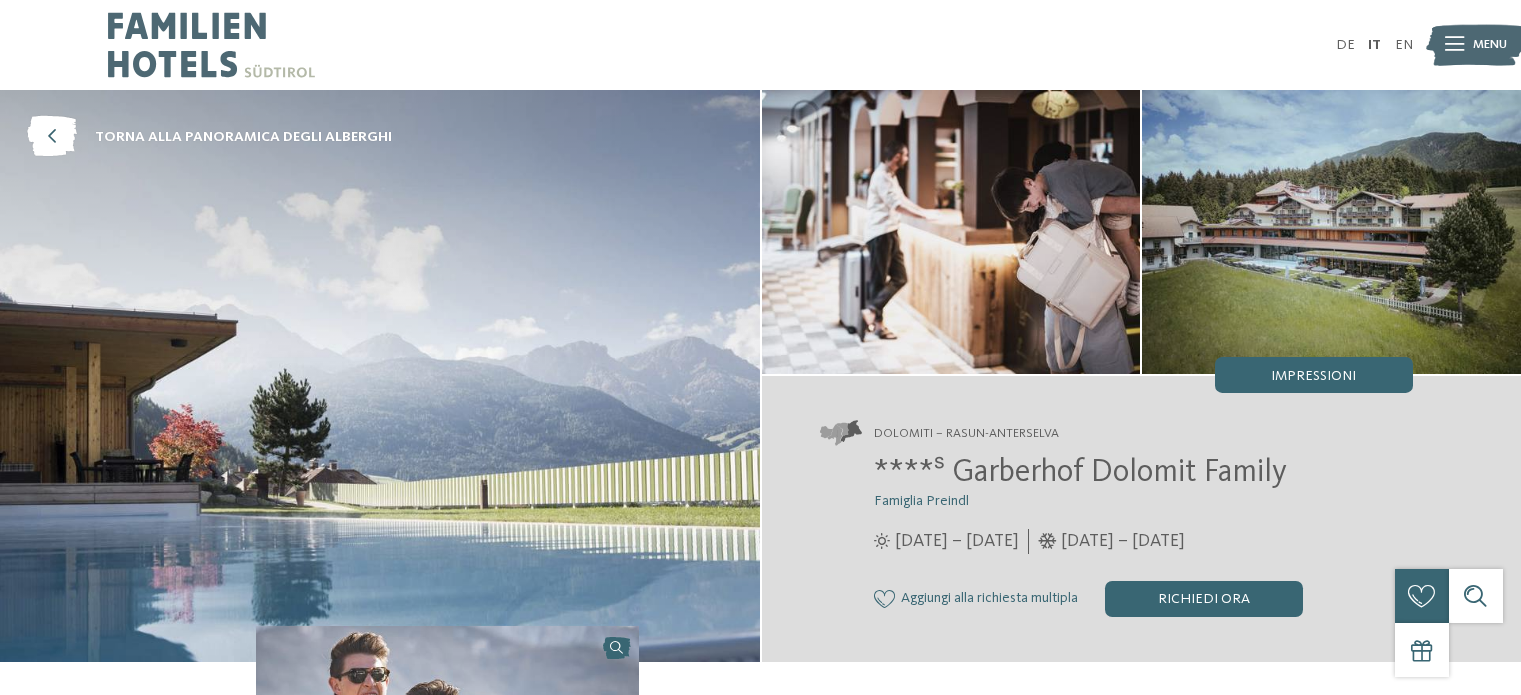 scroll, scrollTop: 0, scrollLeft: 0, axis: both 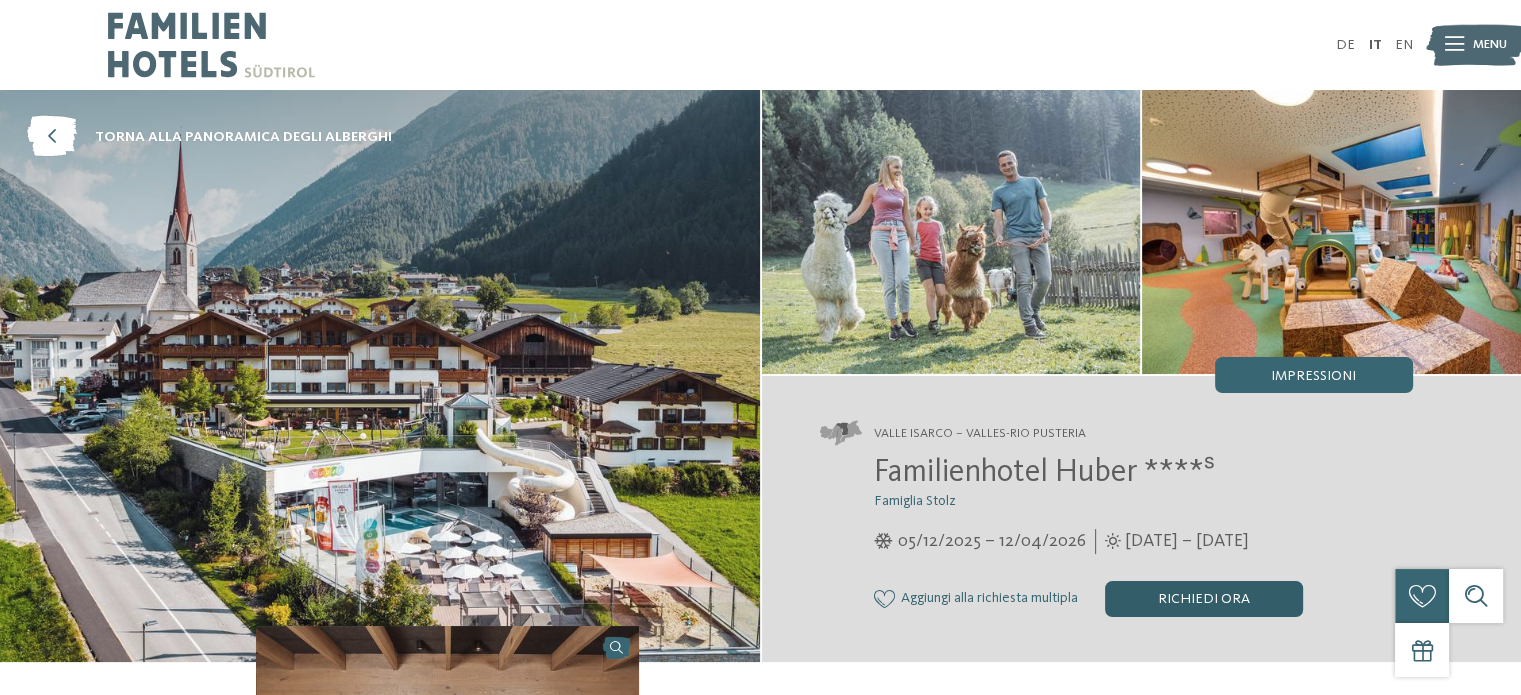 click on "Richiedi ora" at bounding box center (1204, 599) 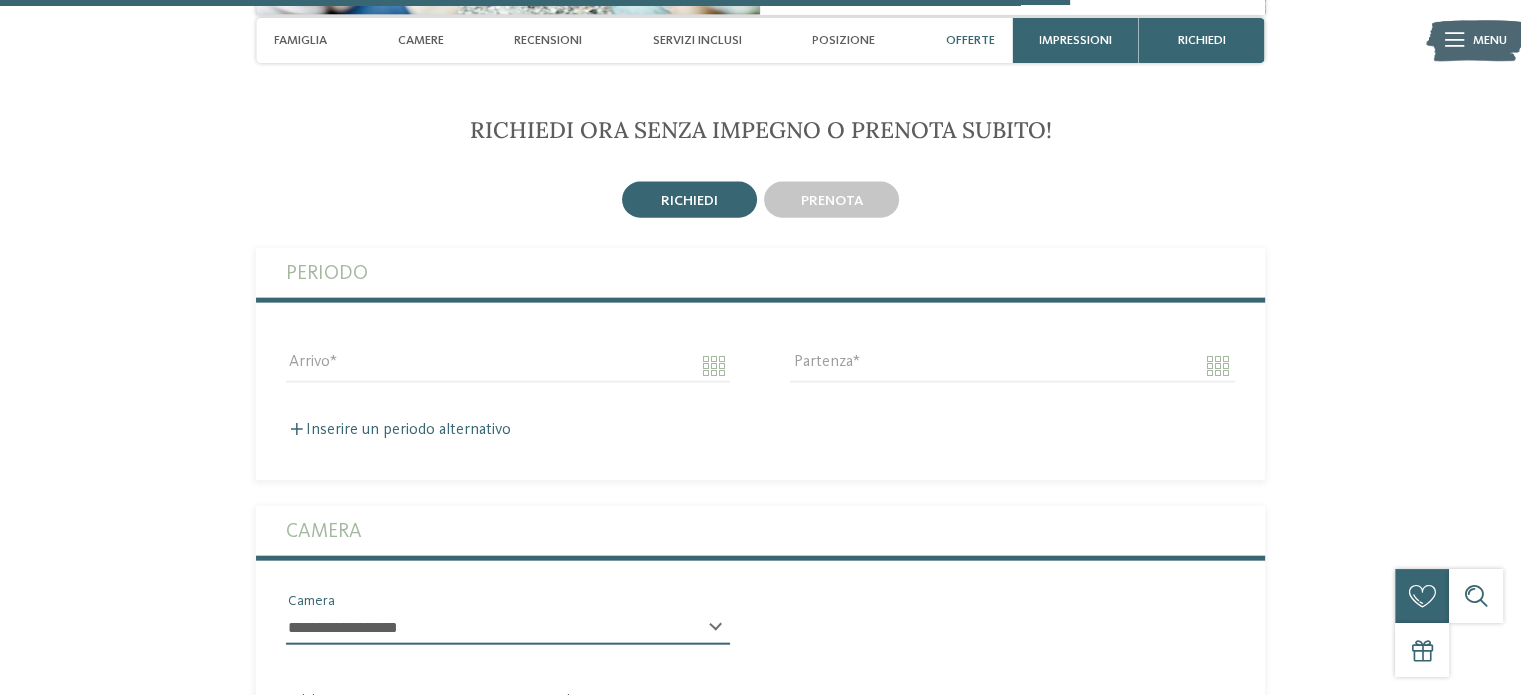 scroll, scrollTop: 4546, scrollLeft: 0, axis: vertical 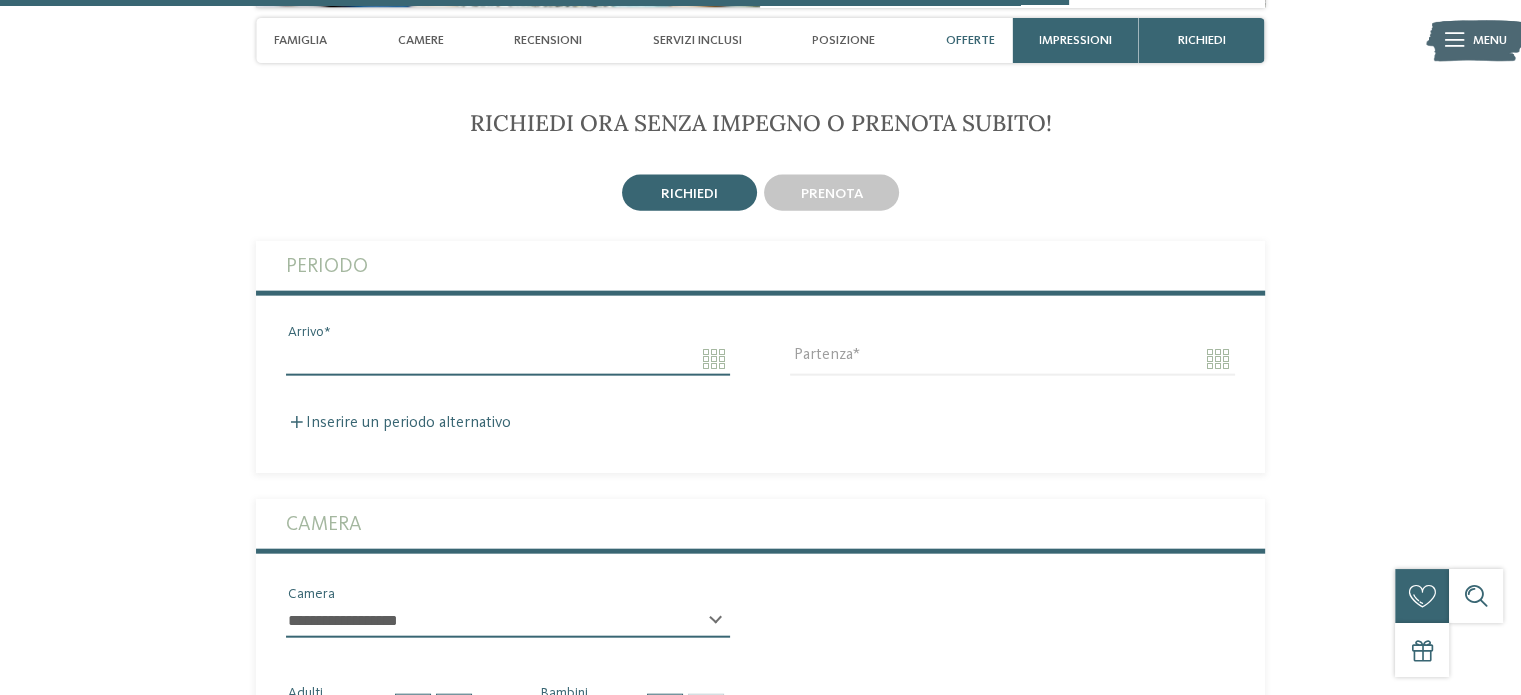 click on "Arrivo" at bounding box center [508, 359] 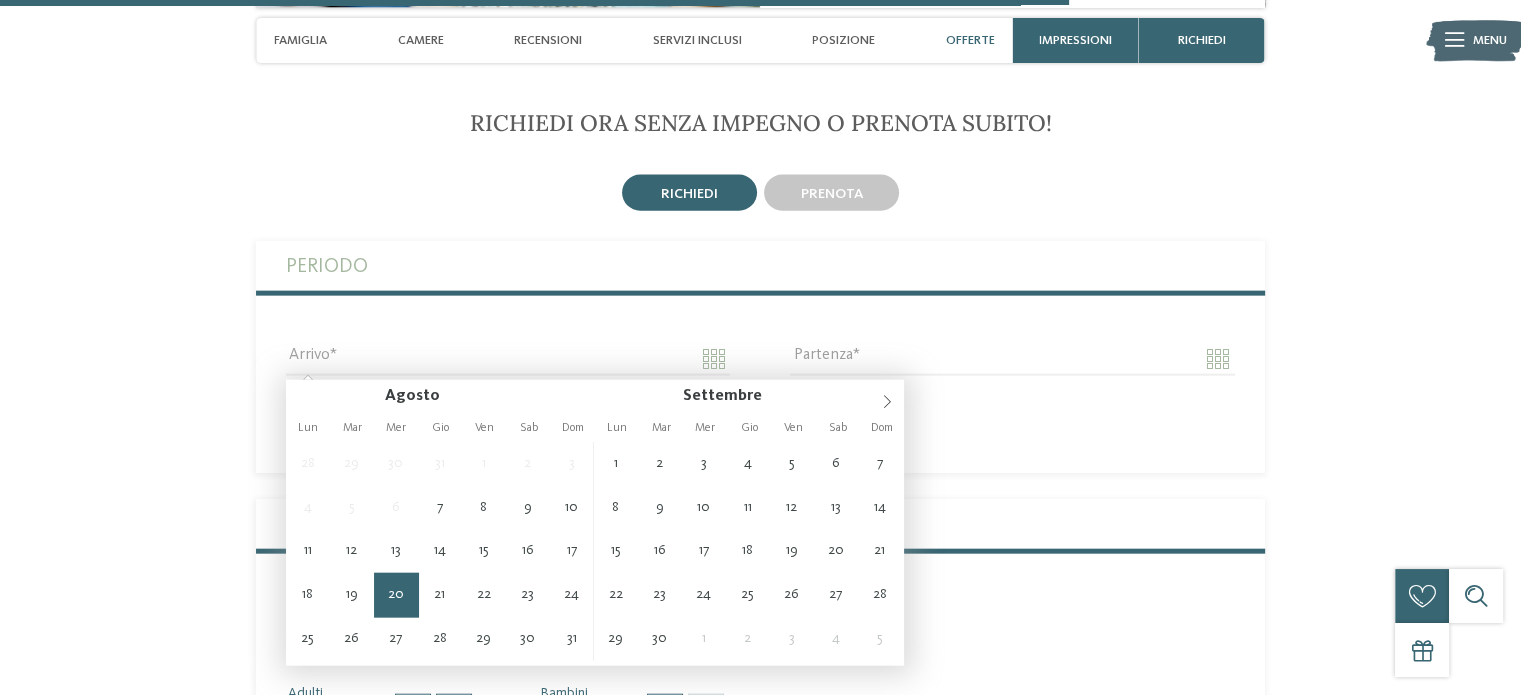 type on "**********" 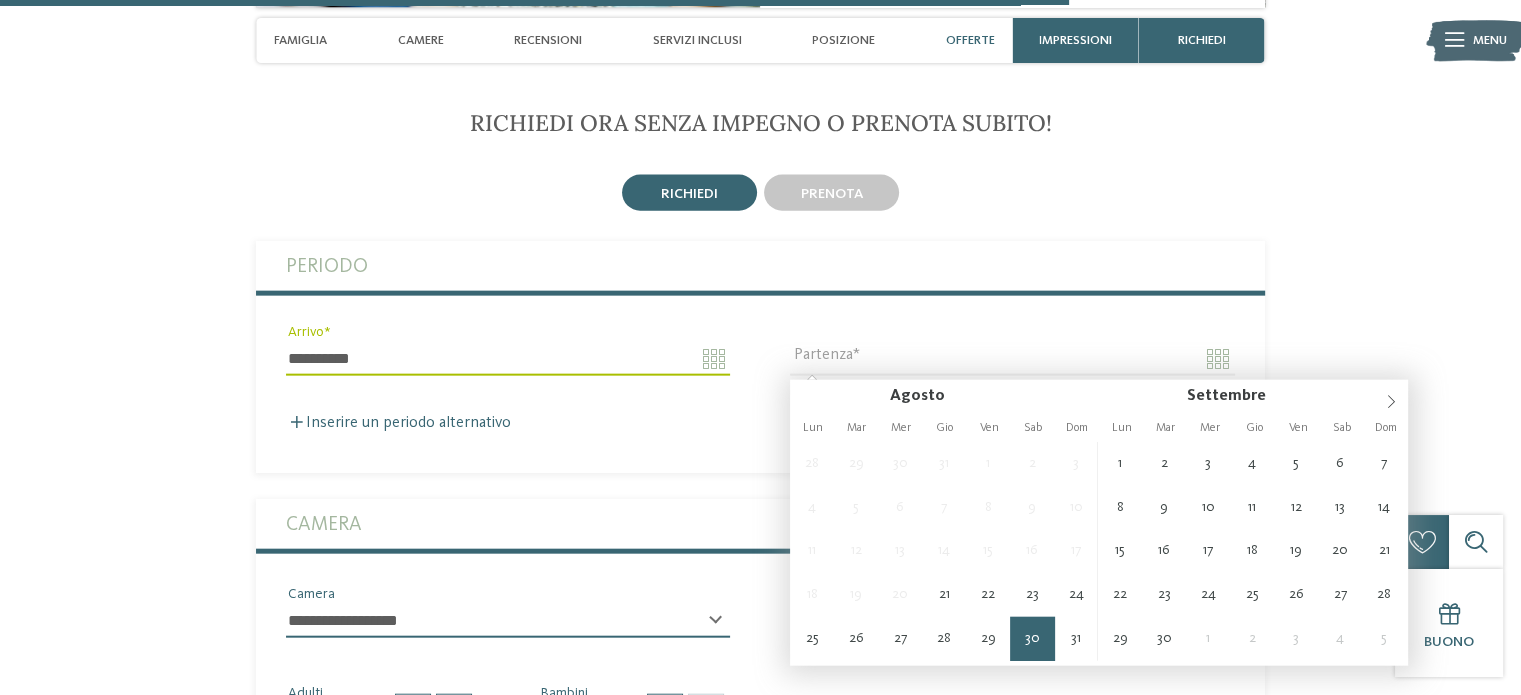 type on "**********" 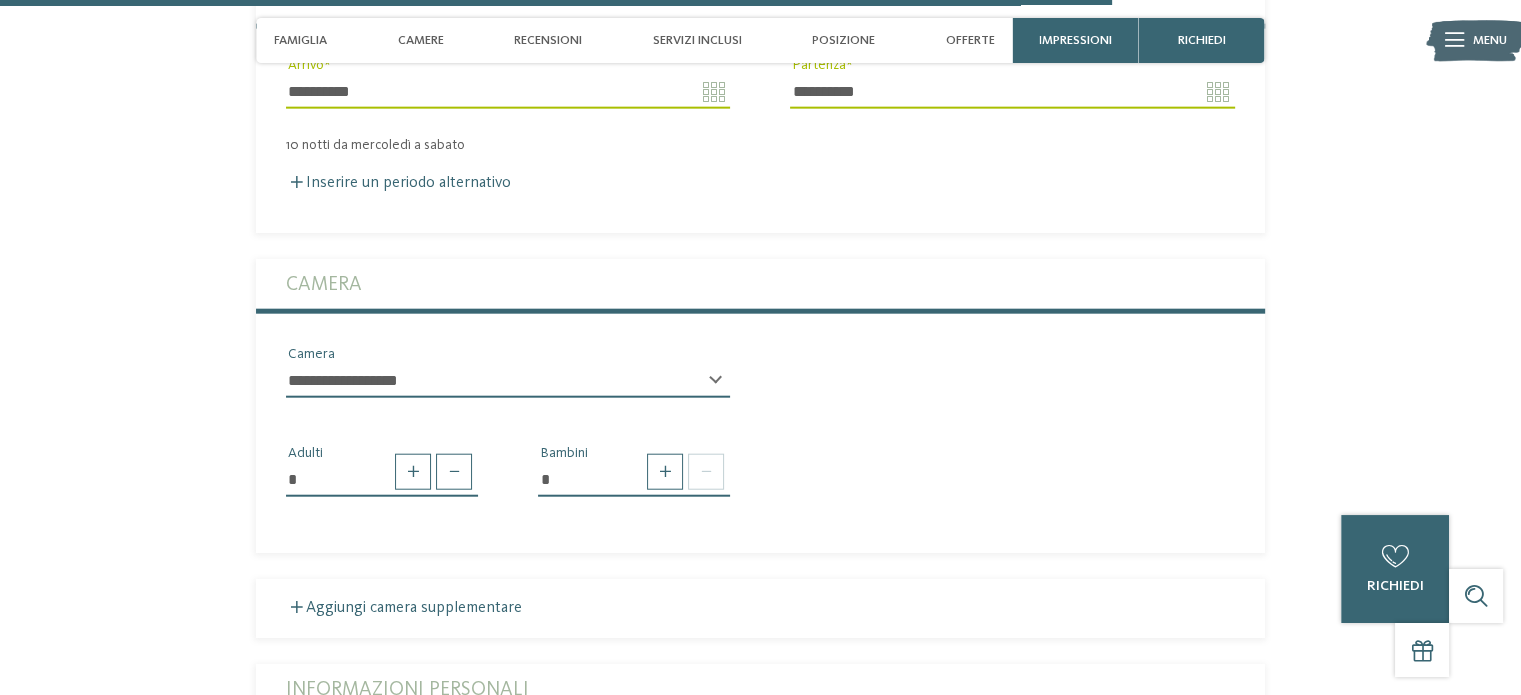 scroll, scrollTop: 4846, scrollLeft: 0, axis: vertical 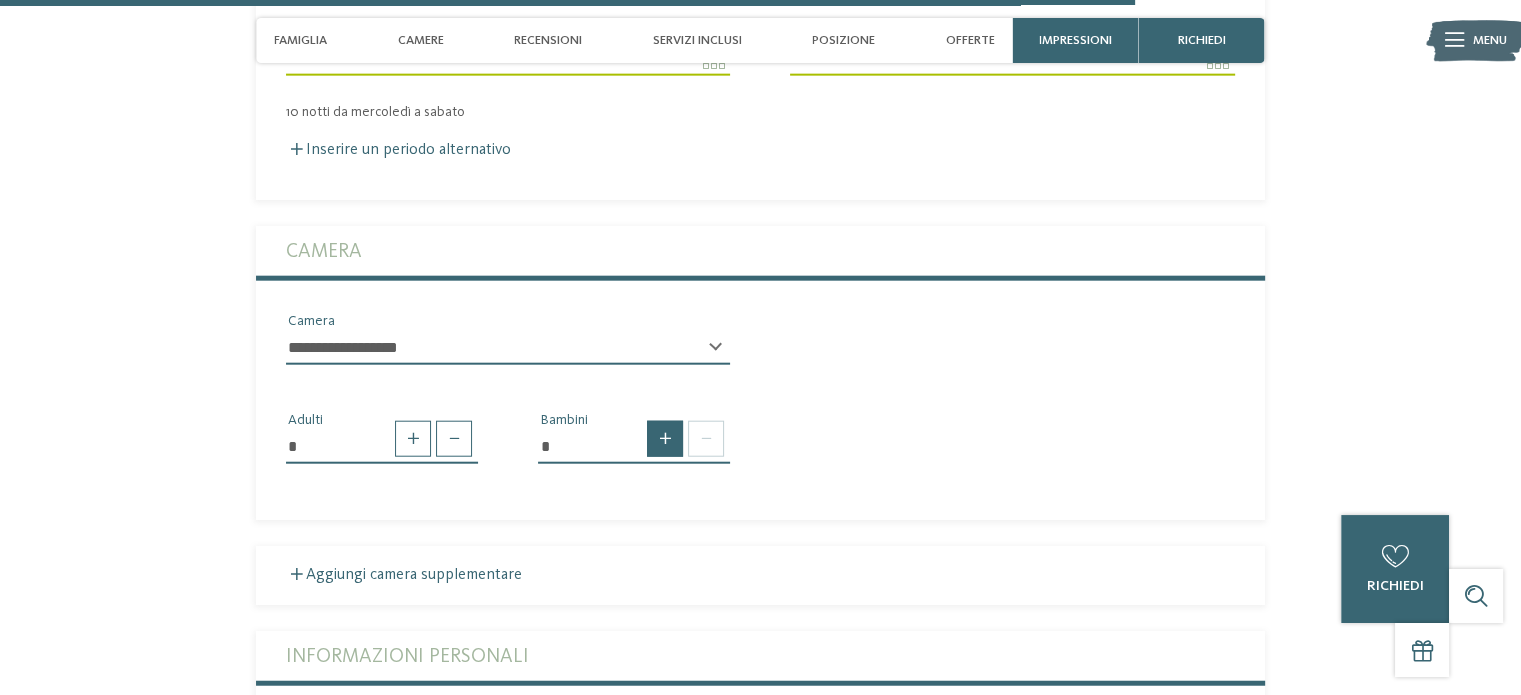 click at bounding box center (665, 439) 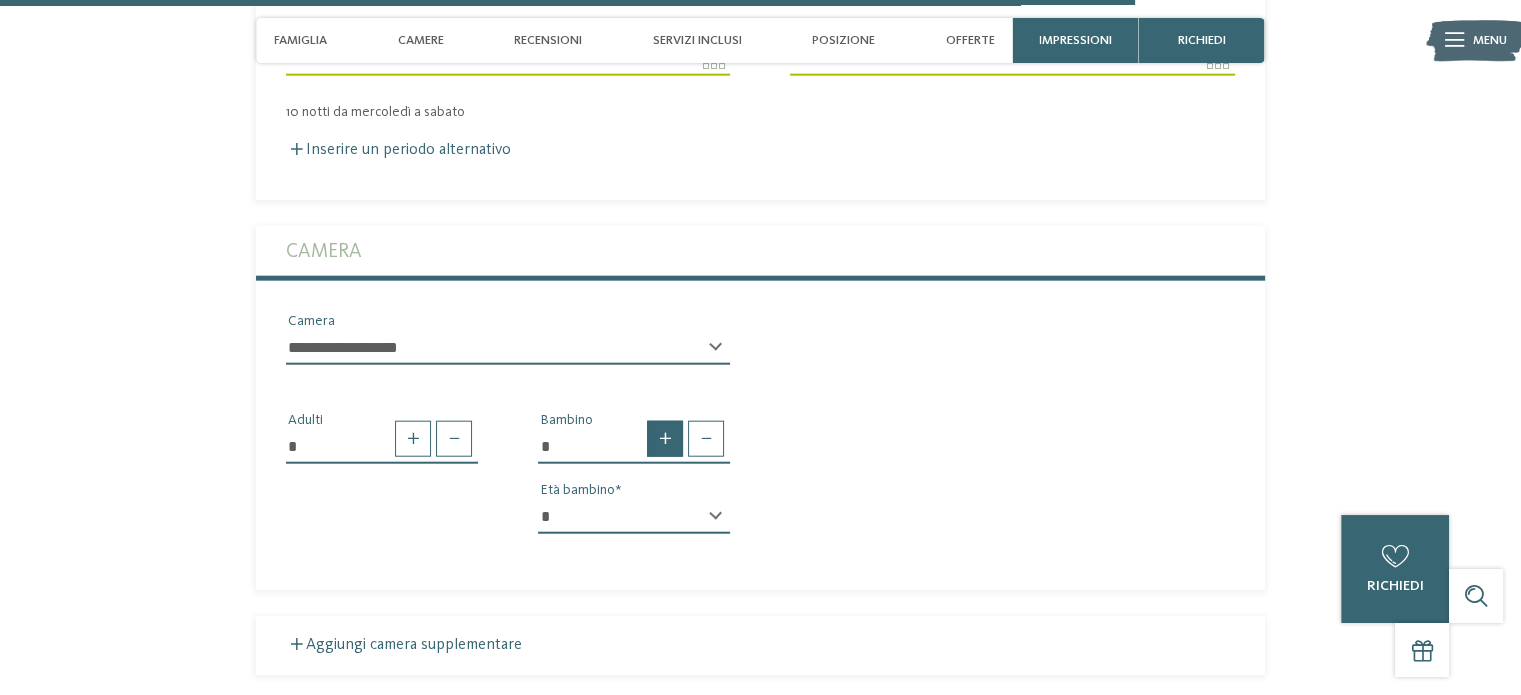 click at bounding box center [665, 439] 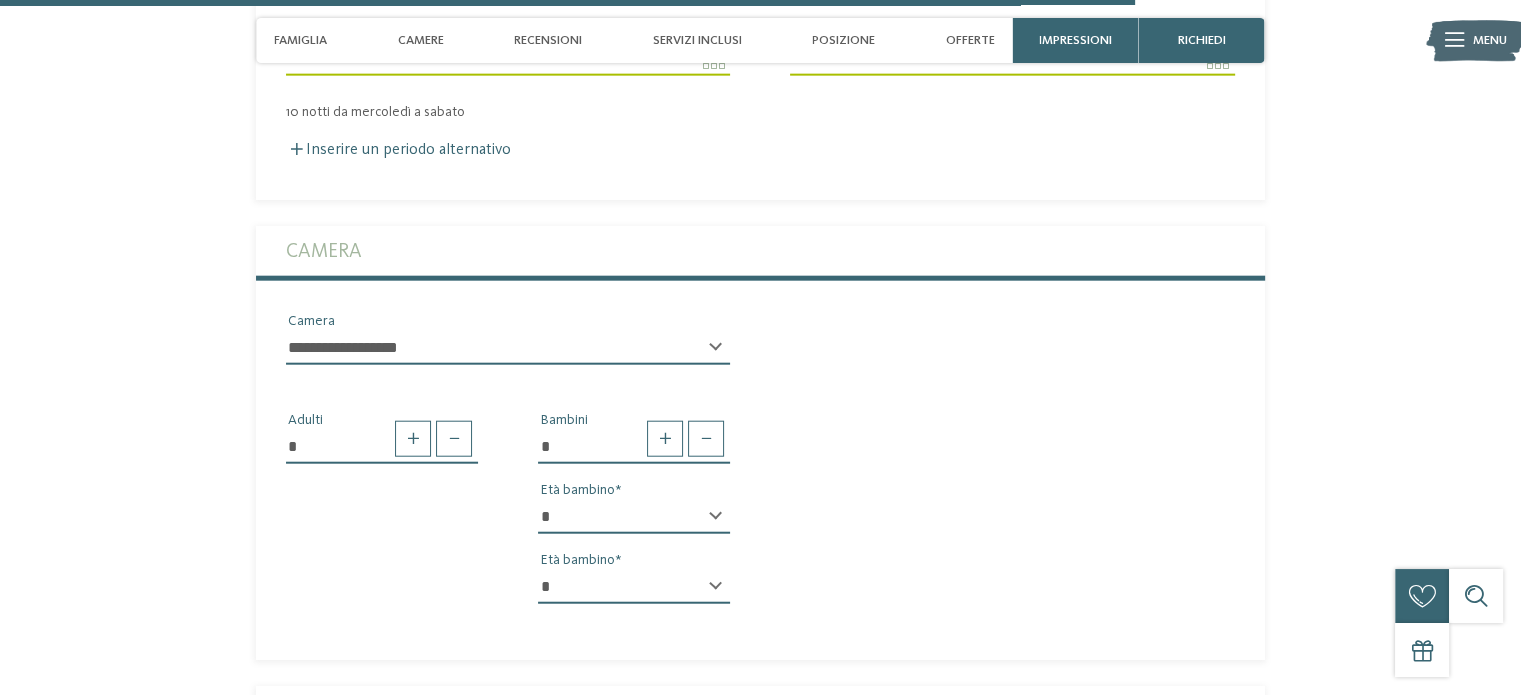 click on "* * * * * * * * * * * ** ** ** ** ** ** ** **     Età bambino" at bounding box center (634, 525) 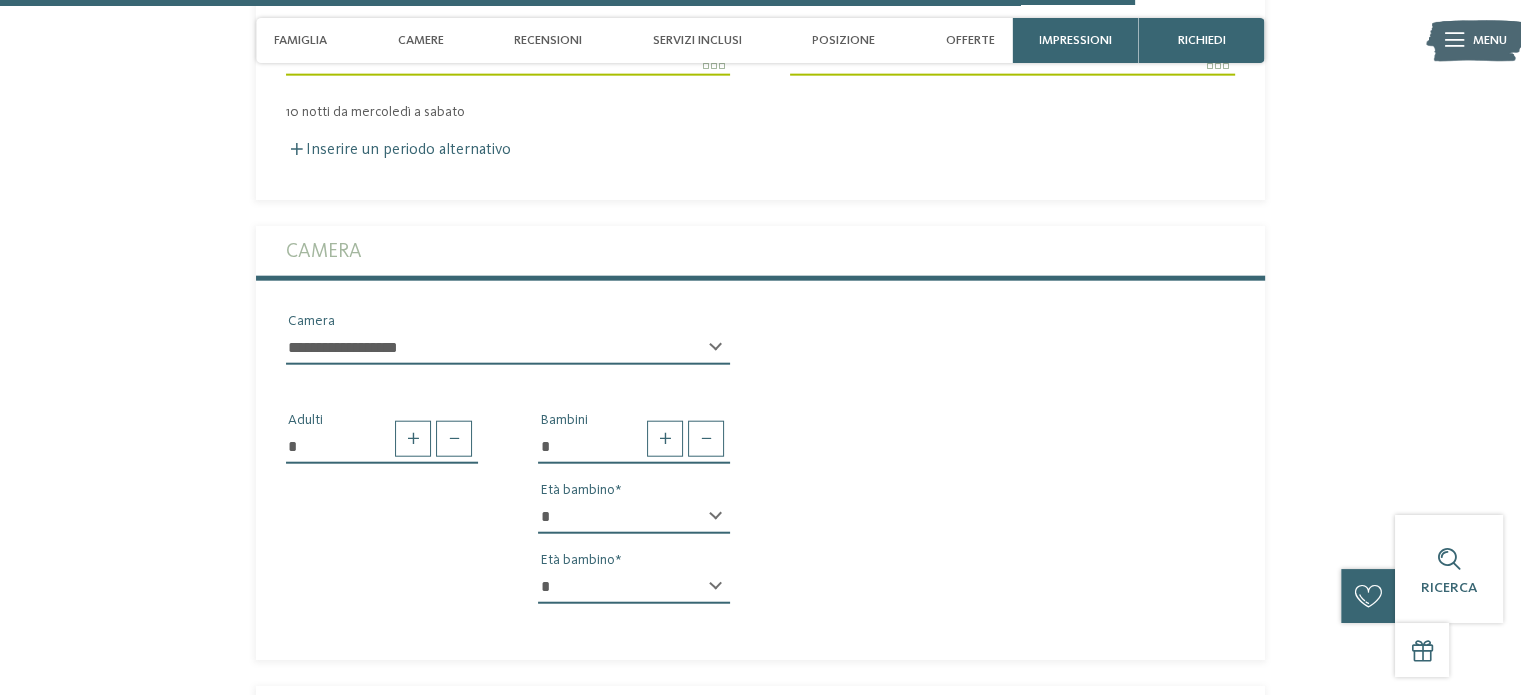 select on "**" 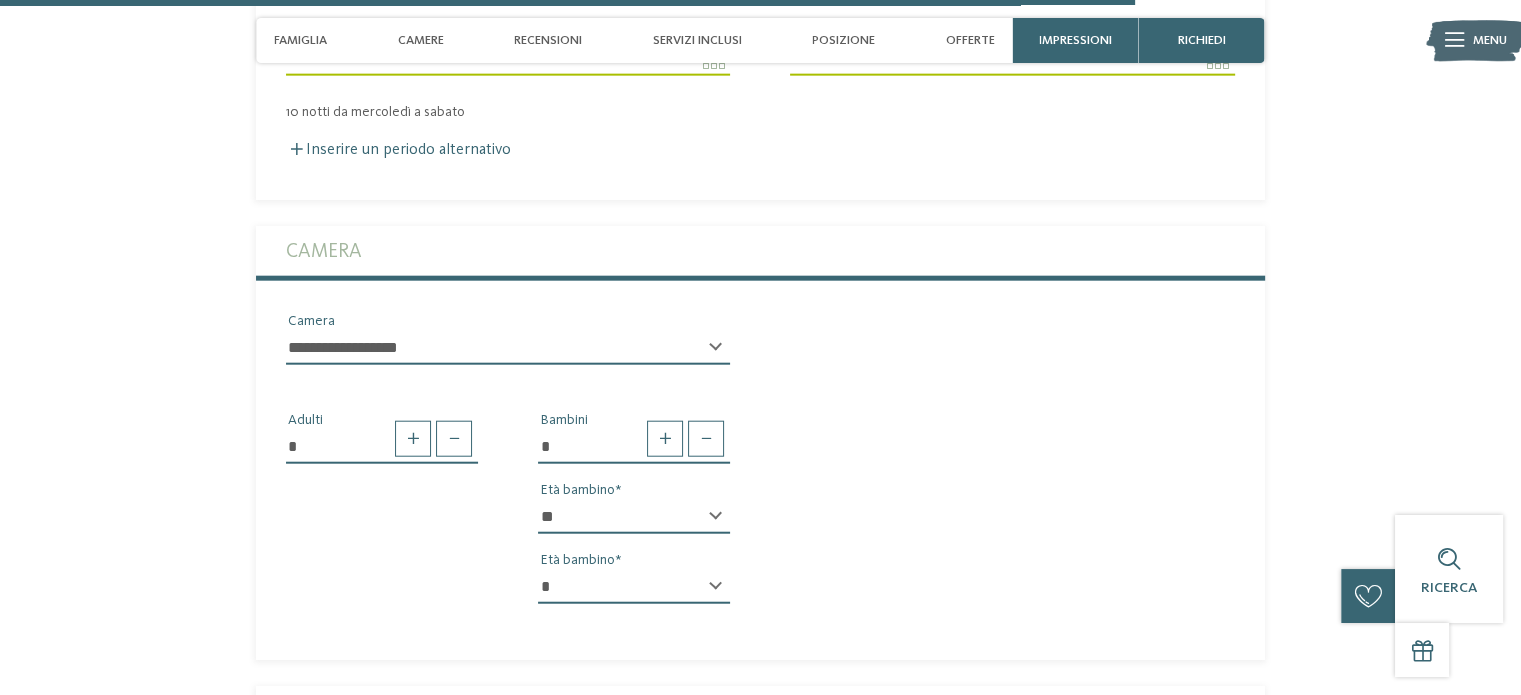 click on "* * * * * * * * * * * ** ** ** ** ** ** ** **" at bounding box center (634, 517) 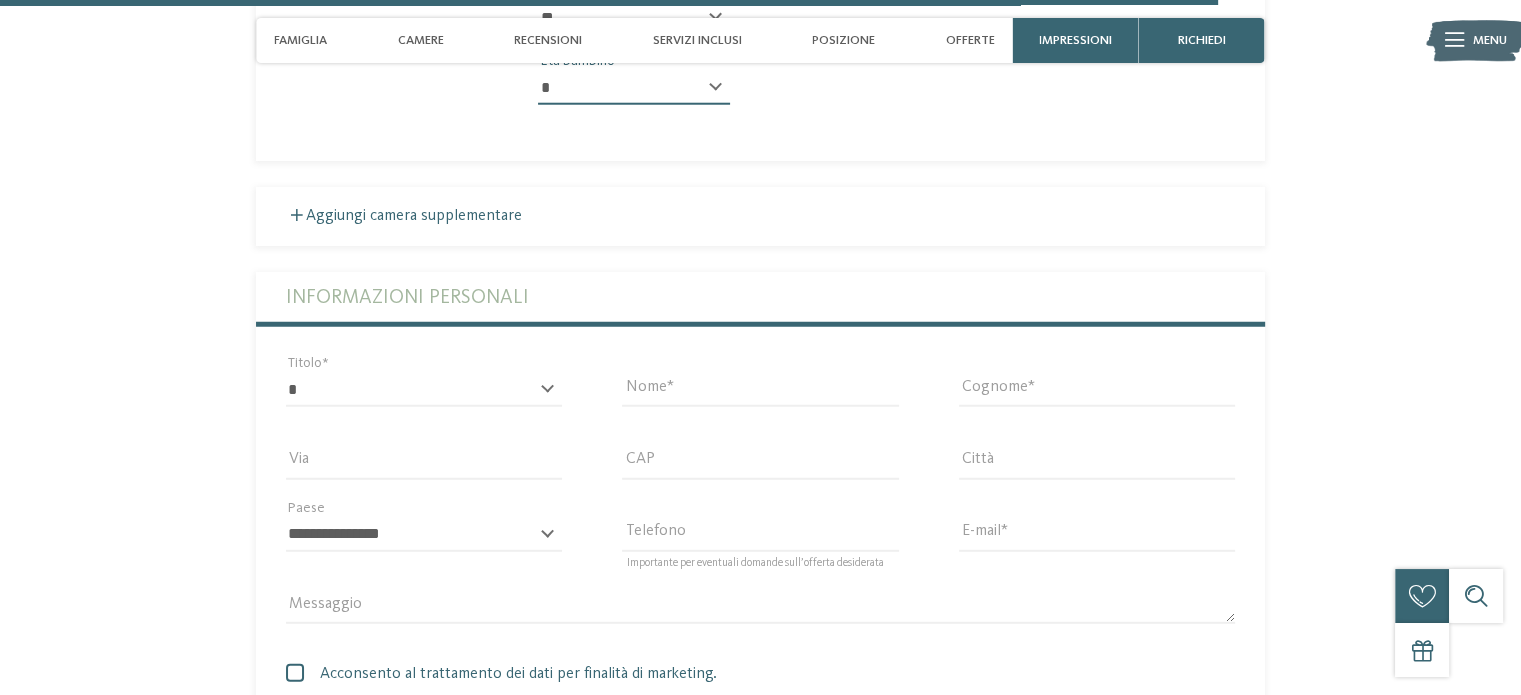 scroll, scrollTop: 5346, scrollLeft: 0, axis: vertical 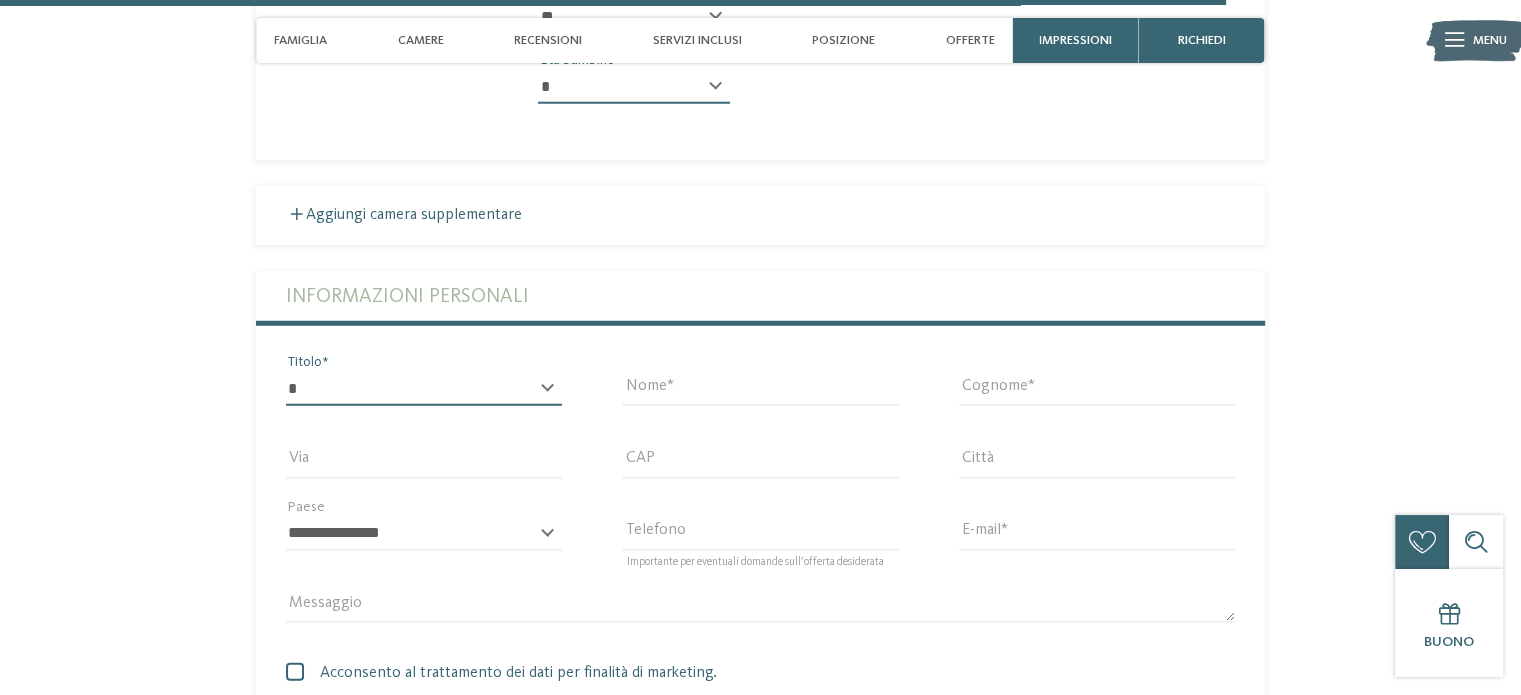 click on "* ****** ******* ******** ******" at bounding box center [424, 389] 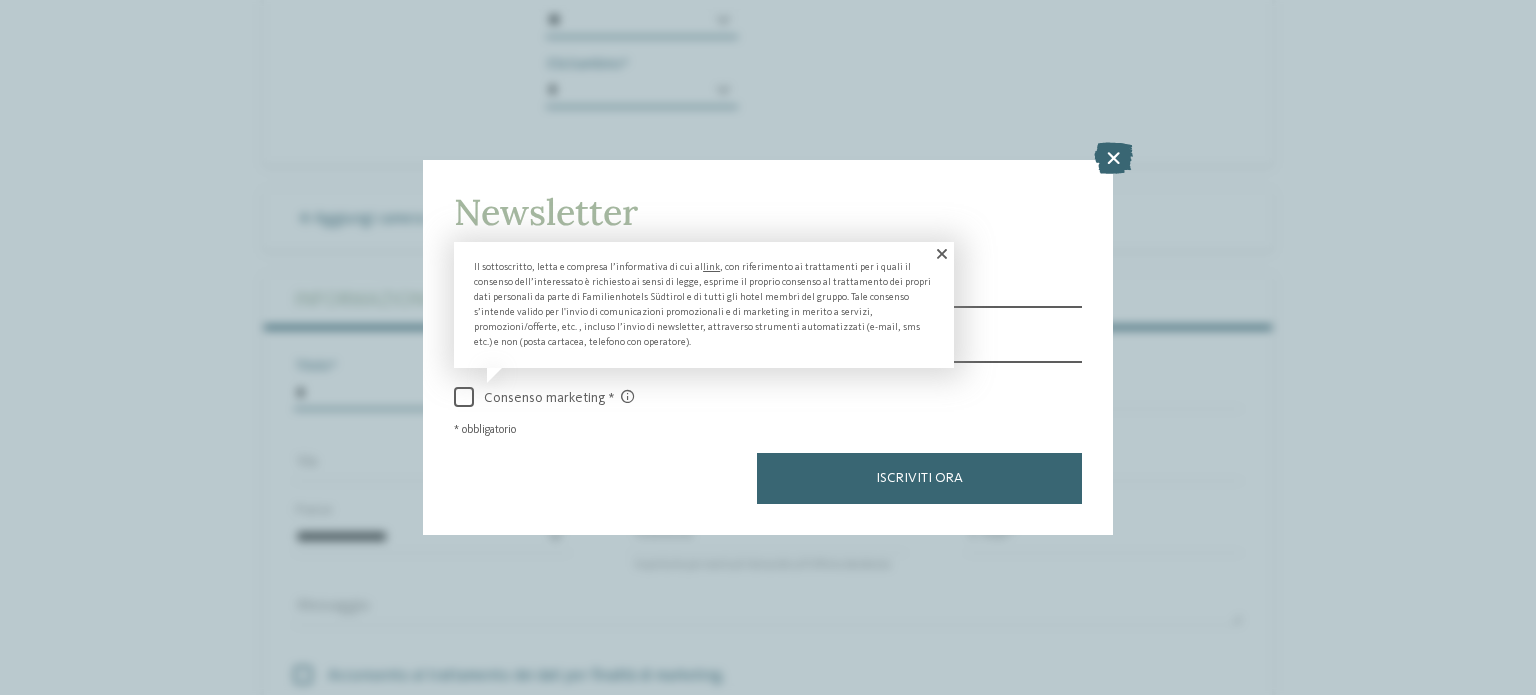 select on "*" 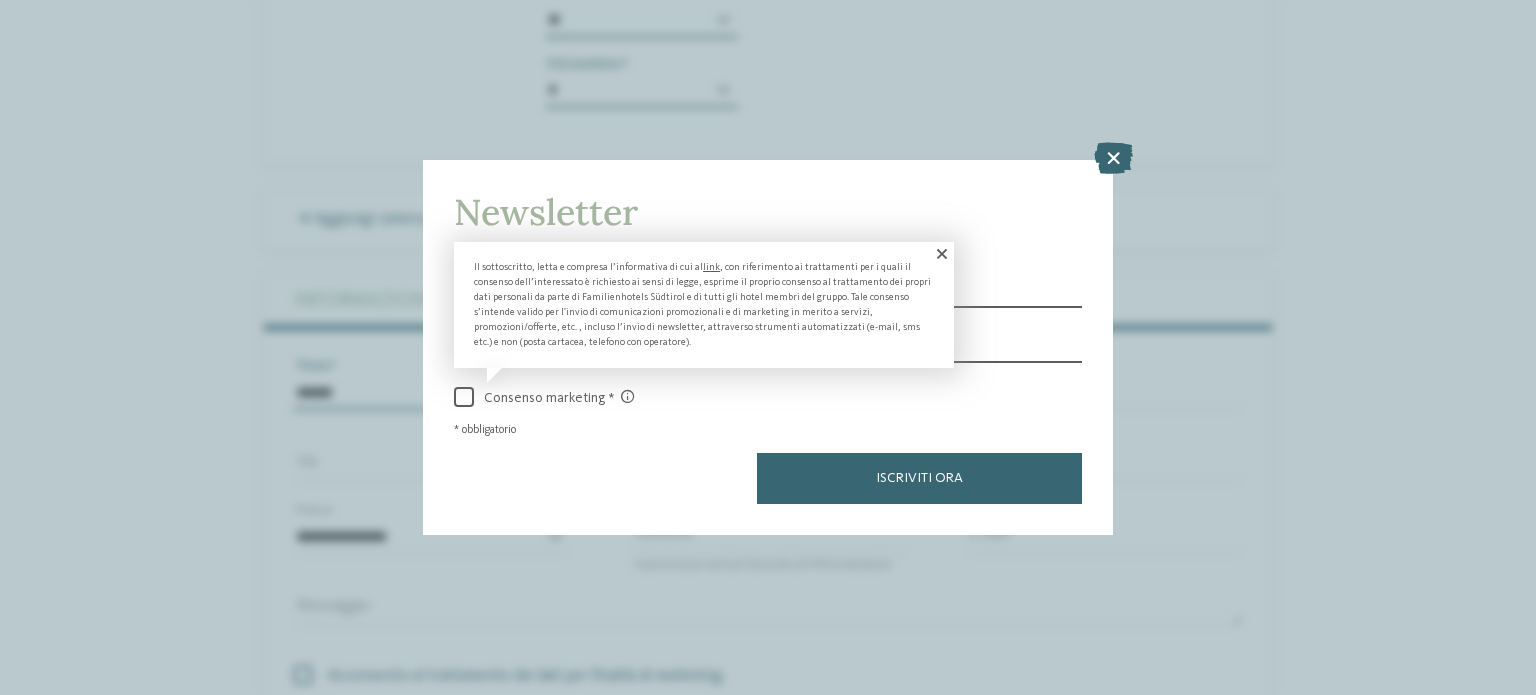 click on "* ****** ******* ******** ******" at bounding box center (432, 393) 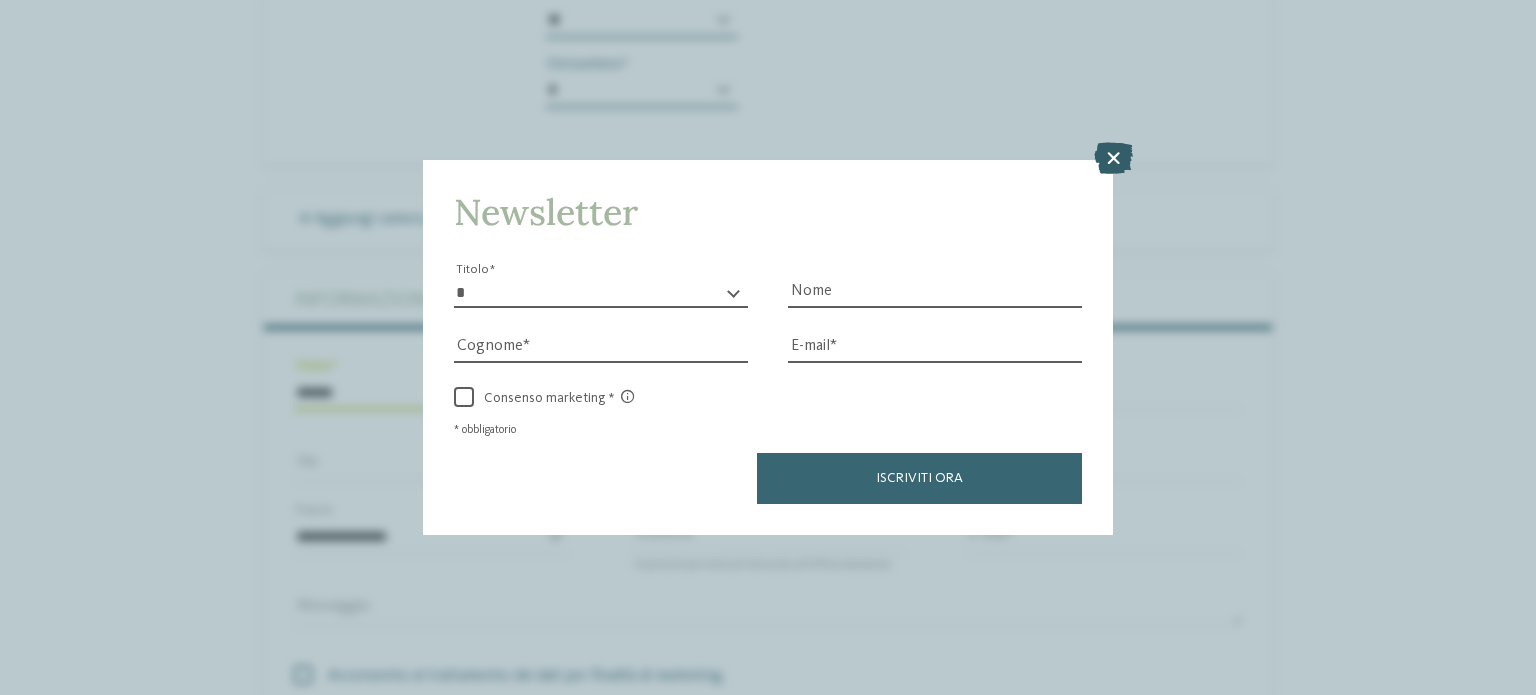 click at bounding box center [1113, 158] 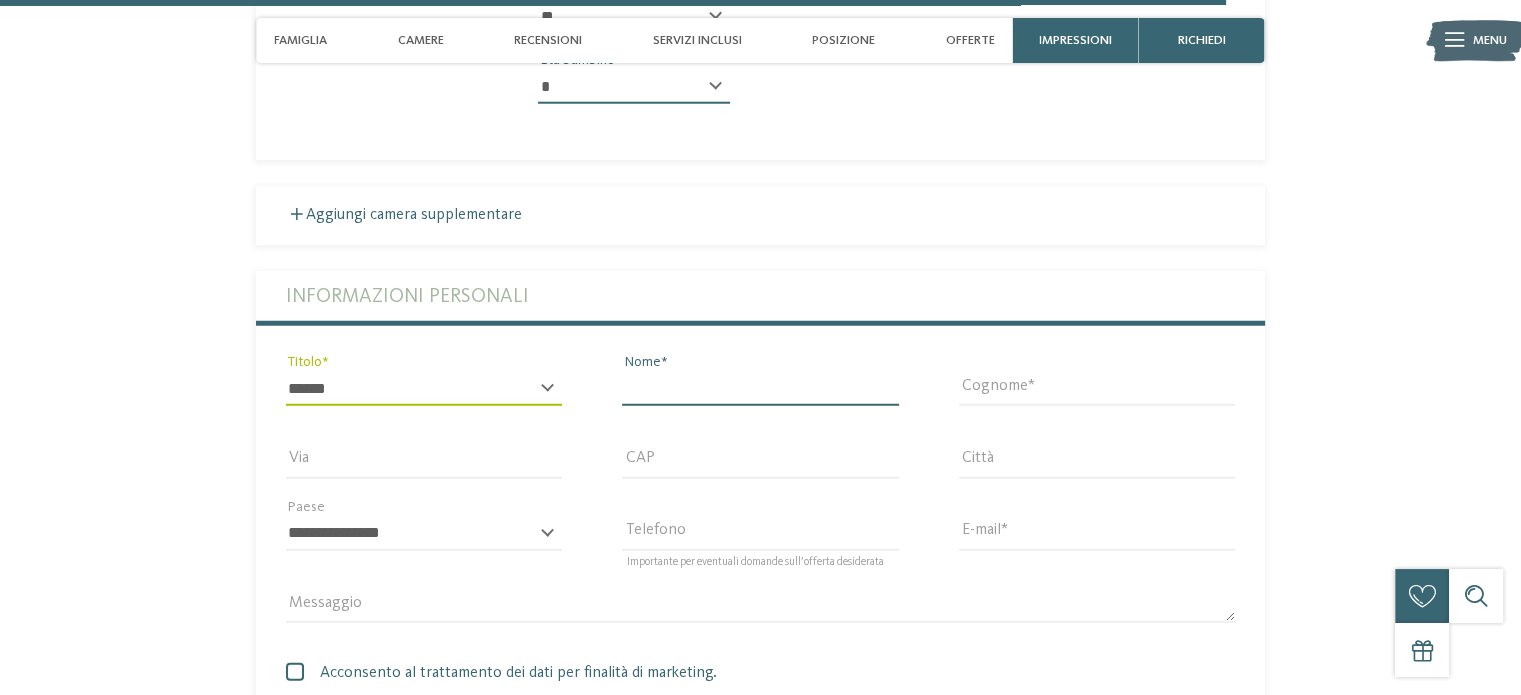 click on "Nome" at bounding box center (760, 389) 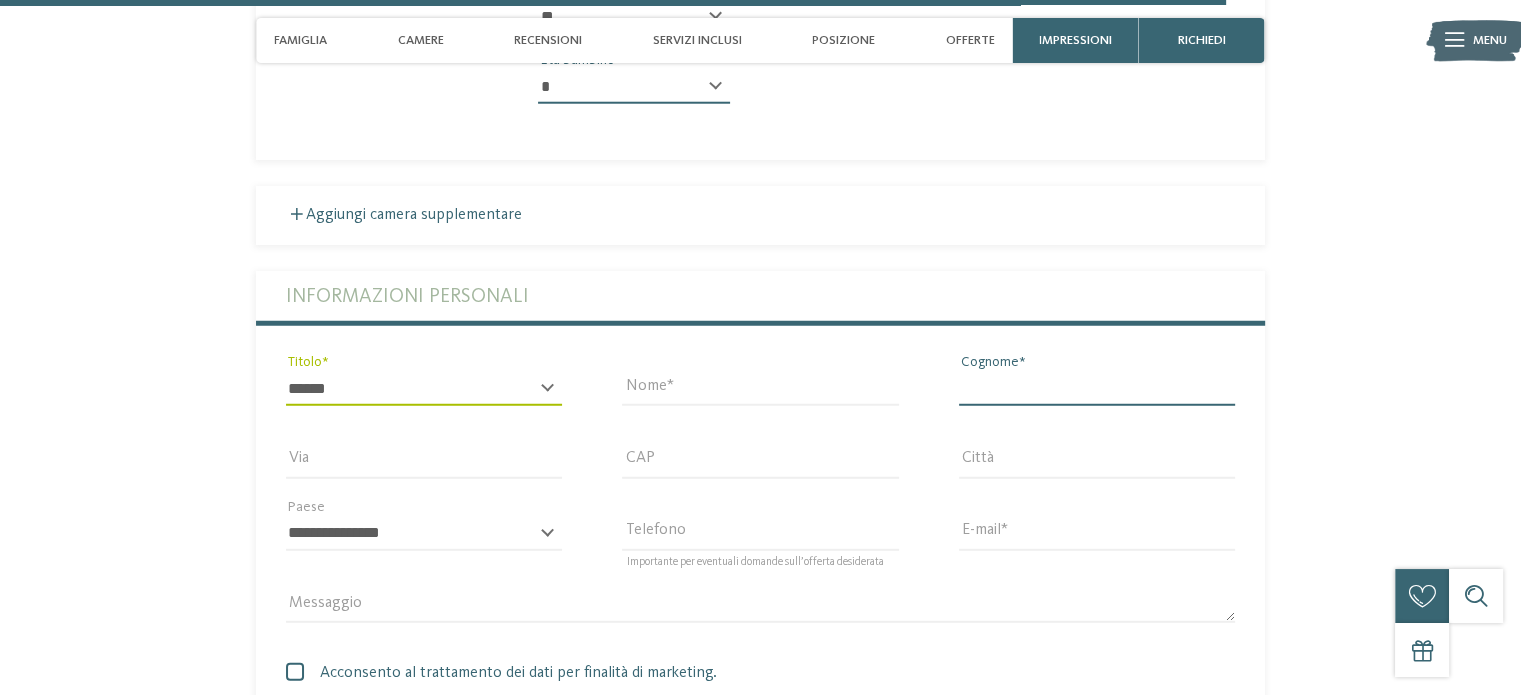 click on "Cognome" at bounding box center (1097, 389) 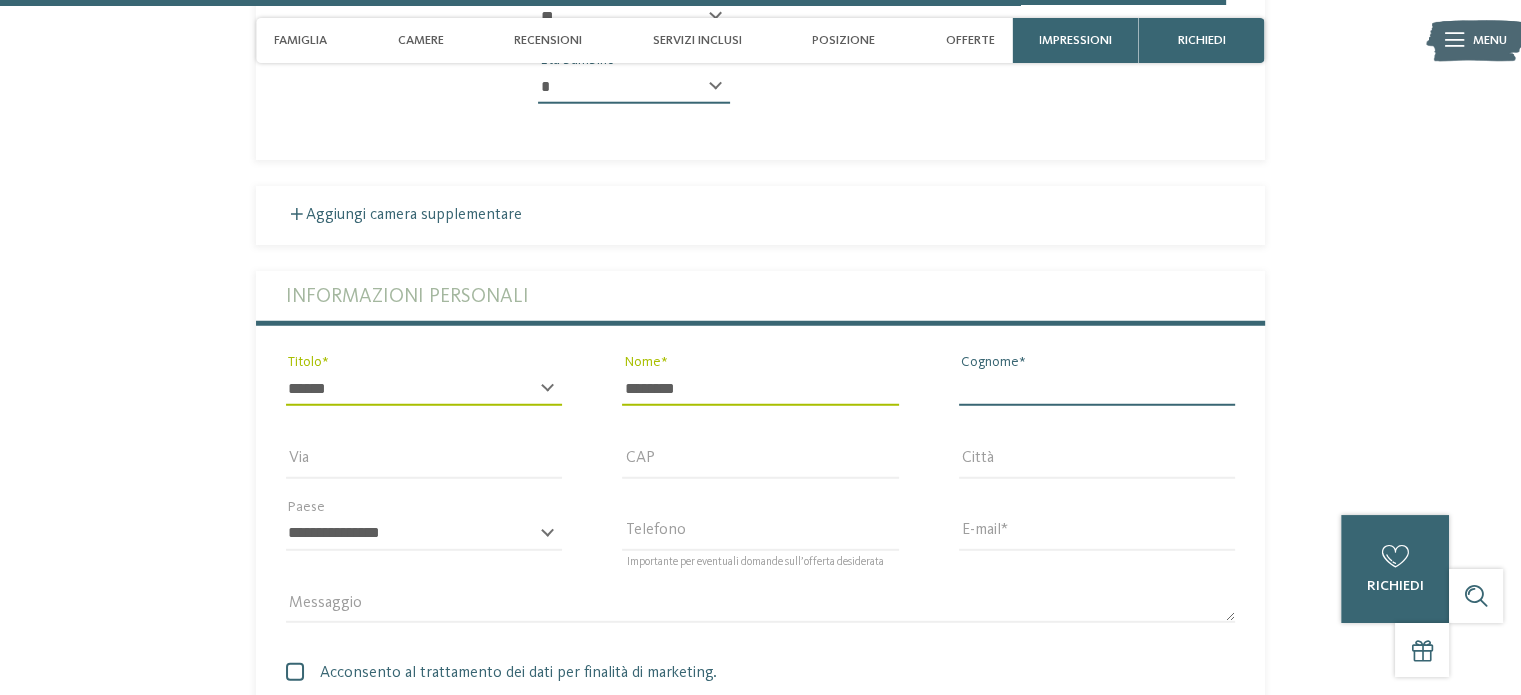 type on "********" 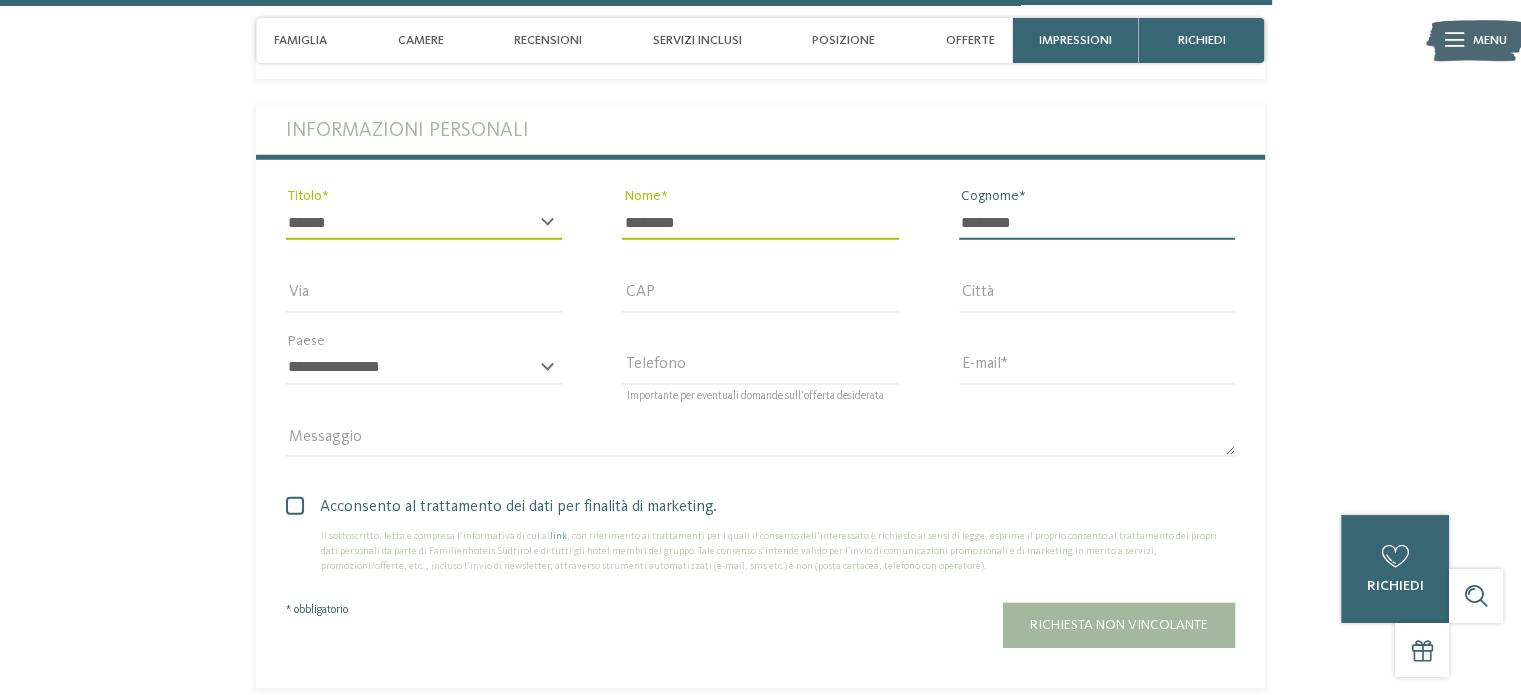 scroll, scrollTop: 5546, scrollLeft: 0, axis: vertical 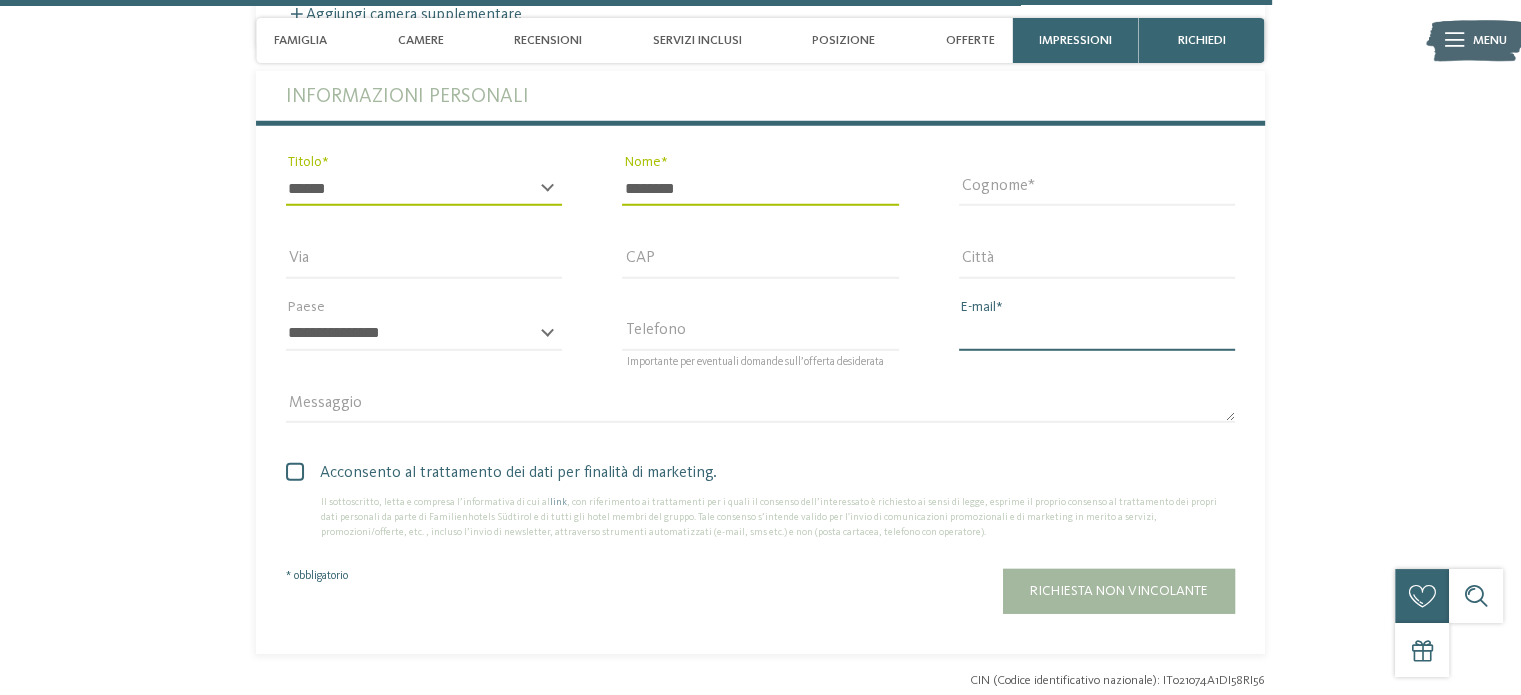click on "E-mail" at bounding box center [1097, 334] 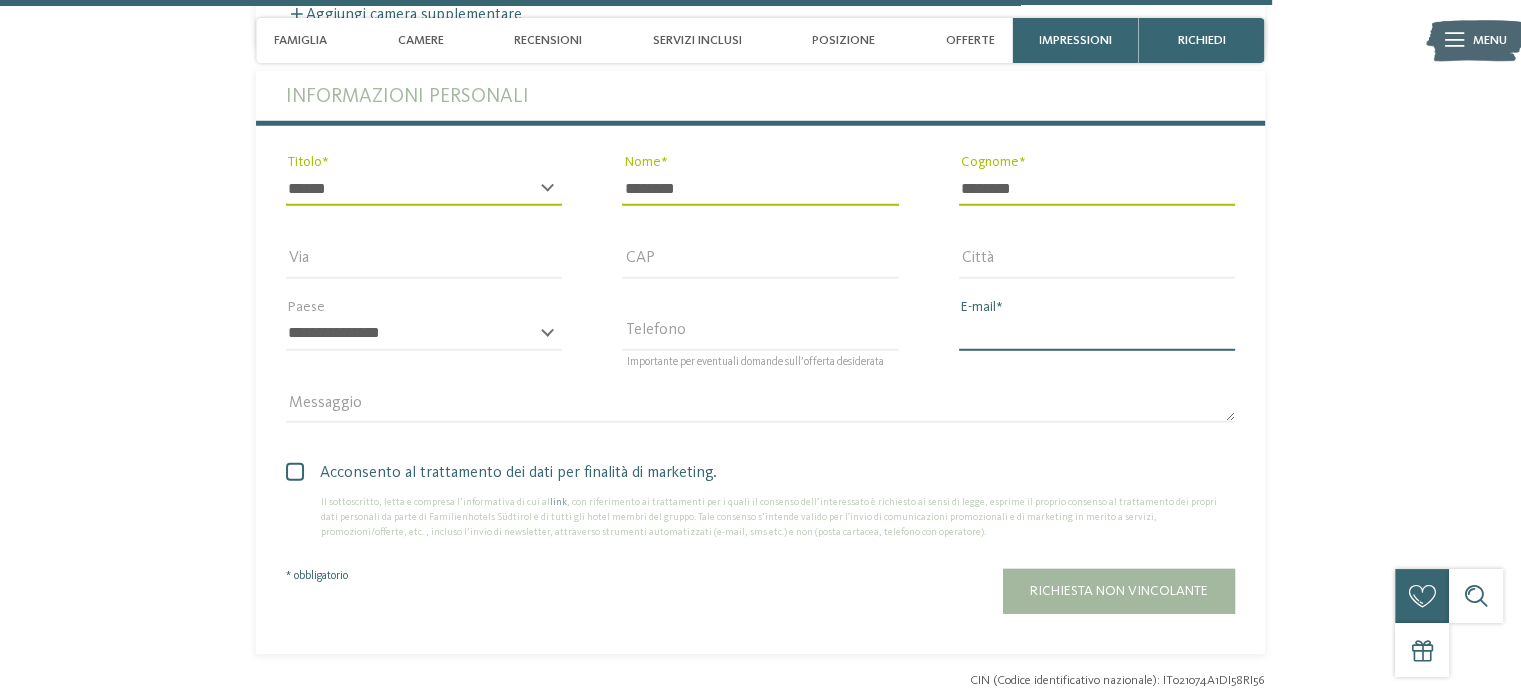 type on "**********" 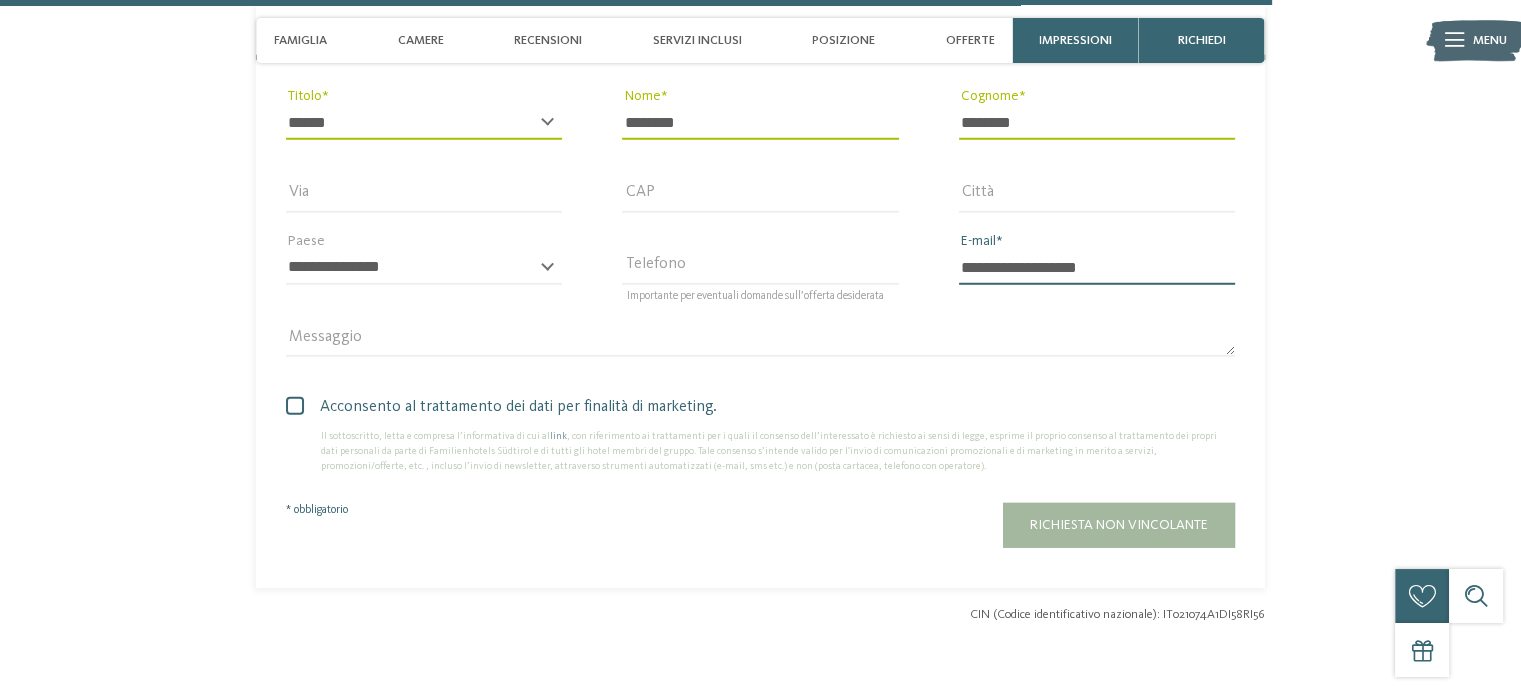 scroll, scrollTop: 5646, scrollLeft: 0, axis: vertical 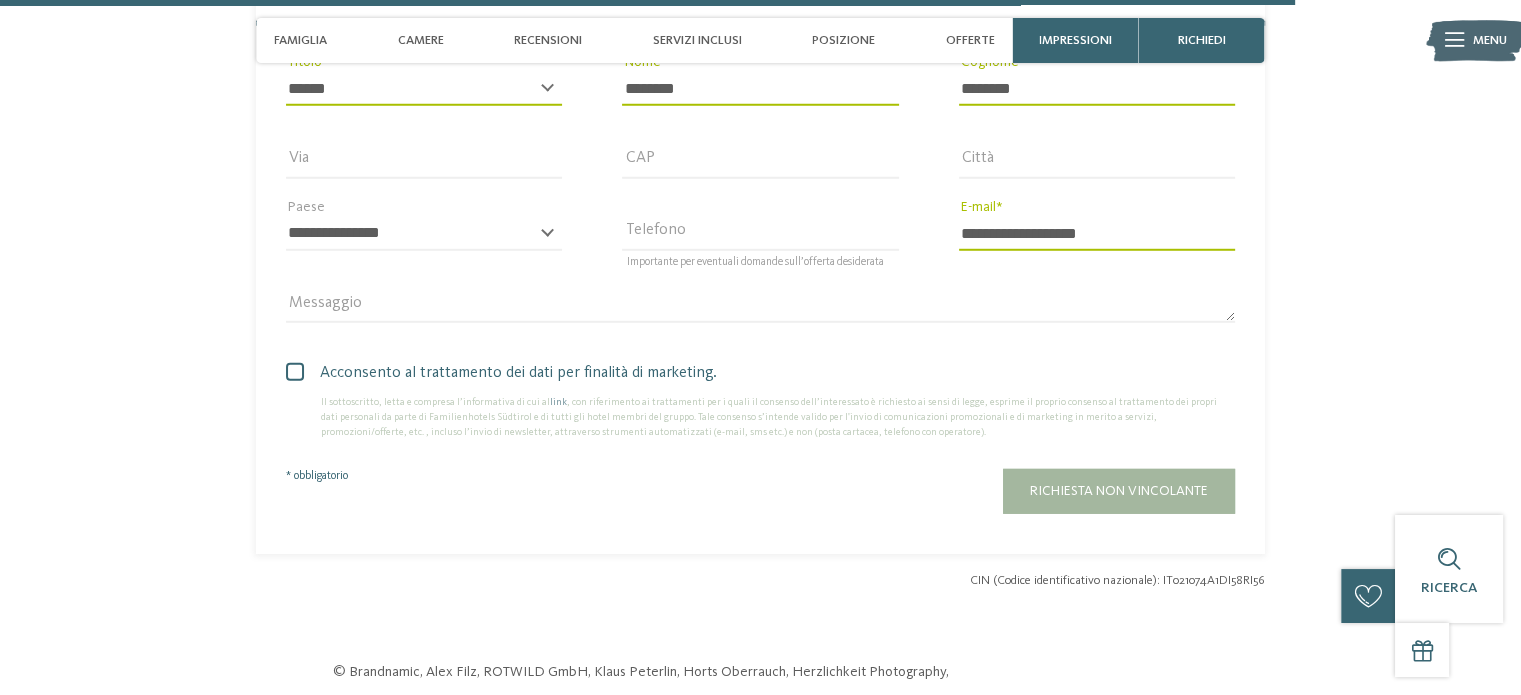 click at bounding box center (295, 372) 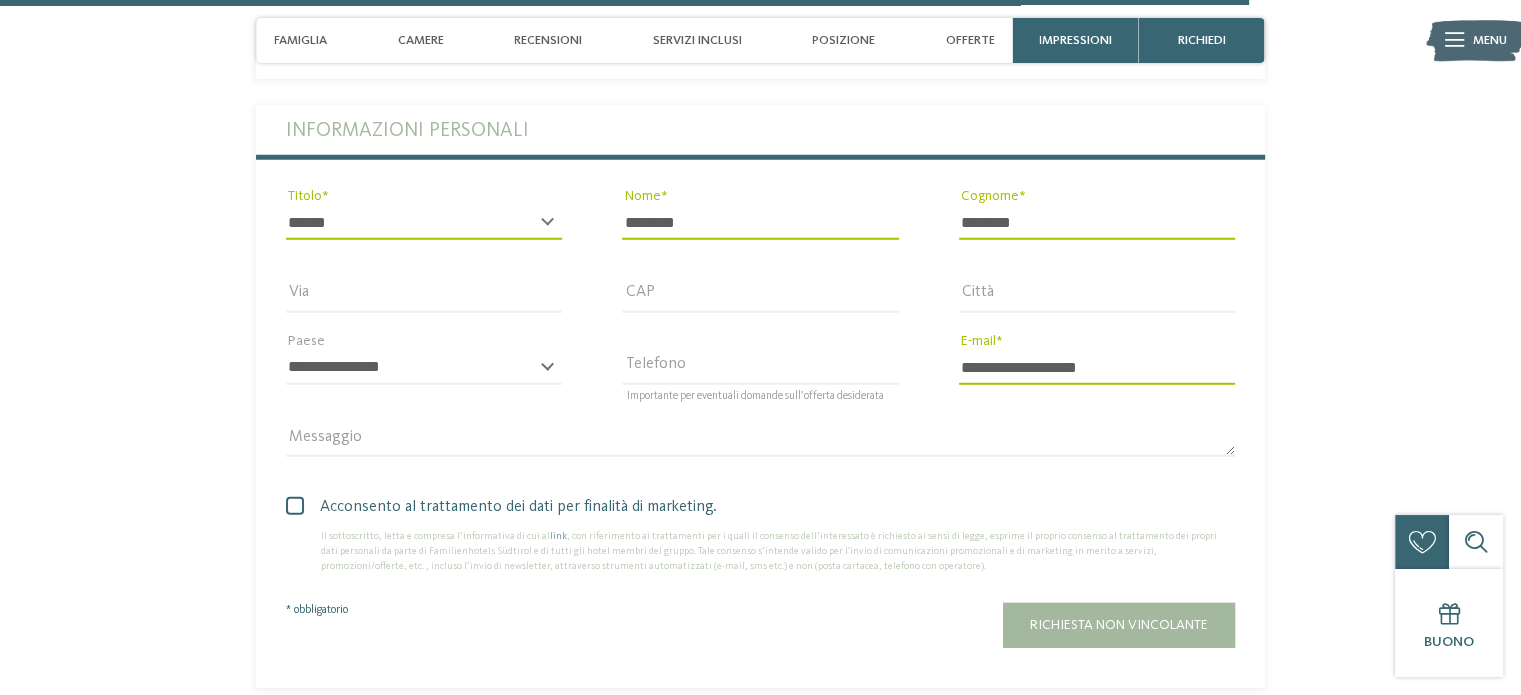 scroll, scrollTop: 5546, scrollLeft: 0, axis: vertical 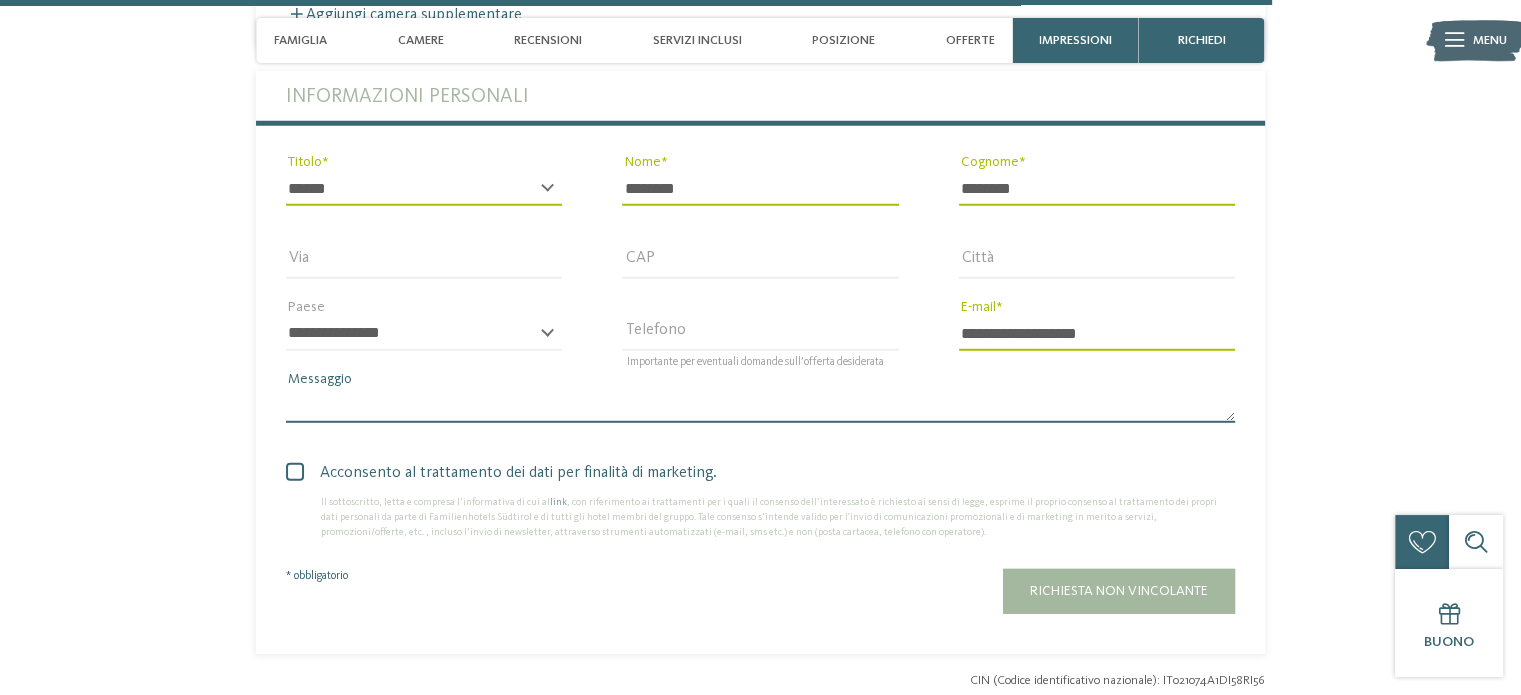 click on "Messaggio" at bounding box center (760, 406) 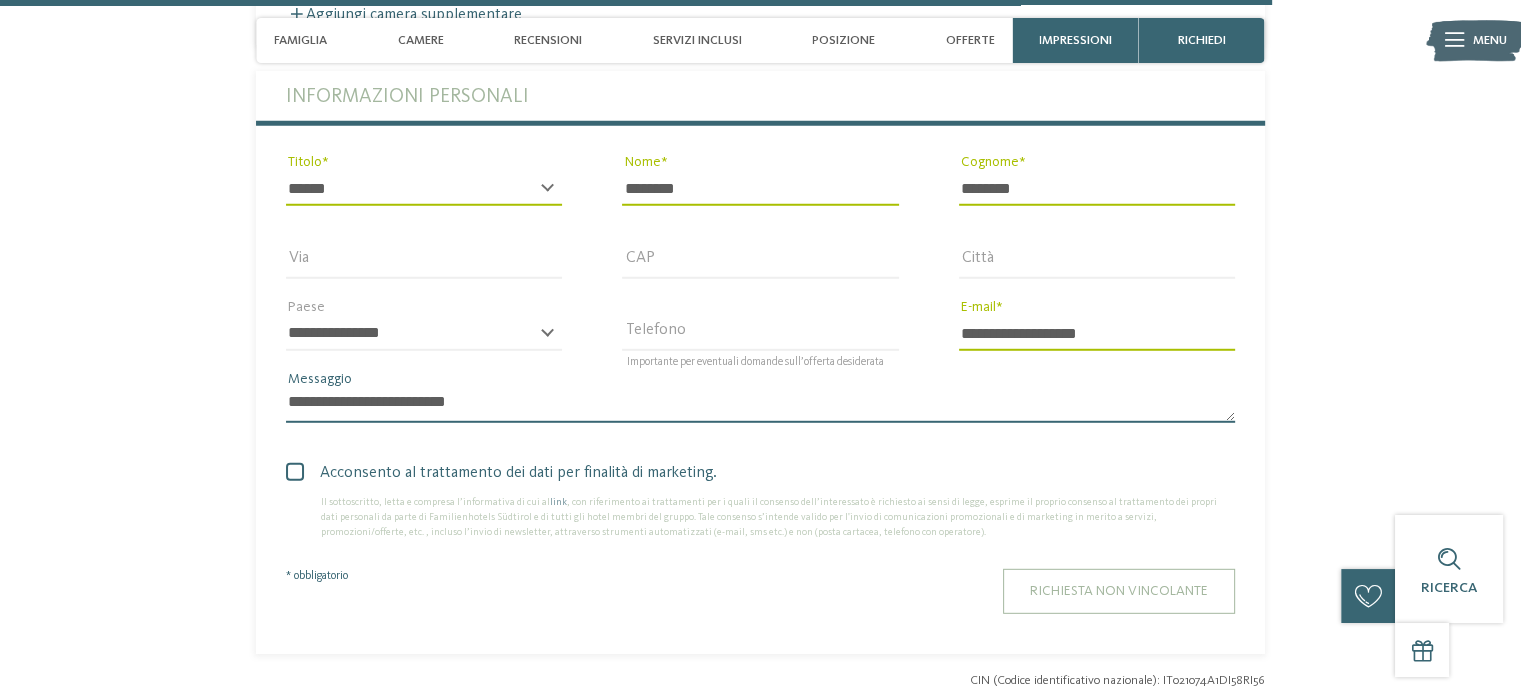 type on "**********" 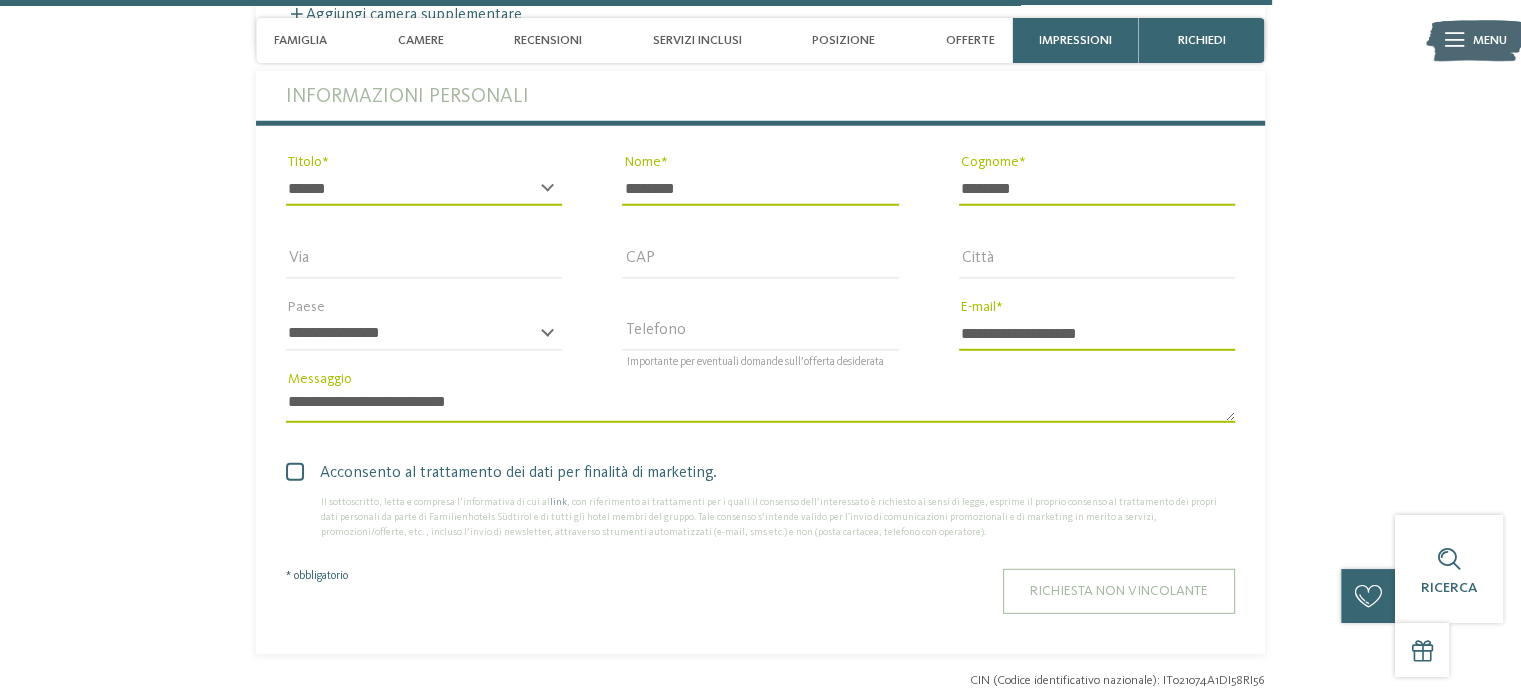 click on "Richiesta non vincolante" at bounding box center [1119, 591] 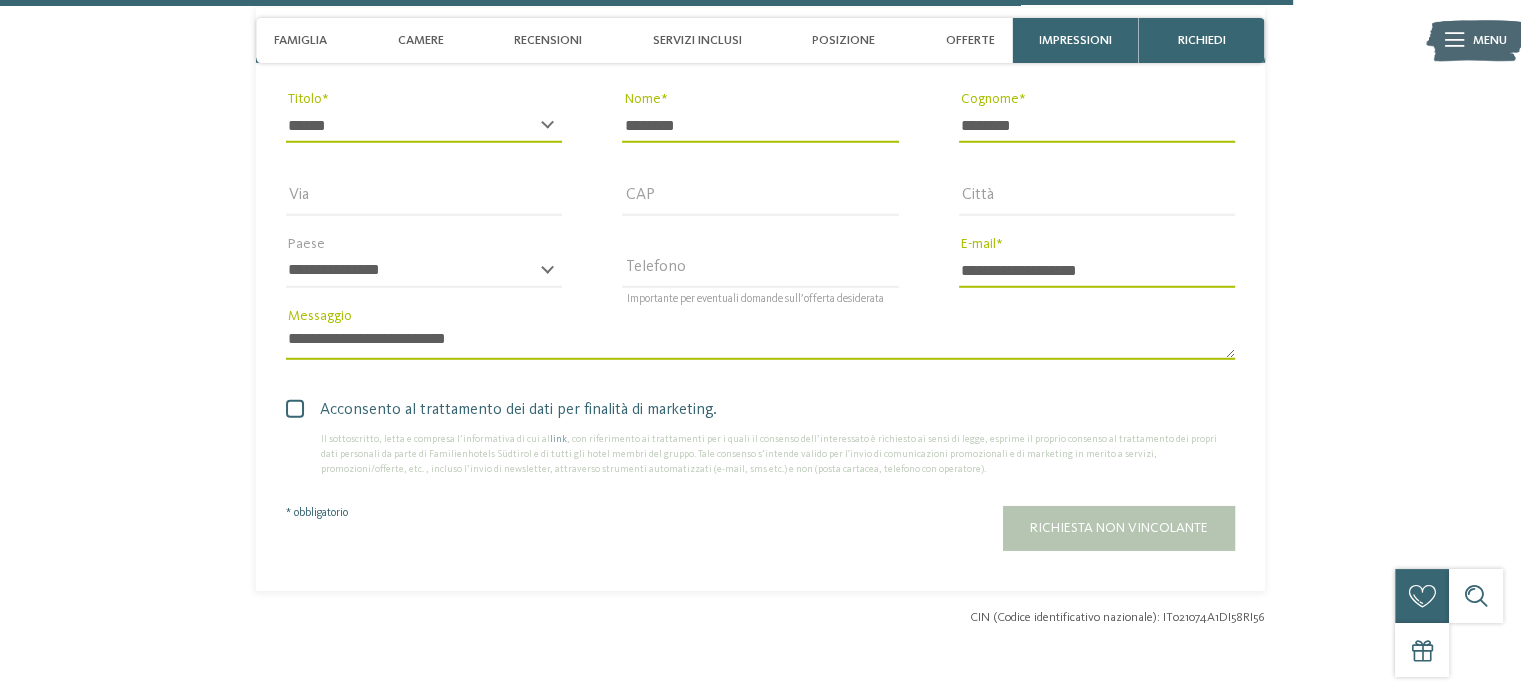 scroll, scrollTop: 5642, scrollLeft: 0, axis: vertical 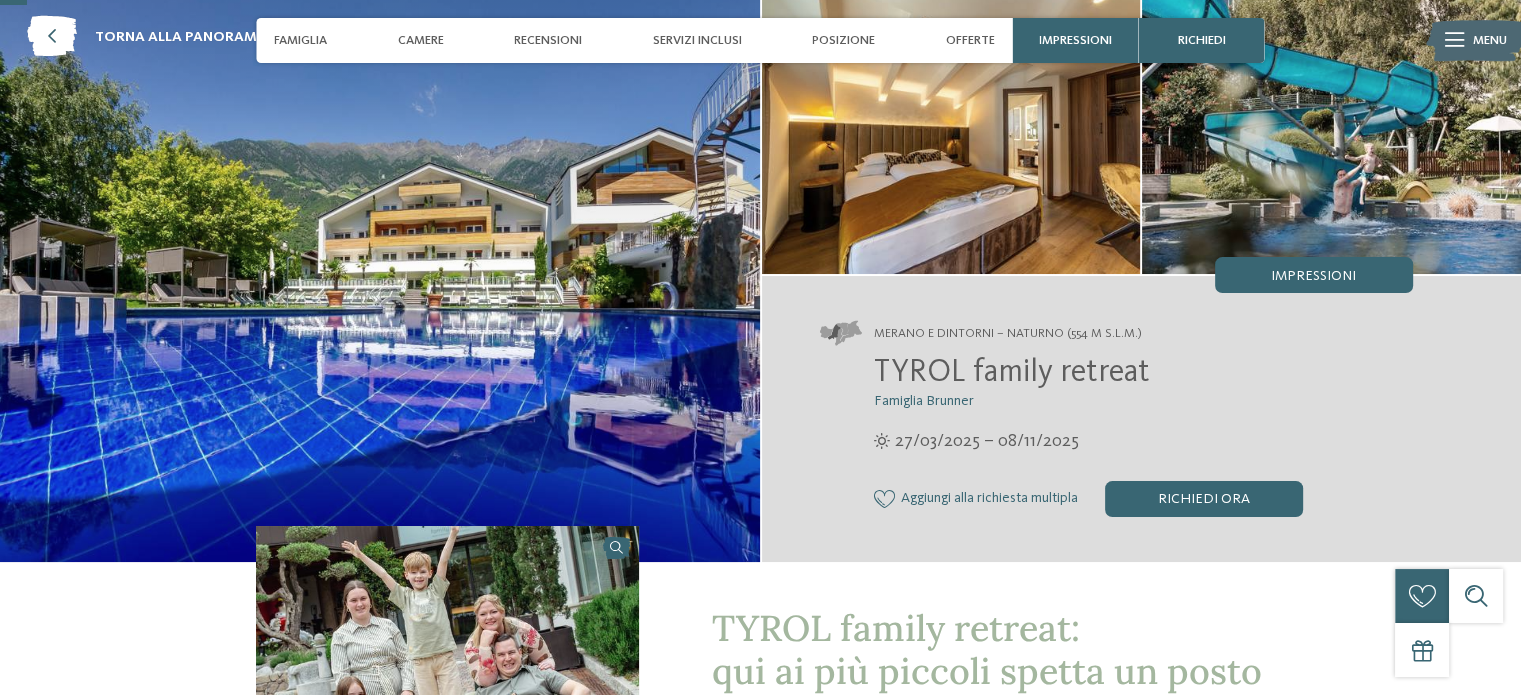 drag, startPoint x: 1240, startPoint y: 504, endPoint x: 1224, endPoint y: 501, distance: 16.27882 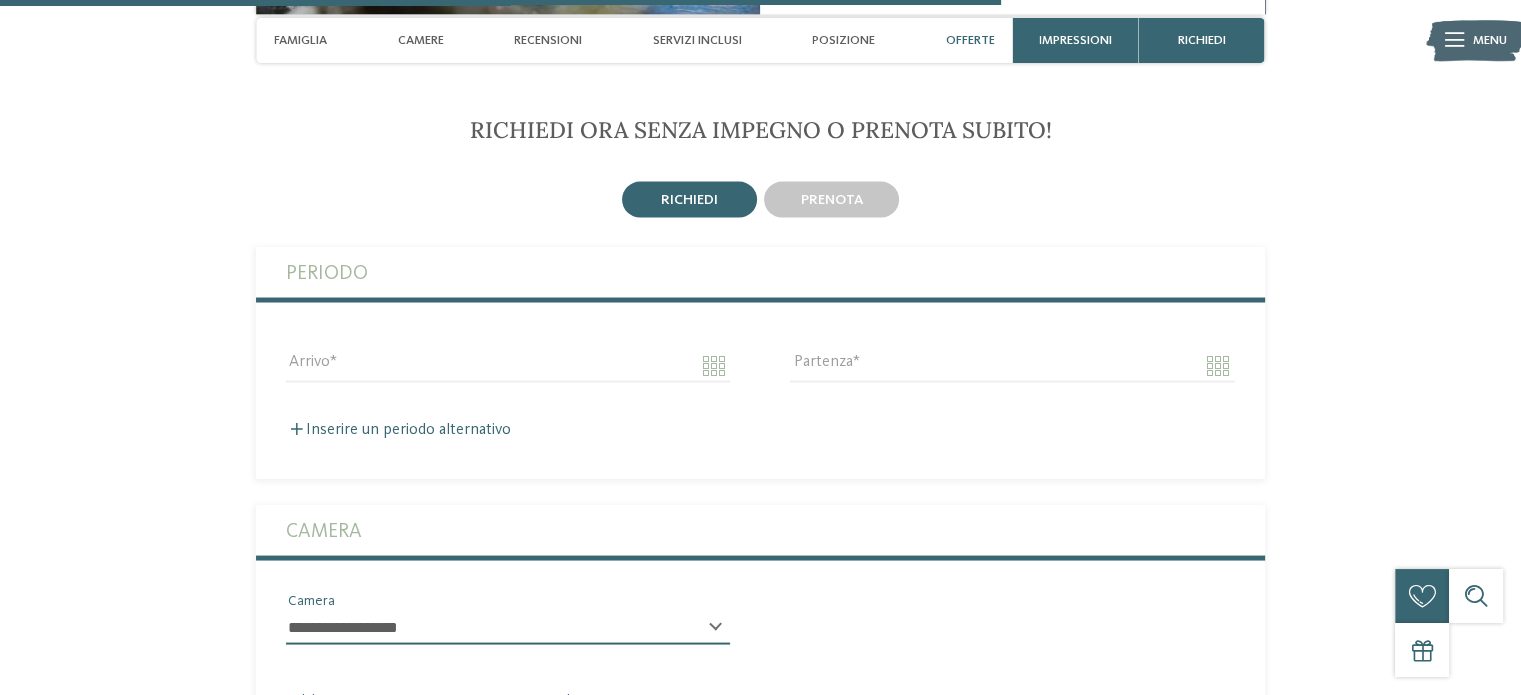 scroll, scrollTop: 3694, scrollLeft: 0, axis: vertical 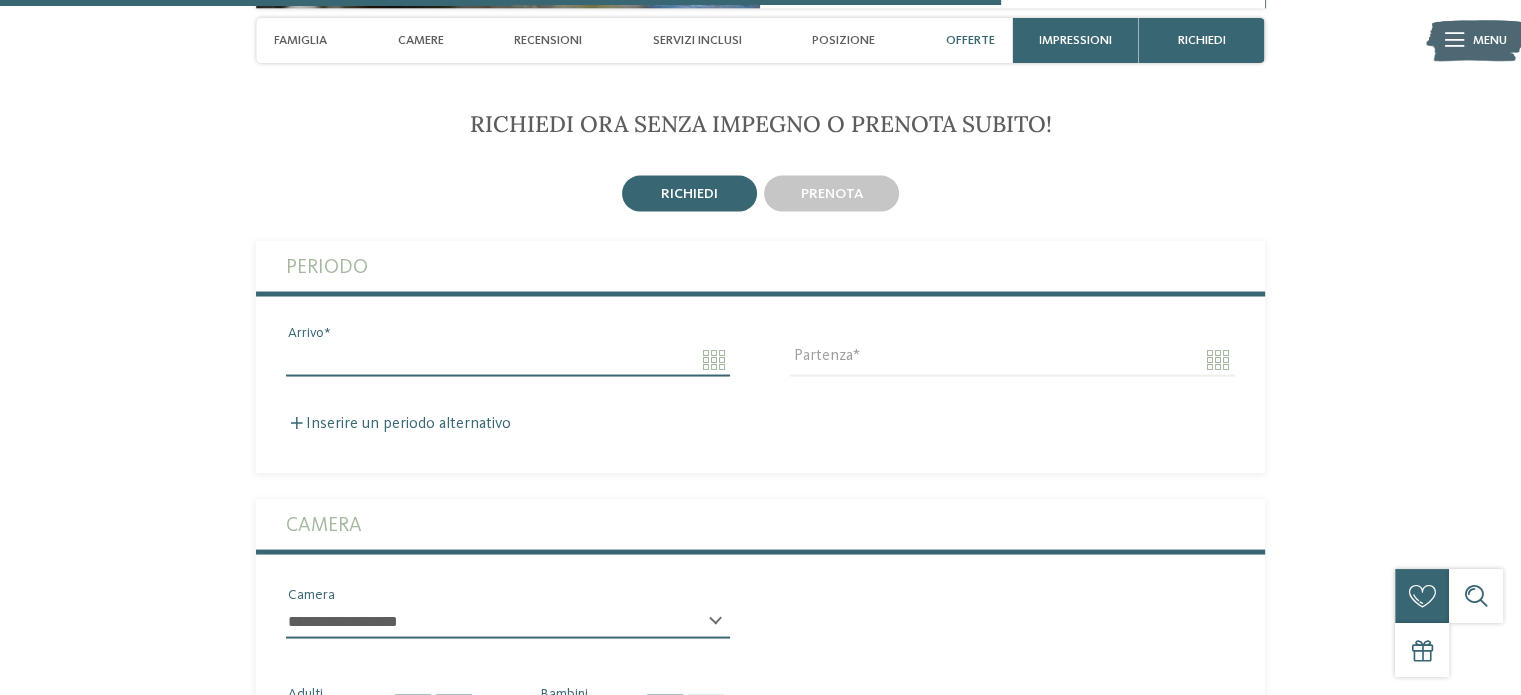 click on "Arrivo" at bounding box center [508, 359] 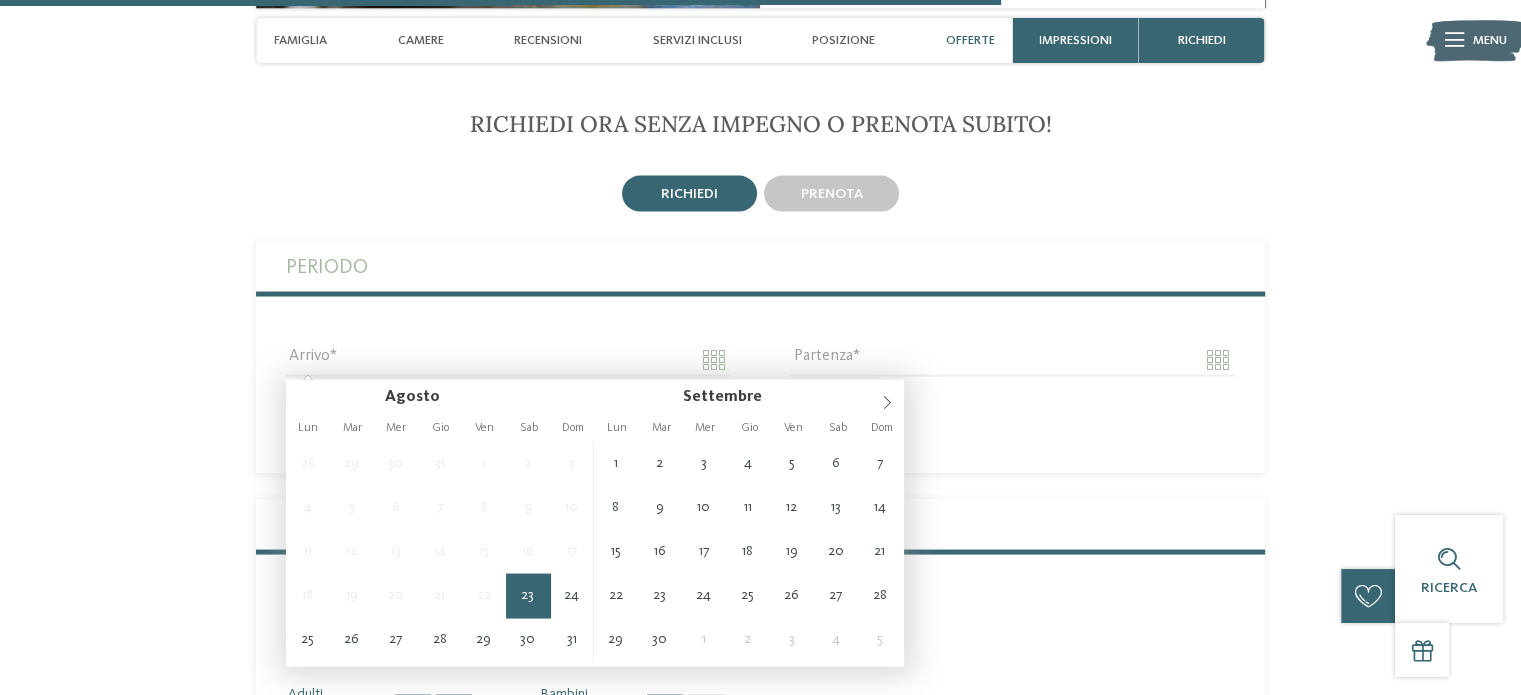 type on "**********" 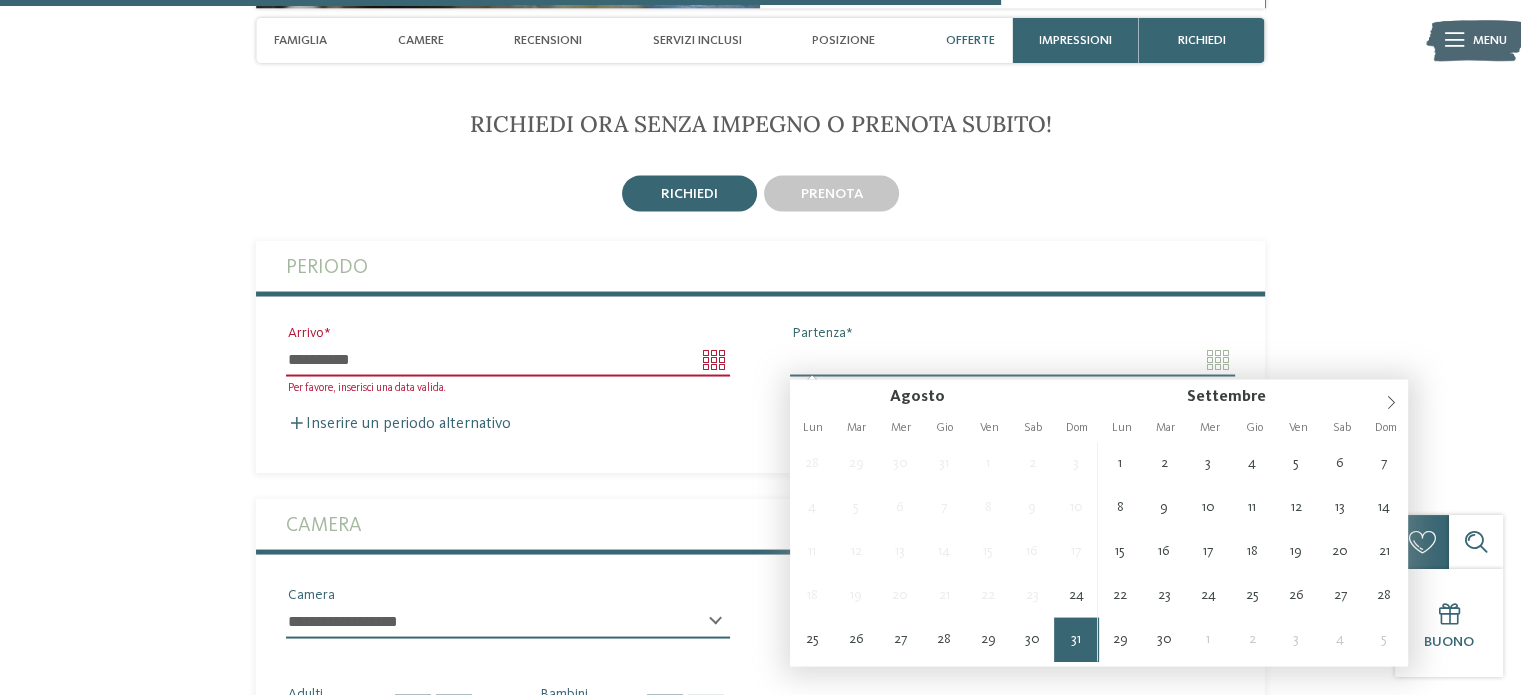 type on "**********" 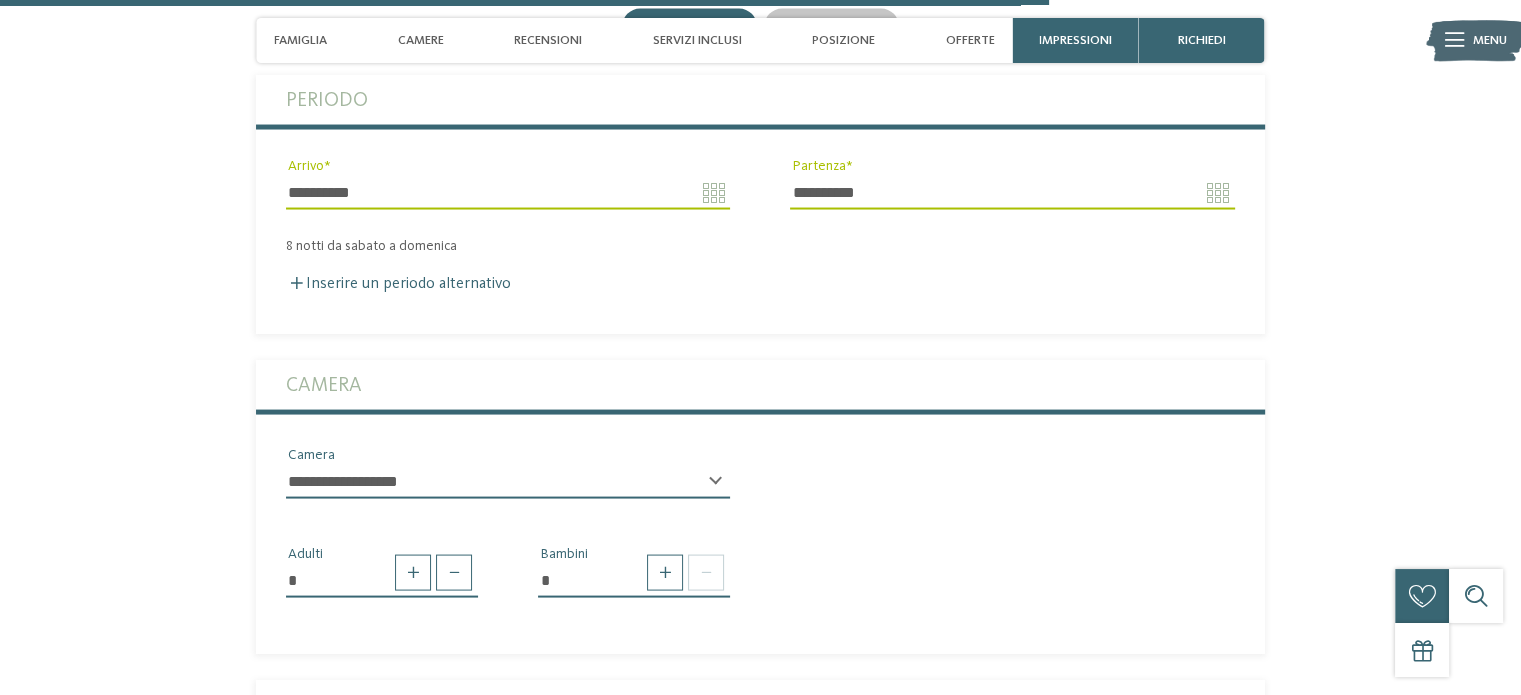 scroll, scrollTop: 3894, scrollLeft: 0, axis: vertical 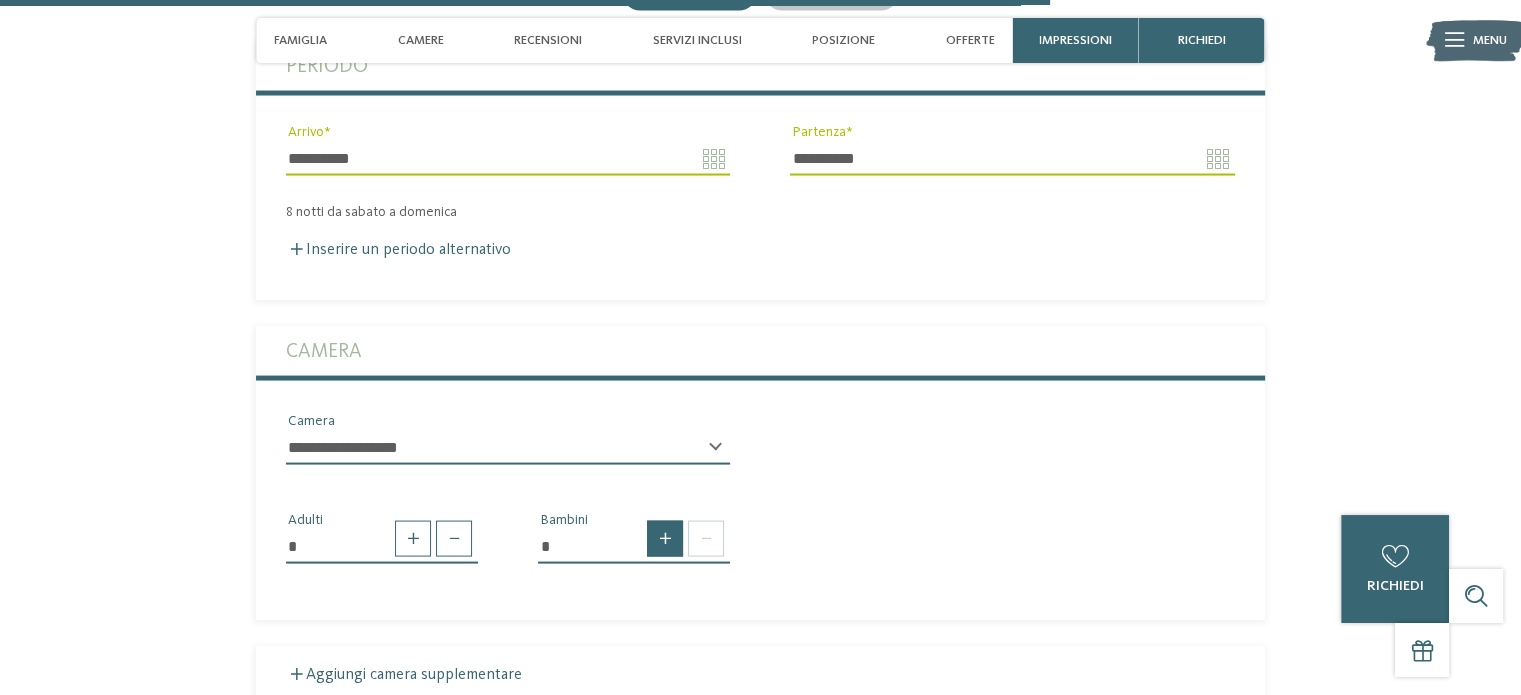 click at bounding box center (665, 539) 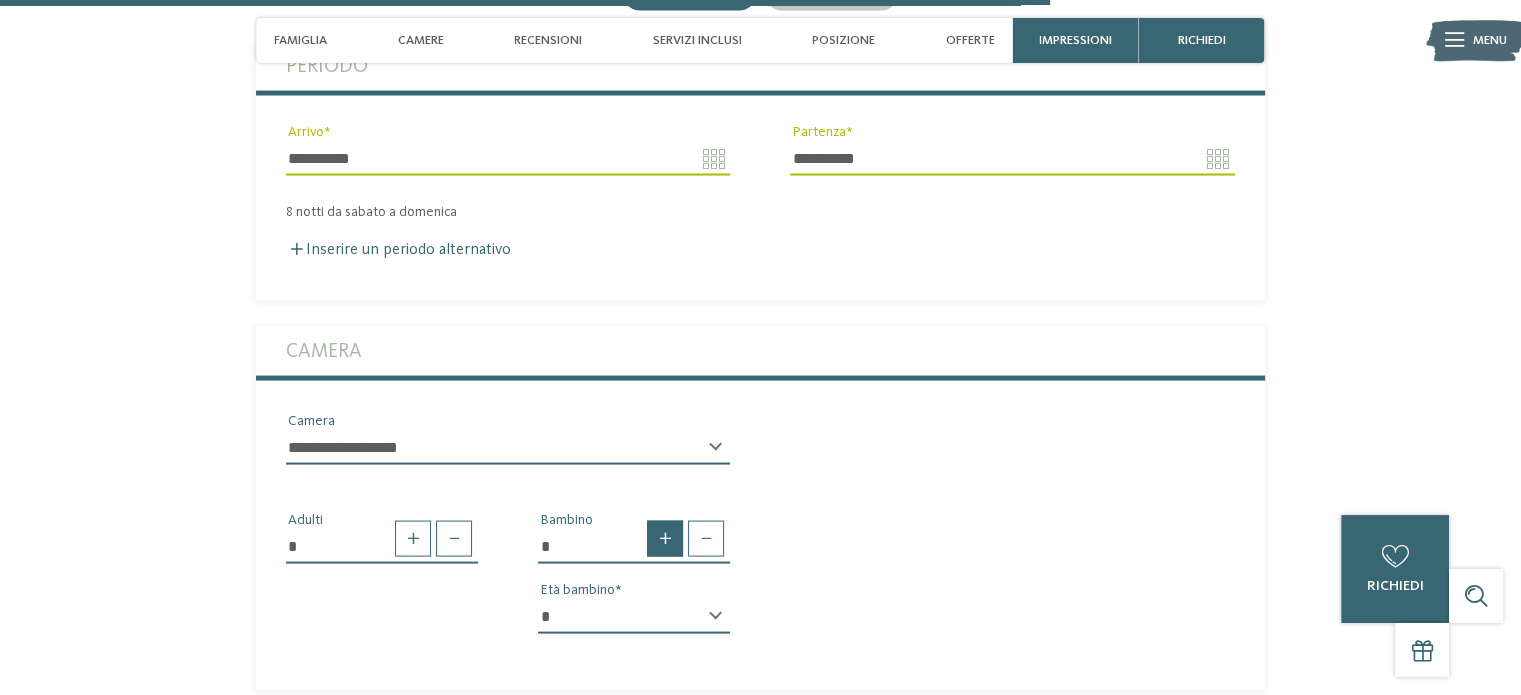 click at bounding box center (665, 539) 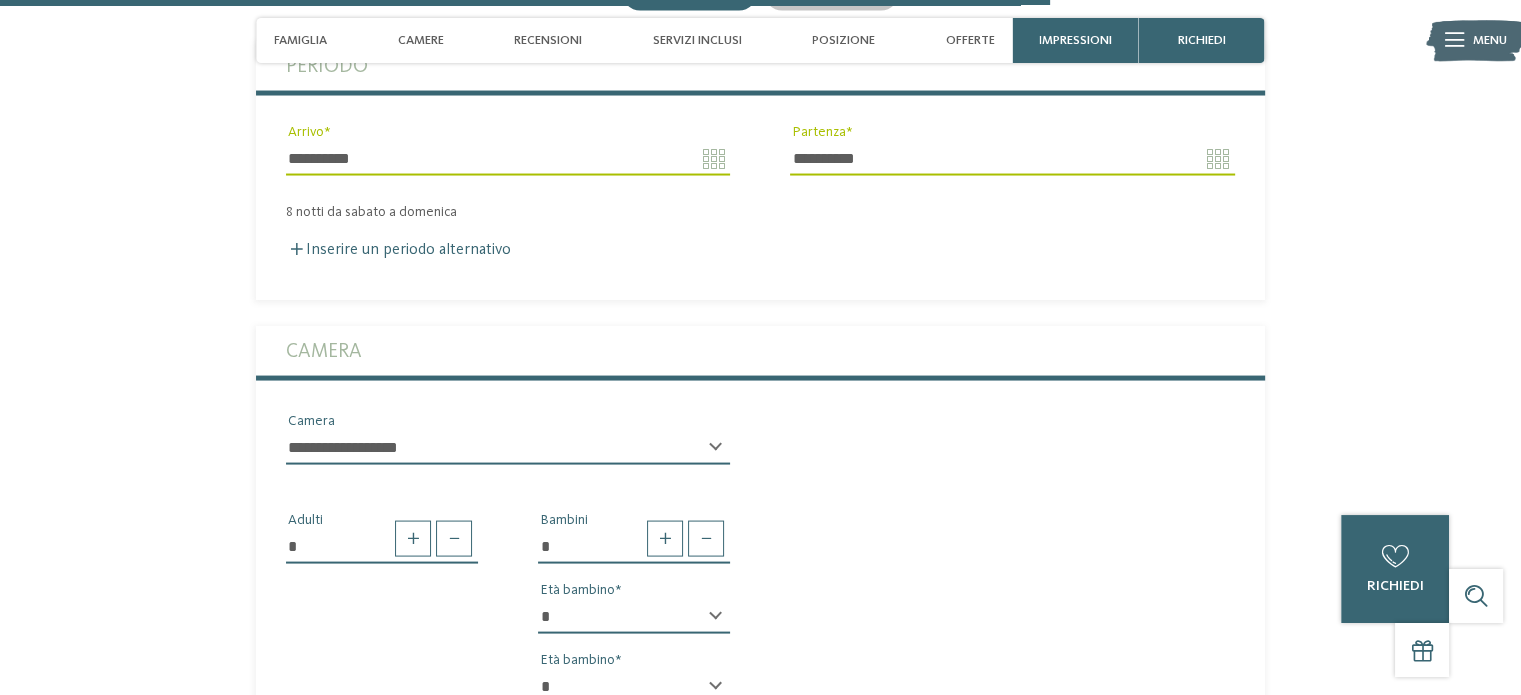 click on "* * * * * * * * * * * ** ** ** ** ** ** ** **" at bounding box center (634, 617) 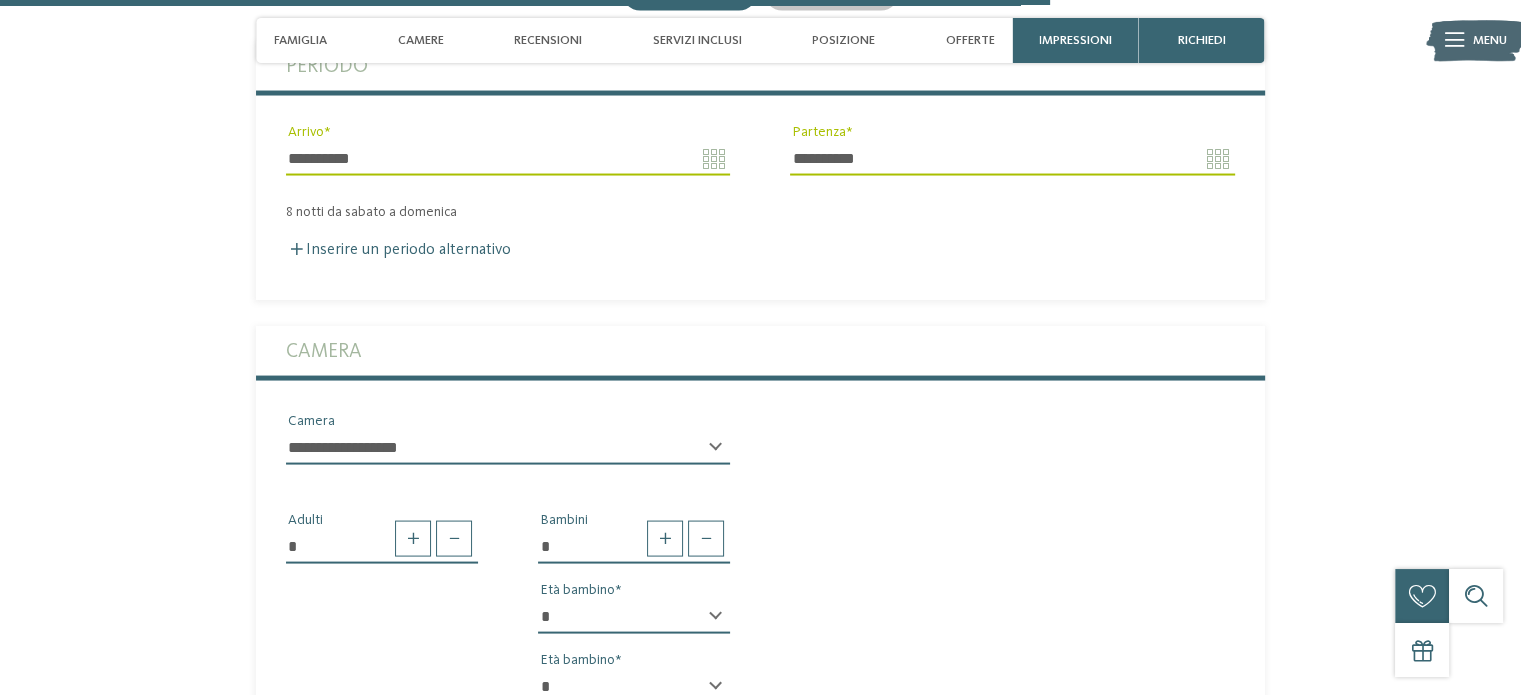 select on "**" 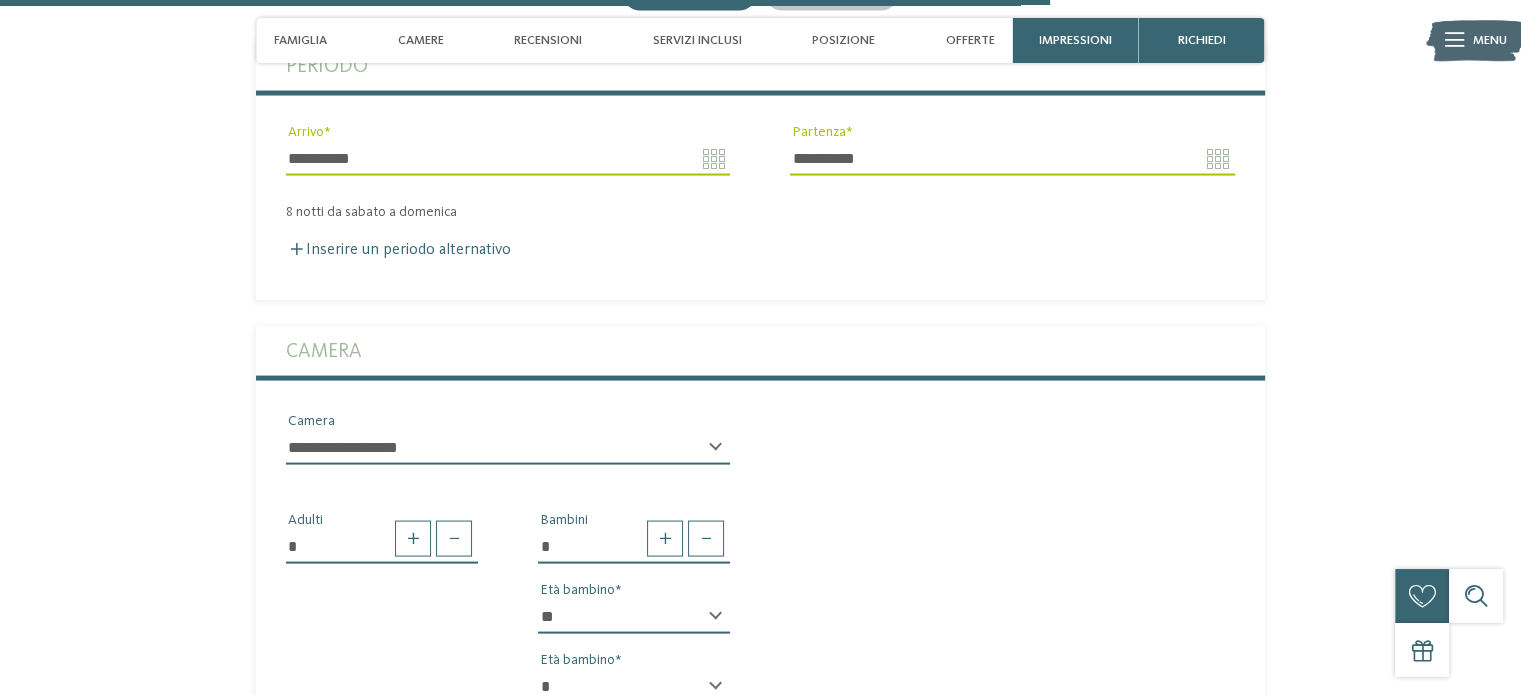 click on "* * * * * * * * * * * ** ** ** ** ** ** ** **" at bounding box center (634, 617) 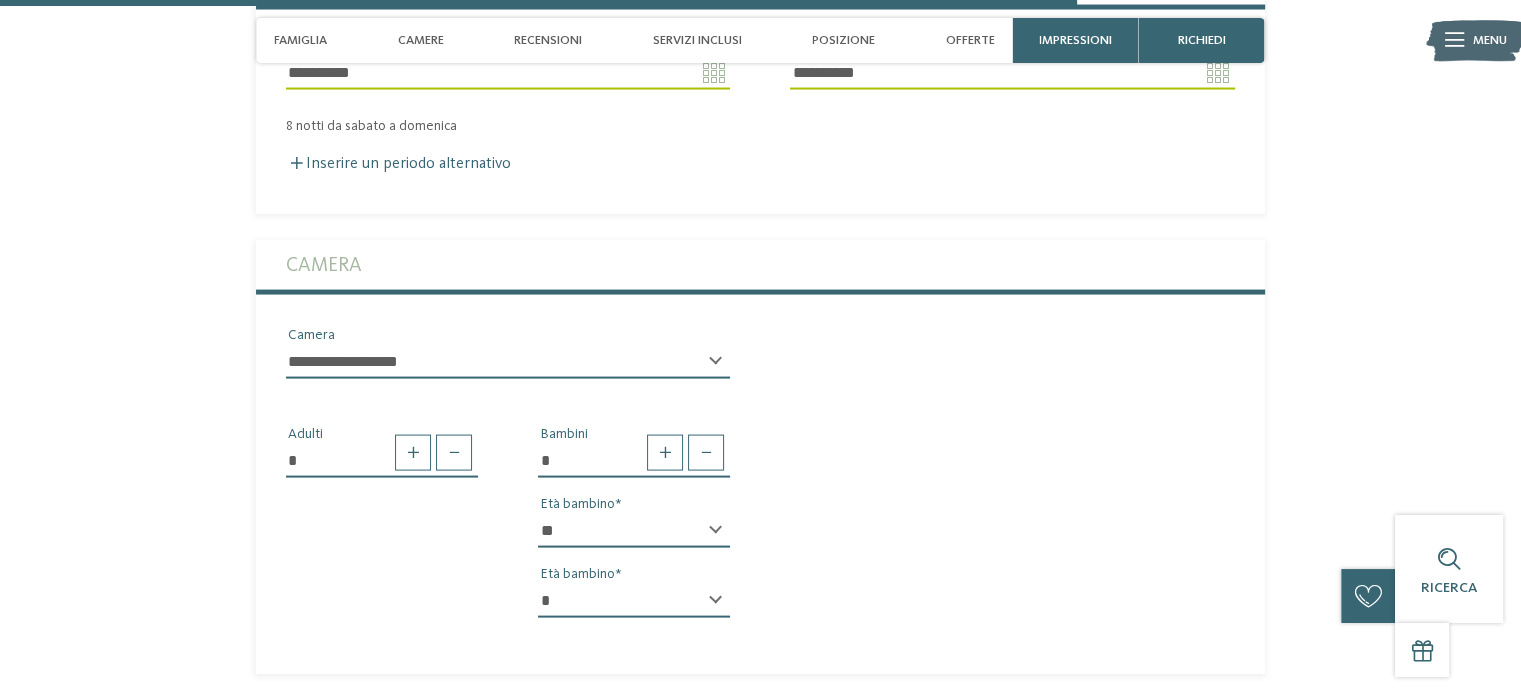 scroll, scrollTop: 4094, scrollLeft: 0, axis: vertical 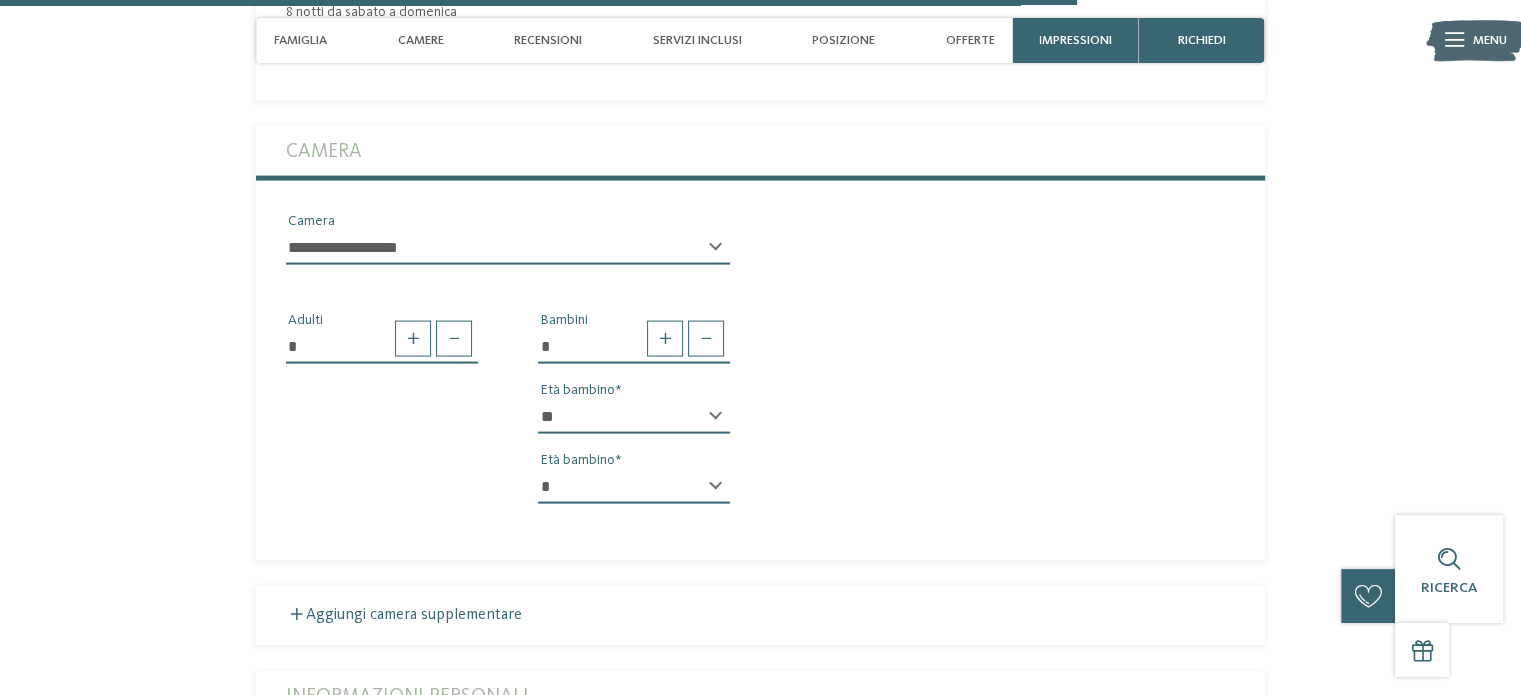 click on "* * * * * * * * * * * ** ** ** ** ** ** ** **     Età bambino" at bounding box center [634, 495] 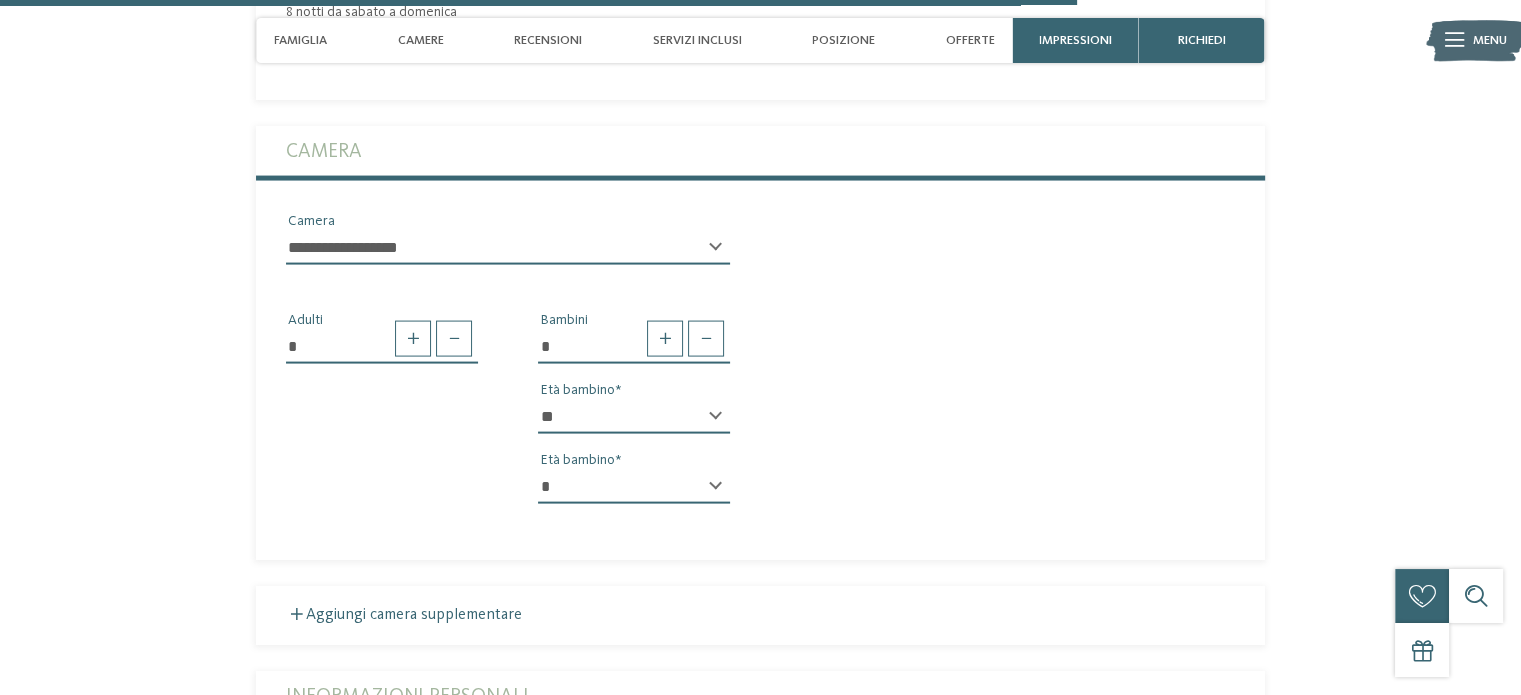 click on "* * * * * * * * * * * ** ** ** ** ** ** ** **" at bounding box center [634, 487] 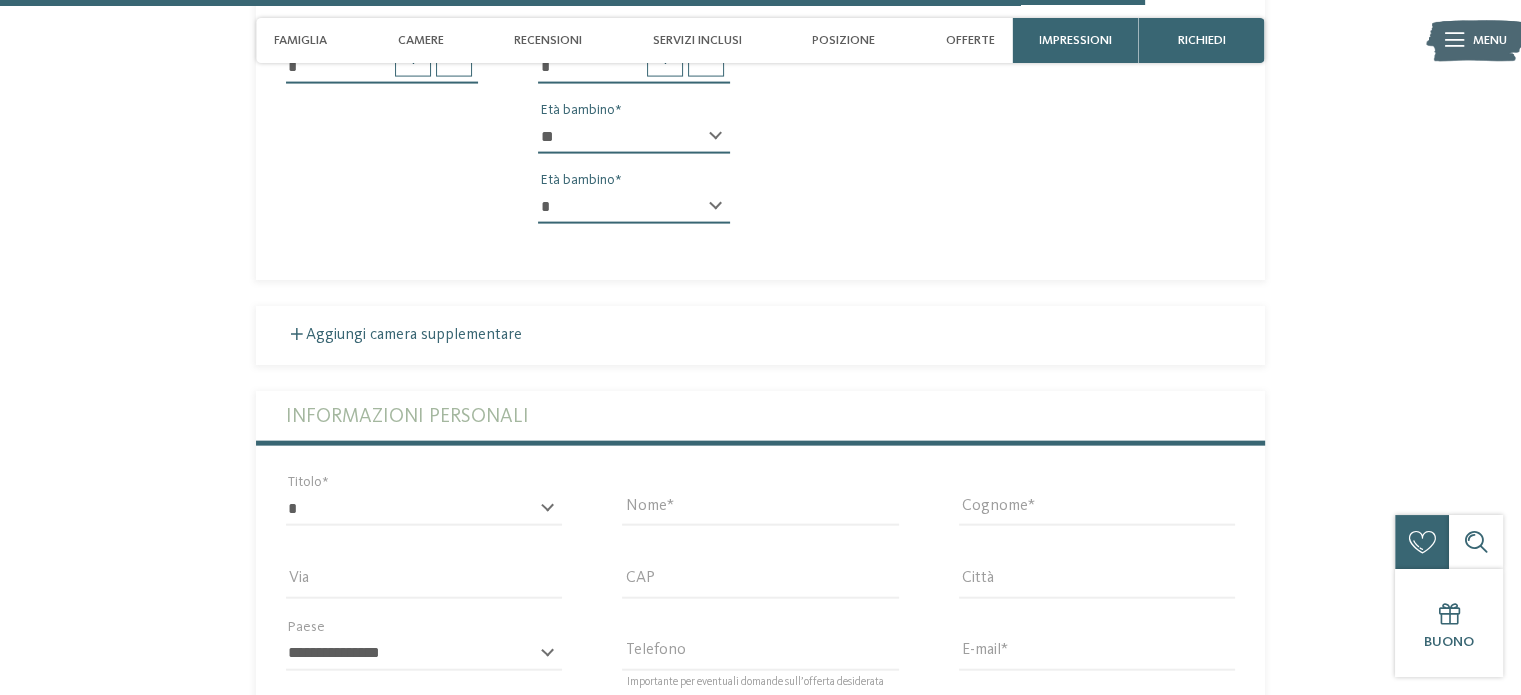 scroll, scrollTop: 4494, scrollLeft: 0, axis: vertical 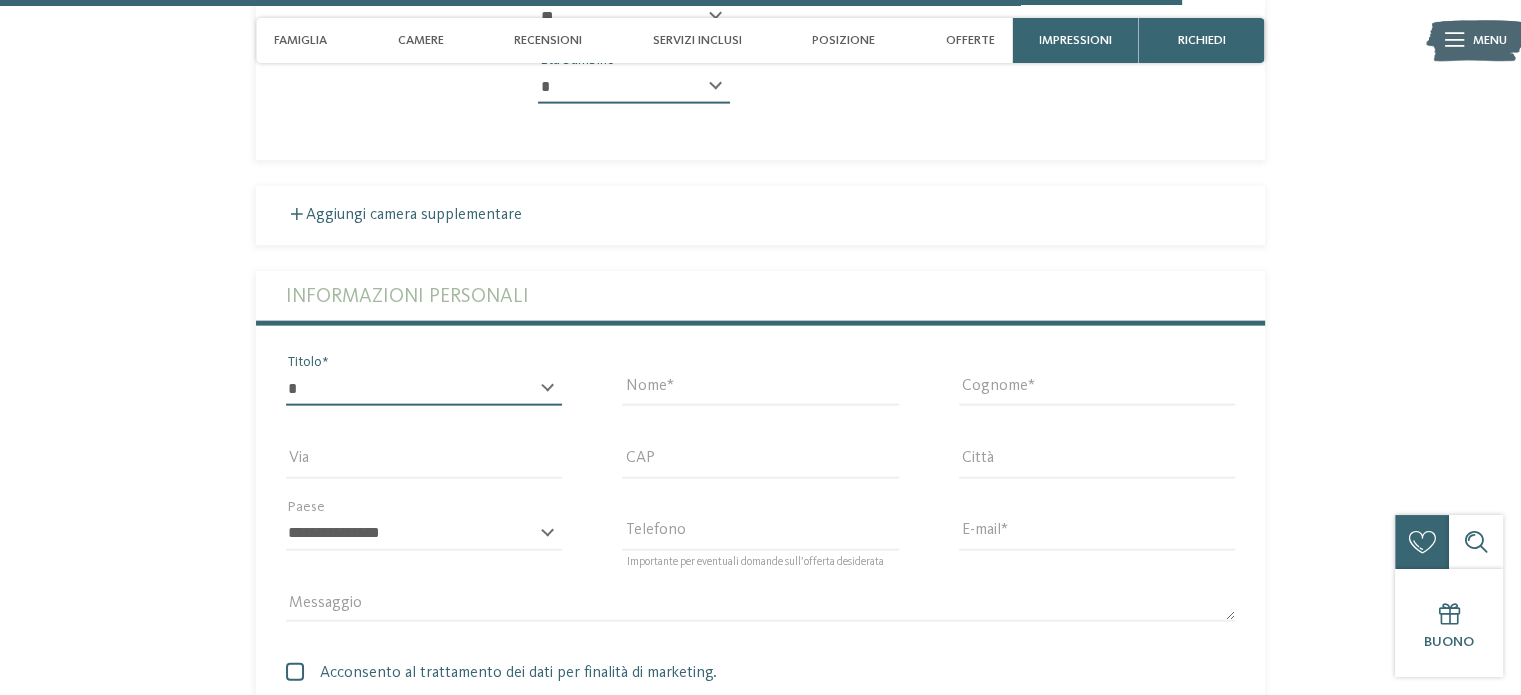 click on "* ****** ******* ******** ******" at bounding box center (424, 389) 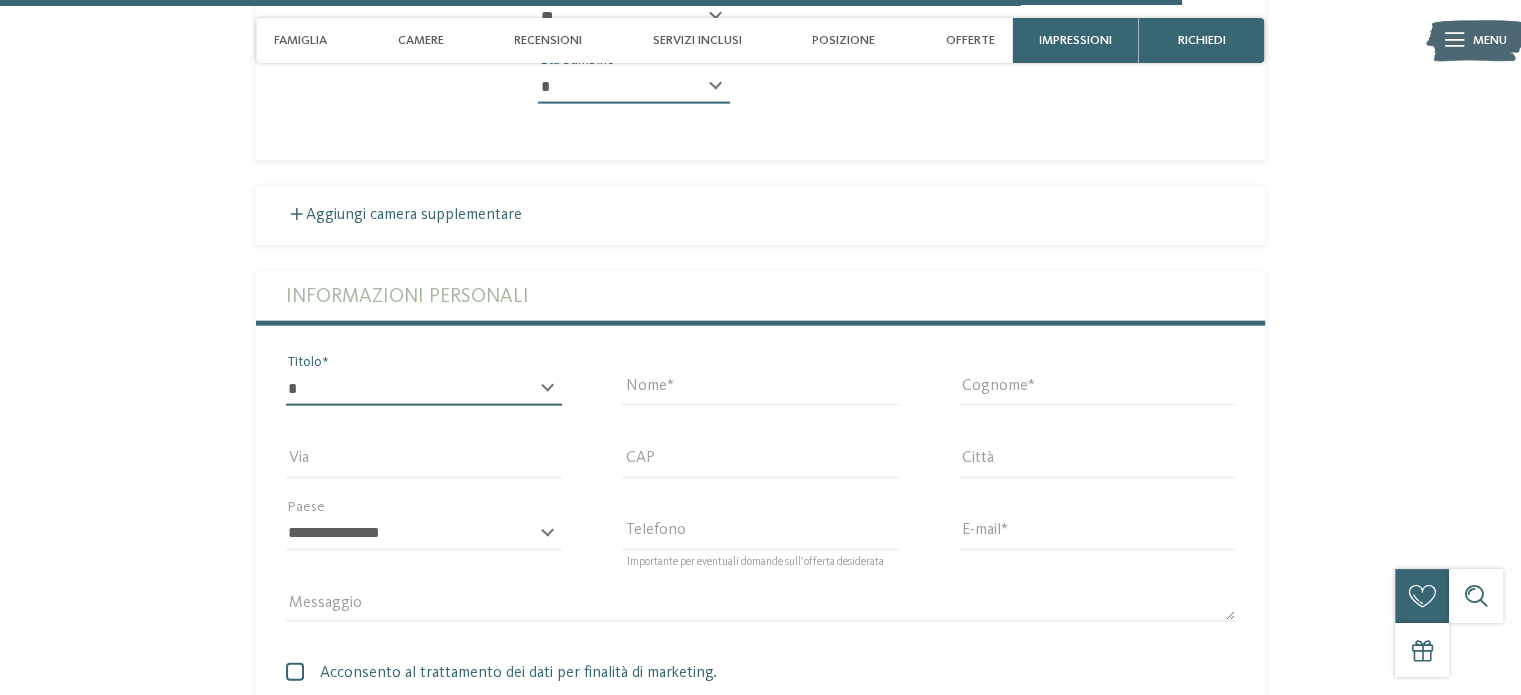 select on "*" 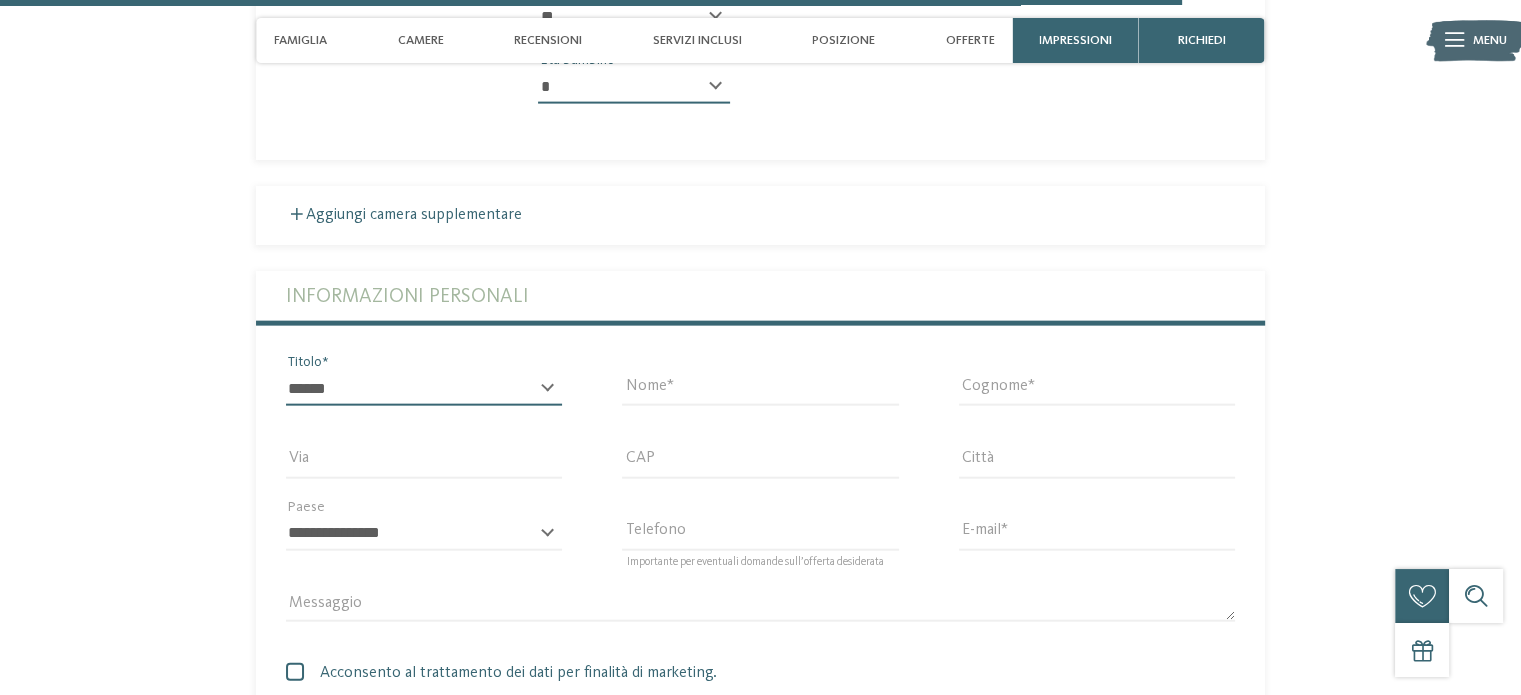 click on "* ****** ******* ******** ******" at bounding box center [424, 389] 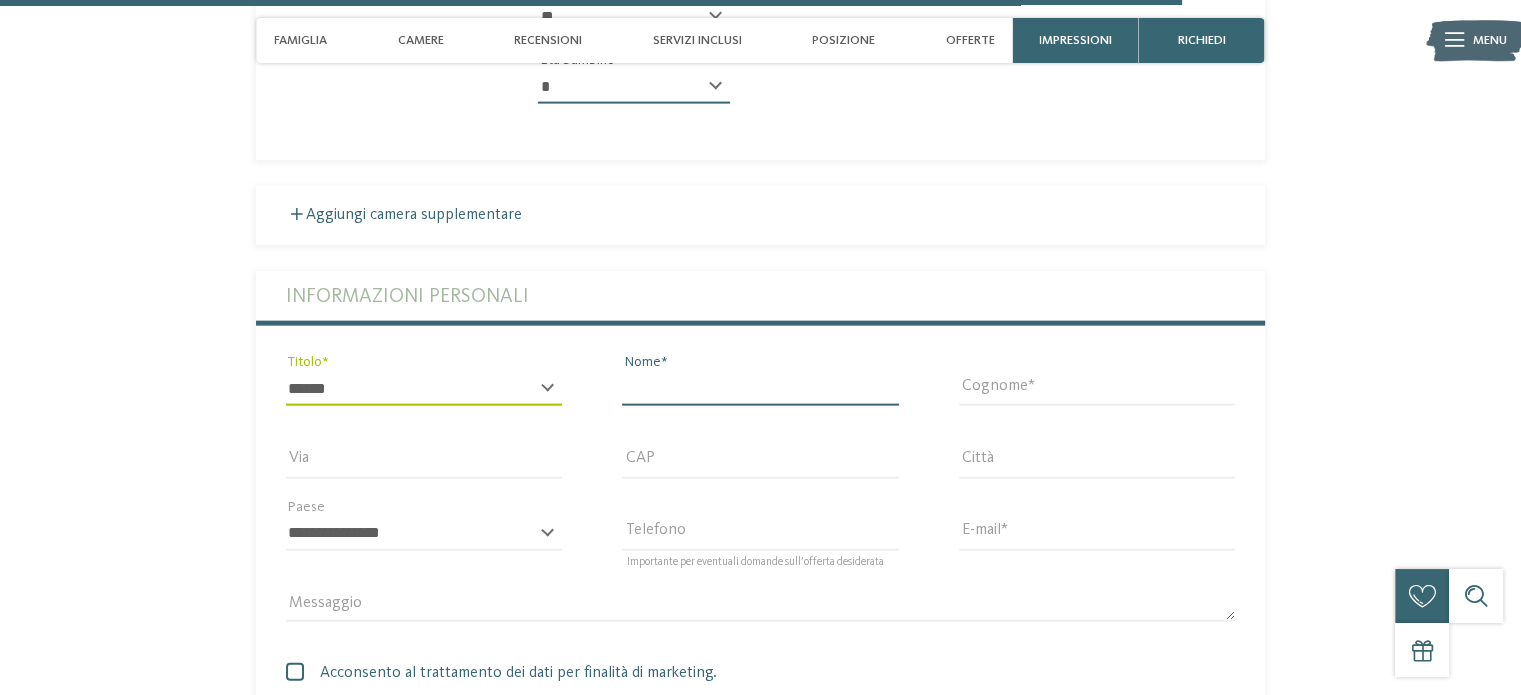 click on "Nome" at bounding box center [760, 389] 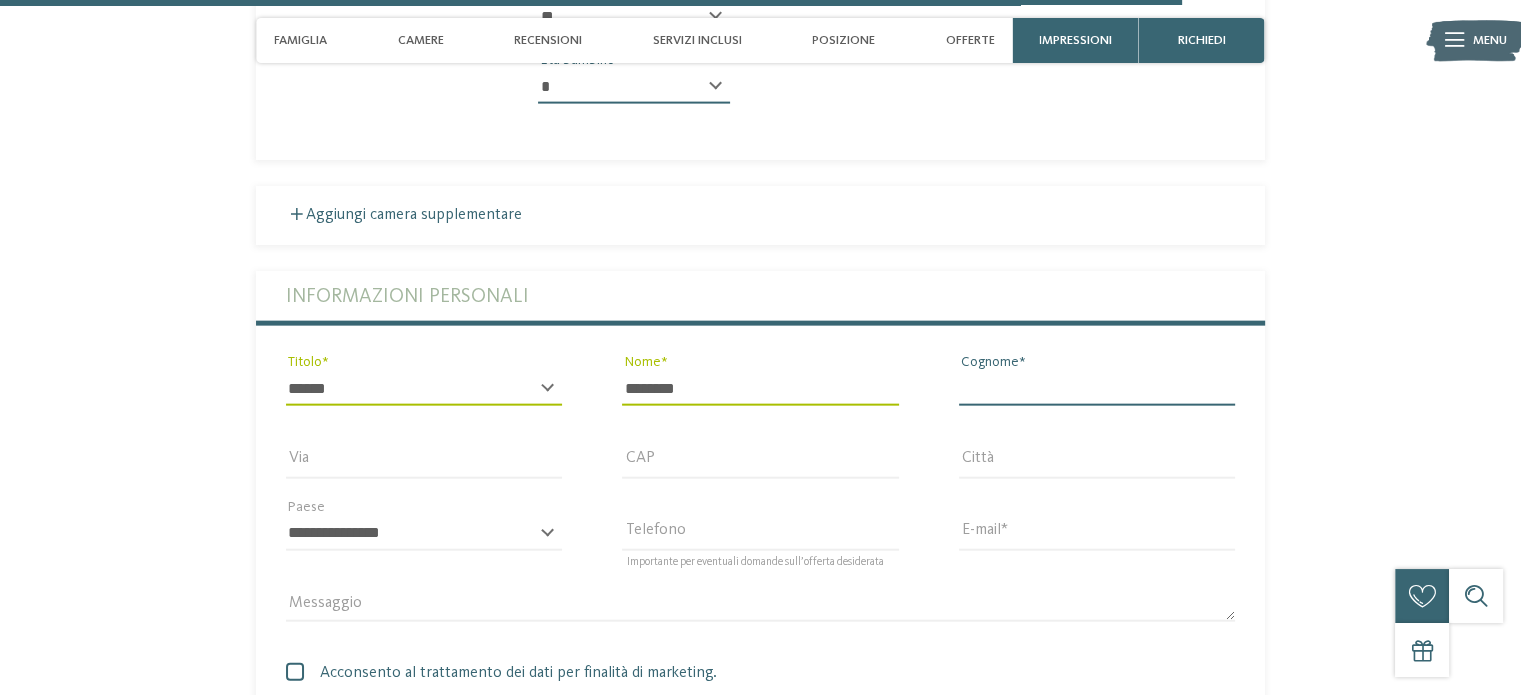 click on "Cognome" at bounding box center [1097, 389] 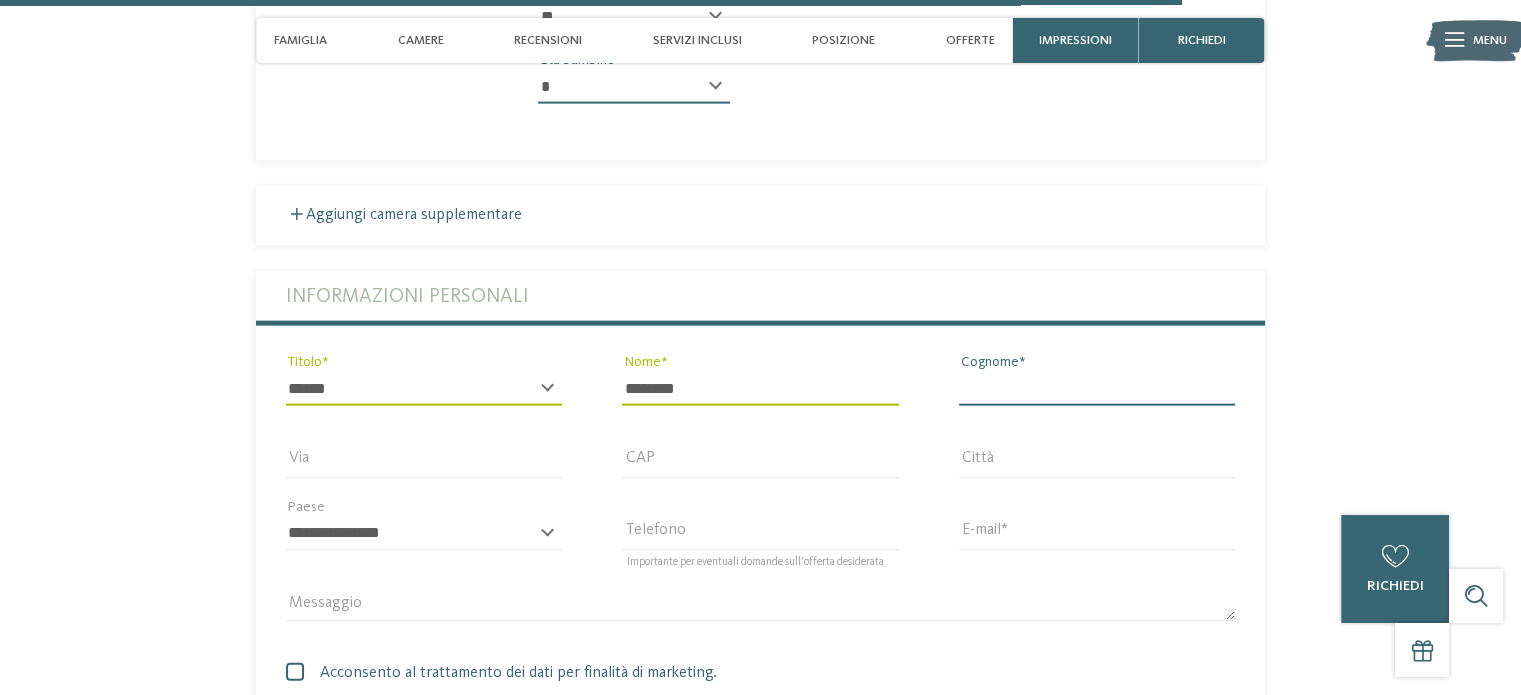 type on "********" 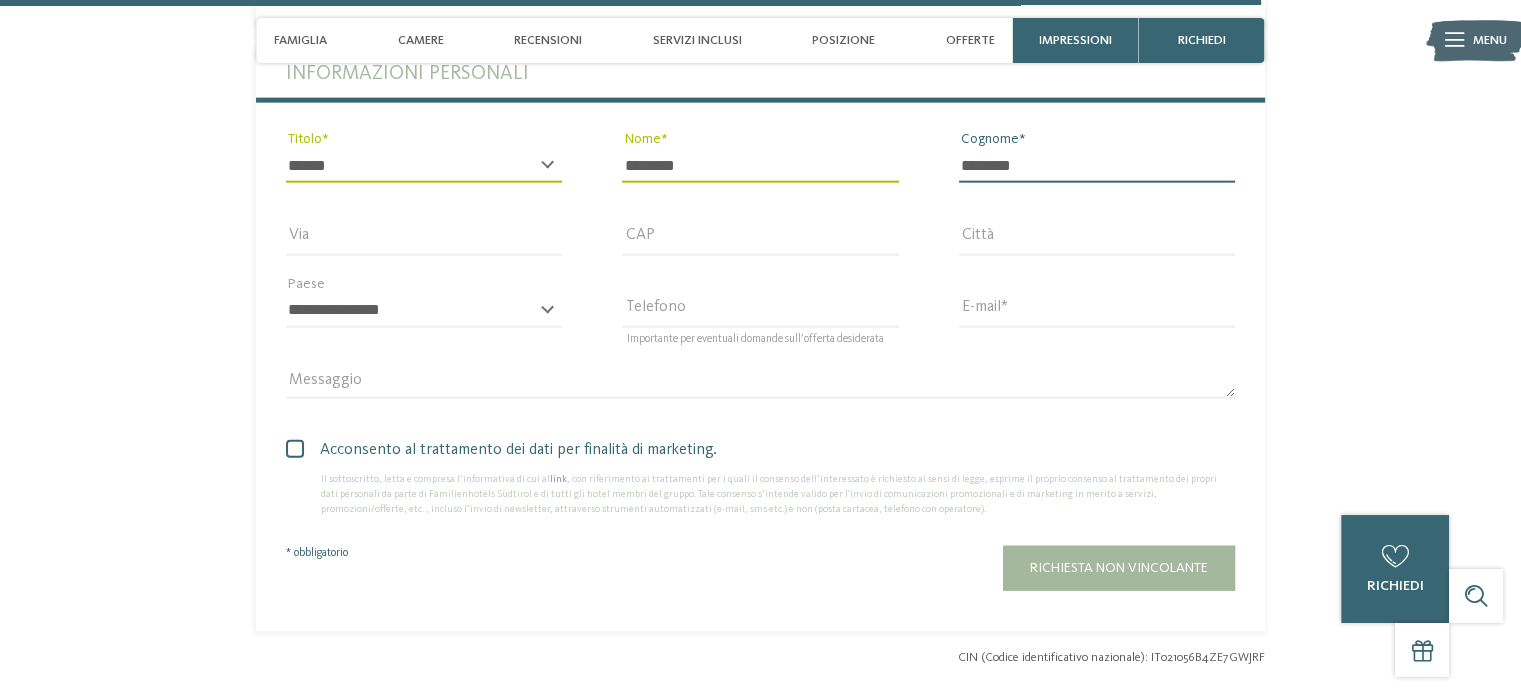 scroll, scrollTop: 4794, scrollLeft: 0, axis: vertical 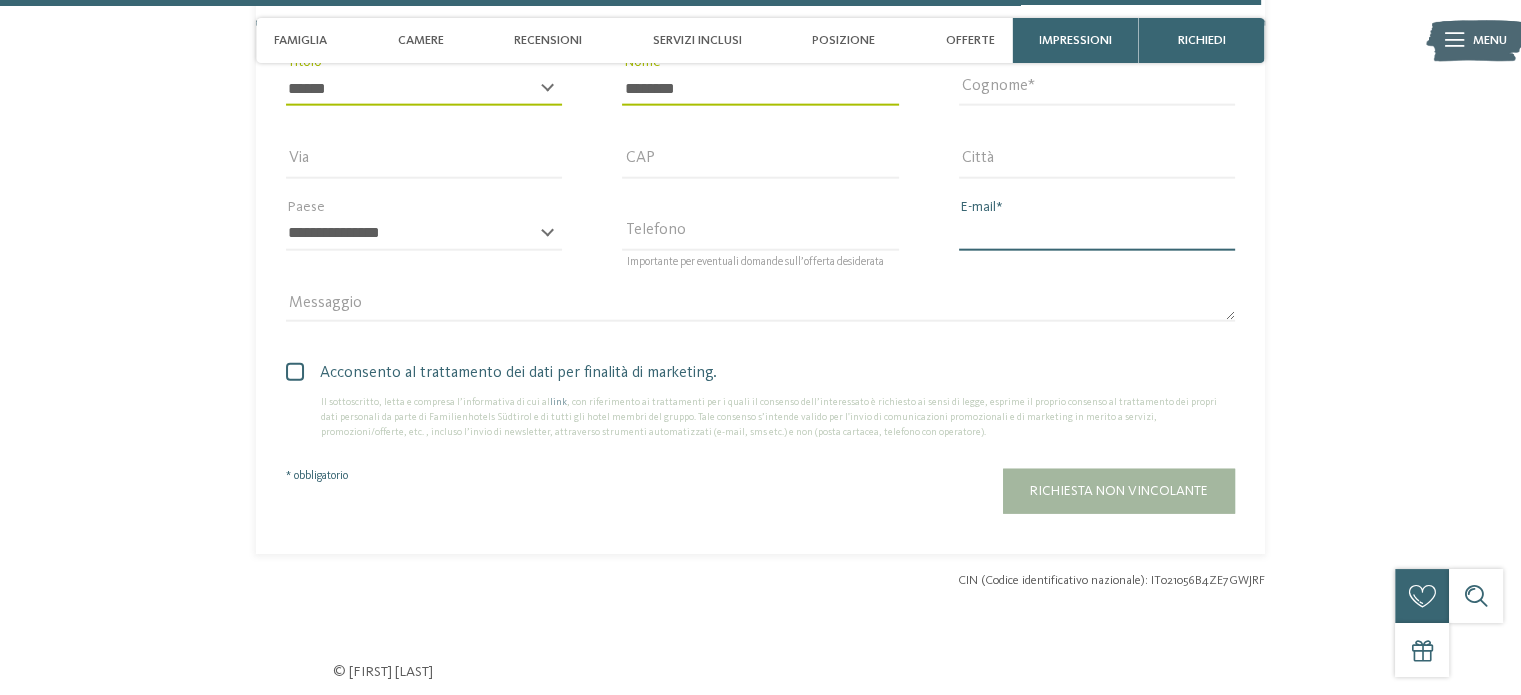 click on "E-mail" at bounding box center [1097, 234] 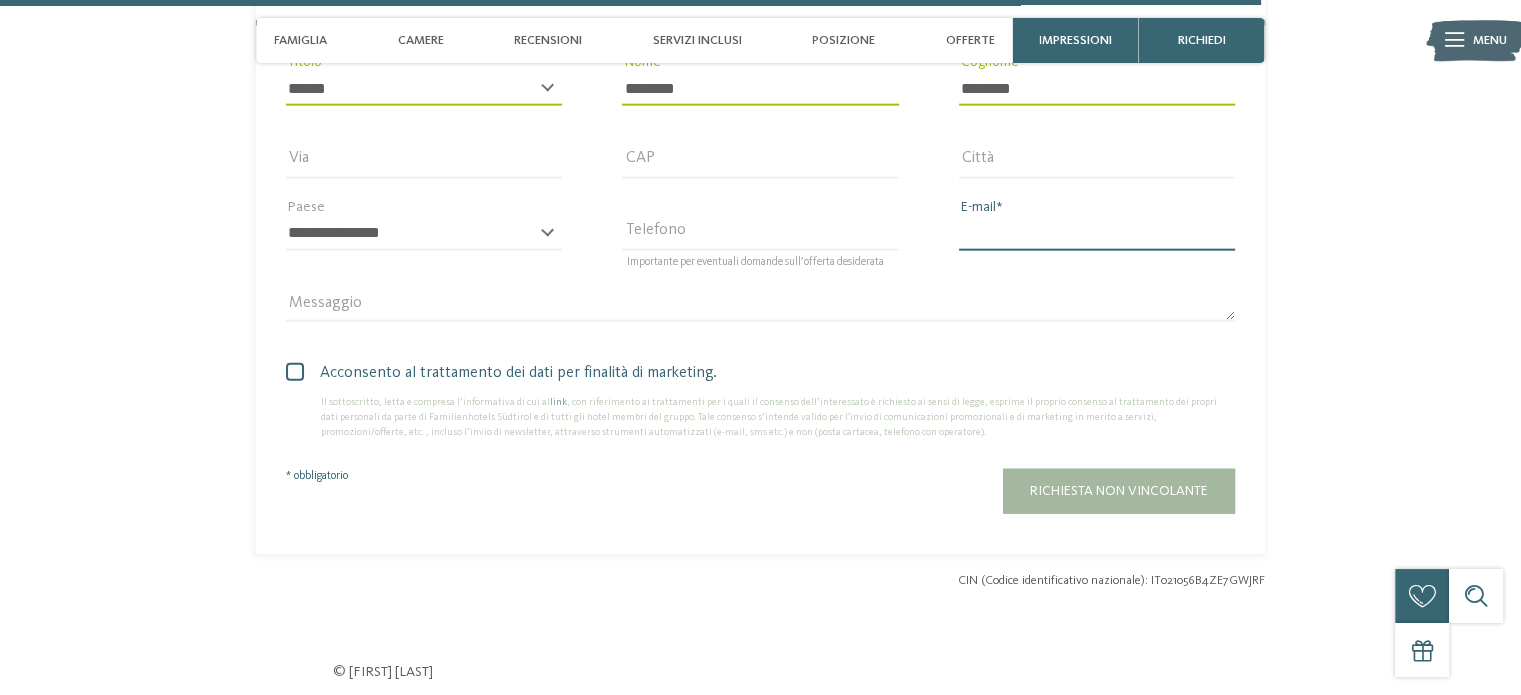 type on "**********" 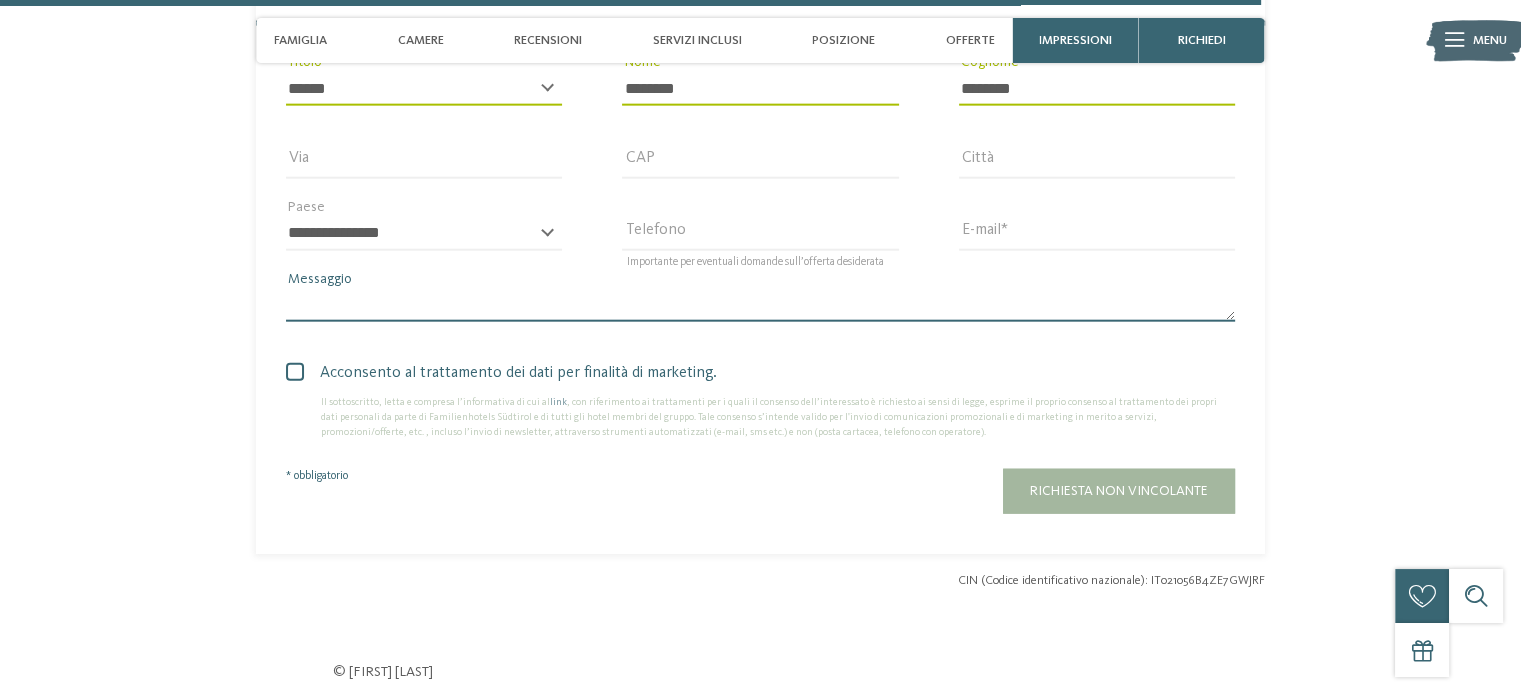 click on "Messaggio" at bounding box center (760, 306) 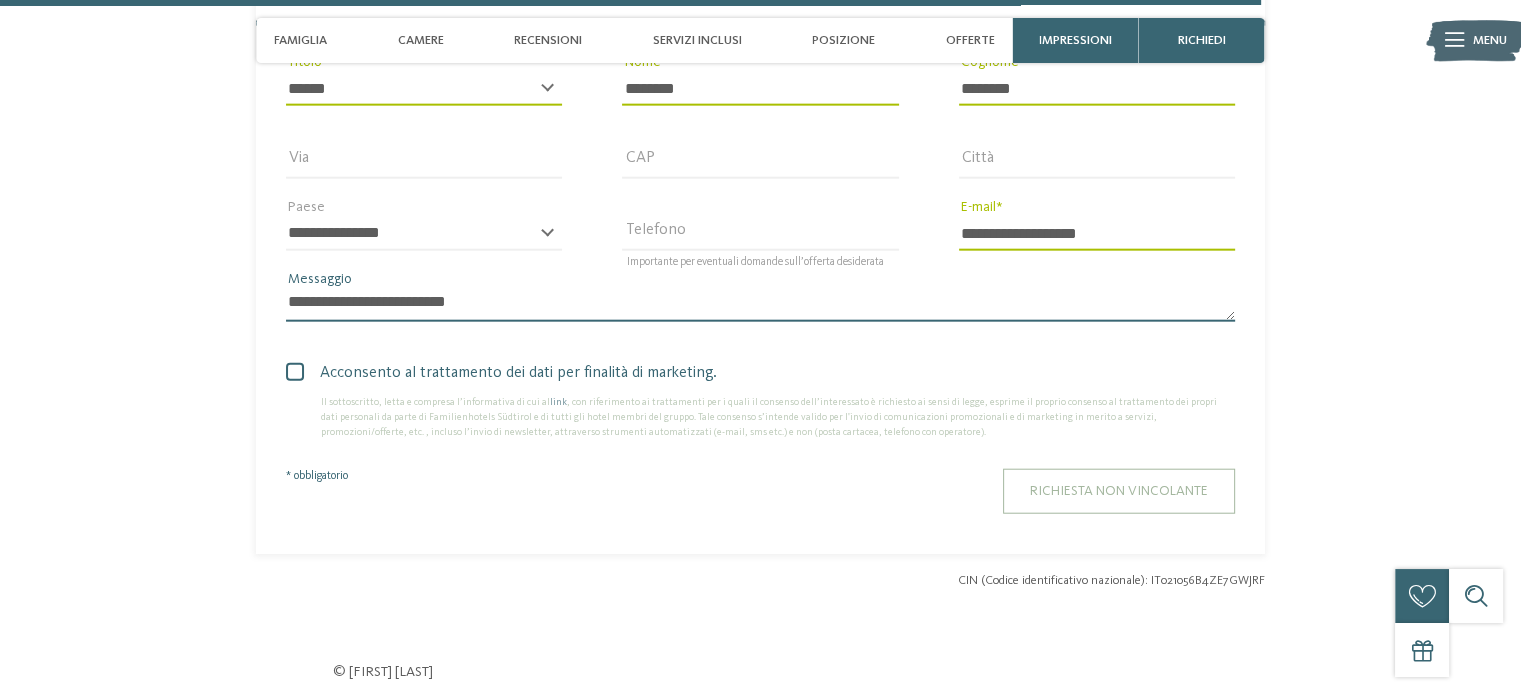 type on "**********" 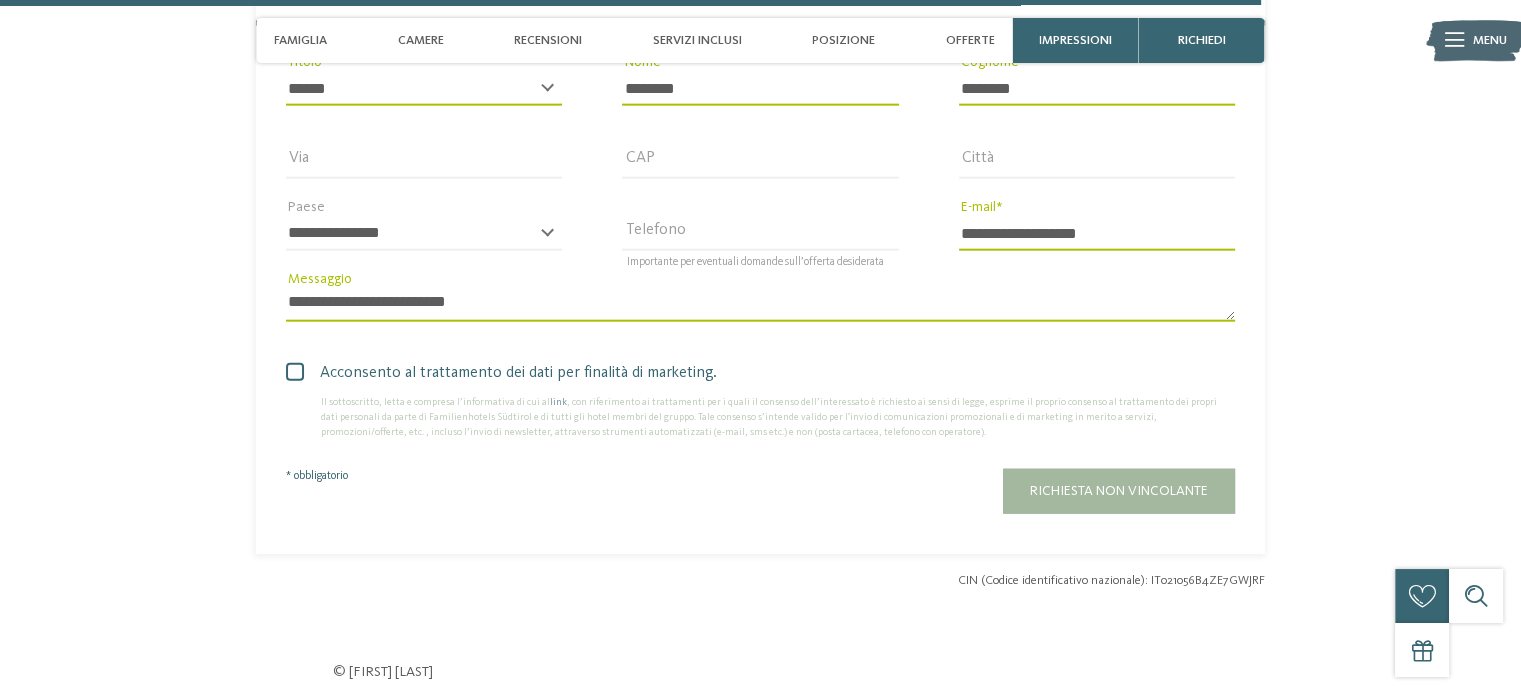 click on "Richiesta non vincolante" at bounding box center (1119, 491) 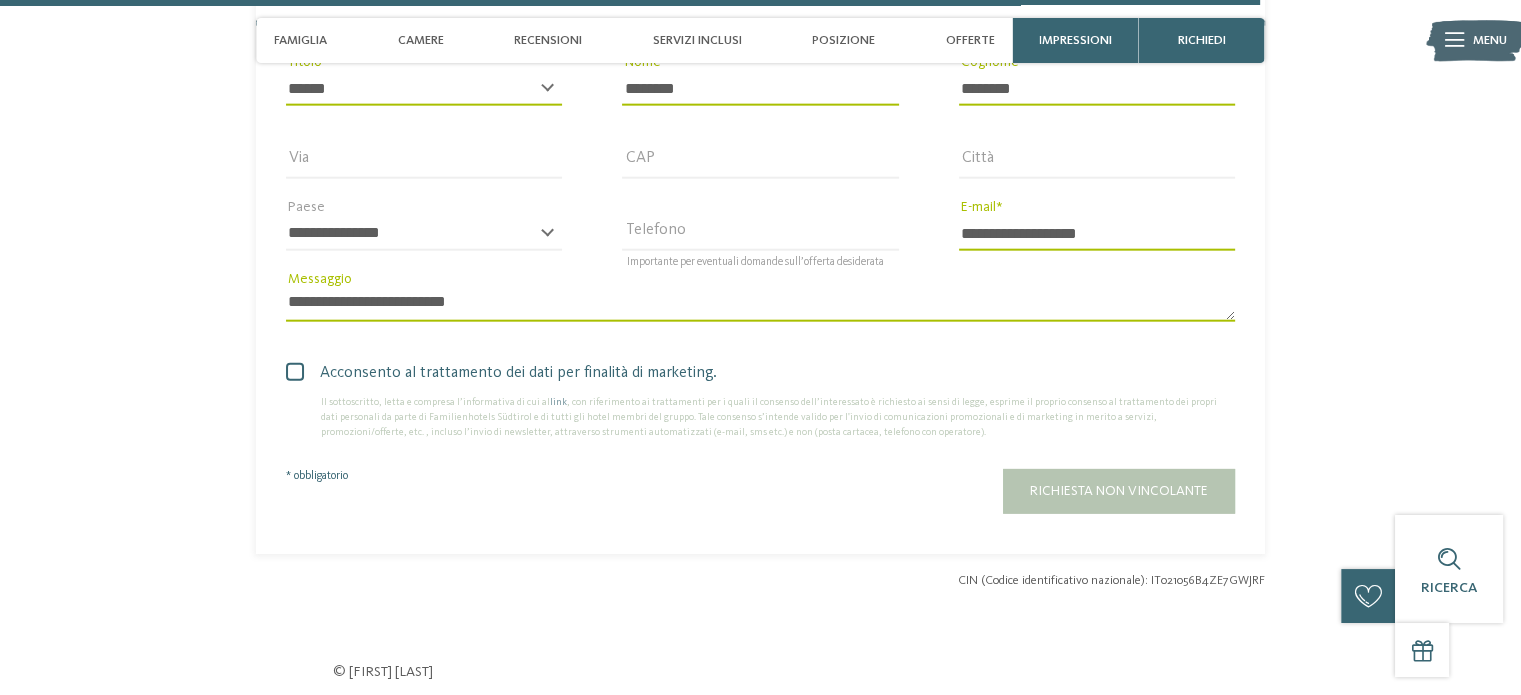 scroll, scrollTop: 4790, scrollLeft: 0, axis: vertical 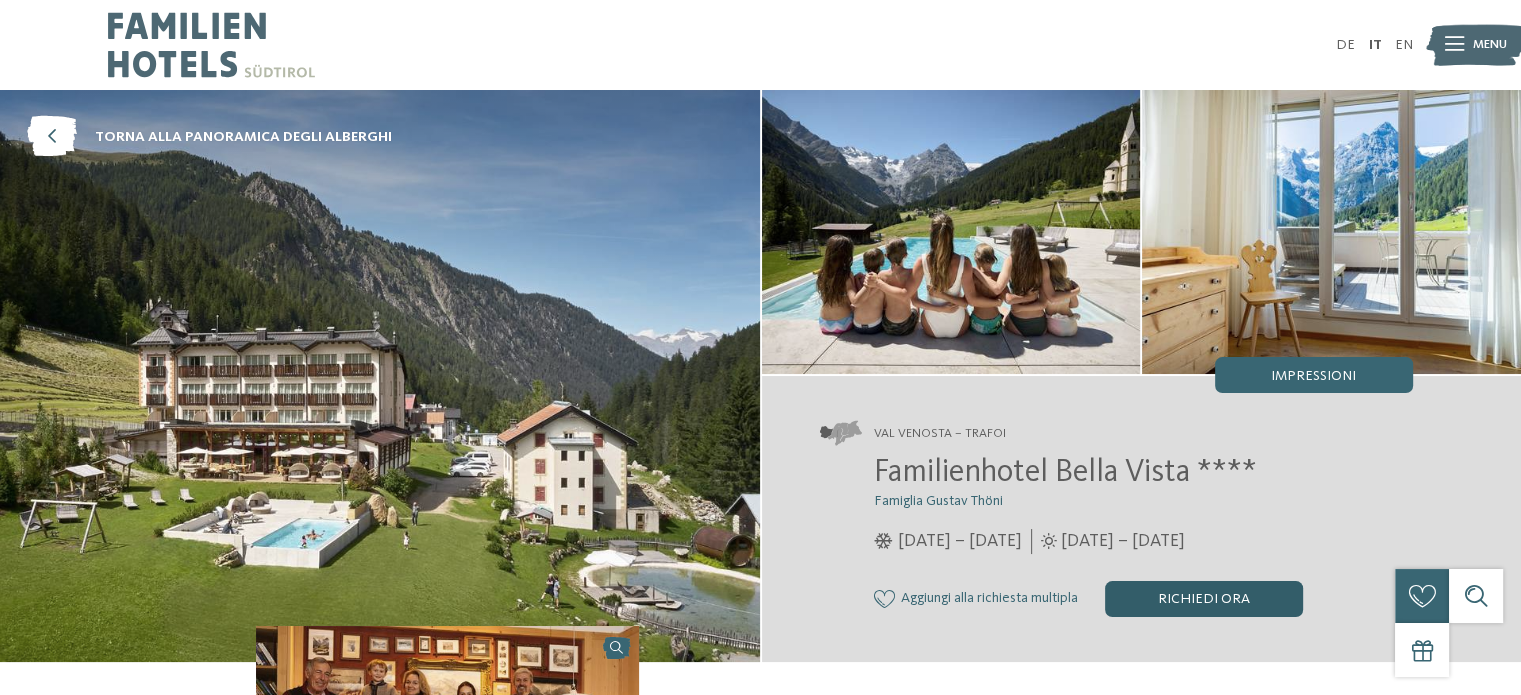 click on "Richiedi ora" at bounding box center (1204, 599) 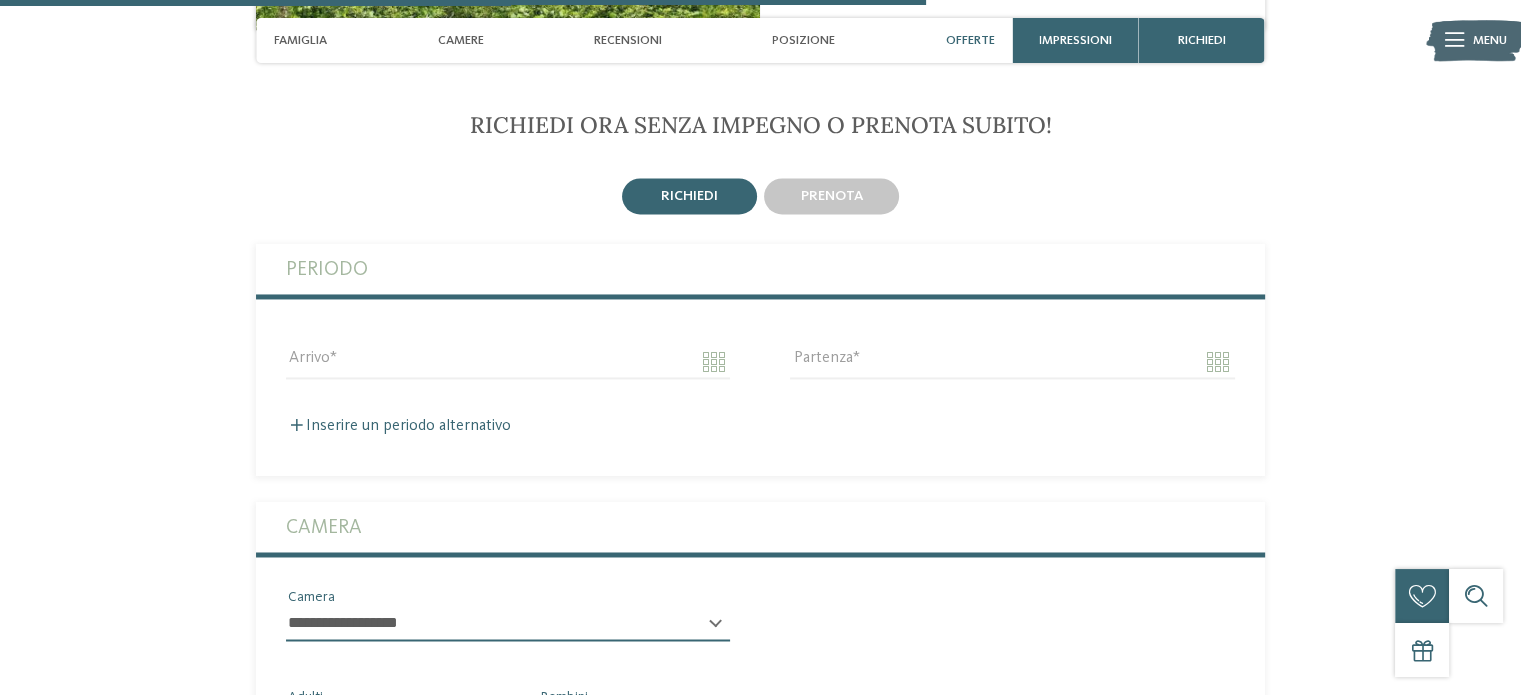 scroll, scrollTop: 3151, scrollLeft: 0, axis: vertical 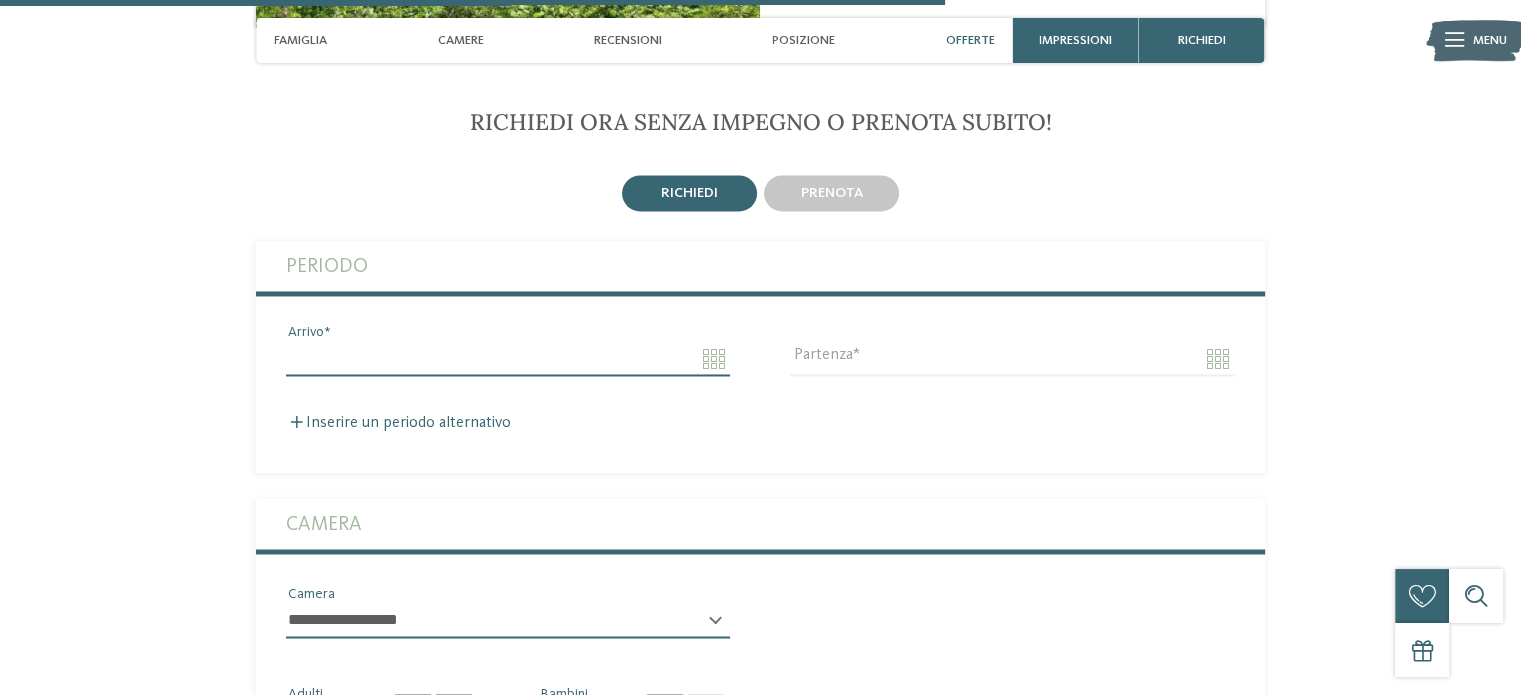 click on "Arrivo" at bounding box center [508, 359] 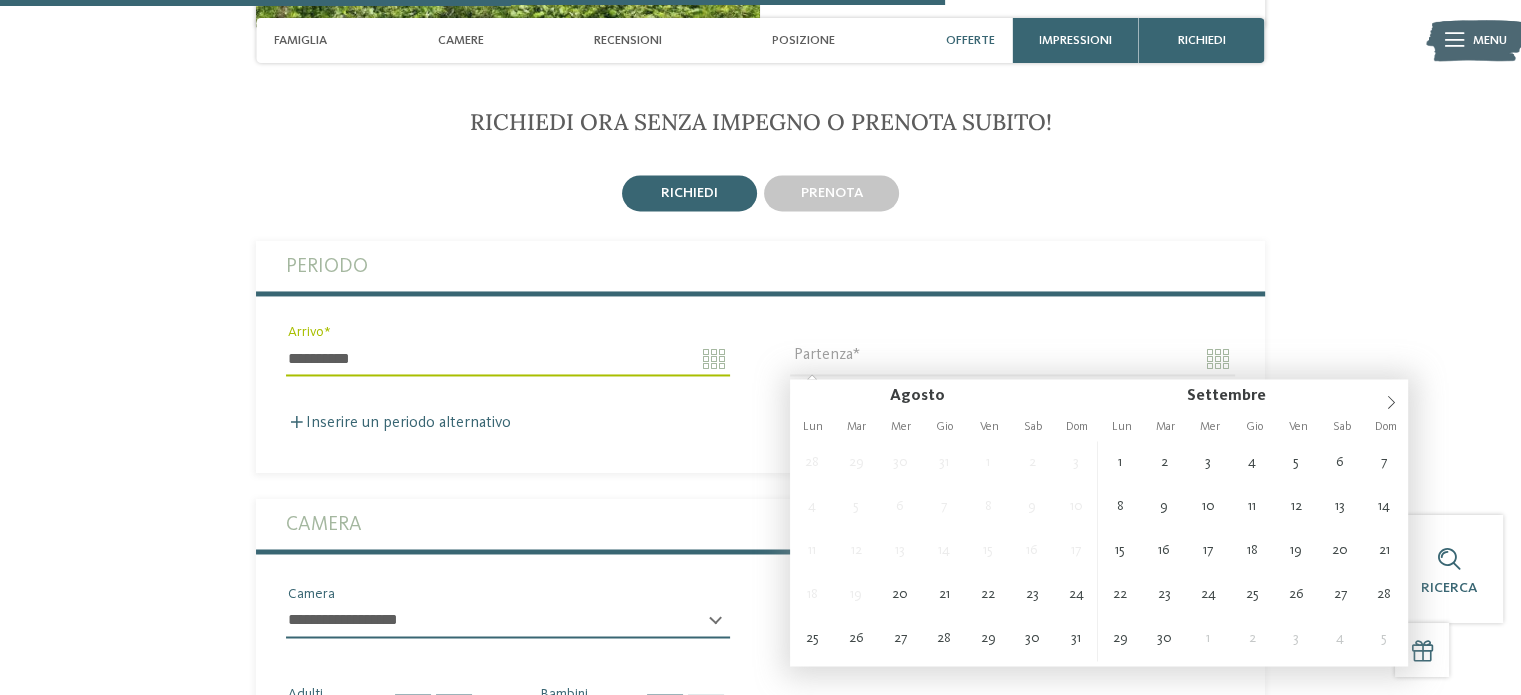 click on "**********" at bounding box center (508, 359) 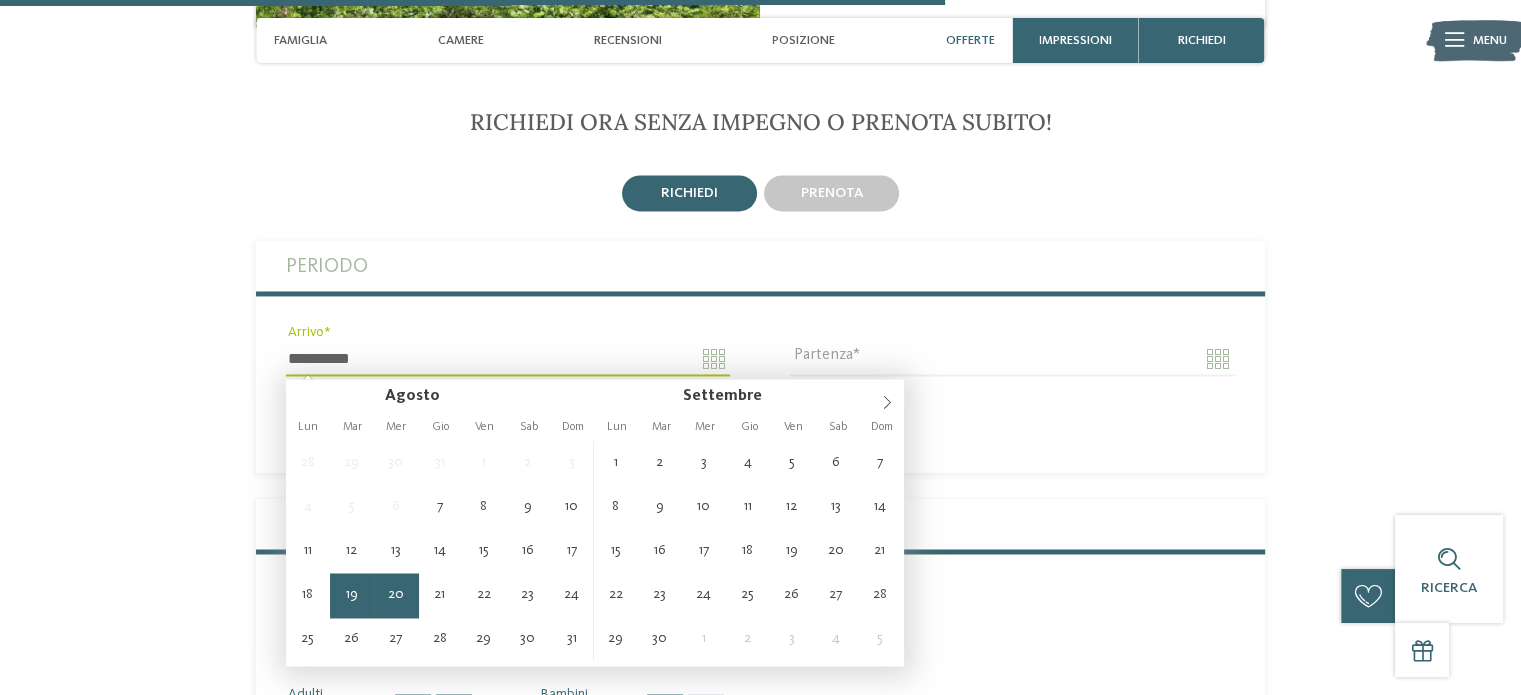 type on "**********" 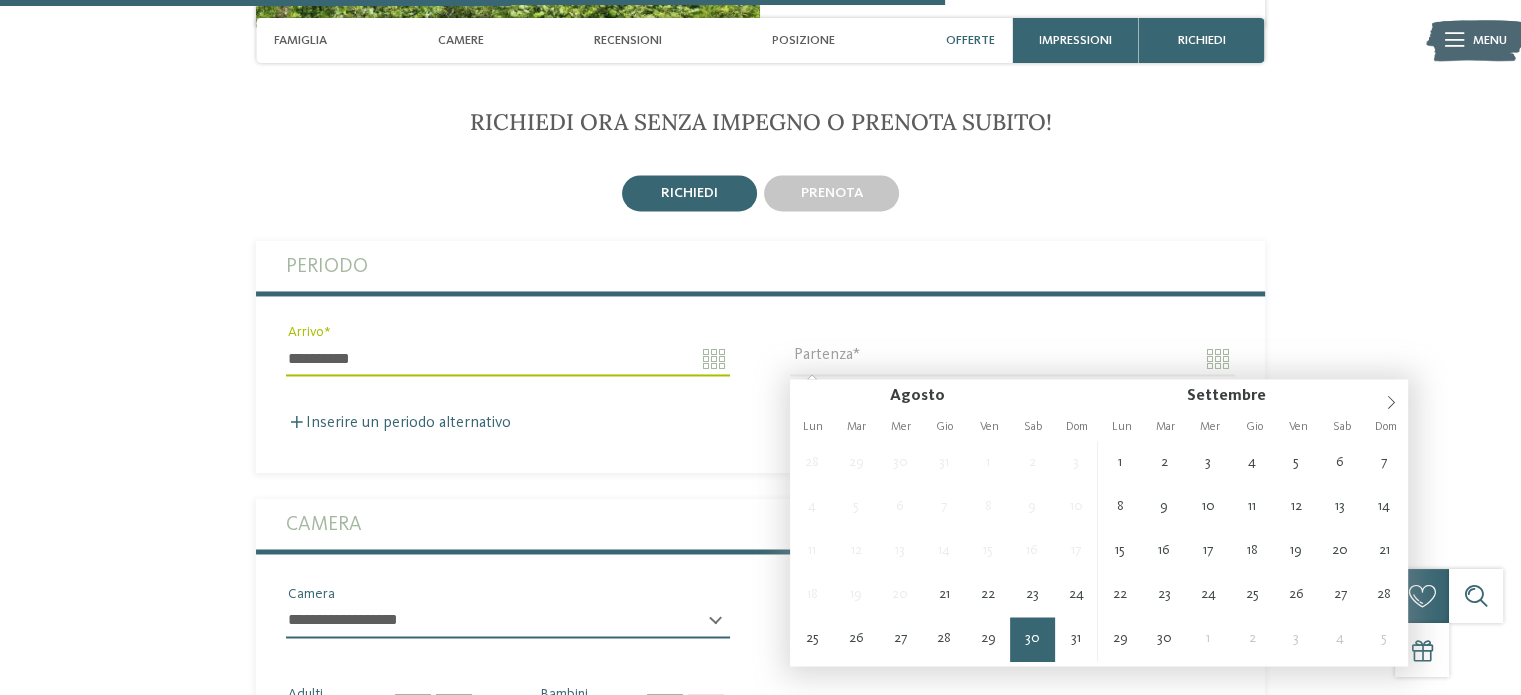 type on "**********" 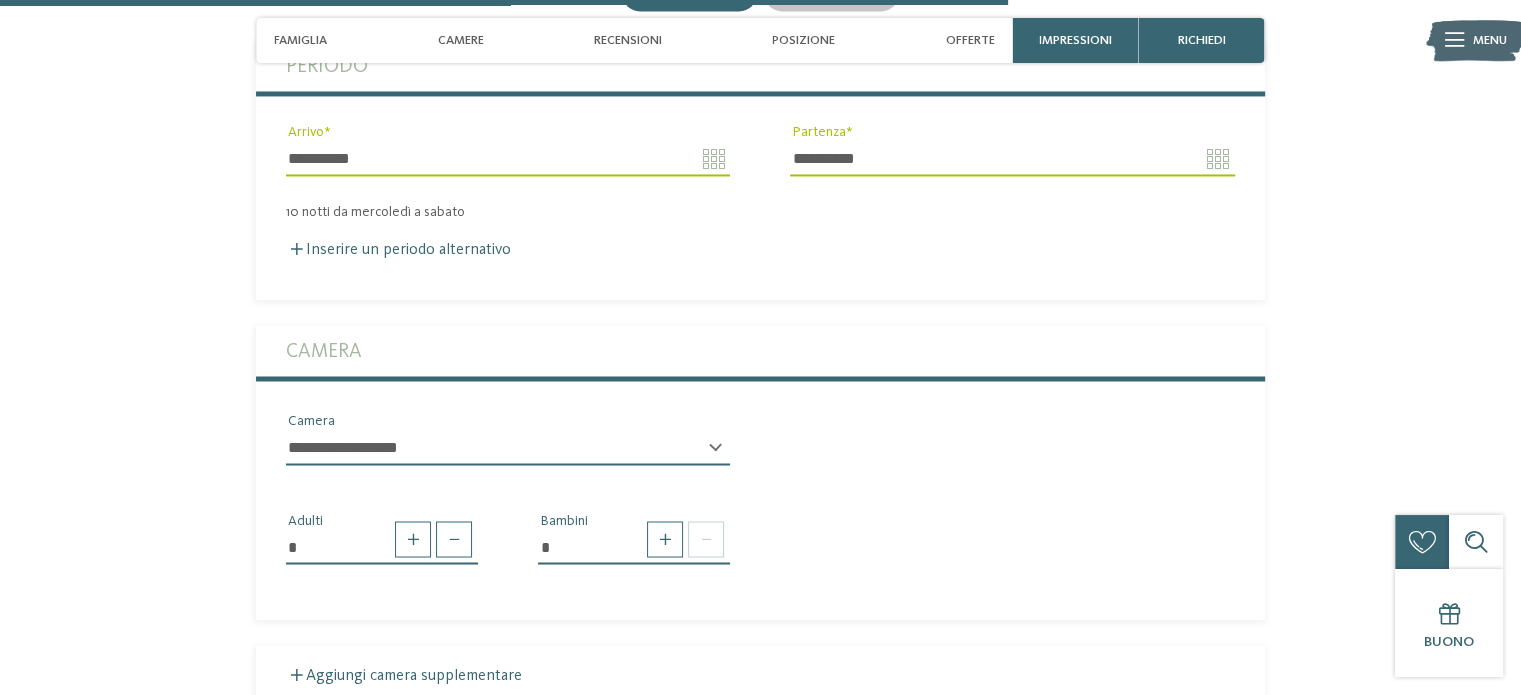 scroll, scrollTop: 3551, scrollLeft: 0, axis: vertical 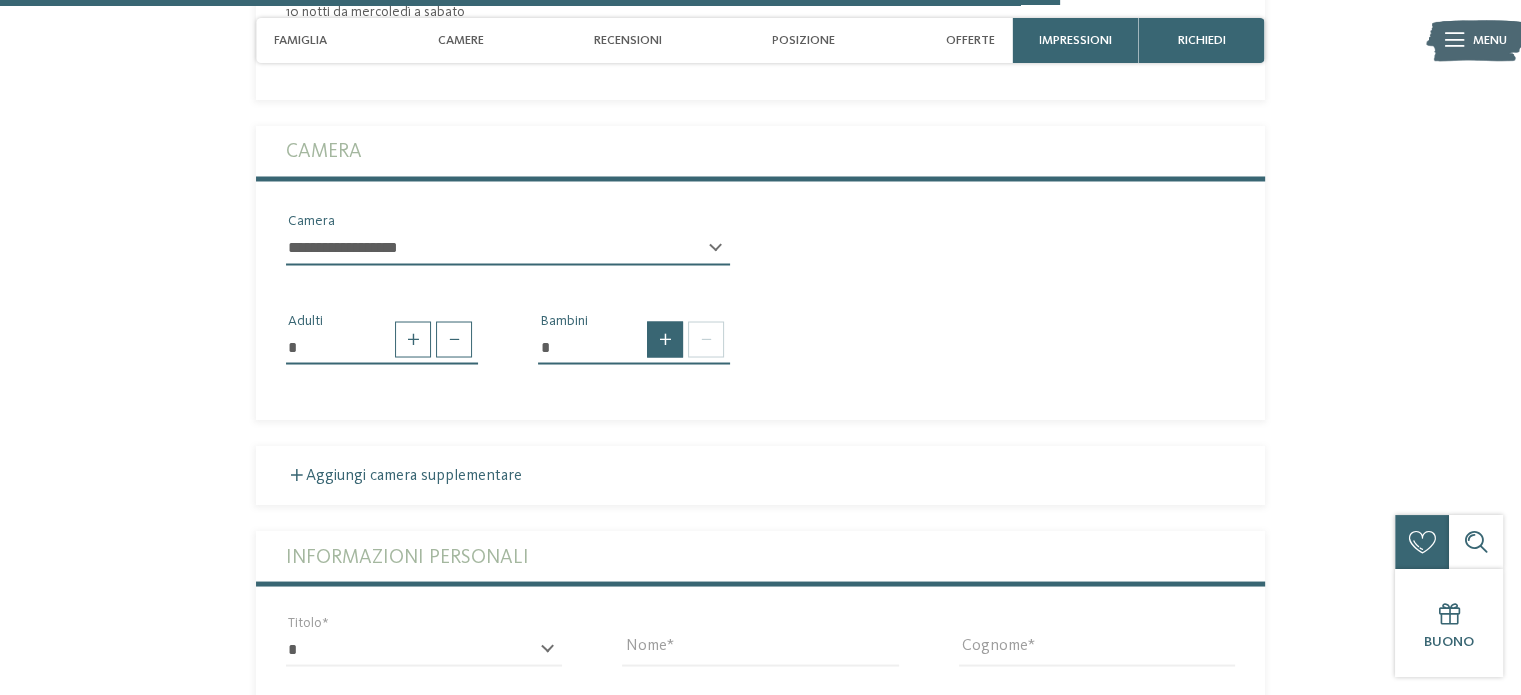 click at bounding box center [665, 339] 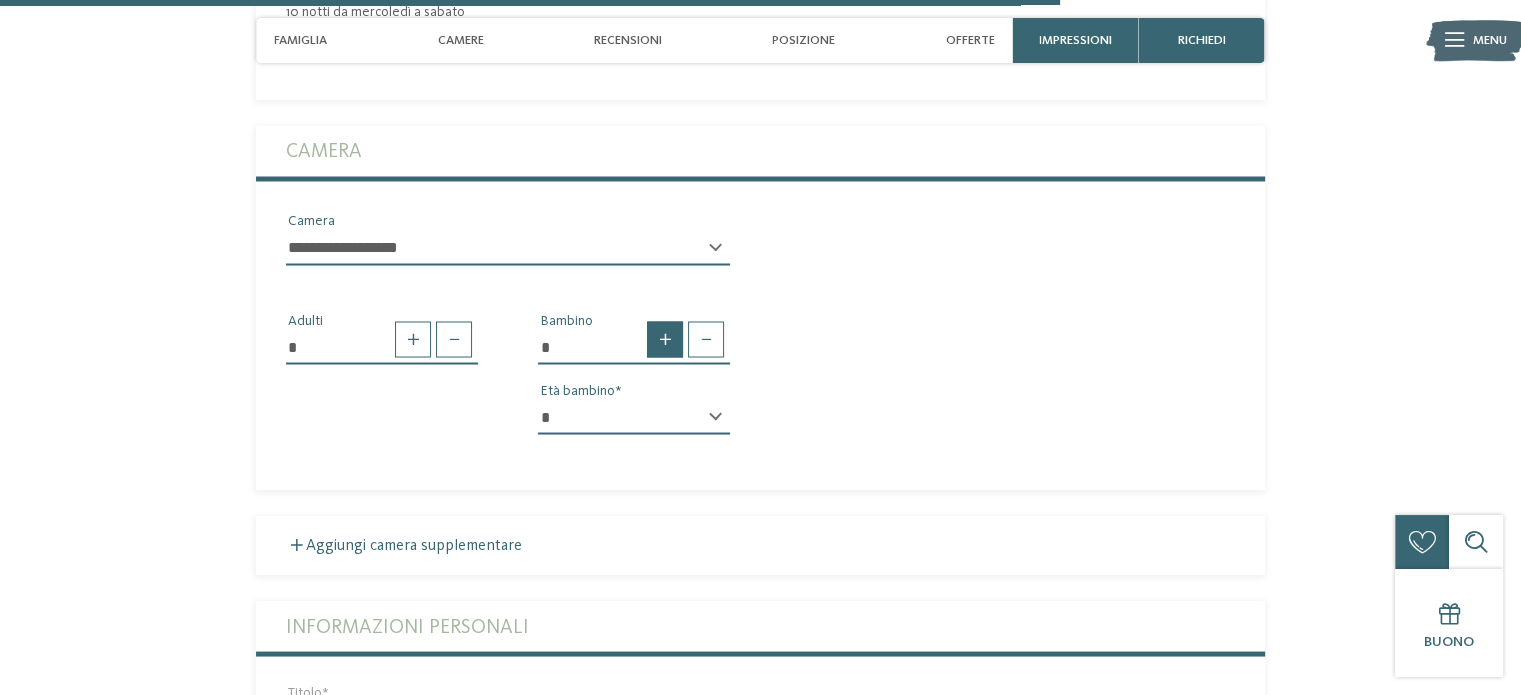 click at bounding box center [665, 339] 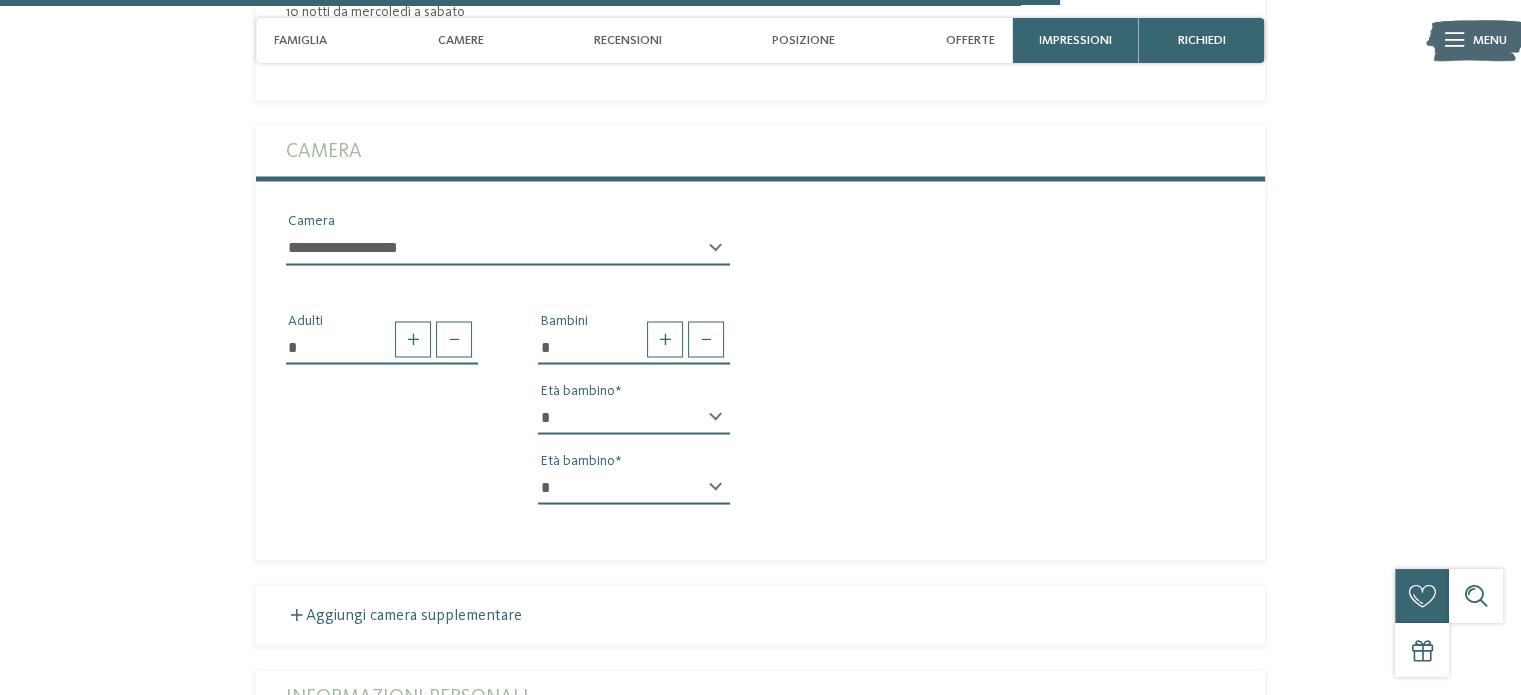 click on "* * * * * * * * * * * ** ** ** ** ** ** ** **     Età bambino" at bounding box center [634, 425] 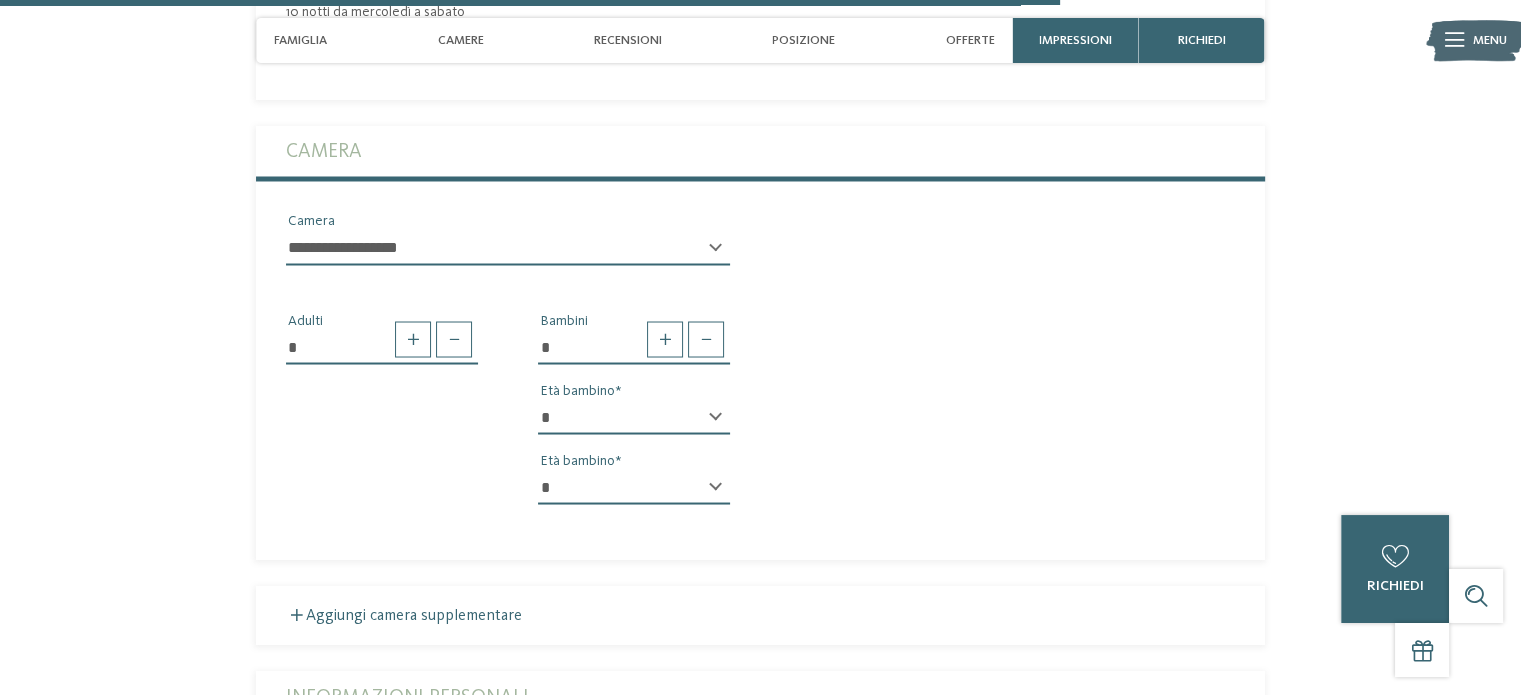 select on "**" 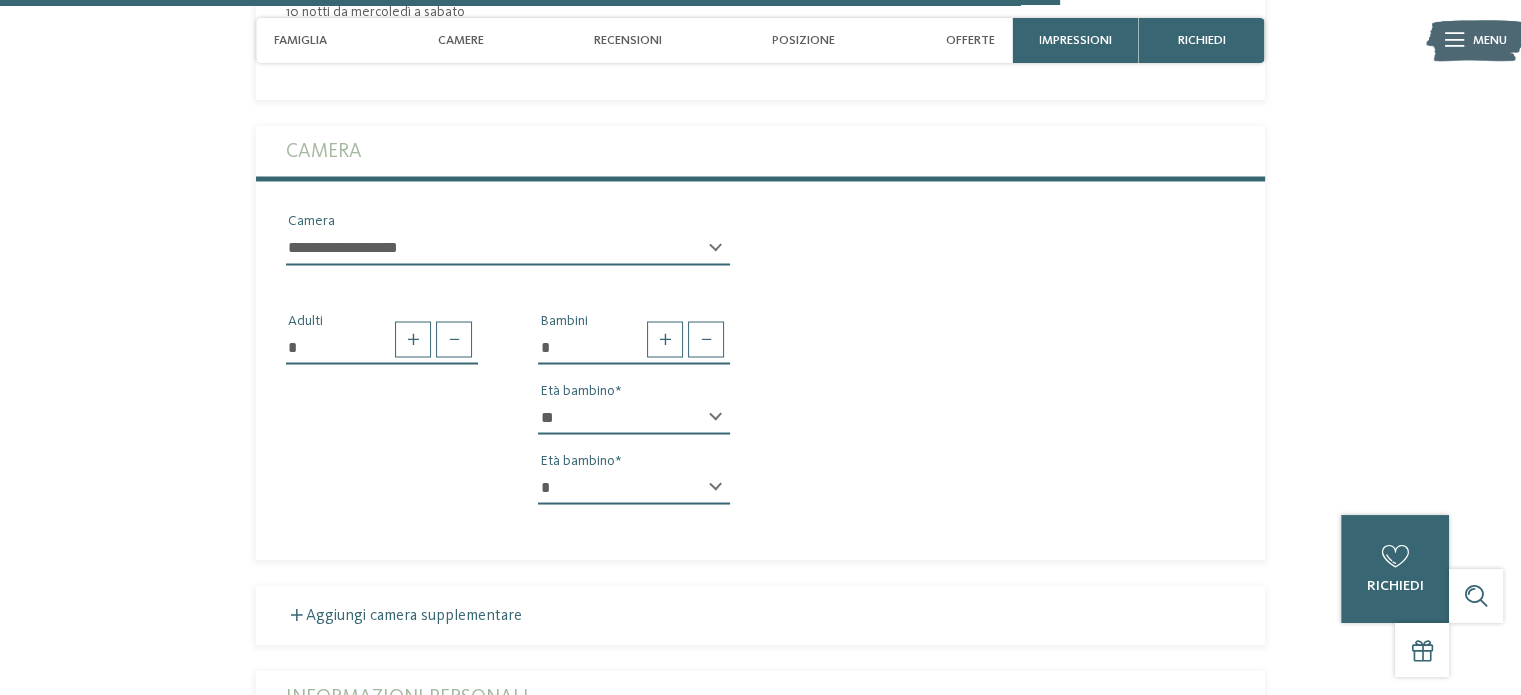 click on "* * * * * * * * * * * ** ** ** ** ** ** ** **" at bounding box center [634, 417] 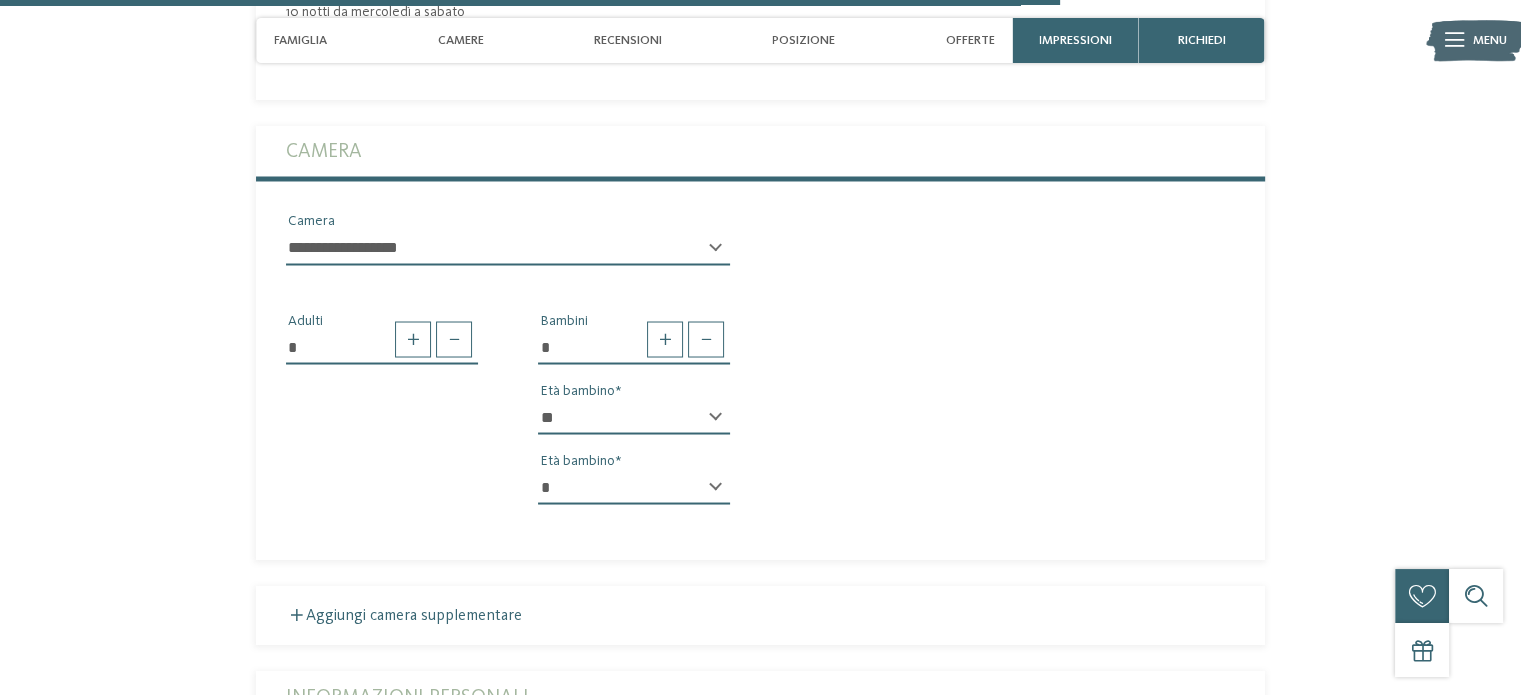 click on "* * * * * * * * * * * ** ** ** ** ** ** ** **" at bounding box center (634, 487) 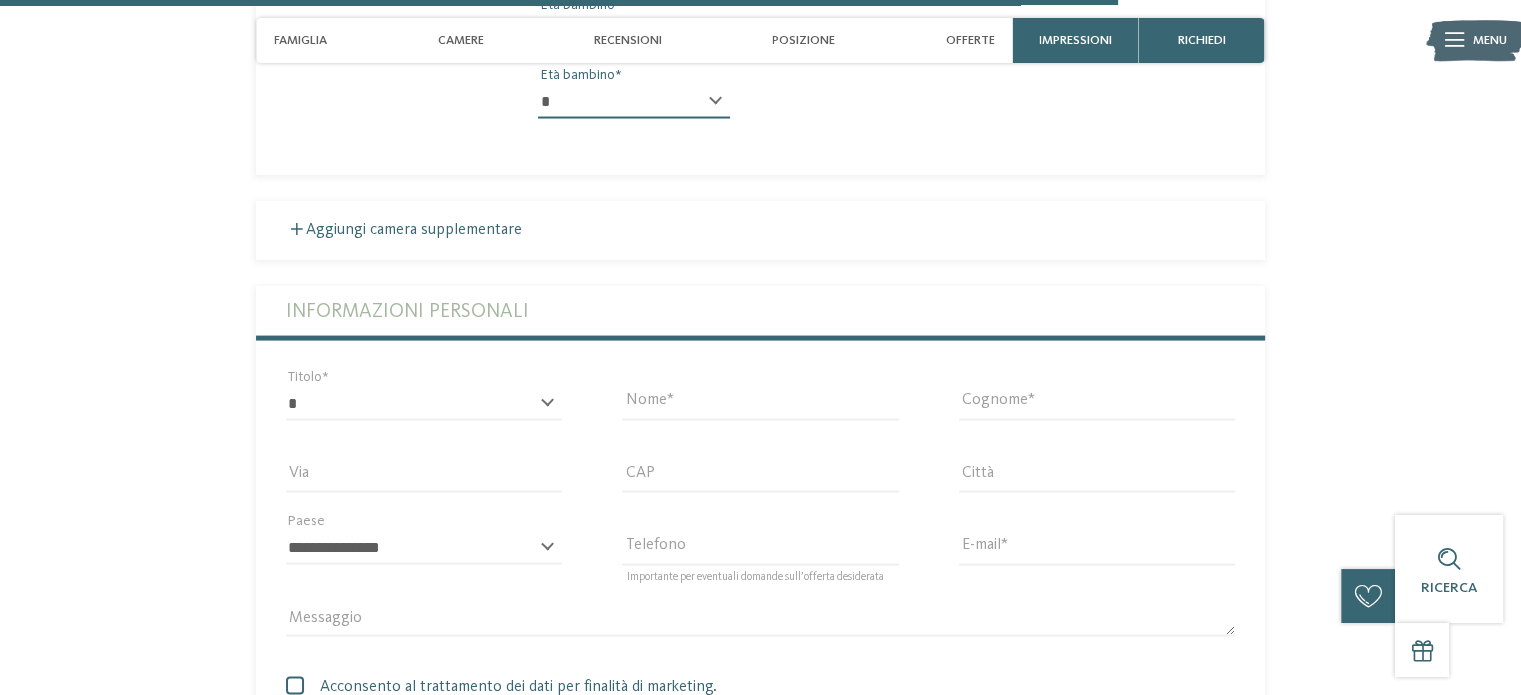 scroll, scrollTop: 4051, scrollLeft: 0, axis: vertical 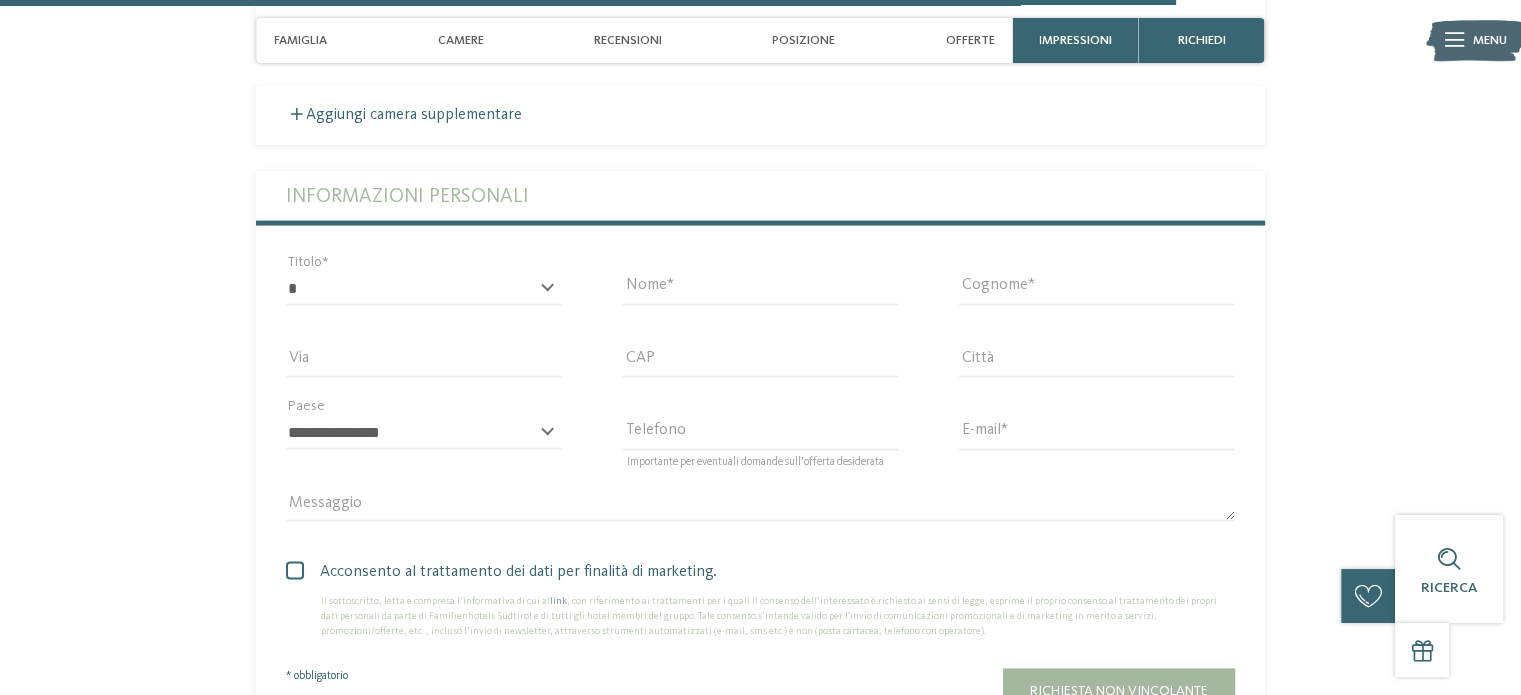 click on "* ****** ******* ******** ******
Titolo" at bounding box center (424, 288) 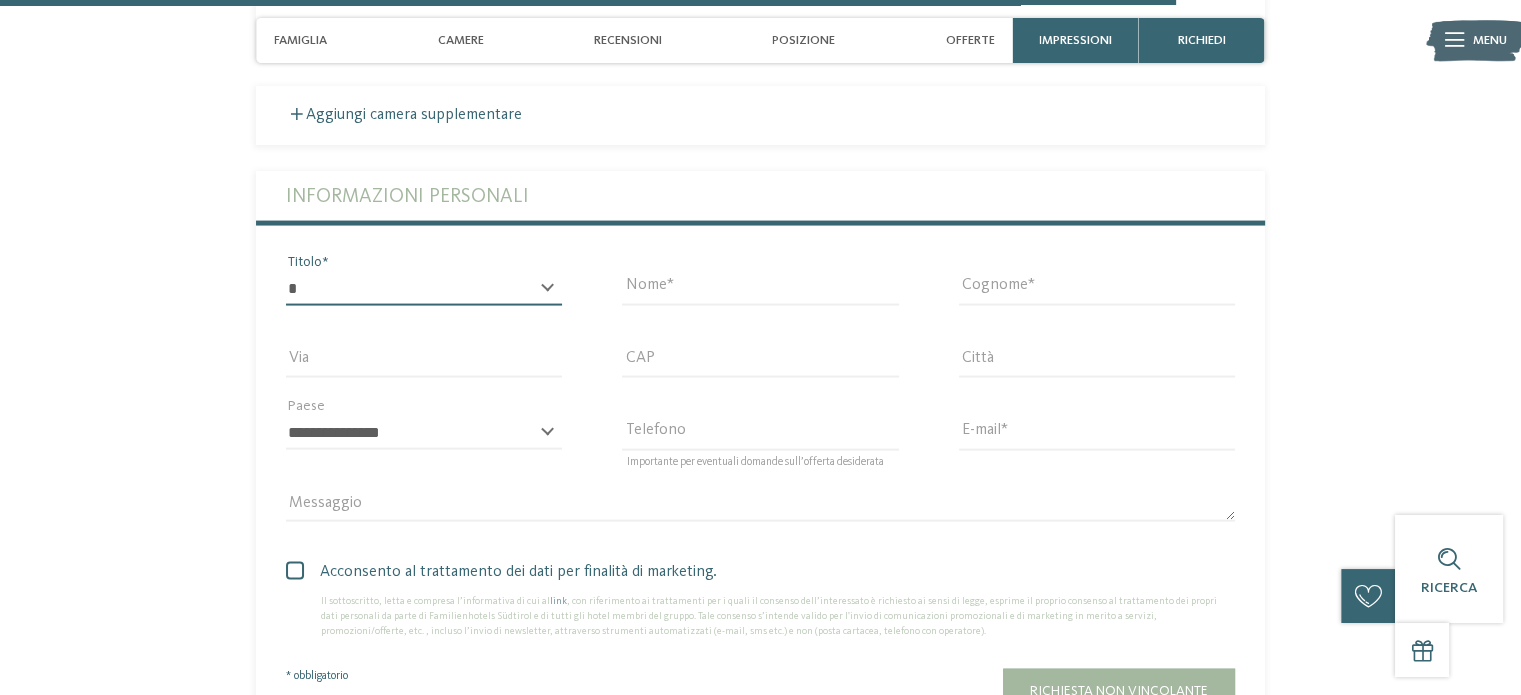 click on "* ****** ******* ******** ******" at bounding box center (424, 289) 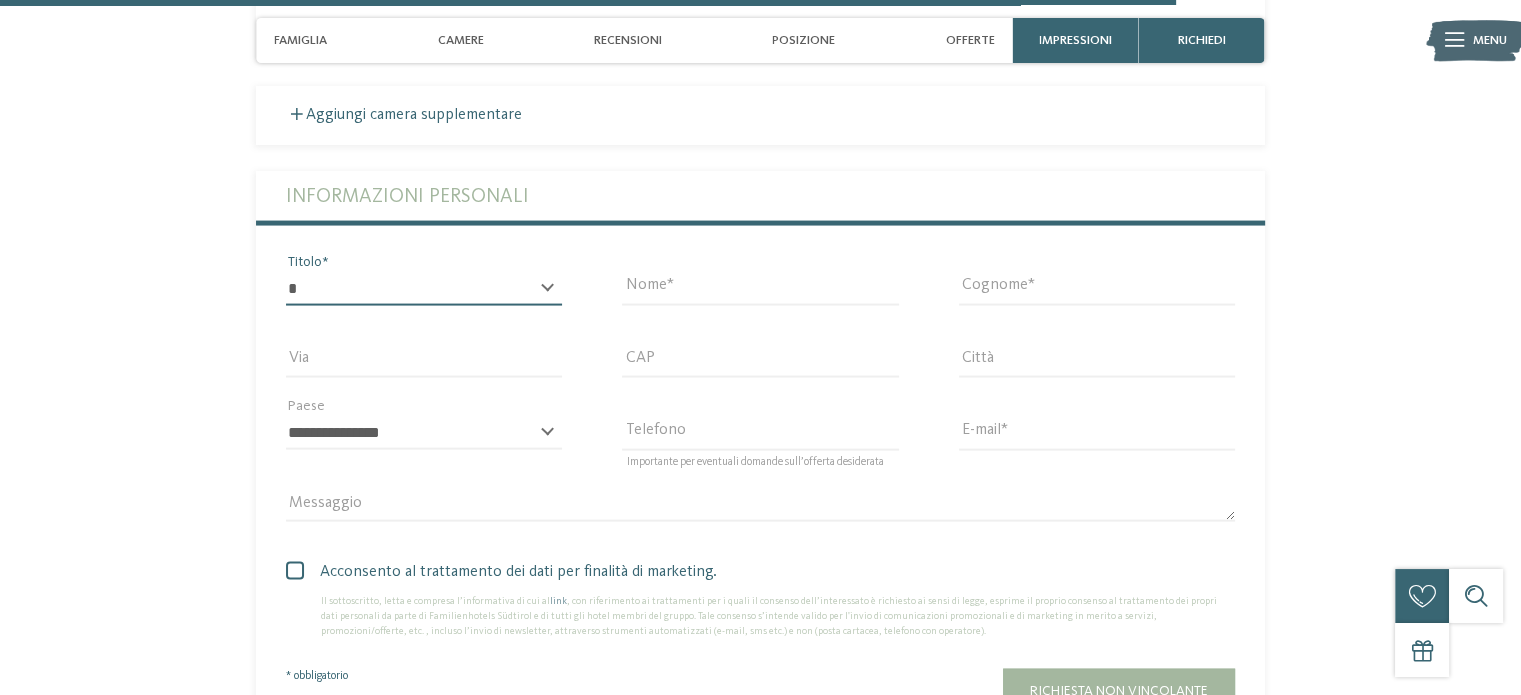 select on "*" 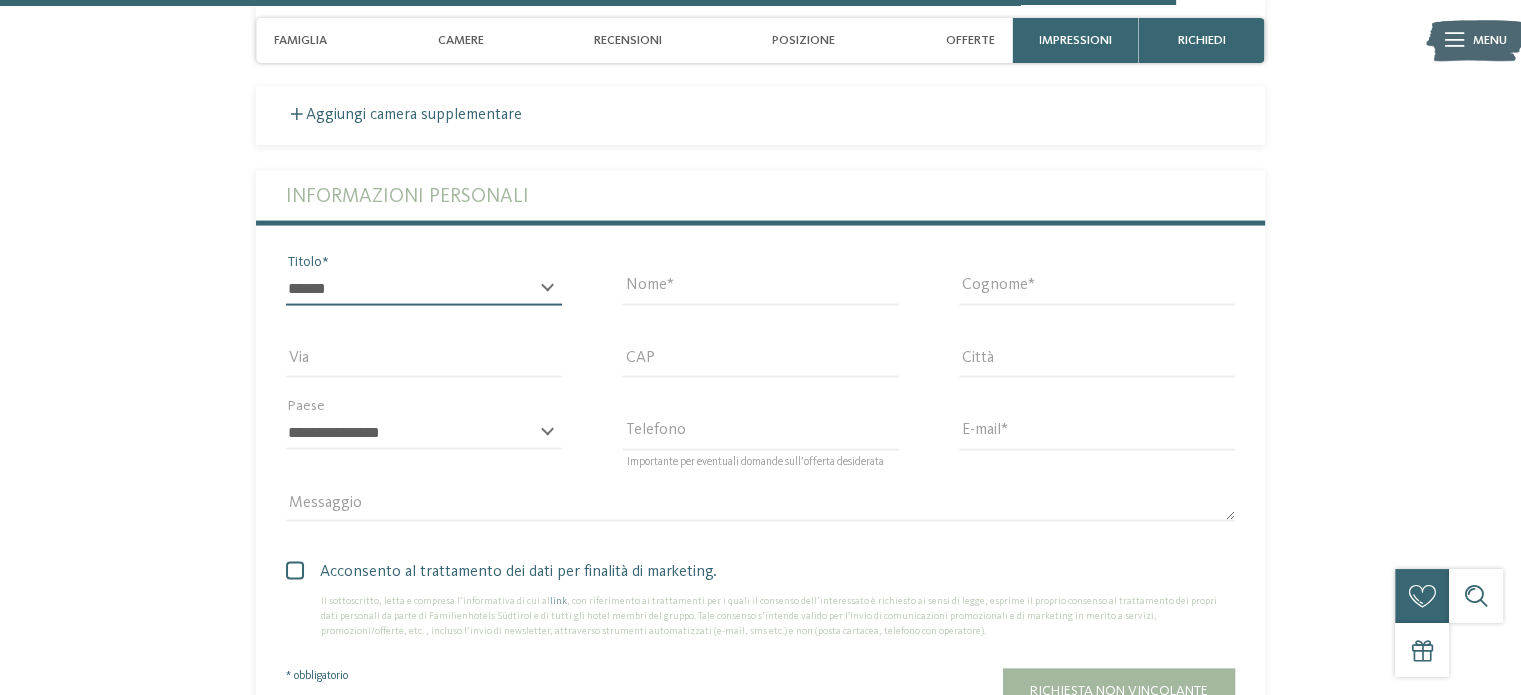 click on "* ****** ******* ******** ******" at bounding box center (424, 289) 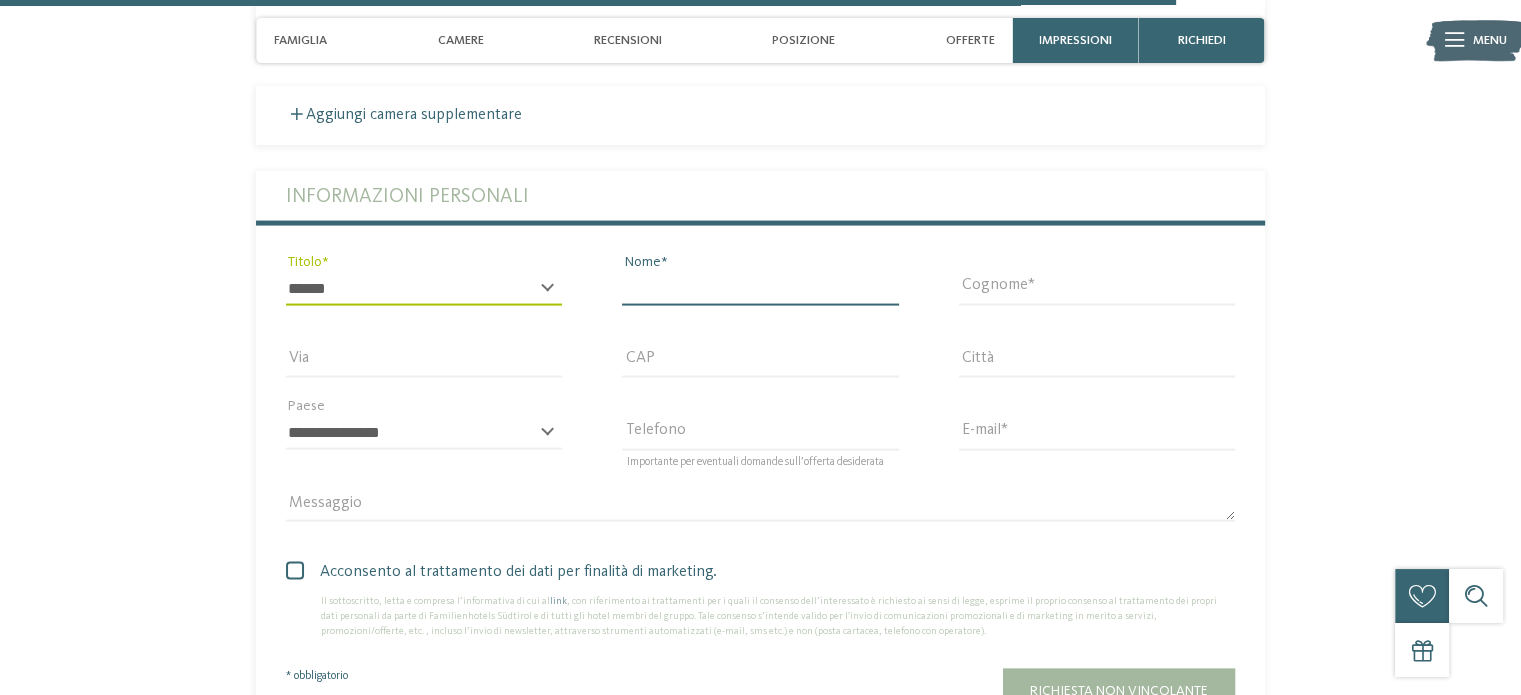 click on "Nome" at bounding box center (760, 289) 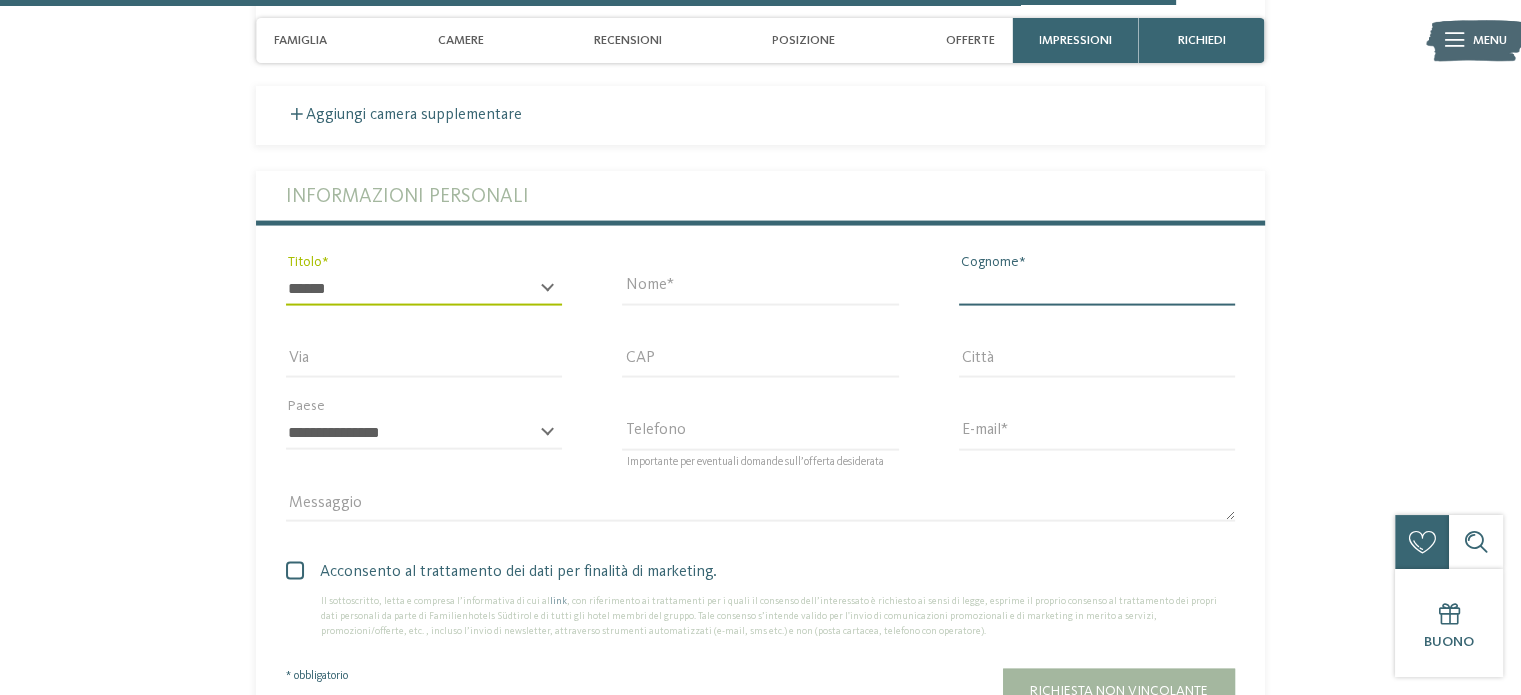 click on "Cognome" at bounding box center [1097, 289] 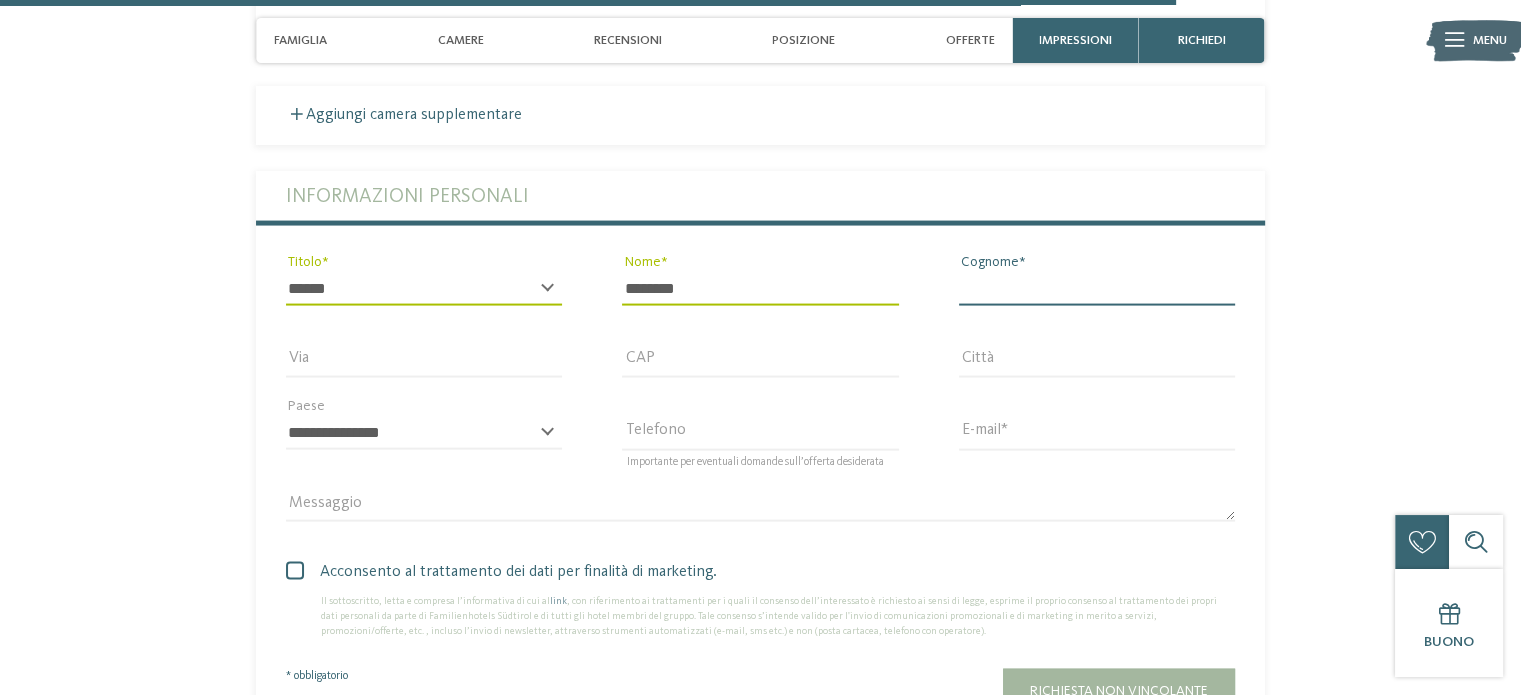 type on "********" 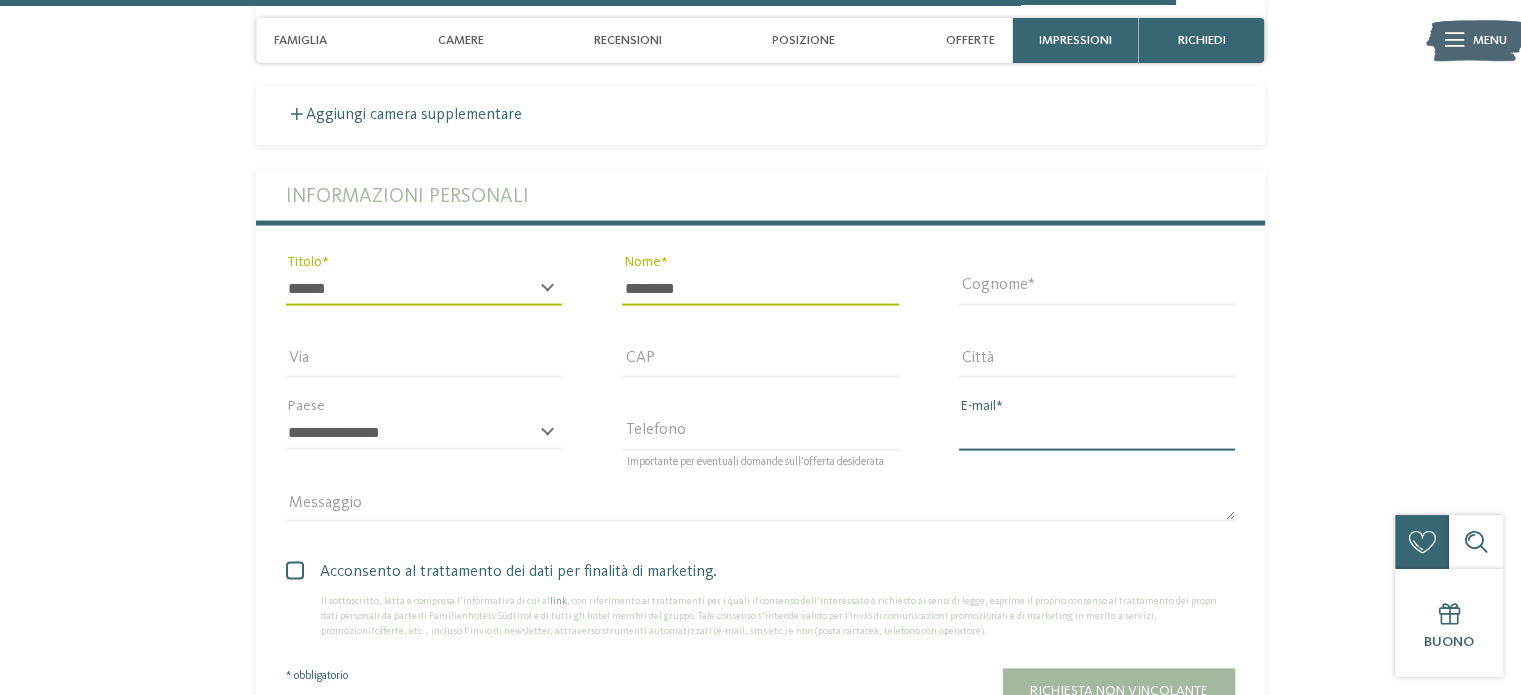 click on "E-mail" at bounding box center [1097, 433] 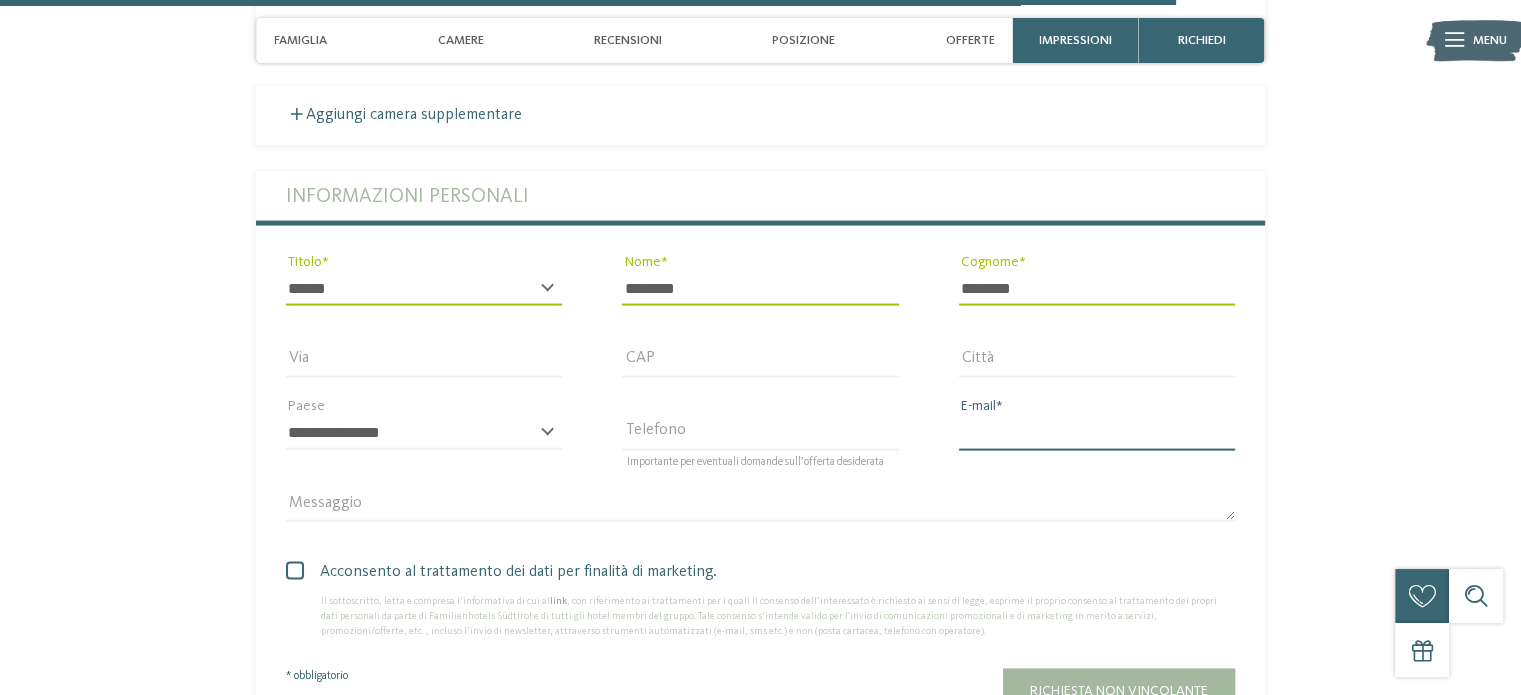 type on "**********" 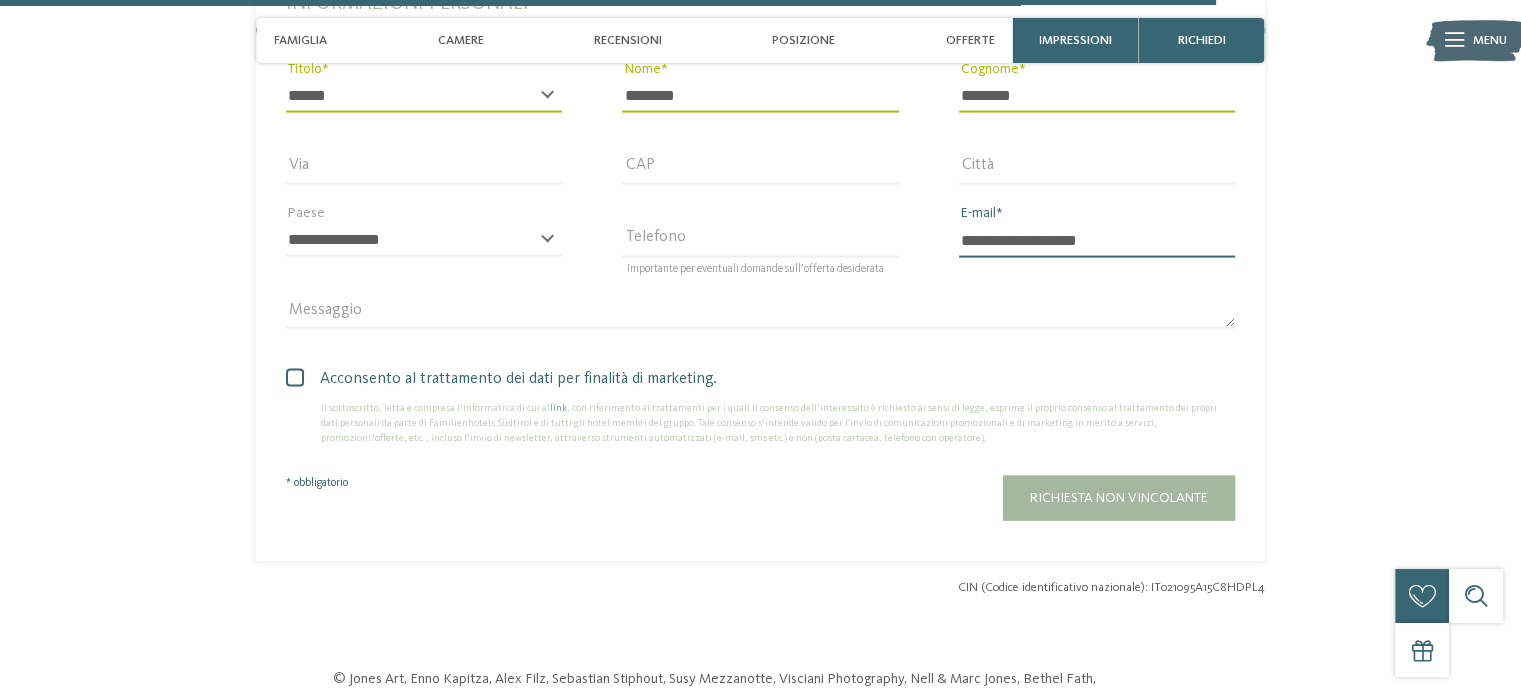 scroll, scrollTop: 4251, scrollLeft: 0, axis: vertical 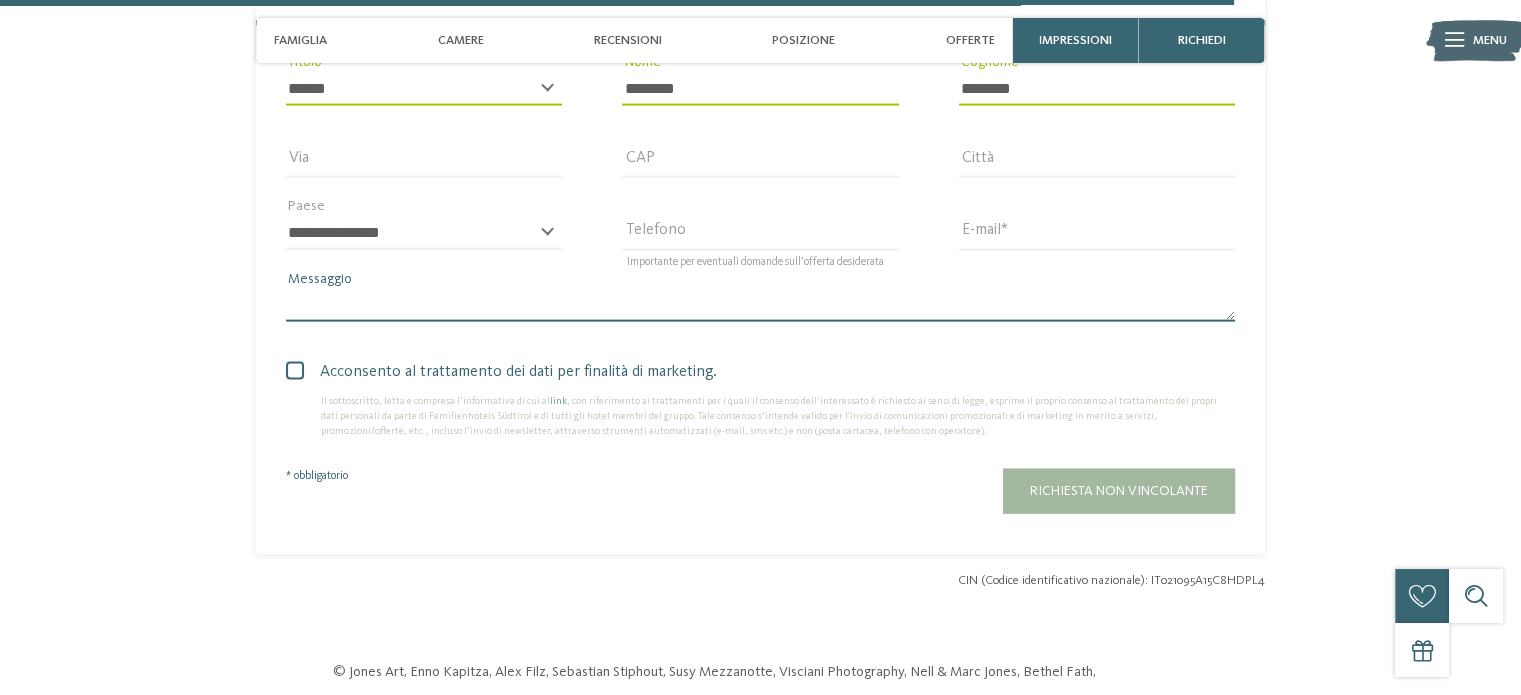 click on "Messaggio" at bounding box center (760, 306) 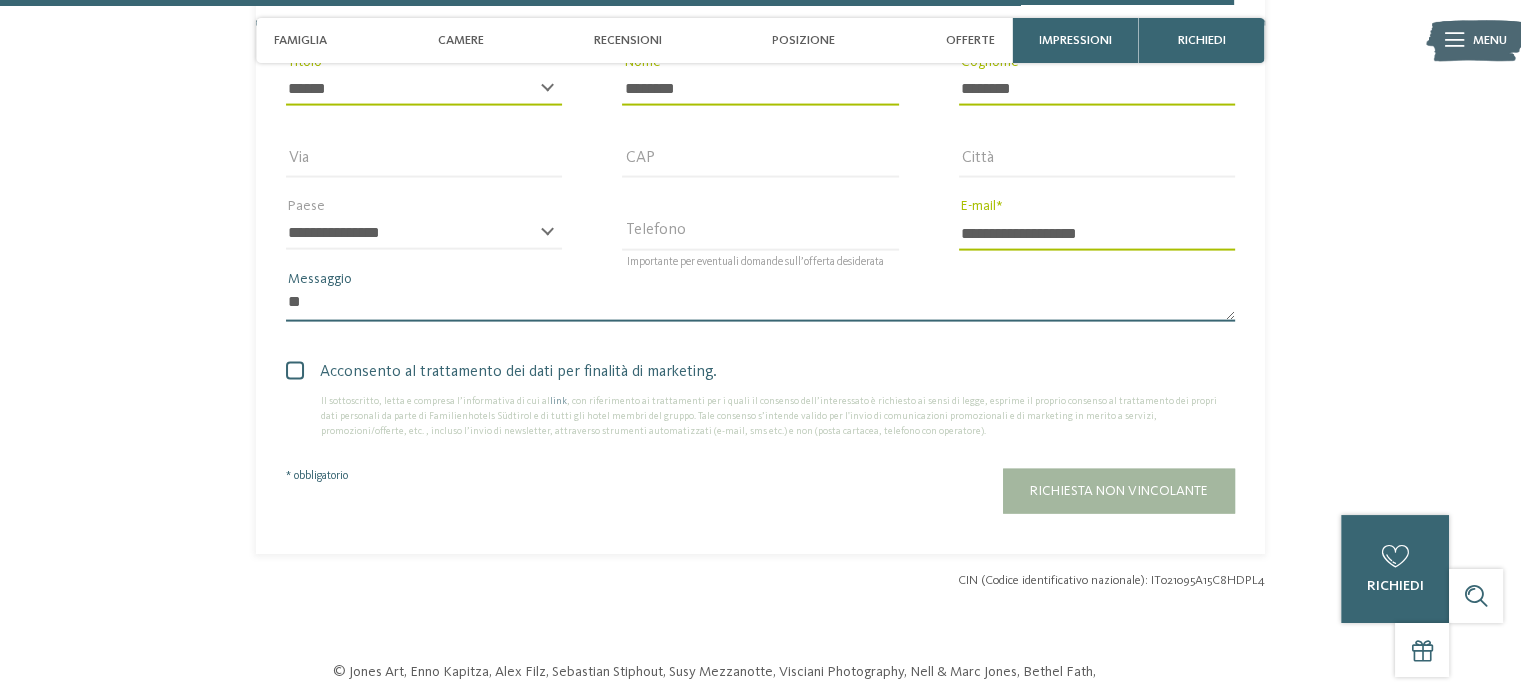 type on "*" 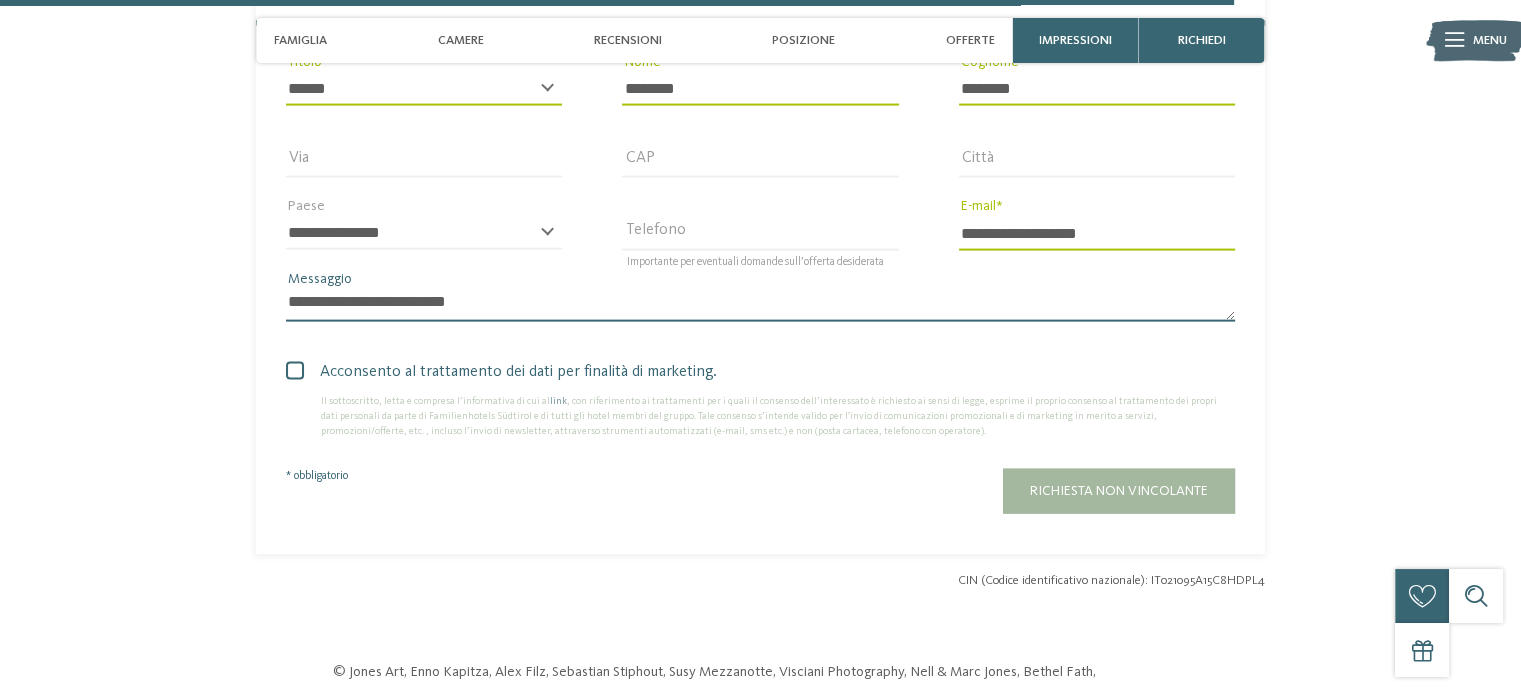 type on "**********" 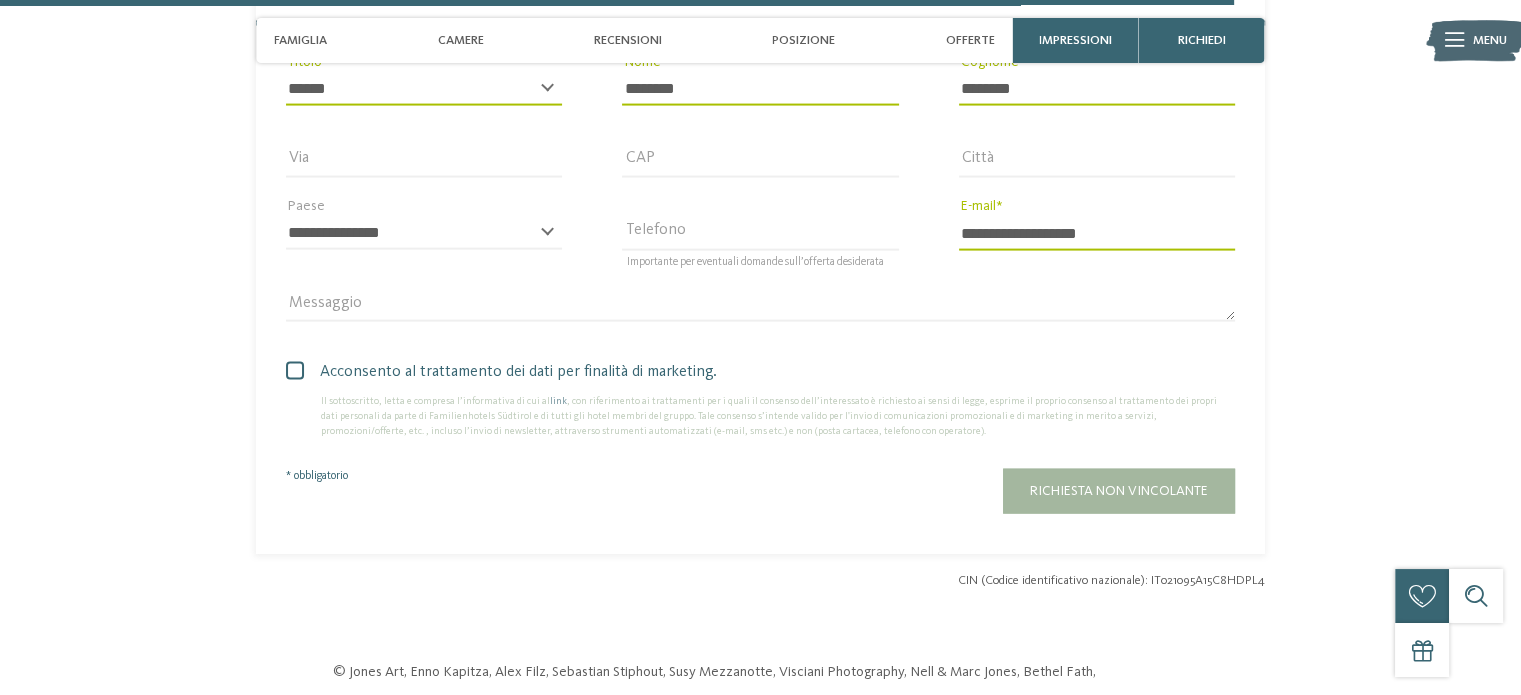 click on "Richiesta non vincolante" at bounding box center (1119, 491) 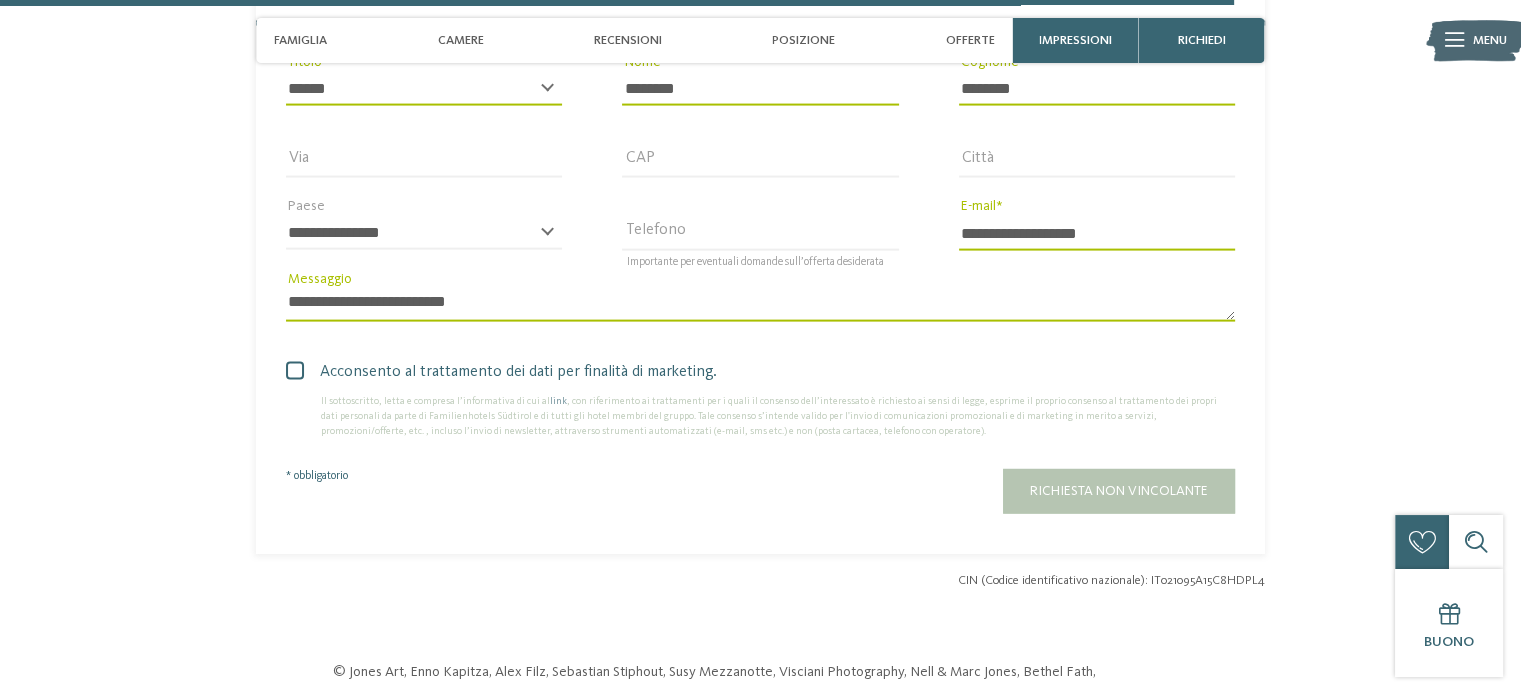 scroll, scrollTop: 4247, scrollLeft: 0, axis: vertical 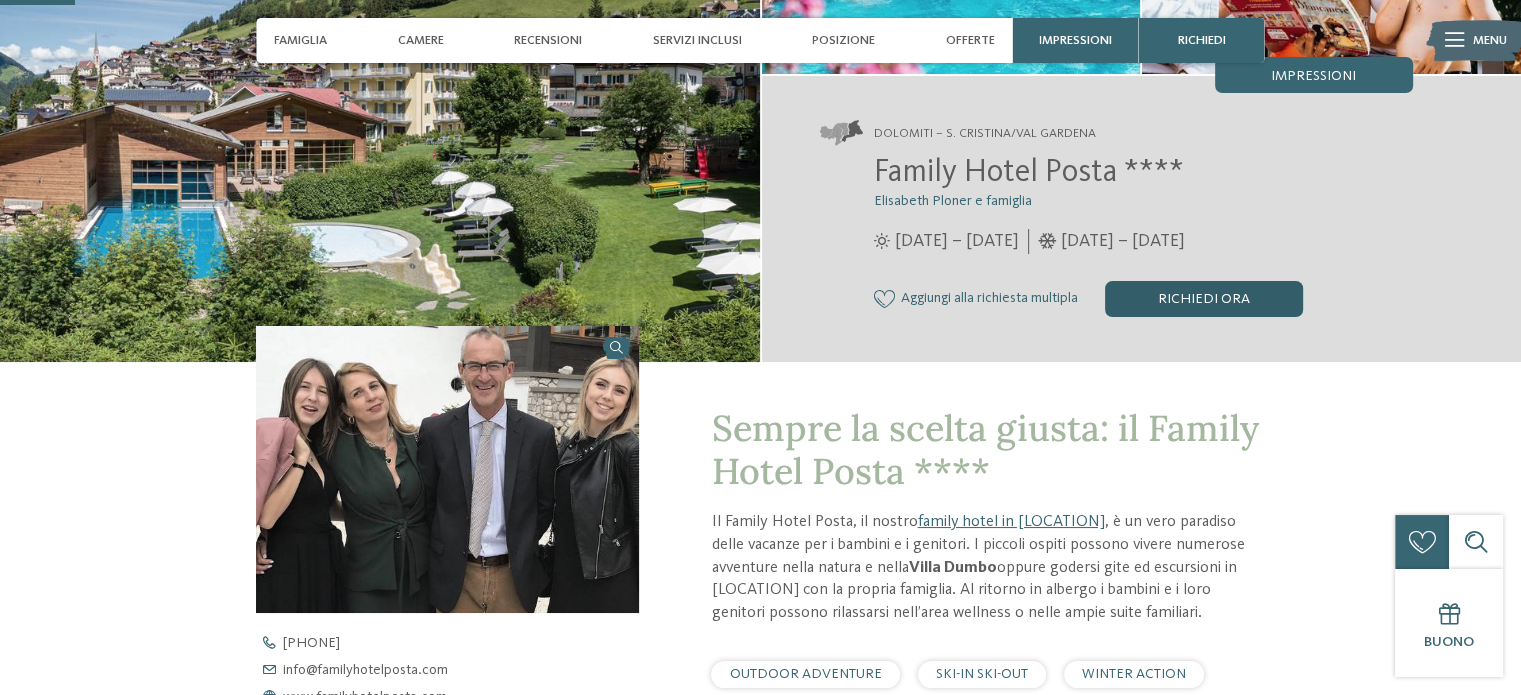 click on "Richiedi ora" at bounding box center (1204, 299) 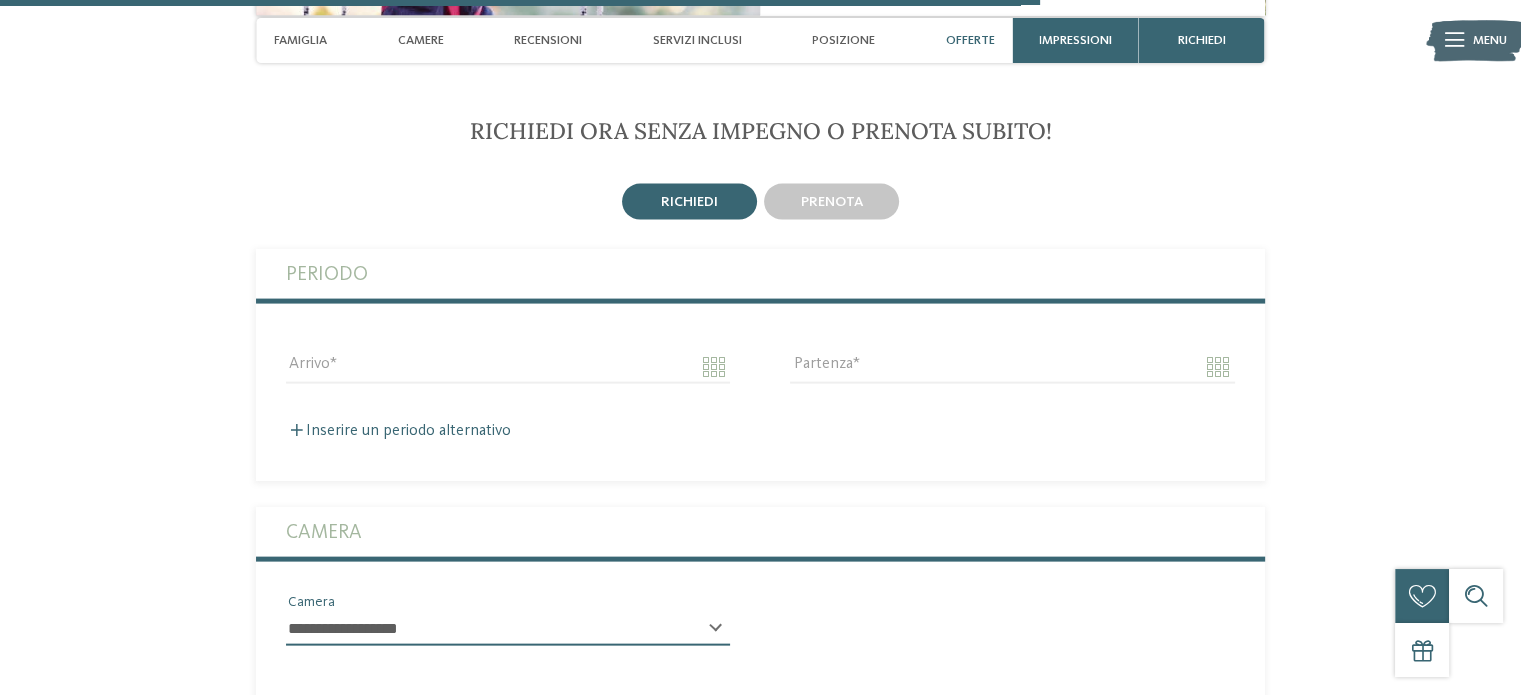 scroll, scrollTop: 4152, scrollLeft: 0, axis: vertical 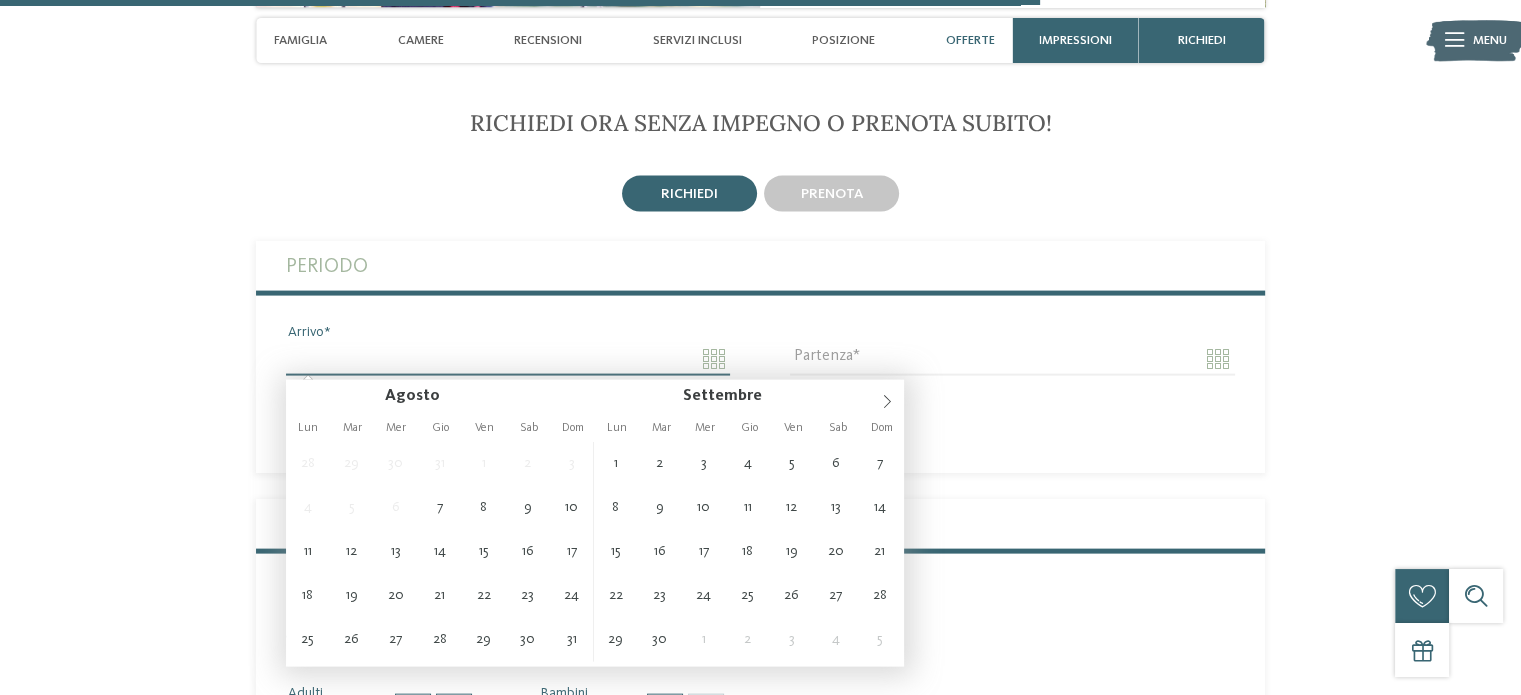 click on "Arrivo" at bounding box center [508, 359] 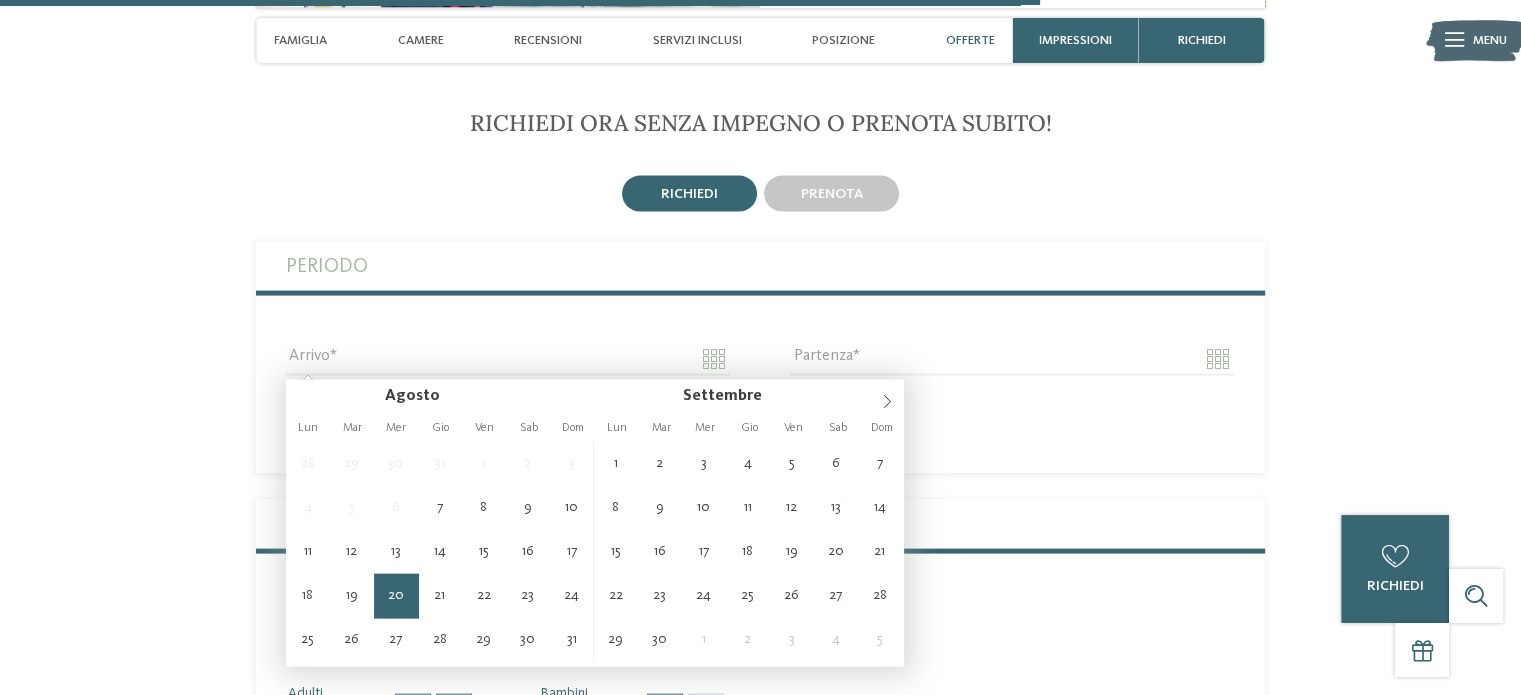 type on "**********" 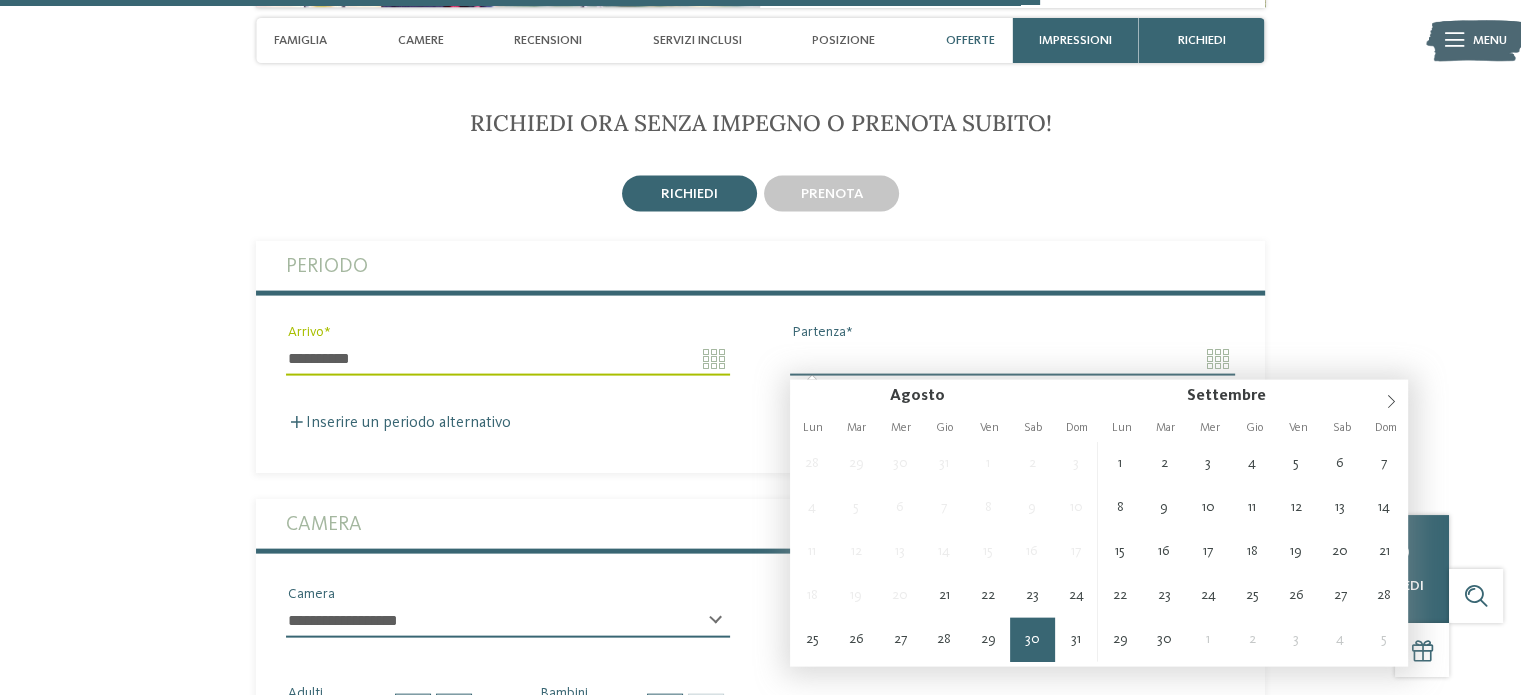 type on "**********" 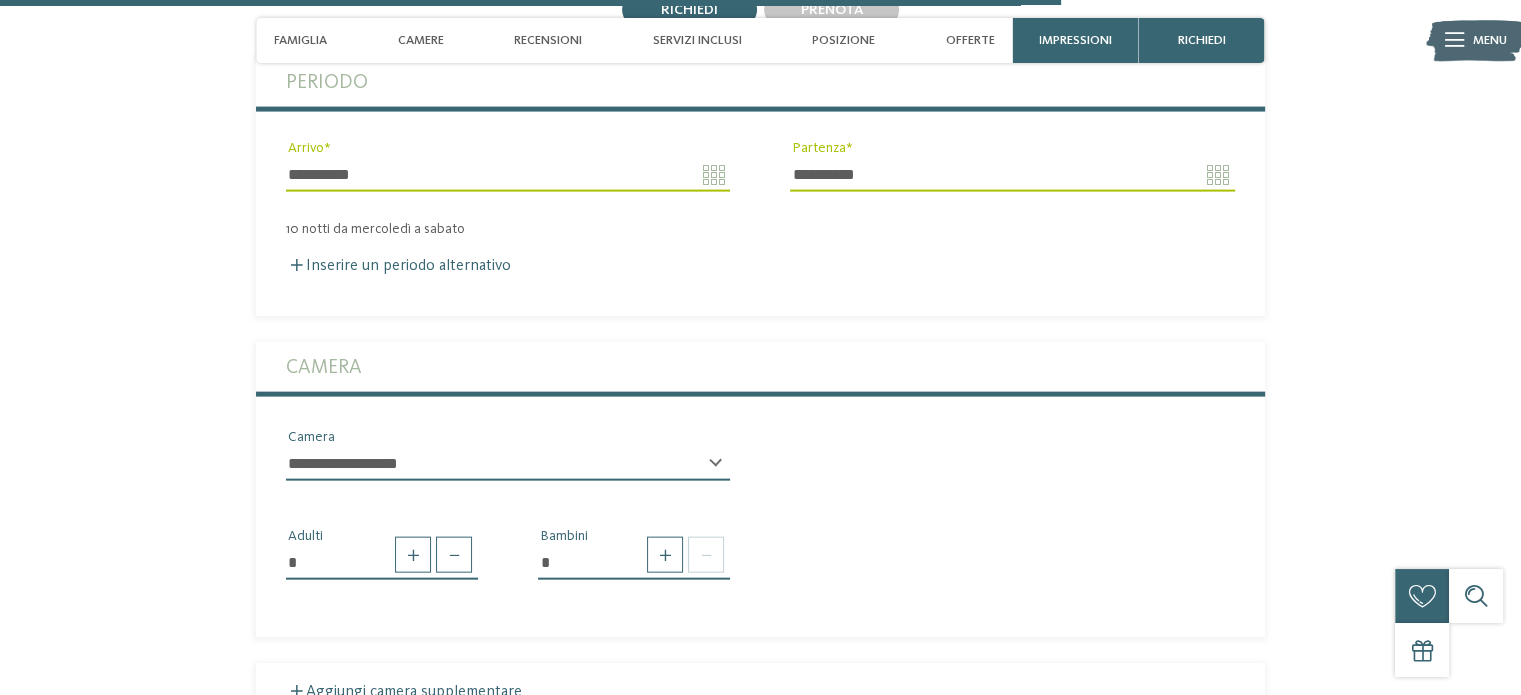 scroll, scrollTop: 4452, scrollLeft: 0, axis: vertical 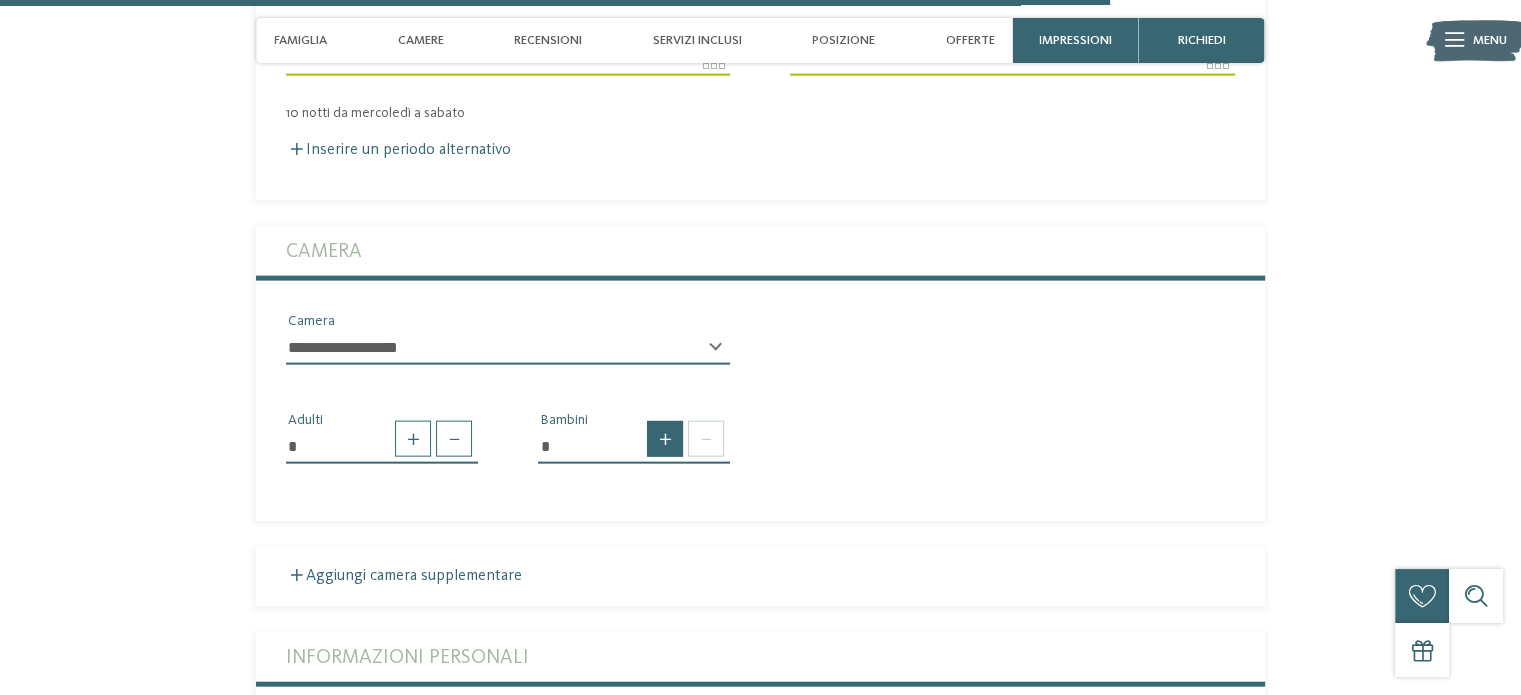 click at bounding box center [665, 439] 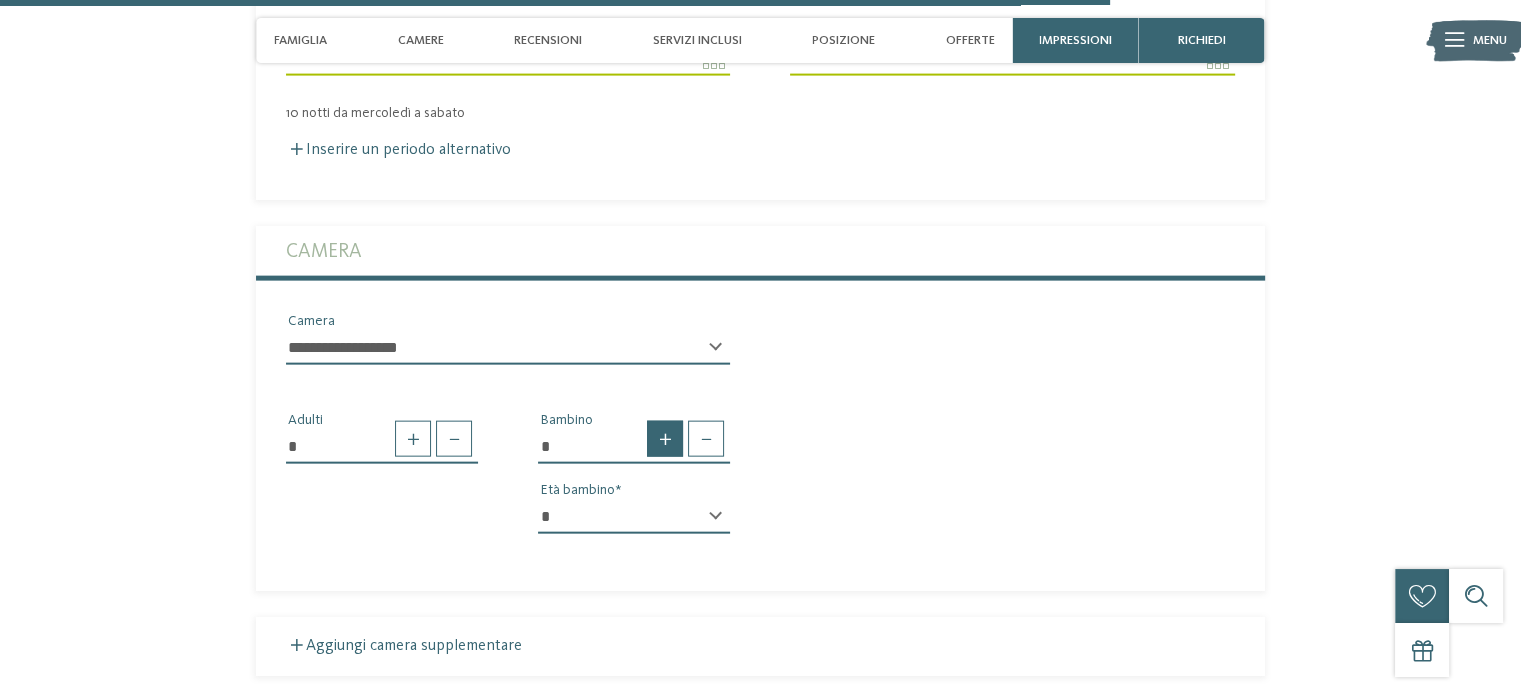 click at bounding box center [665, 439] 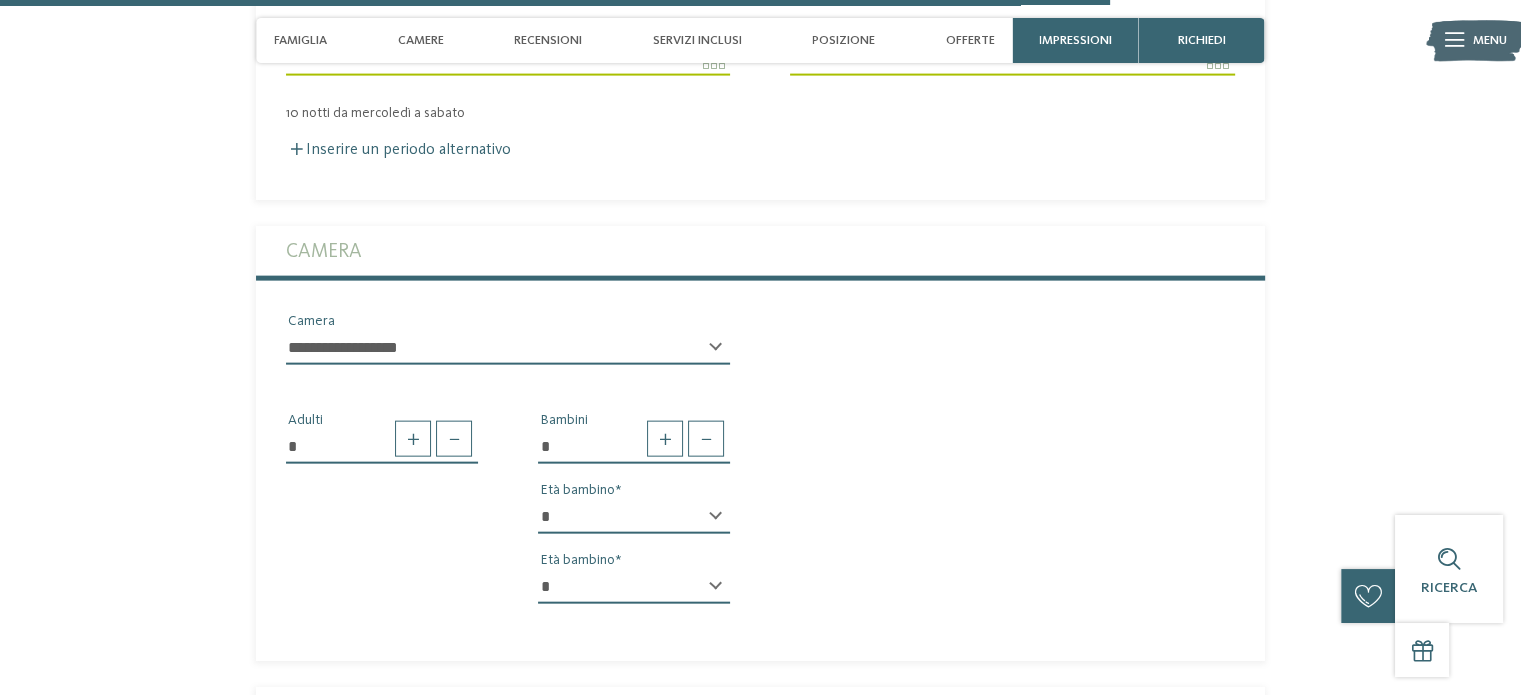 click on "* * * * * * * * * * * ** ** ** ** ** ** ** **     Età bambino" at bounding box center (634, 525) 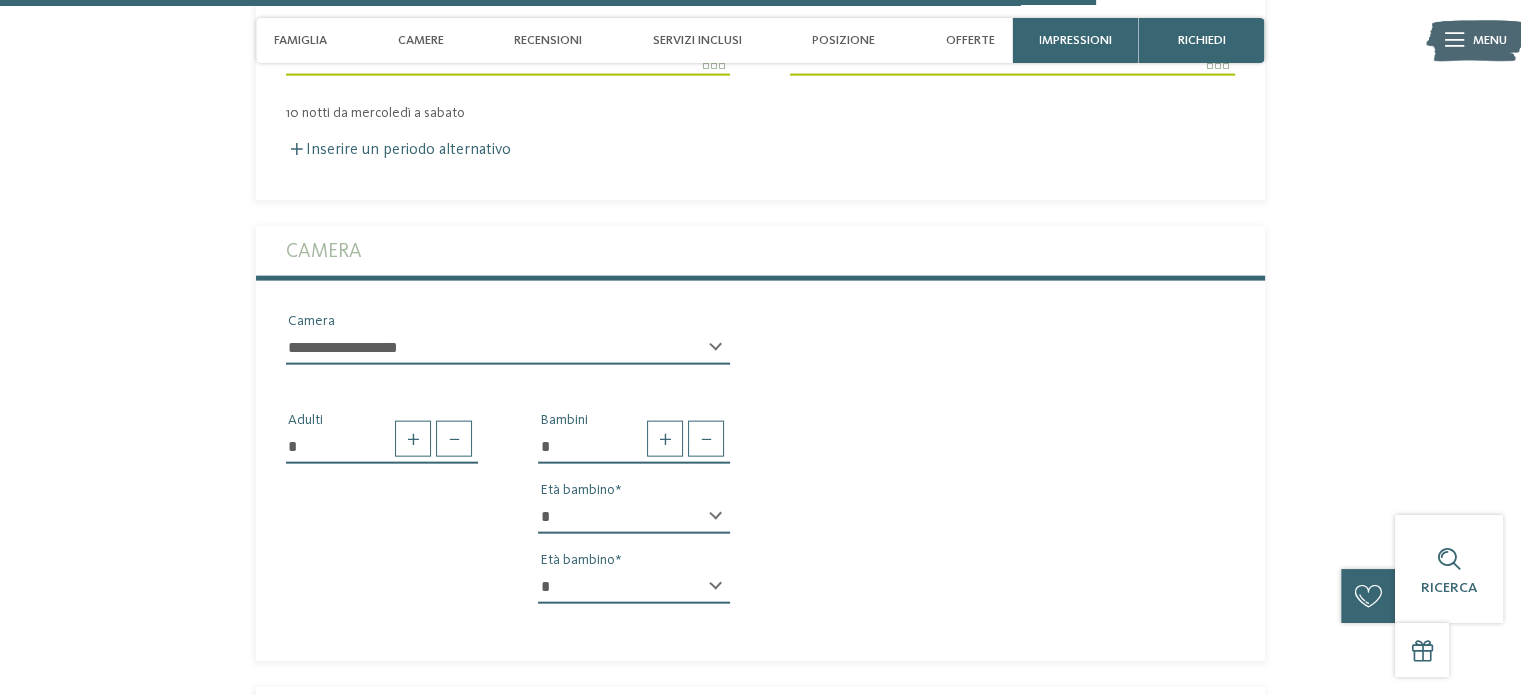 scroll, scrollTop: 4752, scrollLeft: 0, axis: vertical 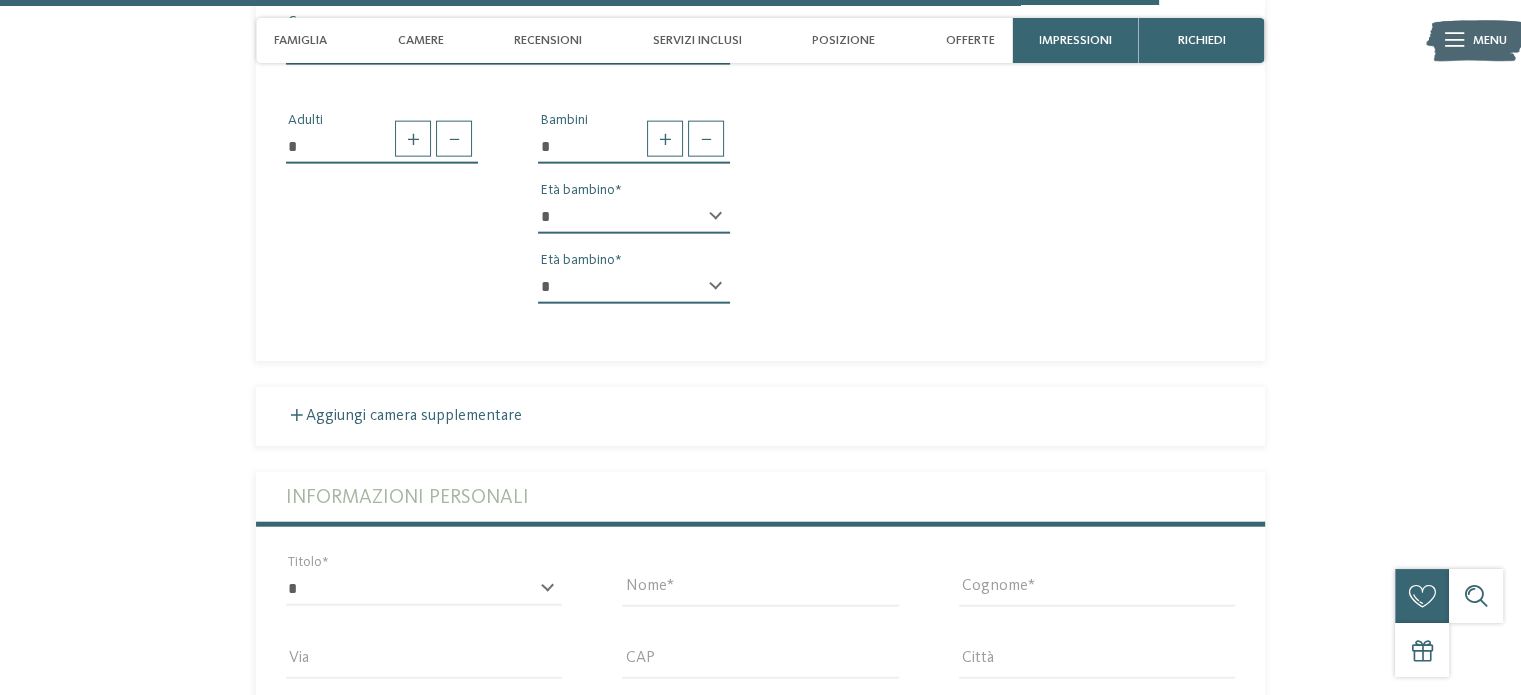 click on "* * * * * * * * * * * ** ** ** ** ** ** ** **     Età bambino" at bounding box center [634, 225] 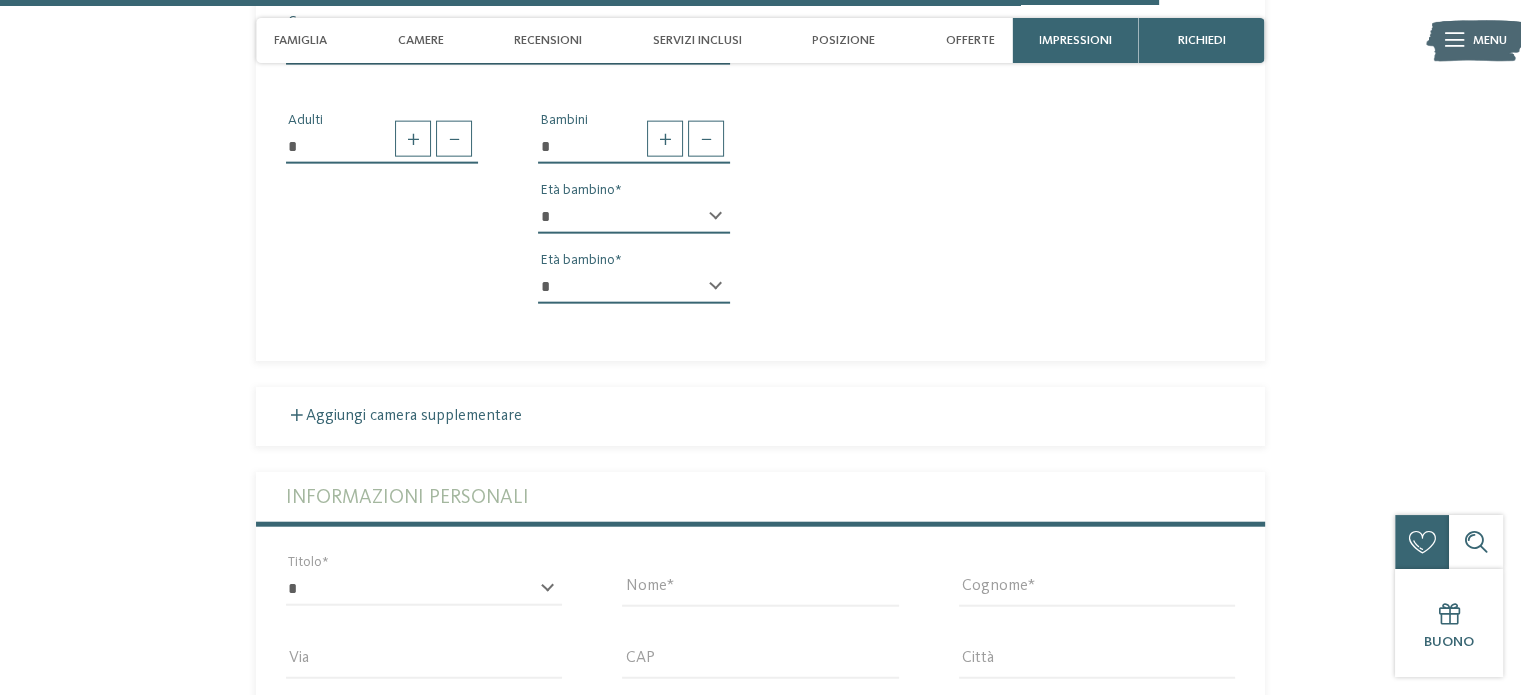 select on "**" 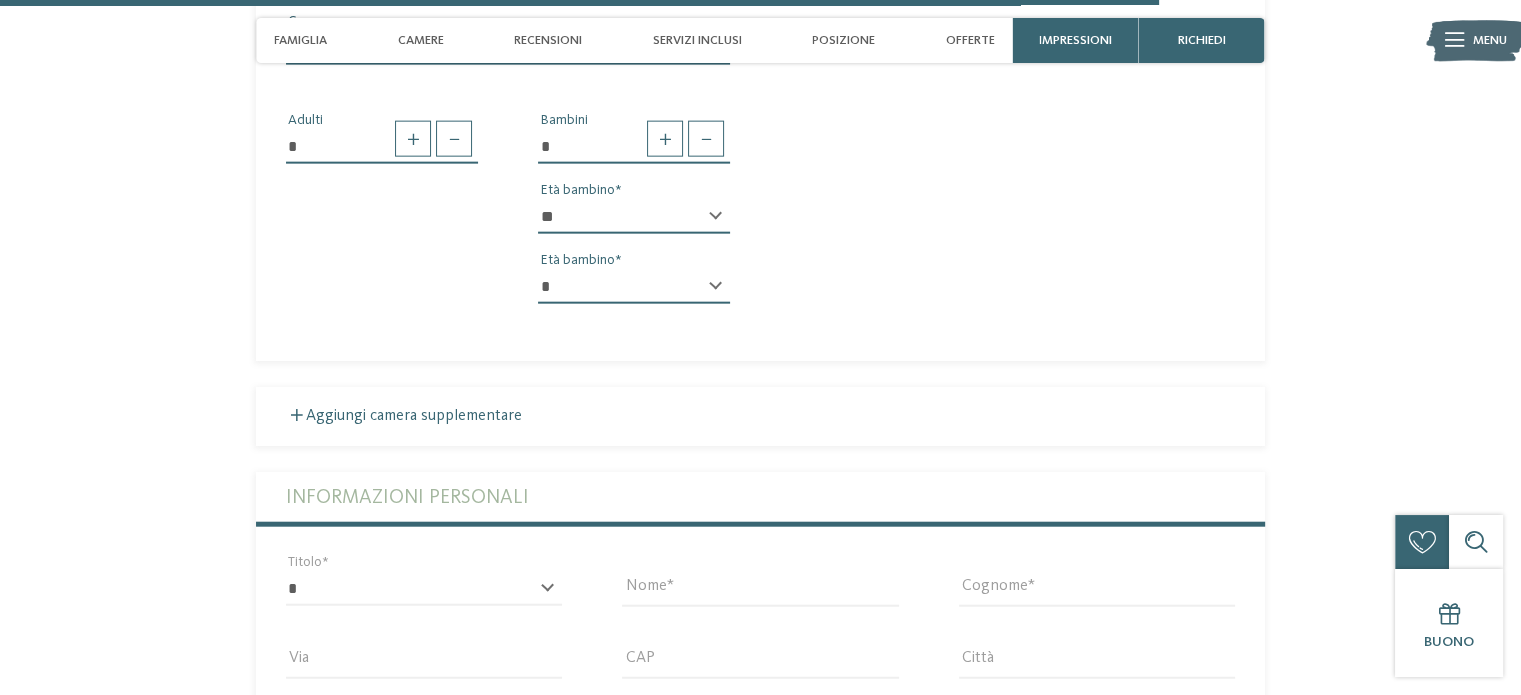click on "* * * * * * * * * * * ** ** ** ** ** ** ** **" at bounding box center [634, 217] 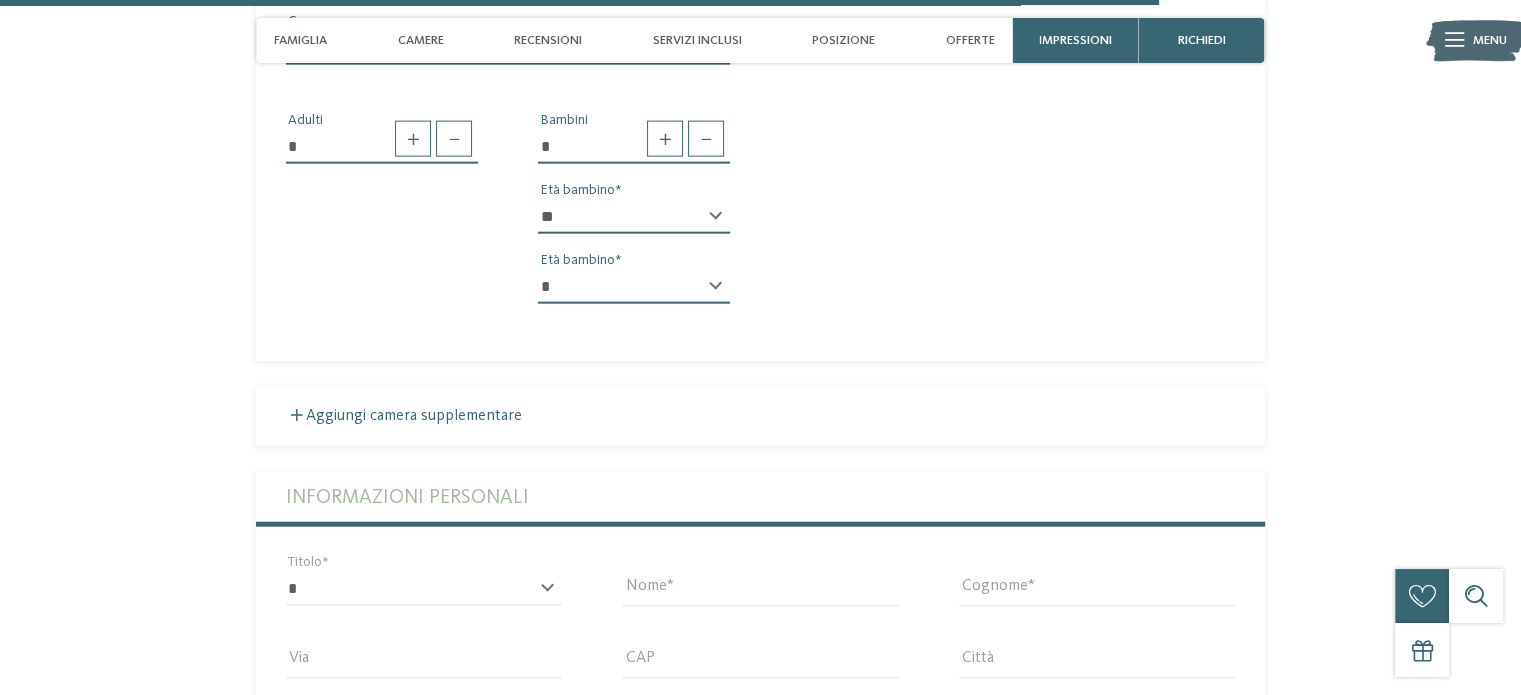 select on "*" 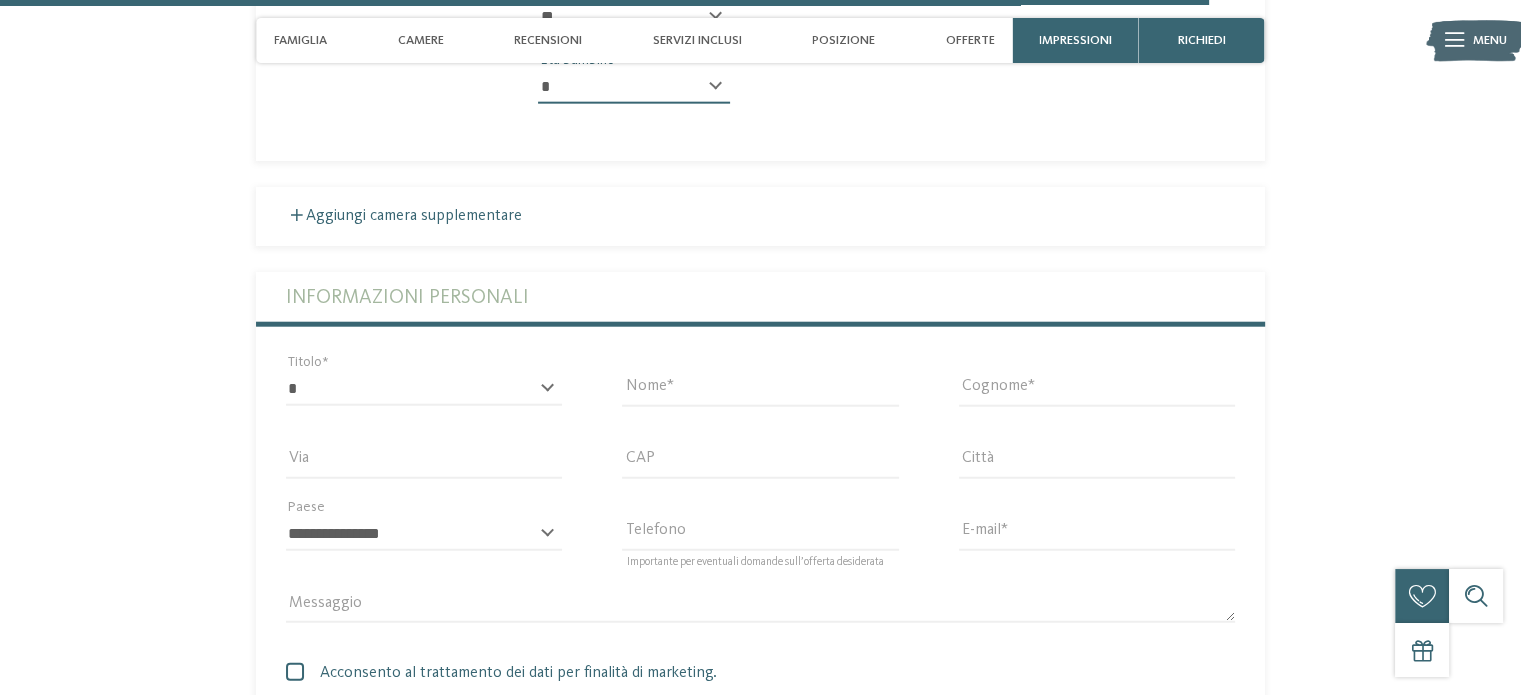 scroll, scrollTop: 5052, scrollLeft: 0, axis: vertical 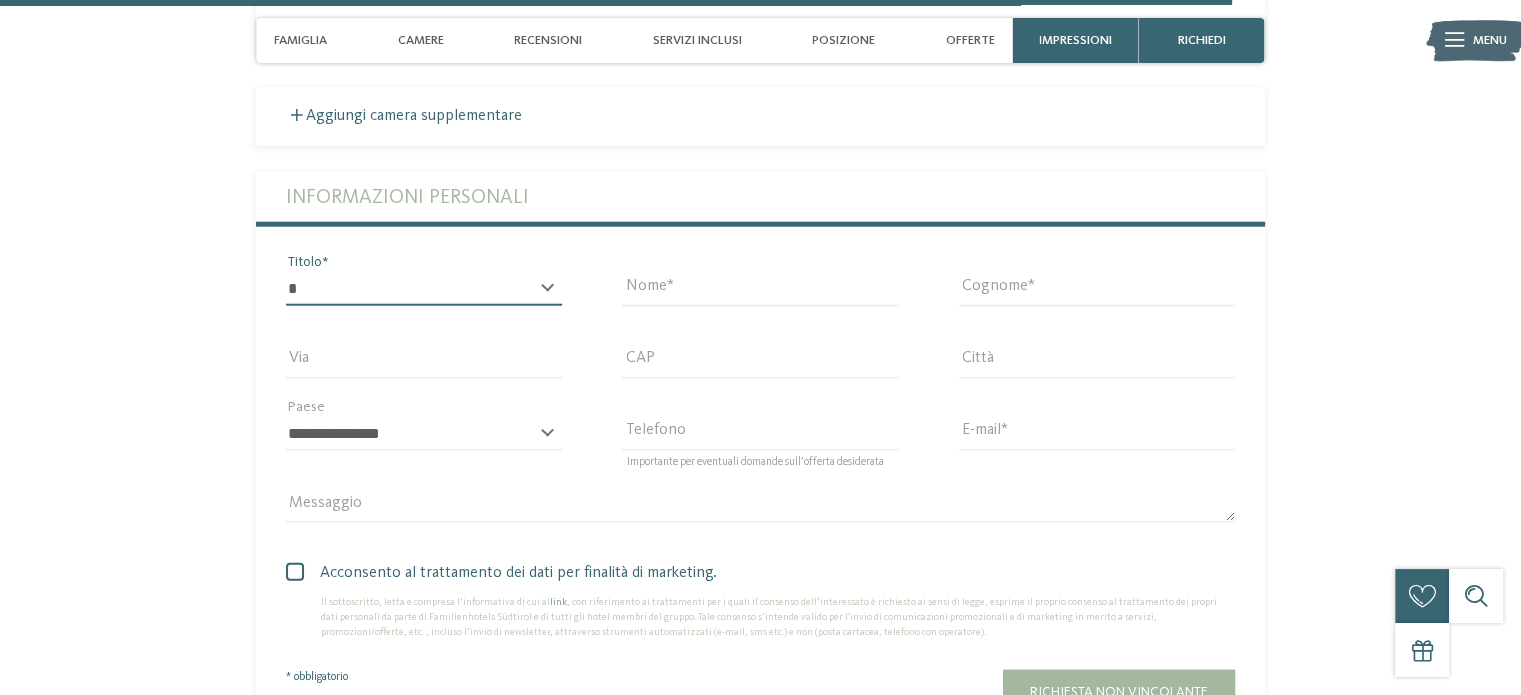 click on "* ****** ******* ******** ******" at bounding box center [424, 289] 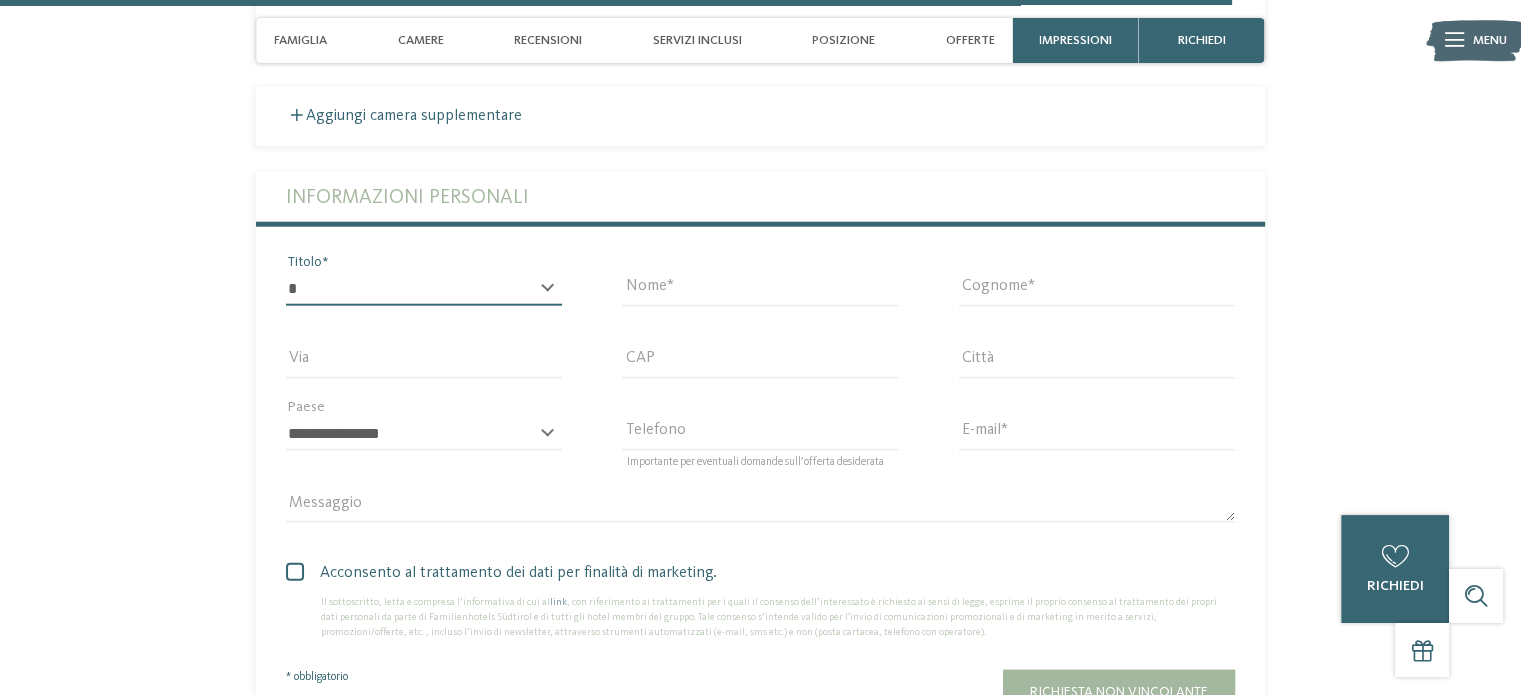 select on "*" 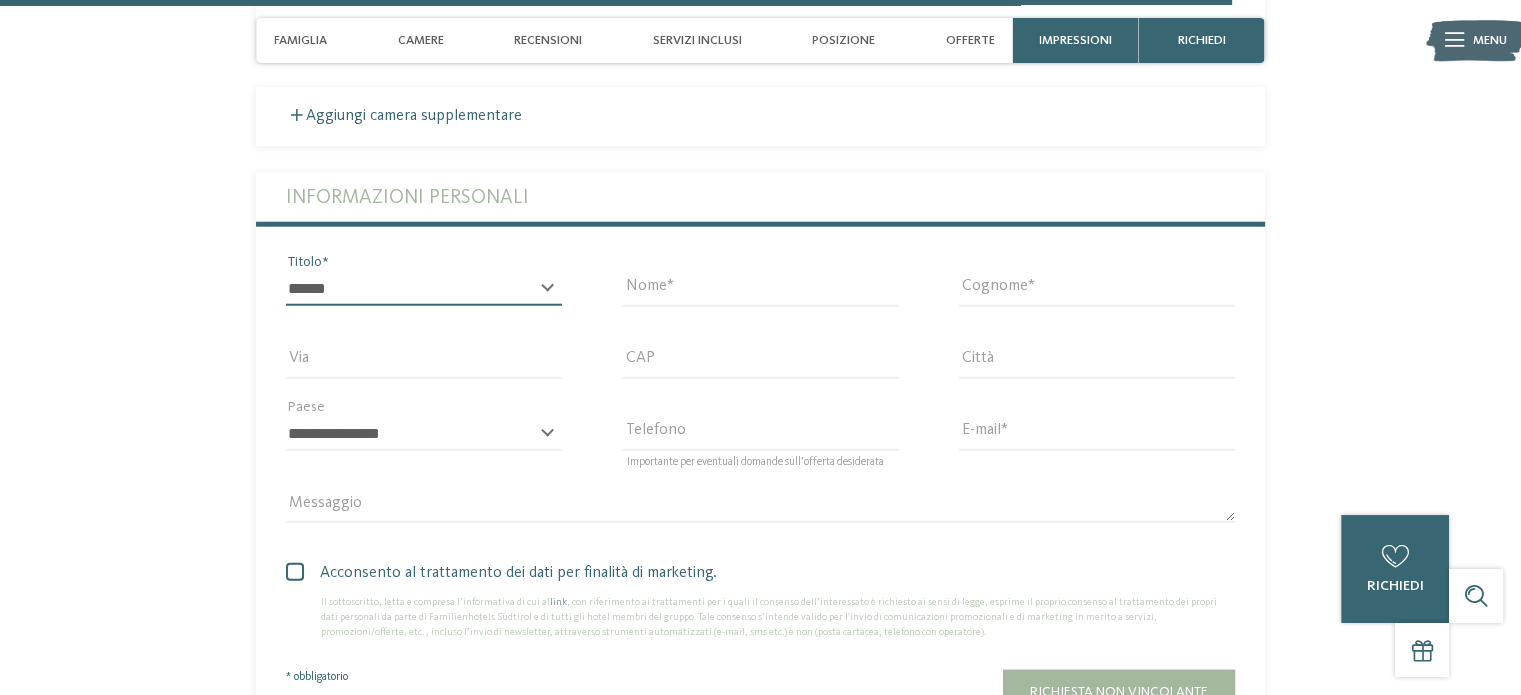 click on "* ****** ******* ******** ******" at bounding box center [424, 289] 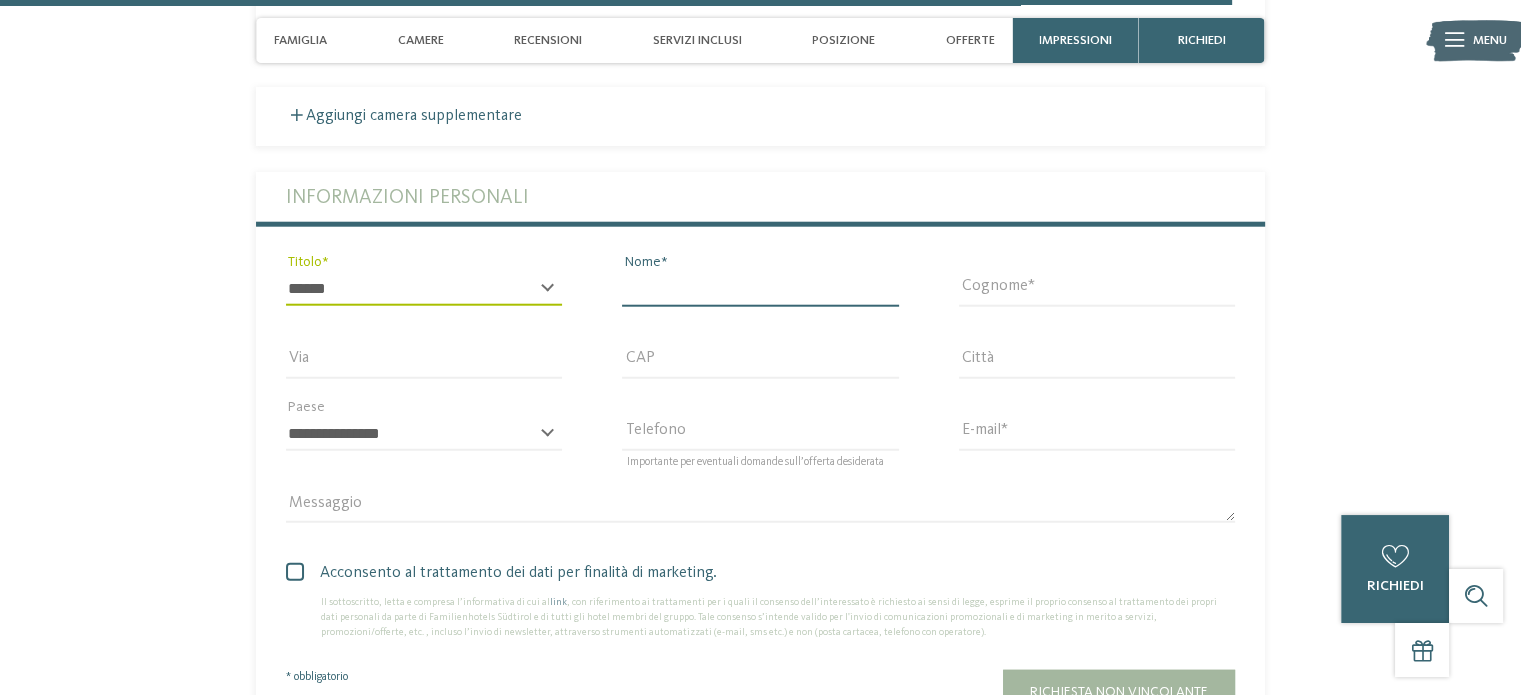 click on "Nome" at bounding box center [760, 289] 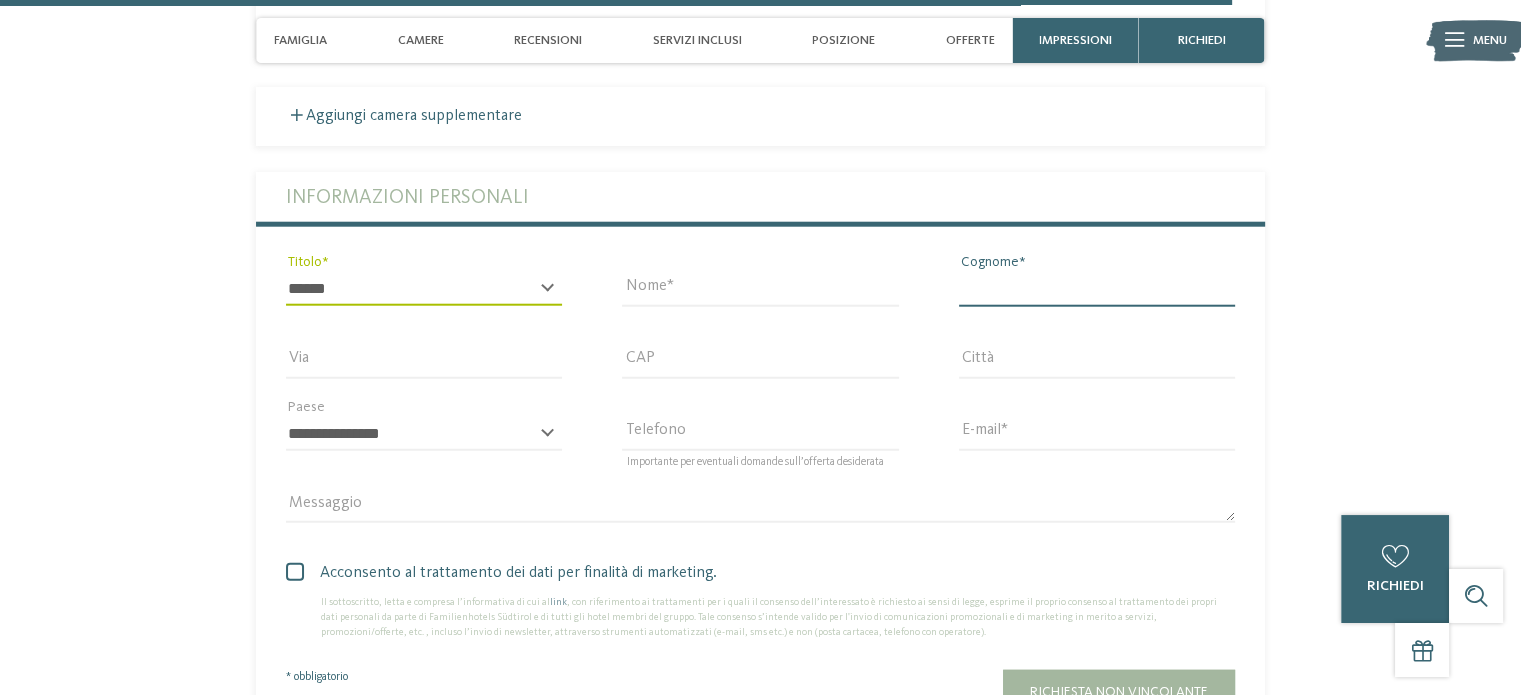 click on "Cognome" at bounding box center (1097, 289) 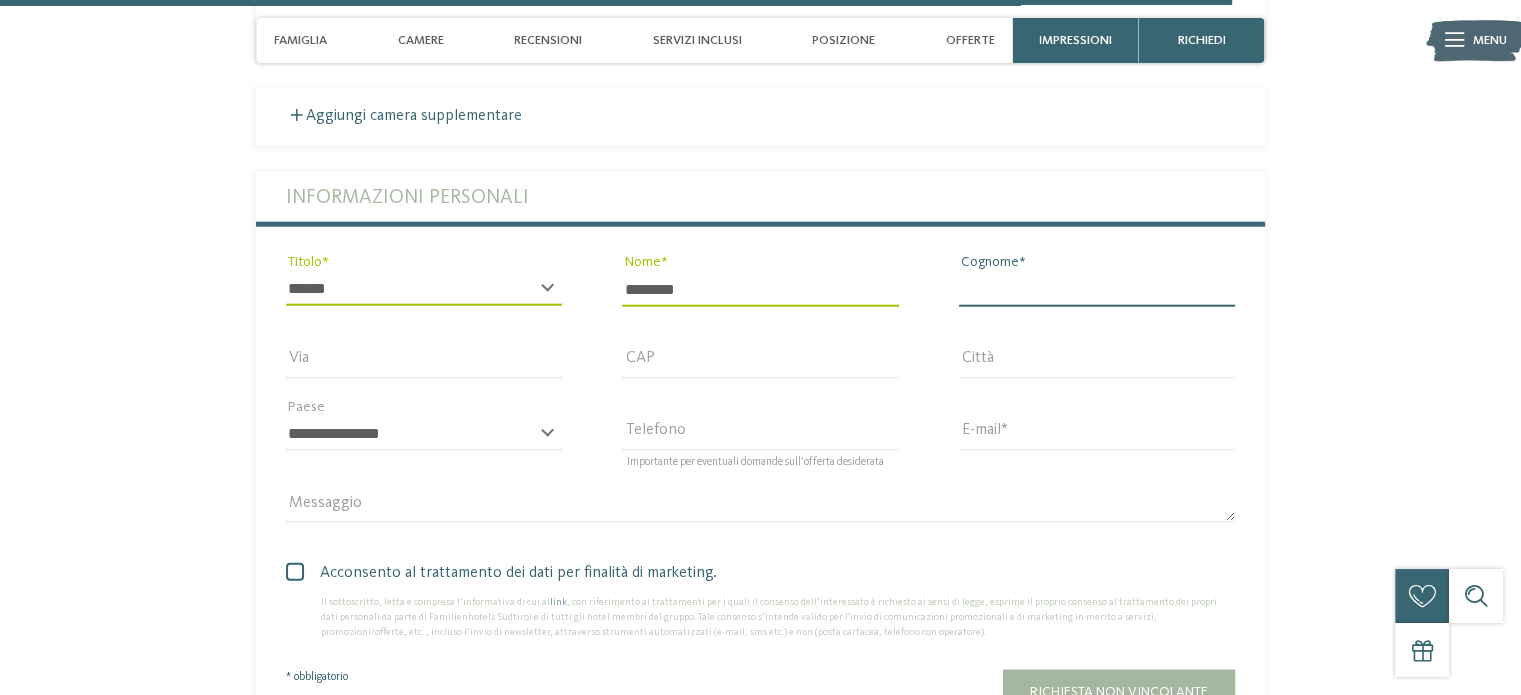type on "********" 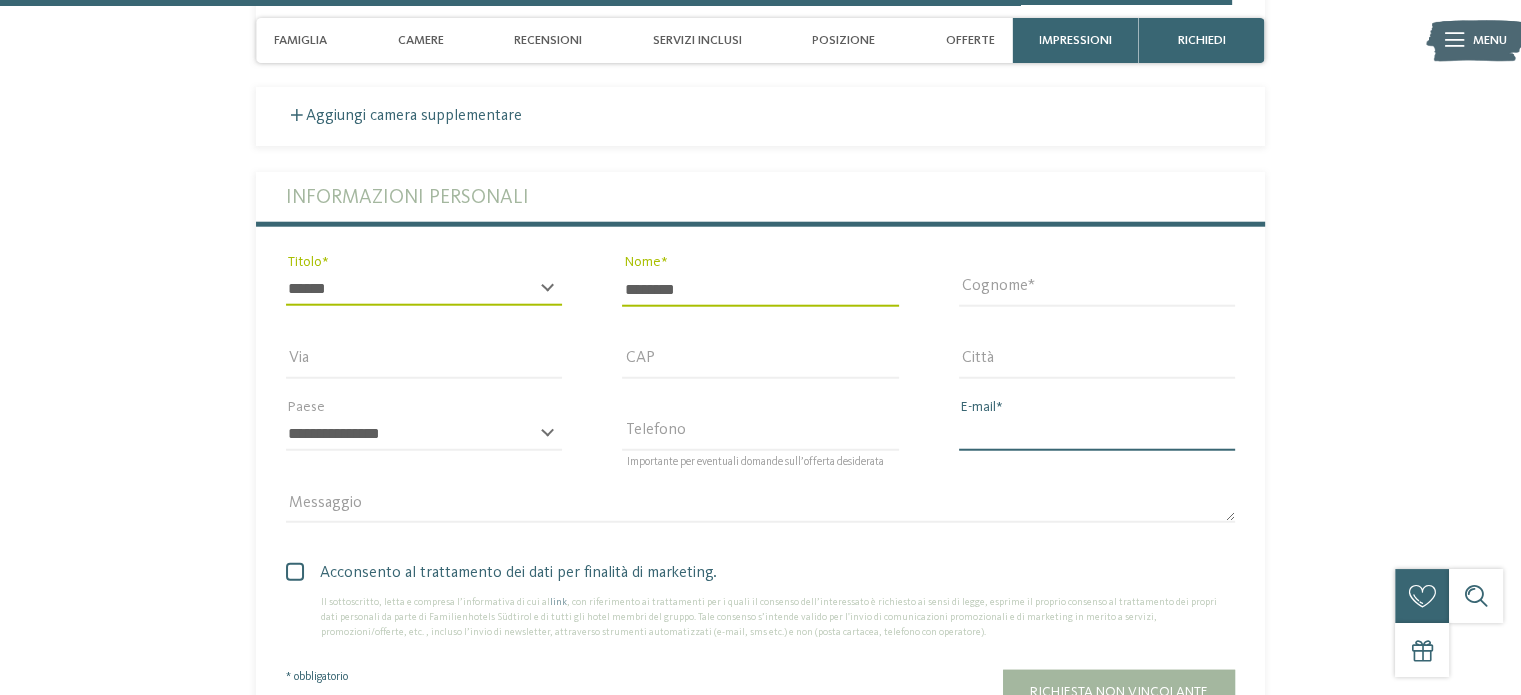click on "E-mail" at bounding box center (1097, 434) 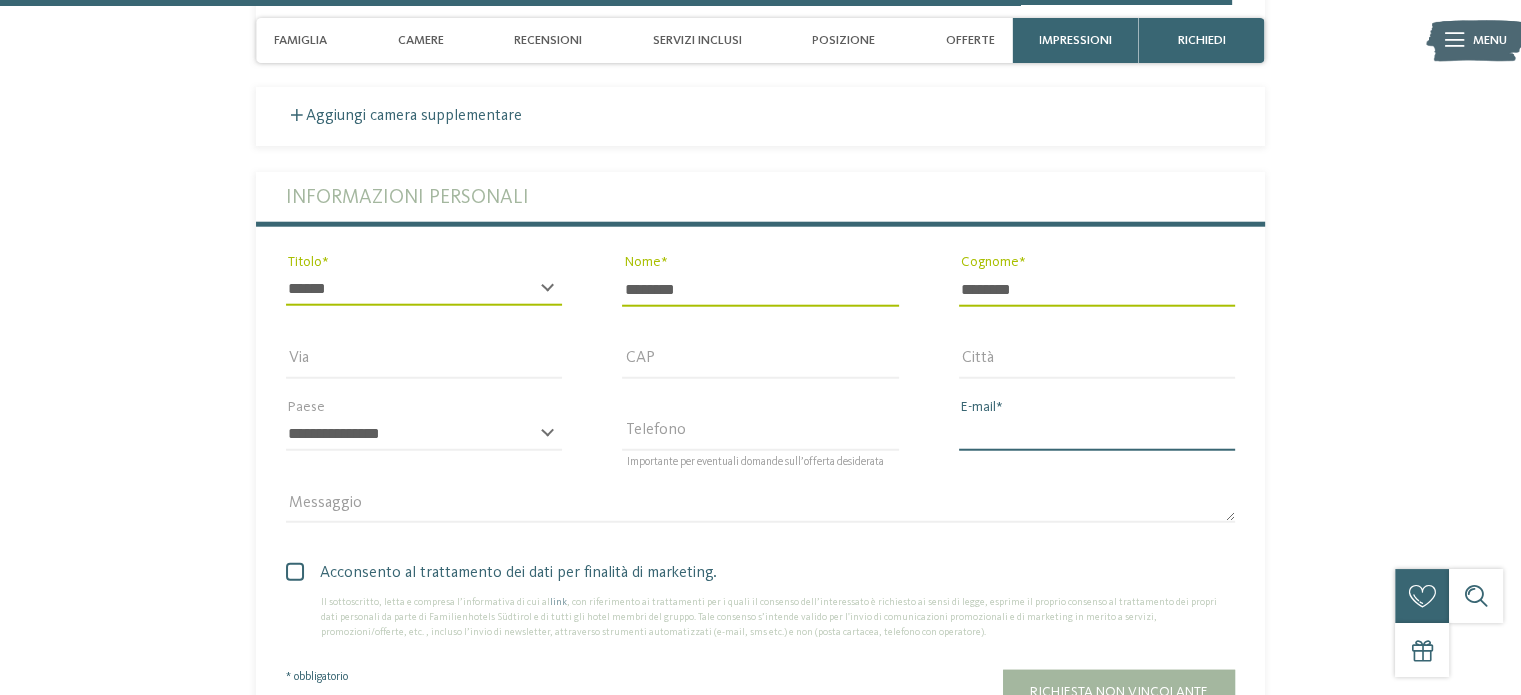 type on "**********" 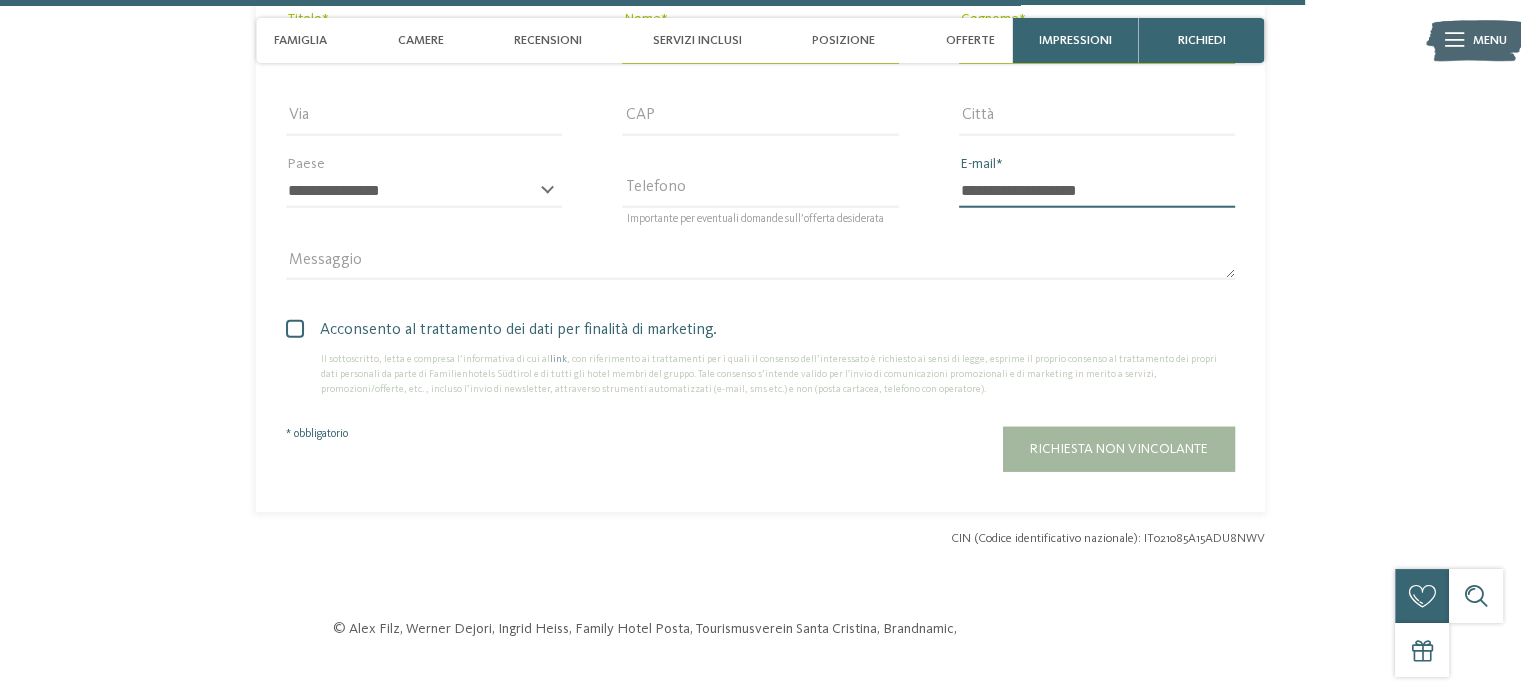 scroll, scrollTop: 5352, scrollLeft: 0, axis: vertical 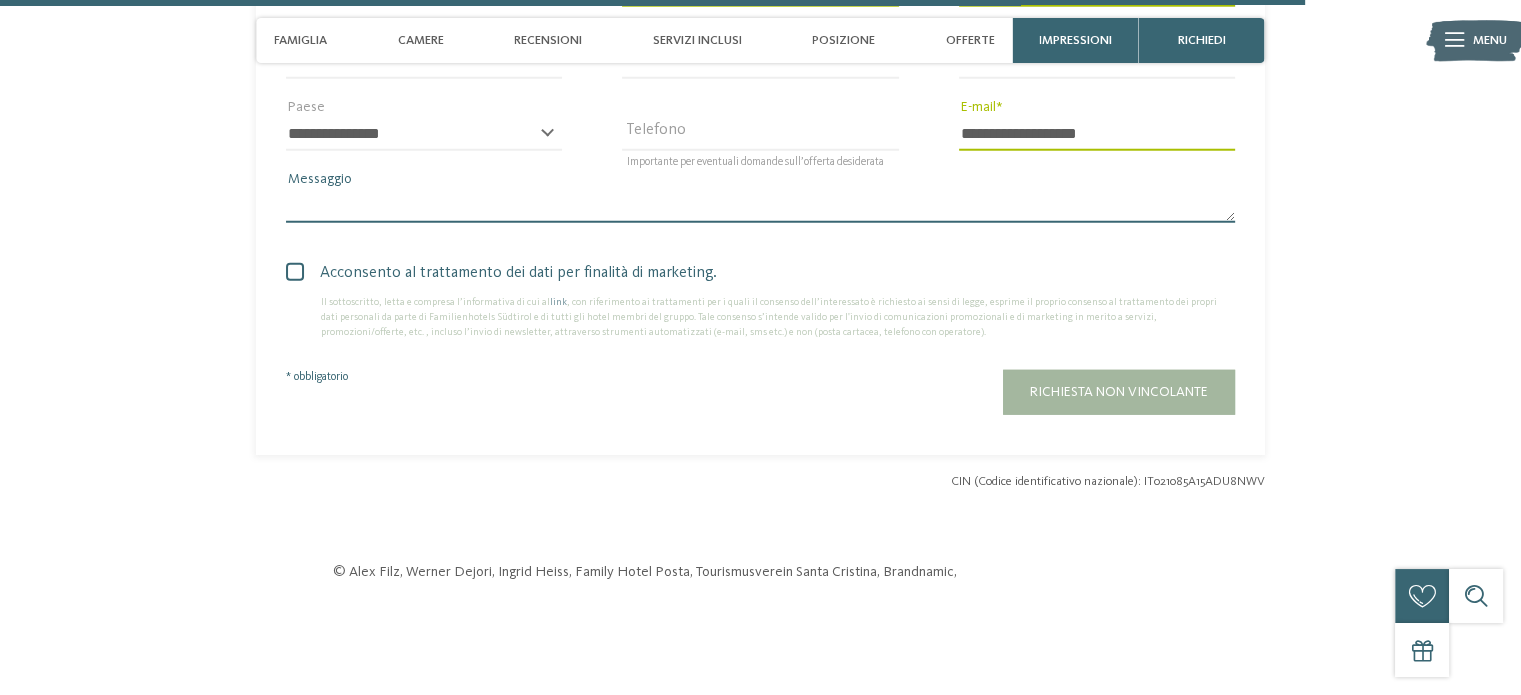 click on "Messaggio" at bounding box center [760, 206] 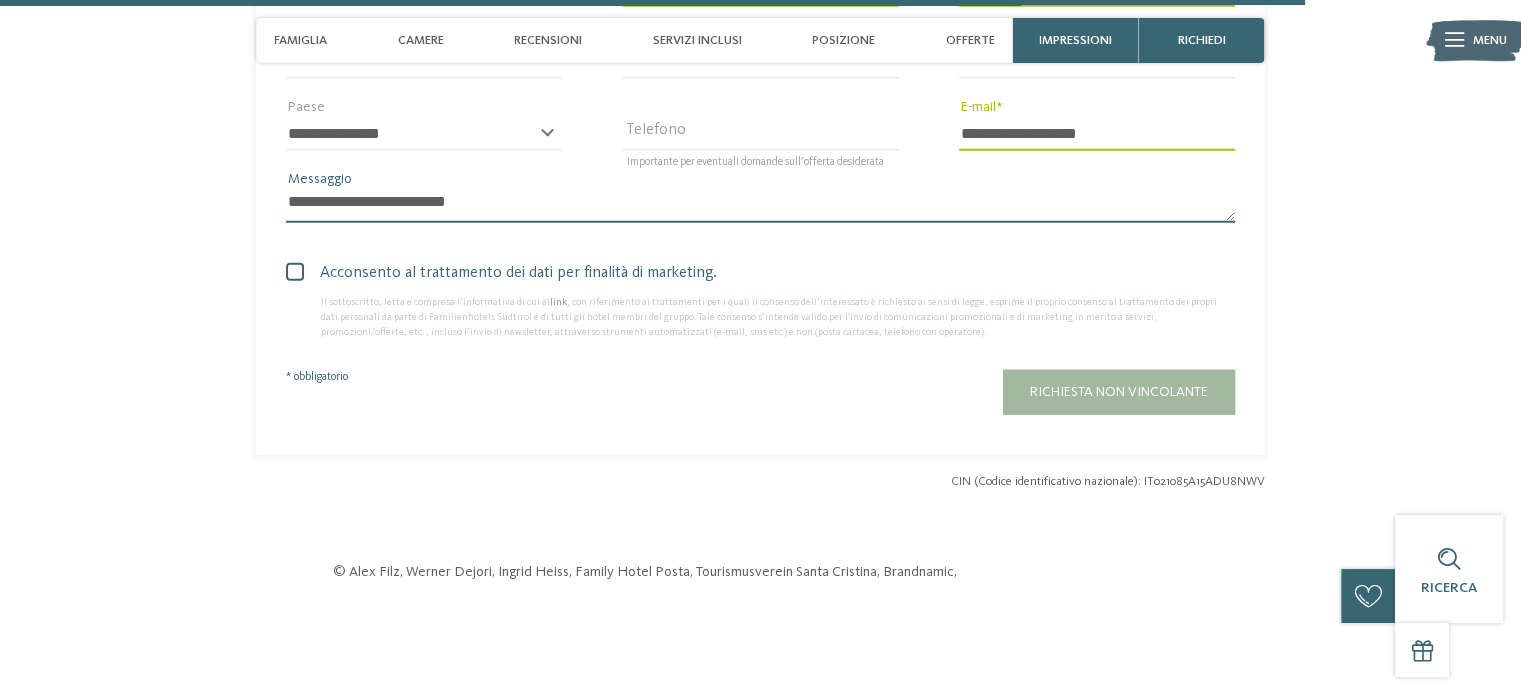 type on "**********" 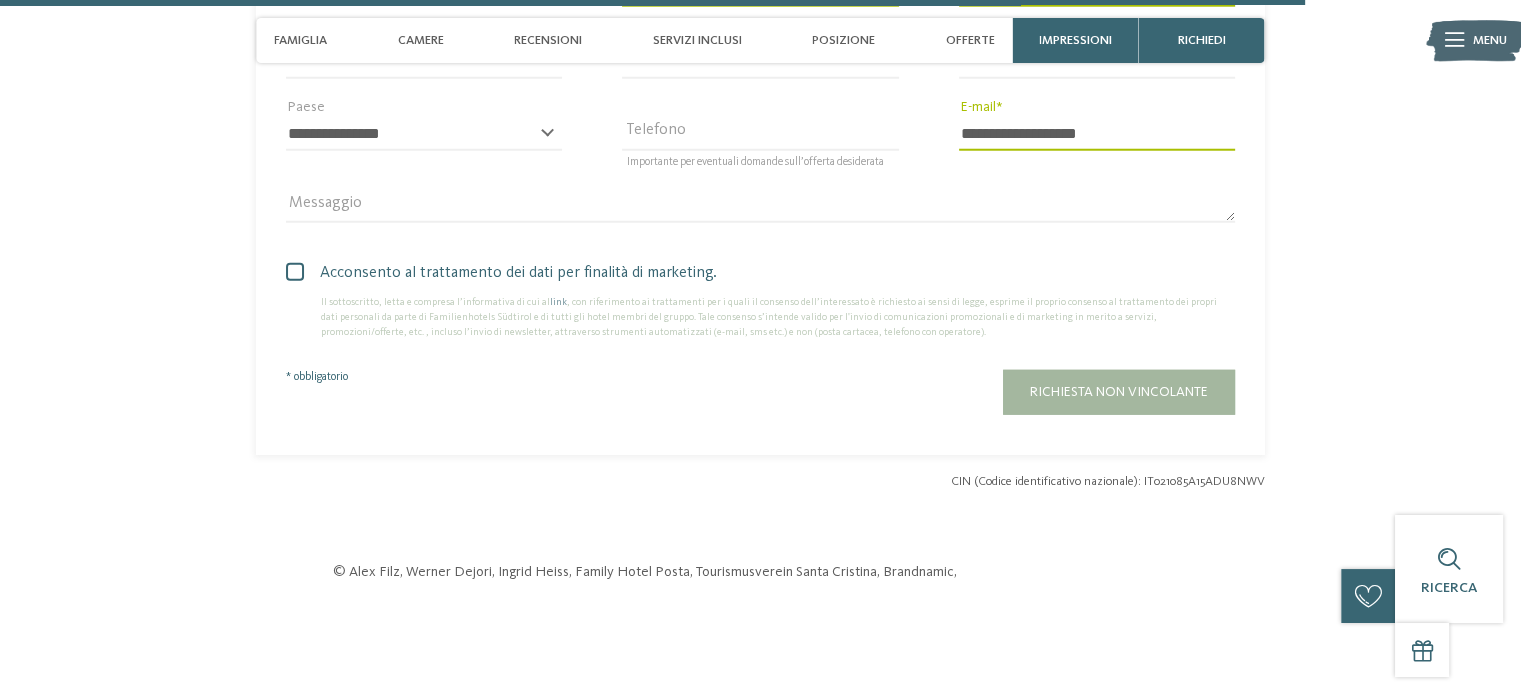 click on "Richiesta non vincolante" at bounding box center [1119, 392] 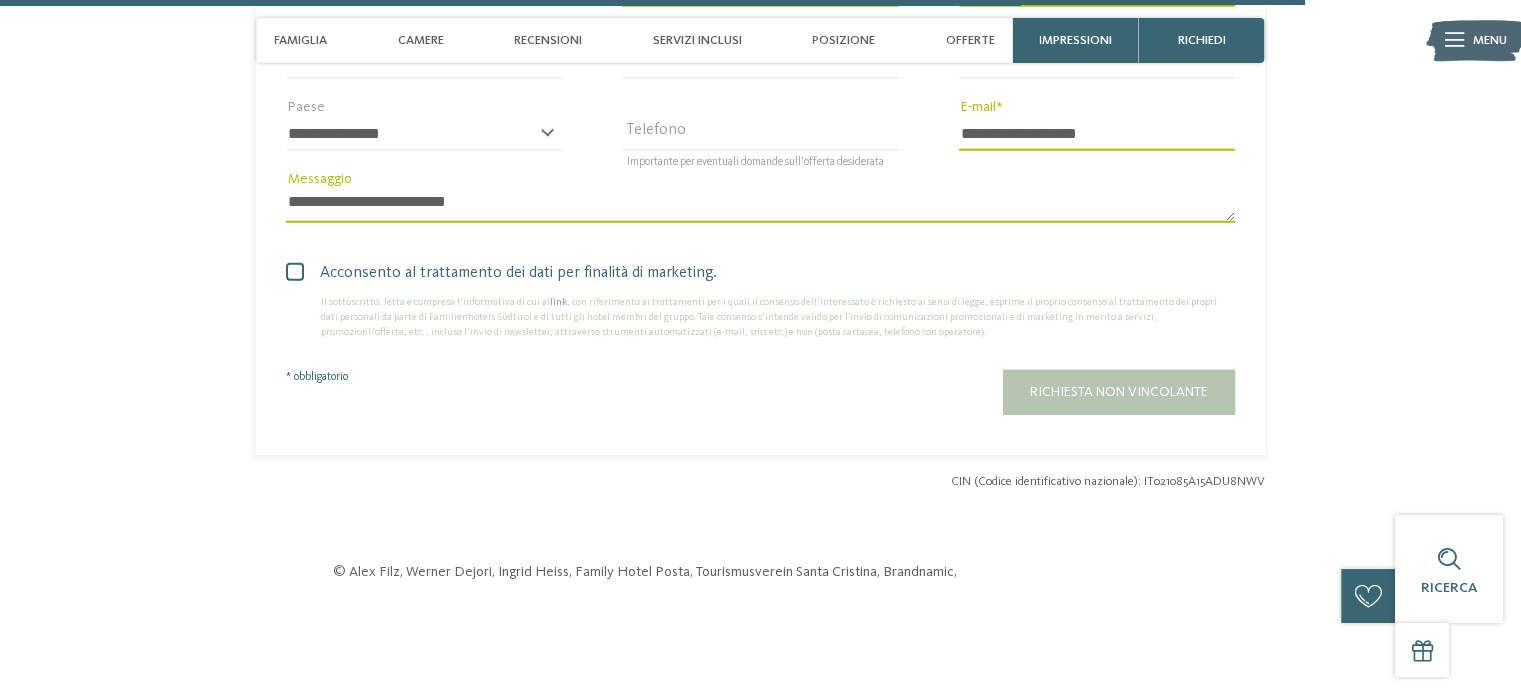 scroll, scrollTop: 5348, scrollLeft: 0, axis: vertical 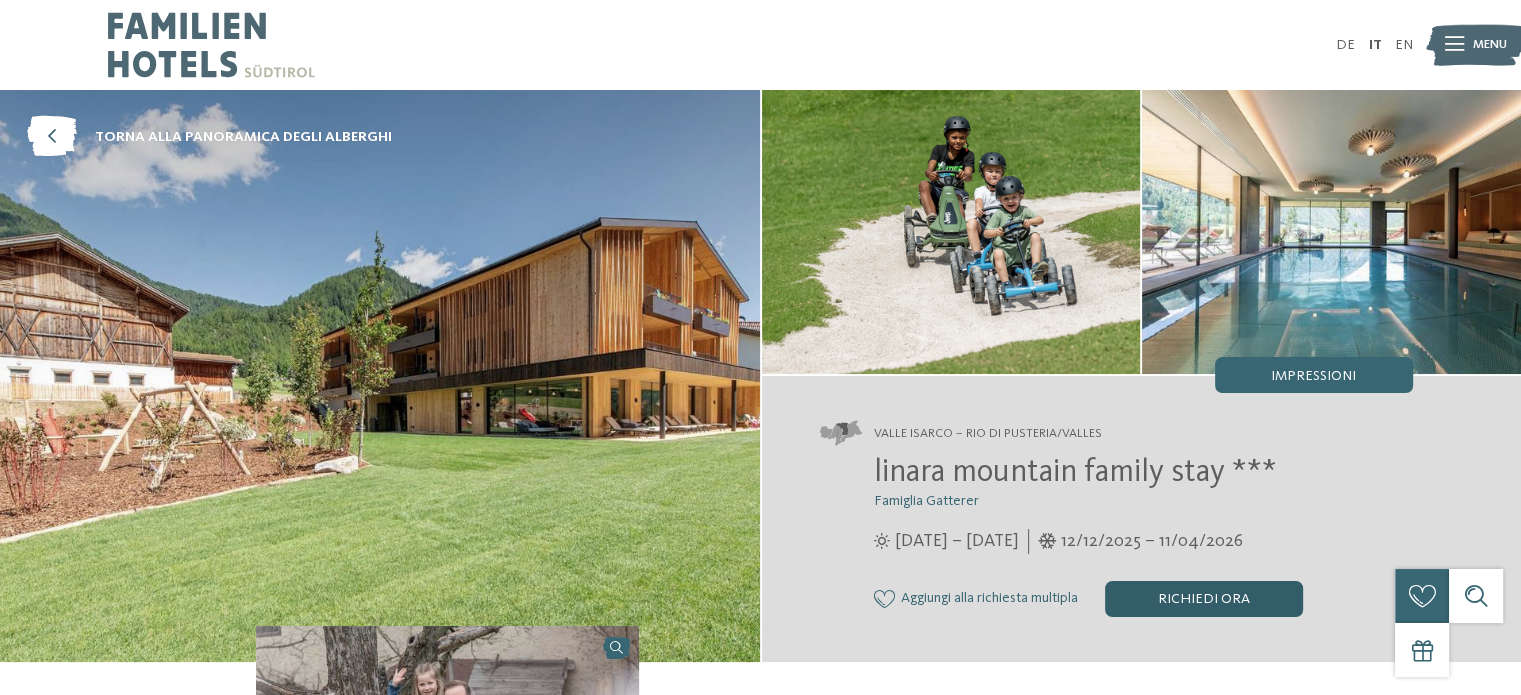 click on "Richiedi ora" at bounding box center (1204, 599) 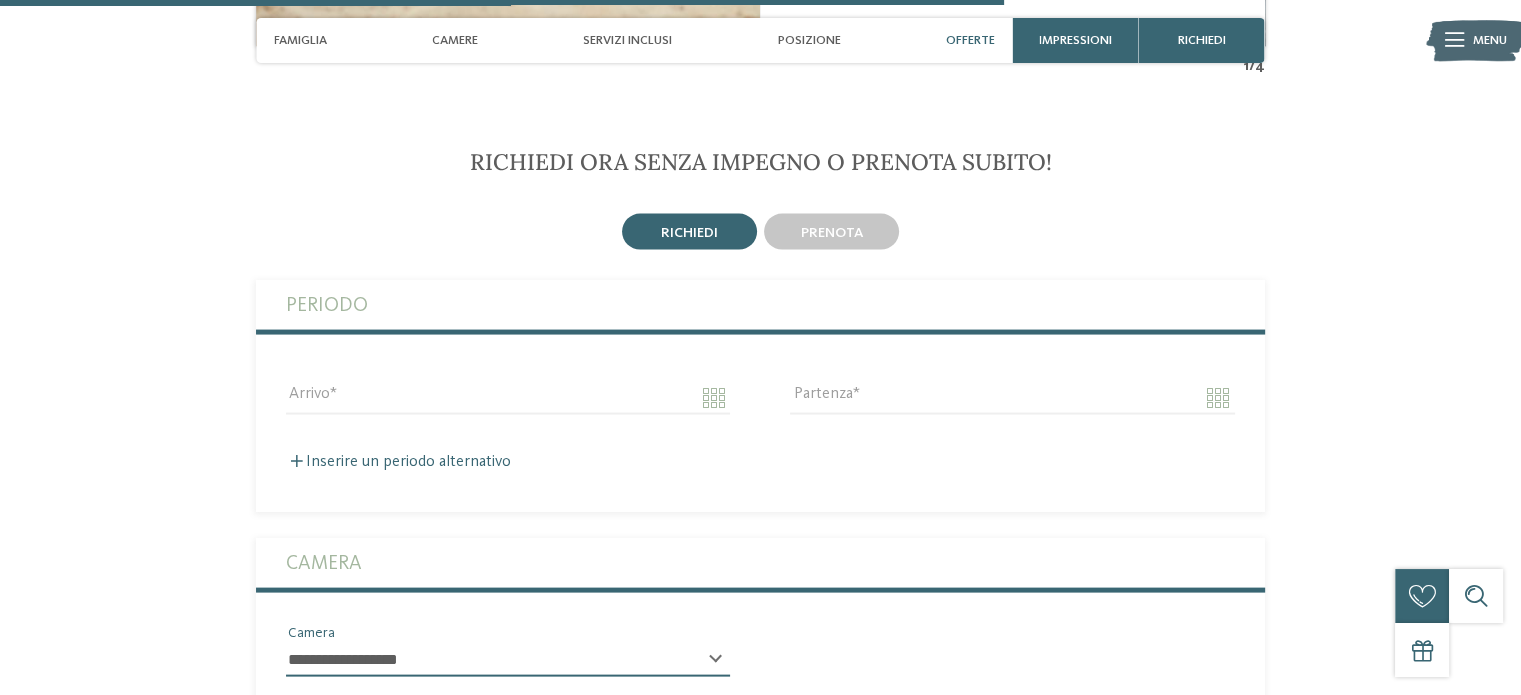 scroll, scrollTop: 4003, scrollLeft: 0, axis: vertical 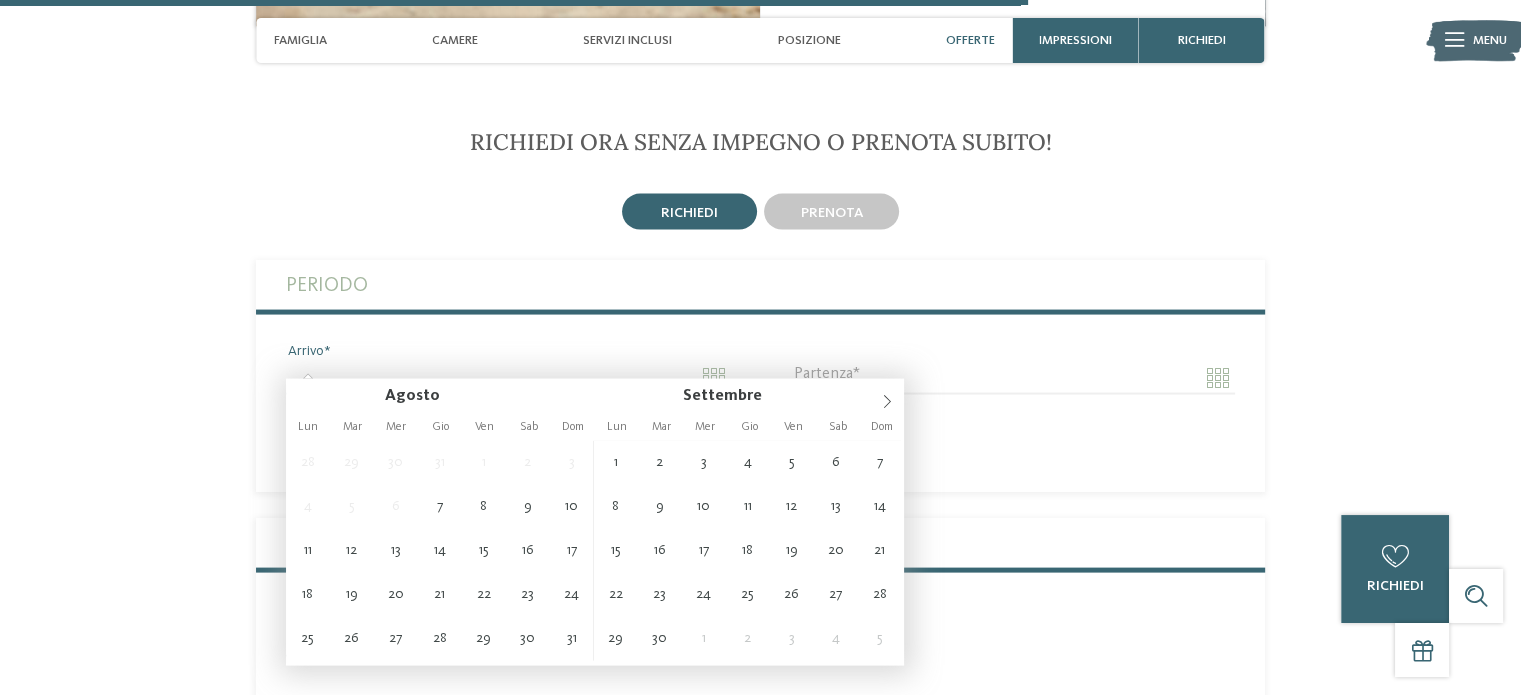 click on "Arrivo" at bounding box center [508, 378] 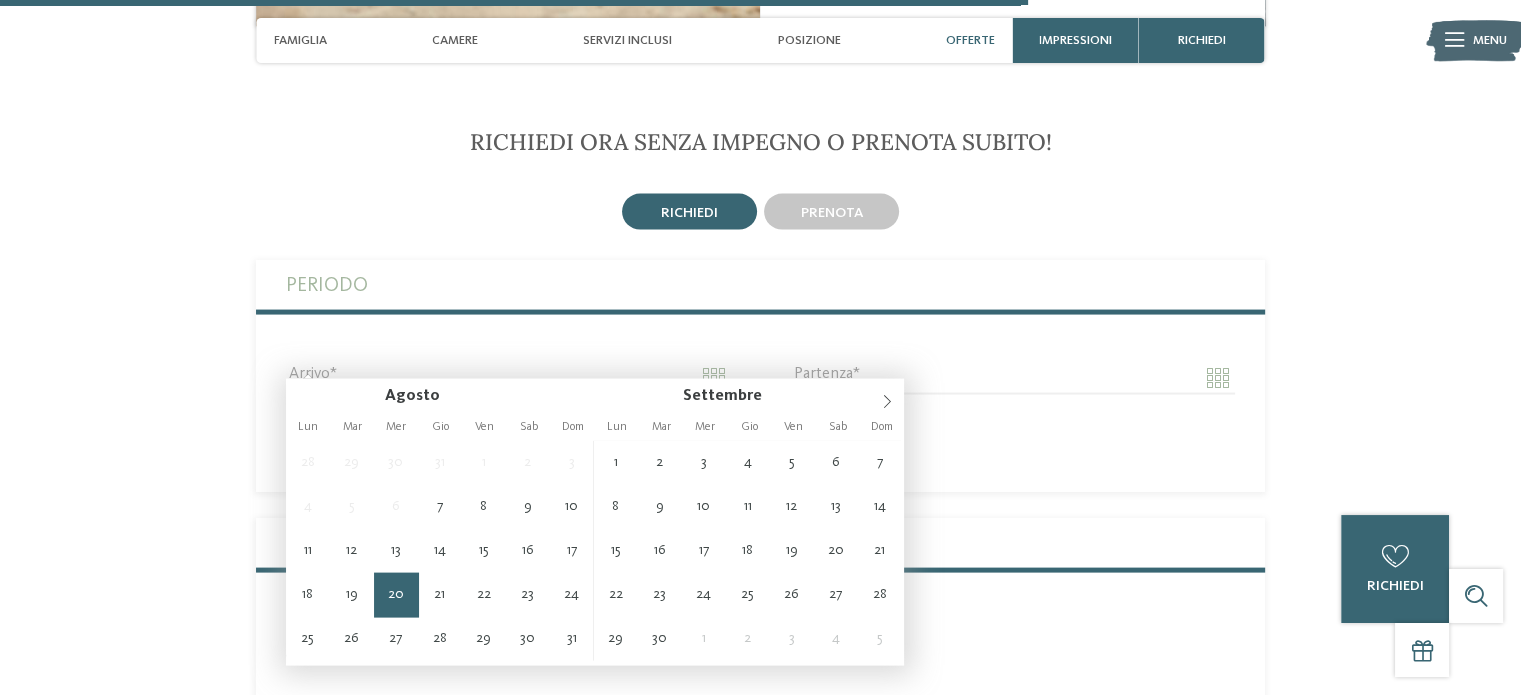 type on "**********" 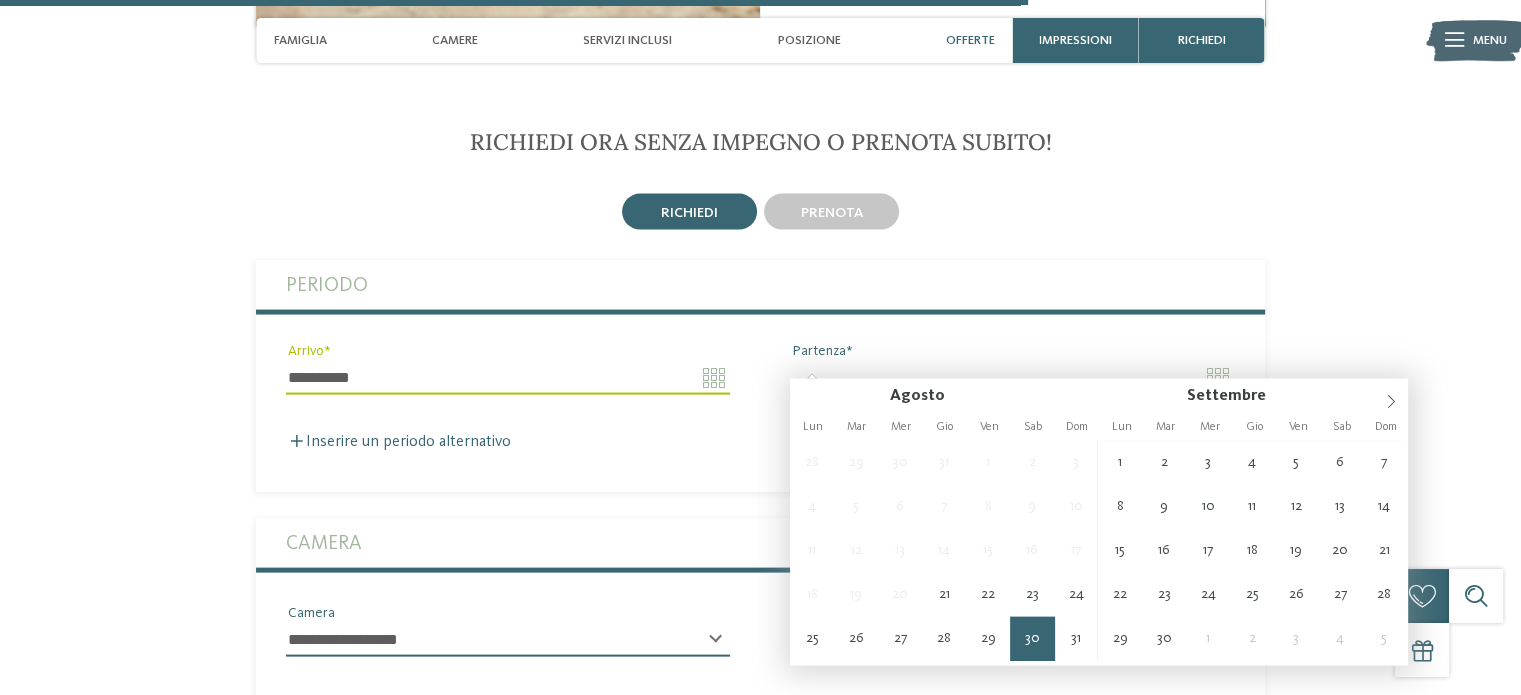 type on "**********" 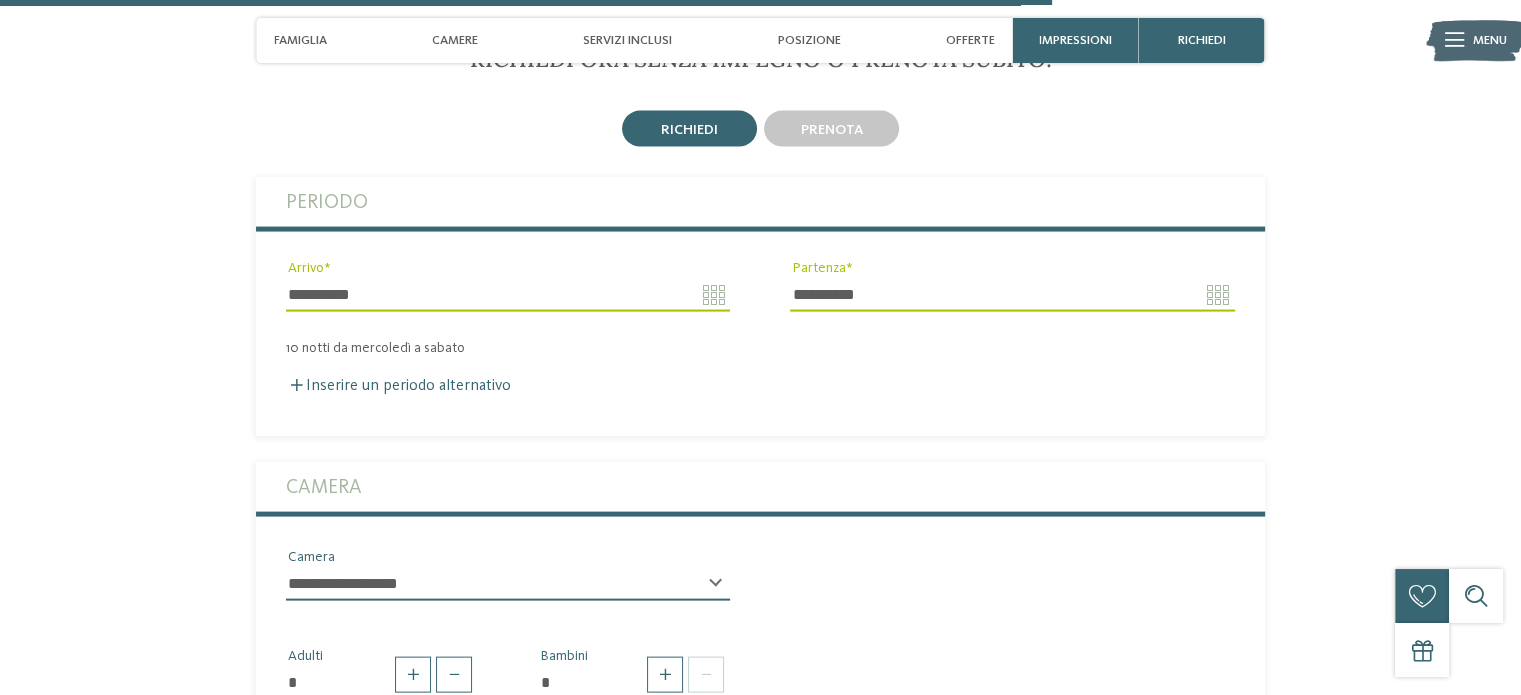 scroll, scrollTop: 4203, scrollLeft: 0, axis: vertical 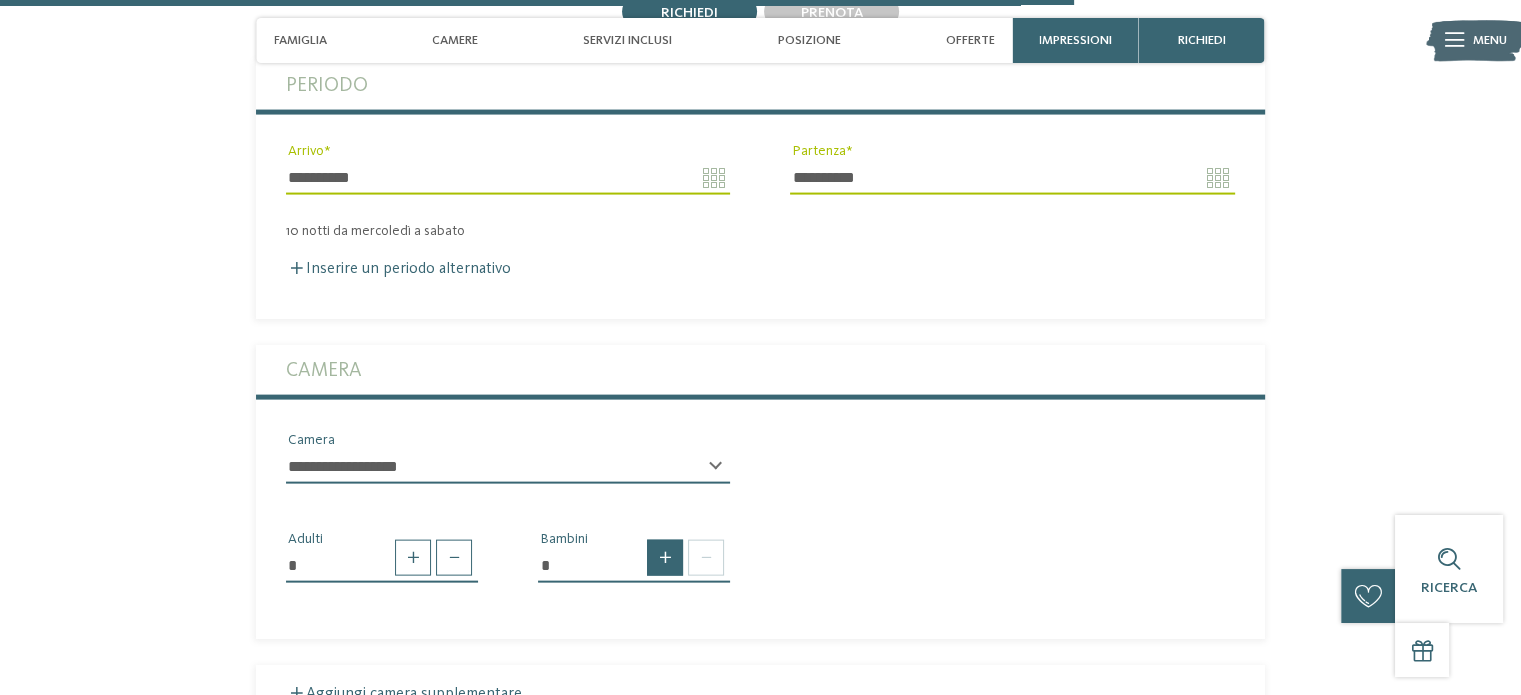 click at bounding box center [665, 558] 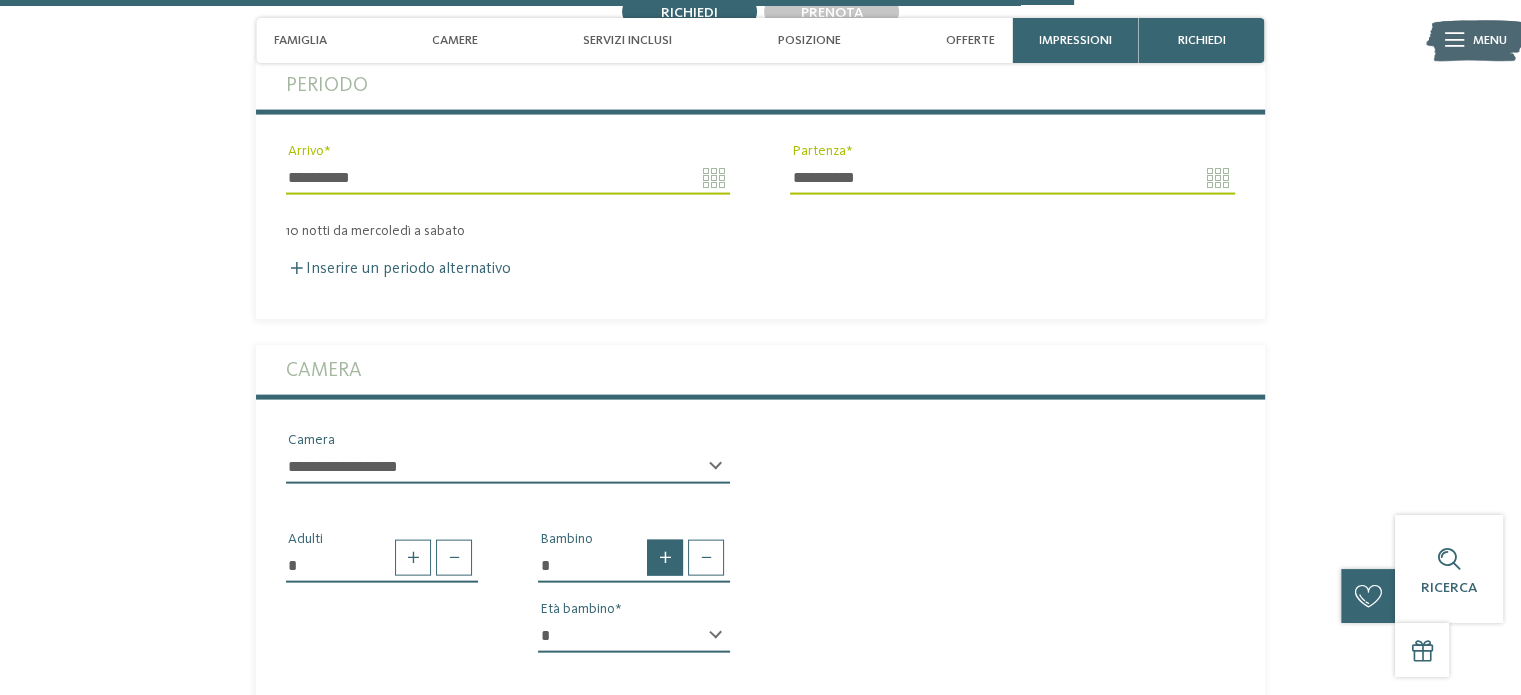 click at bounding box center [665, 558] 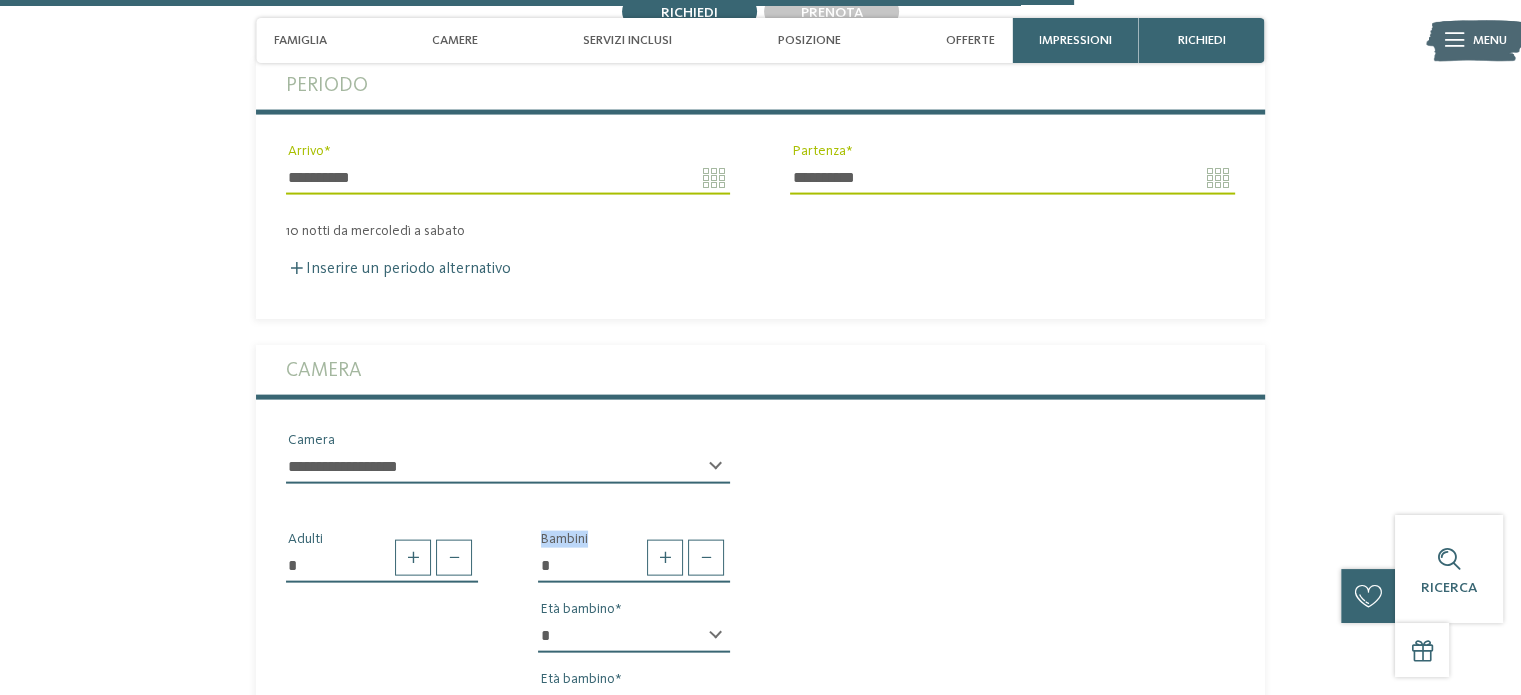 click on "* * * * * * * * * * * ** ** ** ** ** ** ** **" at bounding box center (634, 636) 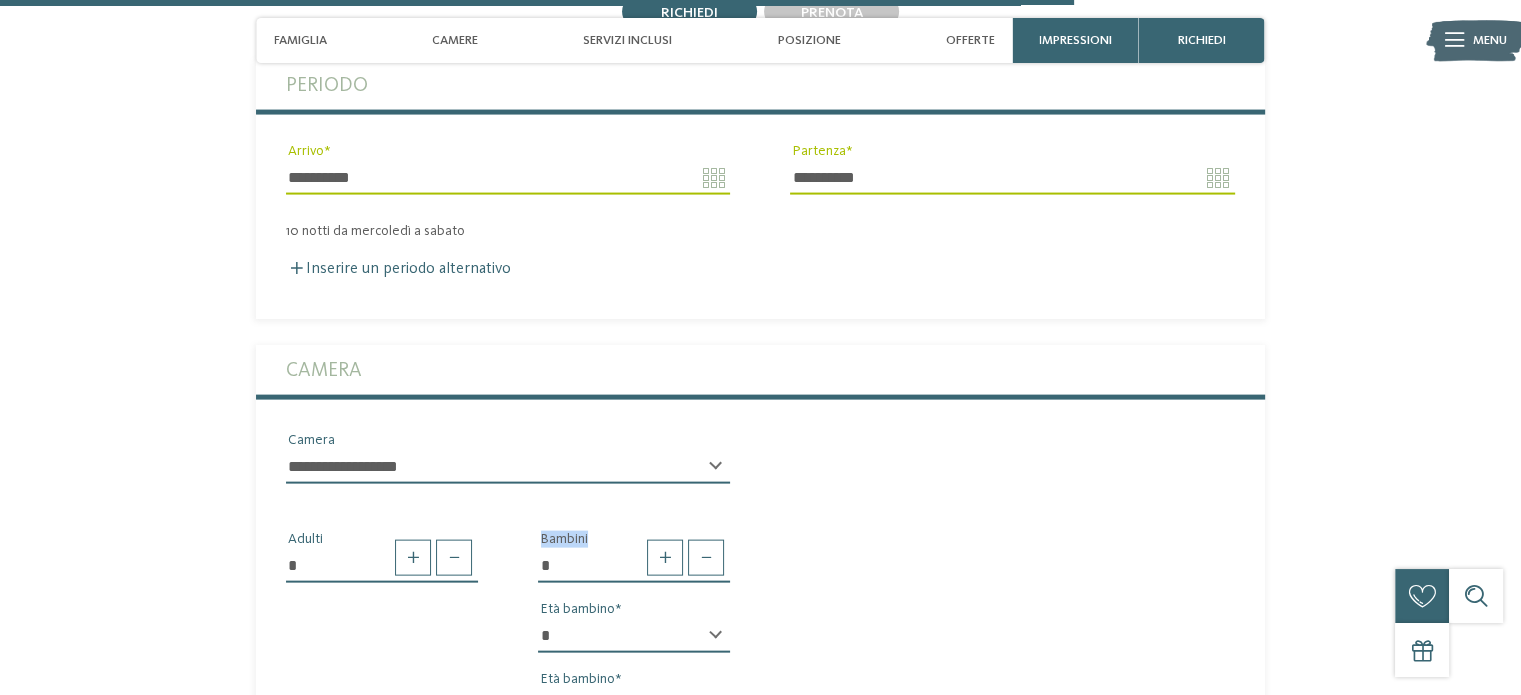 select on "**" 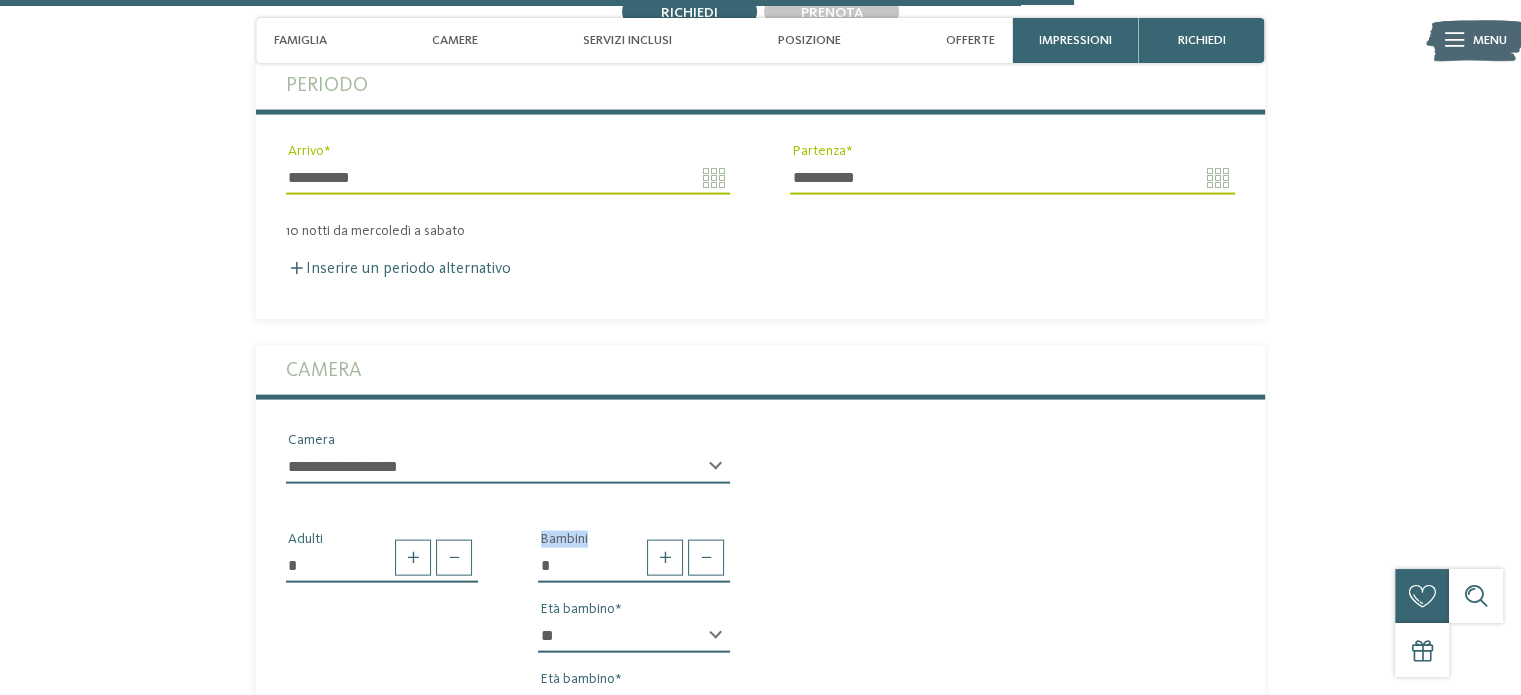 click on "* * * * * * * * * * * ** ** ** ** ** ** ** **" at bounding box center (634, 636) 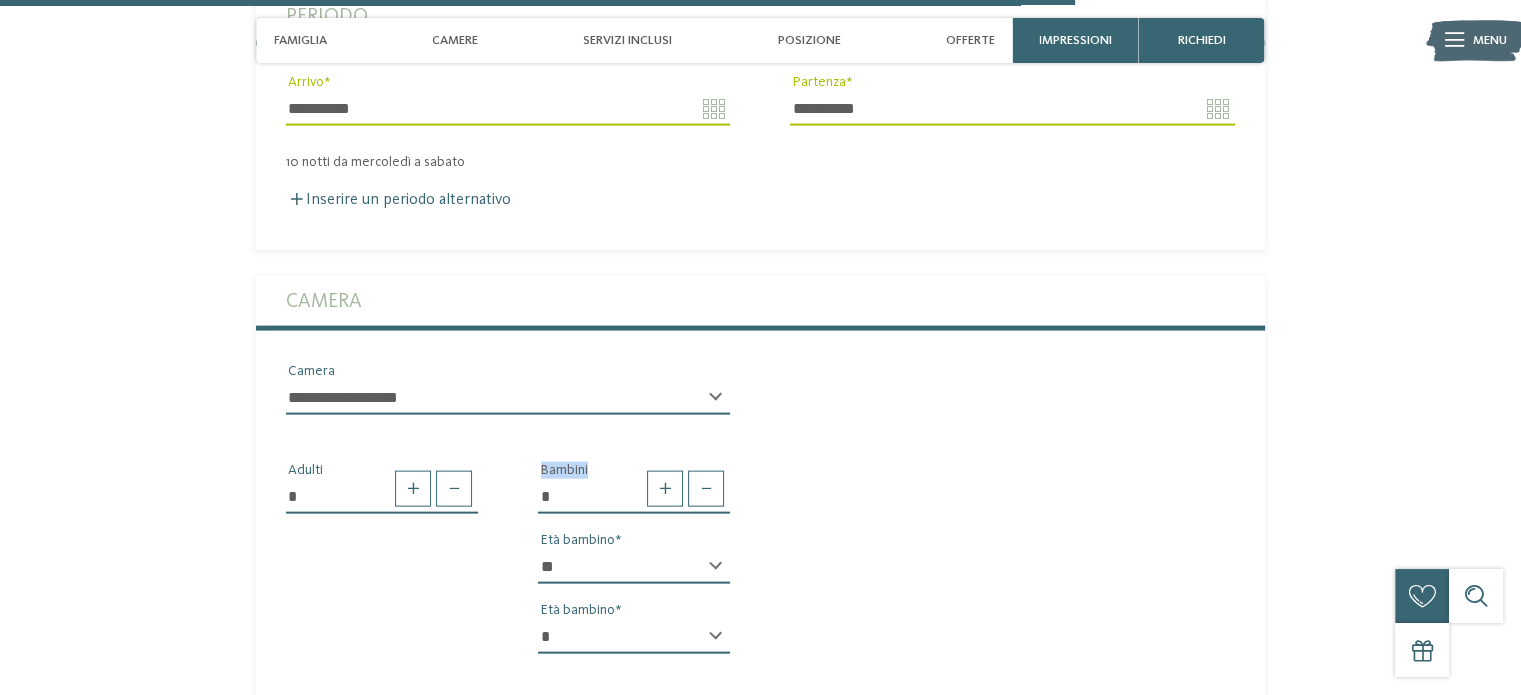 scroll, scrollTop: 4303, scrollLeft: 0, axis: vertical 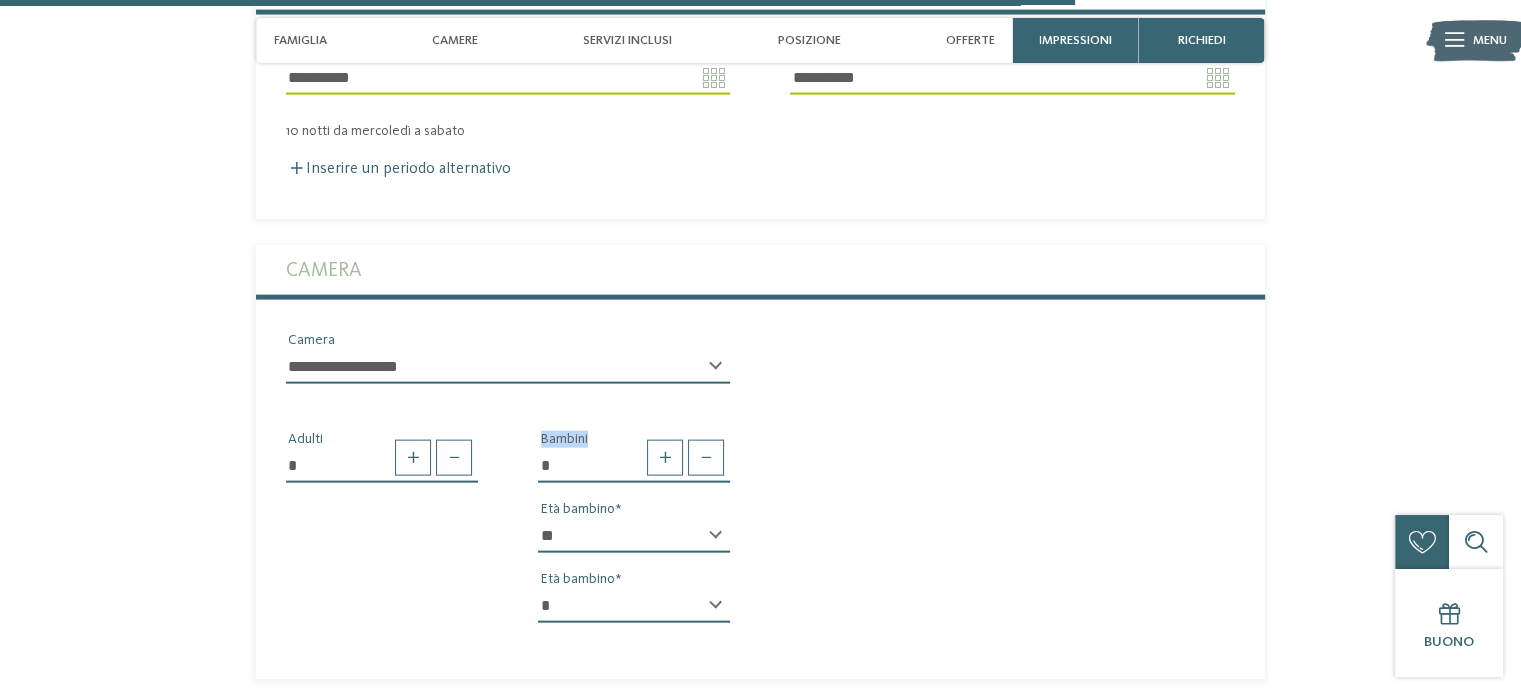 click on "* * * * * * * * * * * ** ** ** ** ** ** ** **" at bounding box center (634, 606) 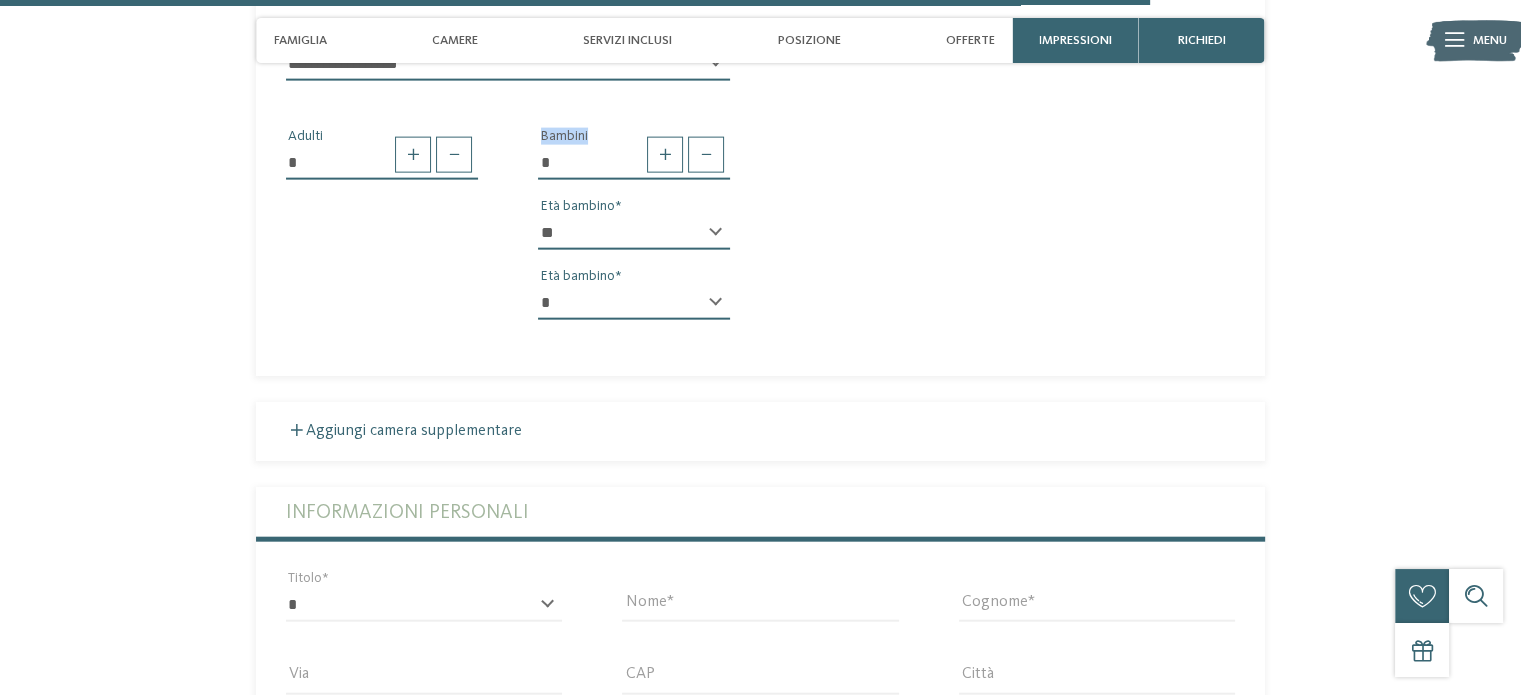scroll, scrollTop: 4803, scrollLeft: 0, axis: vertical 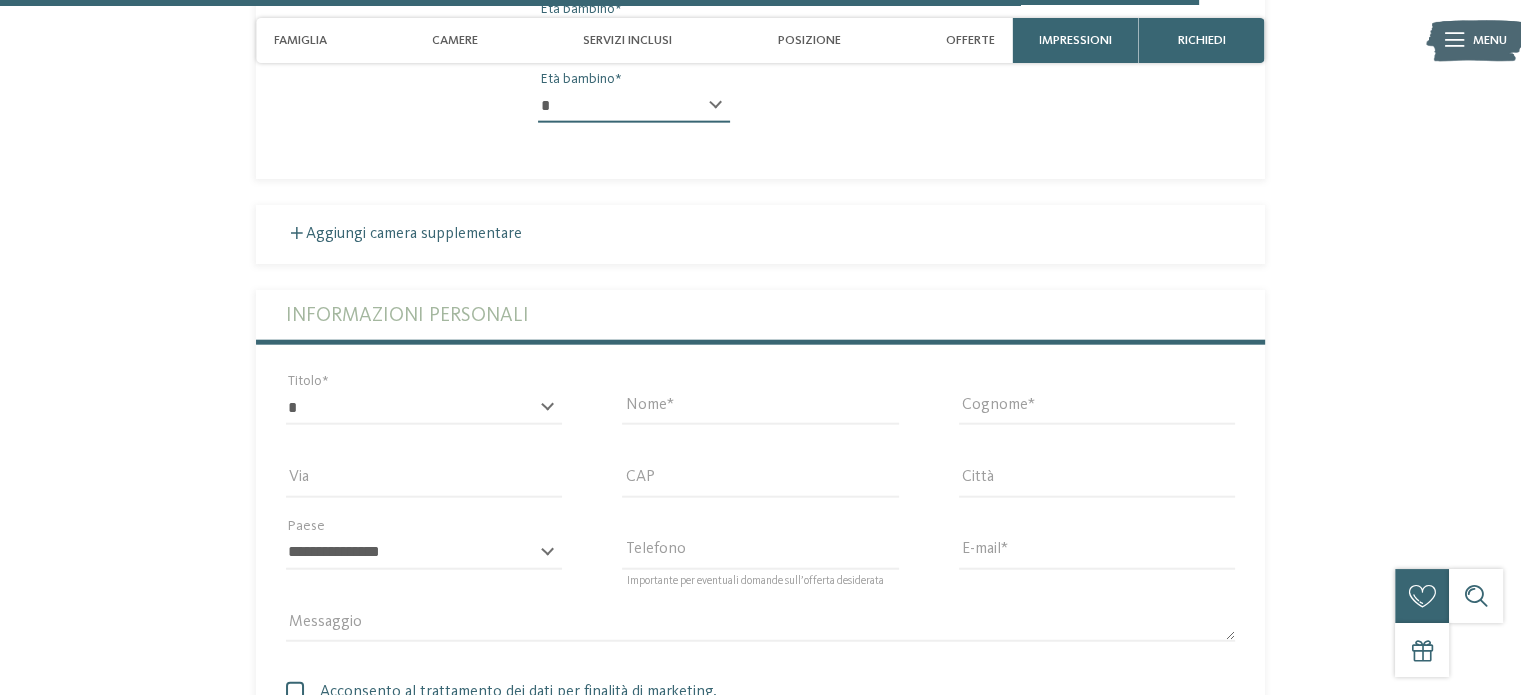 click on "* ****** ******* ******** ******
Titolo" at bounding box center (424, 417) 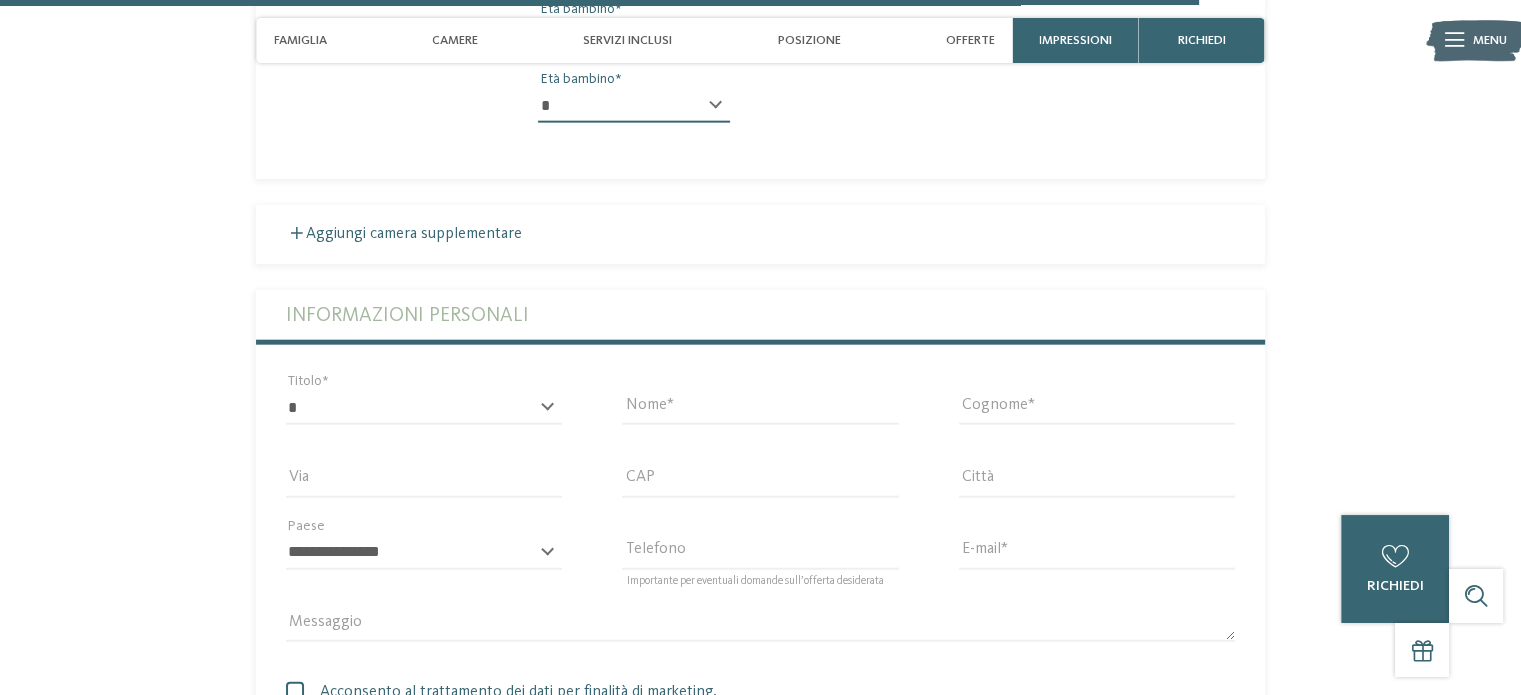 click on "* ****** ******* ******** ******
Titolo" at bounding box center [424, 417] 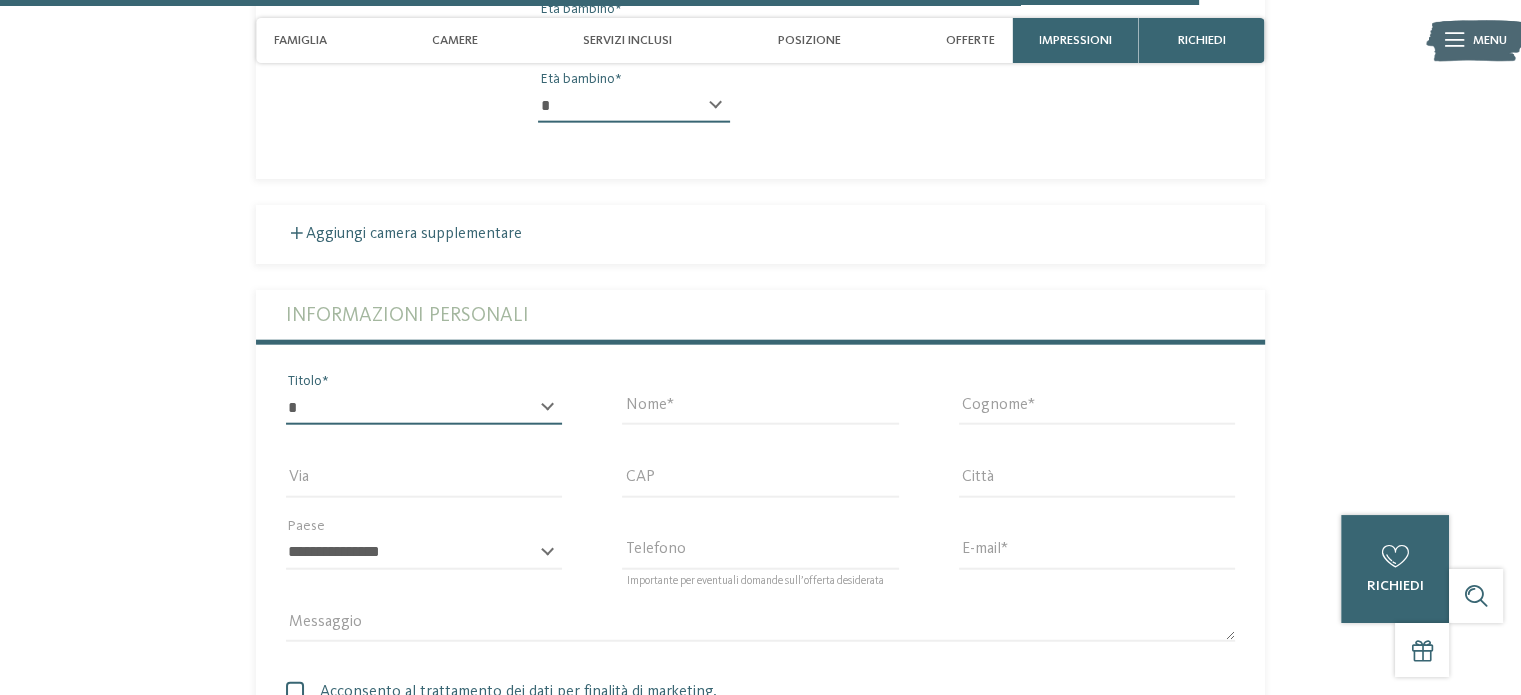 click on "* ****** ******* ******** ******" at bounding box center (424, 408) 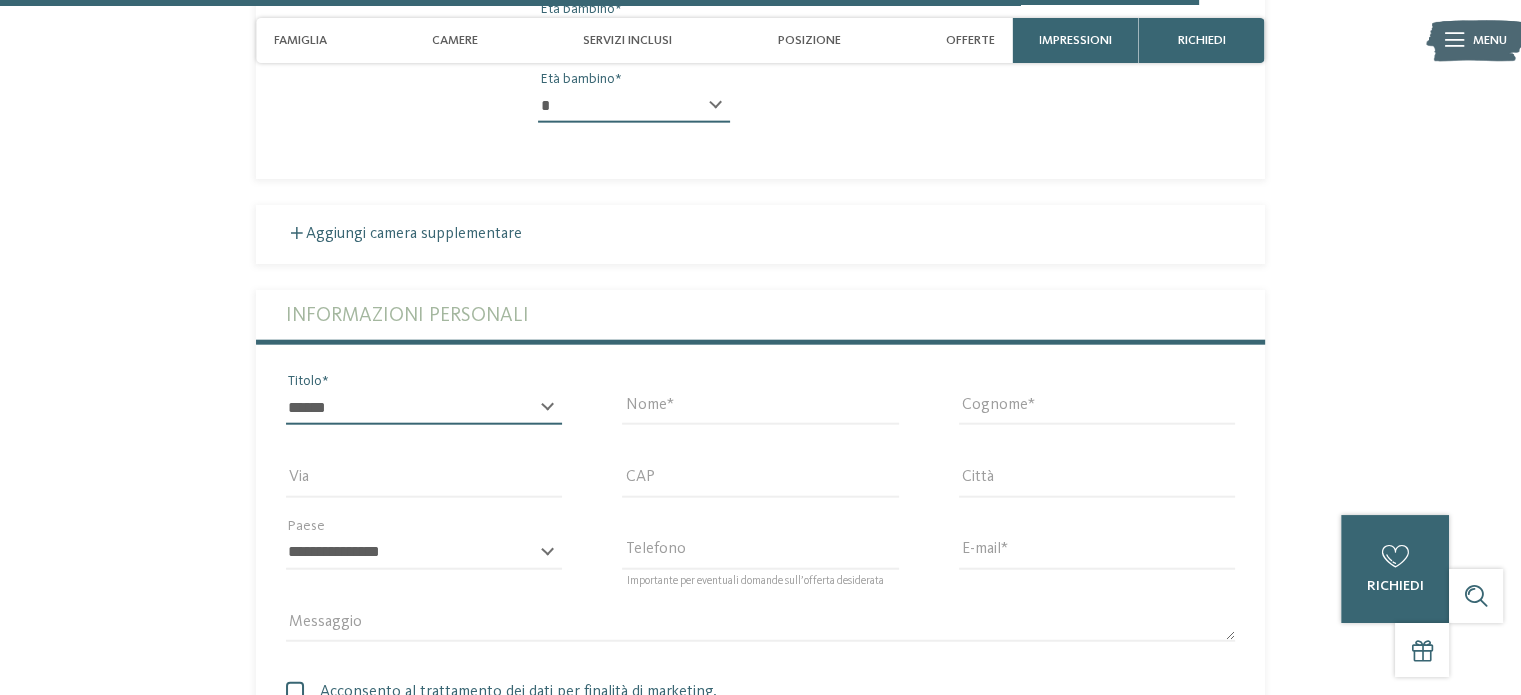 click on "* ****** ******* ******** ******" at bounding box center (424, 408) 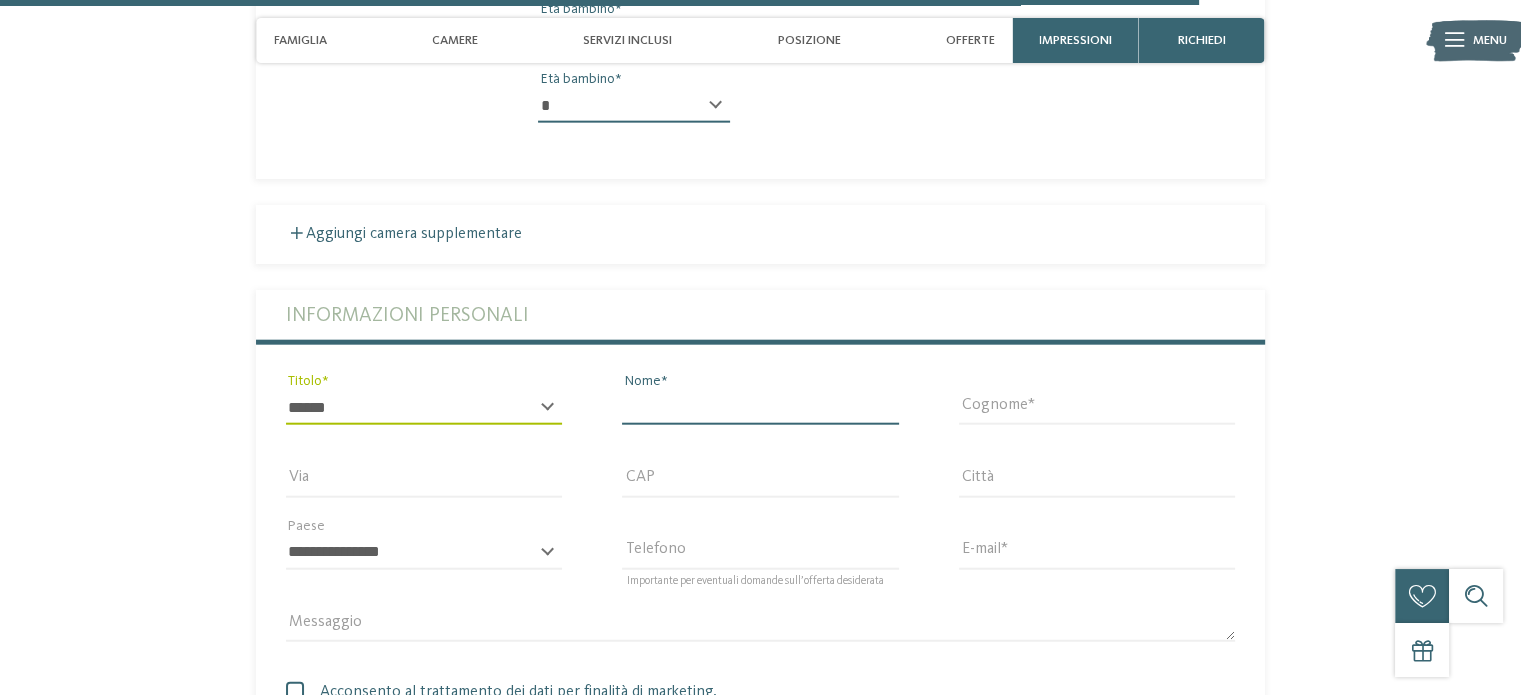 click on "Nome" at bounding box center [760, 408] 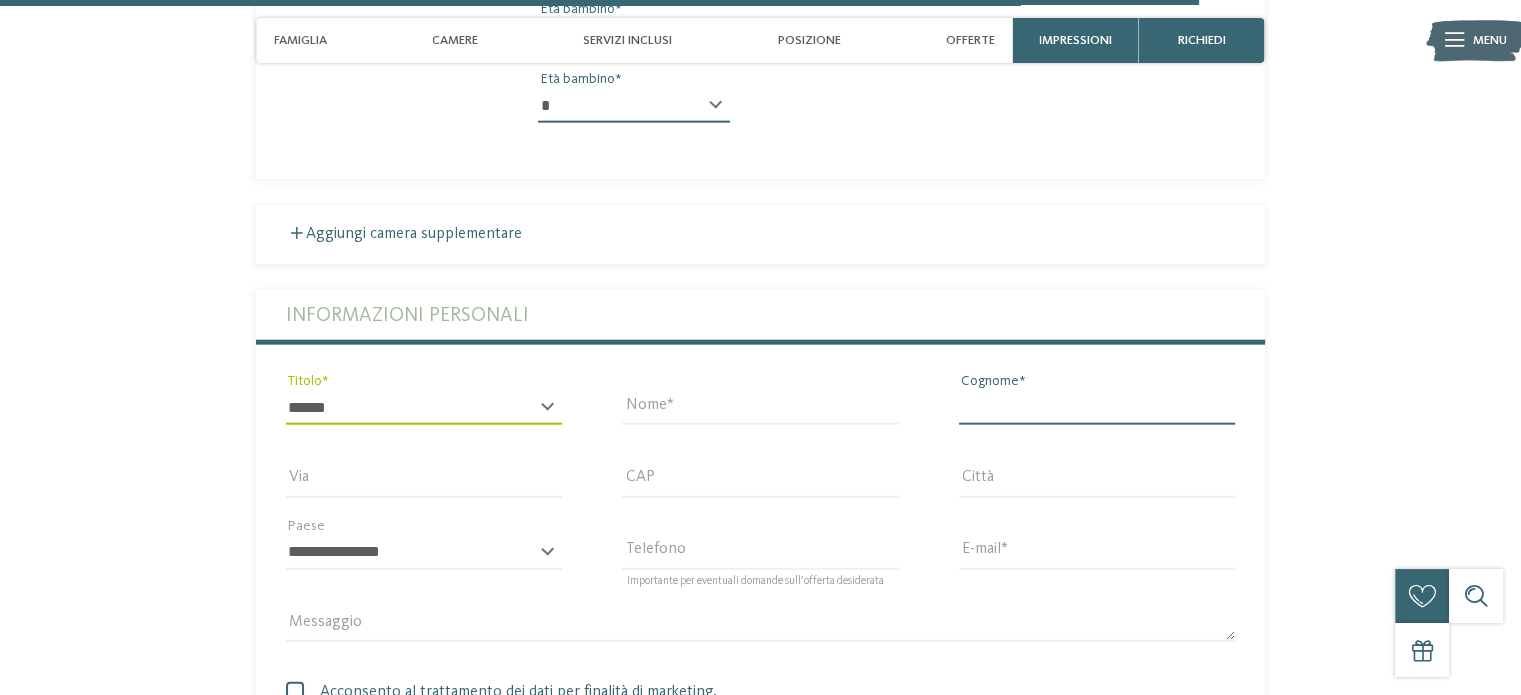 drag, startPoint x: 1067, startPoint y: 396, endPoint x: 1043, endPoint y: 411, distance: 28.301943 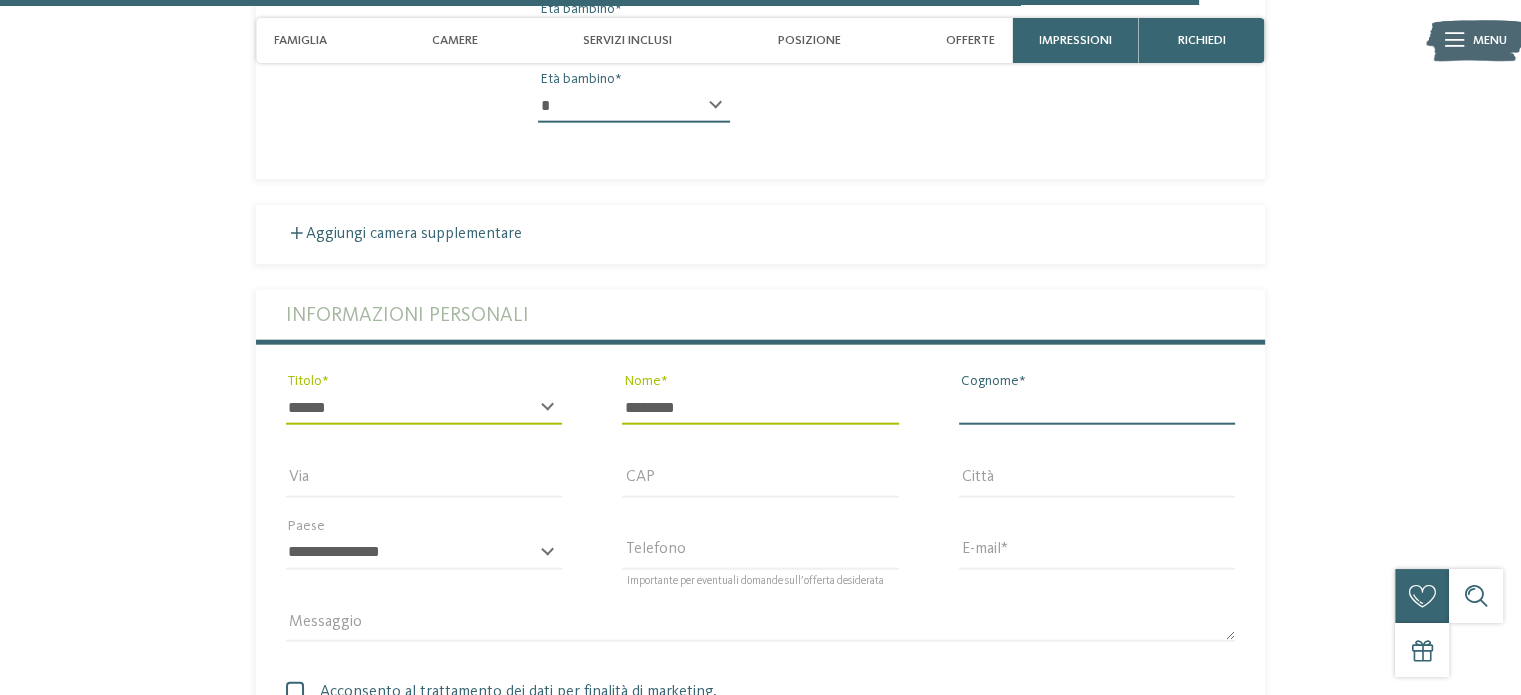 type on "********" 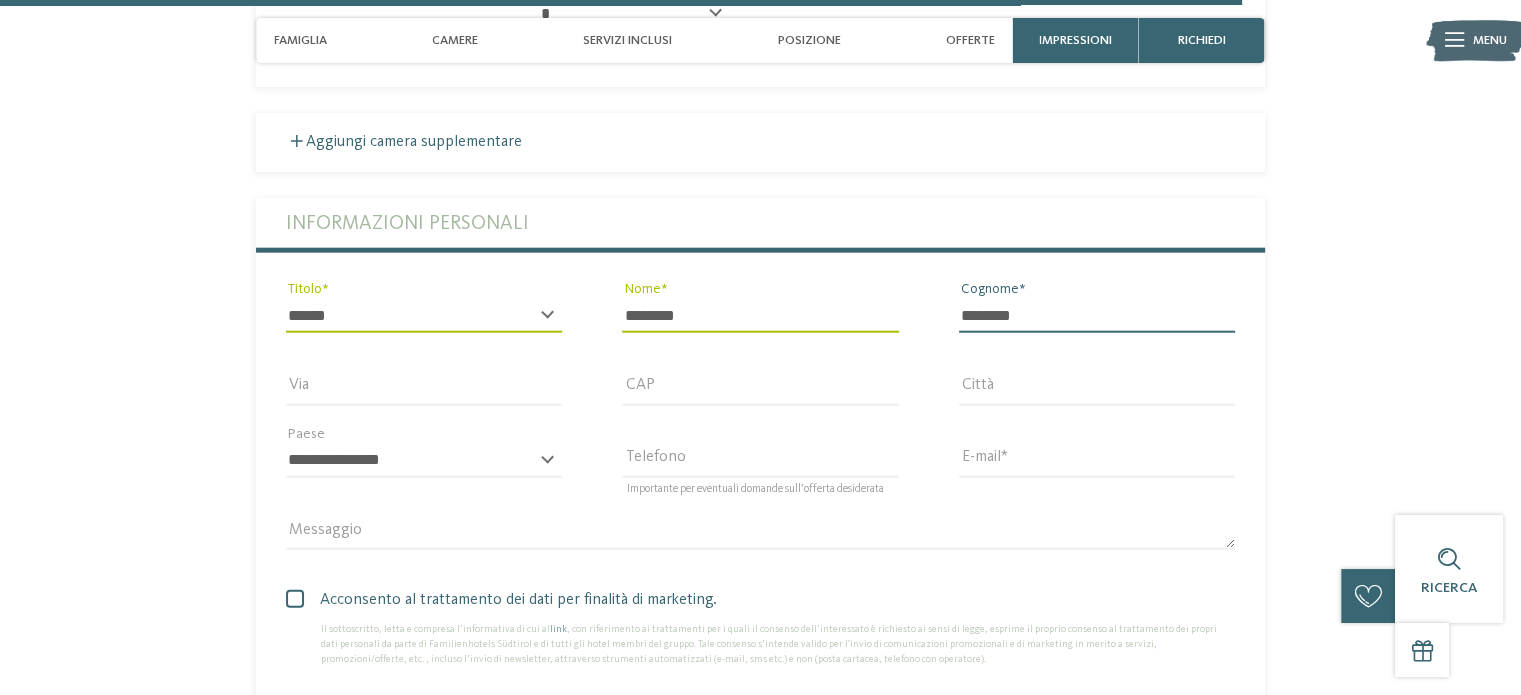 scroll, scrollTop: 5003, scrollLeft: 0, axis: vertical 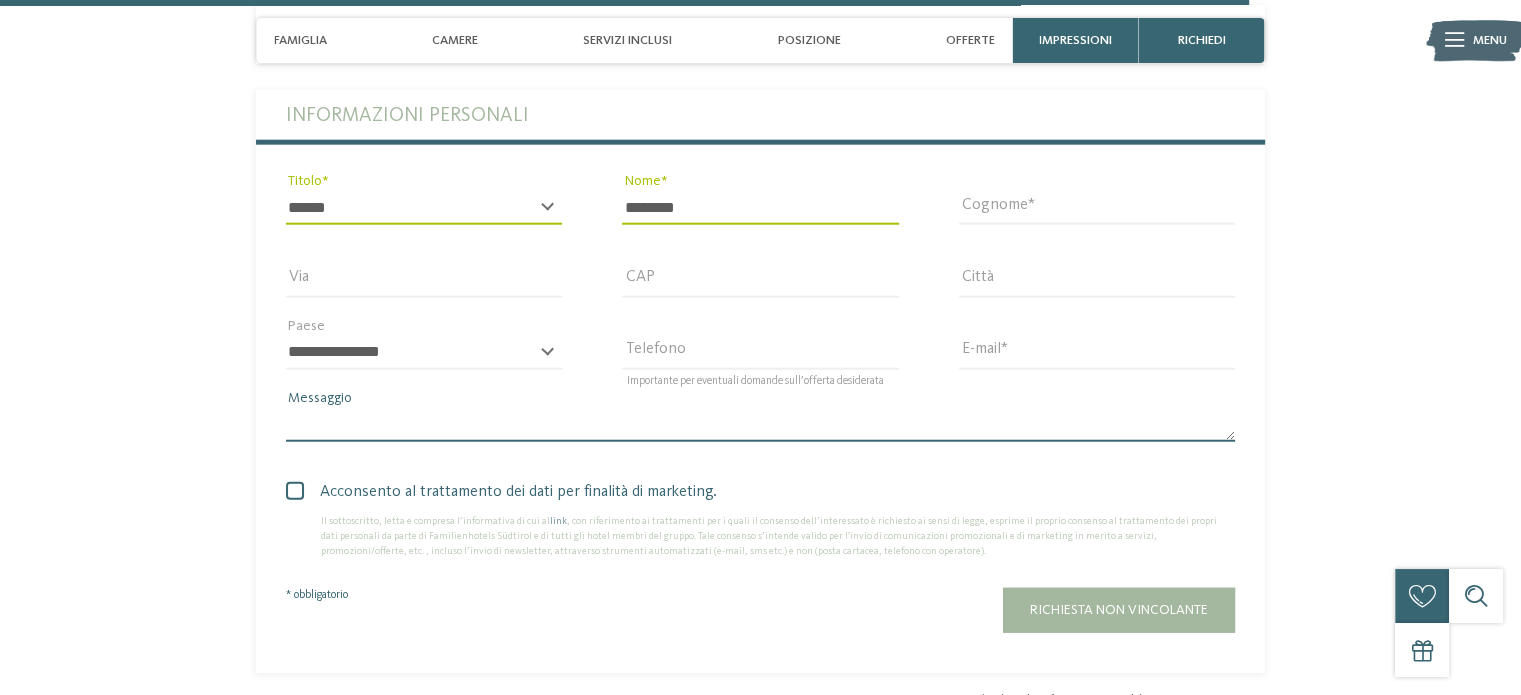 click on "Messaggio" at bounding box center [760, 425] 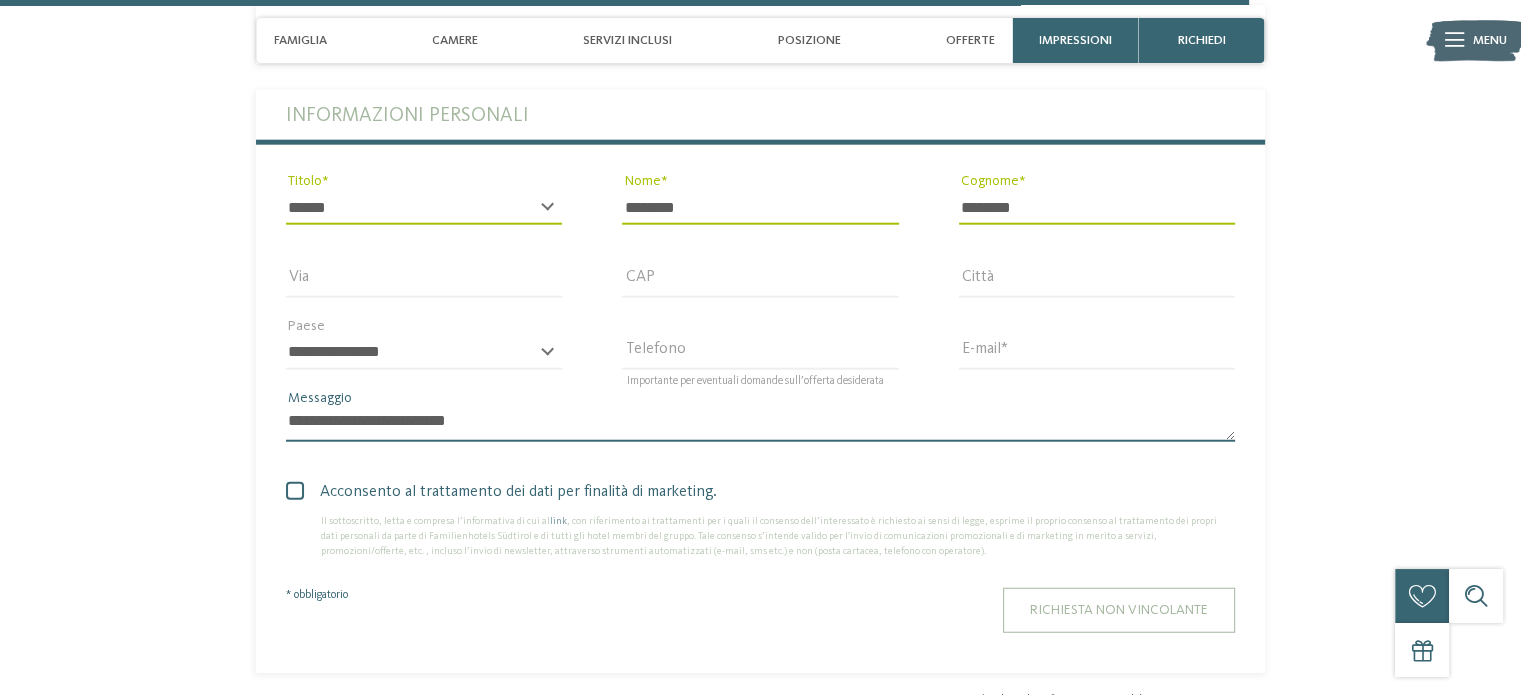 type on "**********" 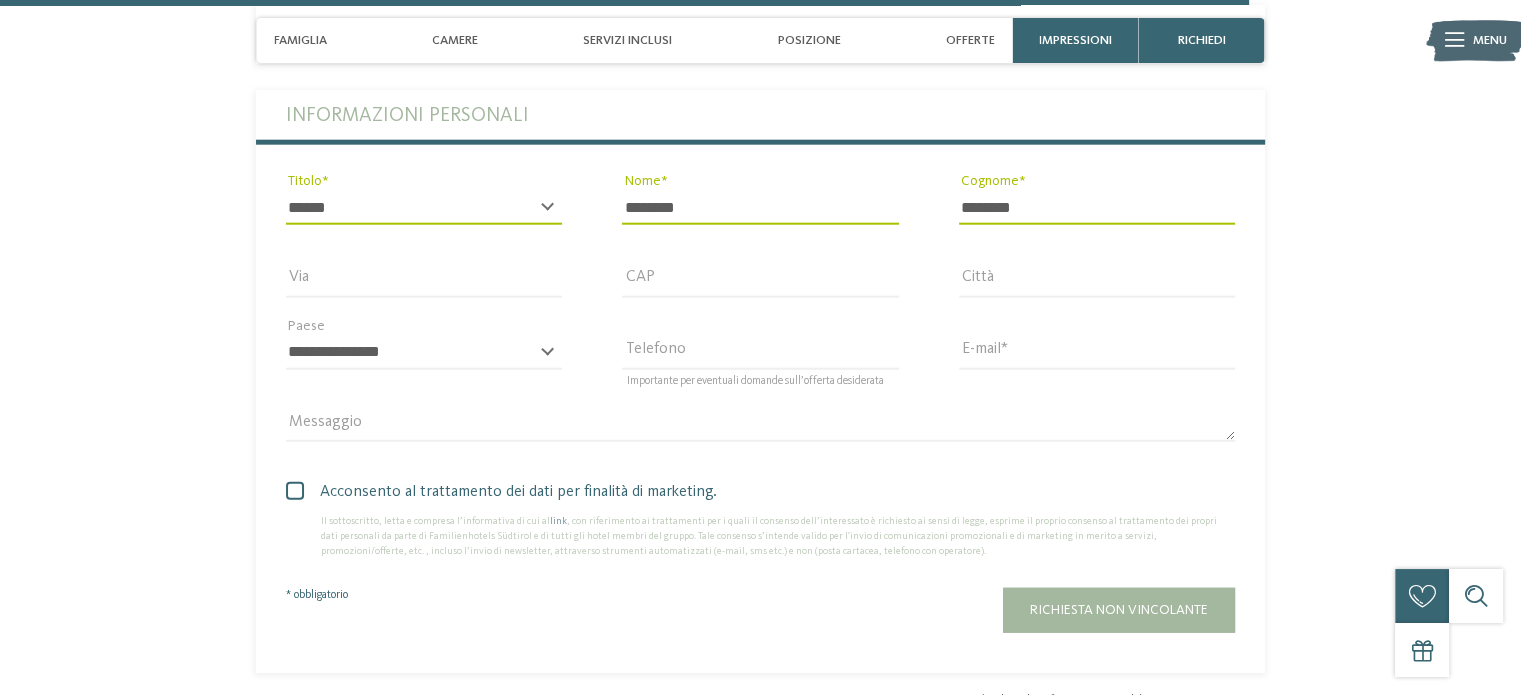 click on "Richiesta non vincolante" at bounding box center [1119, 610] 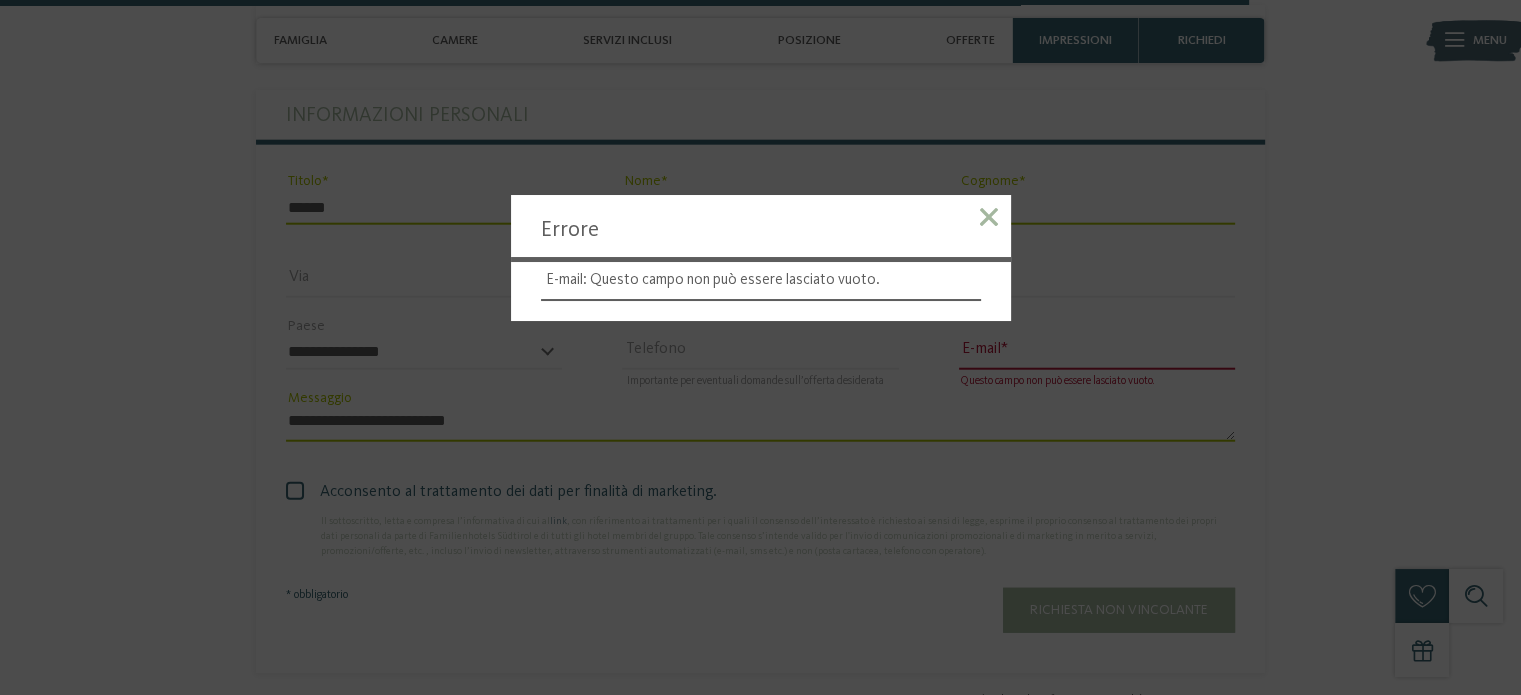 click at bounding box center (989, 217) 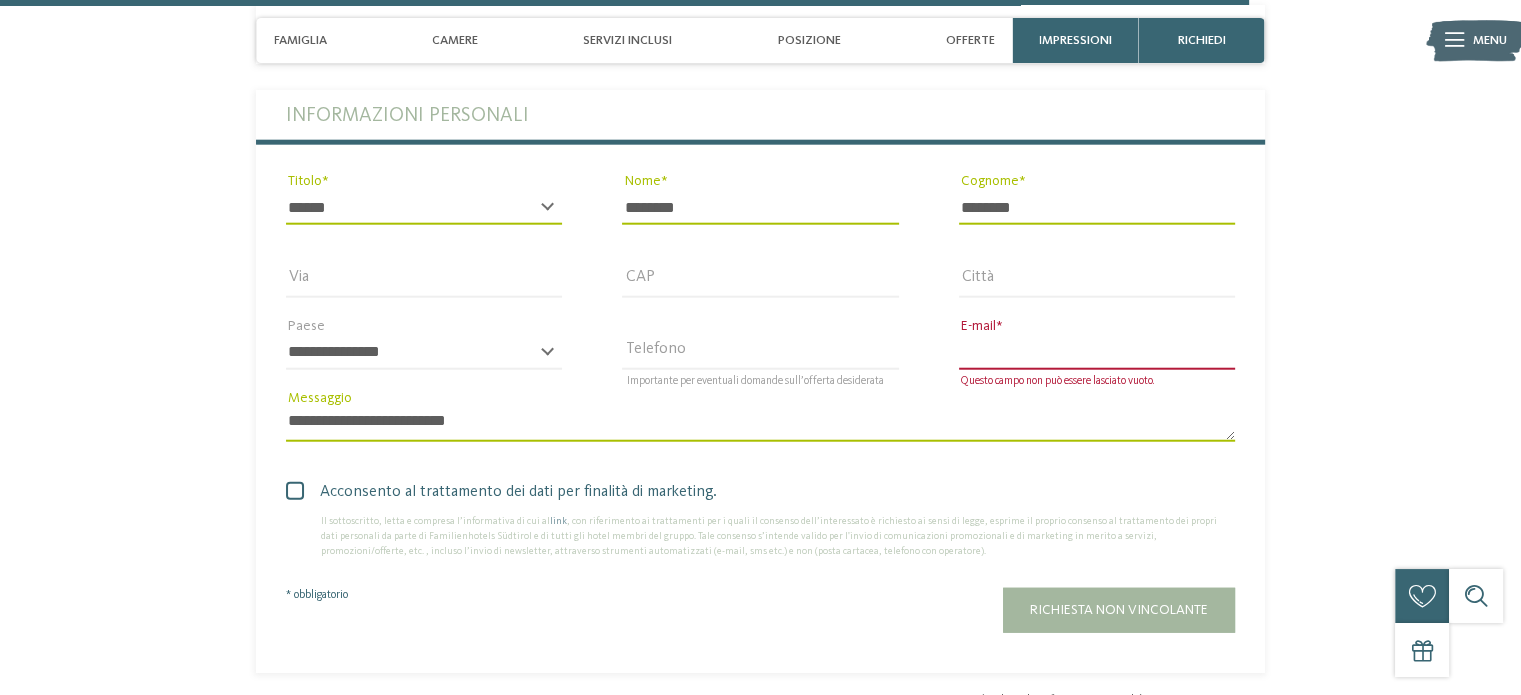 click on "E-mail" at bounding box center [1097, 353] 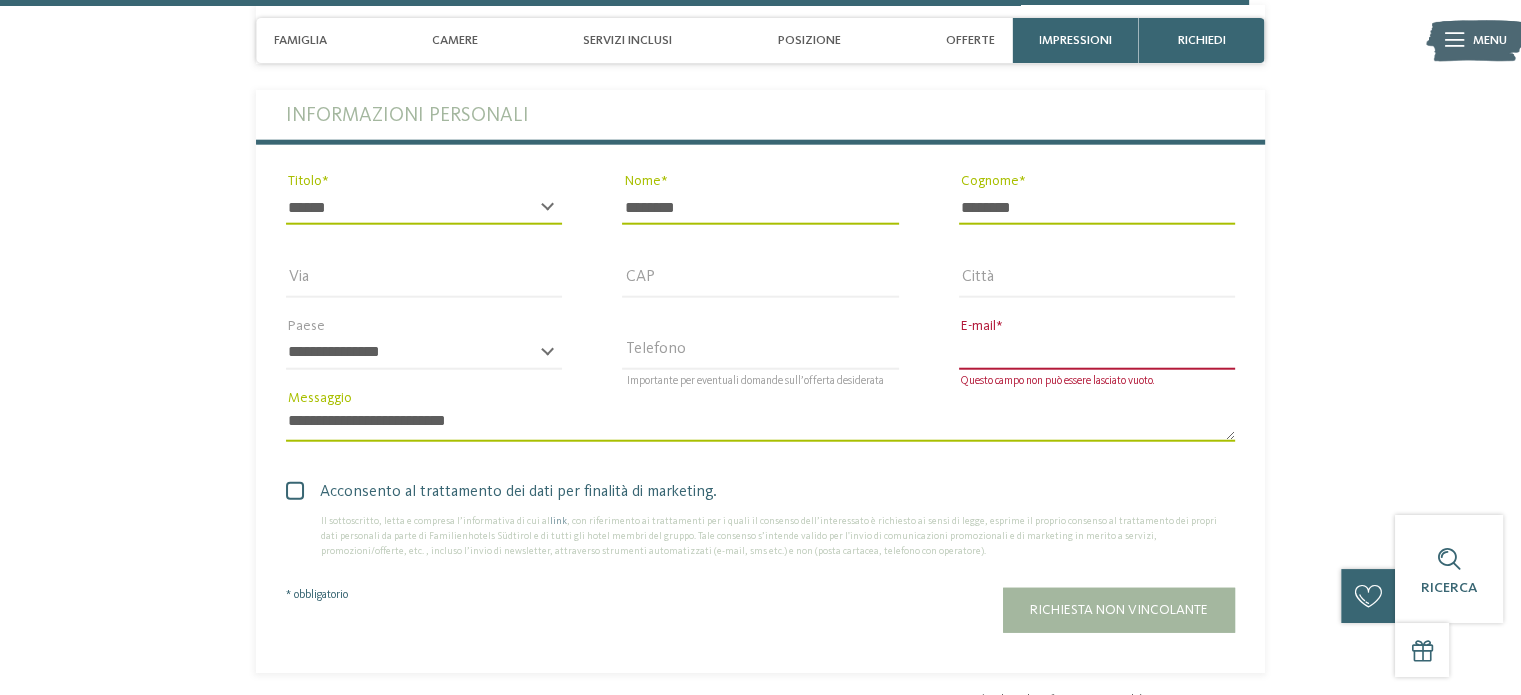type on "**********" 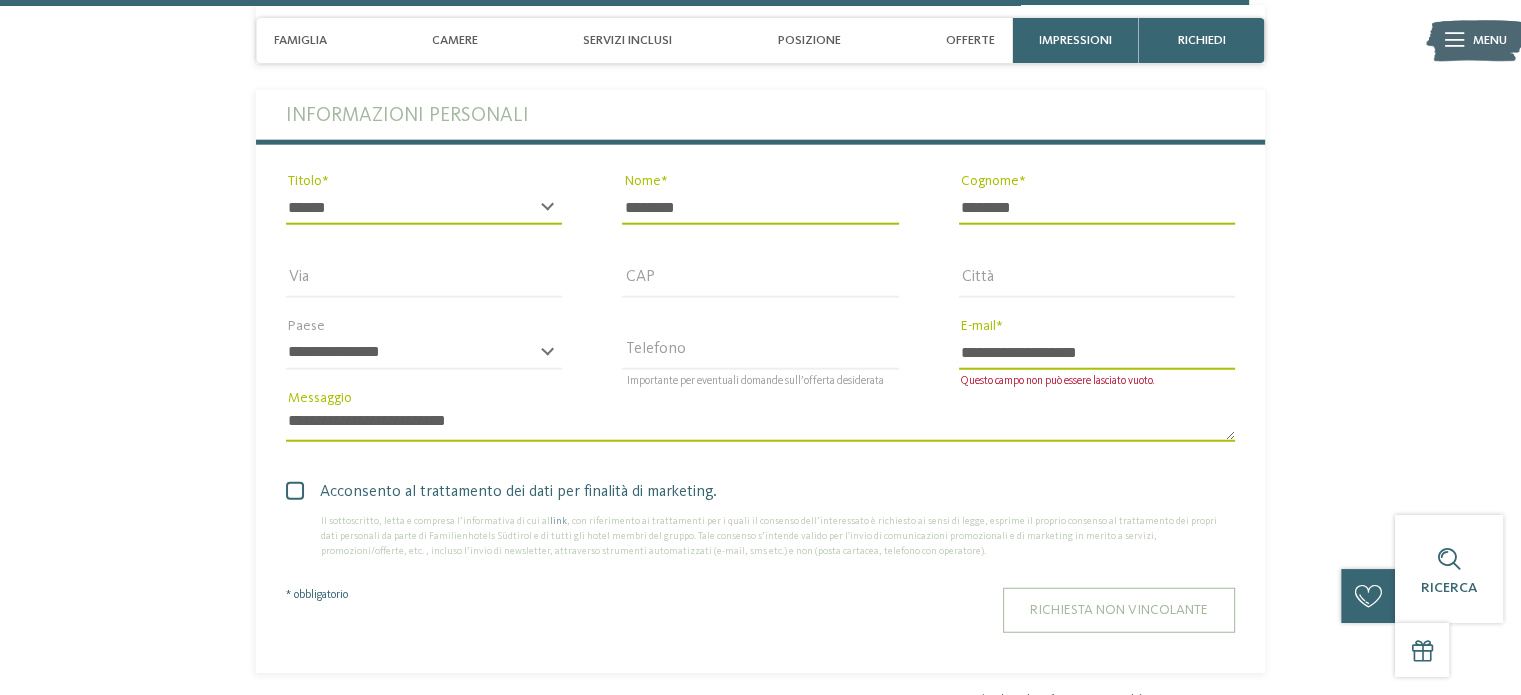 click on "Richiesta non vincolante" at bounding box center [1119, 610] 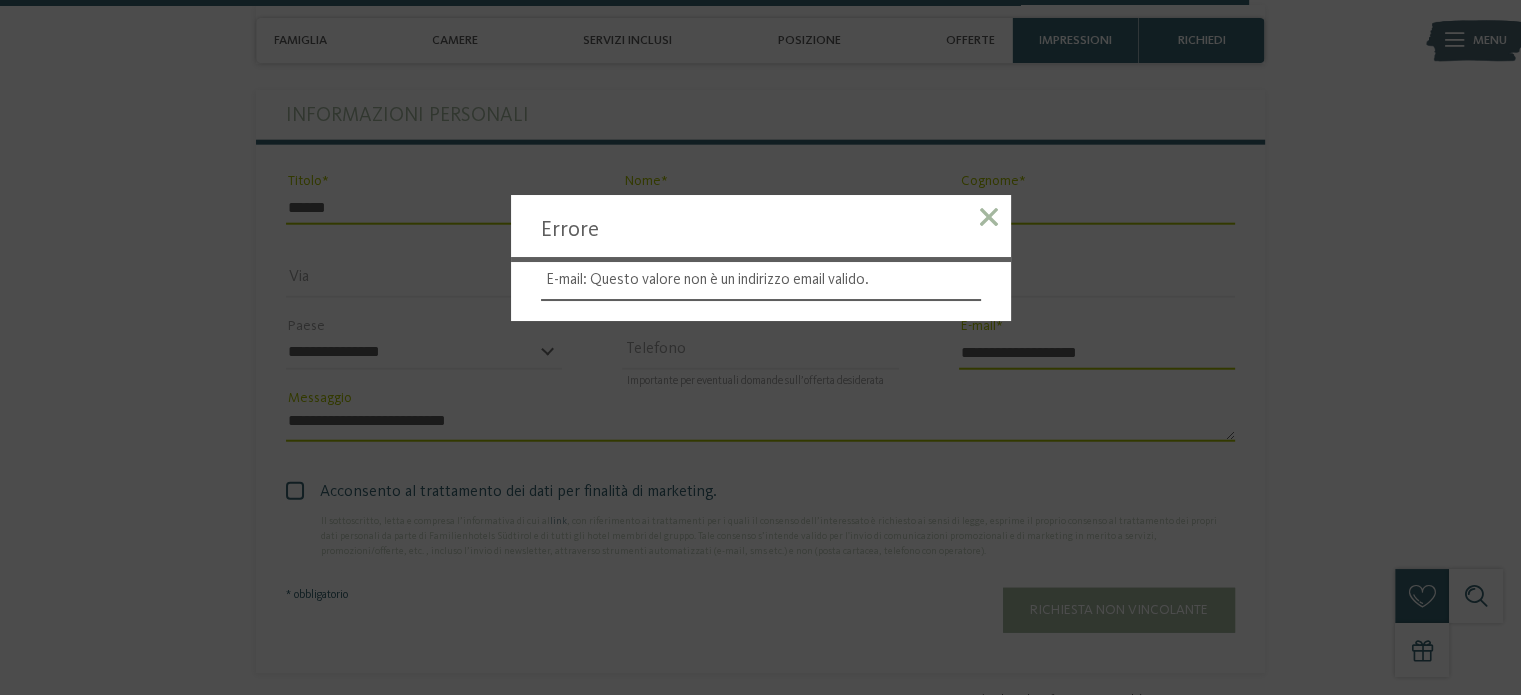 click at bounding box center [989, 217] 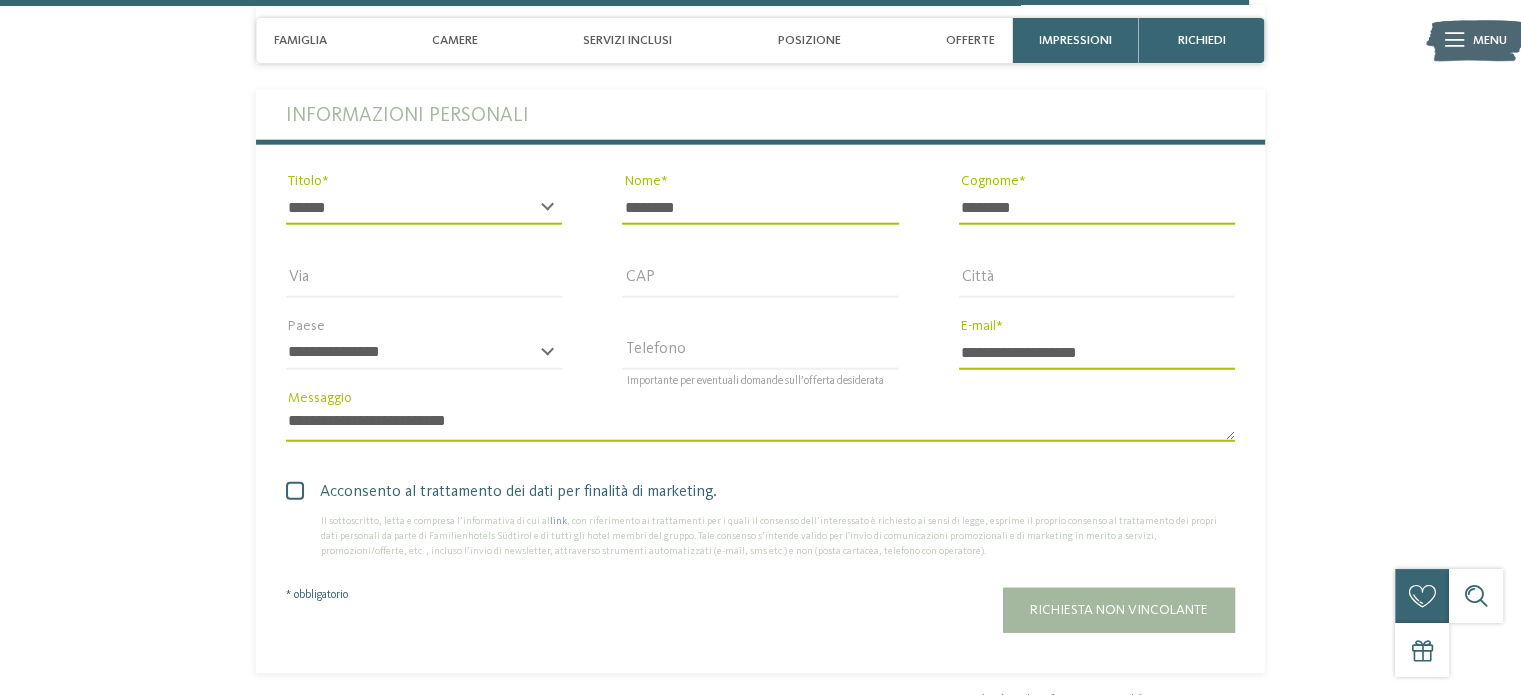 click on "**********" at bounding box center (760, 424) 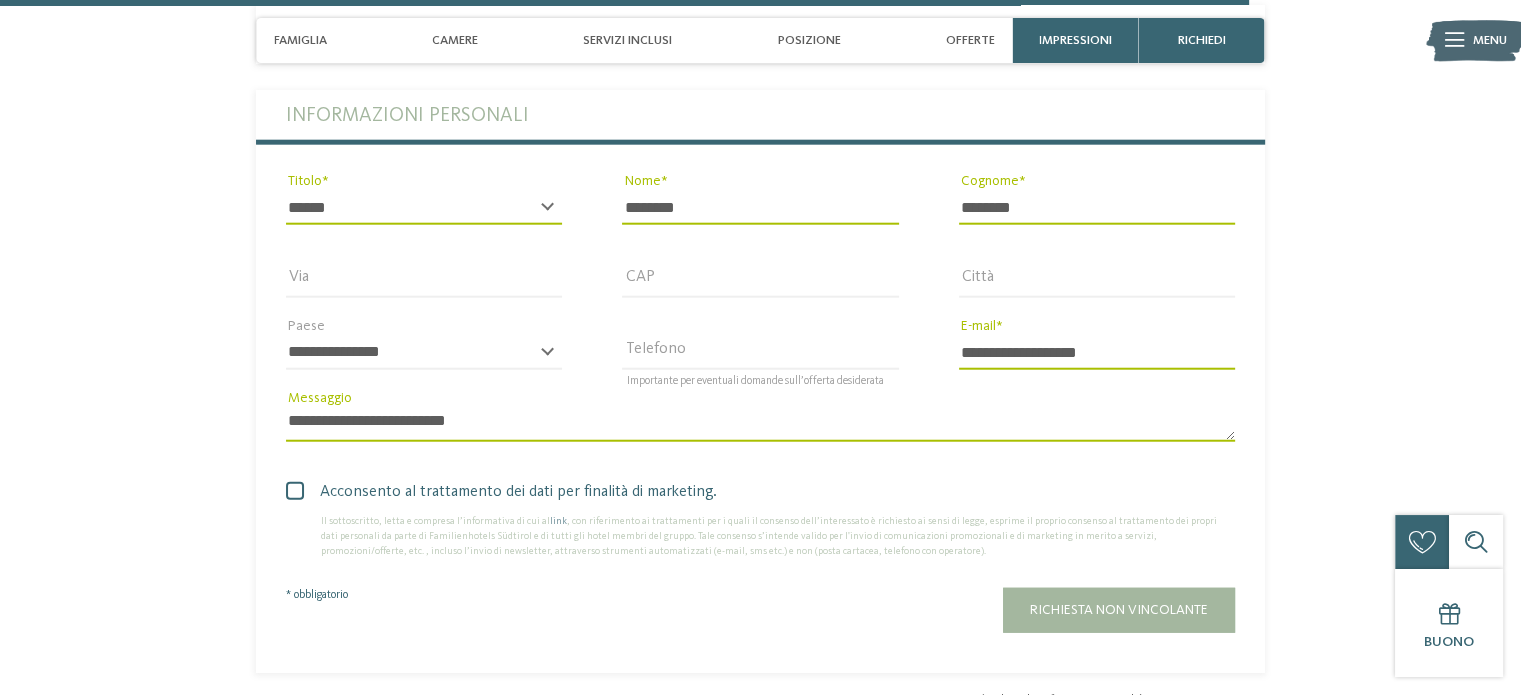 click on "**********" at bounding box center [760, 434] 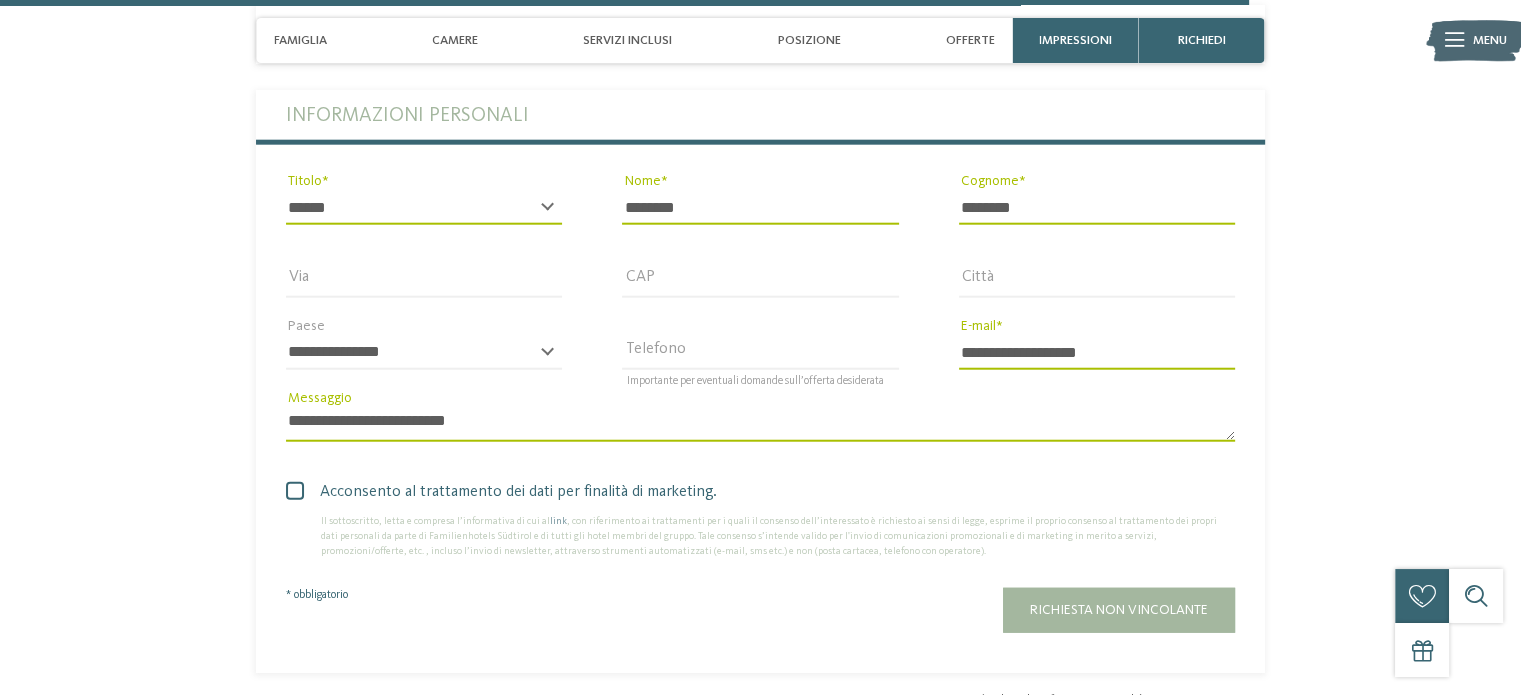 click on "Richiesta non vincolante" at bounding box center [1119, 610] 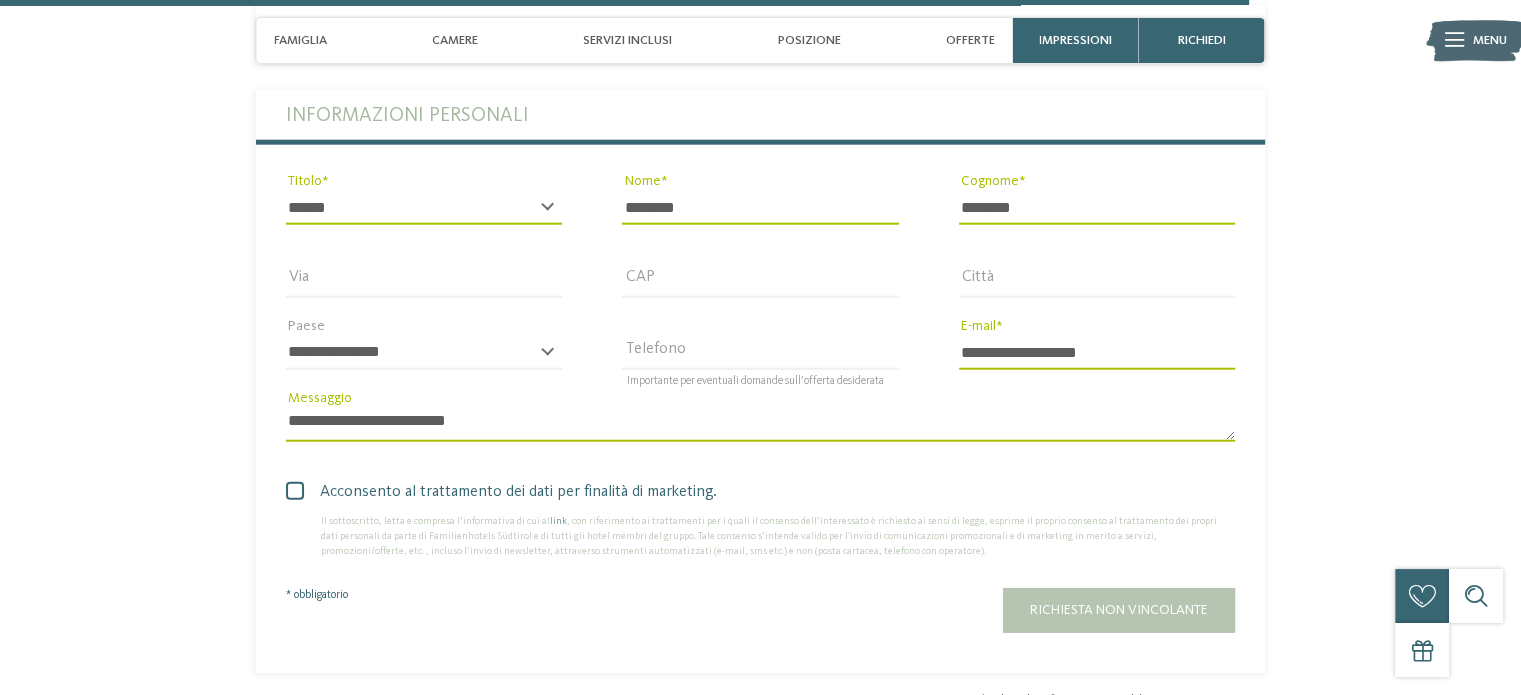 scroll, scrollTop: 4999, scrollLeft: 0, axis: vertical 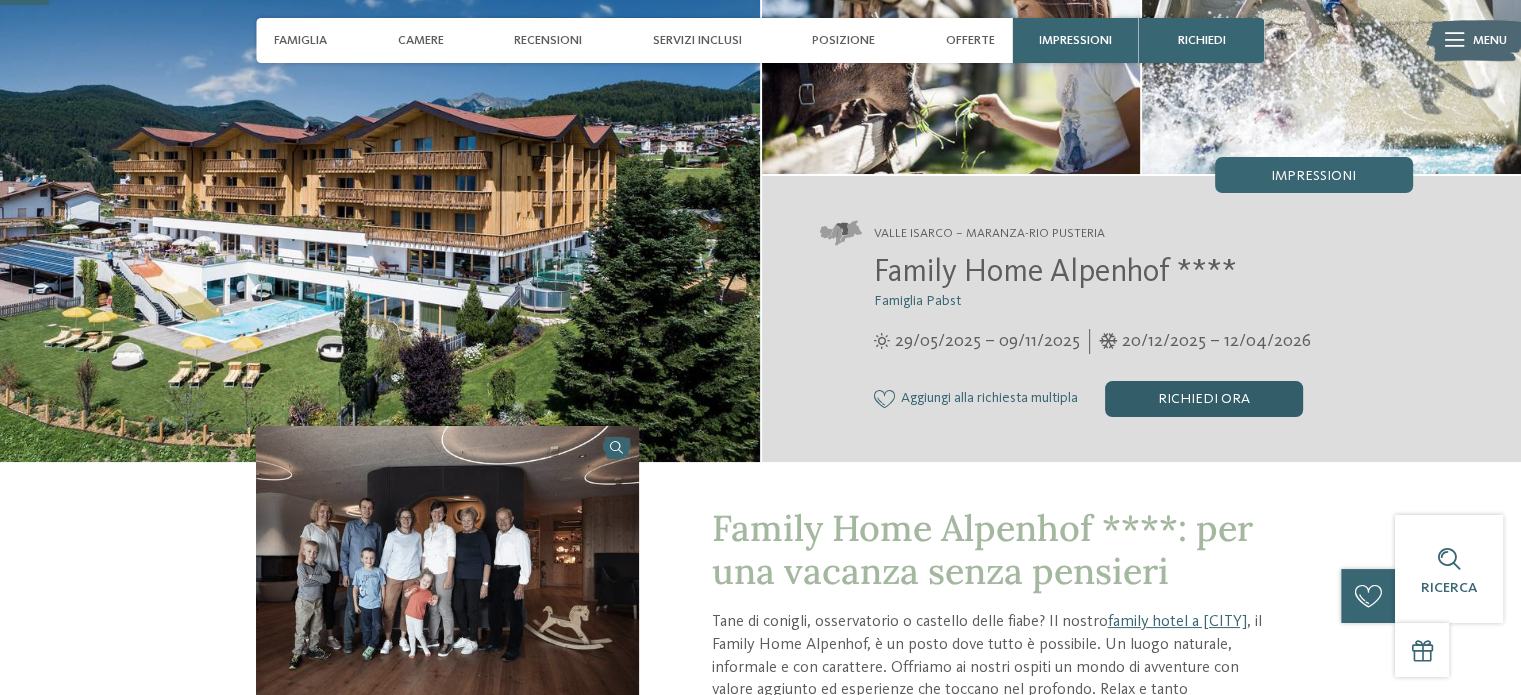 click on "Richiedi ora" at bounding box center (1204, 399) 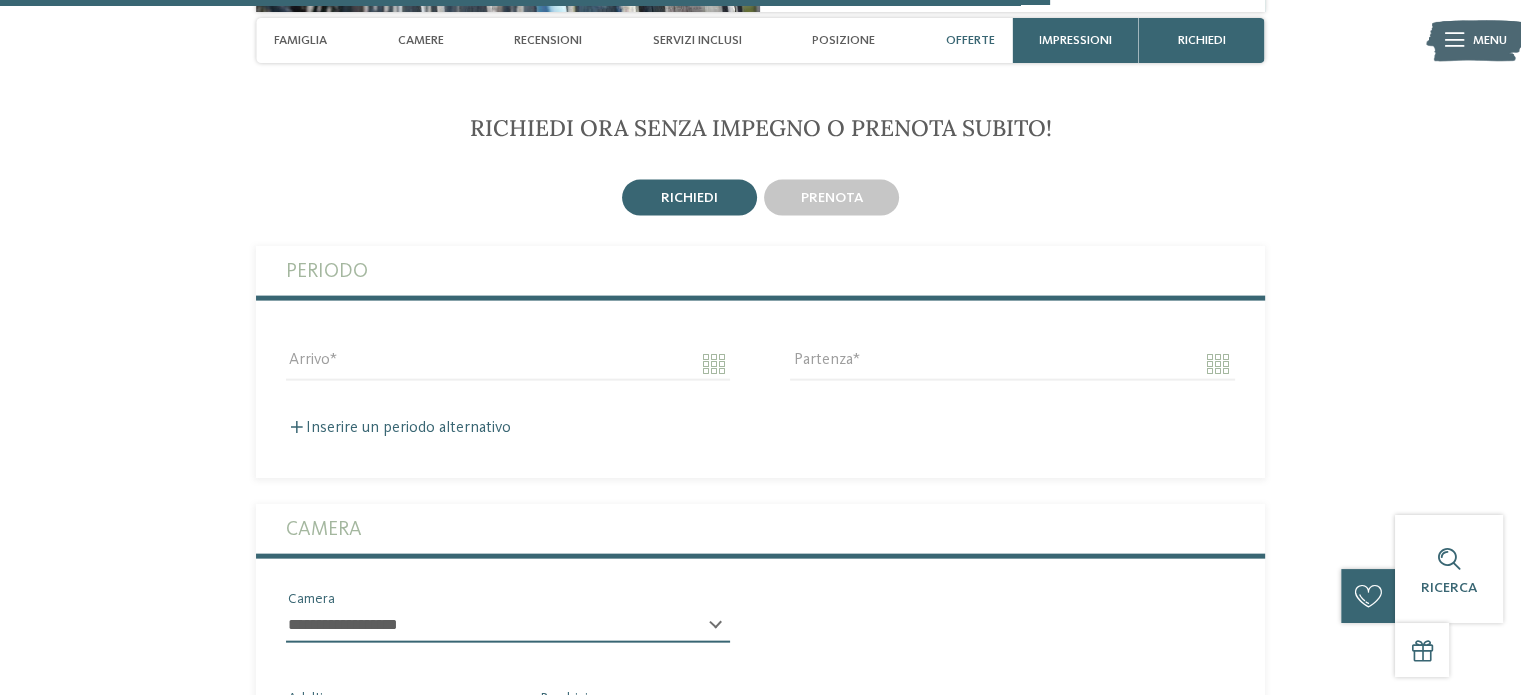 scroll, scrollTop: 4285, scrollLeft: 0, axis: vertical 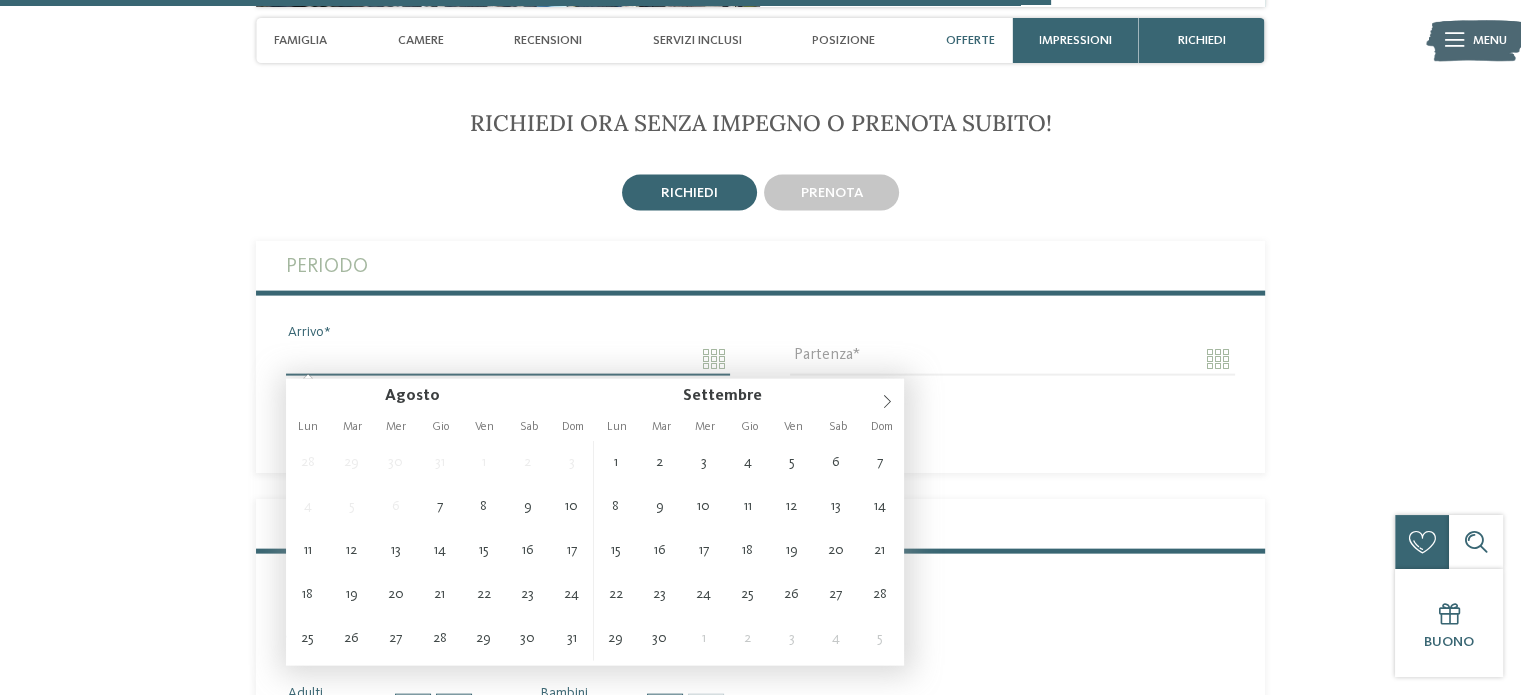 click on "Arrivo" at bounding box center (508, 359) 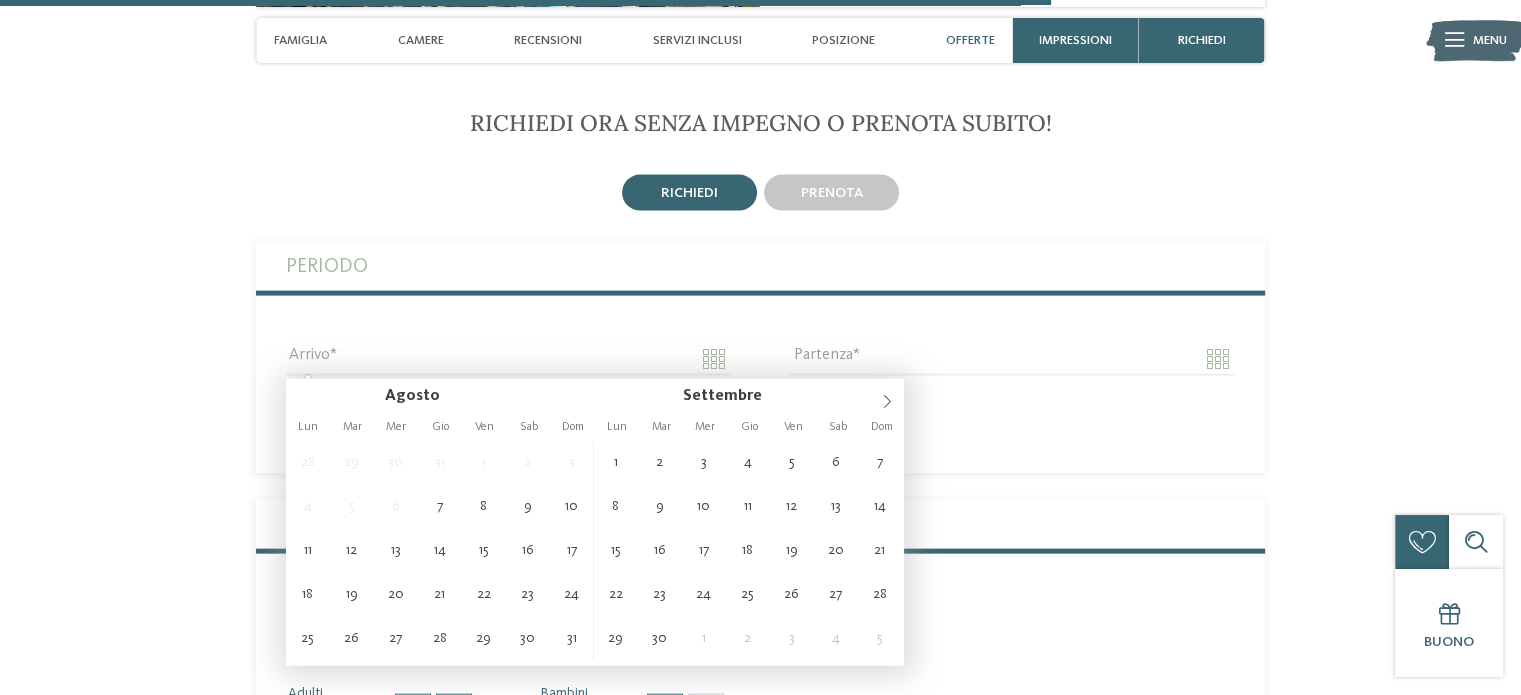 type on "**********" 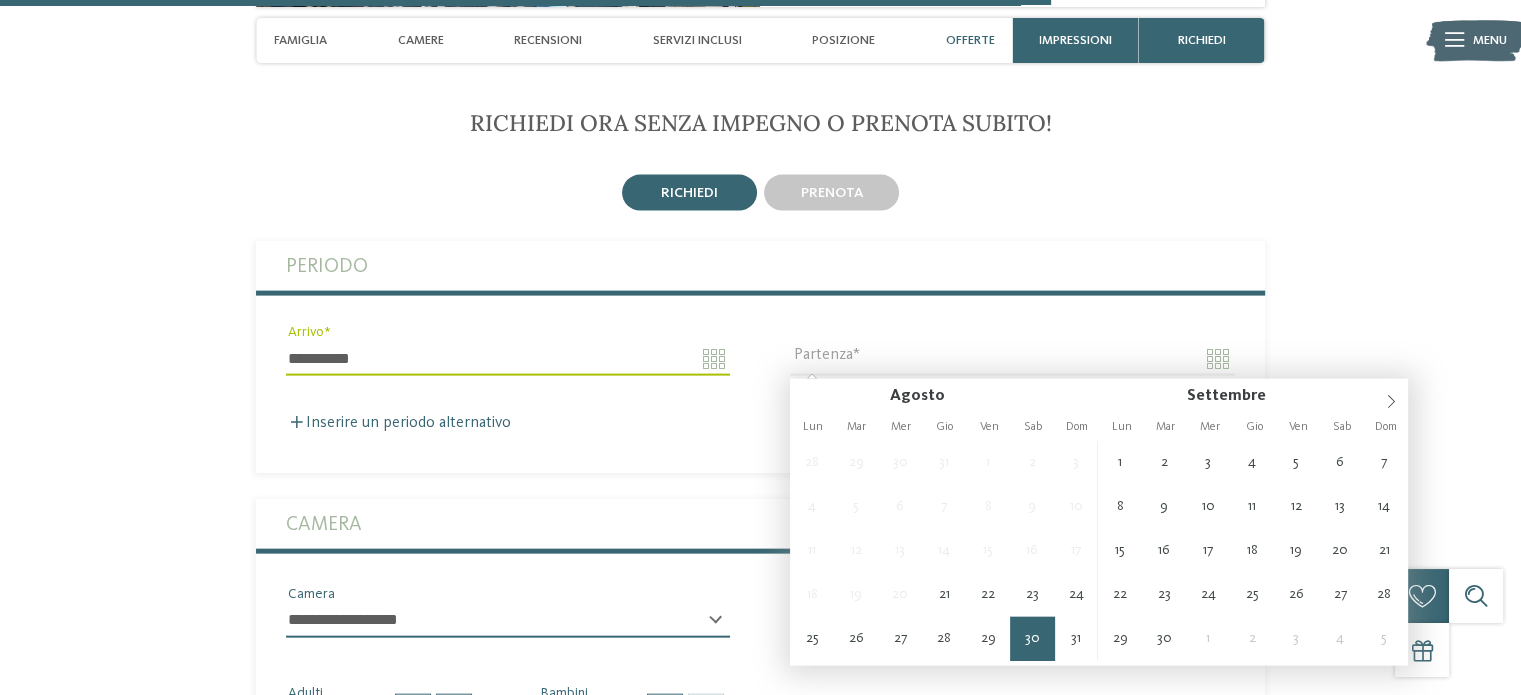 type on "**********" 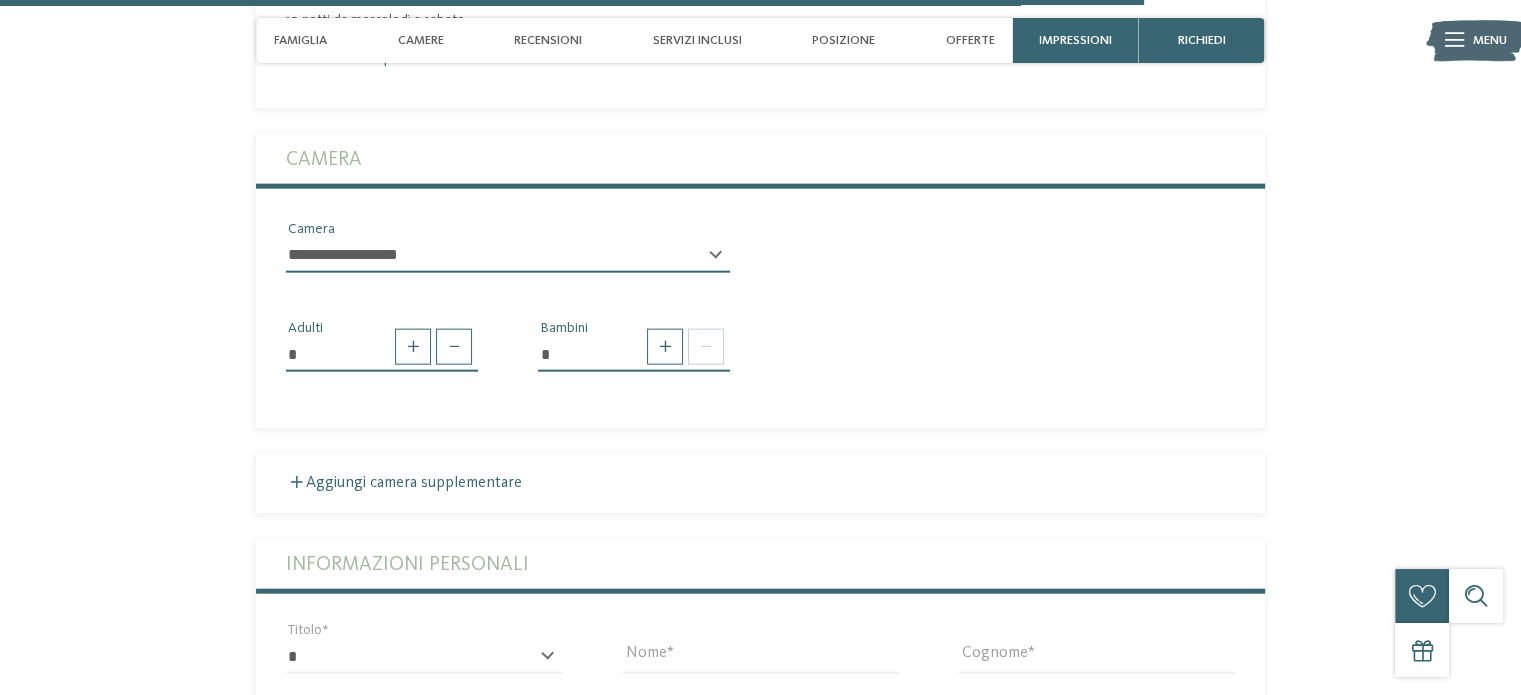 scroll, scrollTop: 4685, scrollLeft: 0, axis: vertical 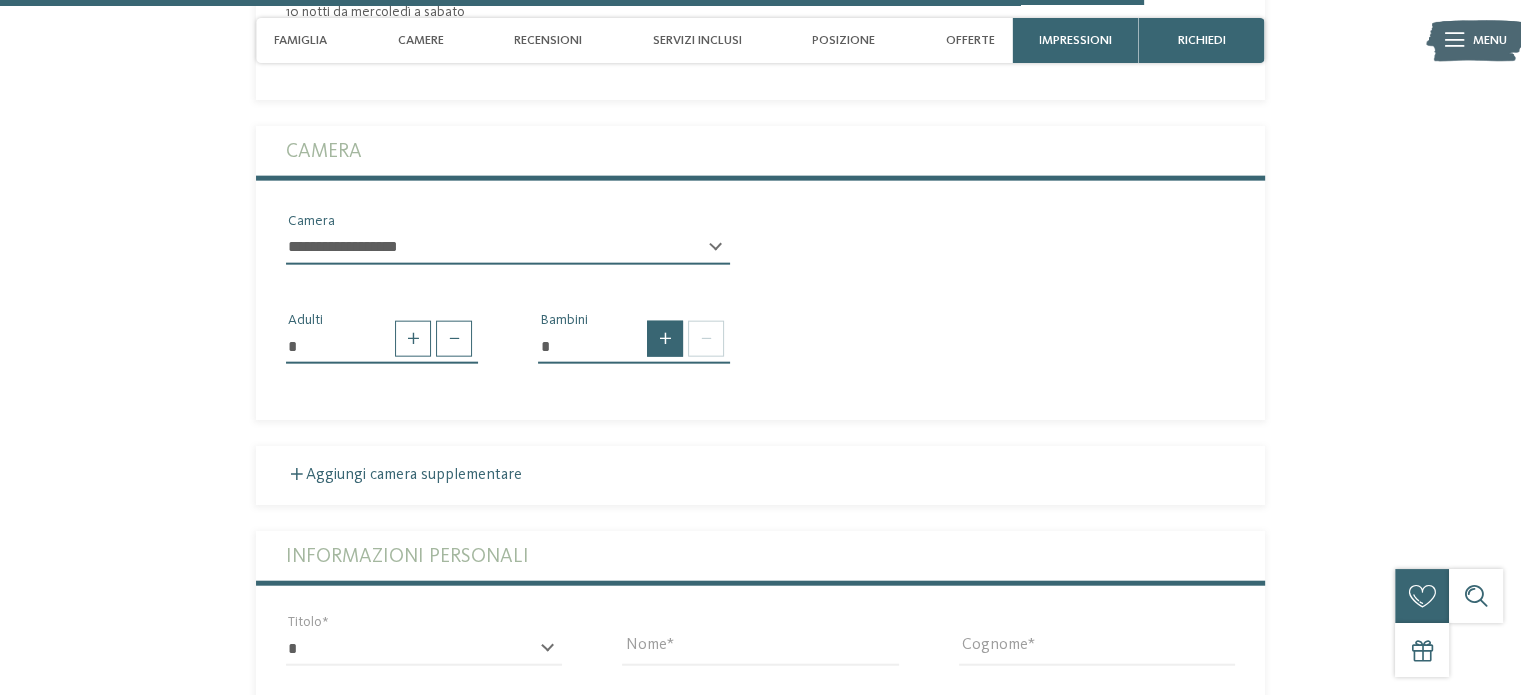 click at bounding box center (665, 339) 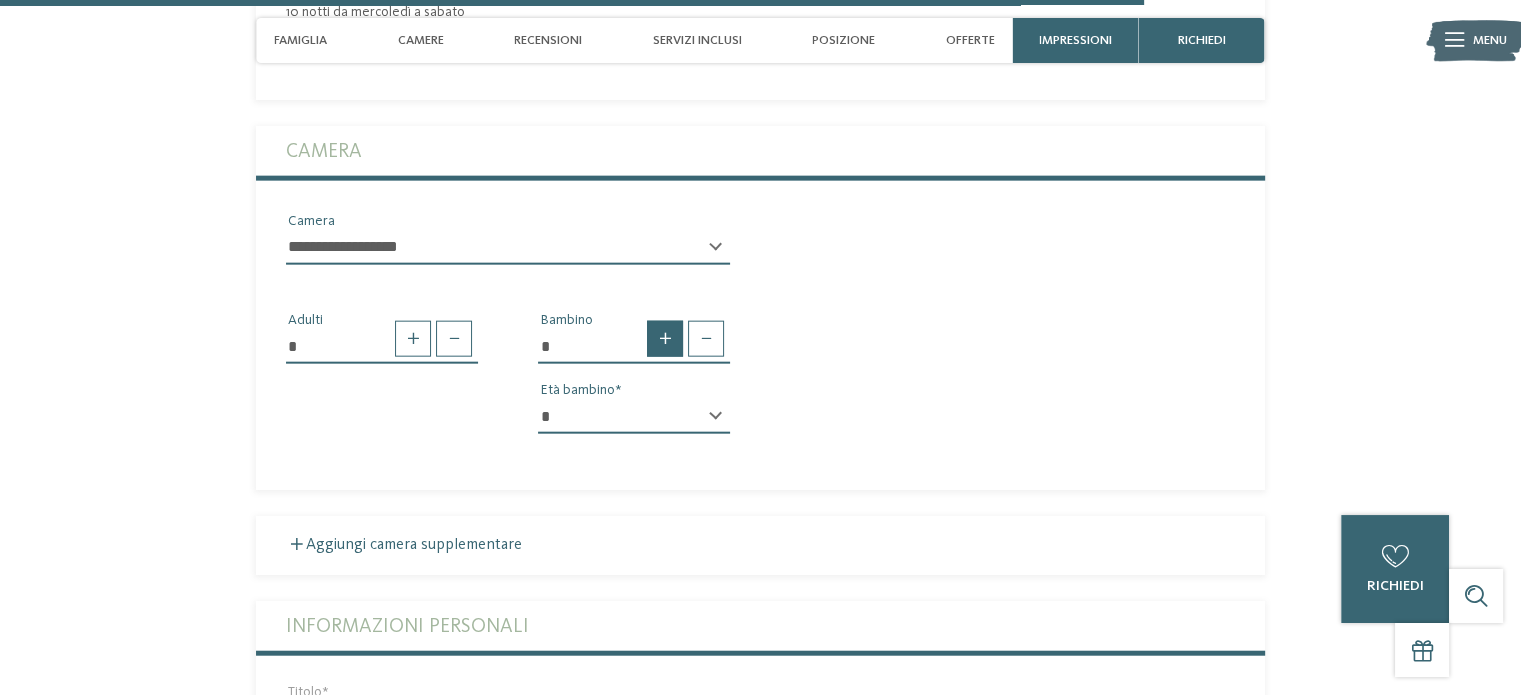 click at bounding box center (665, 339) 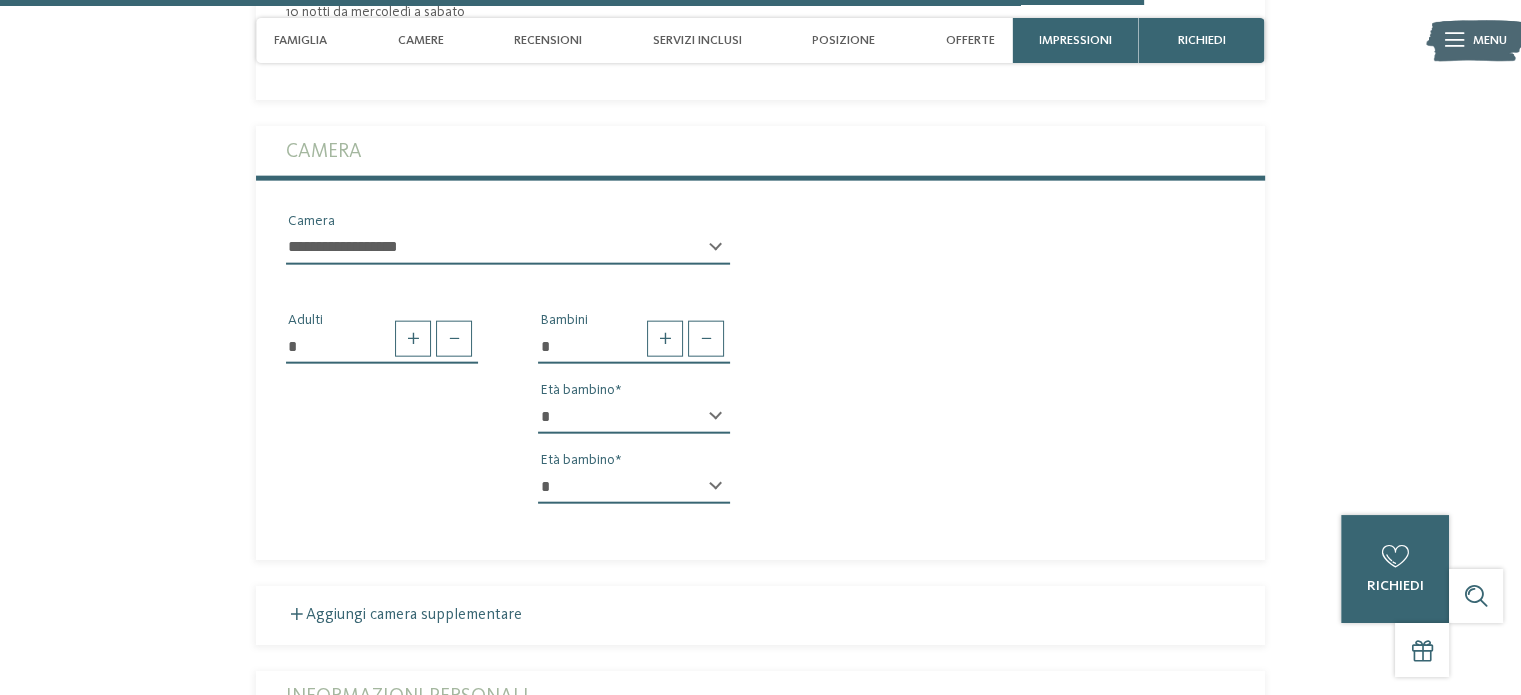 click on "* * * * * * * * * * * ** ** ** ** ** ** ** **     Età bambino" at bounding box center (634, 425) 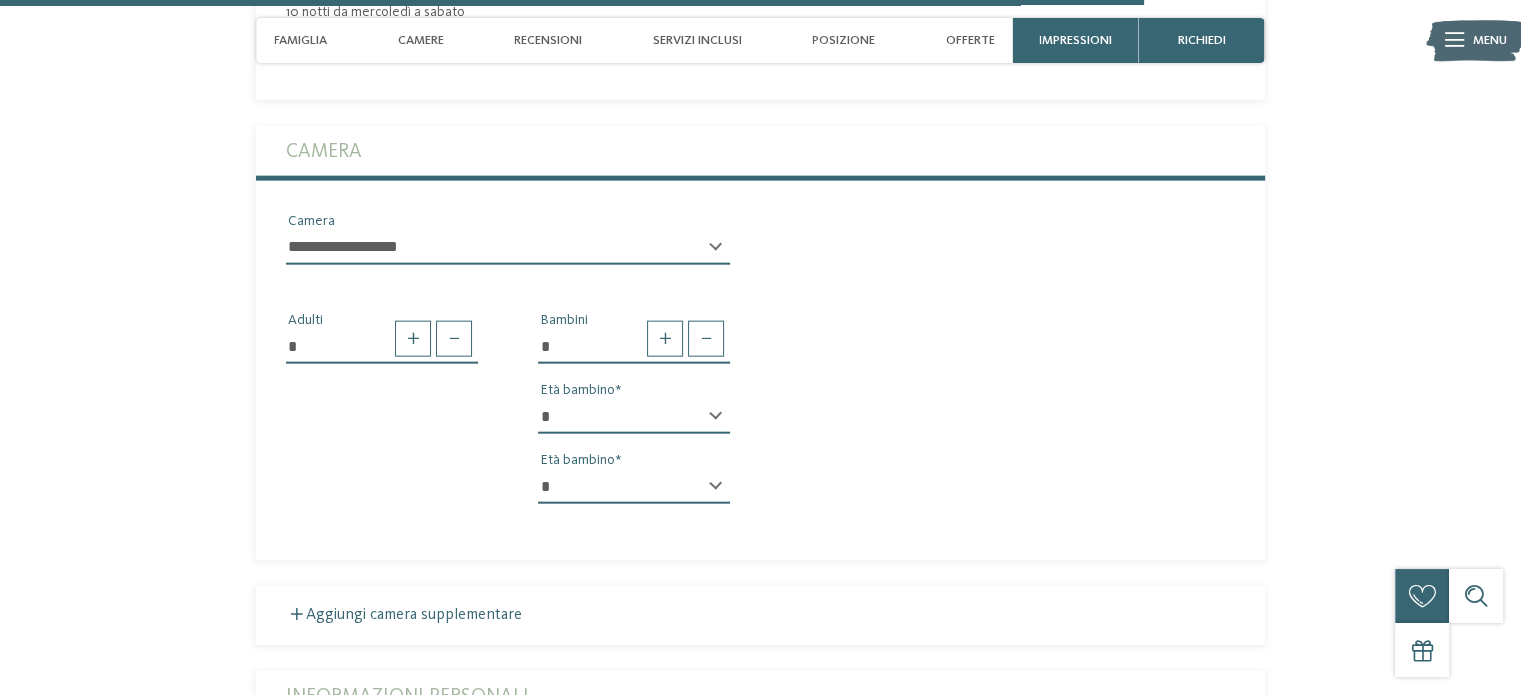 click on "* * * * * * * * * * * ** ** ** ** ** ** ** **     Età bambino" at bounding box center (634, 425) 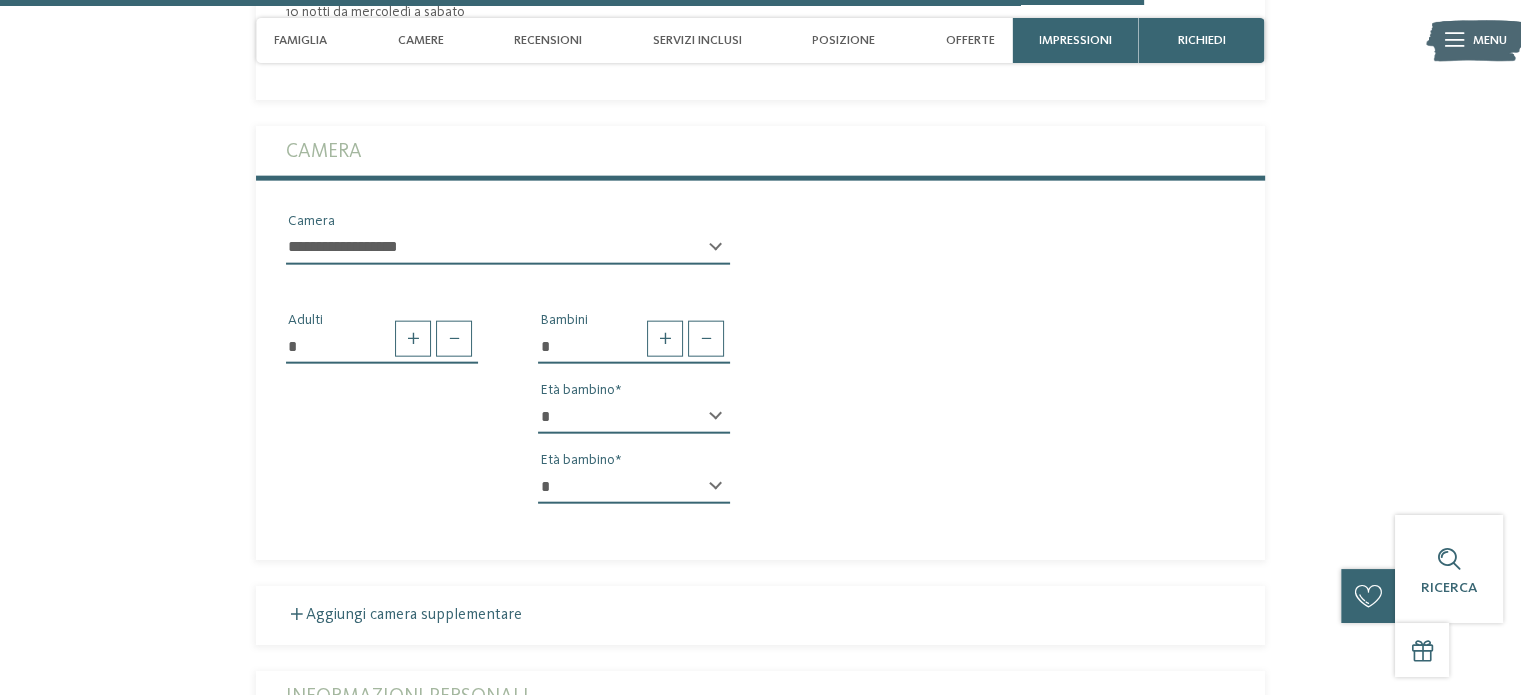 select on "**" 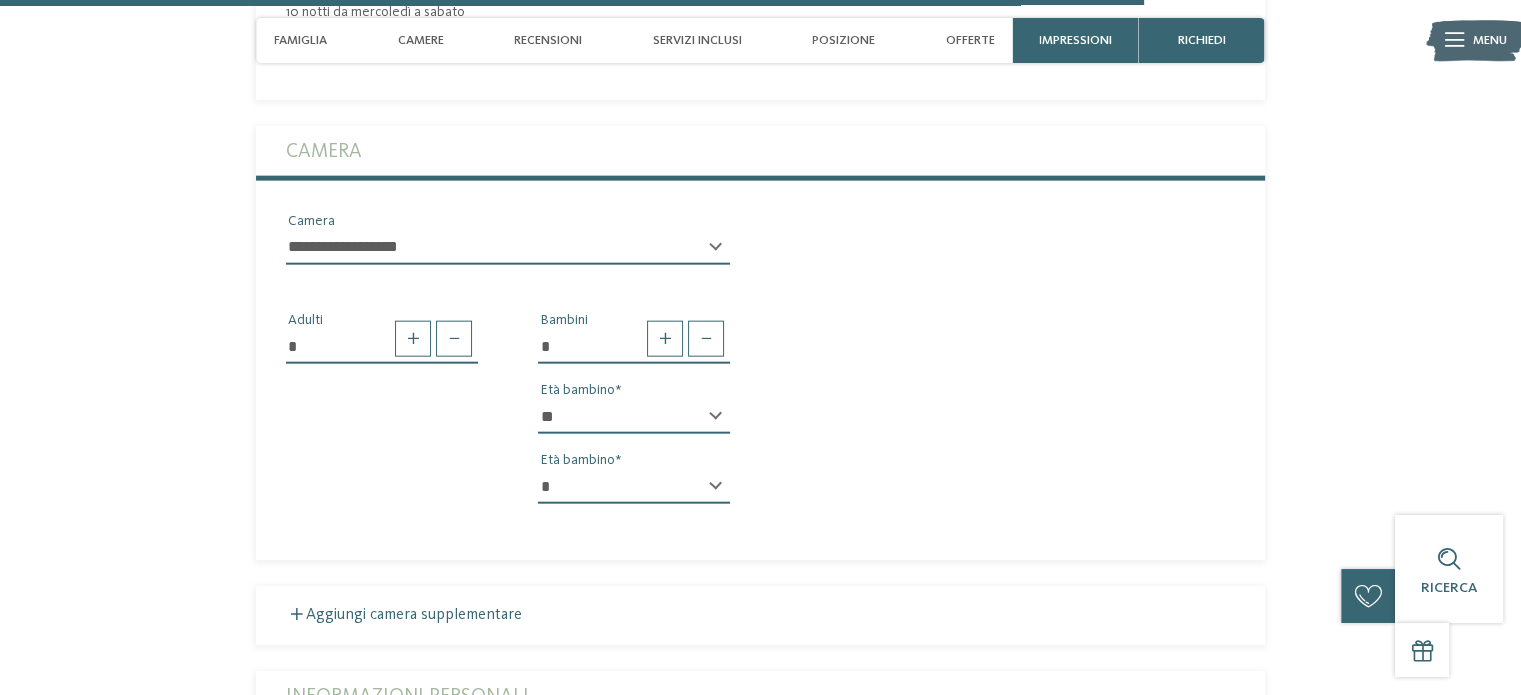 click on "* * * * * * * * * * * ** ** ** ** ** ** ** **" at bounding box center [634, 417] 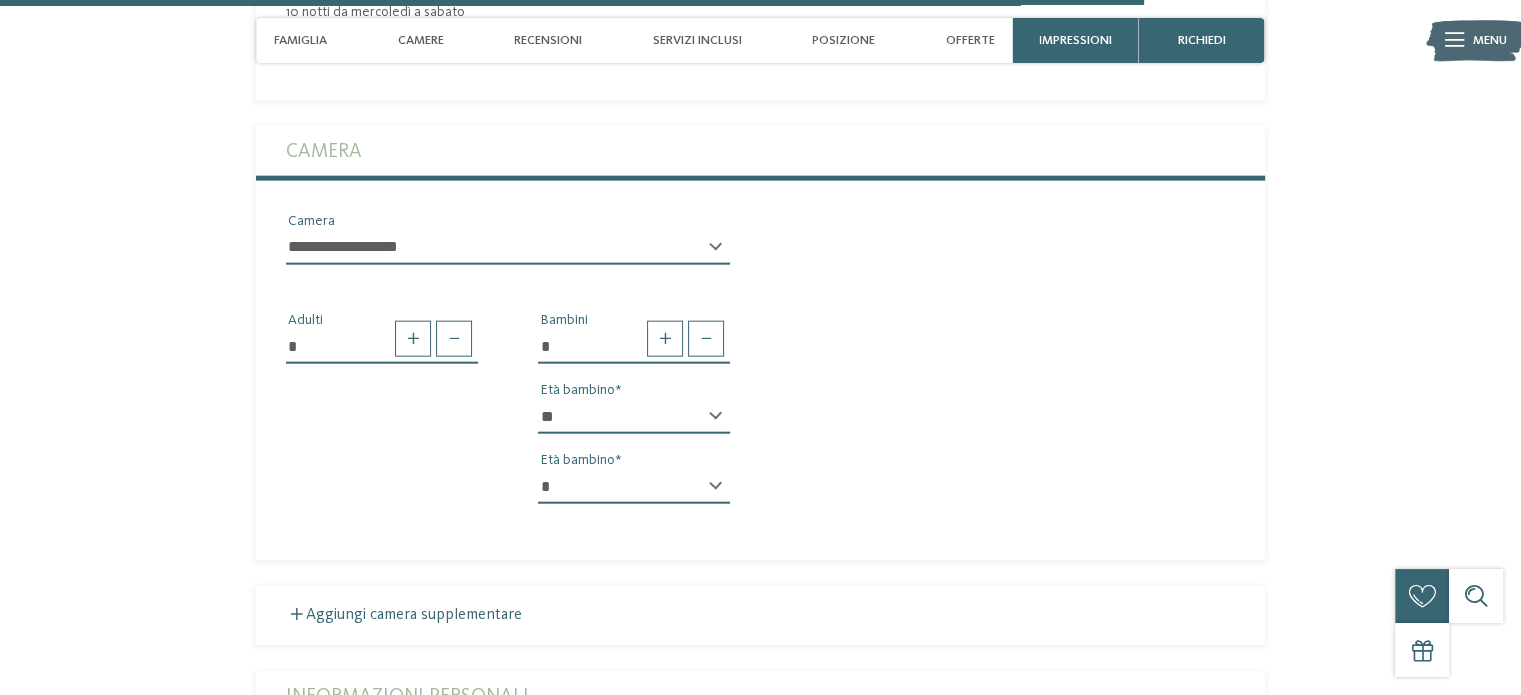 click on "* * * * * * * * * * * ** ** ** ** ** ** ** **" at bounding box center (634, 487) 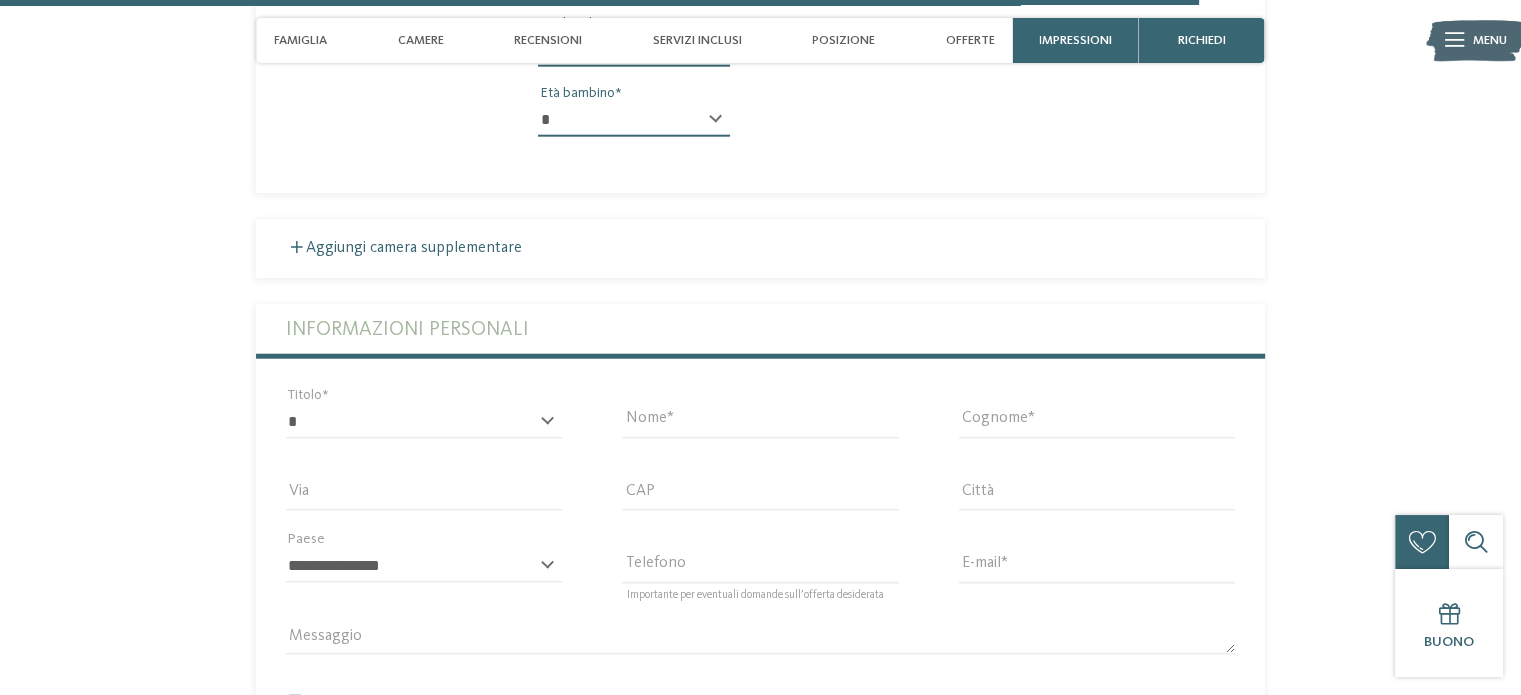 scroll, scrollTop: 5085, scrollLeft: 0, axis: vertical 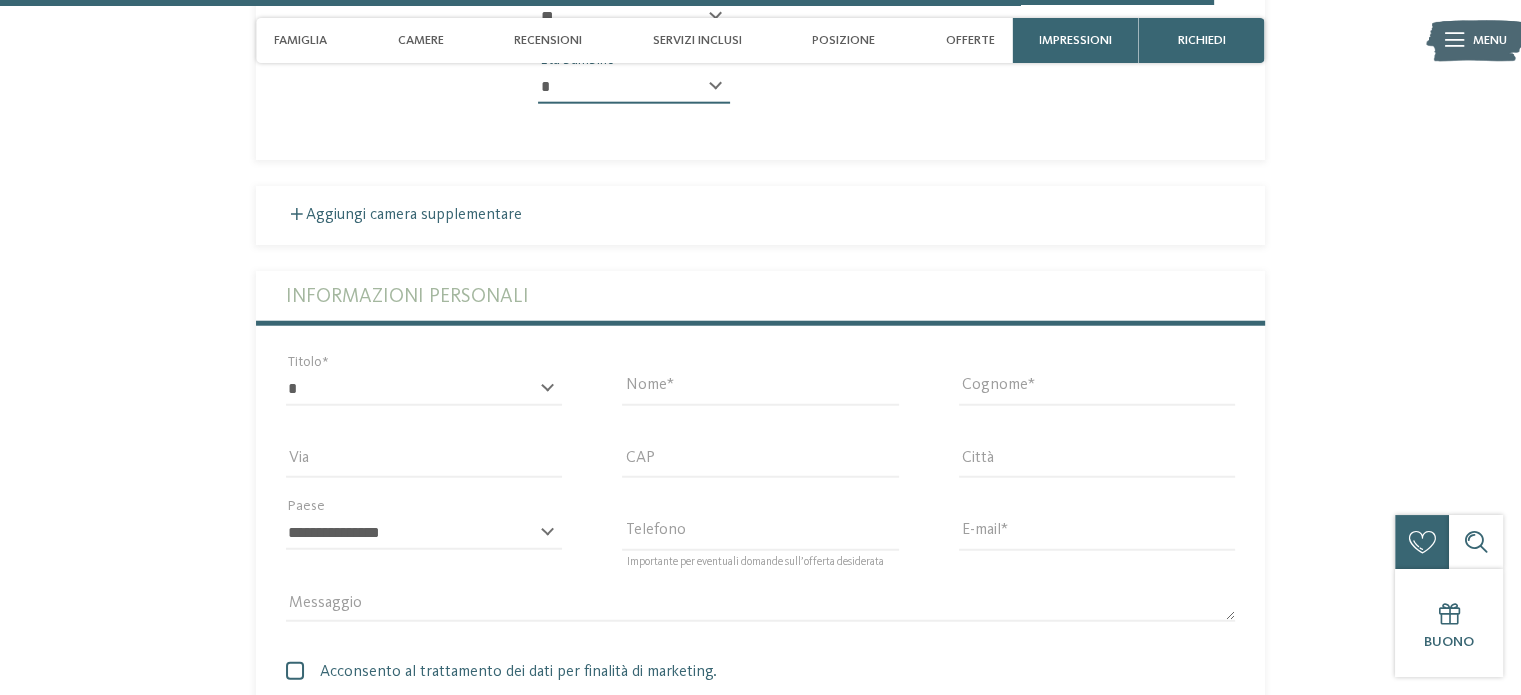 click on "* ****** ******* ******** ******
Titolo" at bounding box center [424, 398] 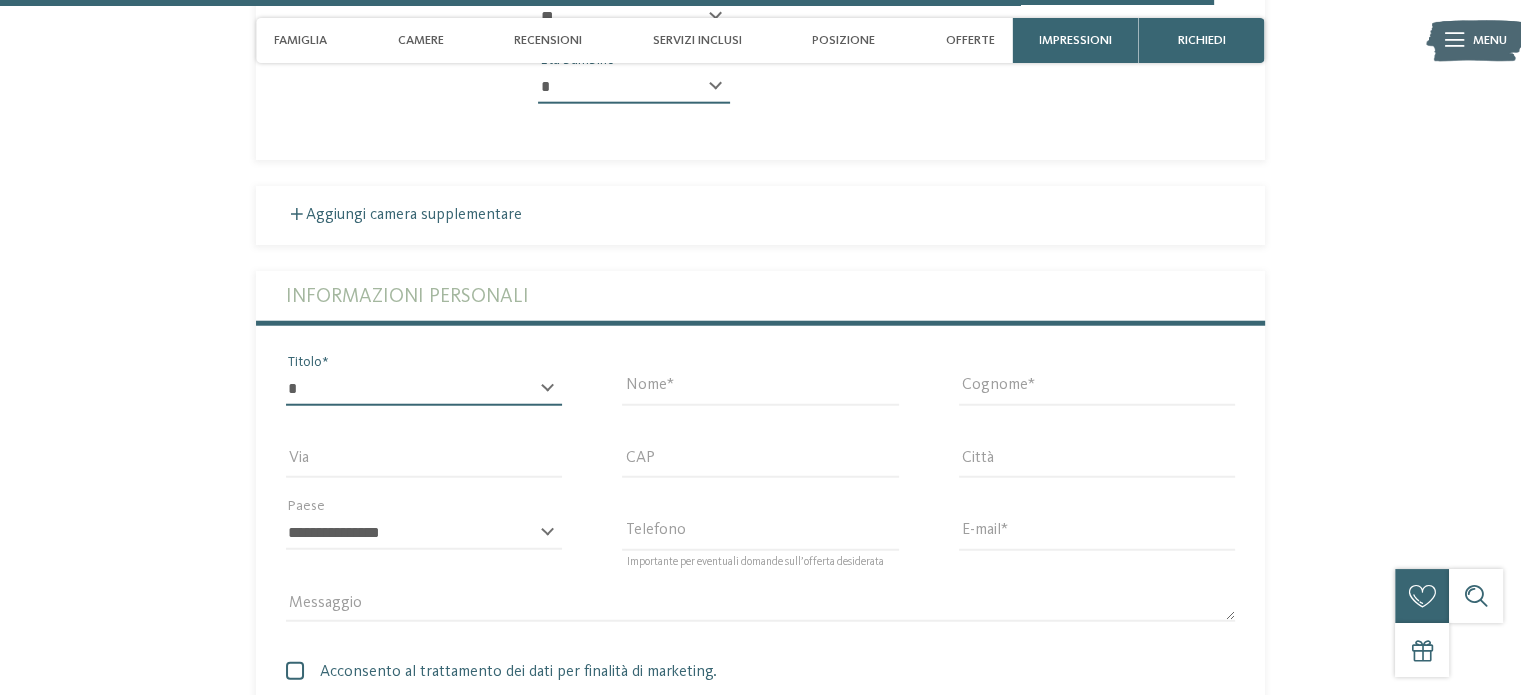 click on "* ****** ******* ******** ******" at bounding box center [424, 389] 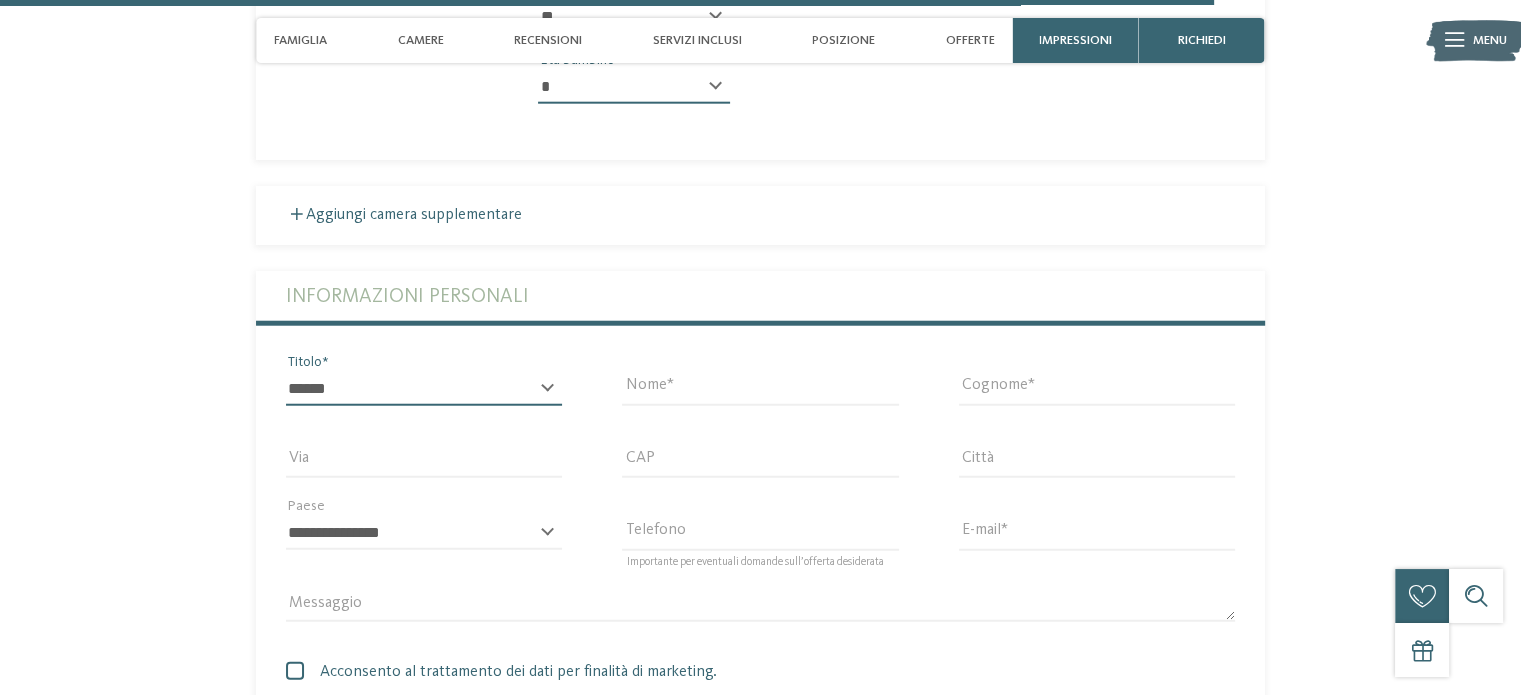 click on "* ****** ******* ******** ******" at bounding box center [424, 389] 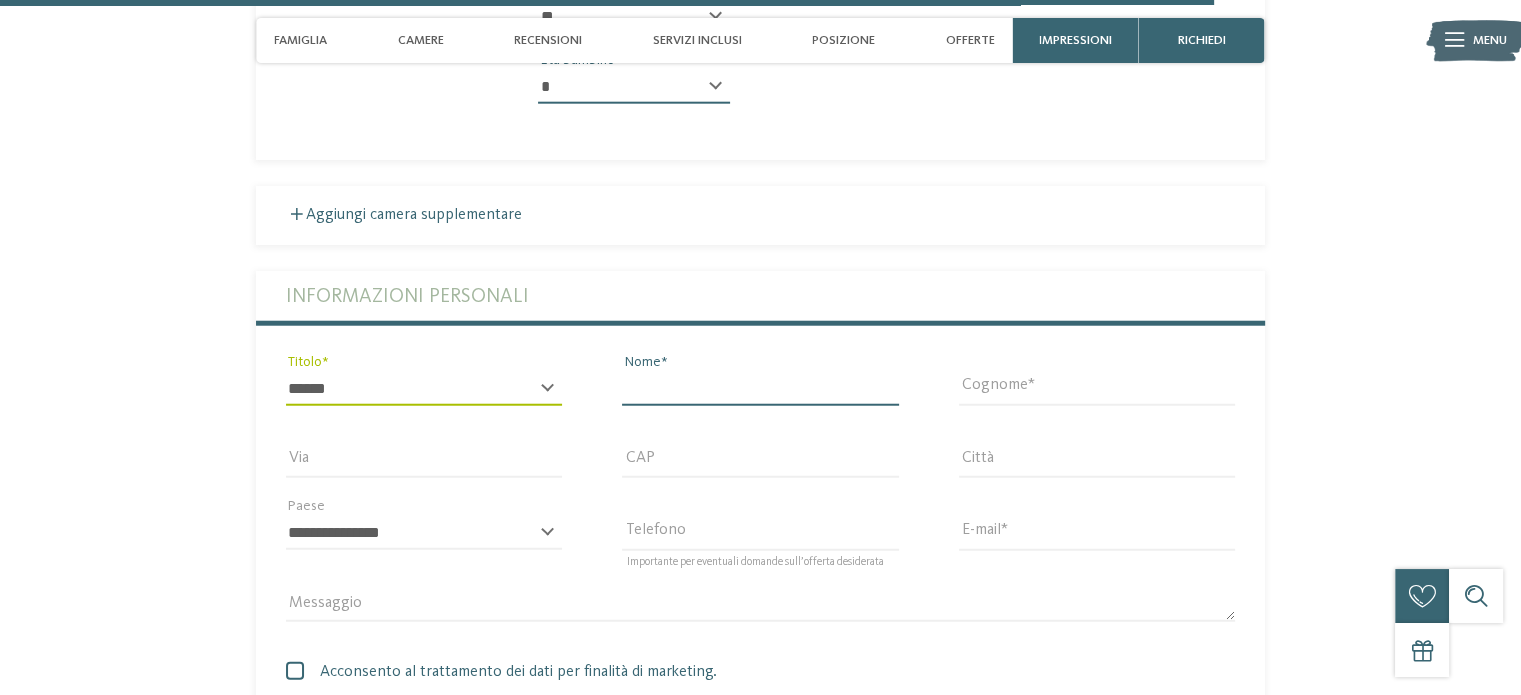 click on "Nome" at bounding box center [760, 389] 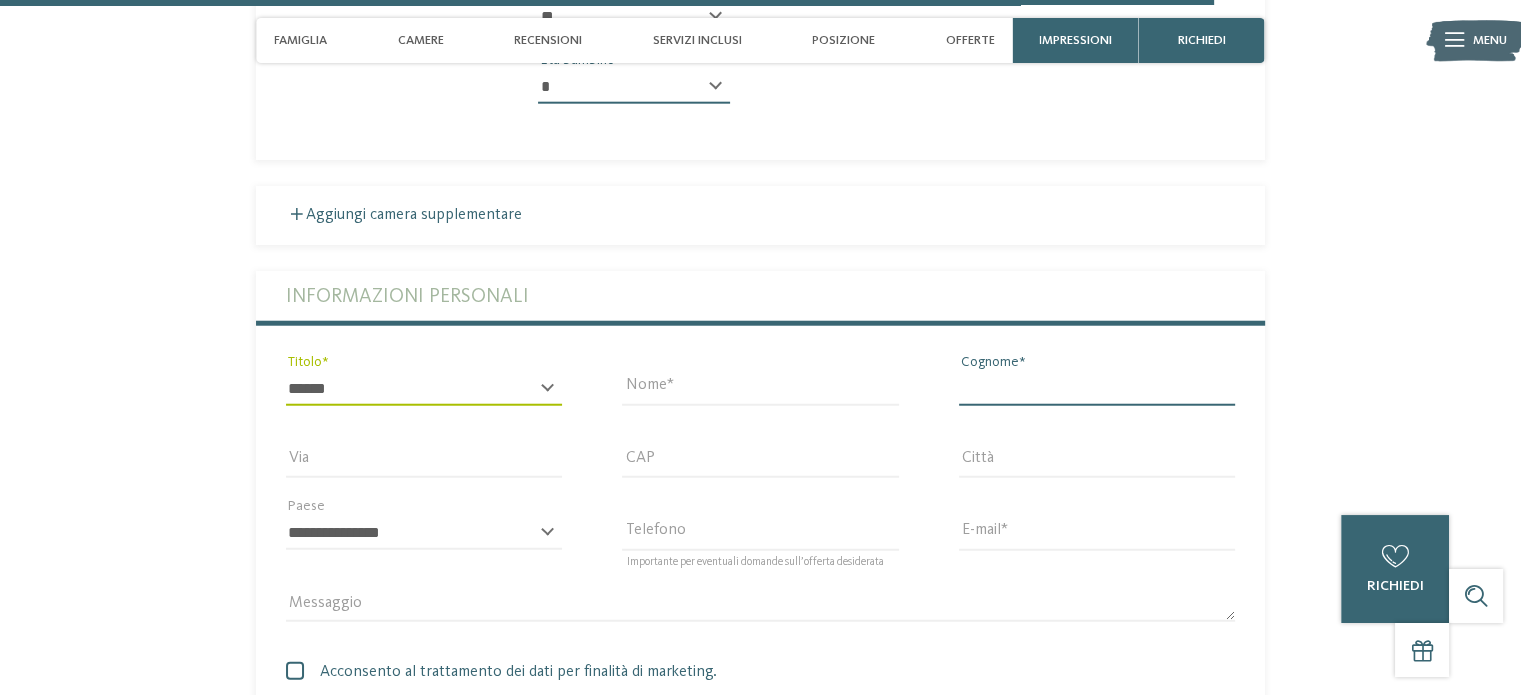 click on "Cognome" at bounding box center (1097, 389) 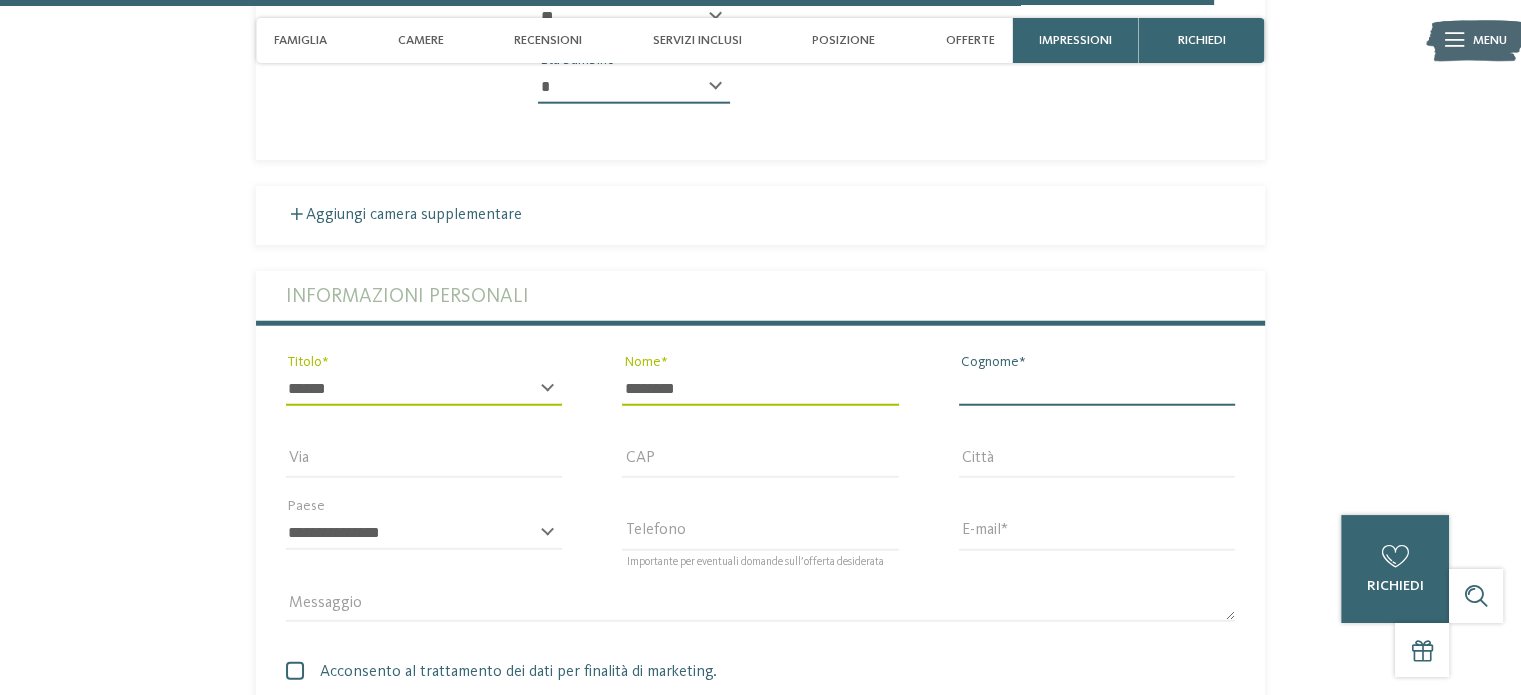 type on "********" 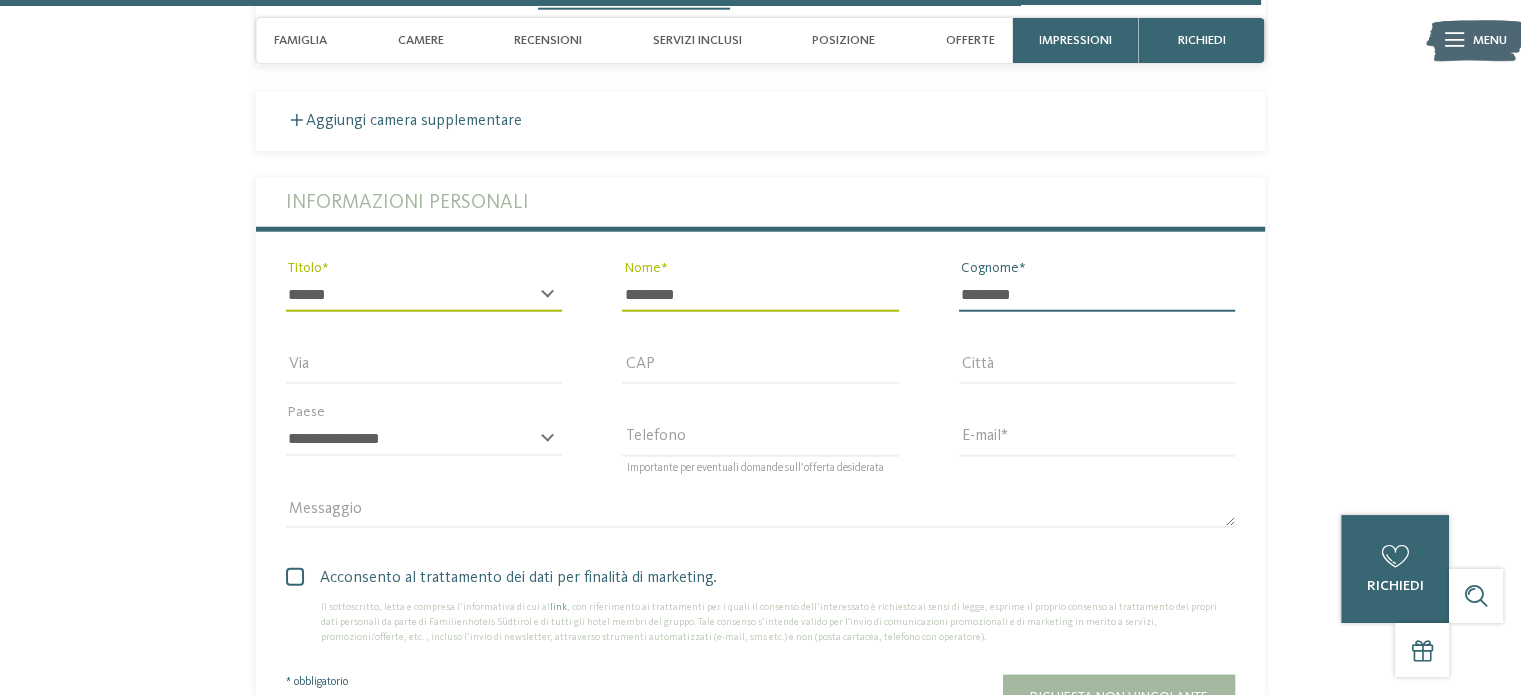 scroll, scrollTop: 5285, scrollLeft: 0, axis: vertical 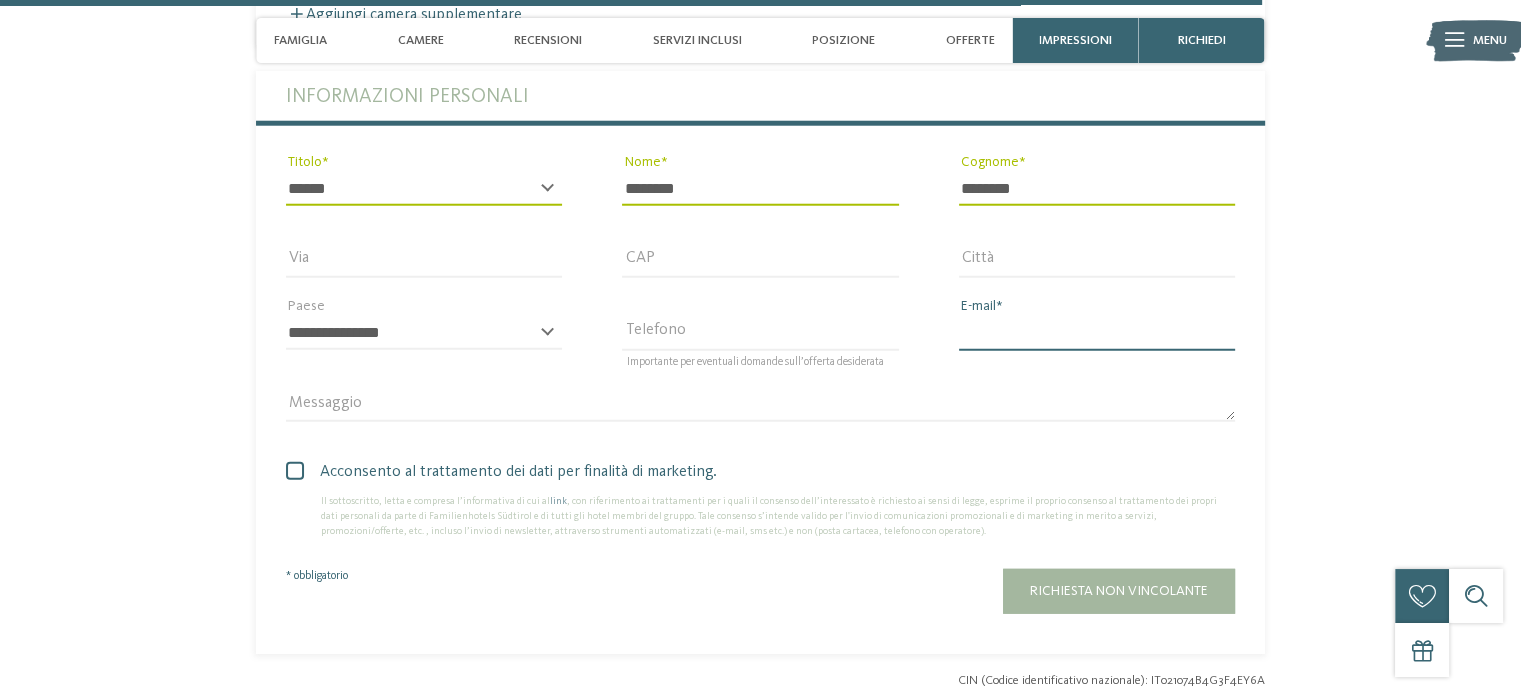 click on "E-mail" at bounding box center [1097, 333] 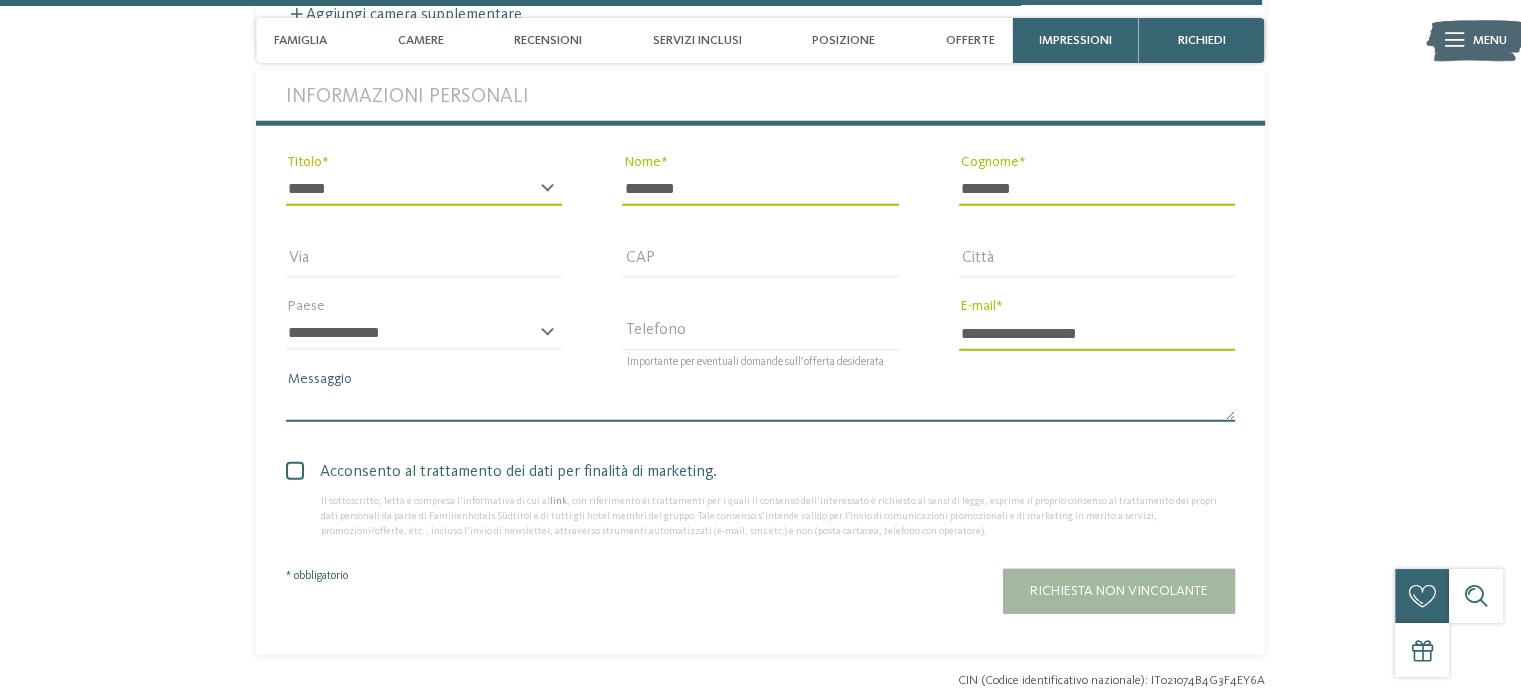 click on "Messaggio" at bounding box center [760, 406] 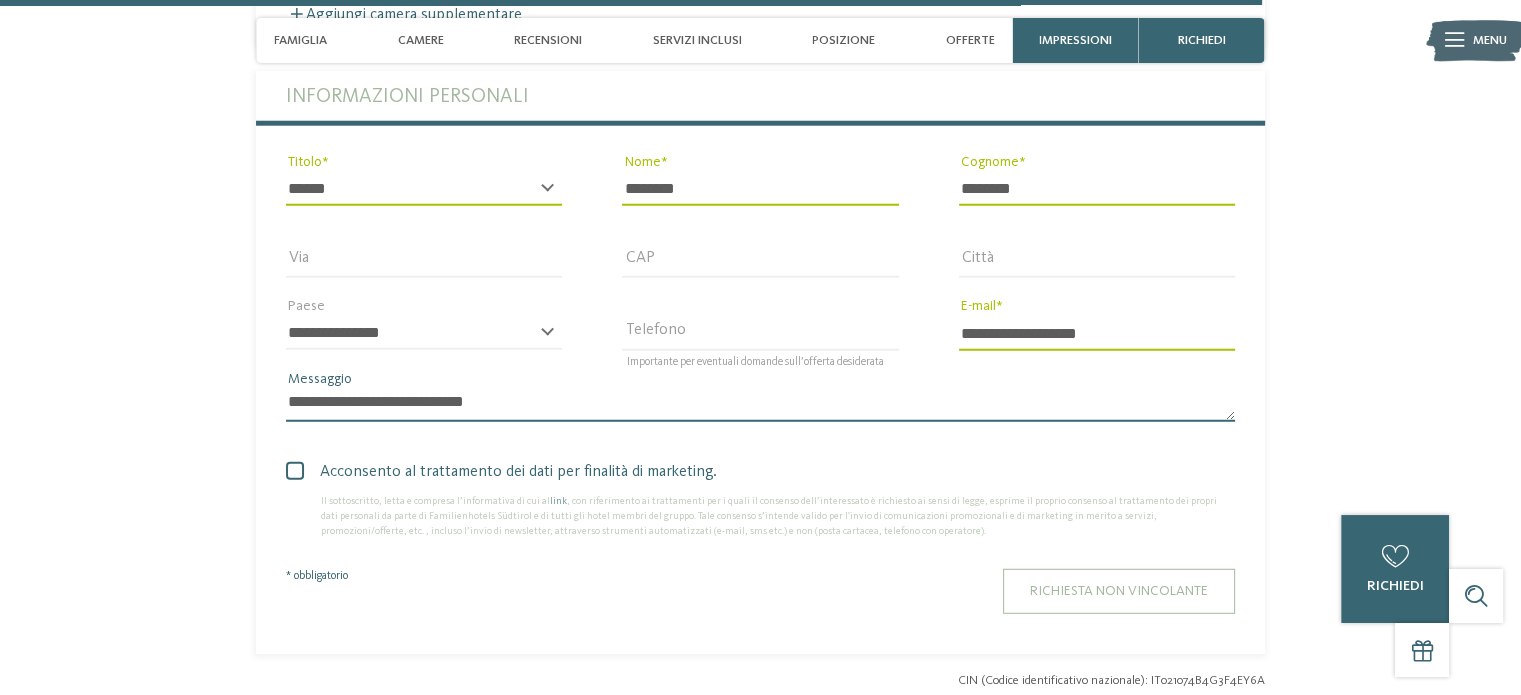 type on "**********" 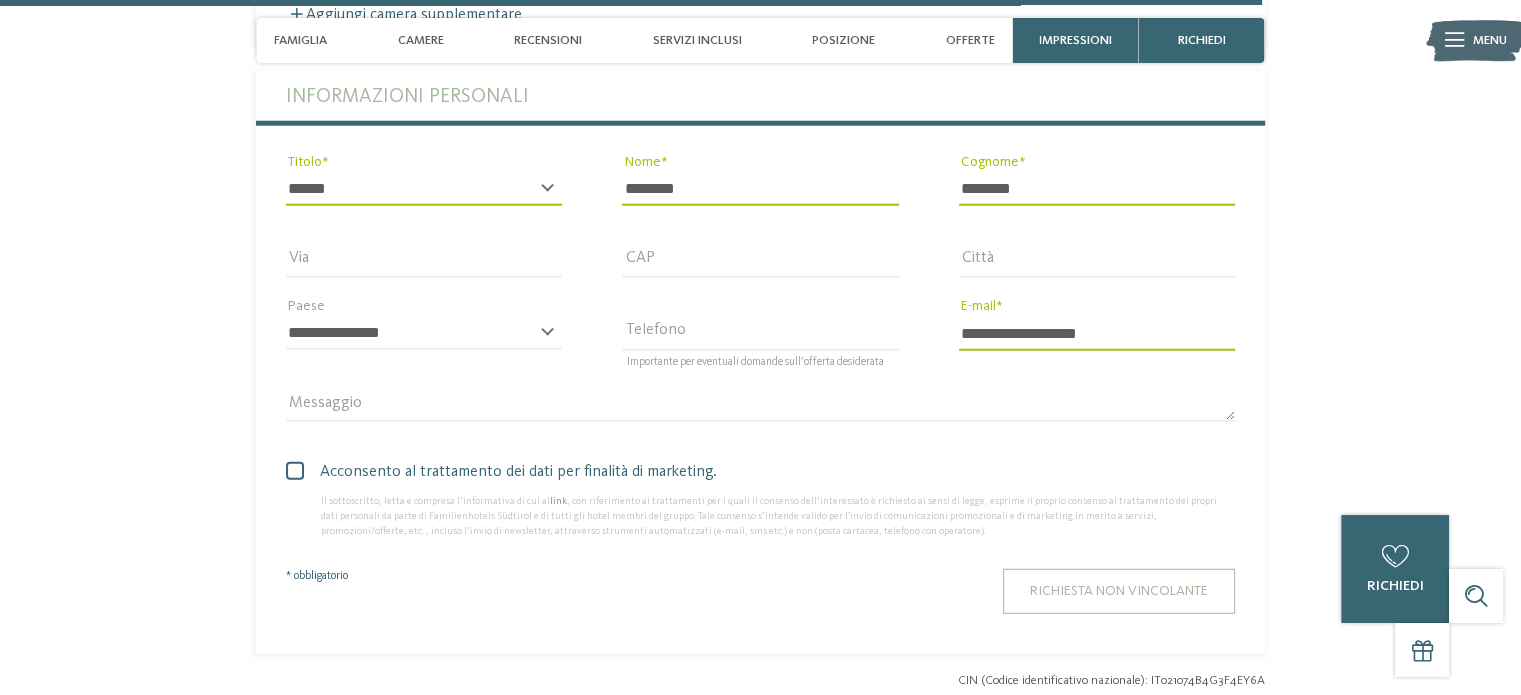 click on "Richiesta non vincolante" at bounding box center (1119, 591) 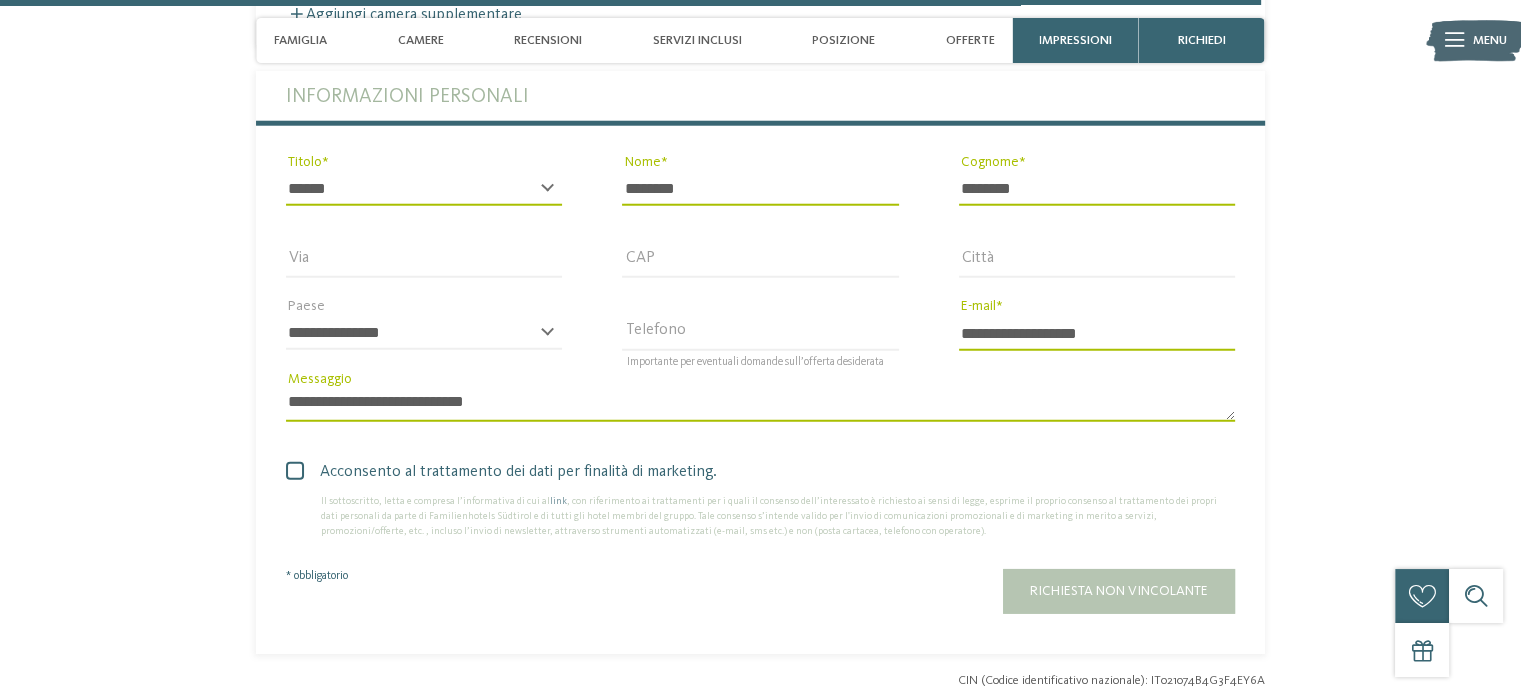 scroll, scrollTop: 5282, scrollLeft: 0, axis: vertical 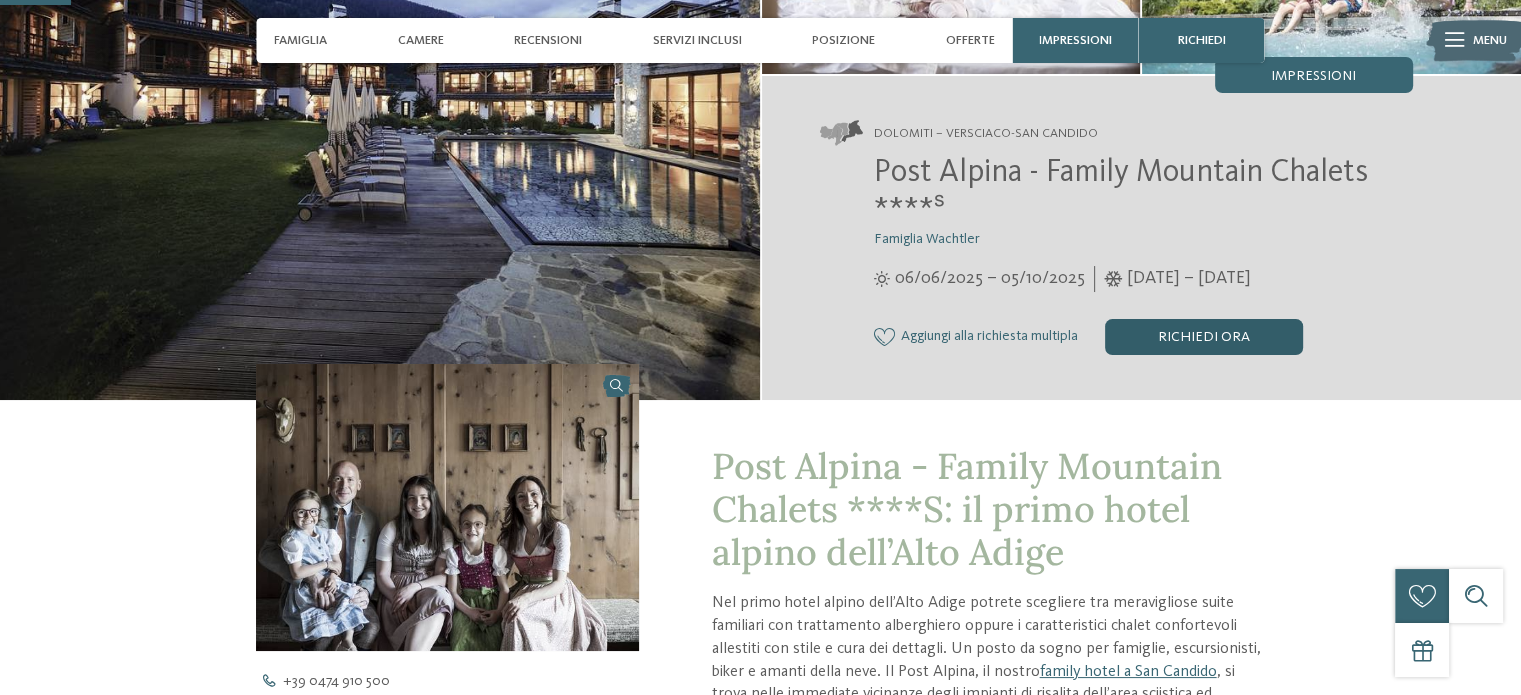 click on "Richiedi ora" at bounding box center (1204, 337) 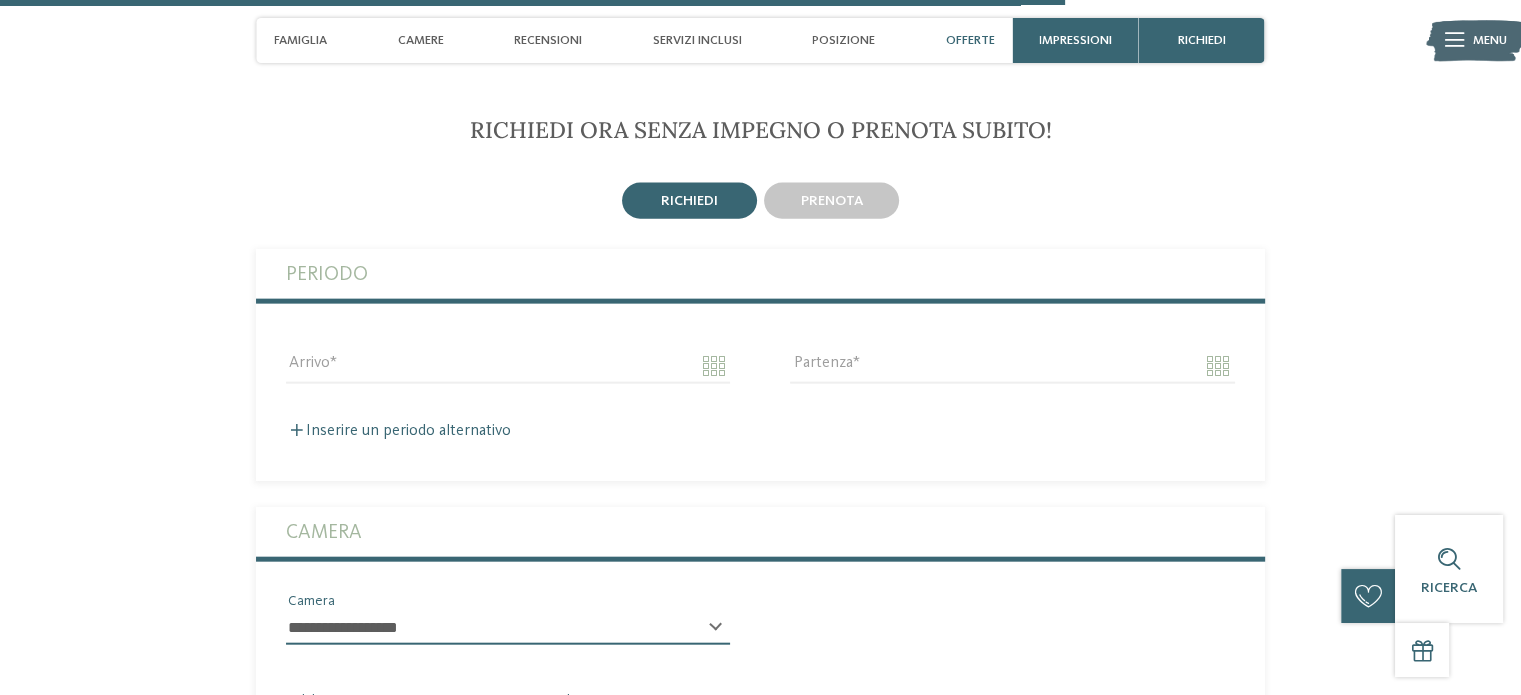 scroll, scrollTop: 4552, scrollLeft: 0, axis: vertical 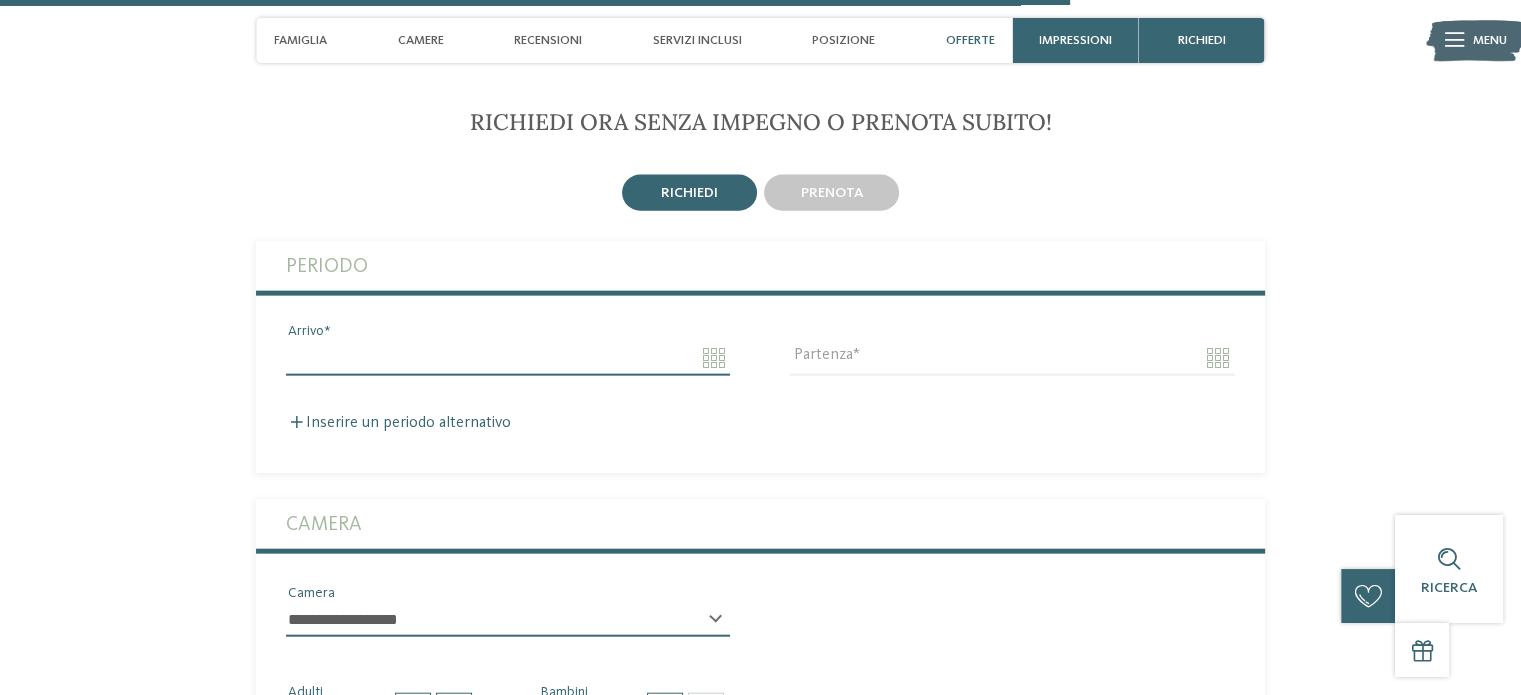 click on "Arrivo" at bounding box center [508, 358] 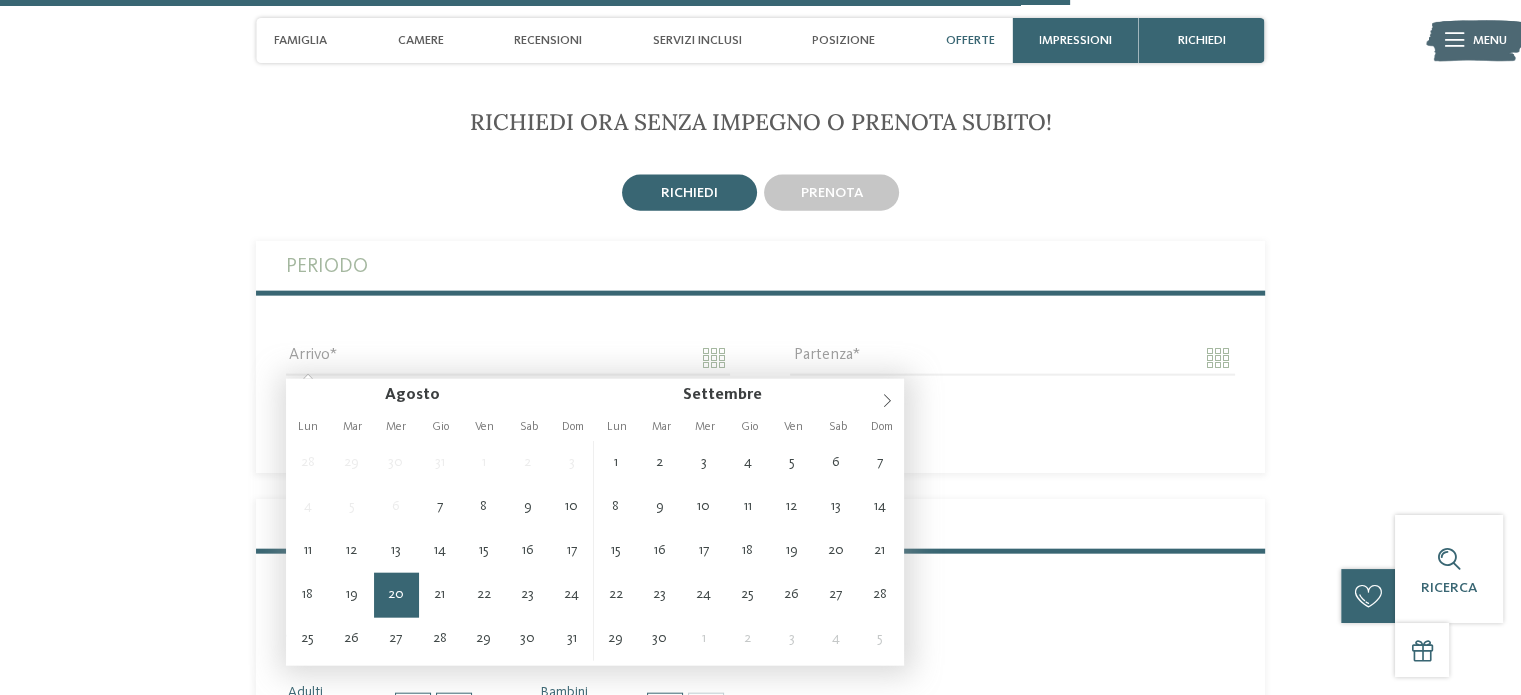 type on "**********" 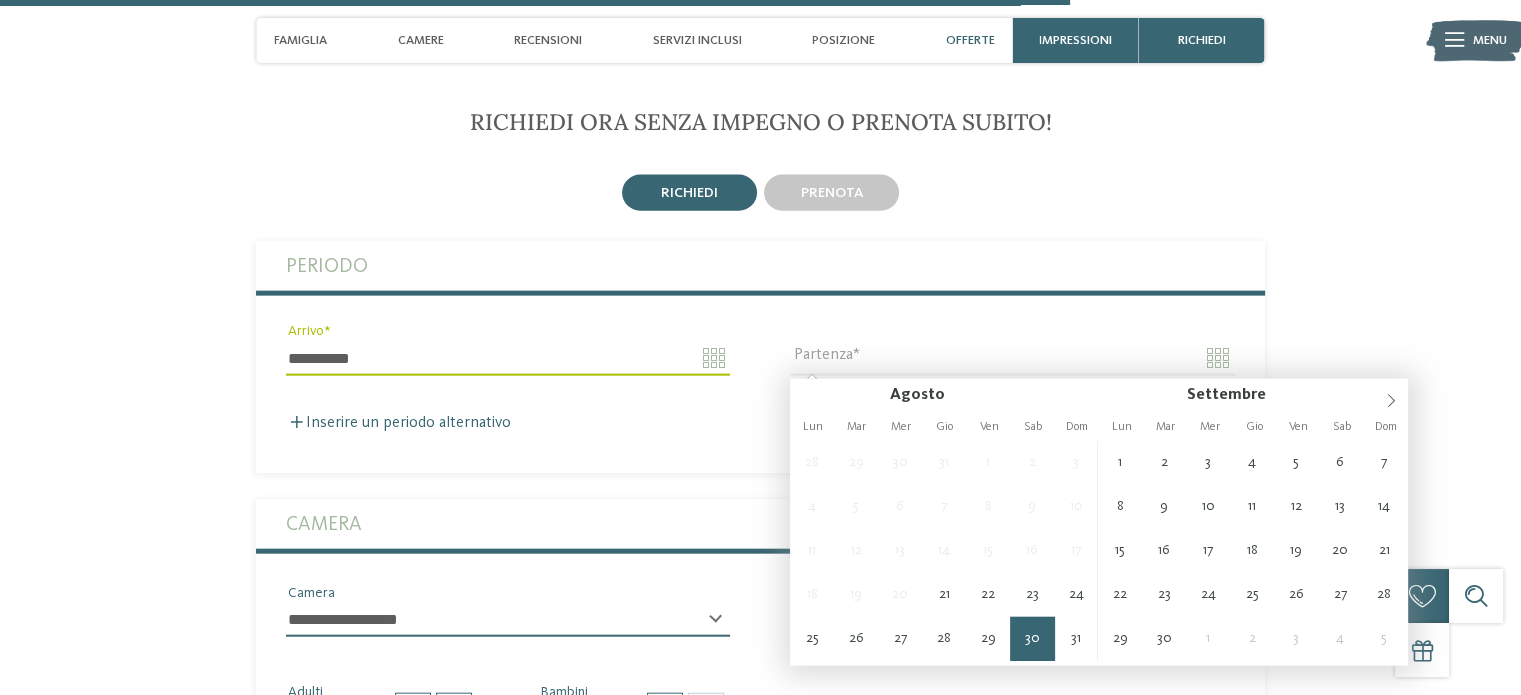 type on "**********" 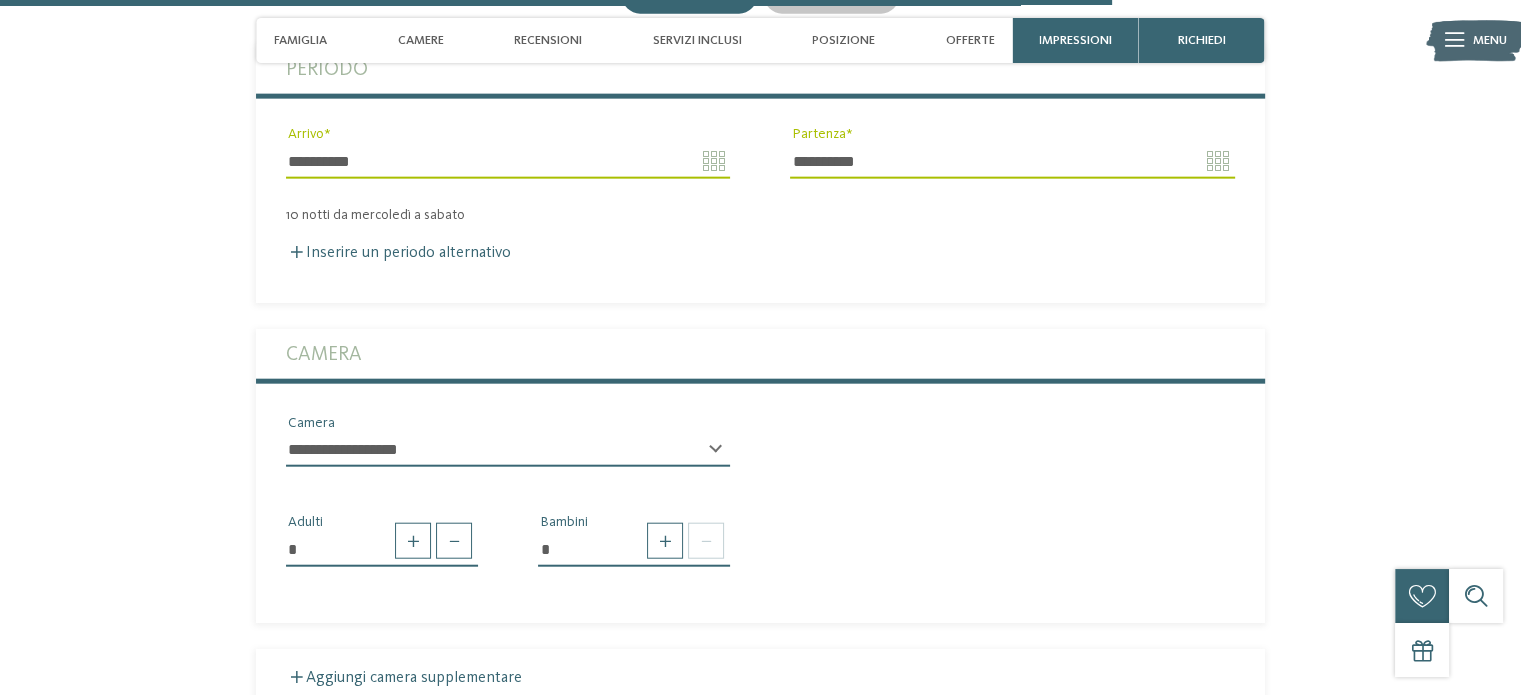 scroll, scrollTop: 4752, scrollLeft: 0, axis: vertical 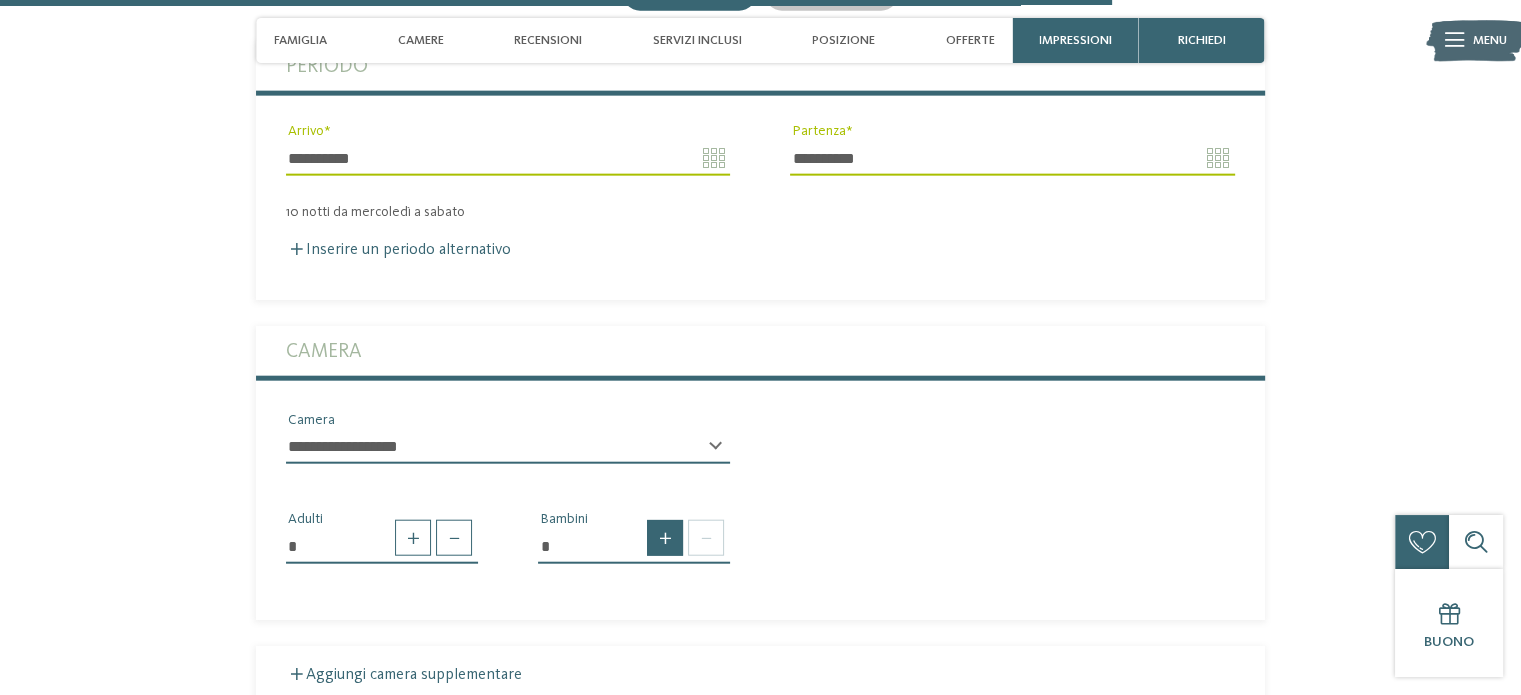 click at bounding box center [665, 538] 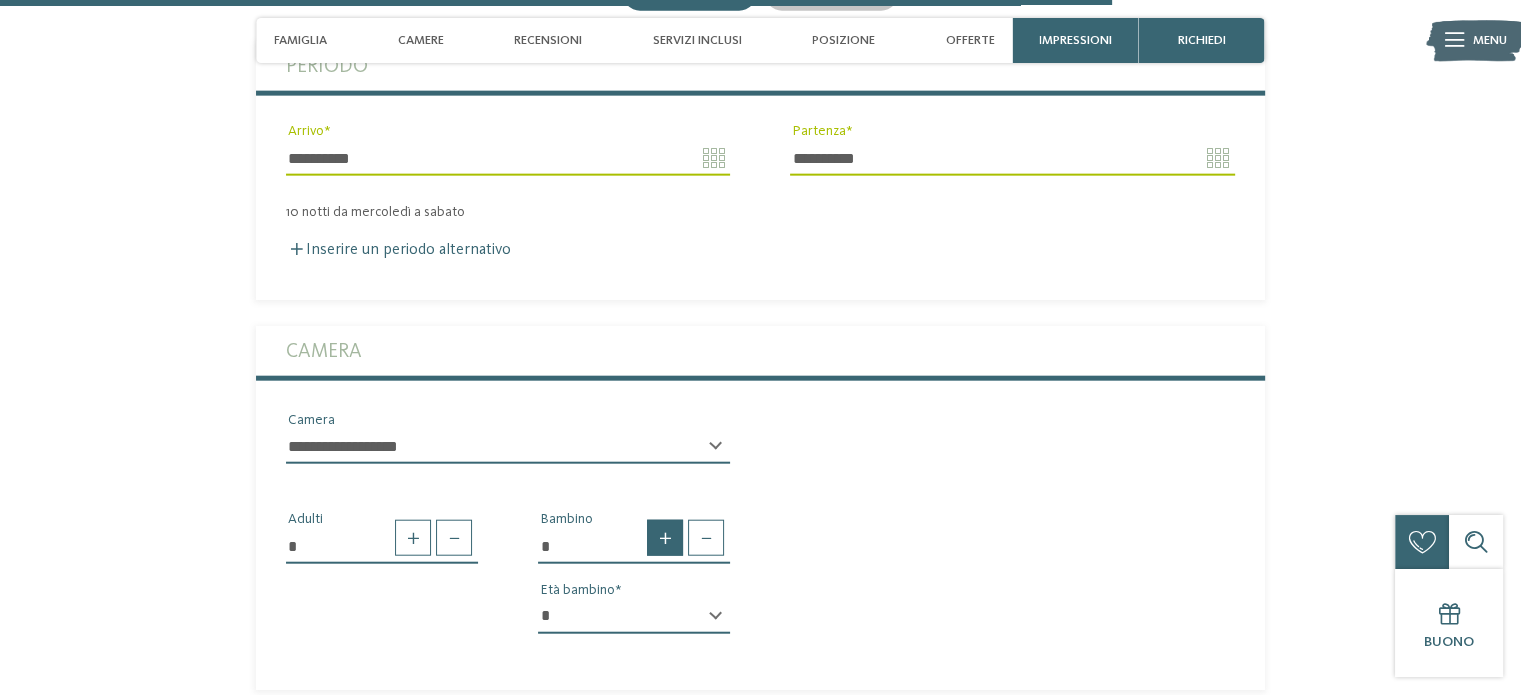 click at bounding box center [665, 538] 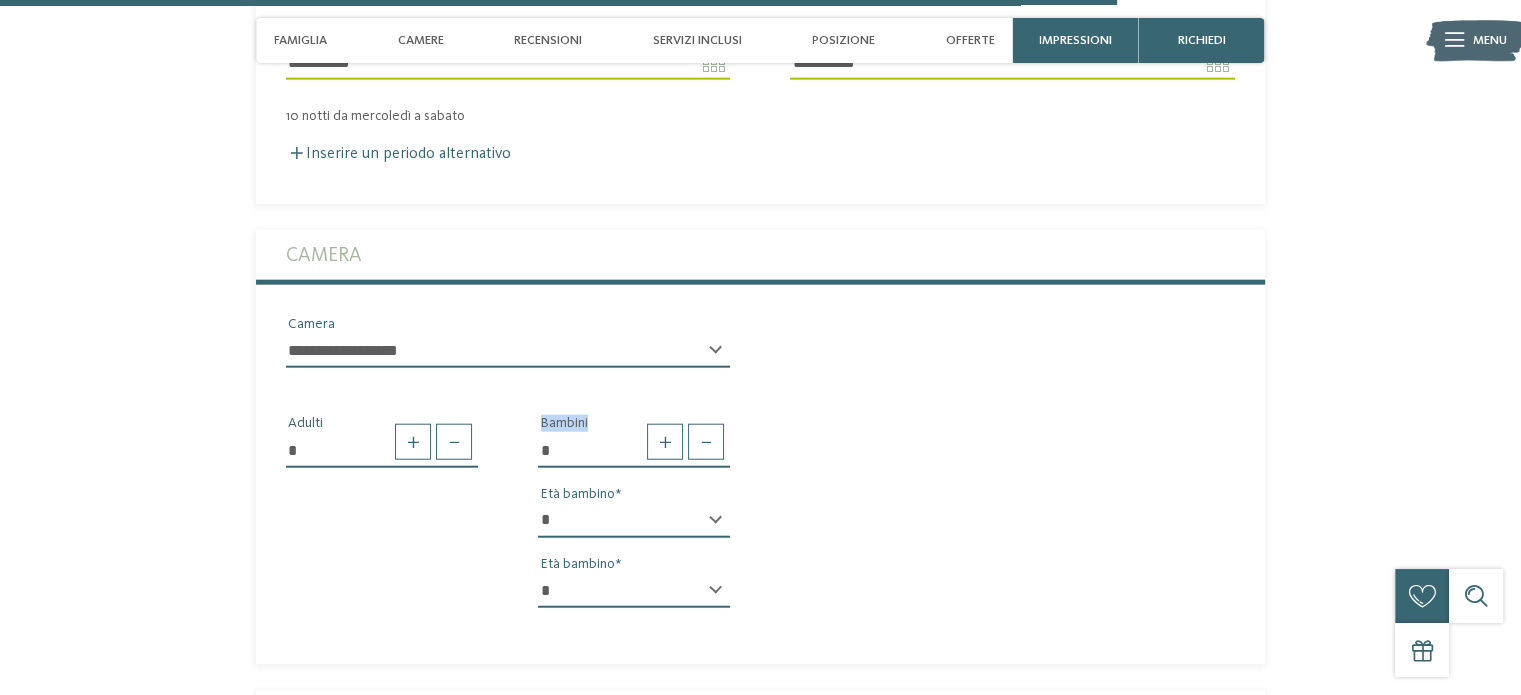 scroll, scrollTop: 4952, scrollLeft: 0, axis: vertical 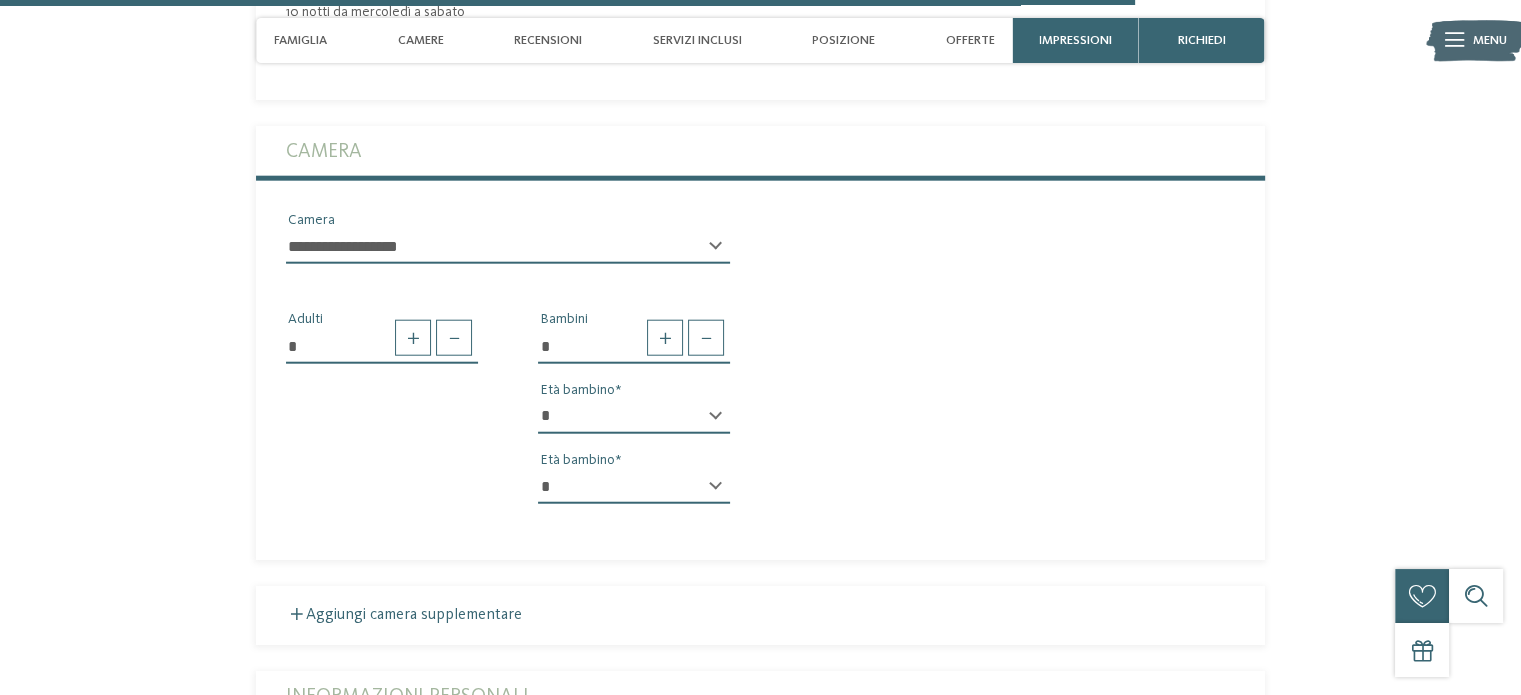 click on "* * * * * * * * * * * ** ** ** ** ** ** ** **     Età bambino" at bounding box center [634, 425] 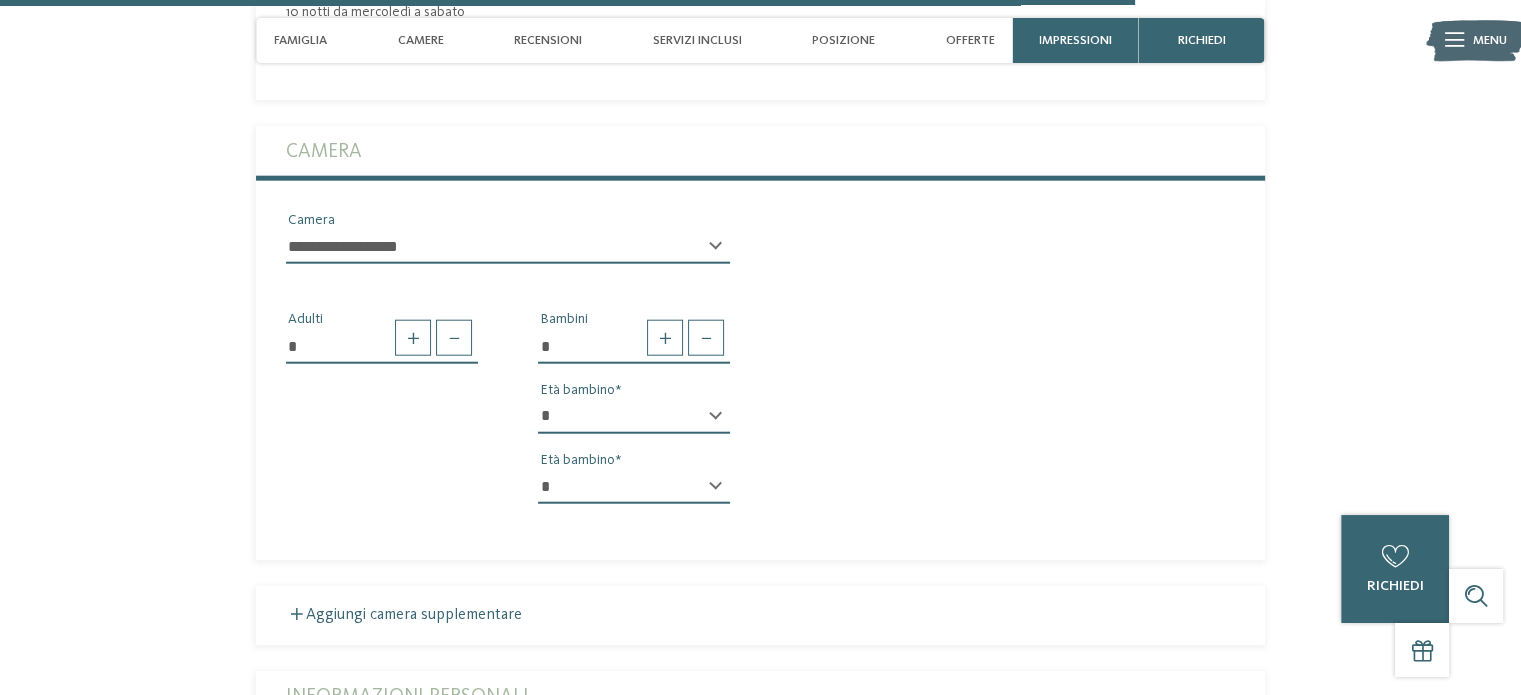 click on "* * * * * * * * * * * ** ** ** ** ** ** ** **" at bounding box center [634, 417] 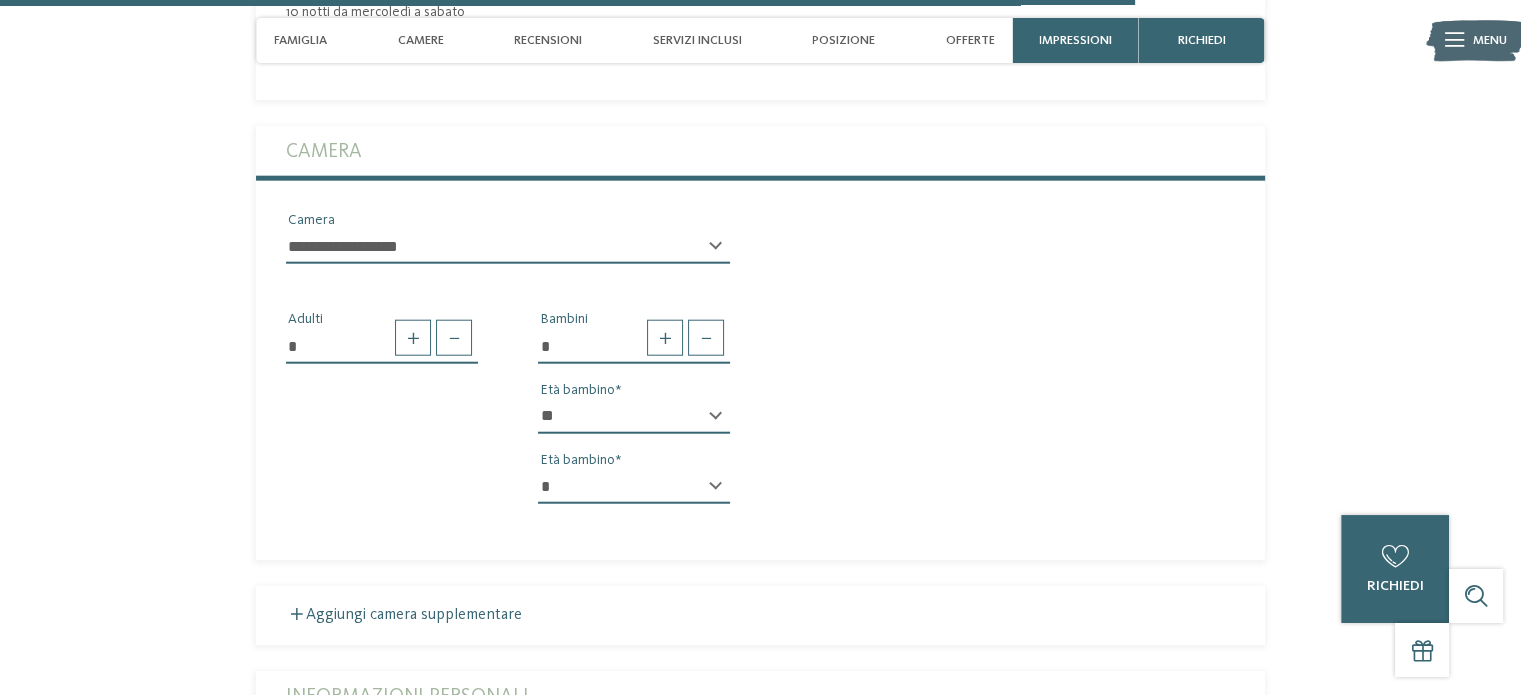 click on "* * * * * * * * * * * ** ** ** ** ** ** ** **" at bounding box center (634, 417) 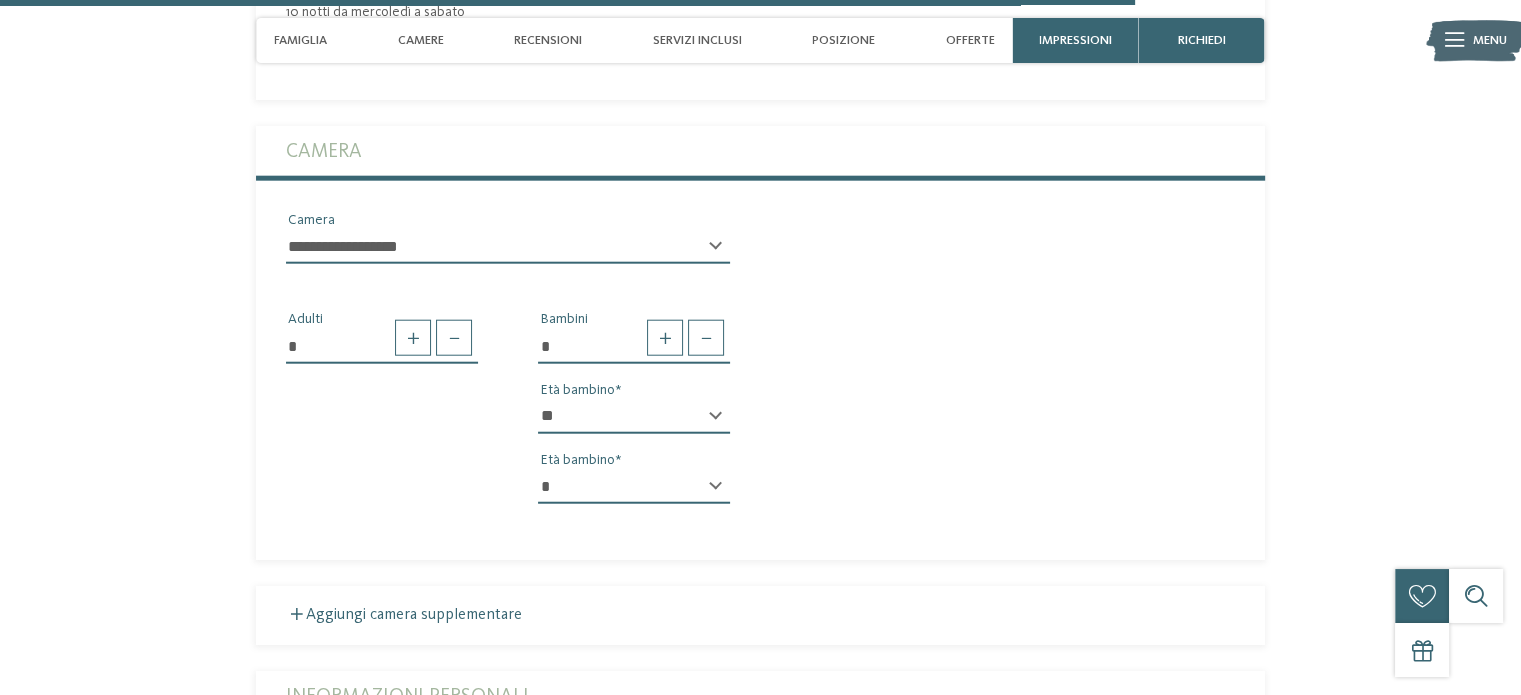 click on "* * * * * * * * * * * ** ** ** ** ** ** ** **     Età bambino" at bounding box center (634, 495) 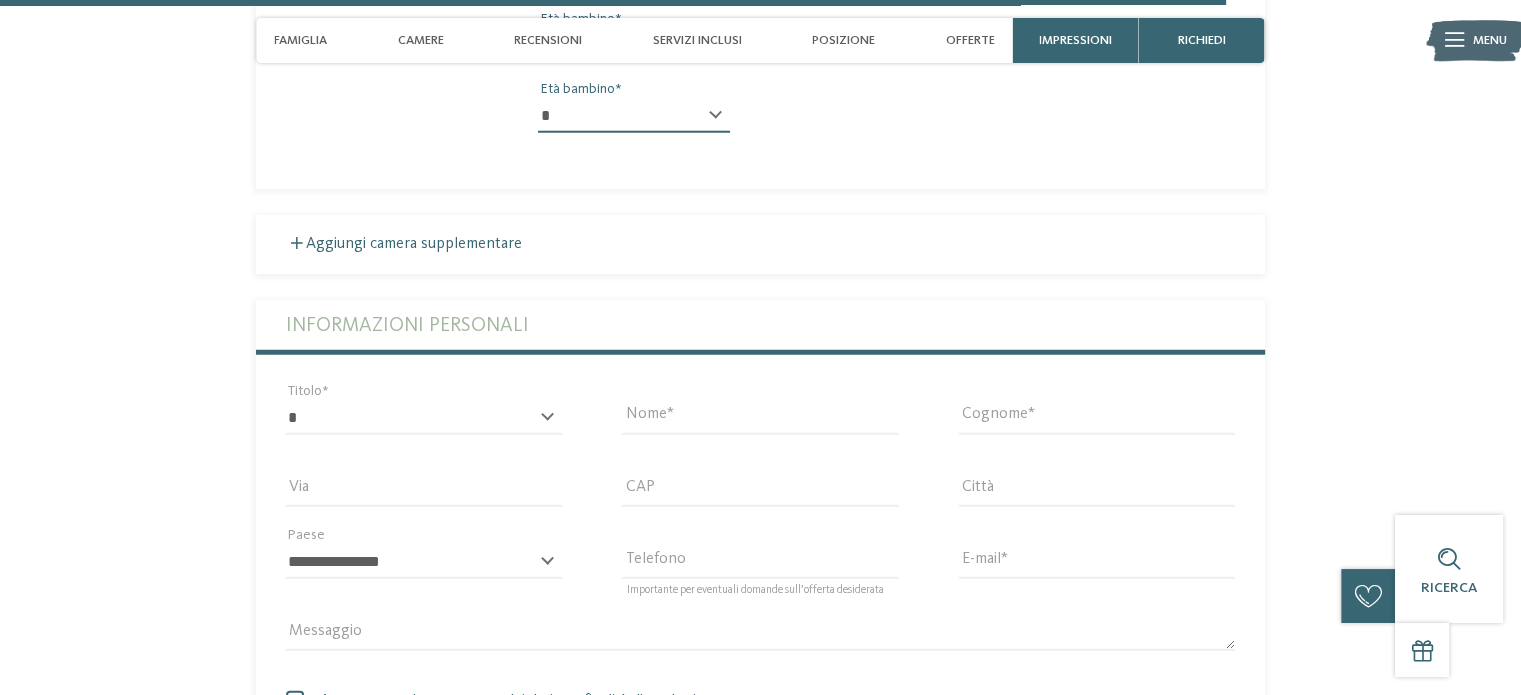 scroll, scrollTop: 5352, scrollLeft: 0, axis: vertical 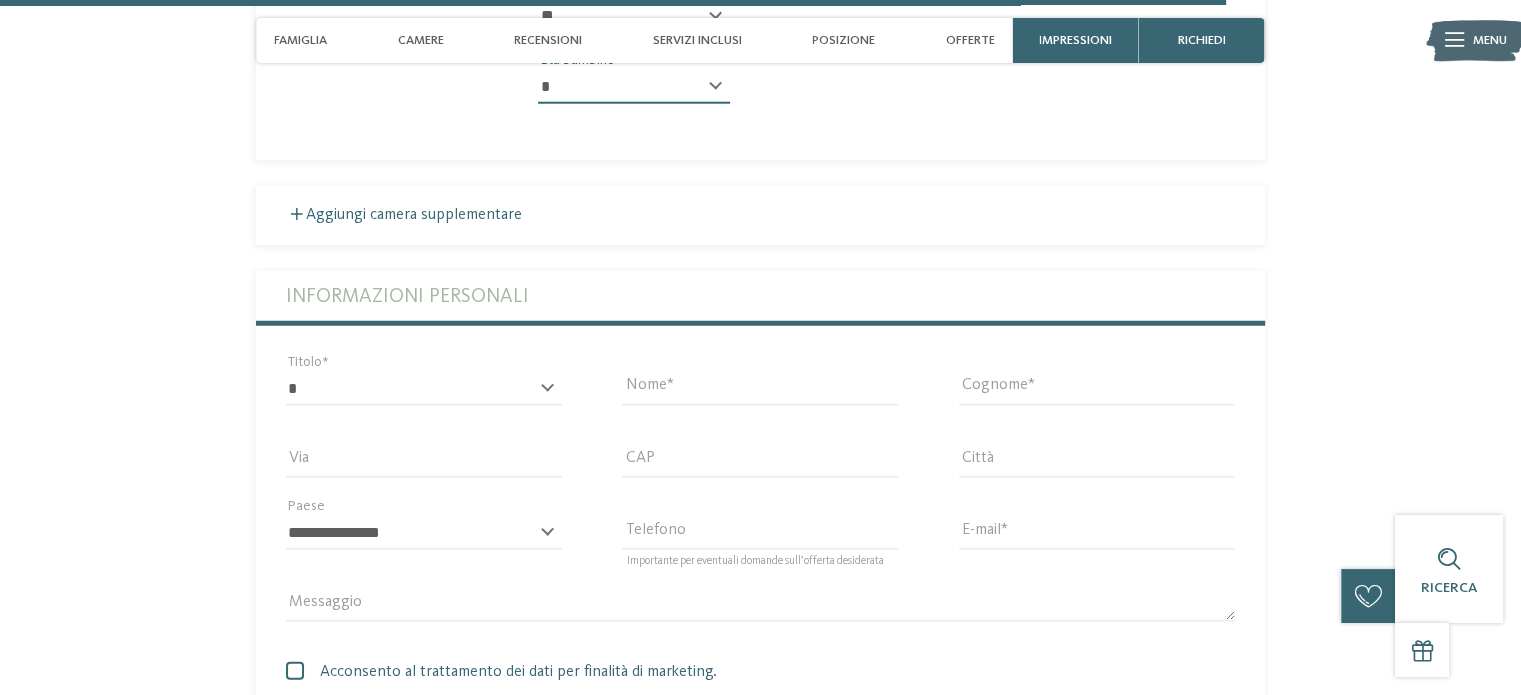click on "* ****** ******* ******** ******
Titolo" at bounding box center (424, 398) 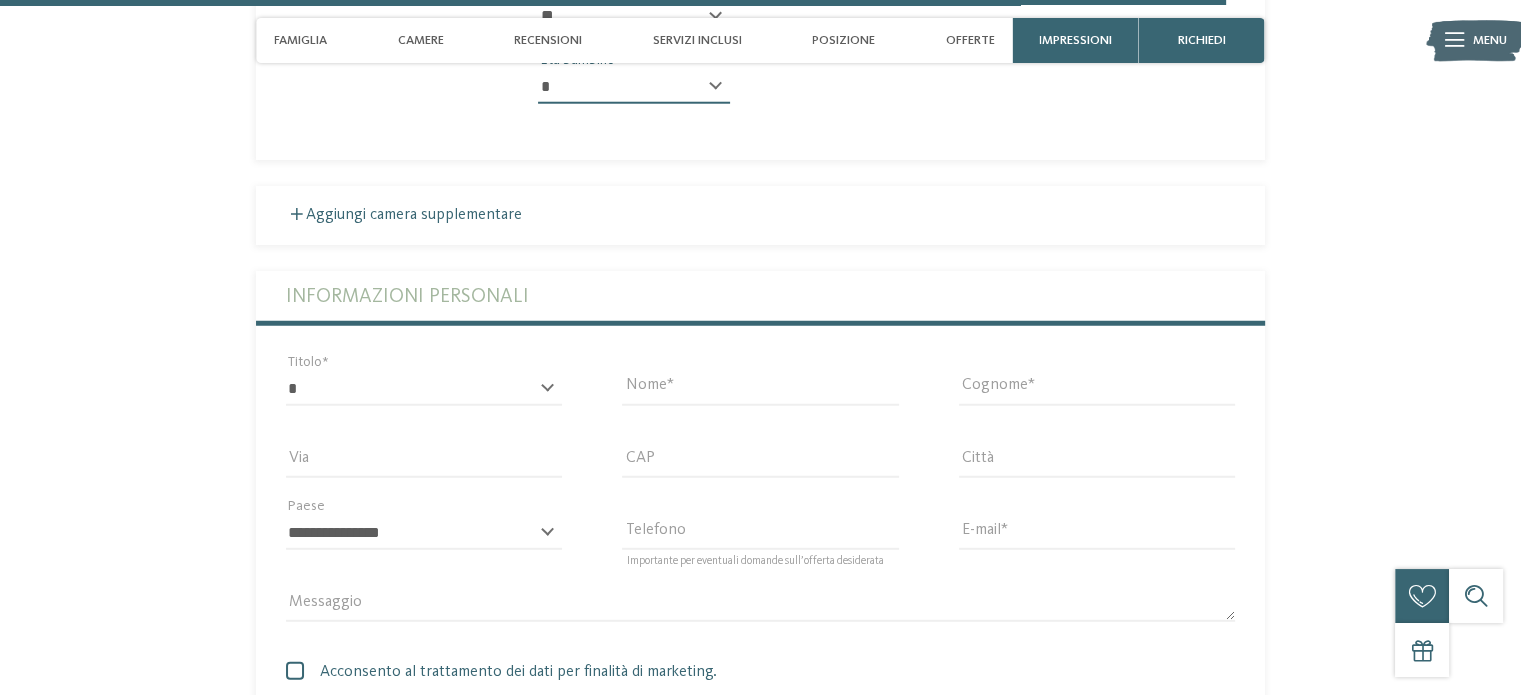 click on "* ****** ******* ******** ******
Titolo" at bounding box center [424, 398] 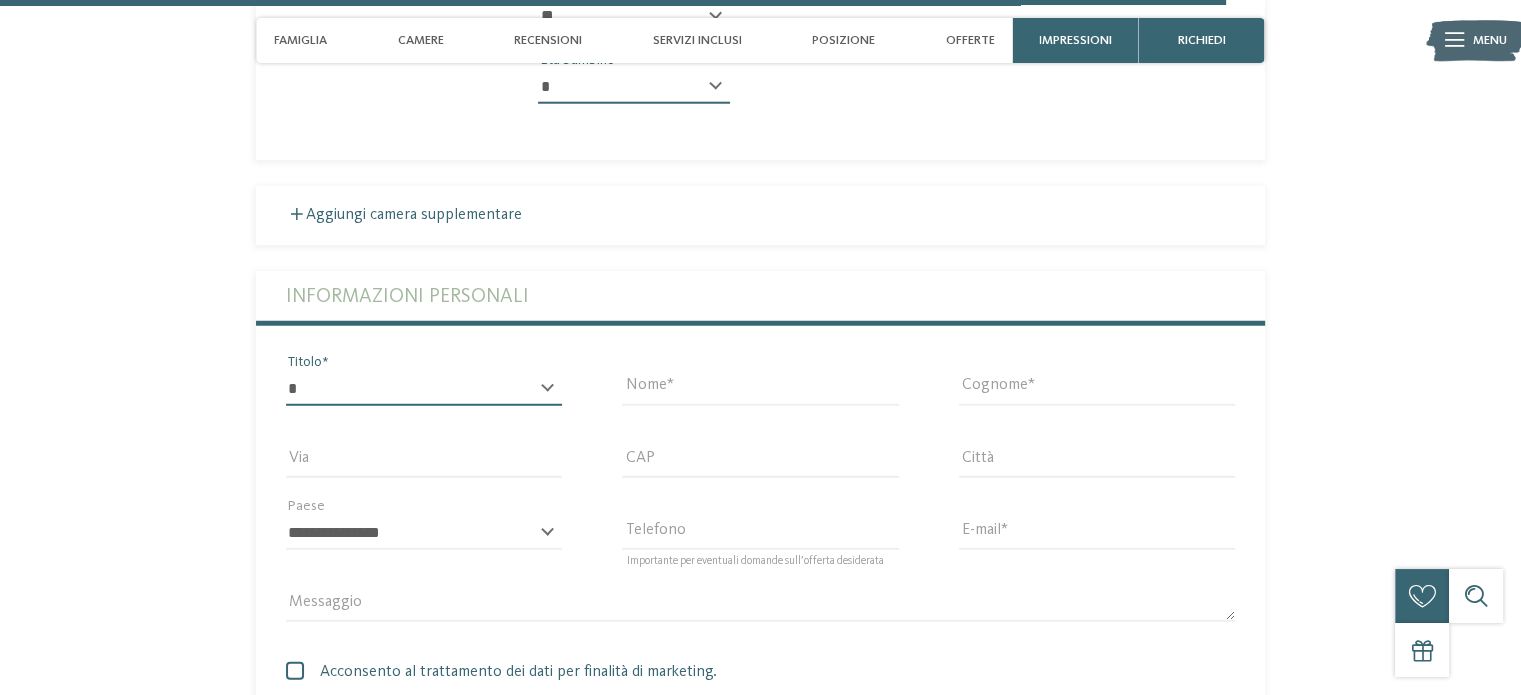 click on "* ****** ******* ******** ******" at bounding box center [424, 389] 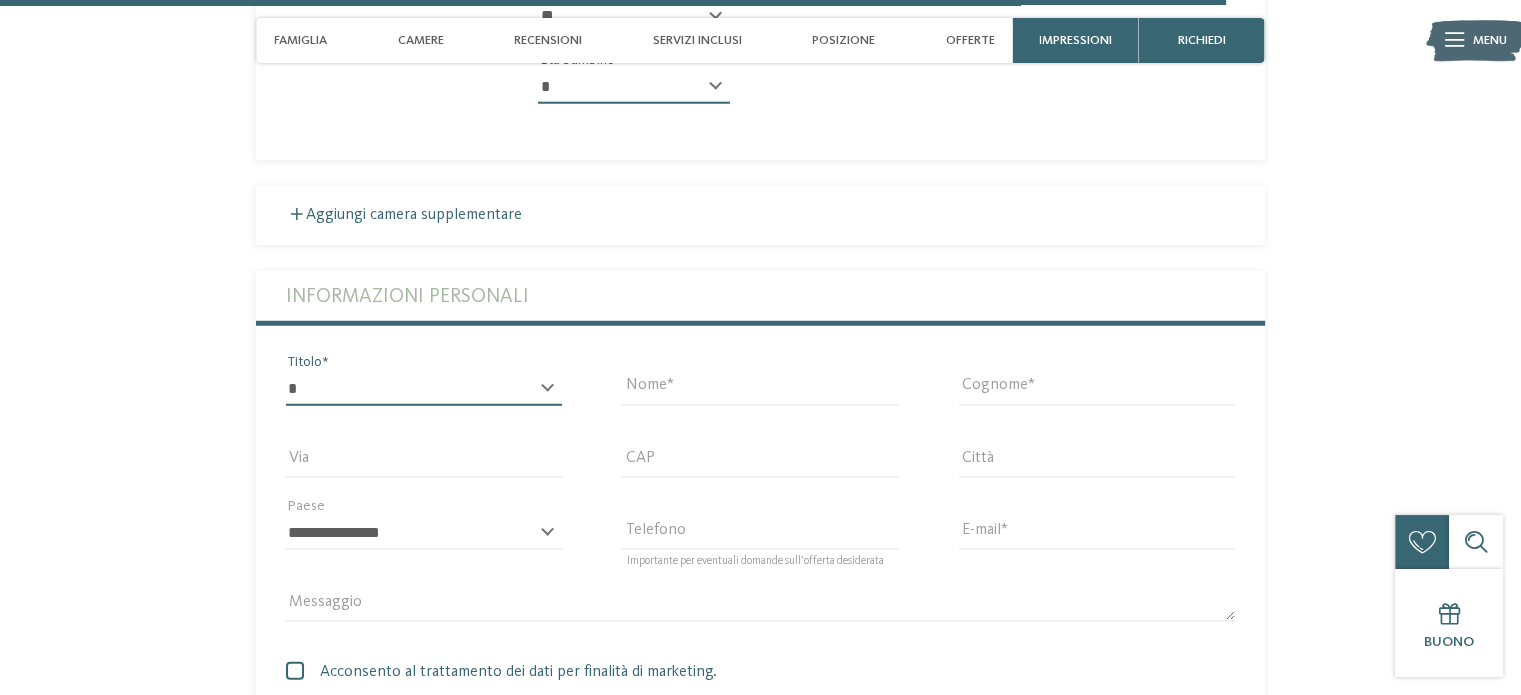 select on "*" 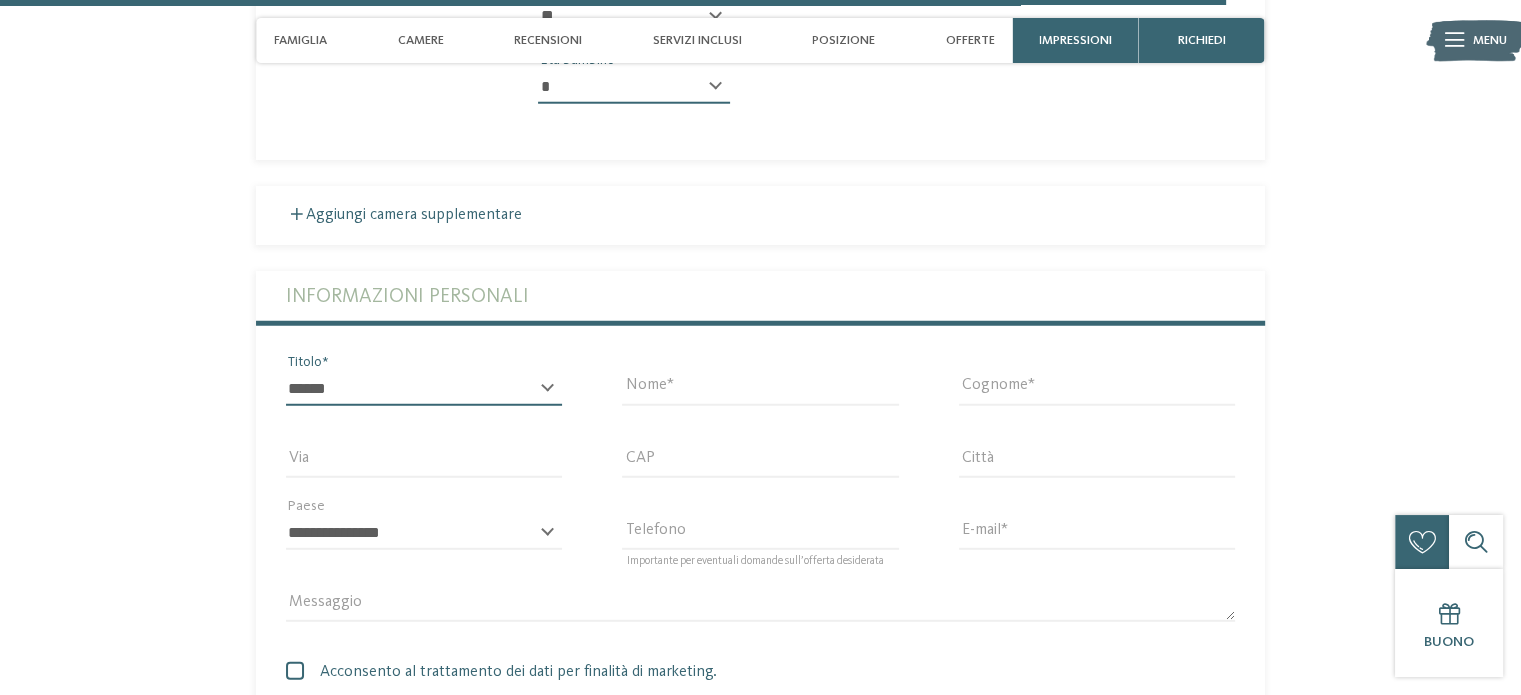 click on "* ****** ******* ******** ******" at bounding box center (424, 389) 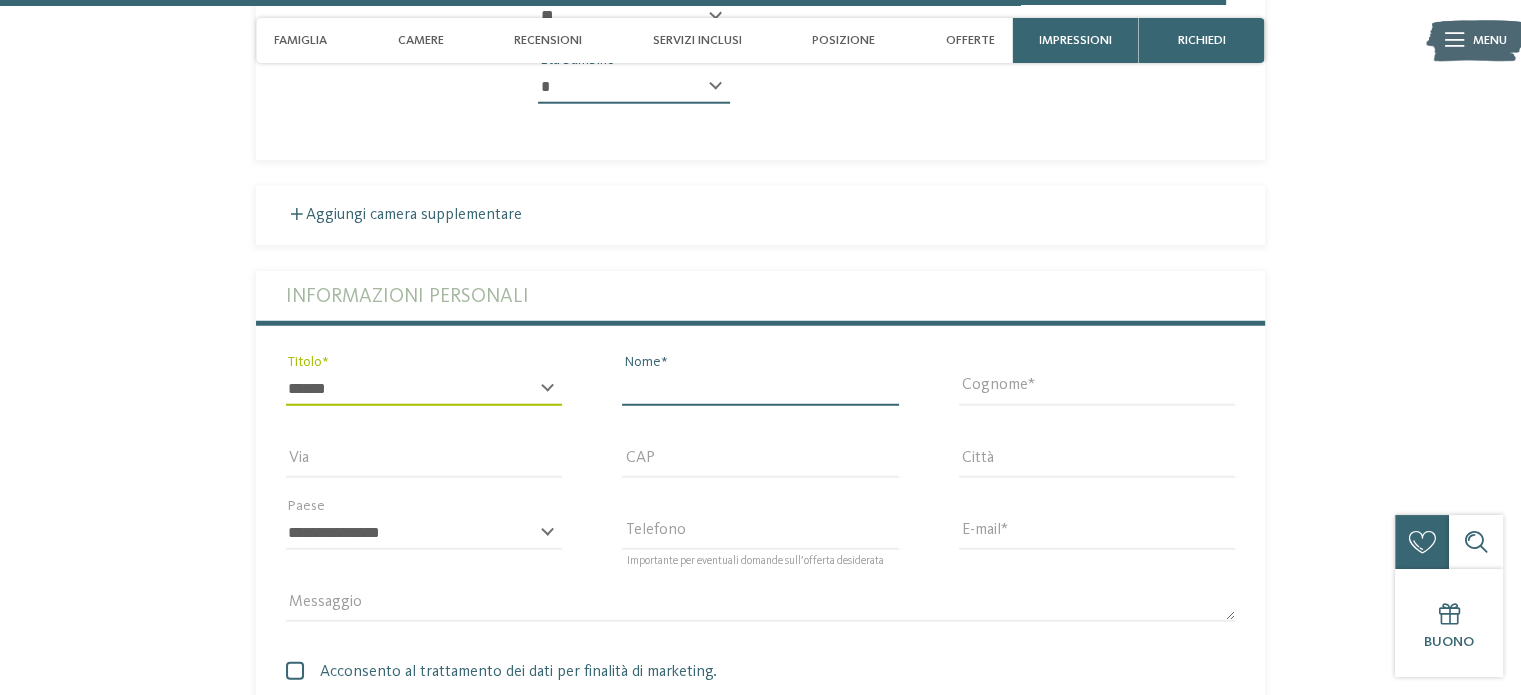 click on "Nome" at bounding box center (760, 389) 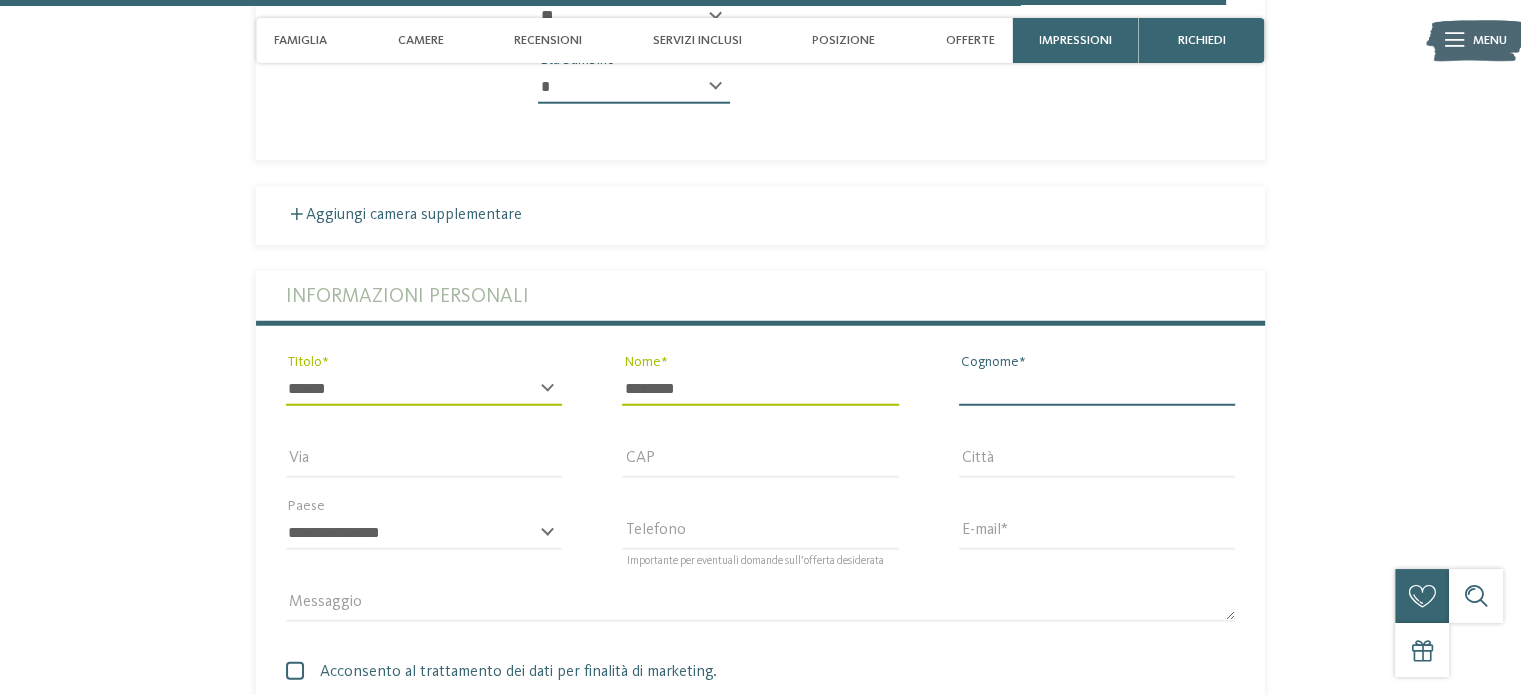 click on "Cognome" at bounding box center [1097, 389] 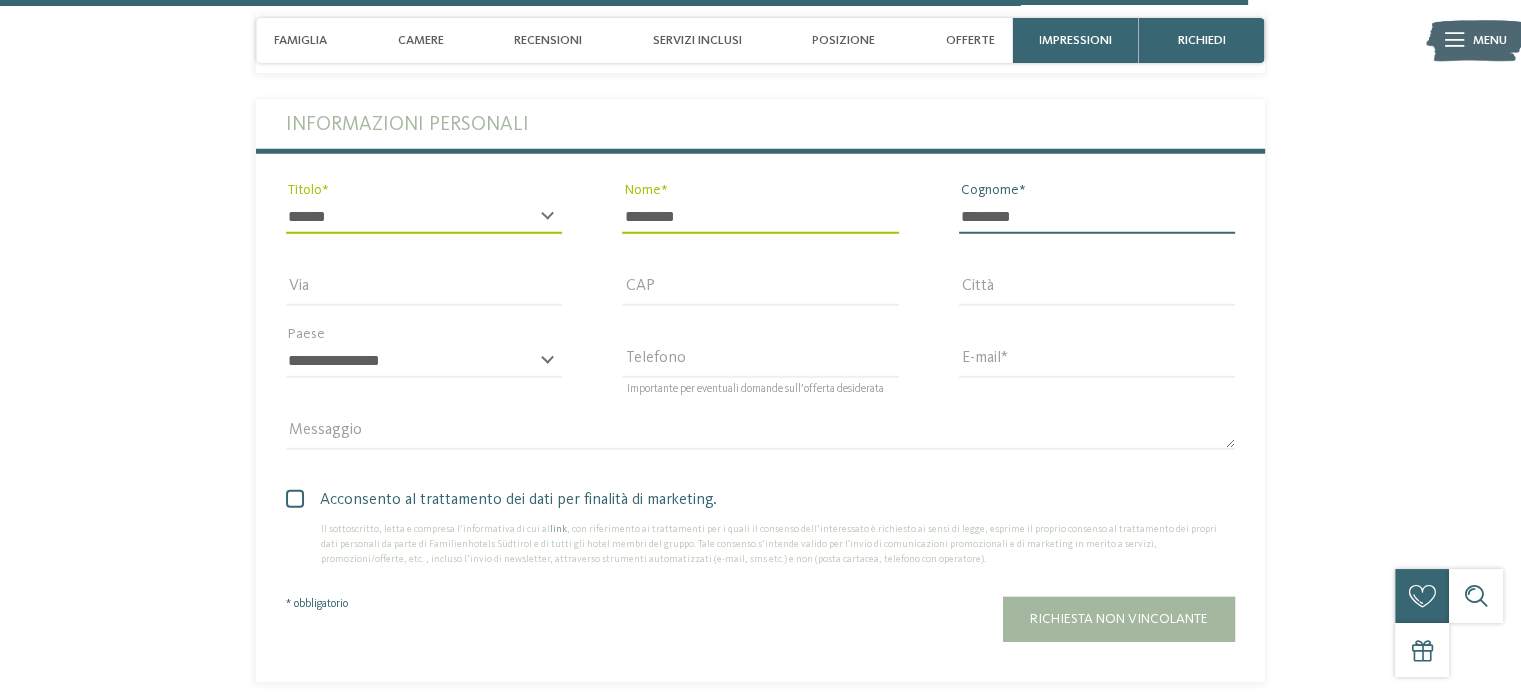 scroll, scrollTop: 5552, scrollLeft: 0, axis: vertical 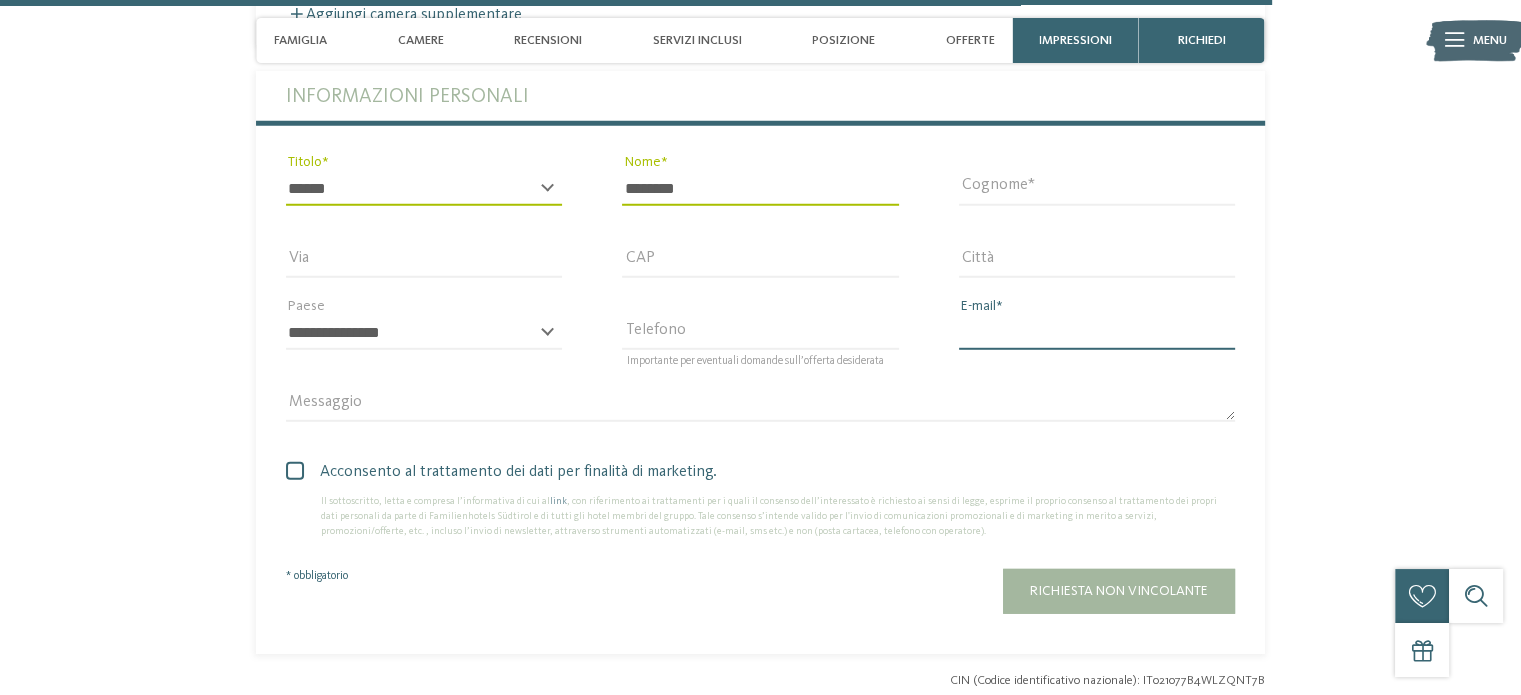 click on "E-mail" at bounding box center (1097, 333) 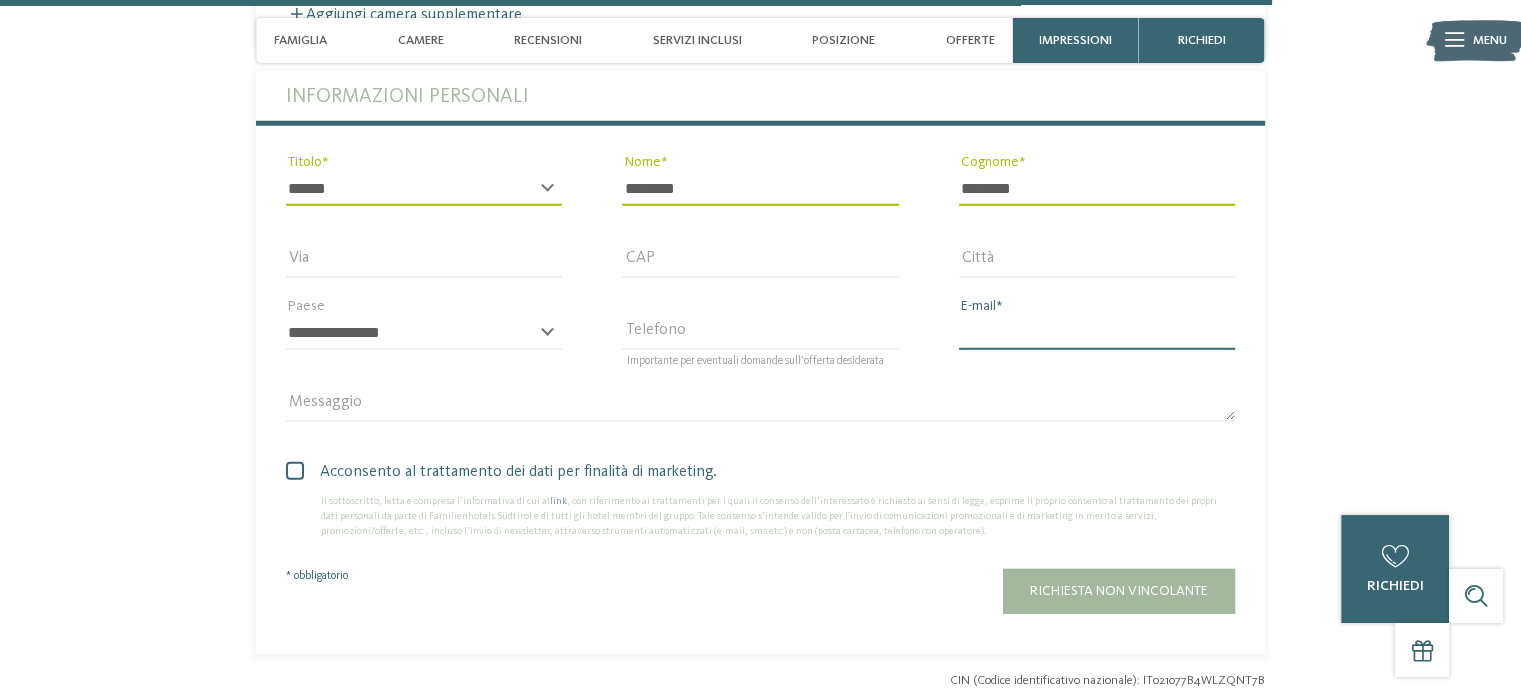 type on "**********" 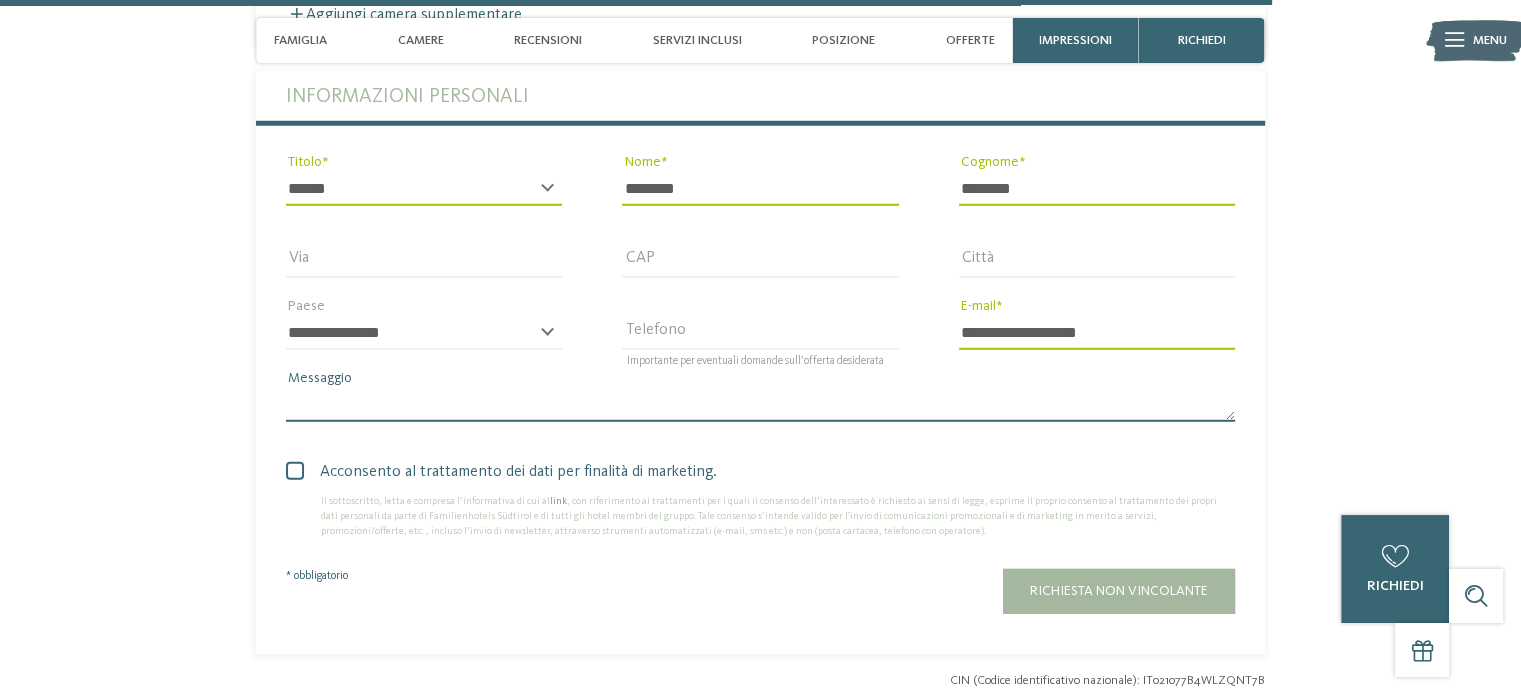 click on "Messaggio" at bounding box center (760, 405) 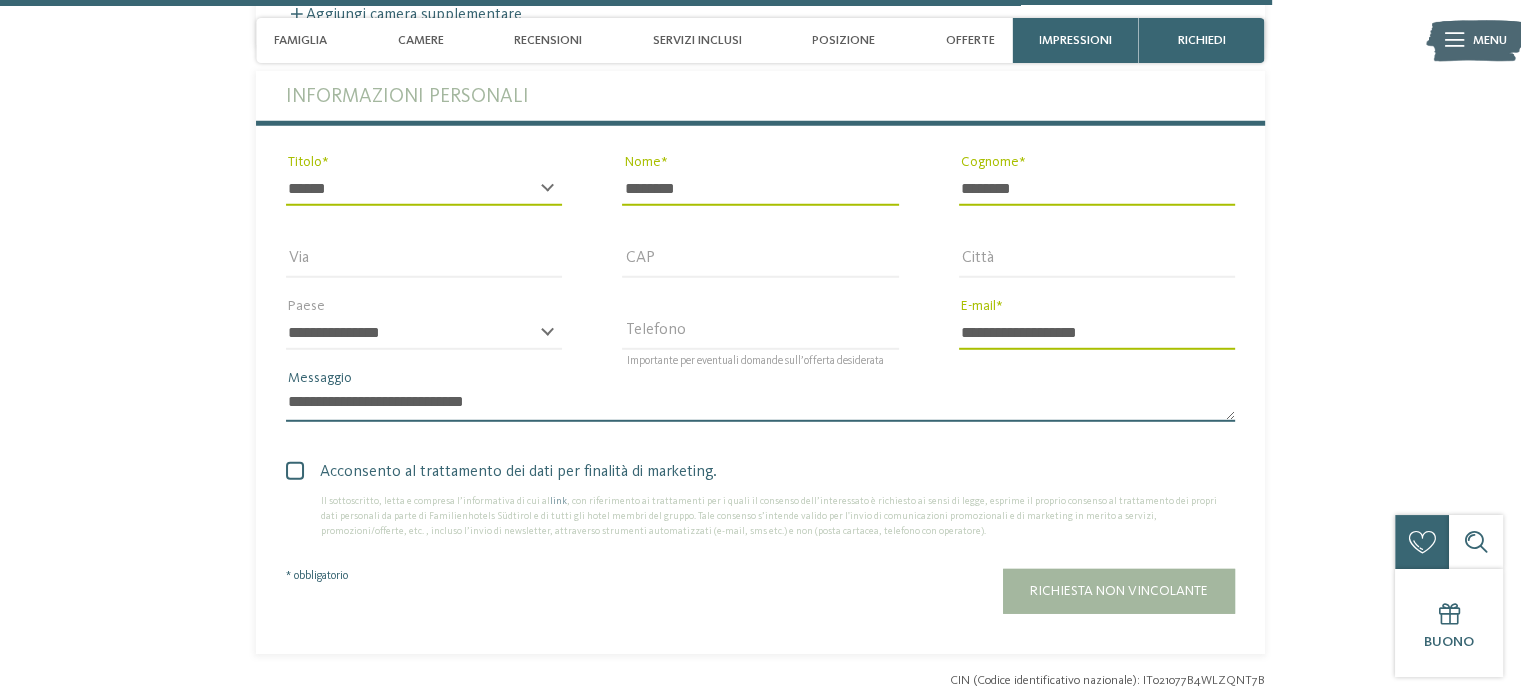type on "**********" 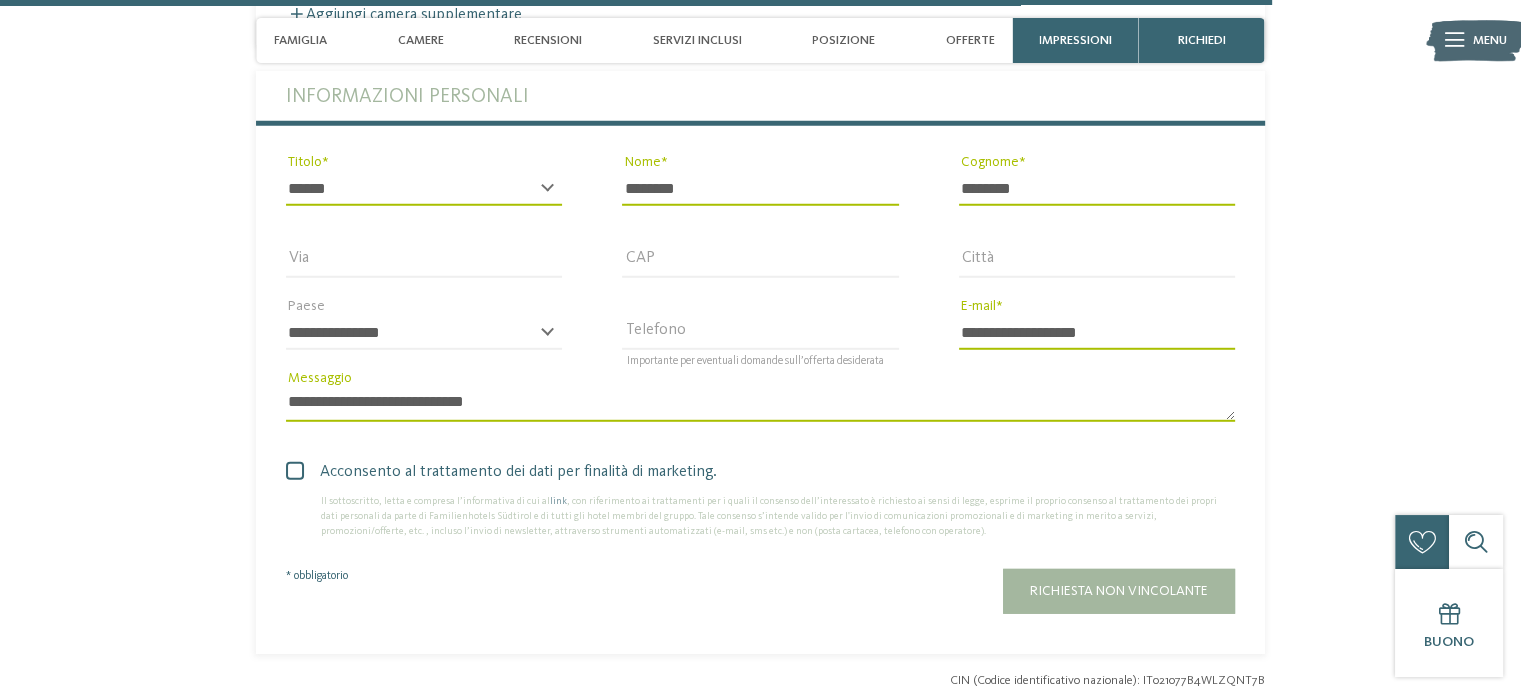 click on "**********" at bounding box center (760, -35) 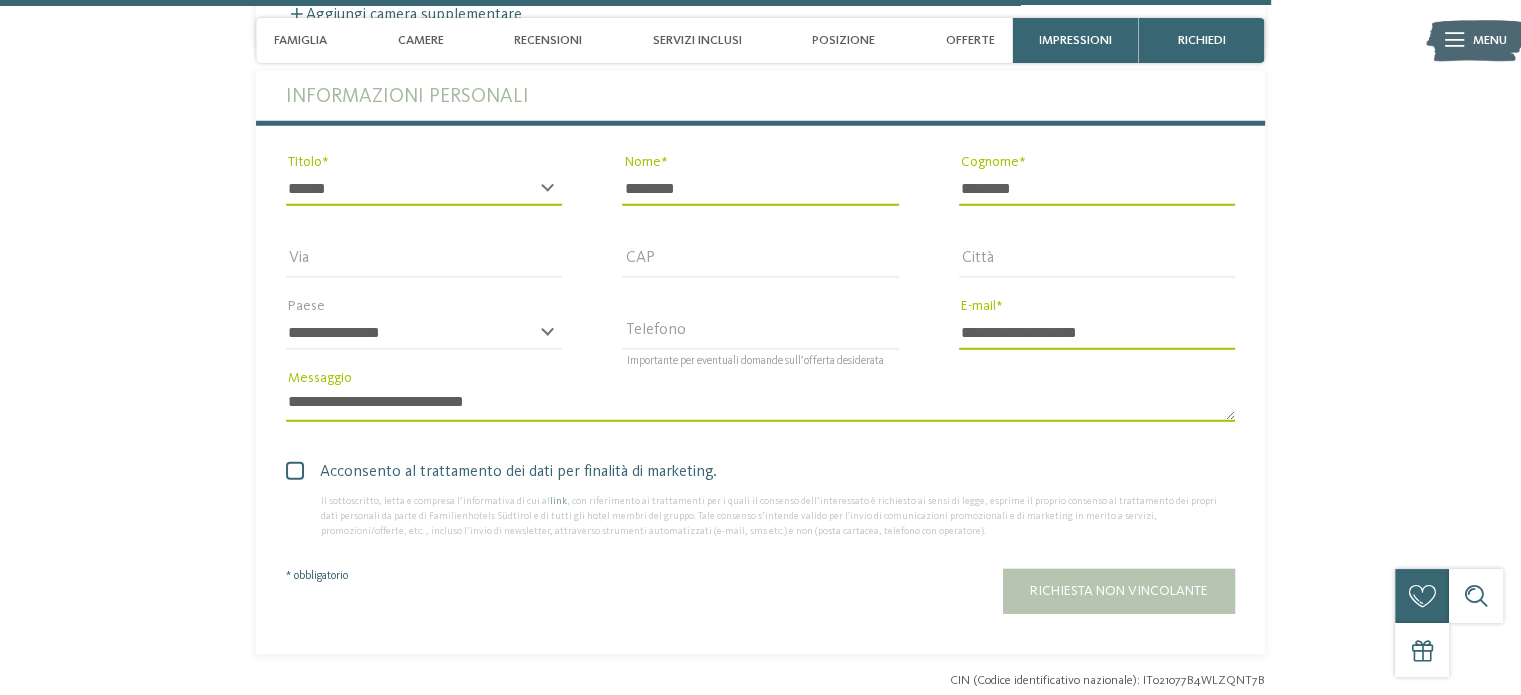scroll, scrollTop: 5548, scrollLeft: 0, axis: vertical 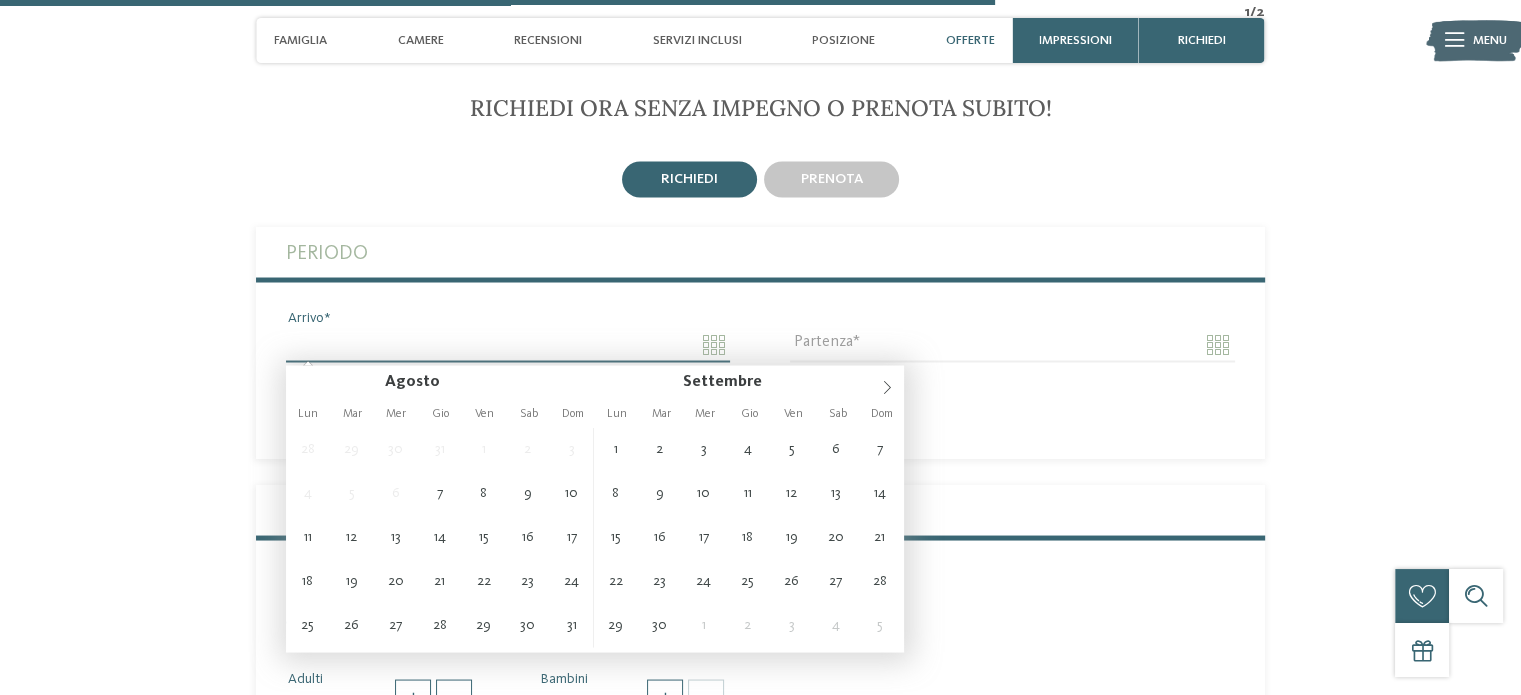 click on "Arrivo" at bounding box center (508, 344) 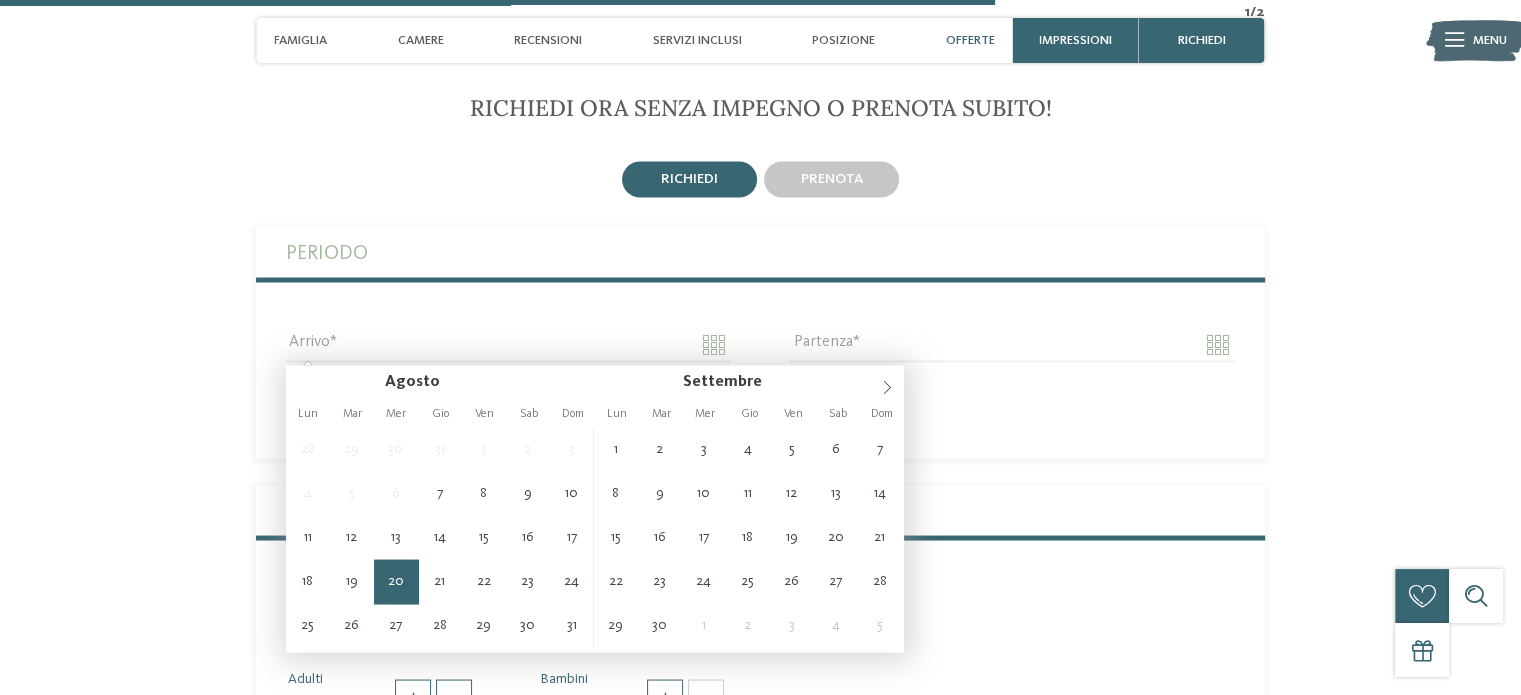 type on "**********" 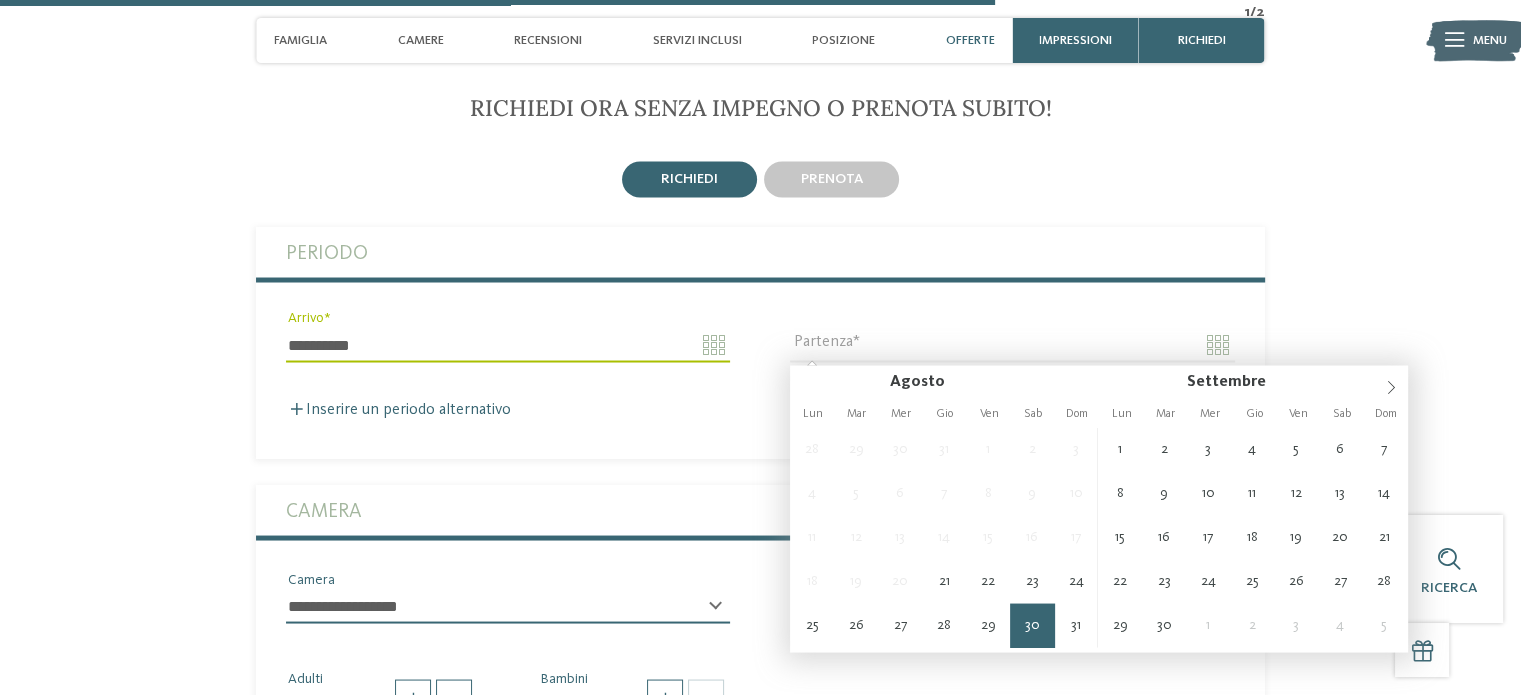 type on "**********" 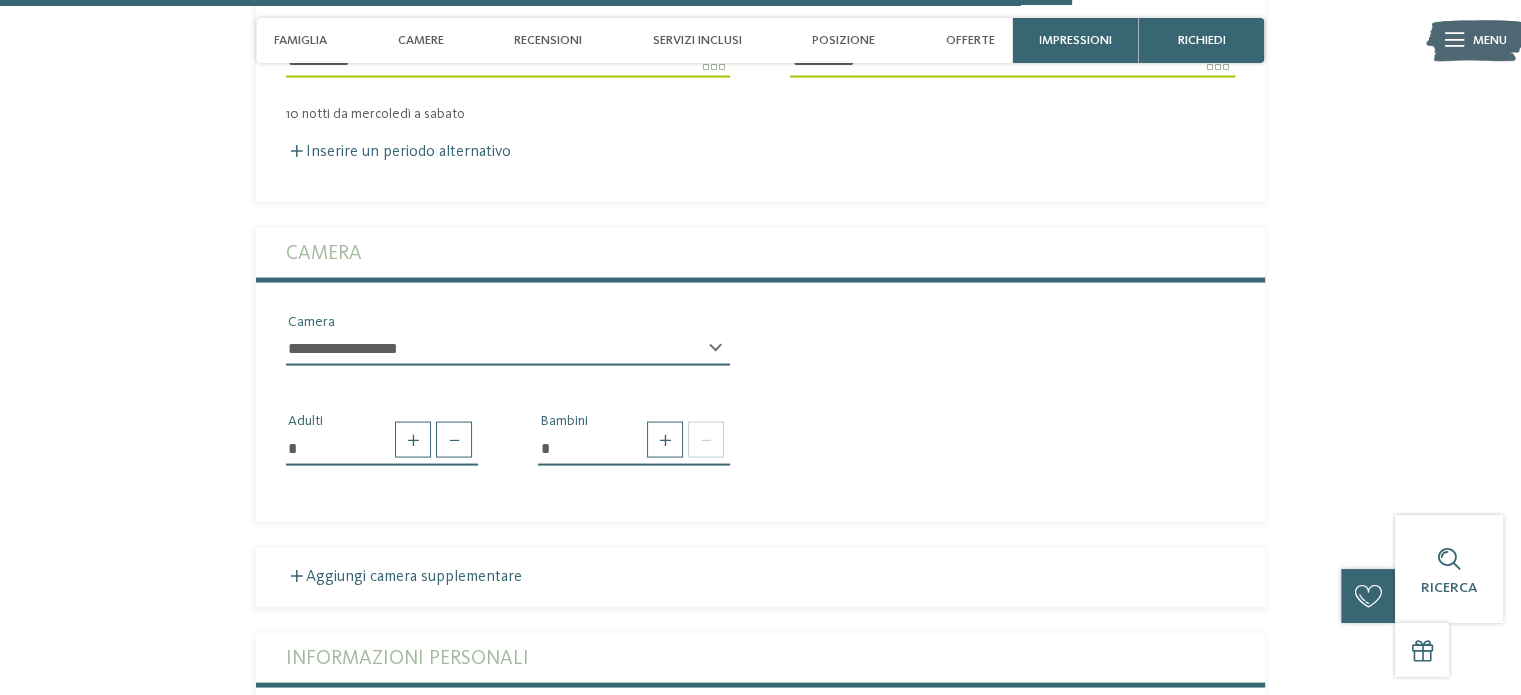 scroll, scrollTop: 3900, scrollLeft: 0, axis: vertical 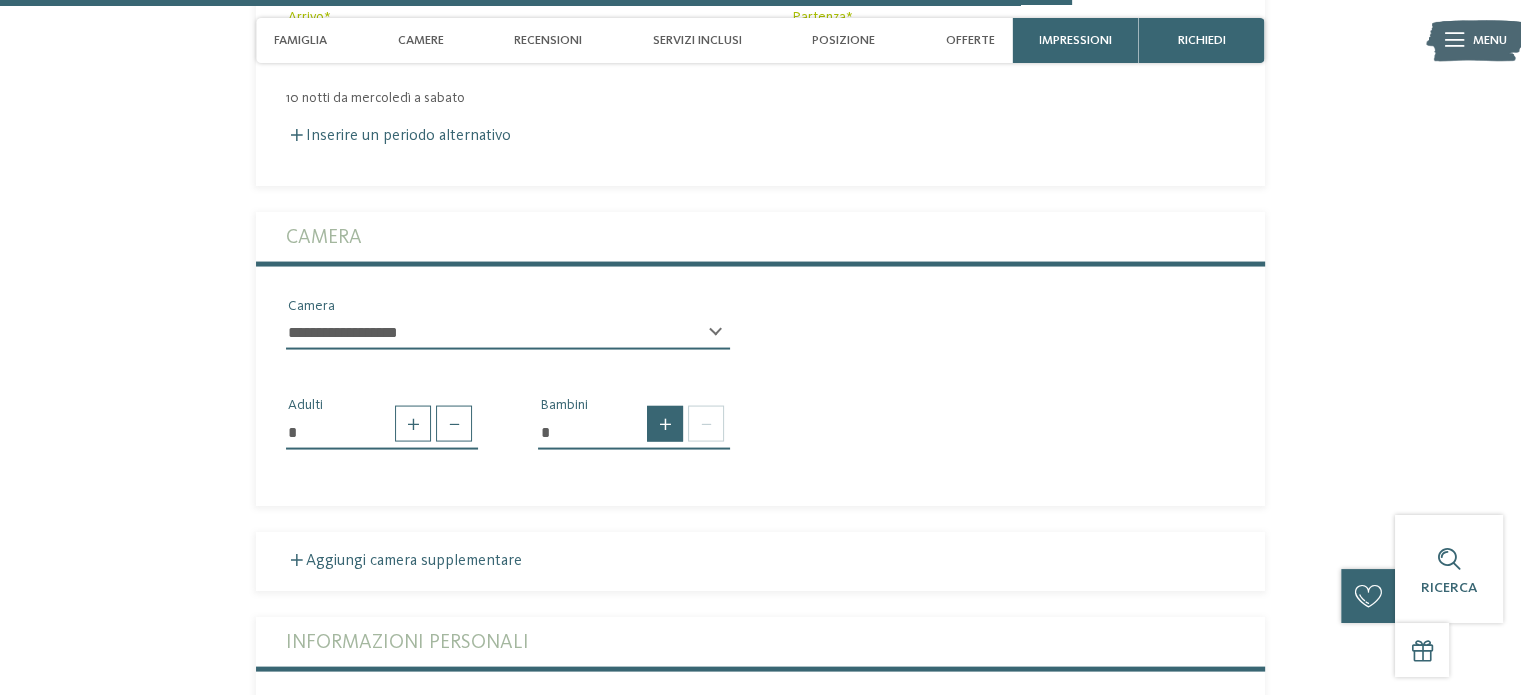 click at bounding box center (665, 424) 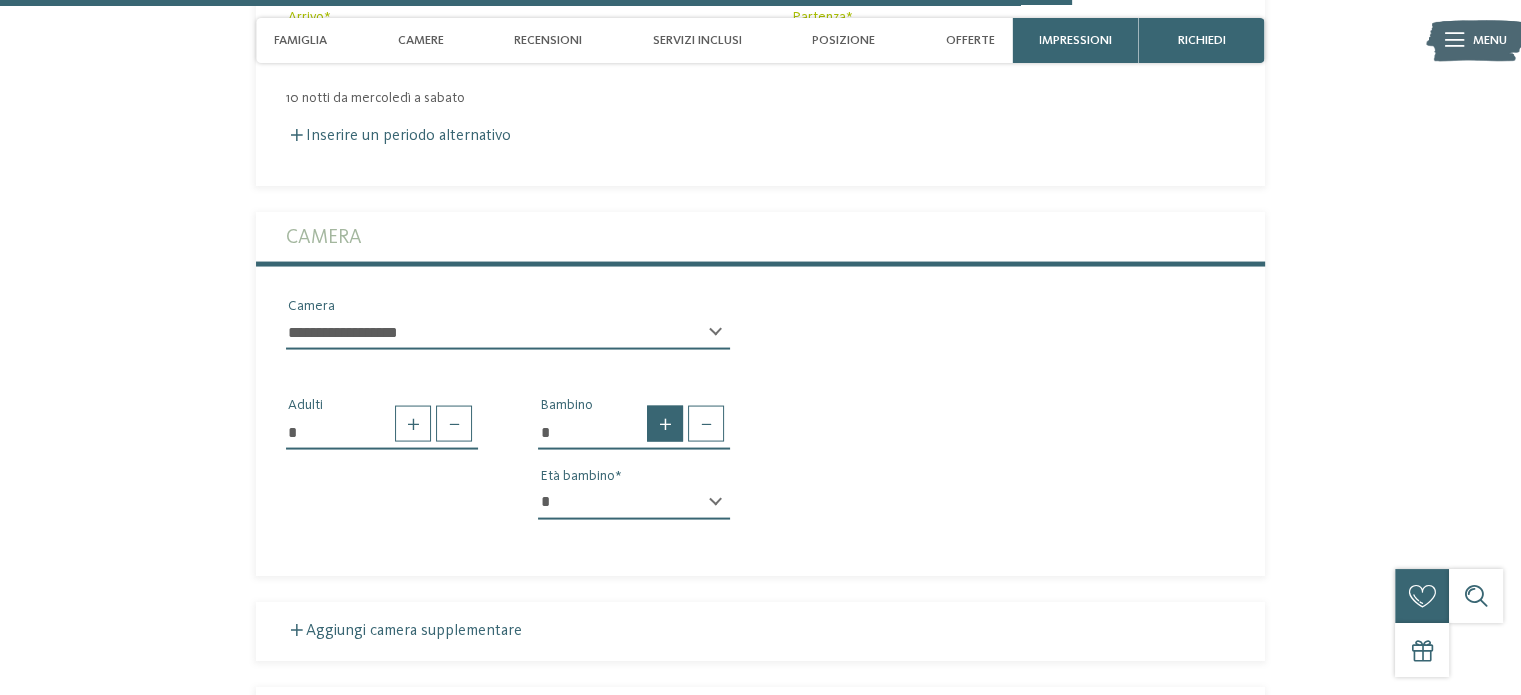 click at bounding box center [665, 424] 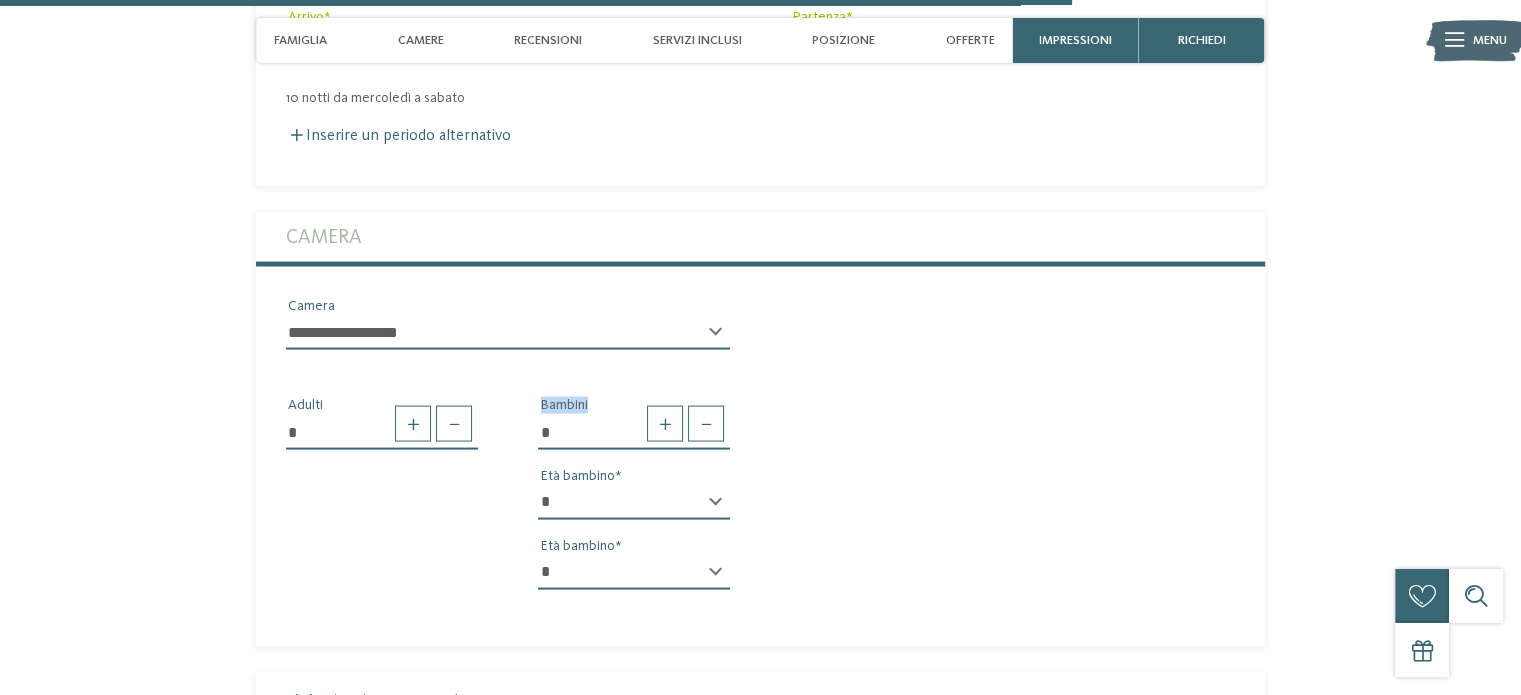 click on "* * * * * * * * * * * ** ** ** ** ** ** ** **" at bounding box center [634, 503] 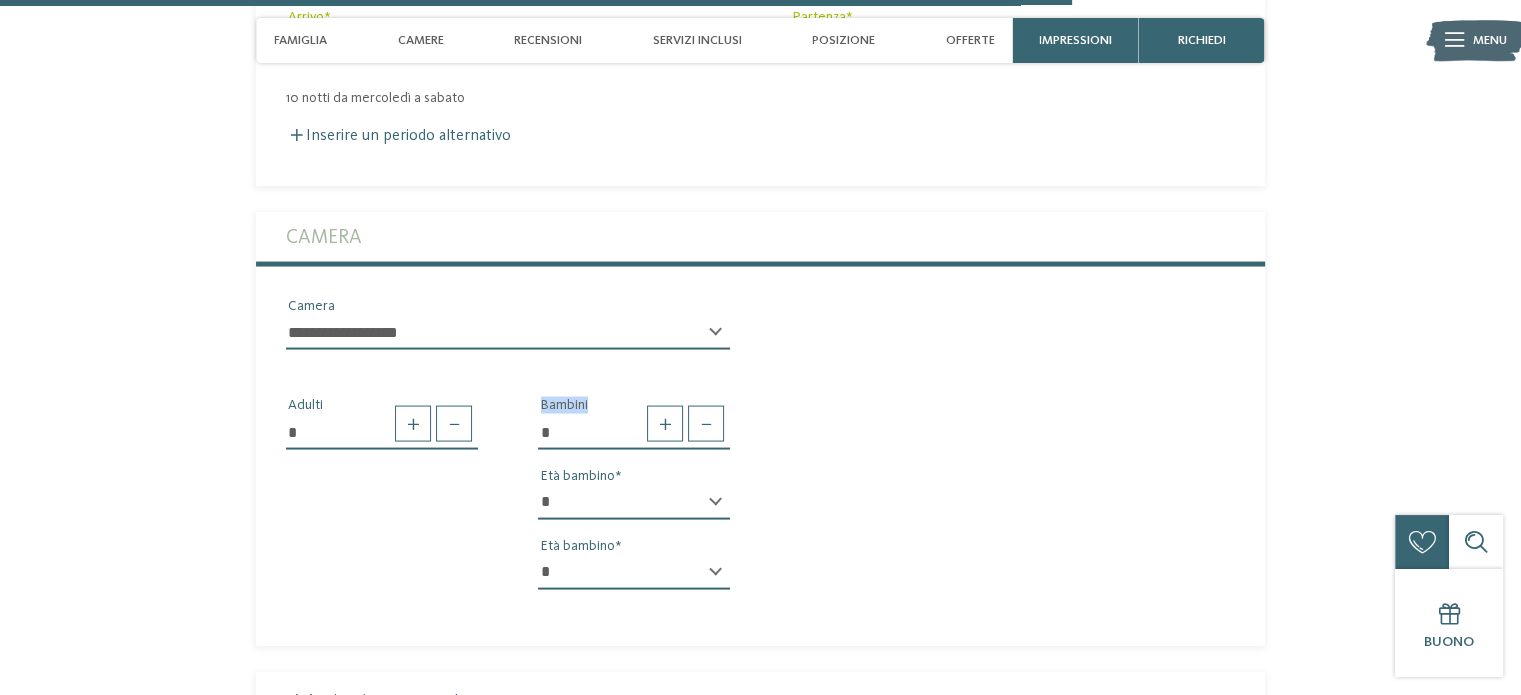 select on "**" 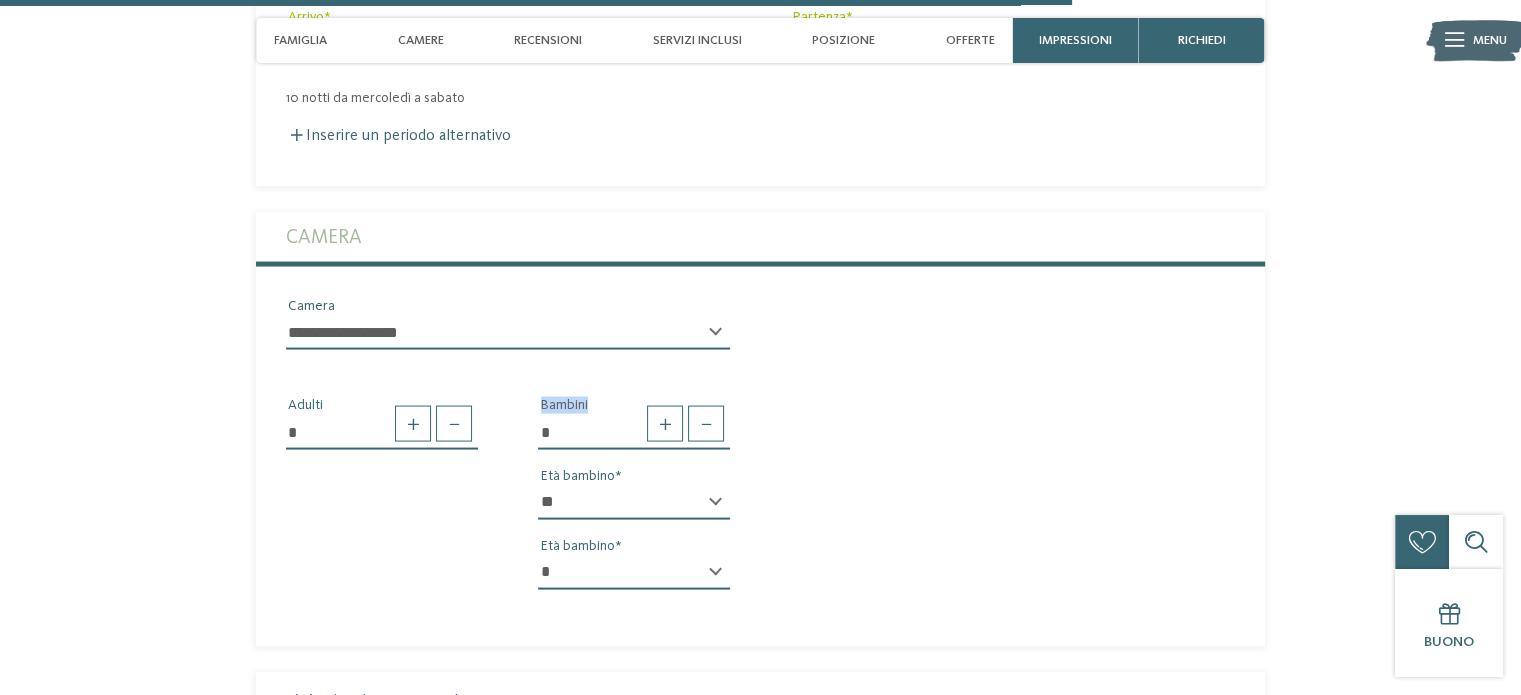 click on "* * * * * * * * * * * ** ** ** ** ** ** ** **" at bounding box center [634, 503] 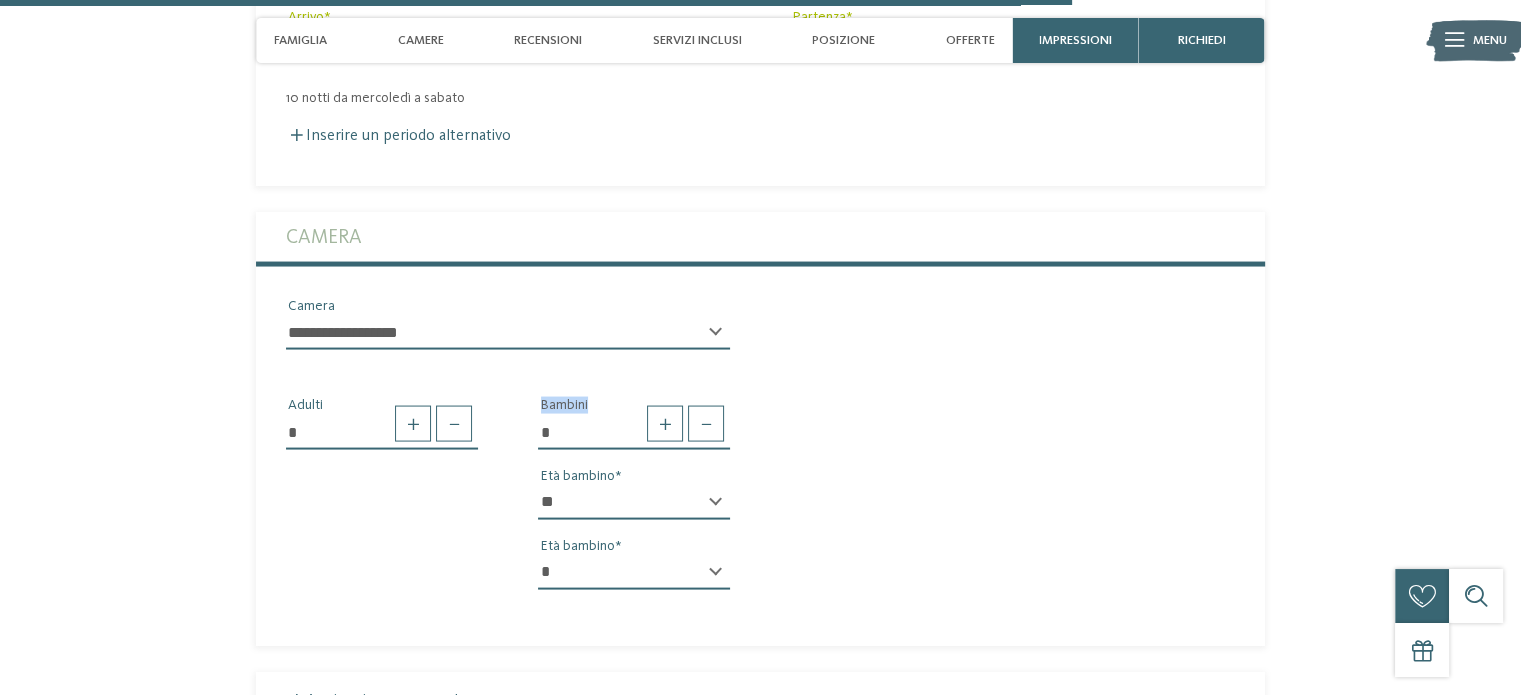 select on "*" 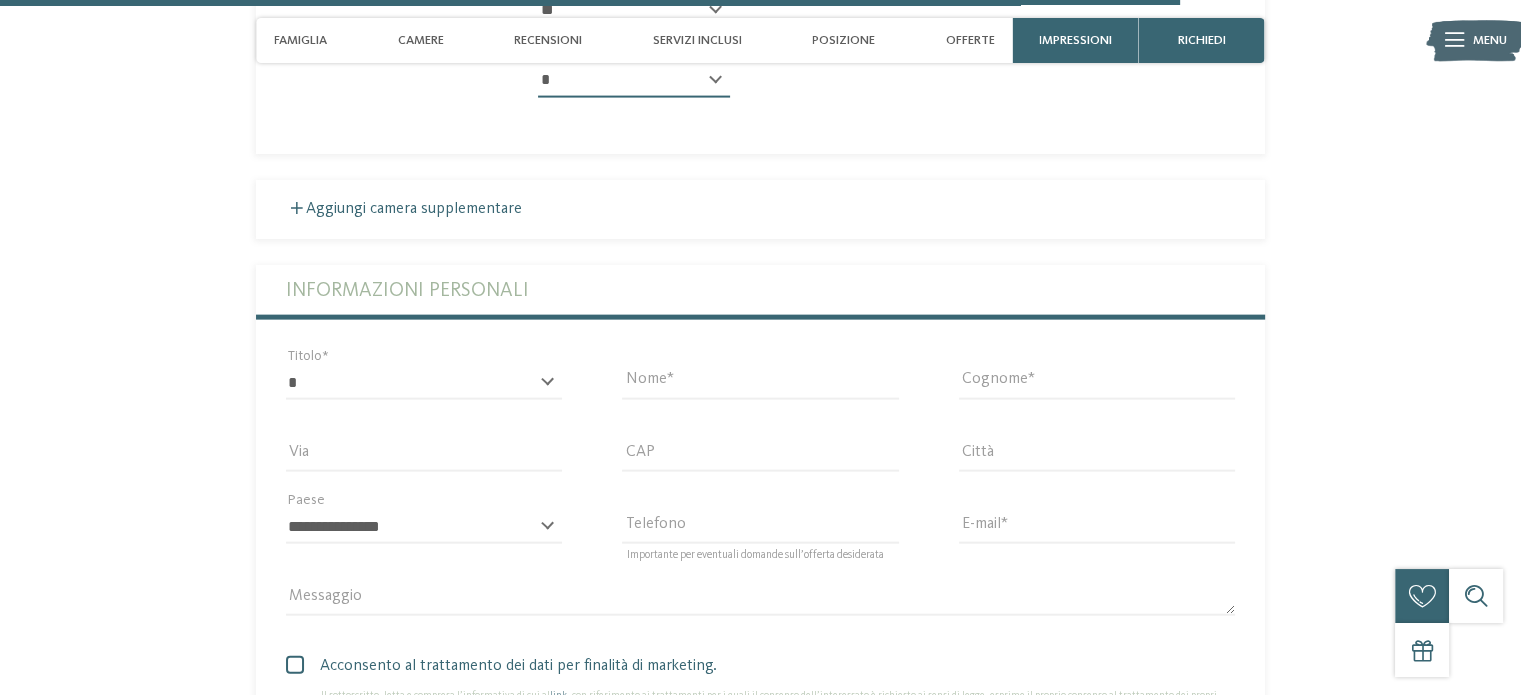 scroll, scrollTop: 4400, scrollLeft: 0, axis: vertical 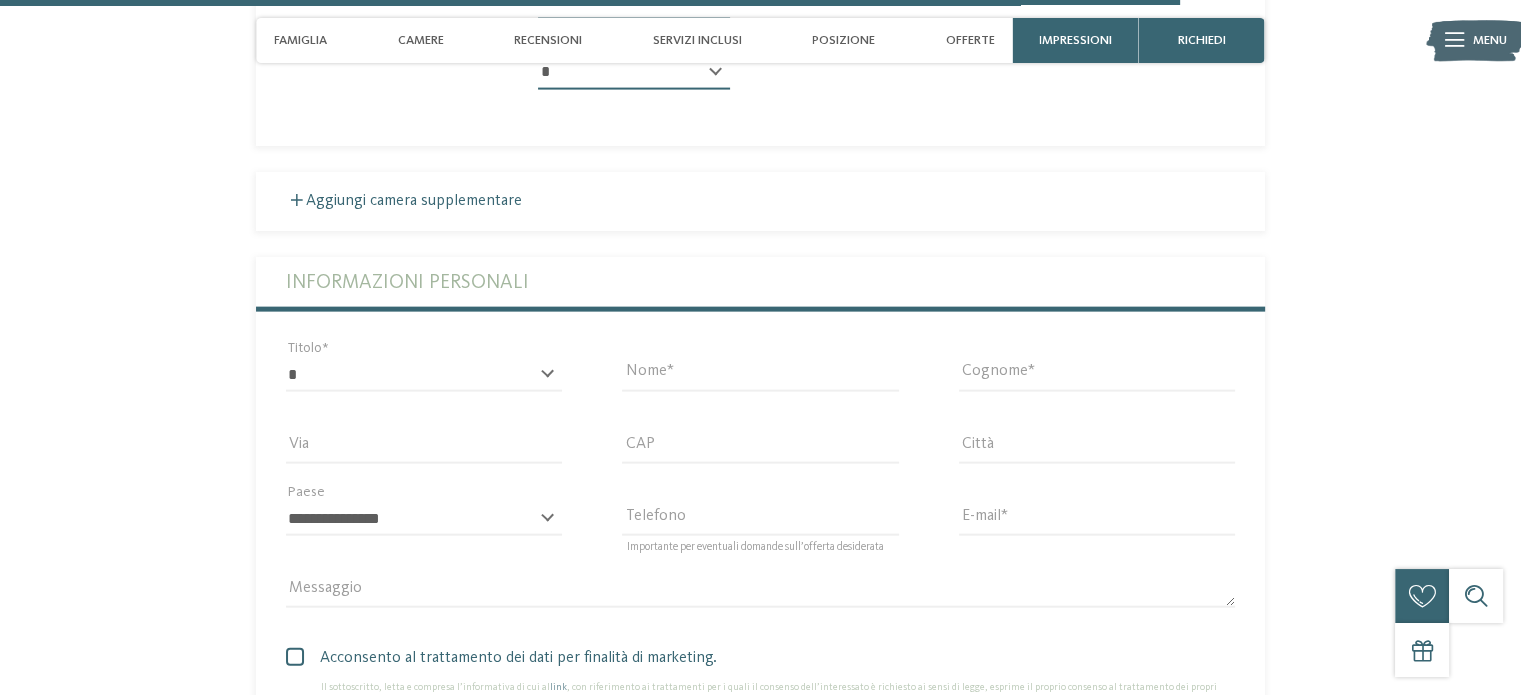 click on "* ****** ******* ******** ******
Titolo" at bounding box center (424, 384) 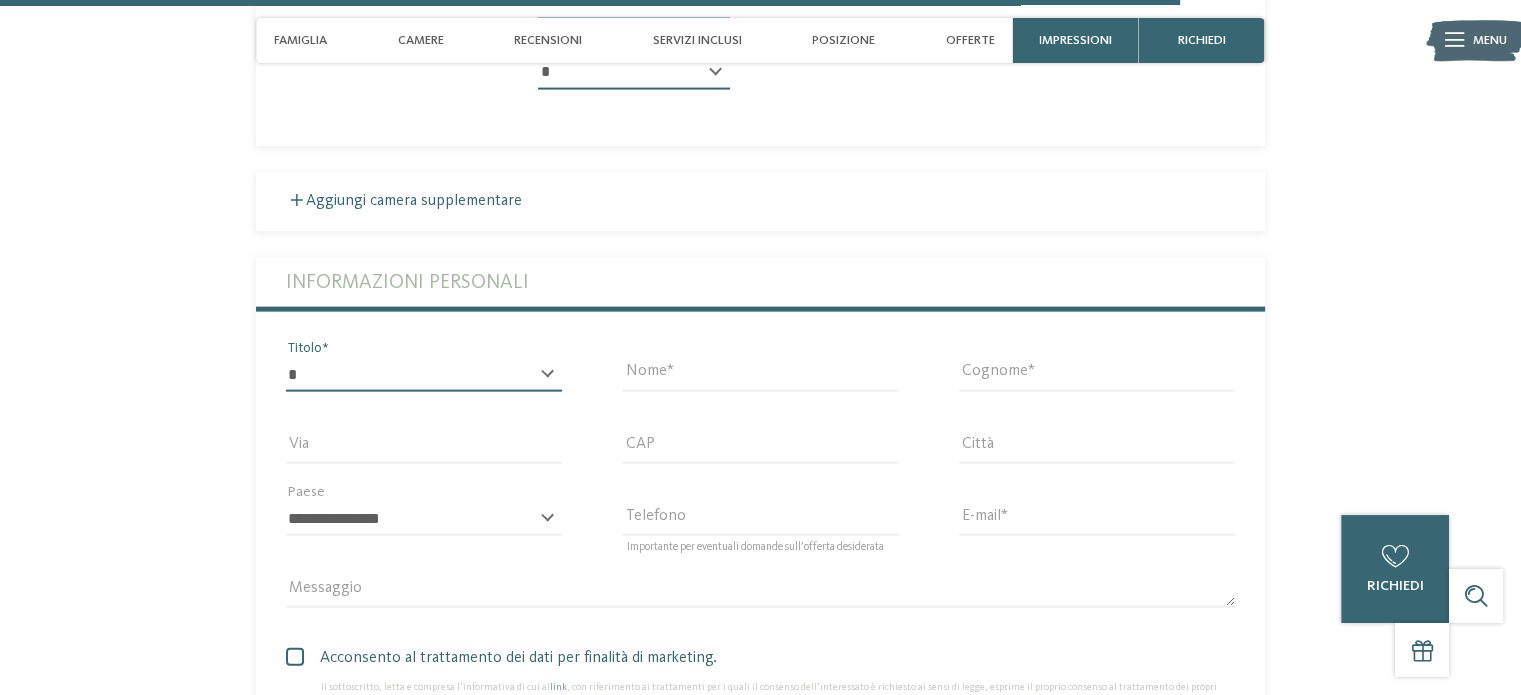 click on "* ****** ******* ******** ******" at bounding box center (424, 375) 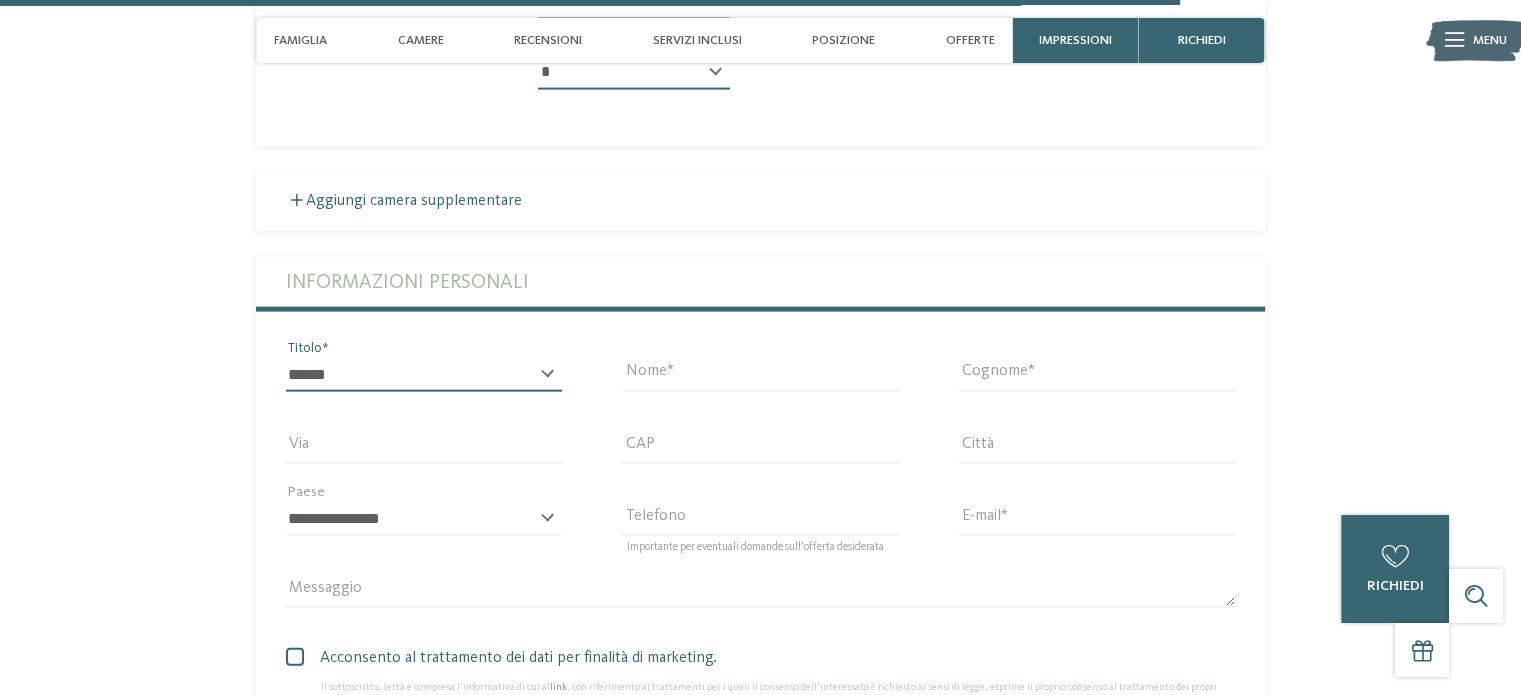 click on "* ****** ******* ******** ******" at bounding box center [424, 375] 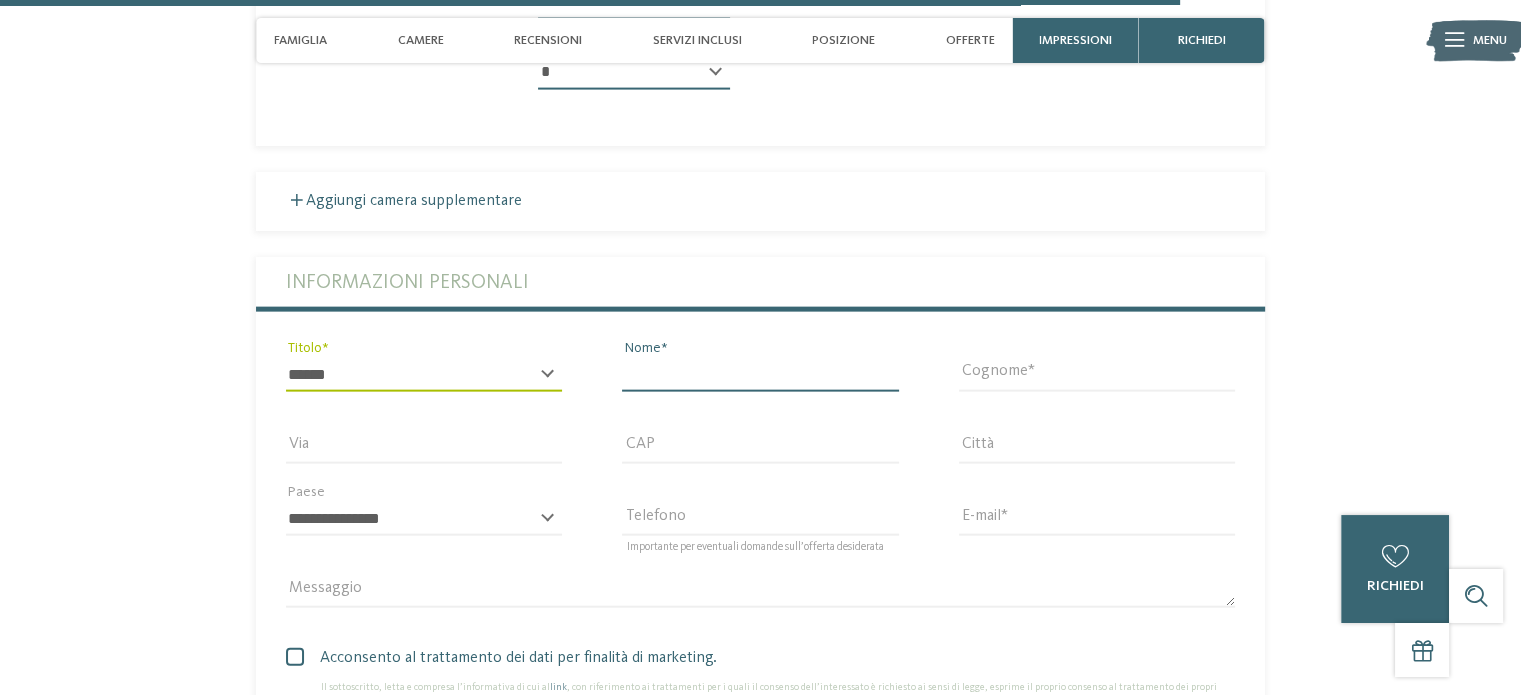 click on "Nome" at bounding box center (760, 375) 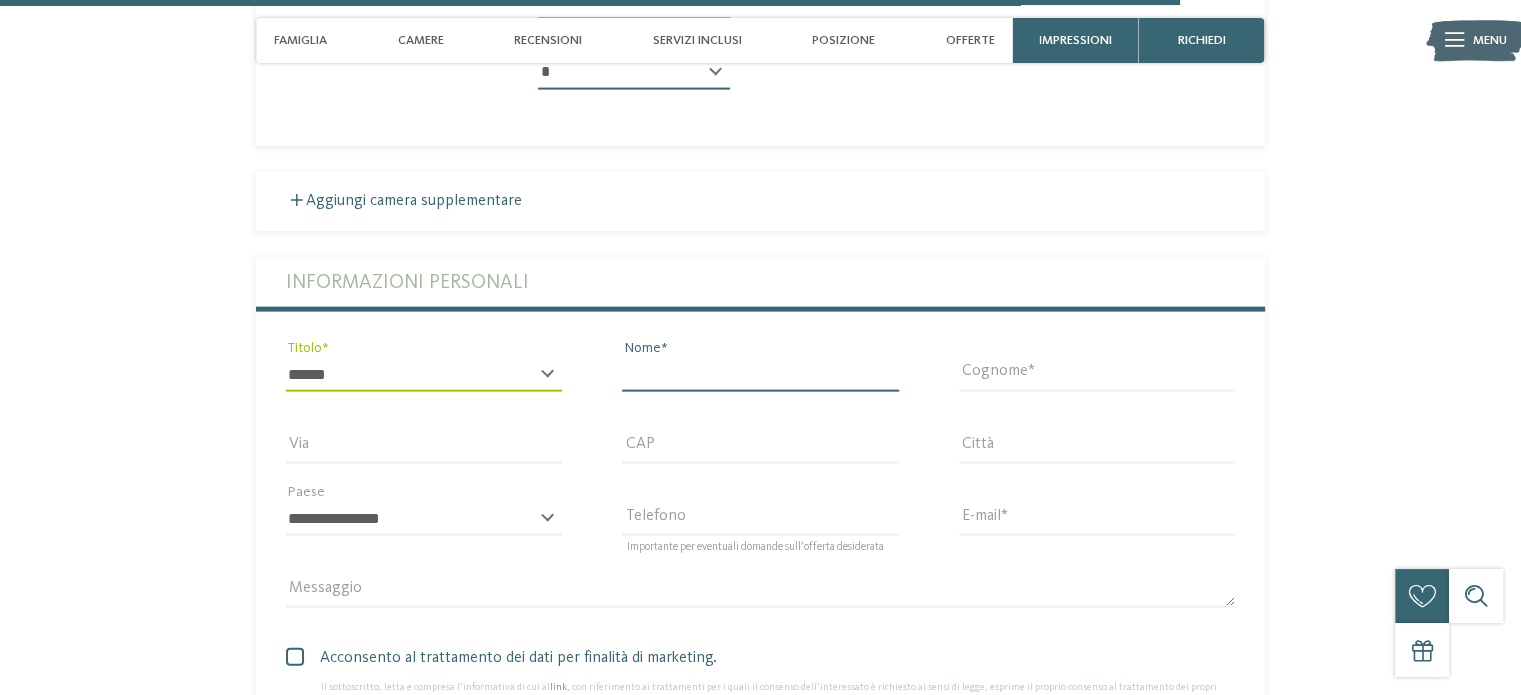 type on "********" 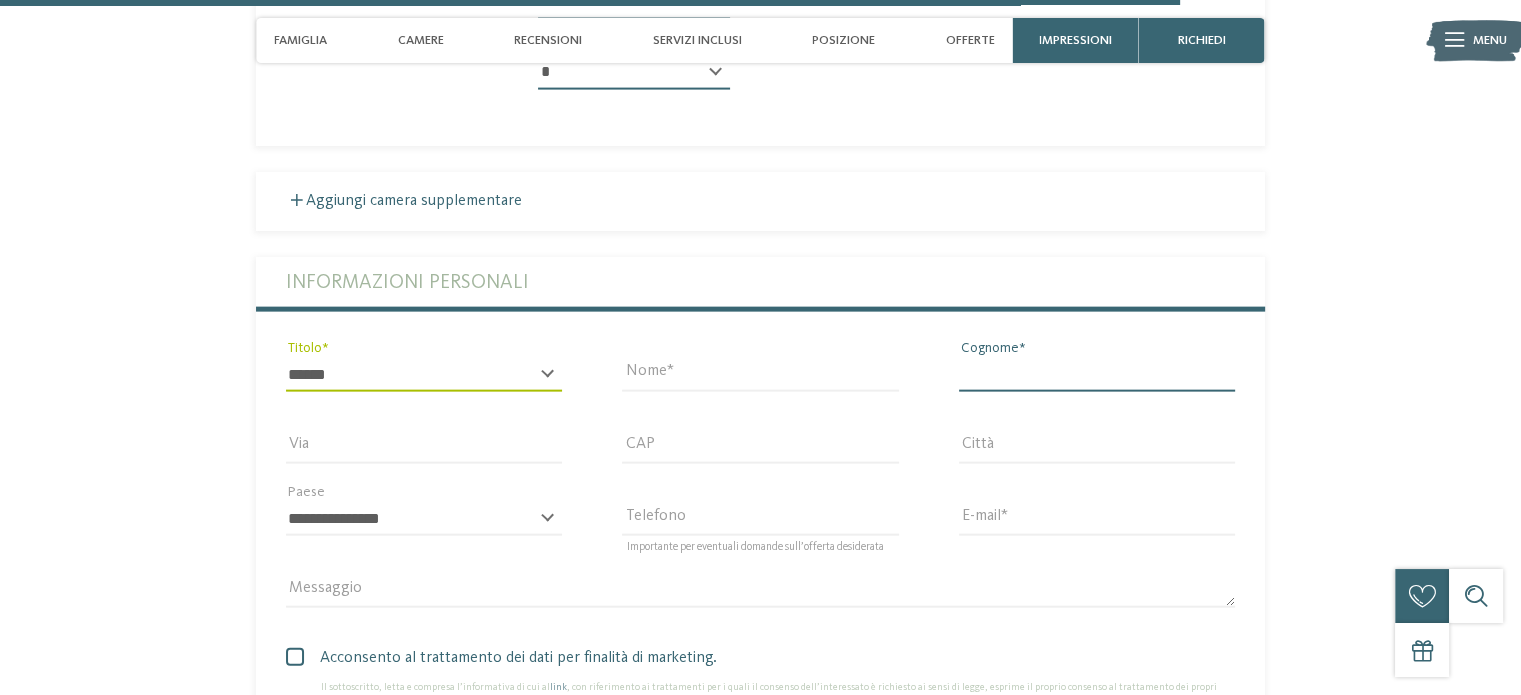 click on "Cognome" at bounding box center [1097, 375] 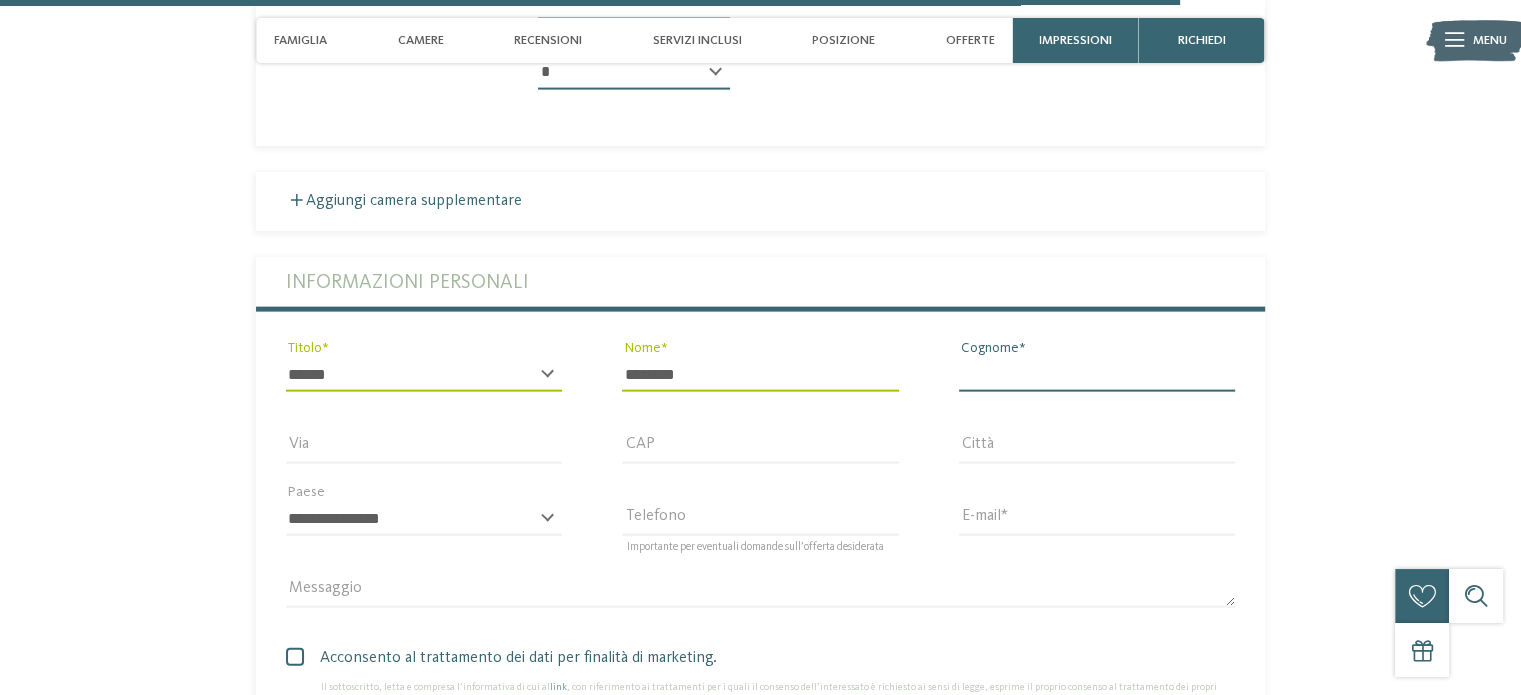 type on "********" 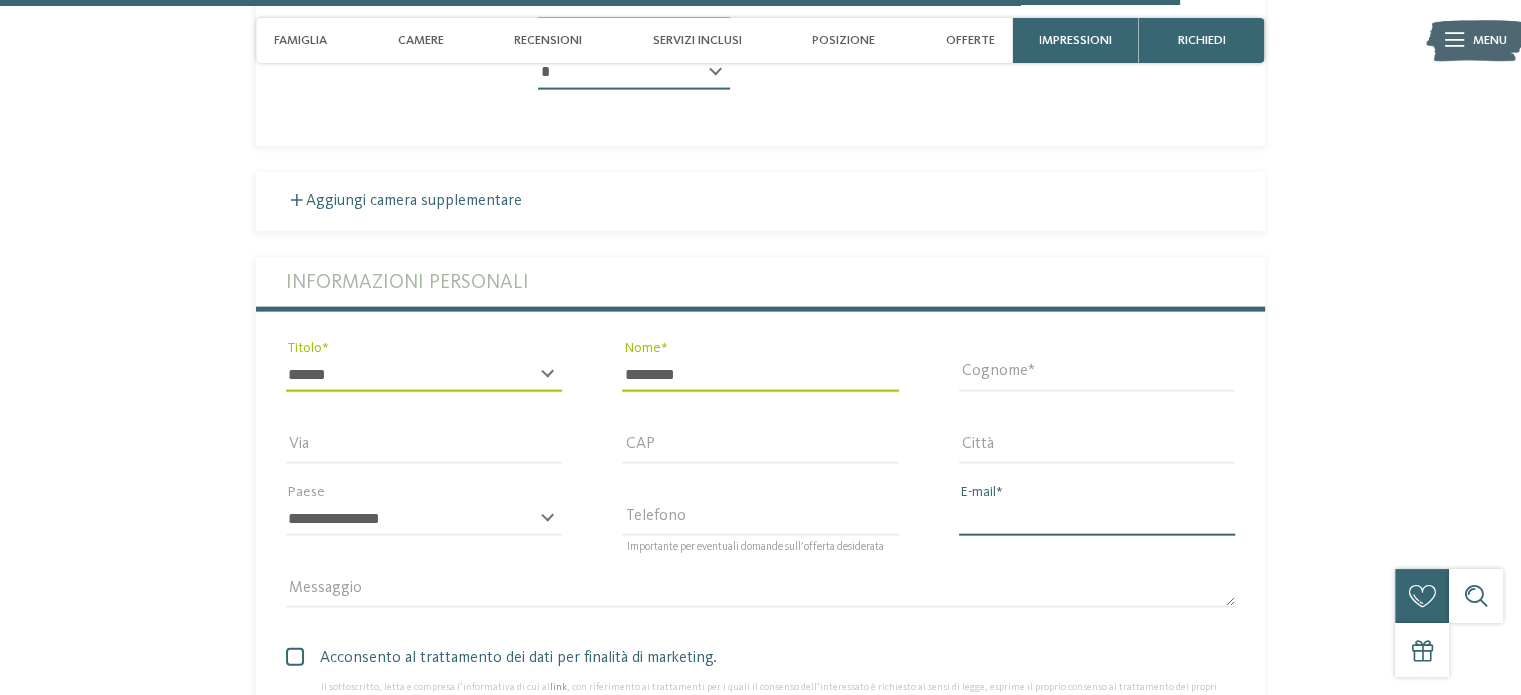 click on "E-mail" at bounding box center (1097, 519) 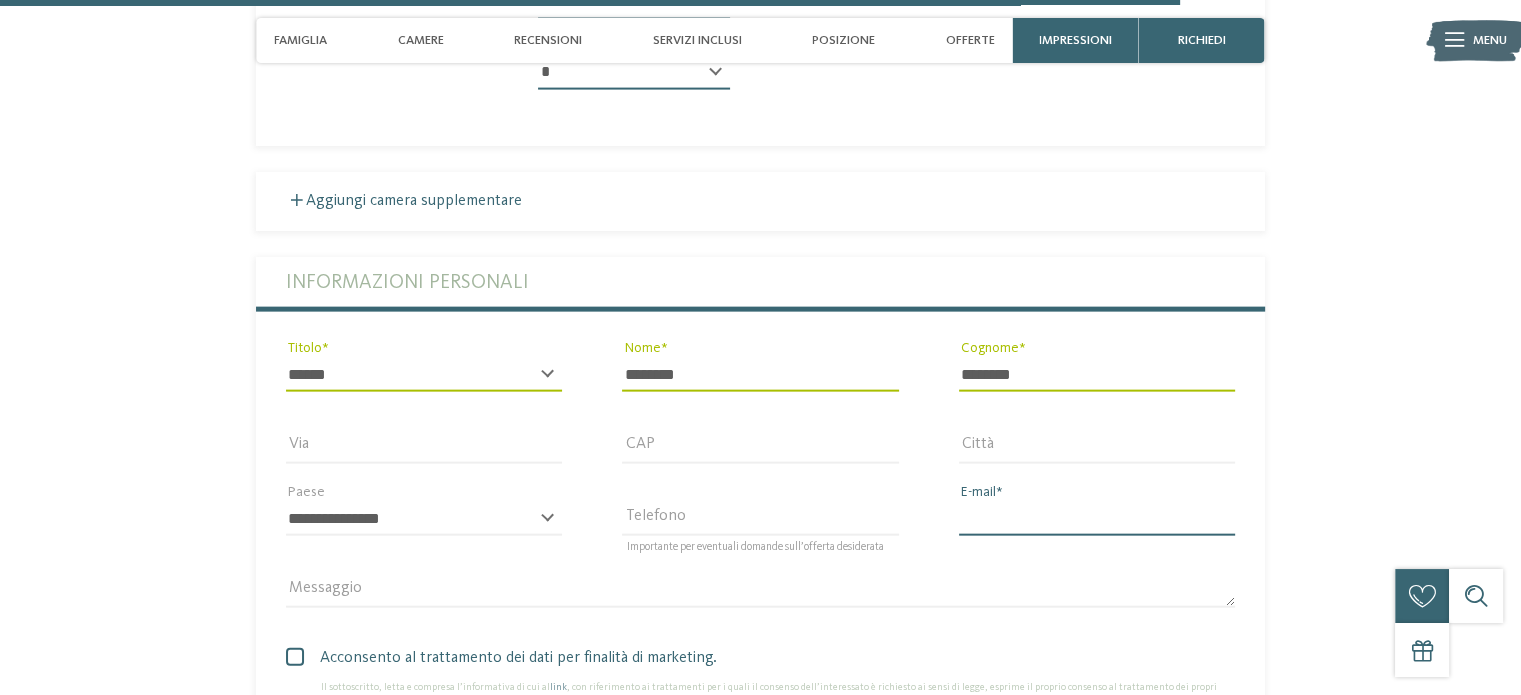 type on "**********" 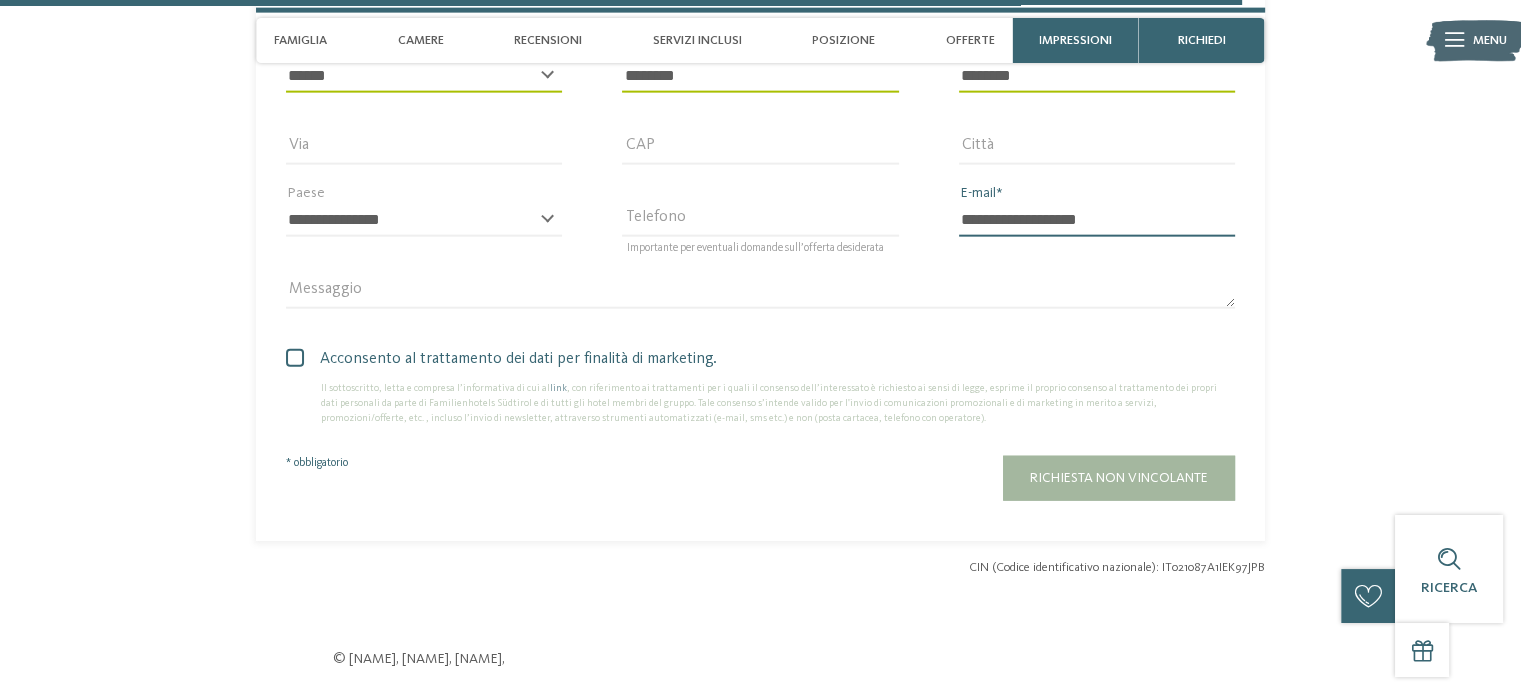 scroll, scrollTop: 4700, scrollLeft: 0, axis: vertical 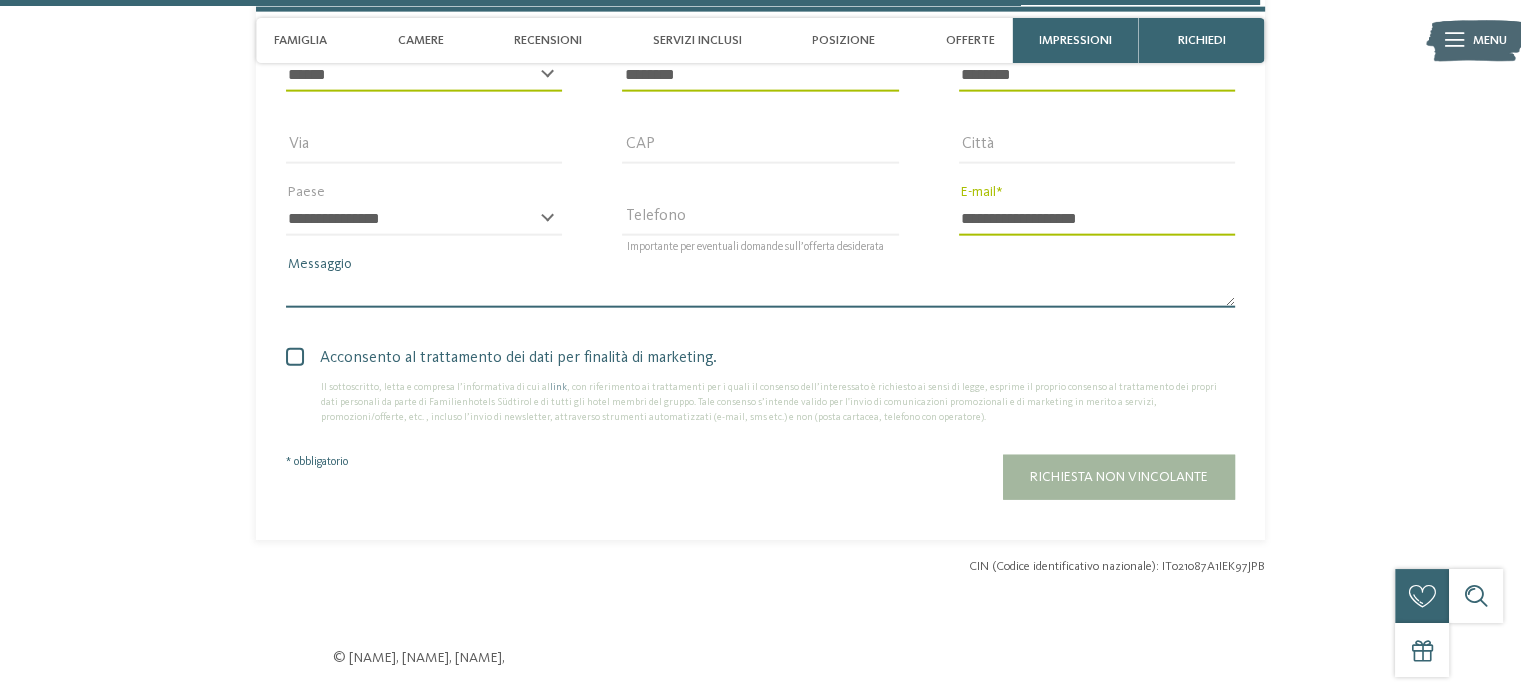 click on "Messaggio" at bounding box center (760, 291) 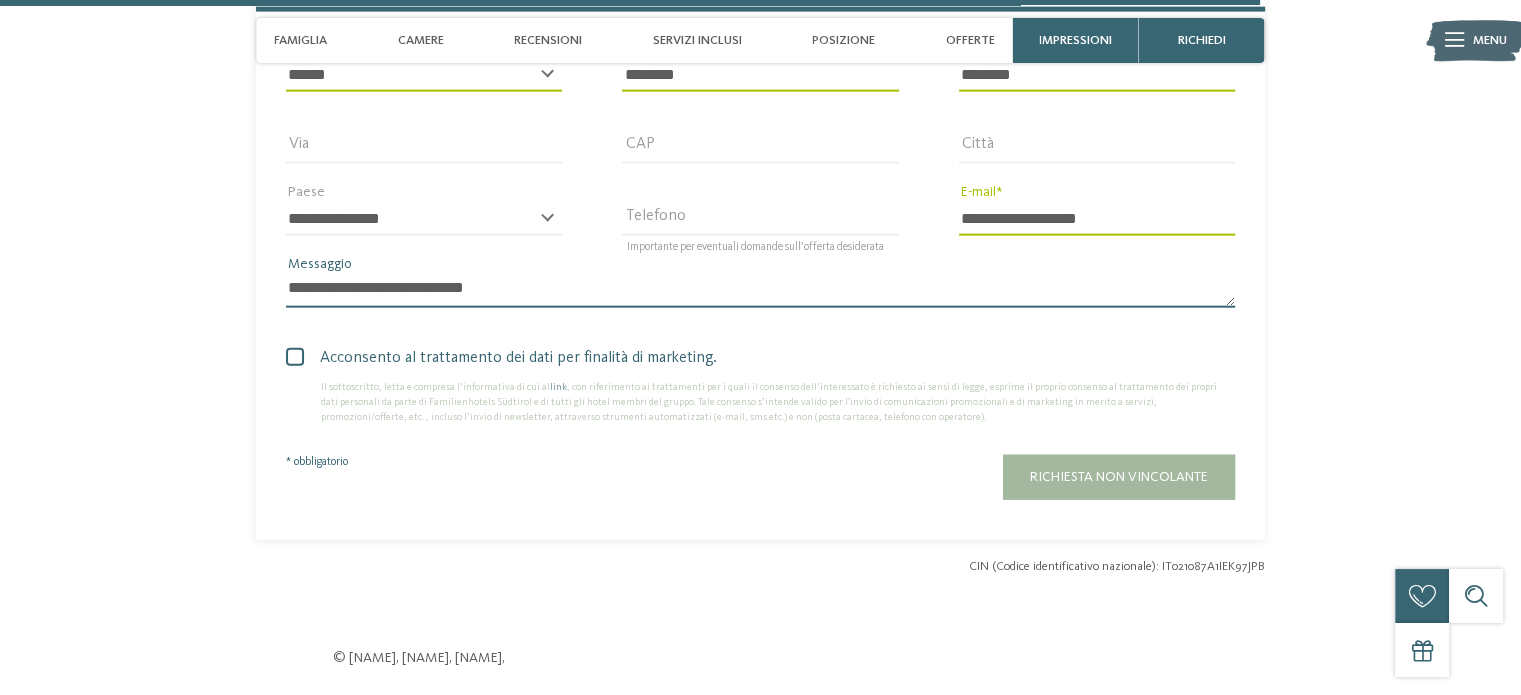 type on "**********" 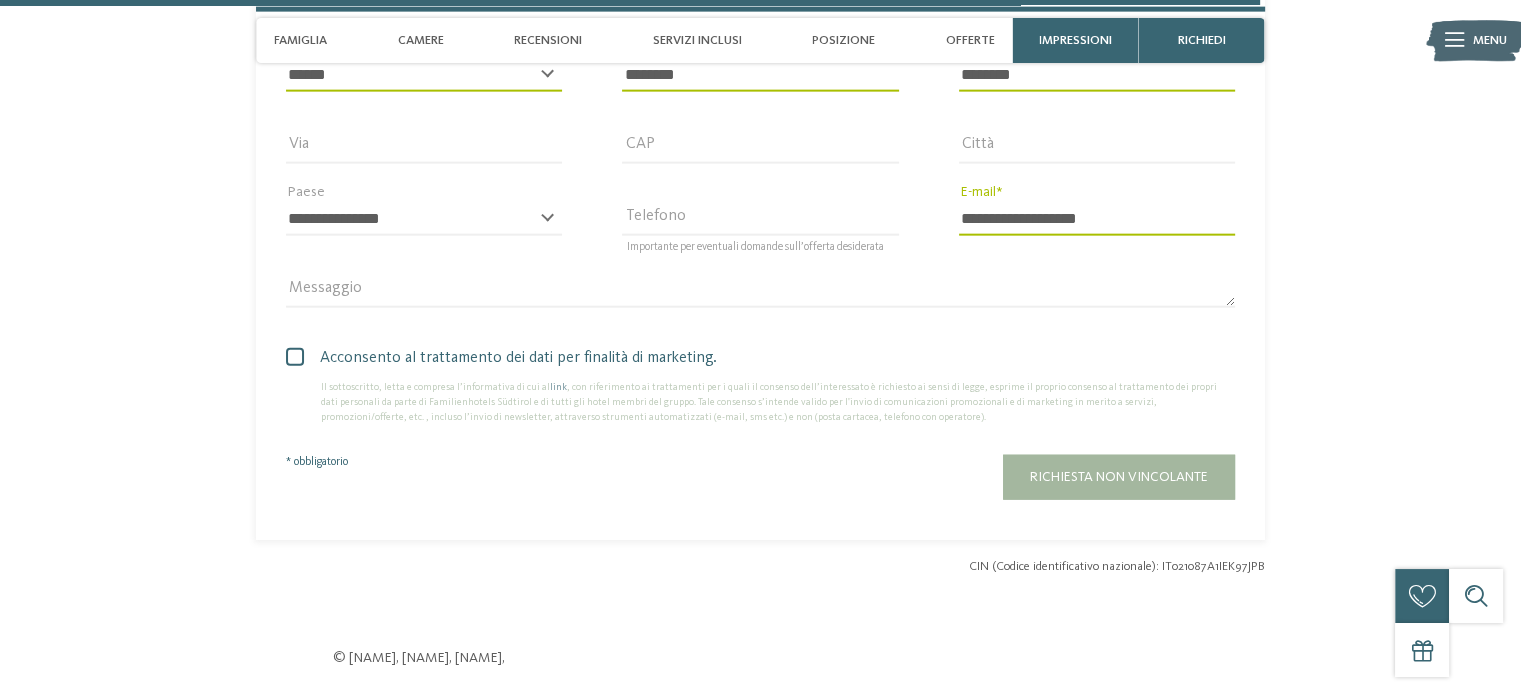 click on "Acconsento al trattamento dei dati per finalità di marketing." at bounding box center (768, 358) 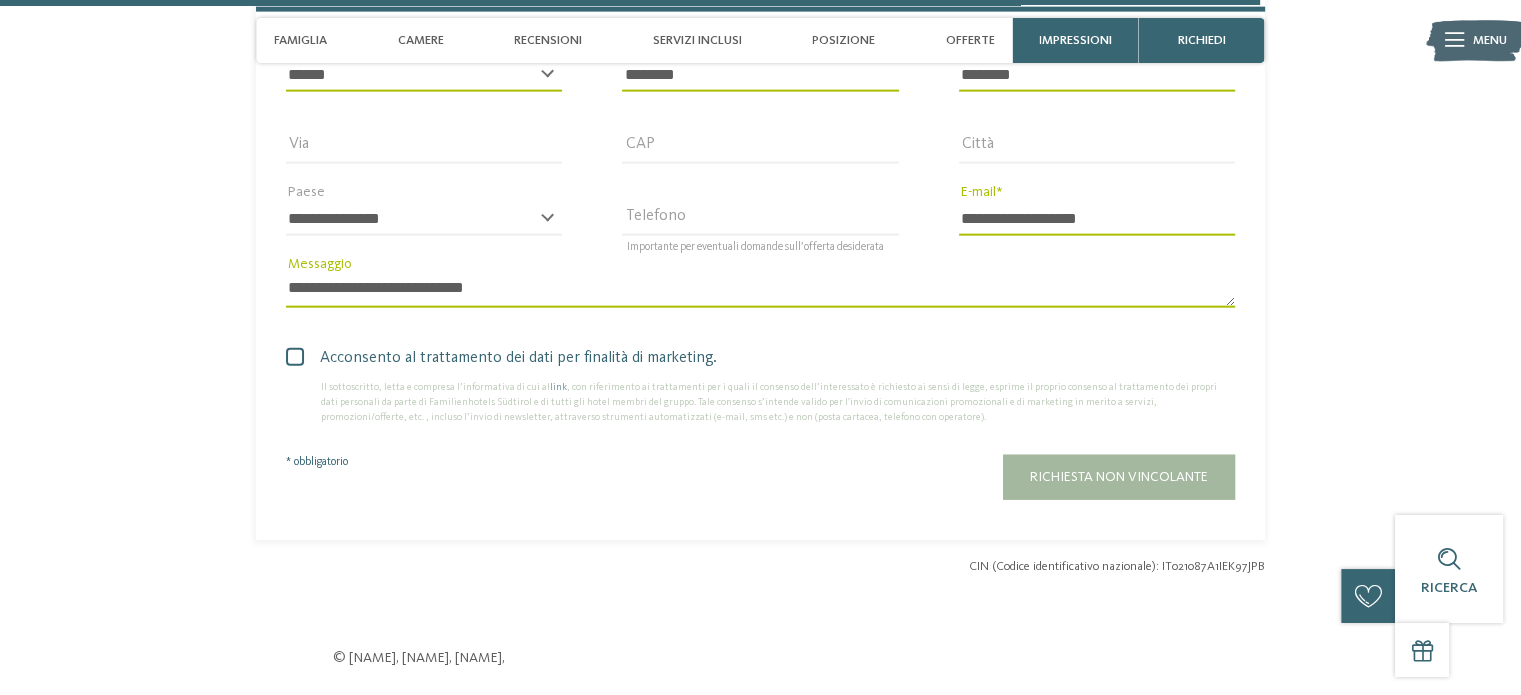click on "Acconsento al trattamento dei dati per finalità di marketing." at bounding box center [768, 358] 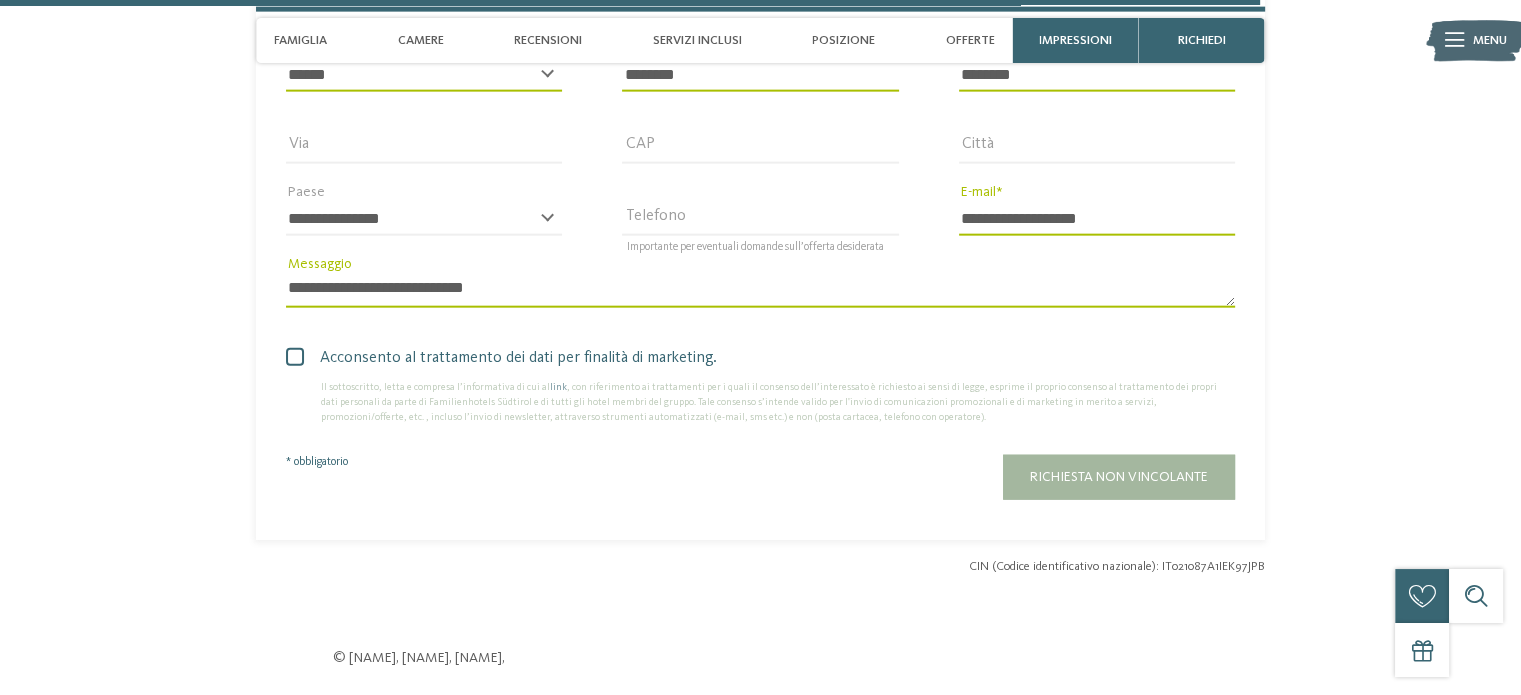 click on "**********" at bounding box center (760, 291) 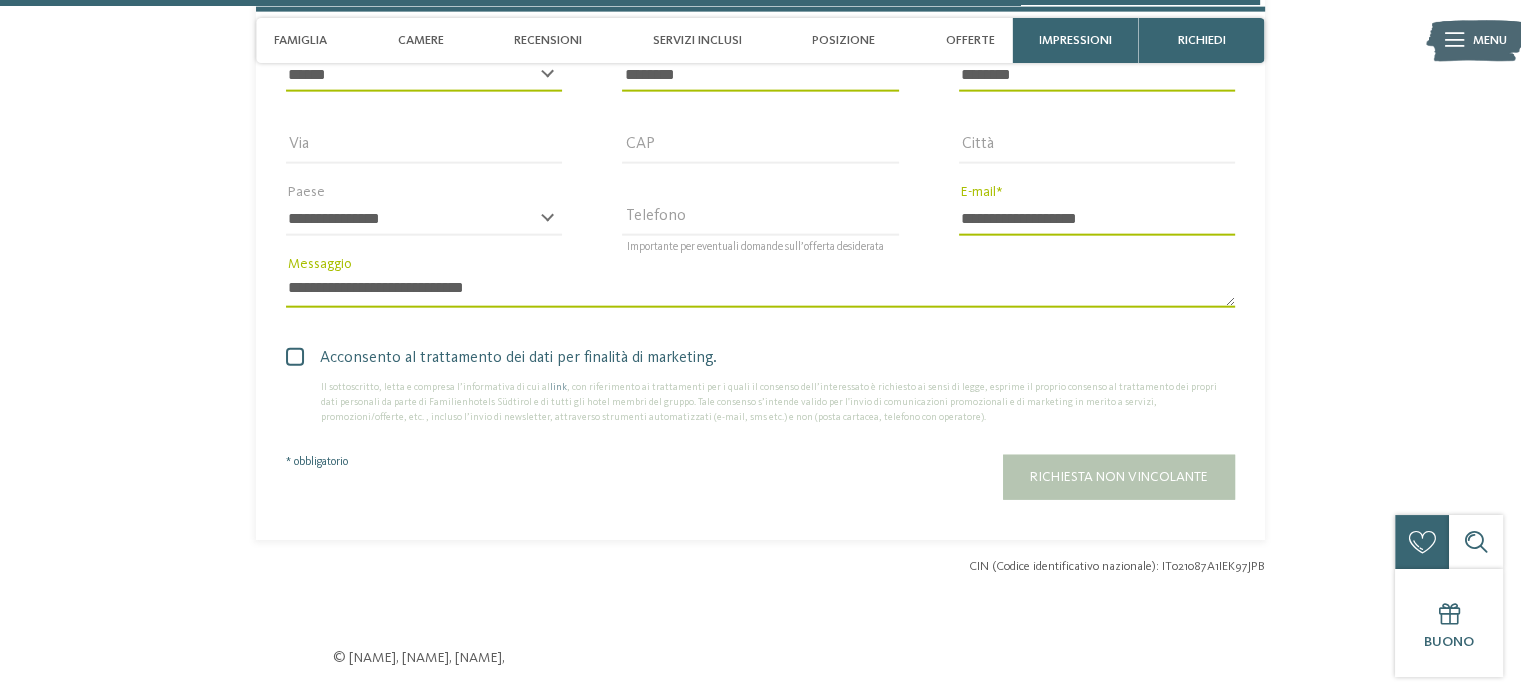scroll, scrollTop: 4696, scrollLeft: 0, axis: vertical 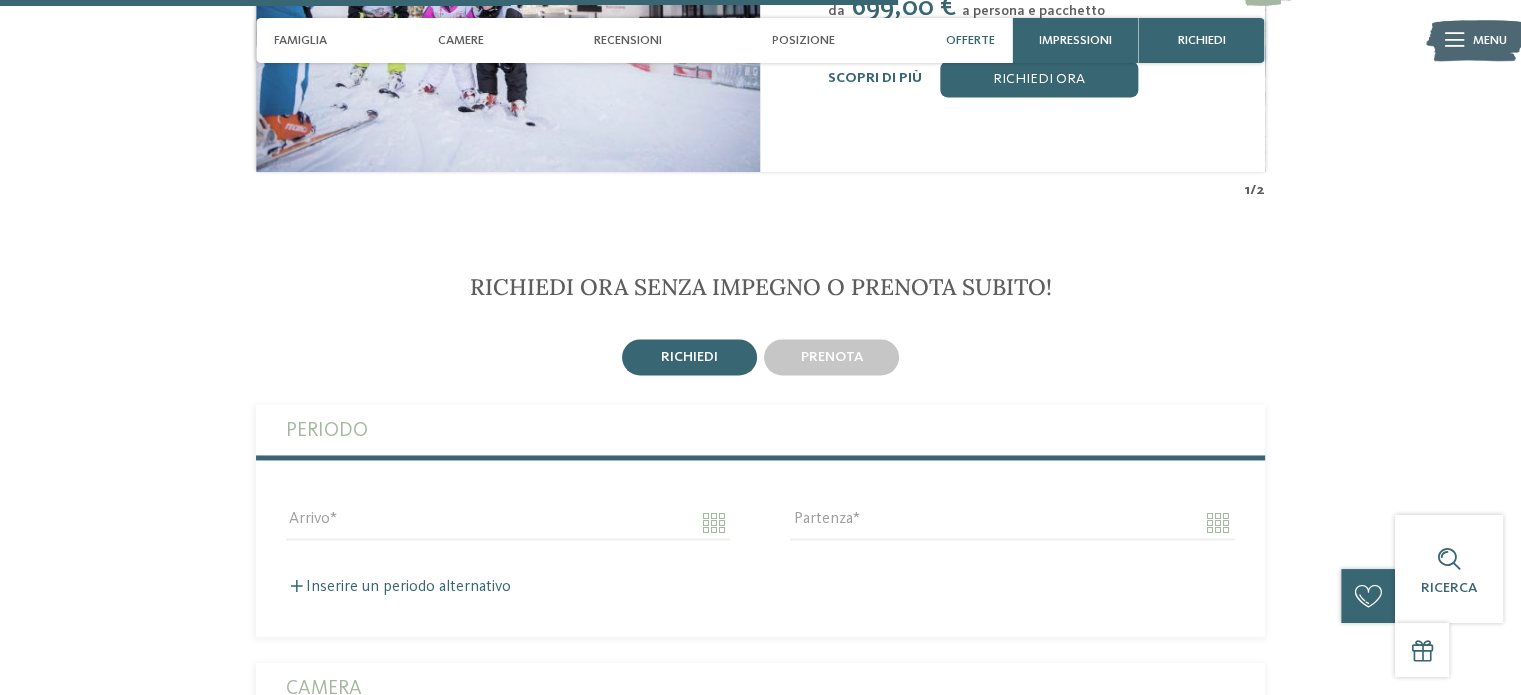 click on "richiedi" at bounding box center [689, 357] 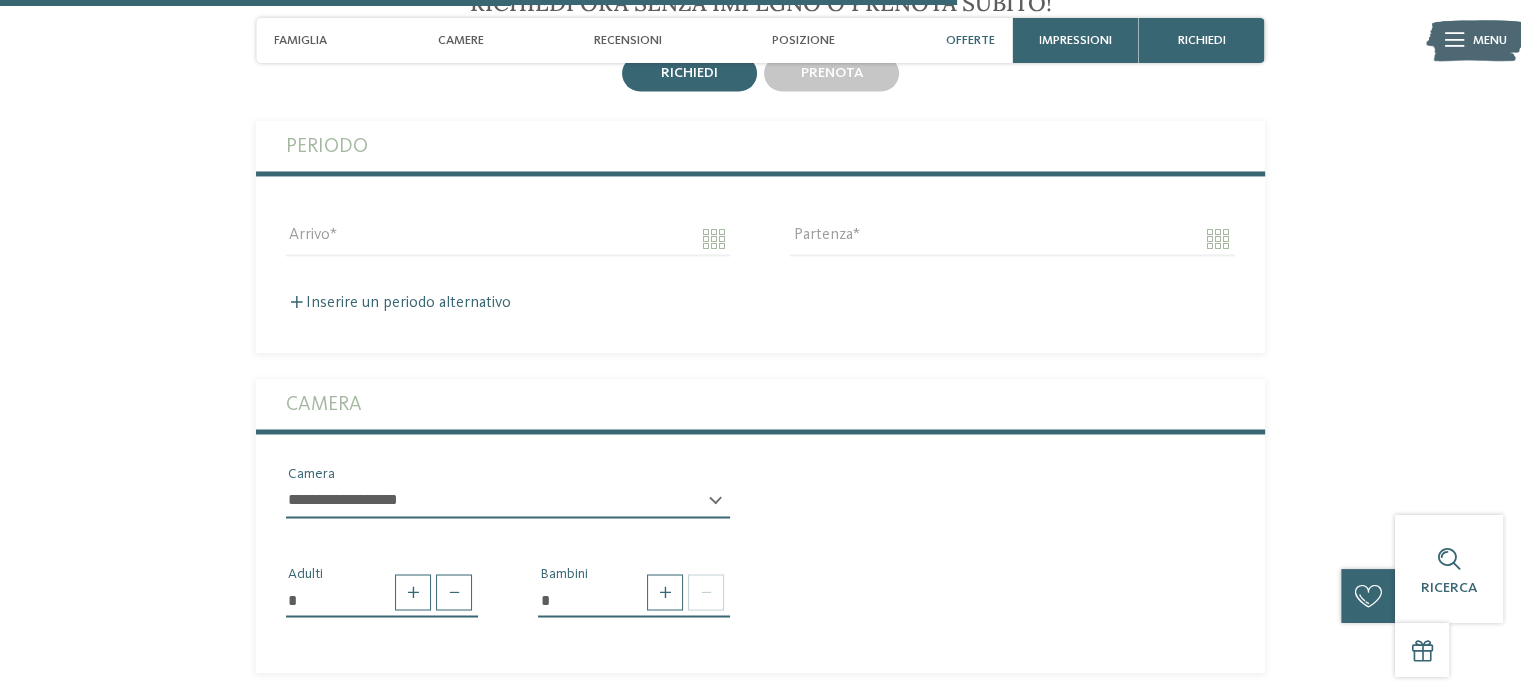 scroll, scrollTop: 3200, scrollLeft: 0, axis: vertical 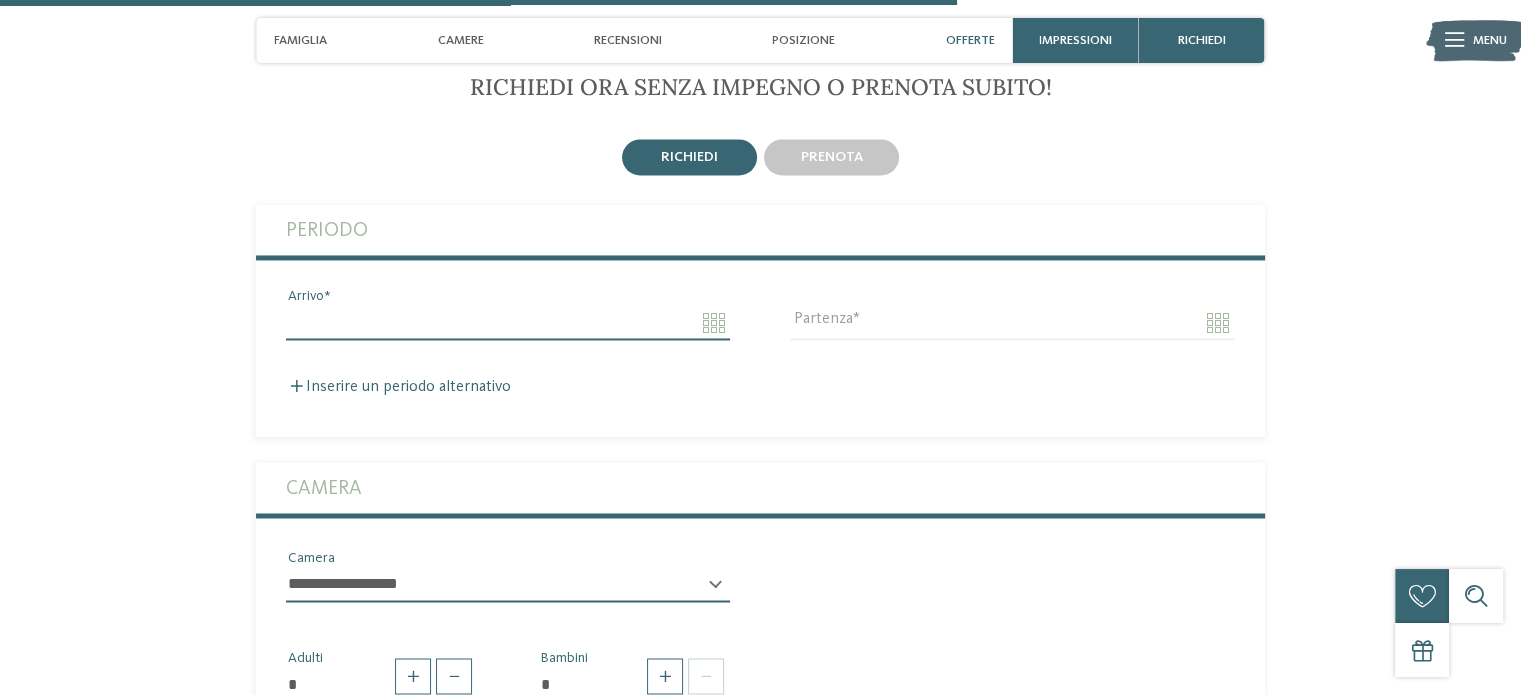 click on "Arrivo" at bounding box center (508, 323) 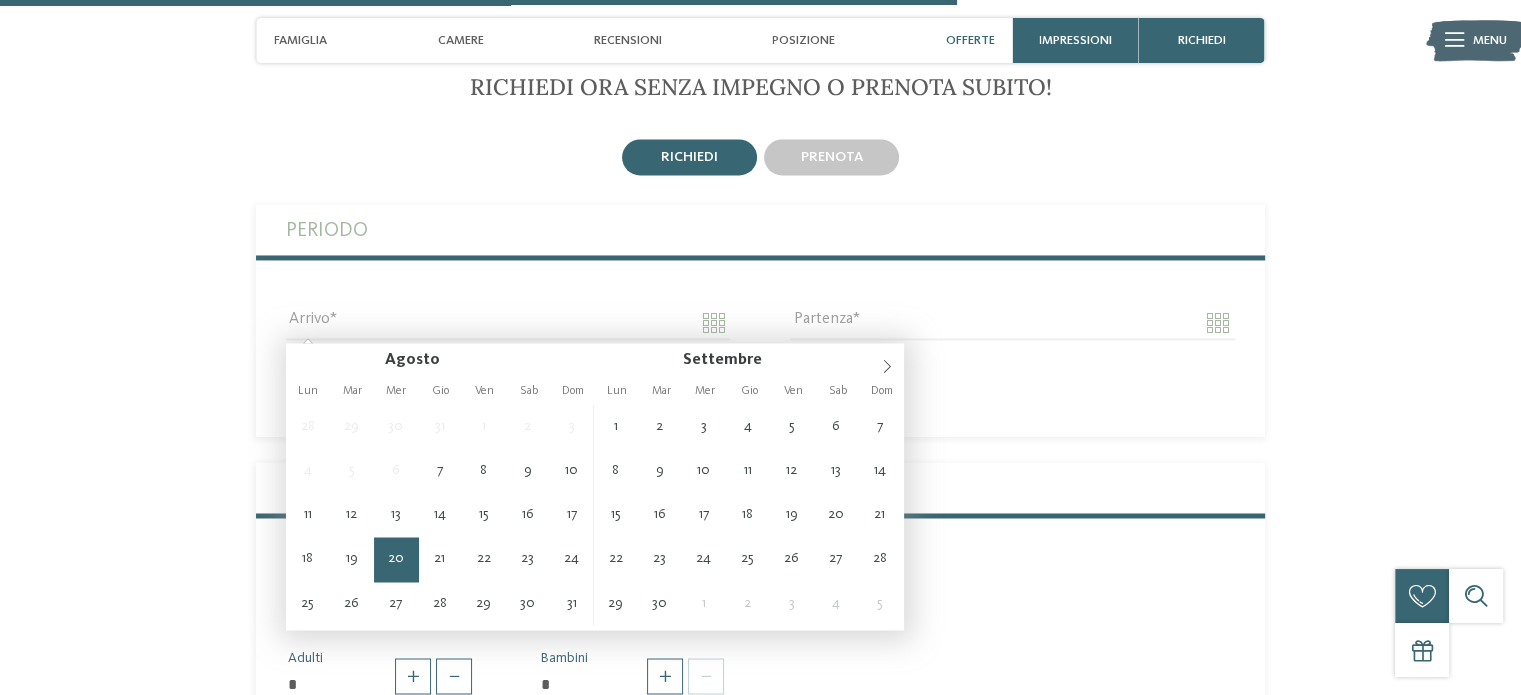 type on "**********" 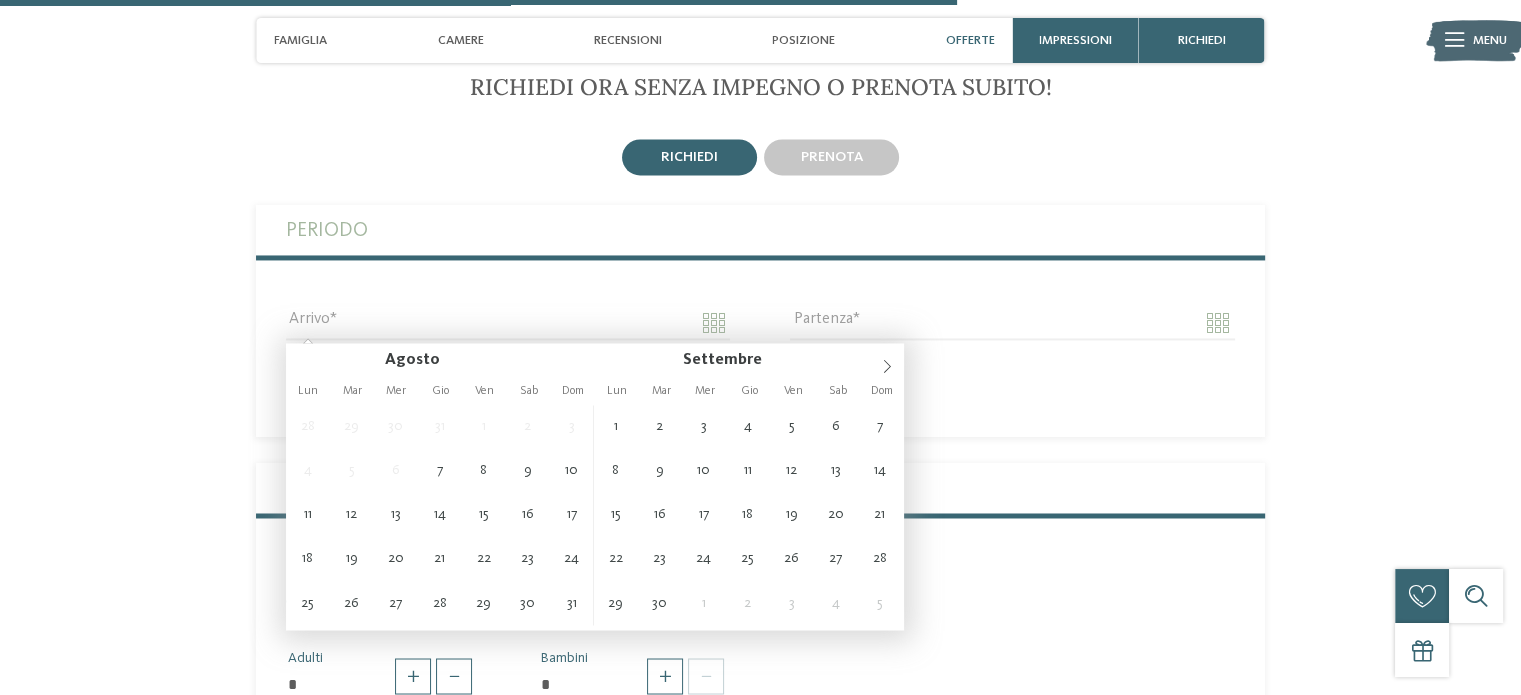 drag, startPoint x: 408, startPoint y: 565, endPoint x: 418, endPoint y: 547, distance: 20.59126 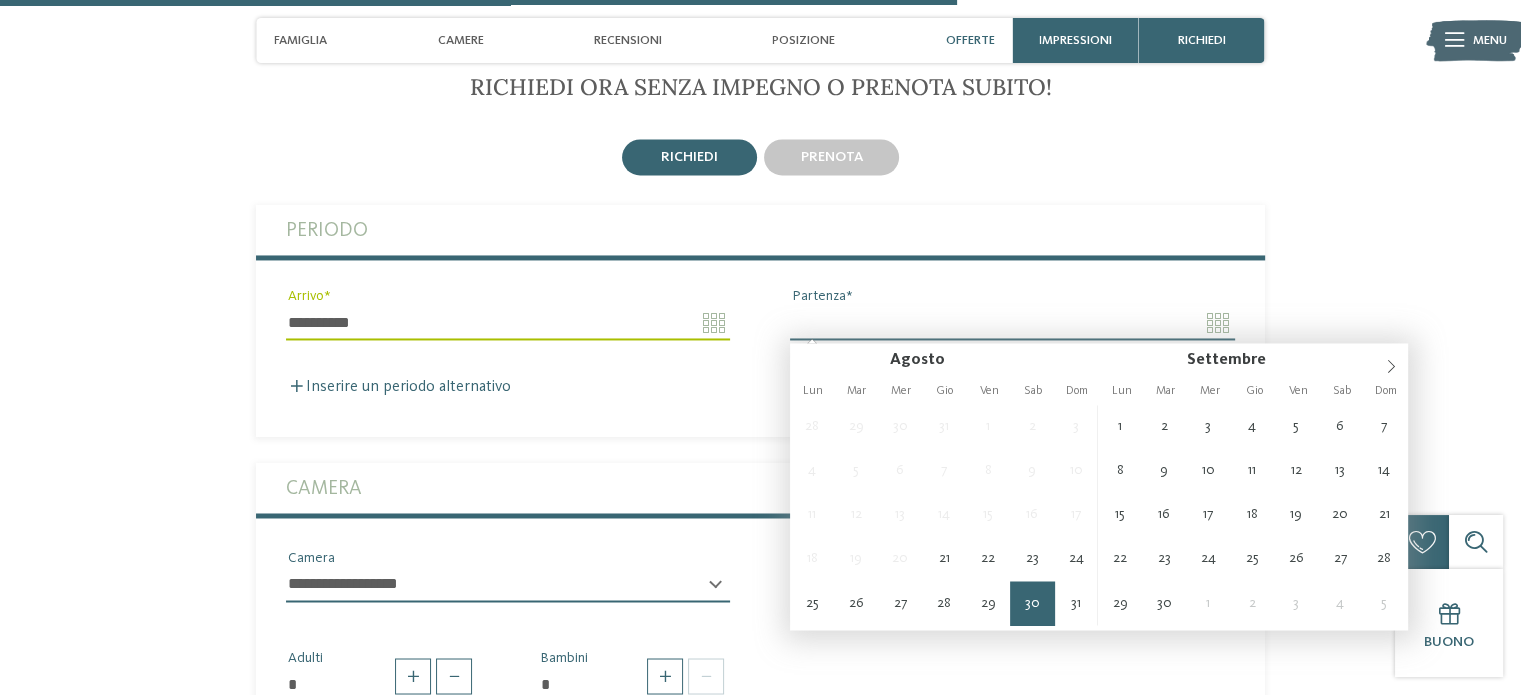 type on "**********" 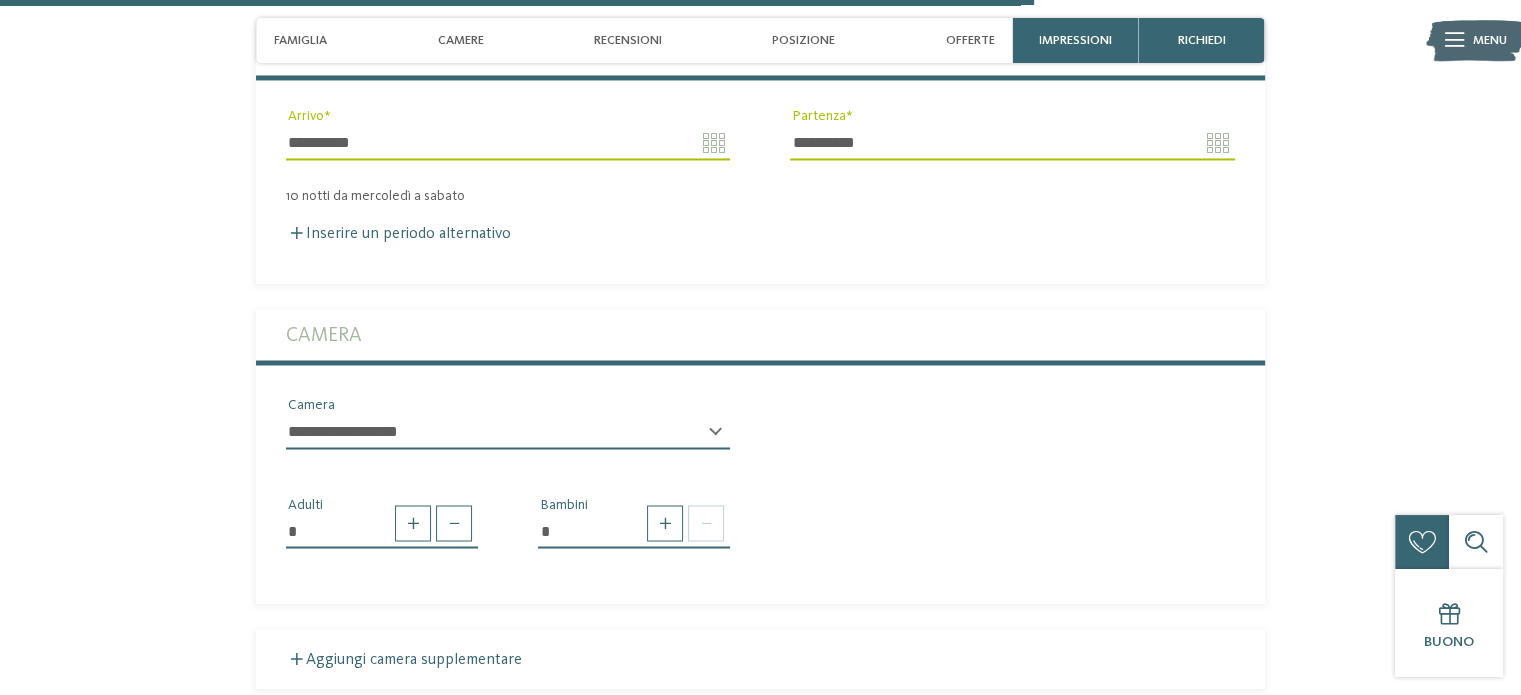 scroll, scrollTop: 3500, scrollLeft: 0, axis: vertical 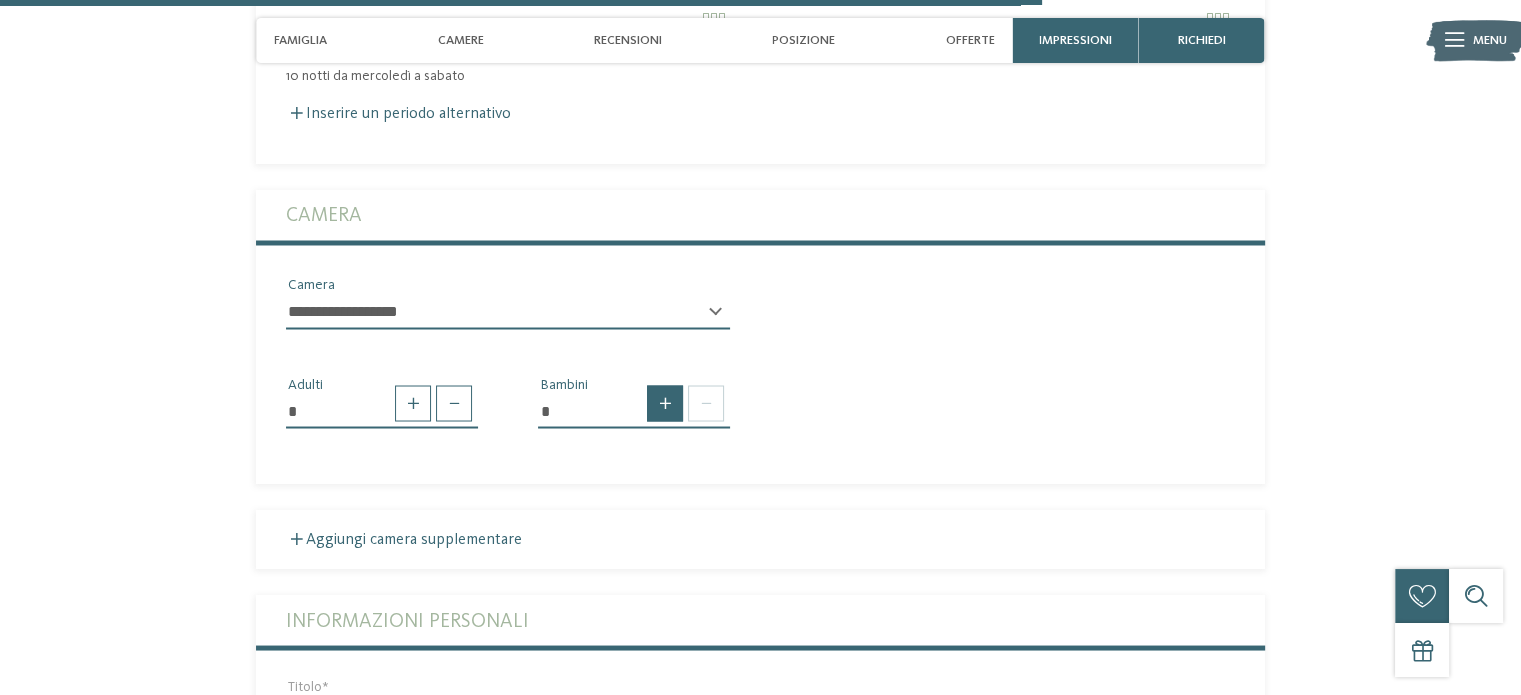 click at bounding box center (665, 403) 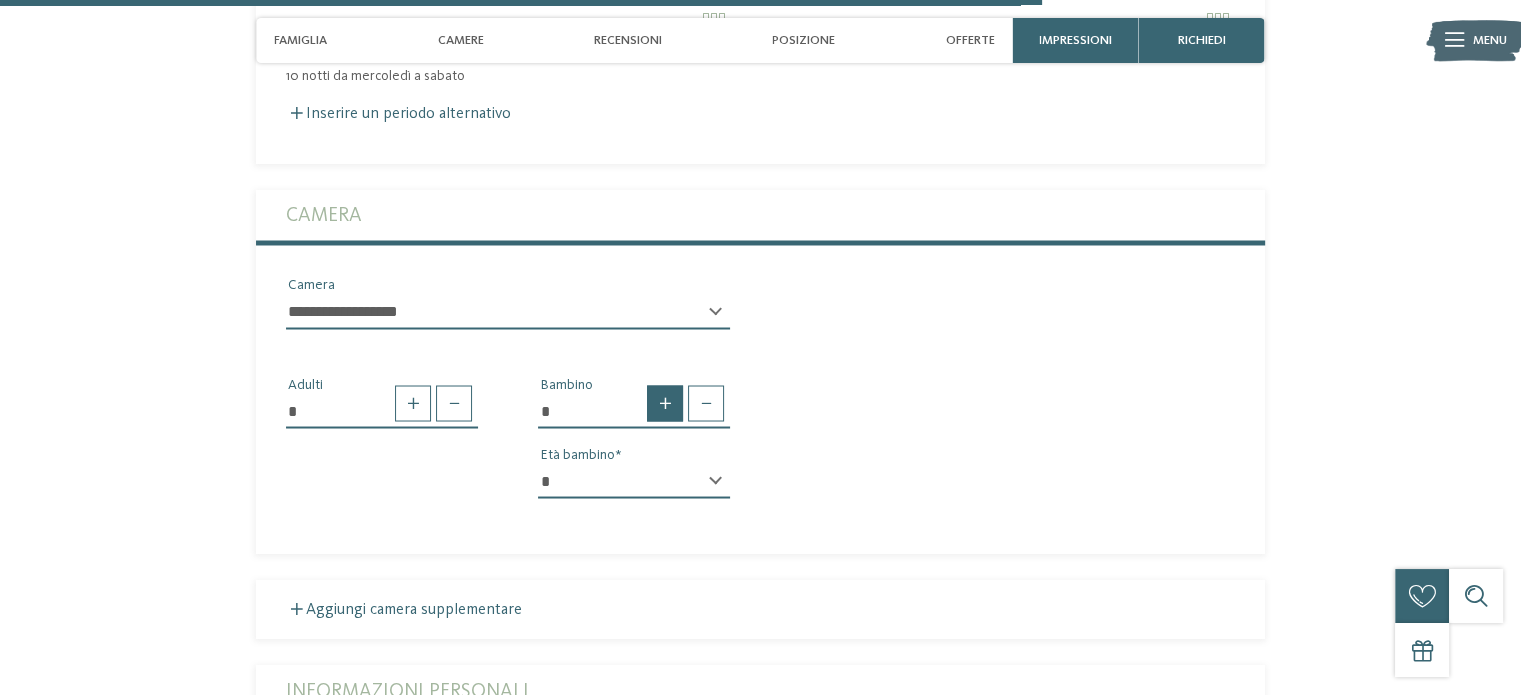 click at bounding box center (665, 403) 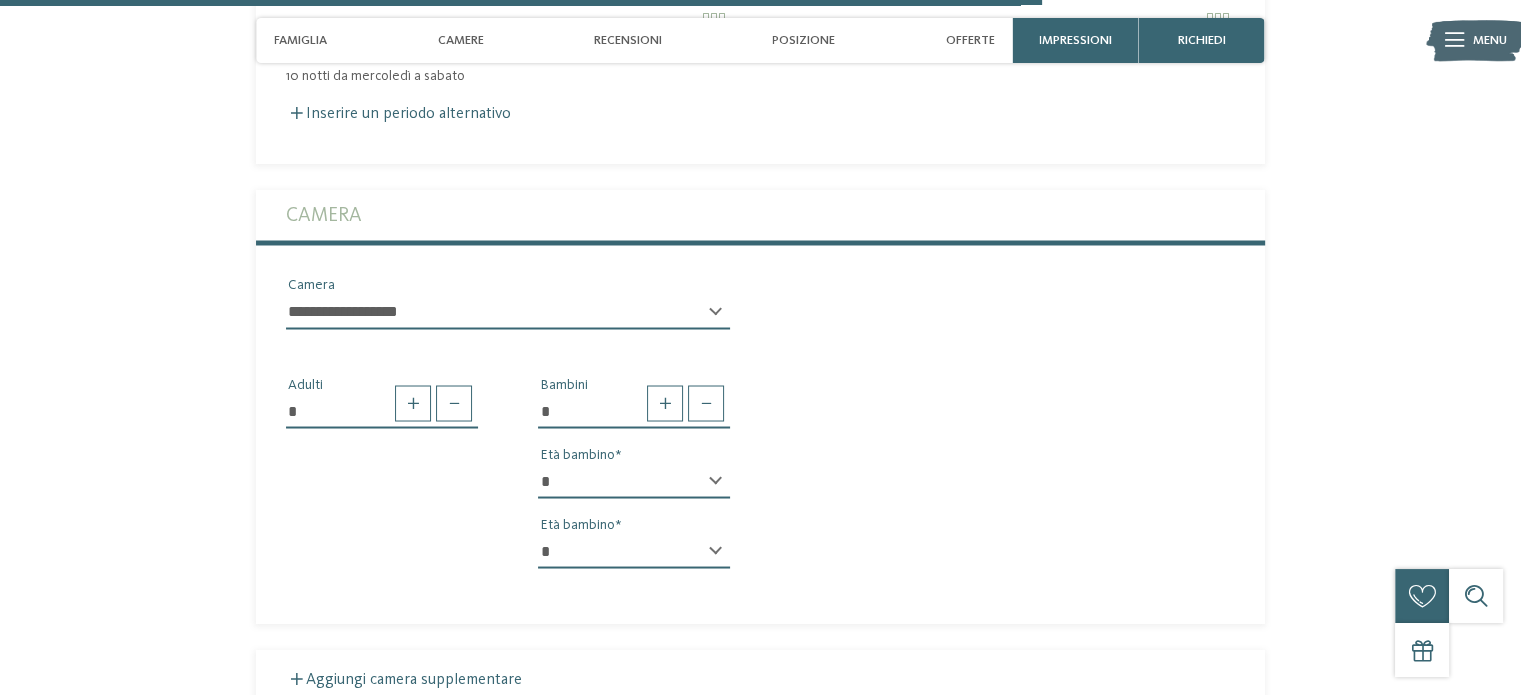 click on "* * * * * * * * * * * ** ** ** ** ** ** ** **" at bounding box center (634, 481) 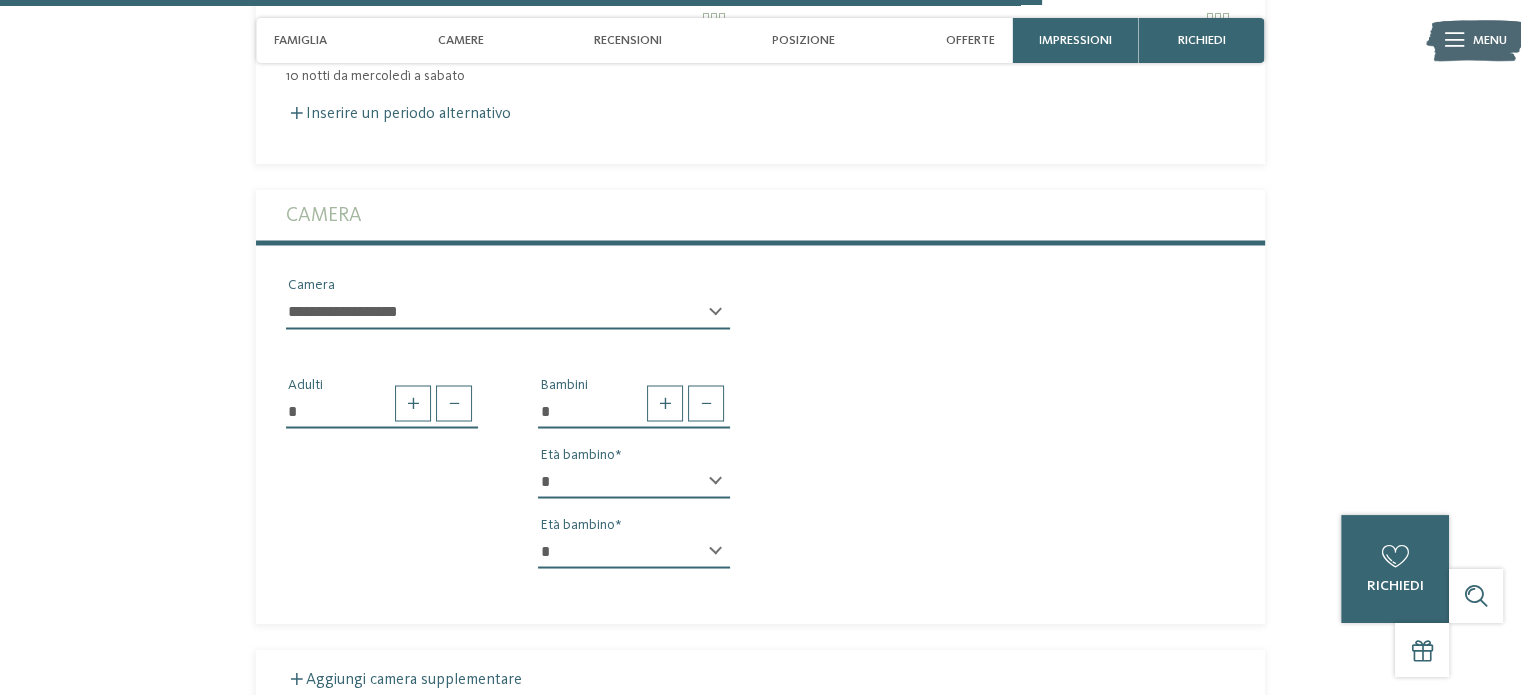 select on "**" 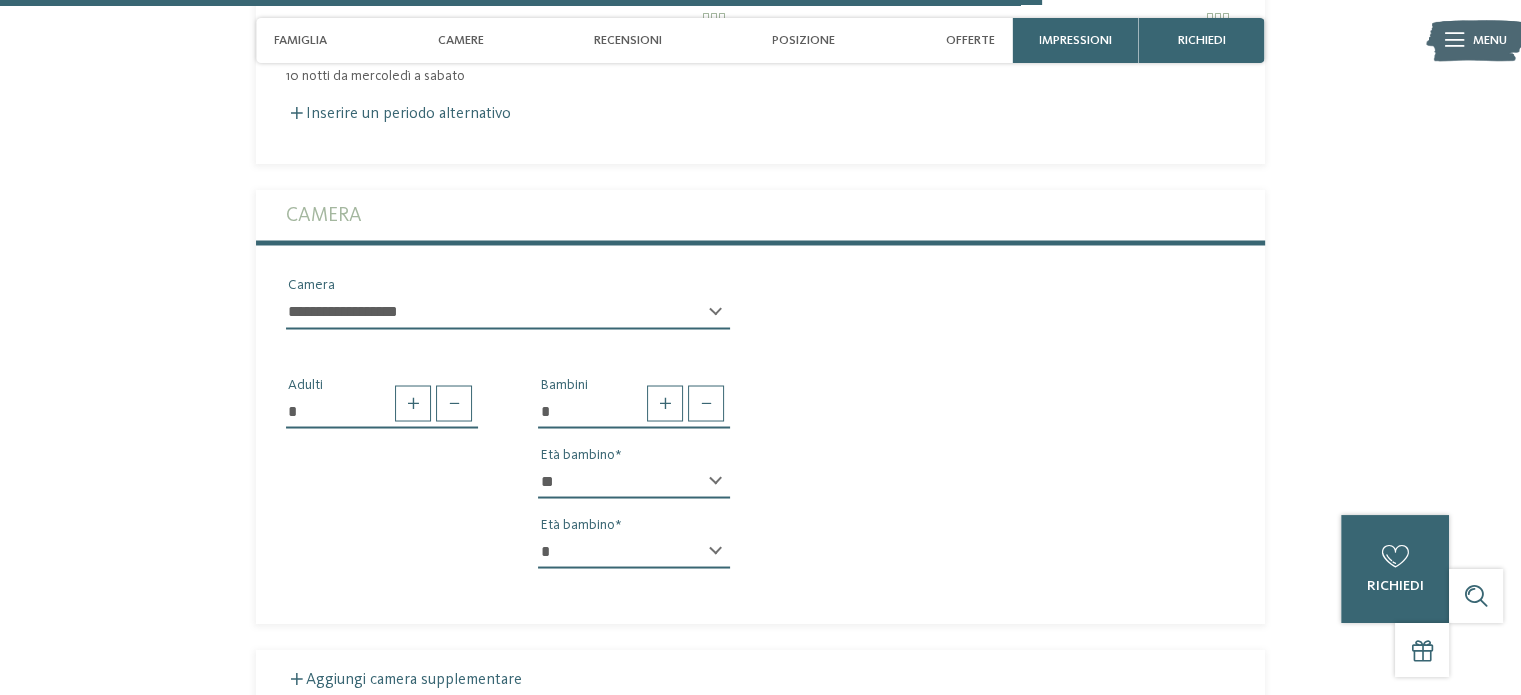click on "* * * * * * * * * * * ** ** ** ** ** ** ** **" at bounding box center [634, 481] 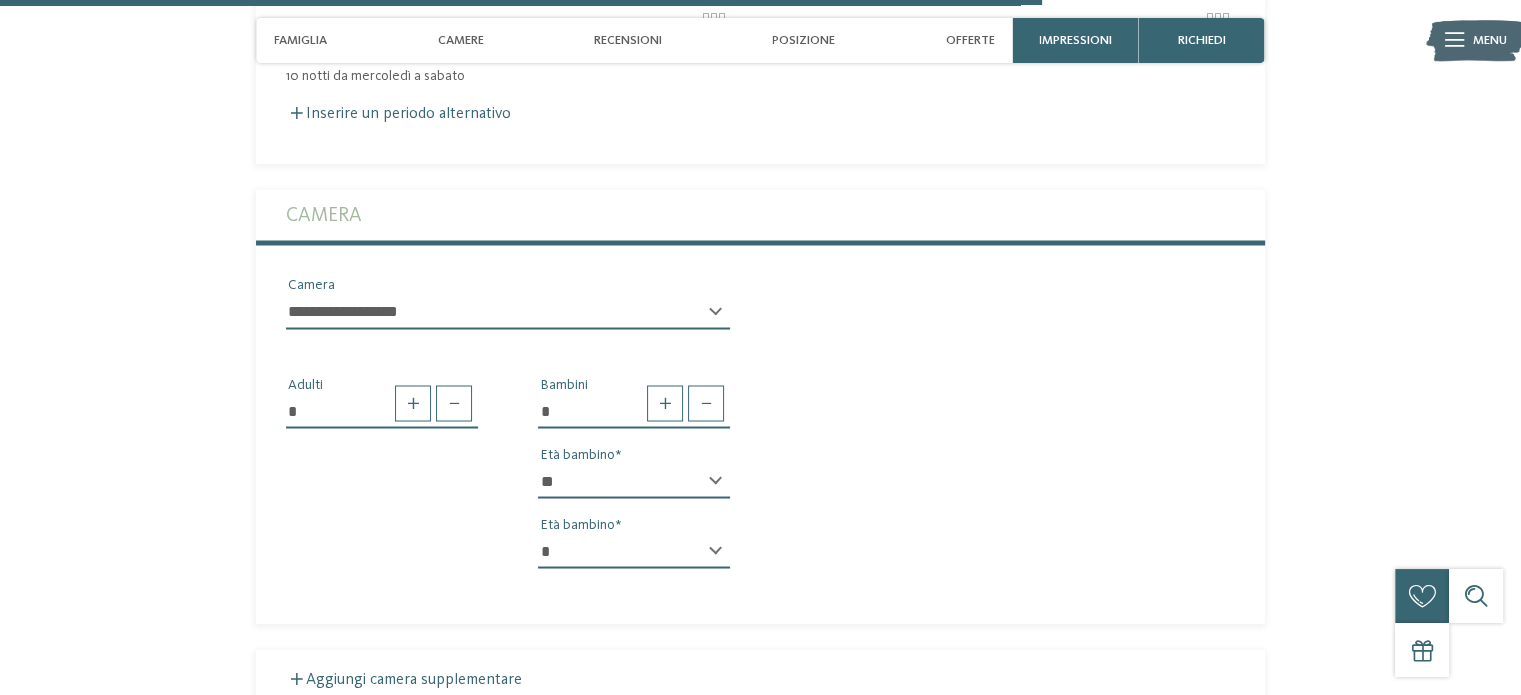 select on "*" 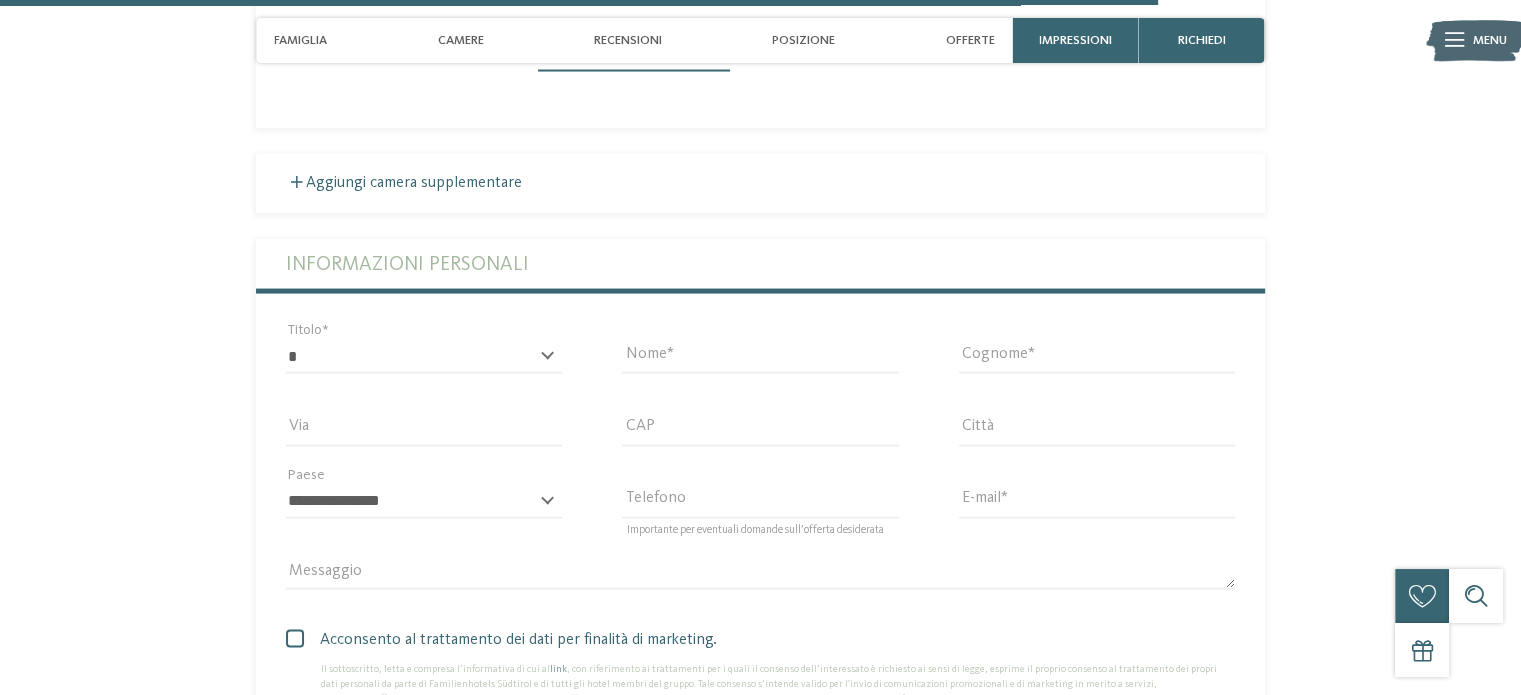 scroll, scrollTop: 4000, scrollLeft: 0, axis: vertical 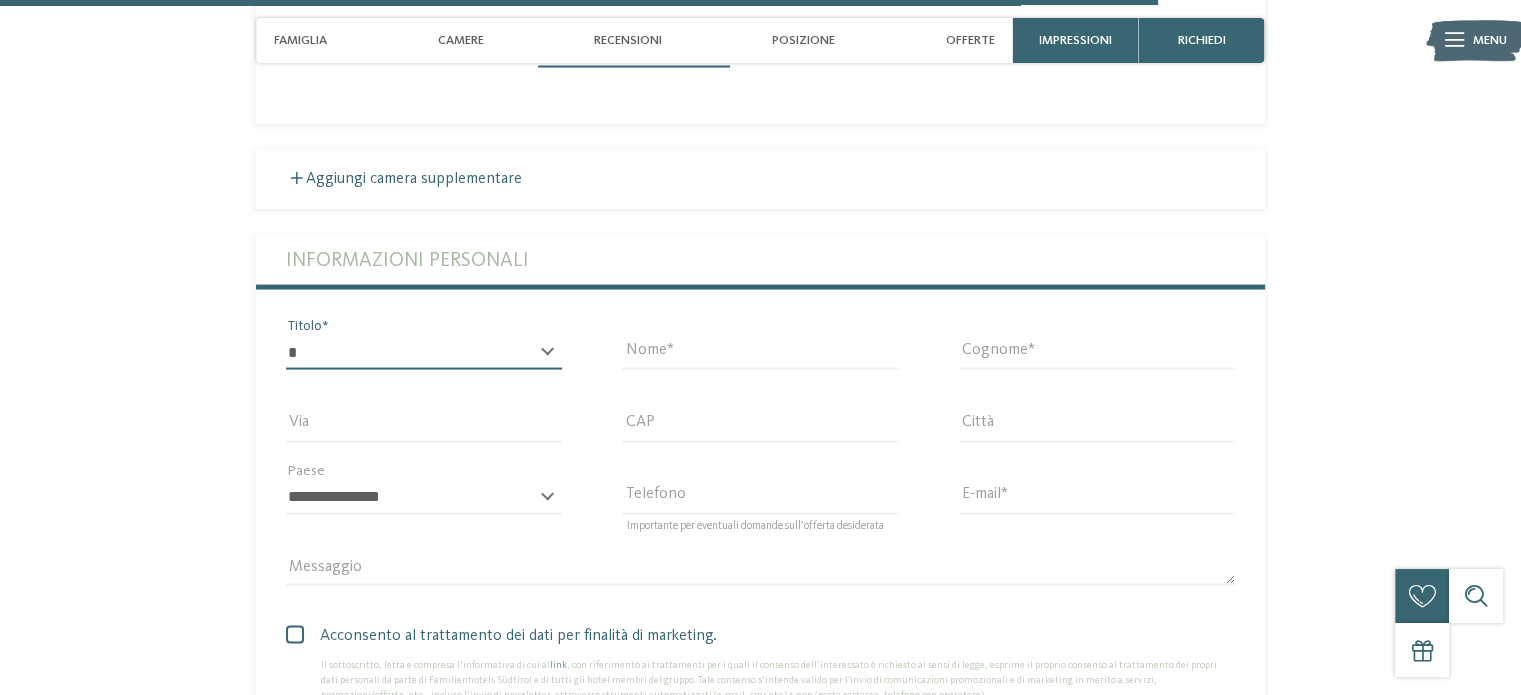 click on "* ****** ******* ******** ******" at bounding box center [424, 353] 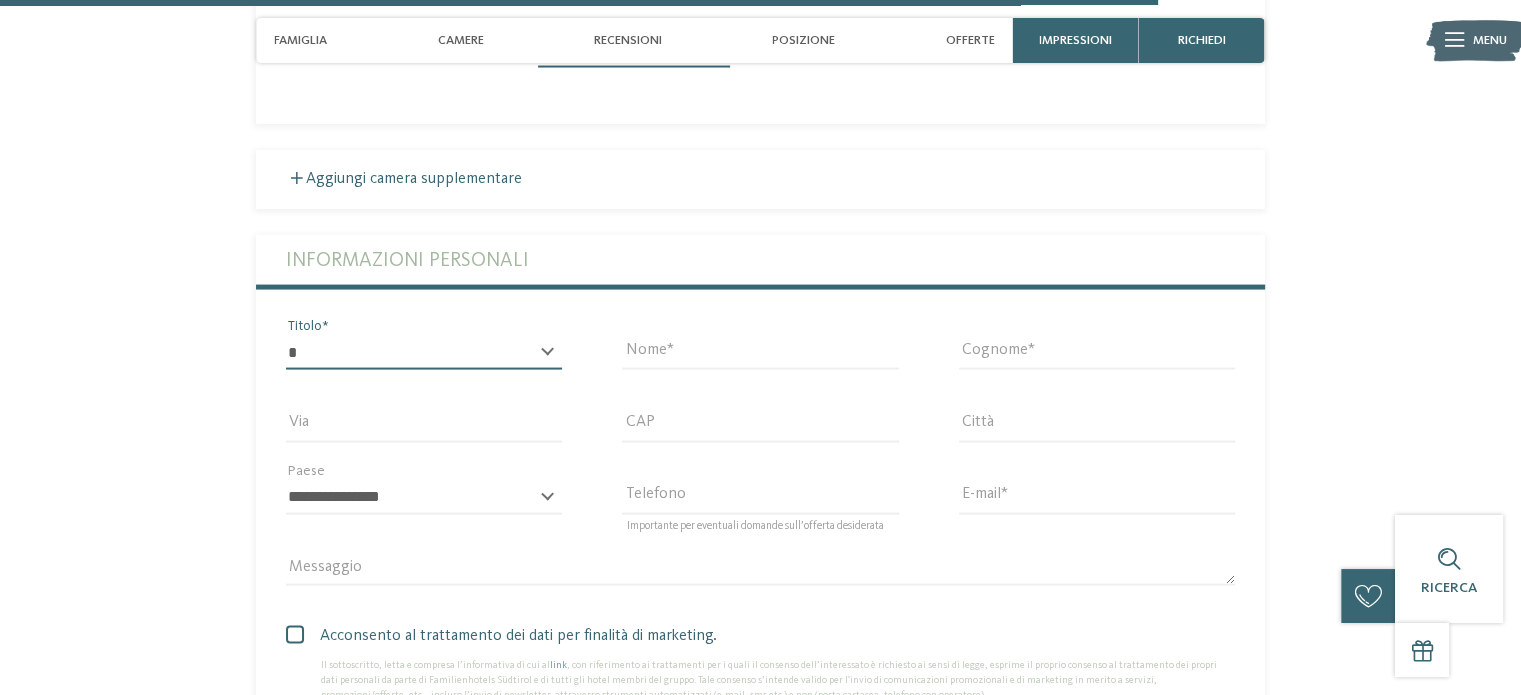 select on "*" 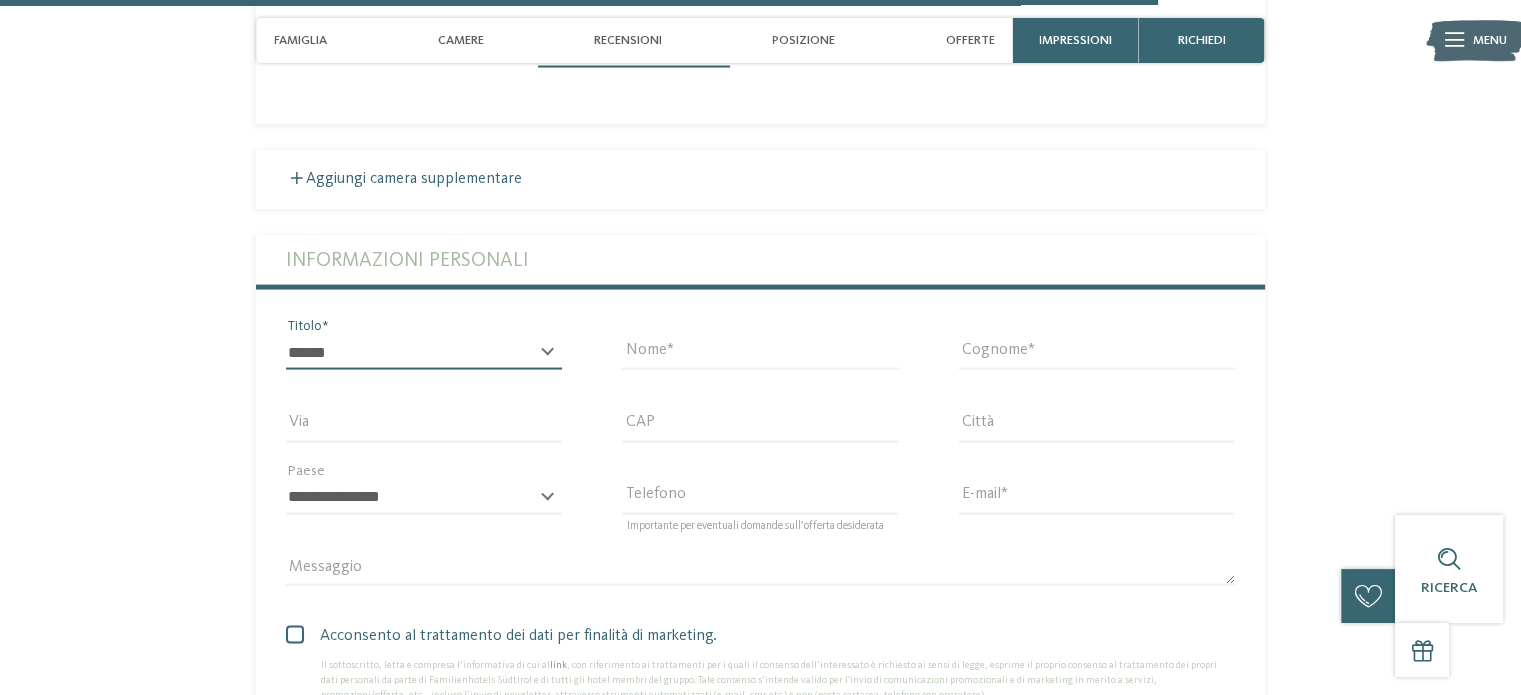 click on "* ****** ******* ******** ******" at bounding box center (424, 353) 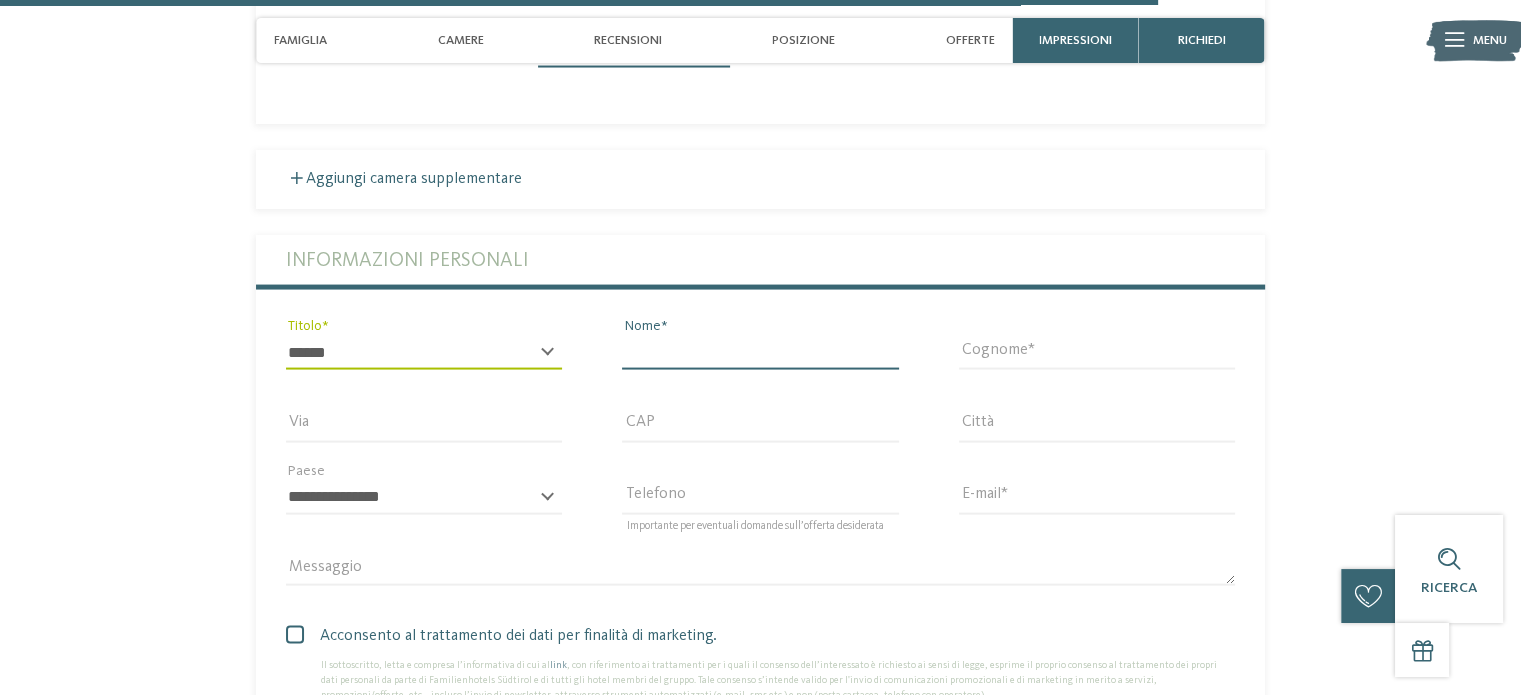 click on "Nome" at bounding box center [760, 353] 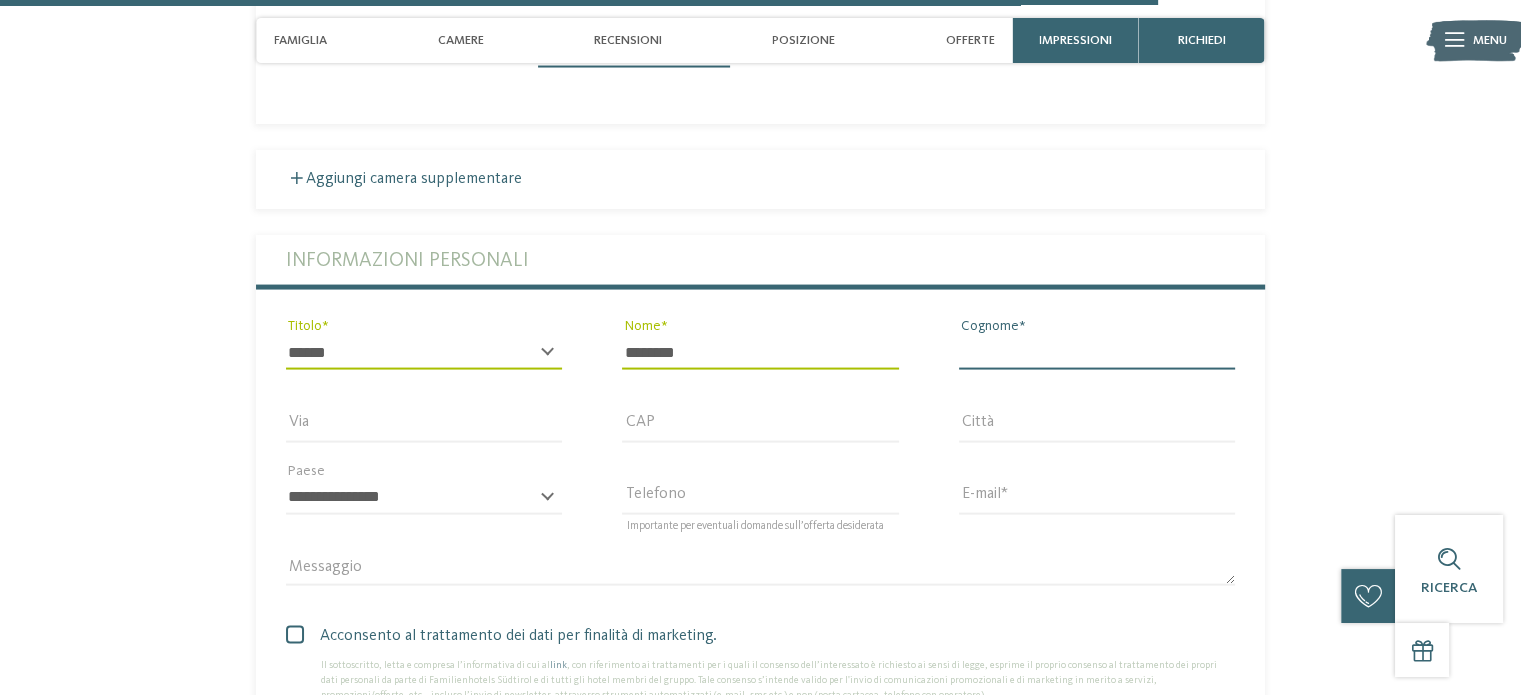 click on "Cognome" at bounding box center (1097, 353) 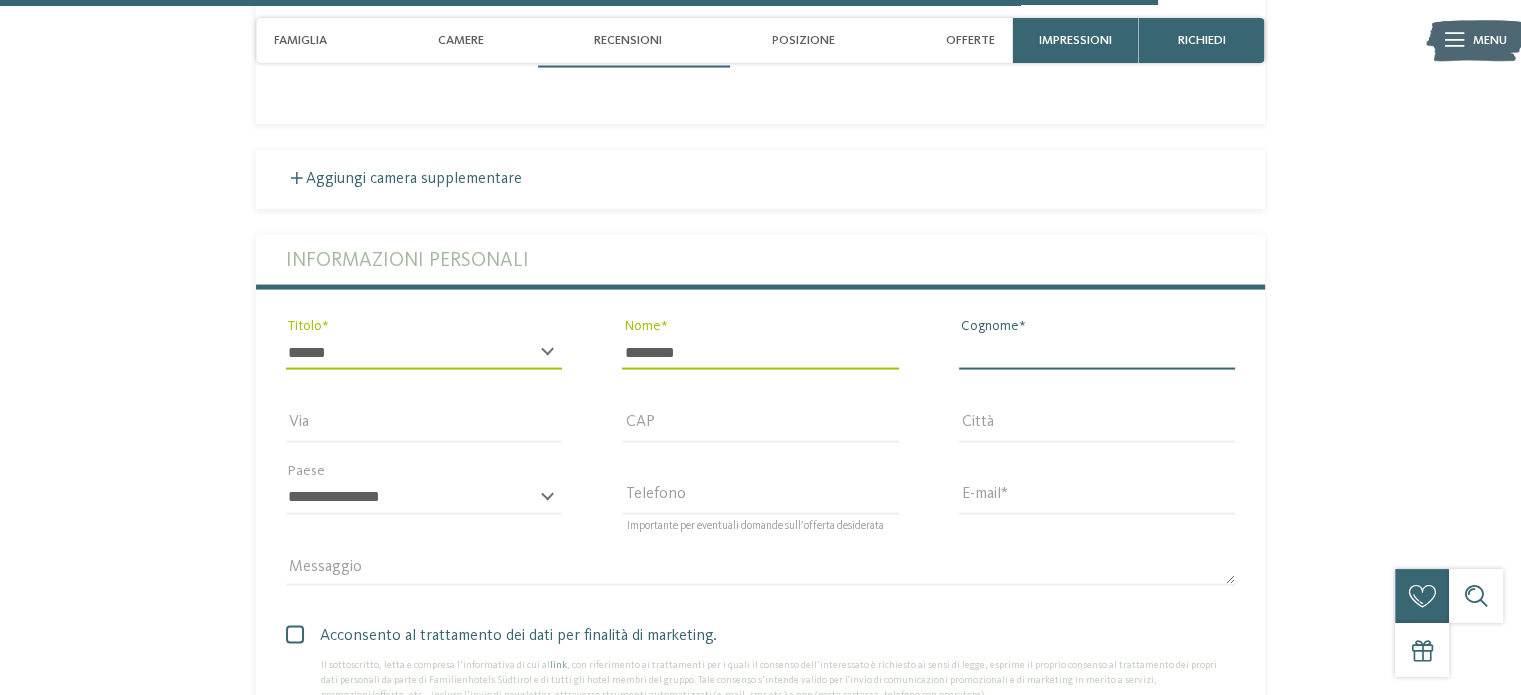 type on "********" 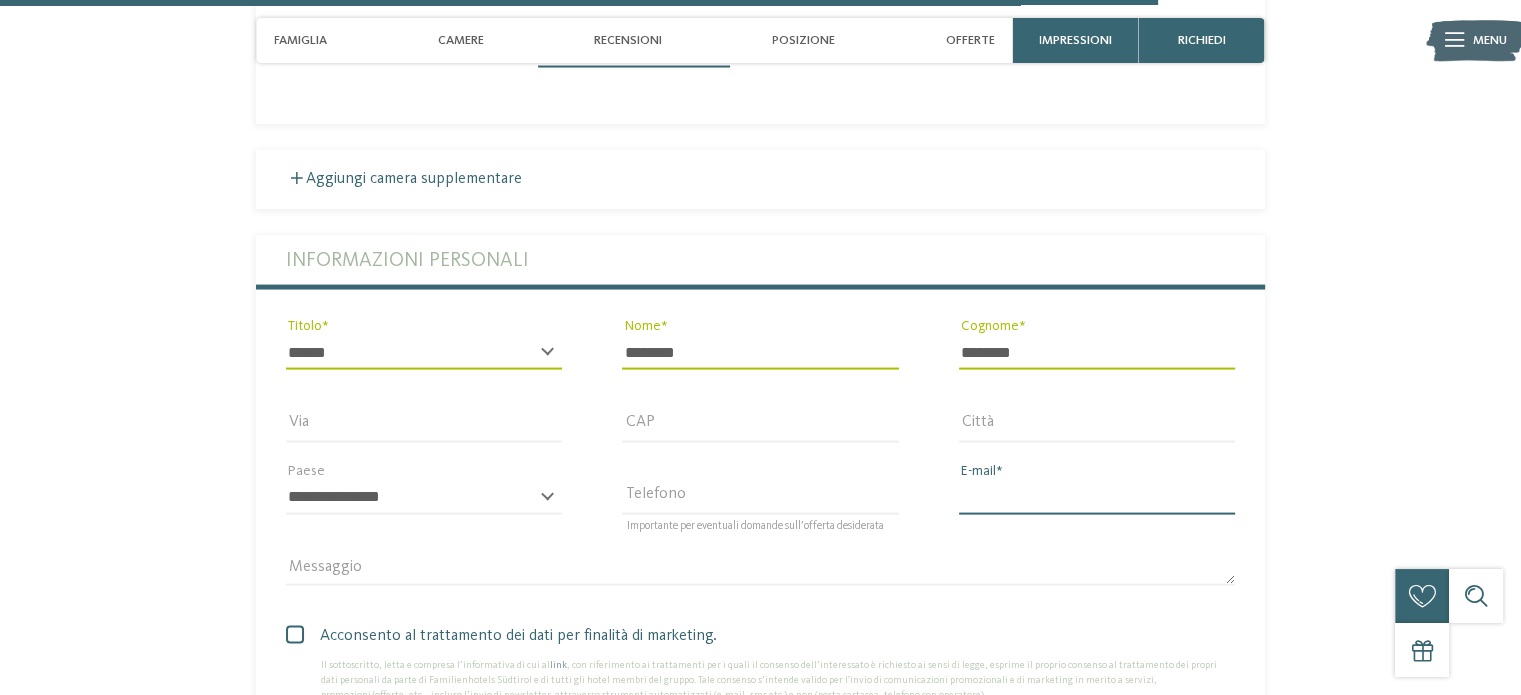 click on "E-mail" at bounding box center (1097, 498) 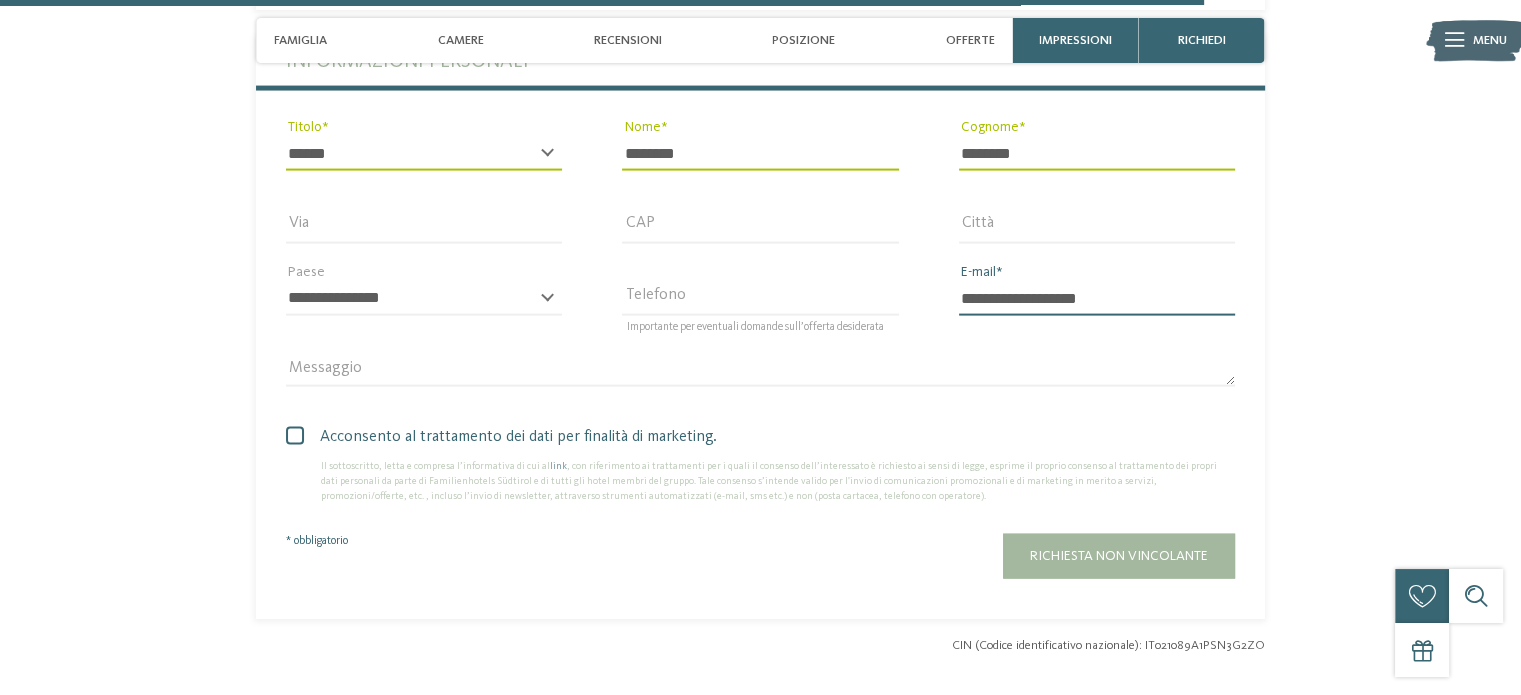 scroll, scrollTop: 4200, scrollLeft: 0, axis: vertical 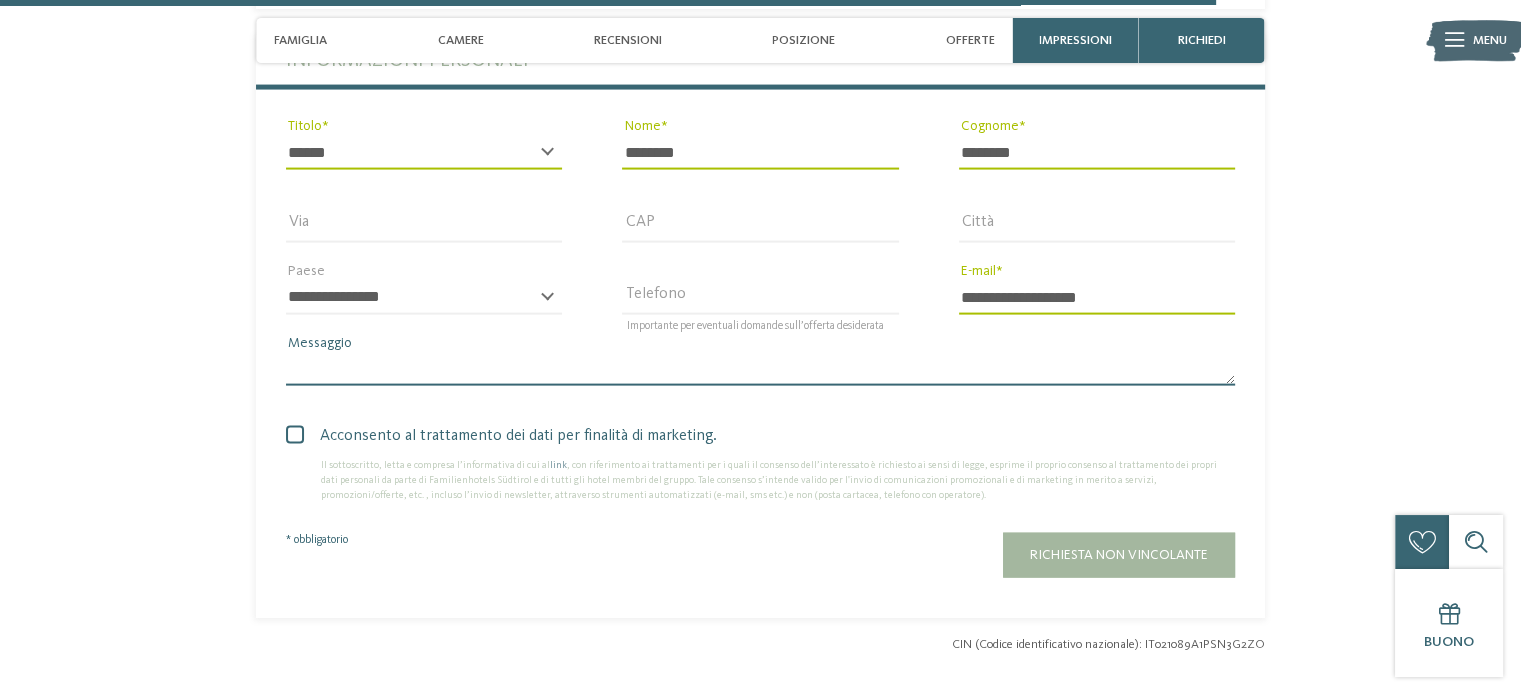click on "Messaggio" at bounding box center [760, 370] 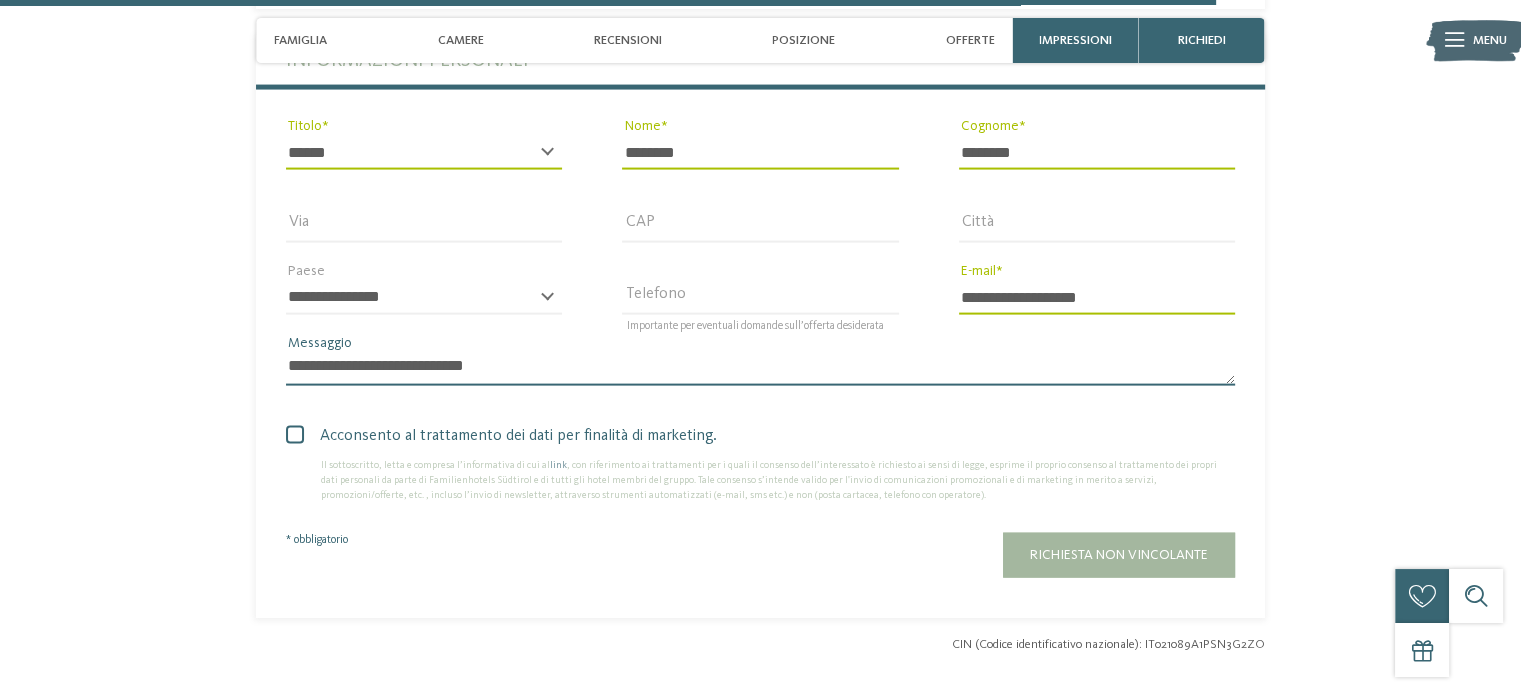 click on "**********" at bounding box center [760, 370] 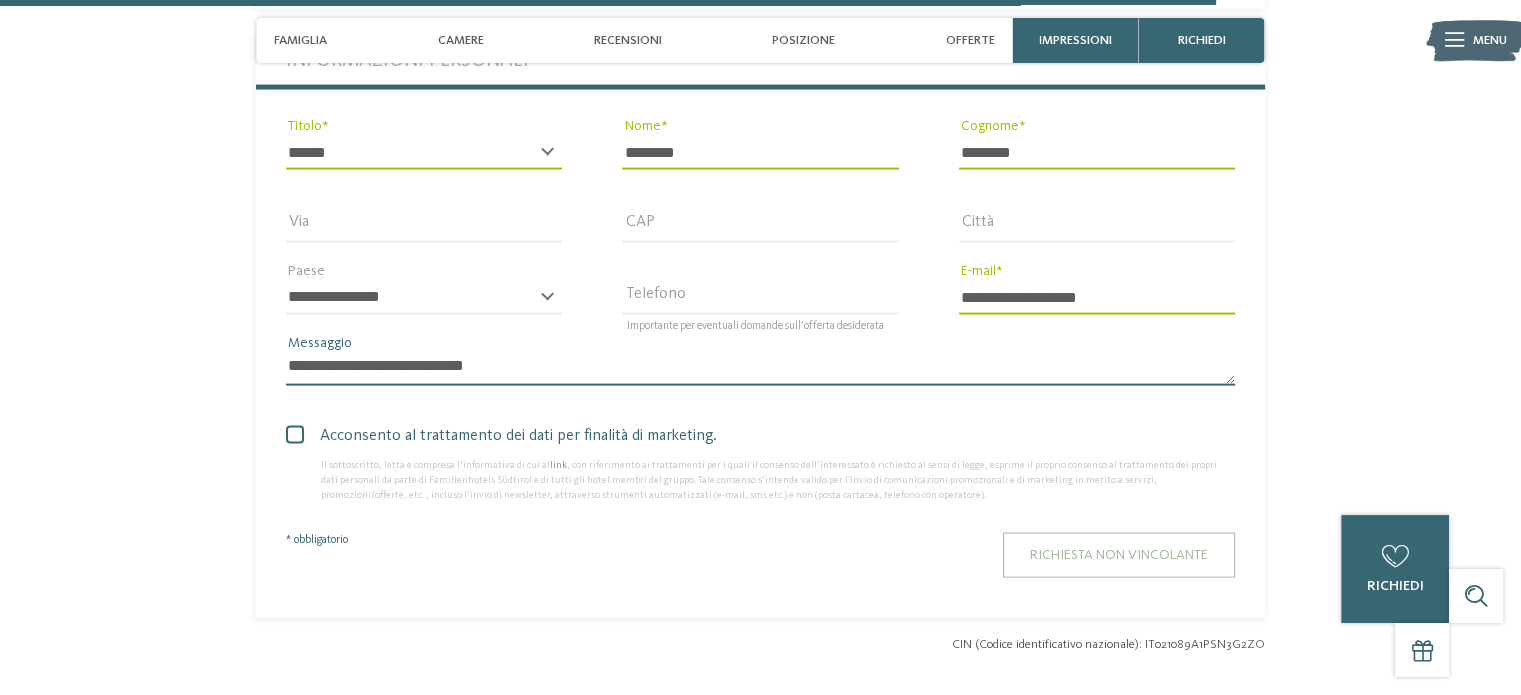 type on "**********" 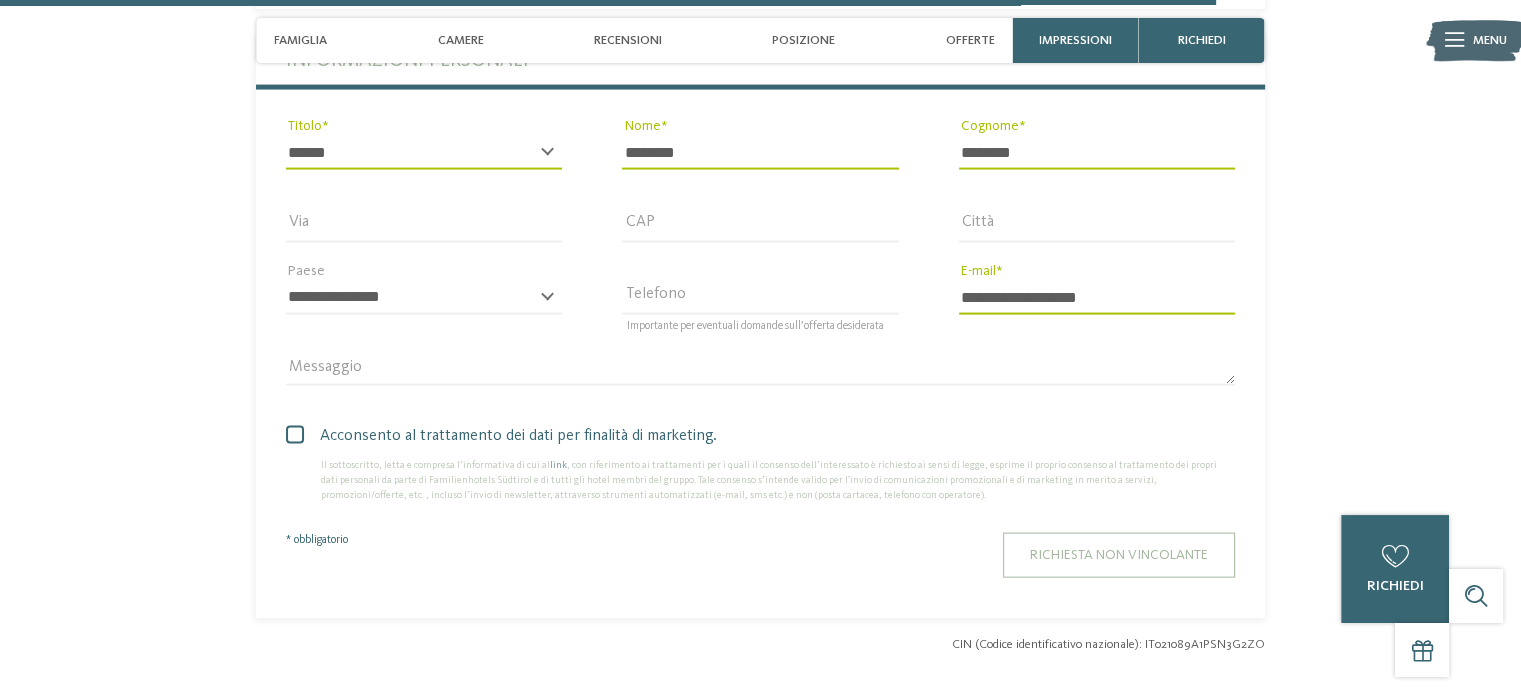 click on "Richiesta non vincolante" at bounding box center [1119, 555] 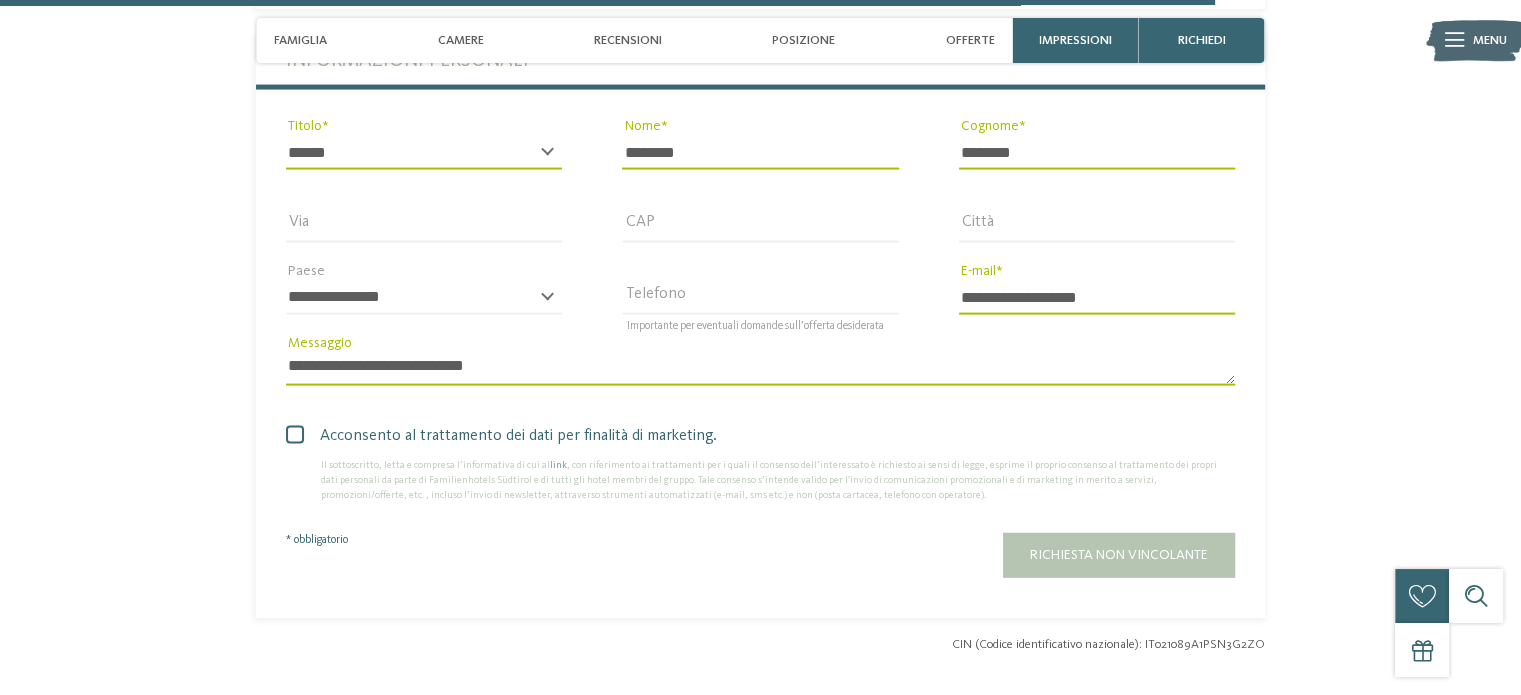 scroll, scrollTop: 4196, scrollLeft: 0, axis: vertical 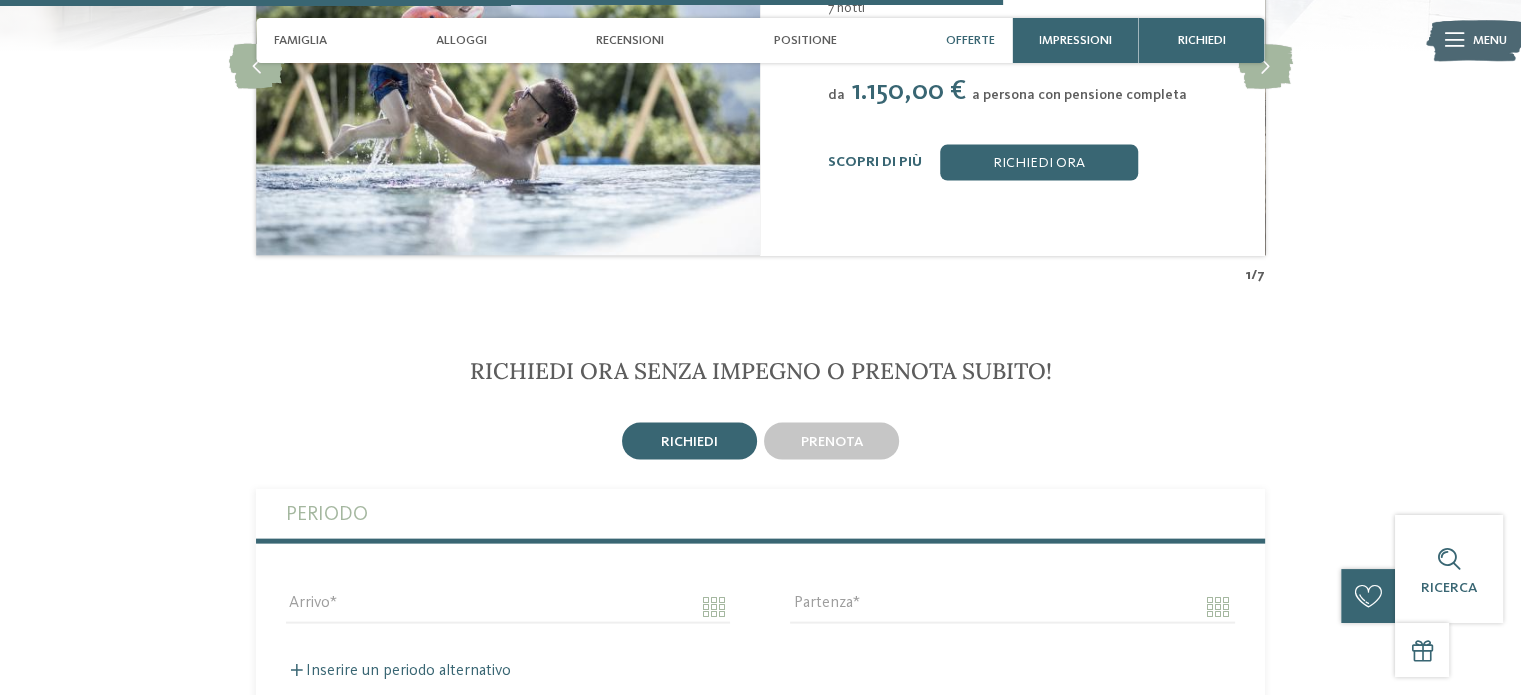 click on "richiedi" at bounding box center (689, 441) 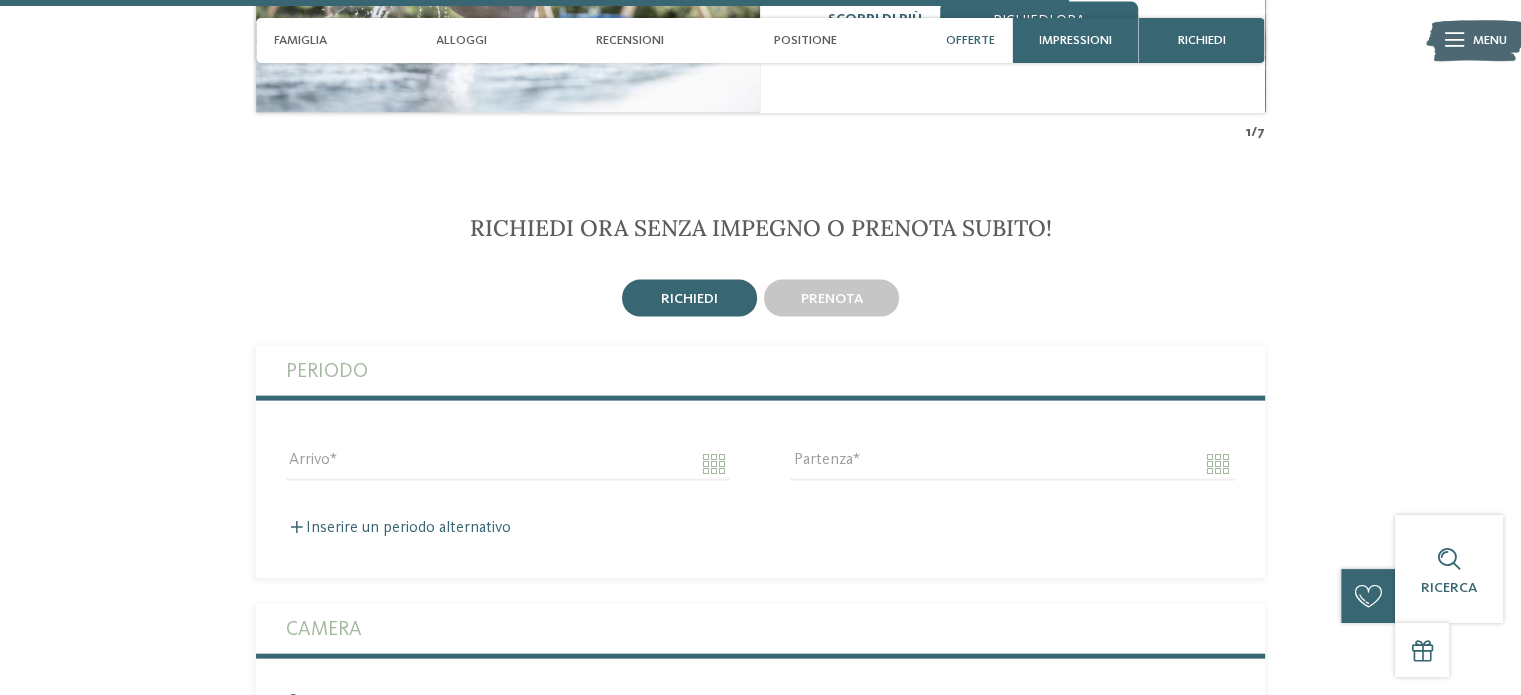 scroll, scrollTop: 4500, scrollLeft: 0, axis: vertical 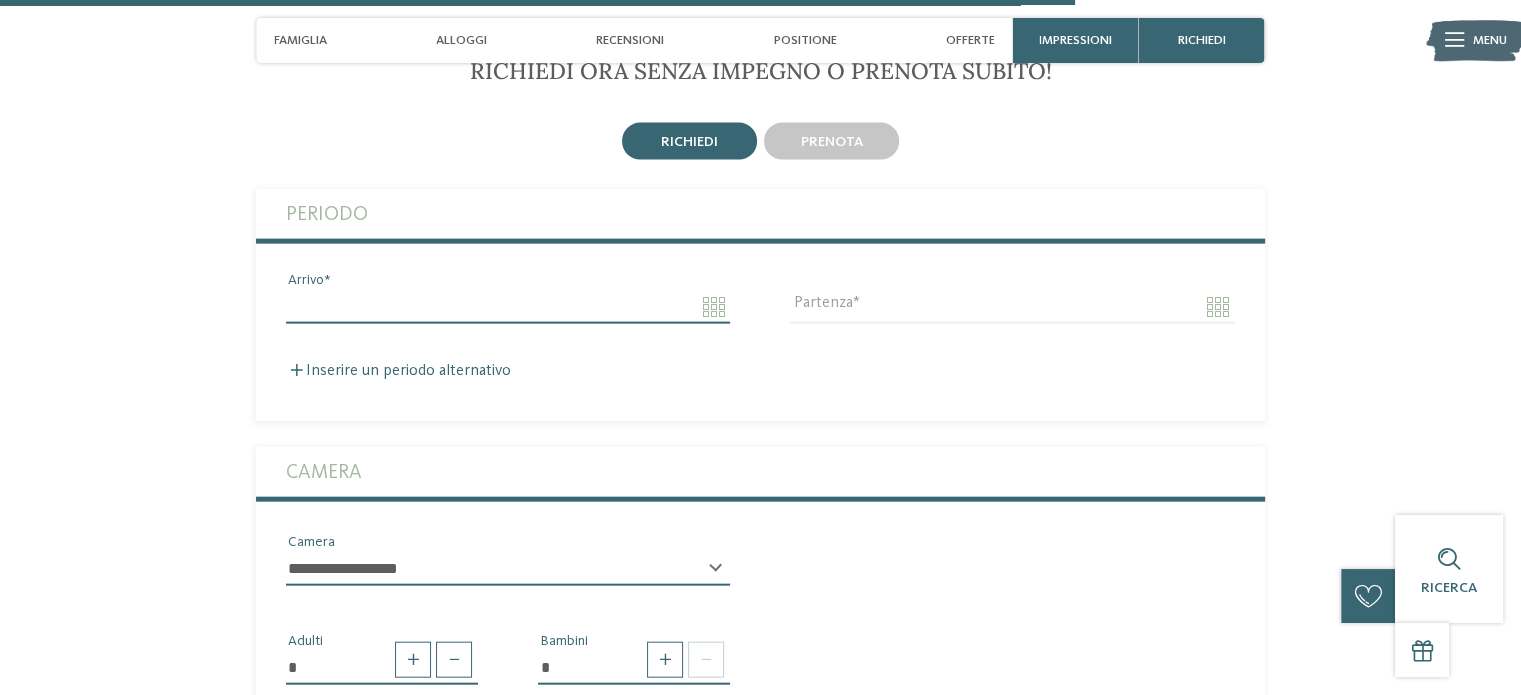 click on "Arrivo" at bounding box center (508, 307) 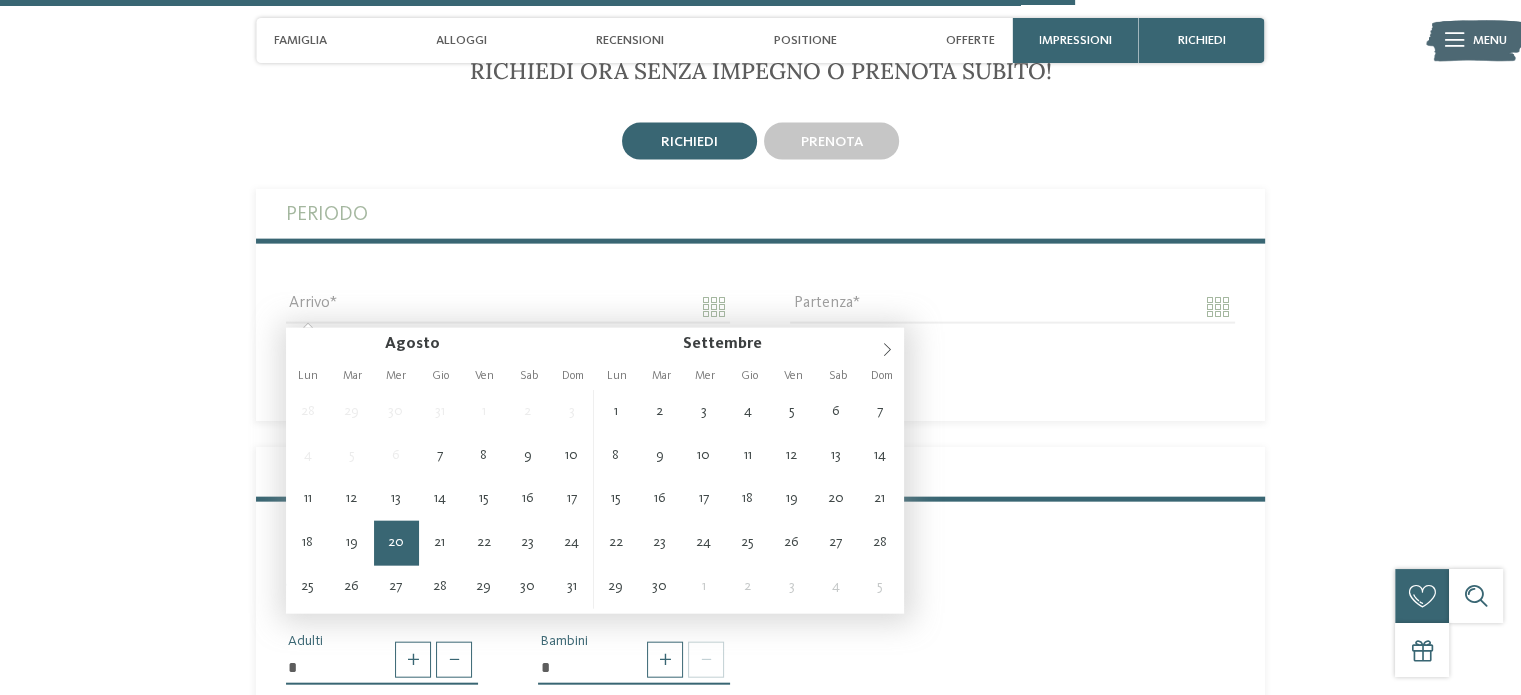 type on "**********" 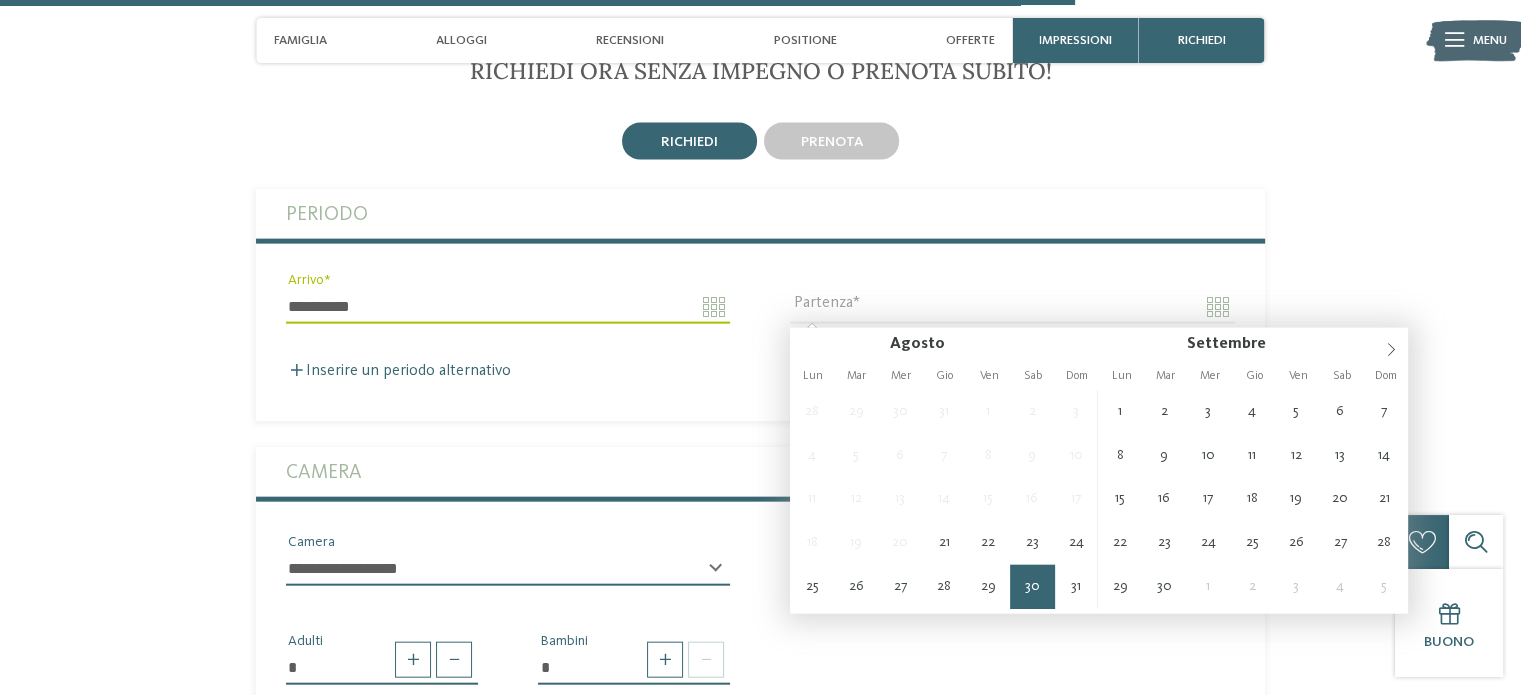 type on "**********" 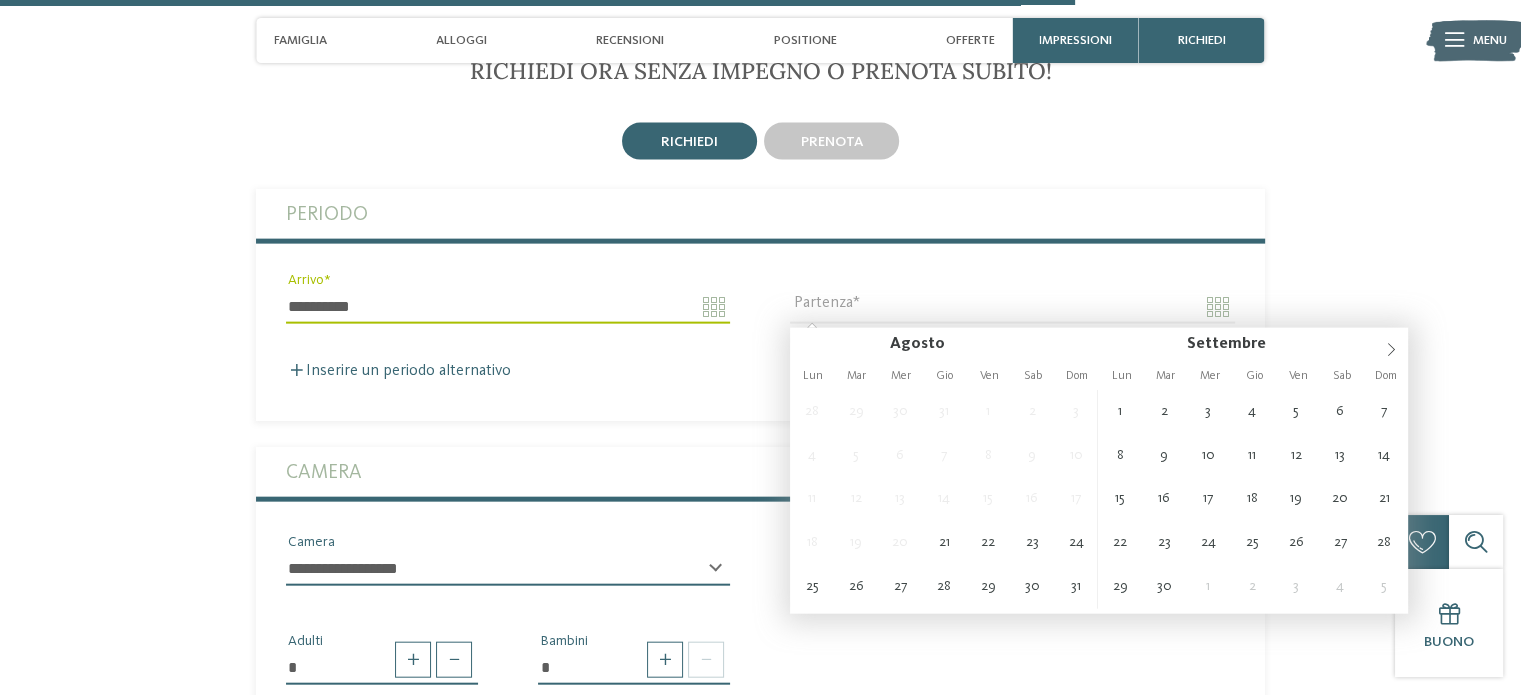 drag, startPoint x: 1023, startPoint y: 584, endPoint x: 1015, endPoint y: 575, distance: 12.0415945 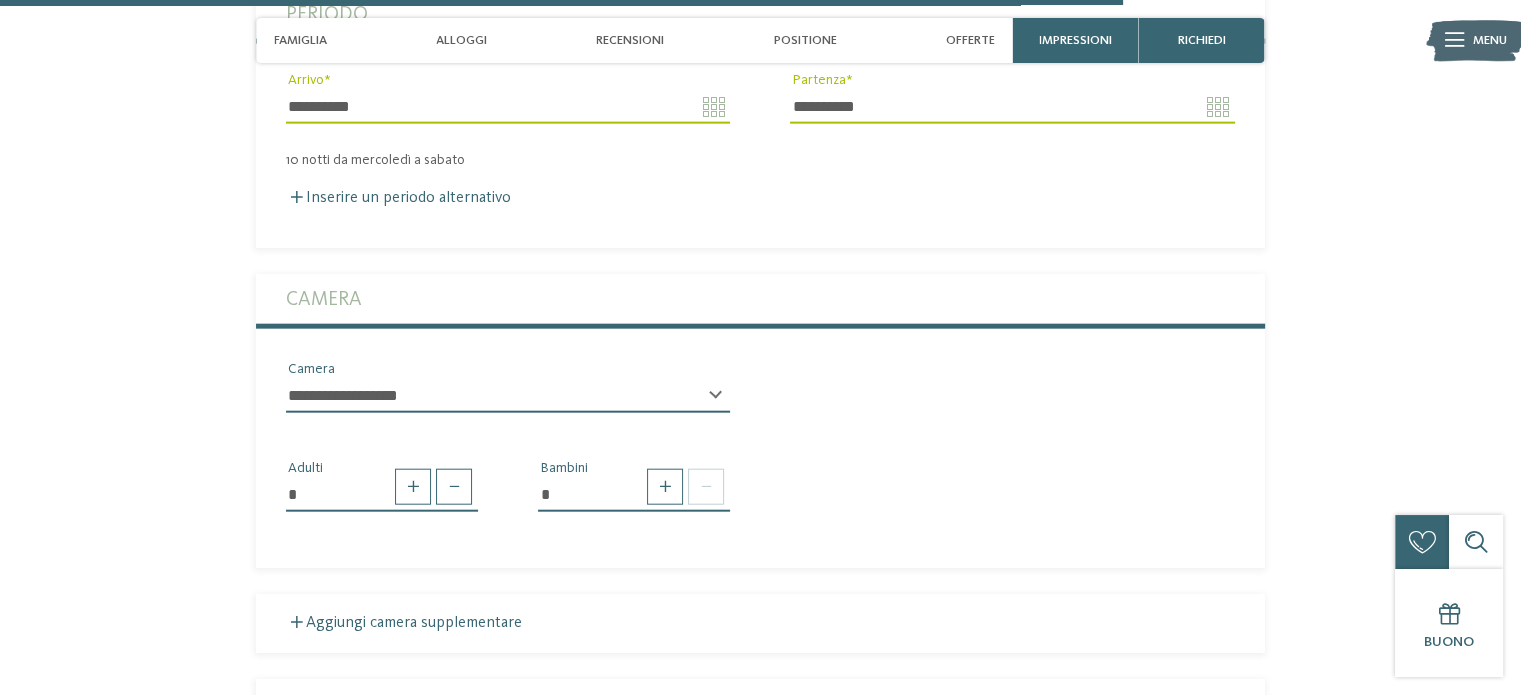 scroll, scrollTop: 4900, scrollLeft: 0, axis: vertical 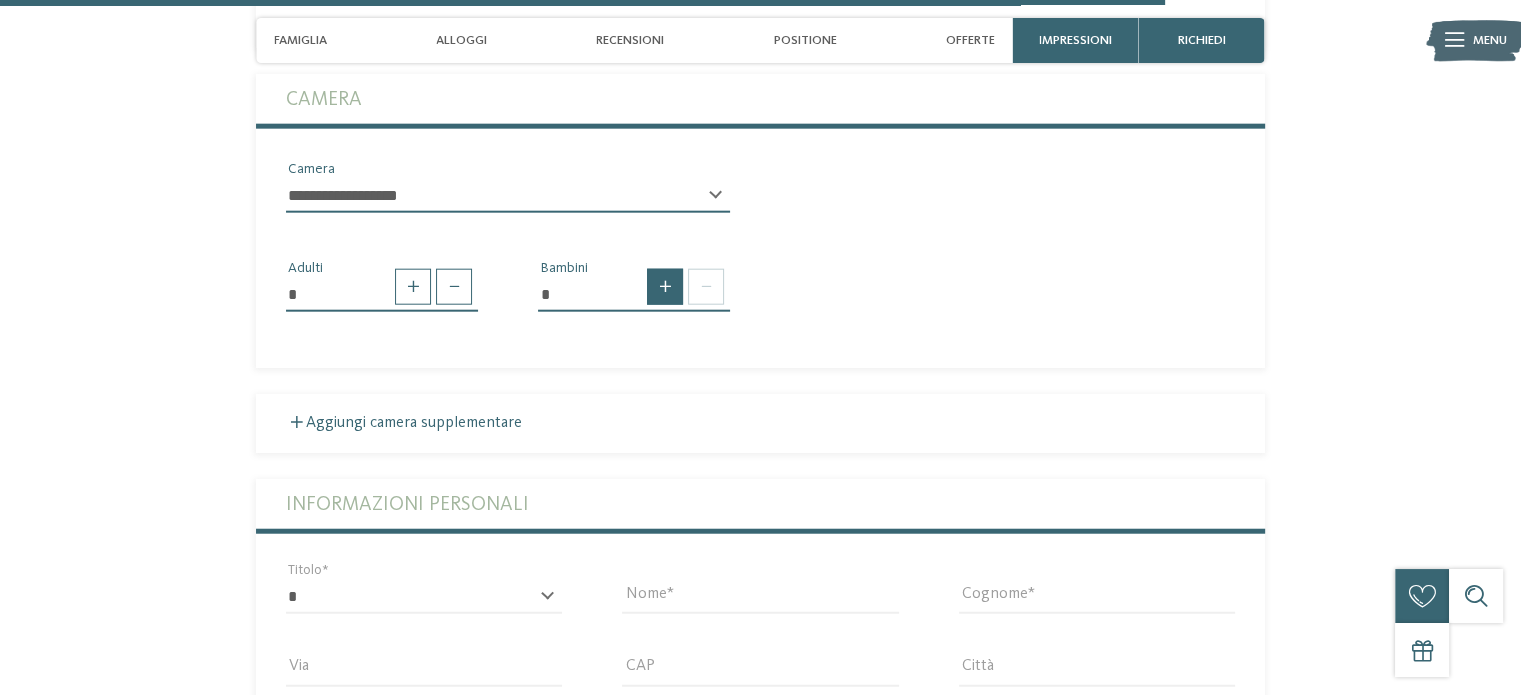click at bounding box center (665, 287) 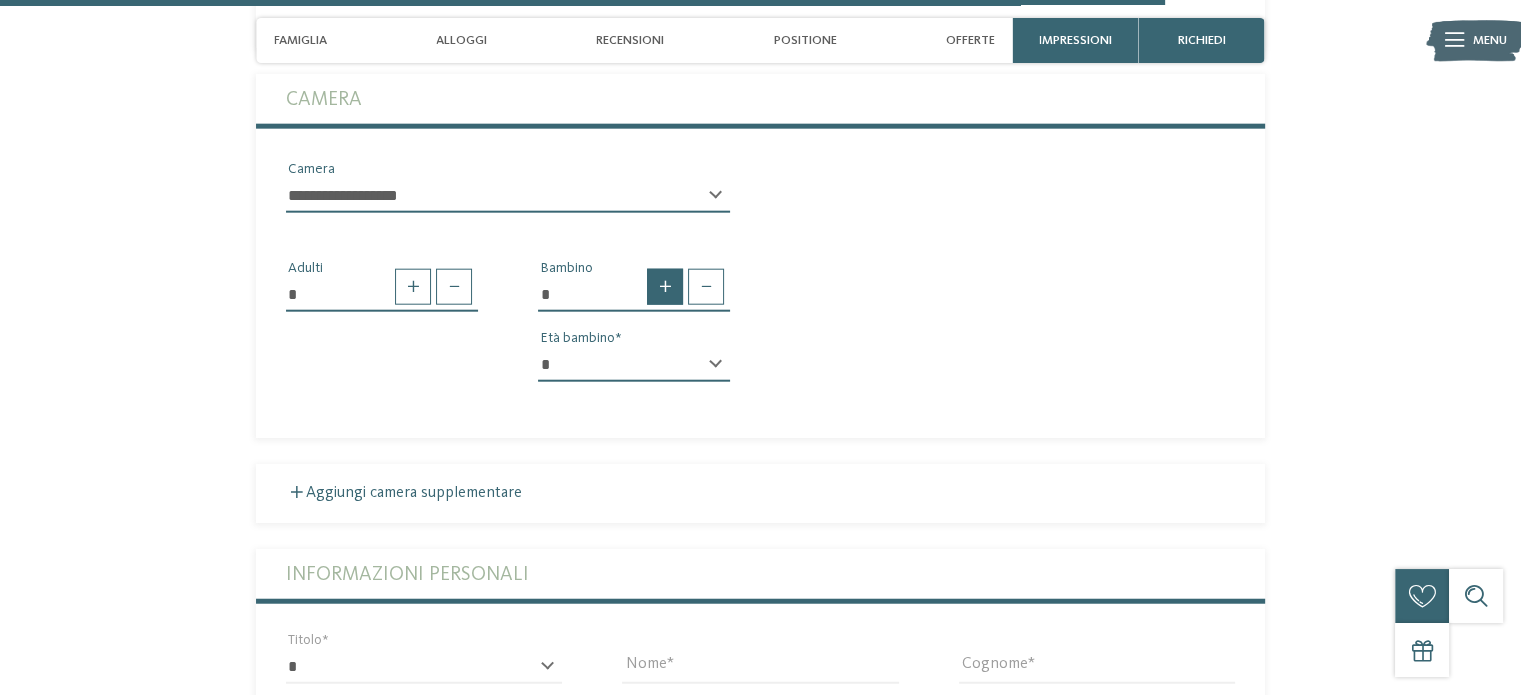click at bounding box center [665, 287] 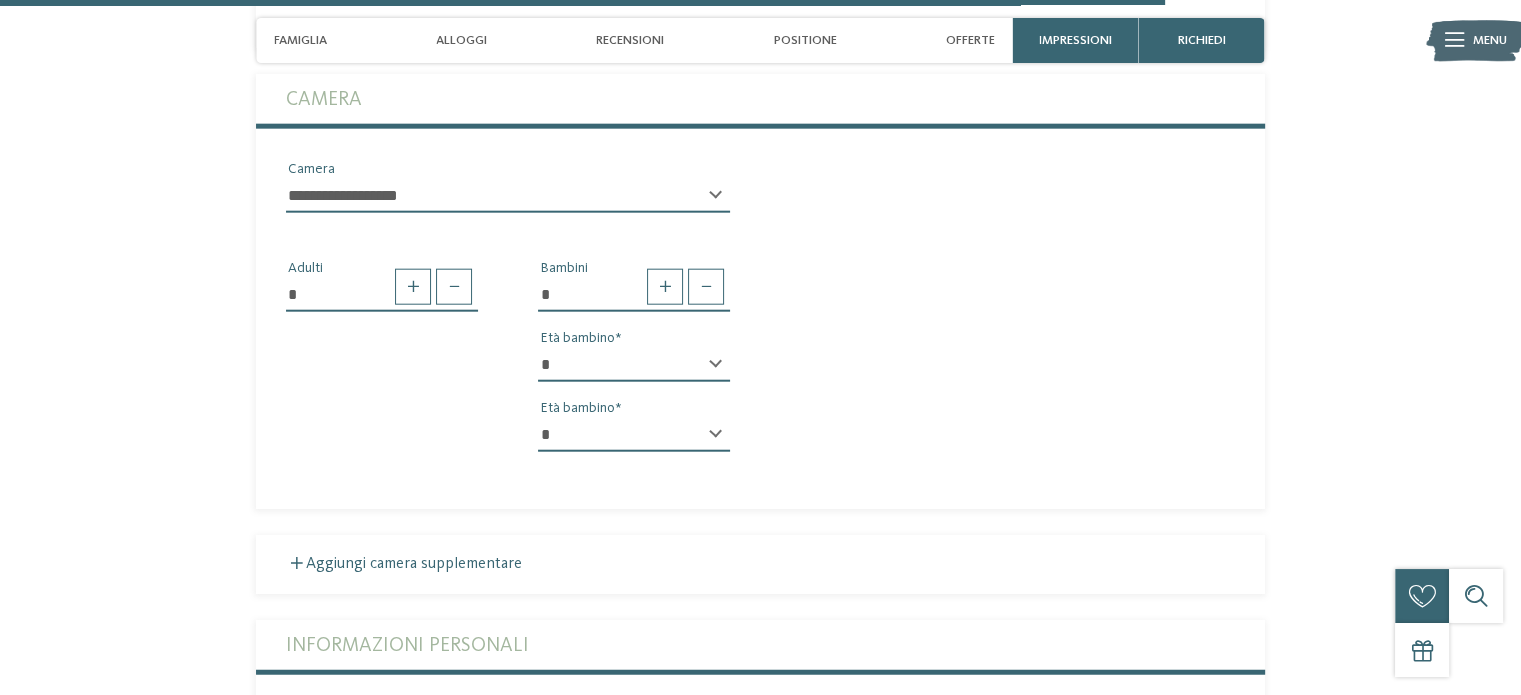 click on "* * * * * * * * * * * ** ** ** ** ** ** ** **     Età bambino" at bounding box center (634, 373) 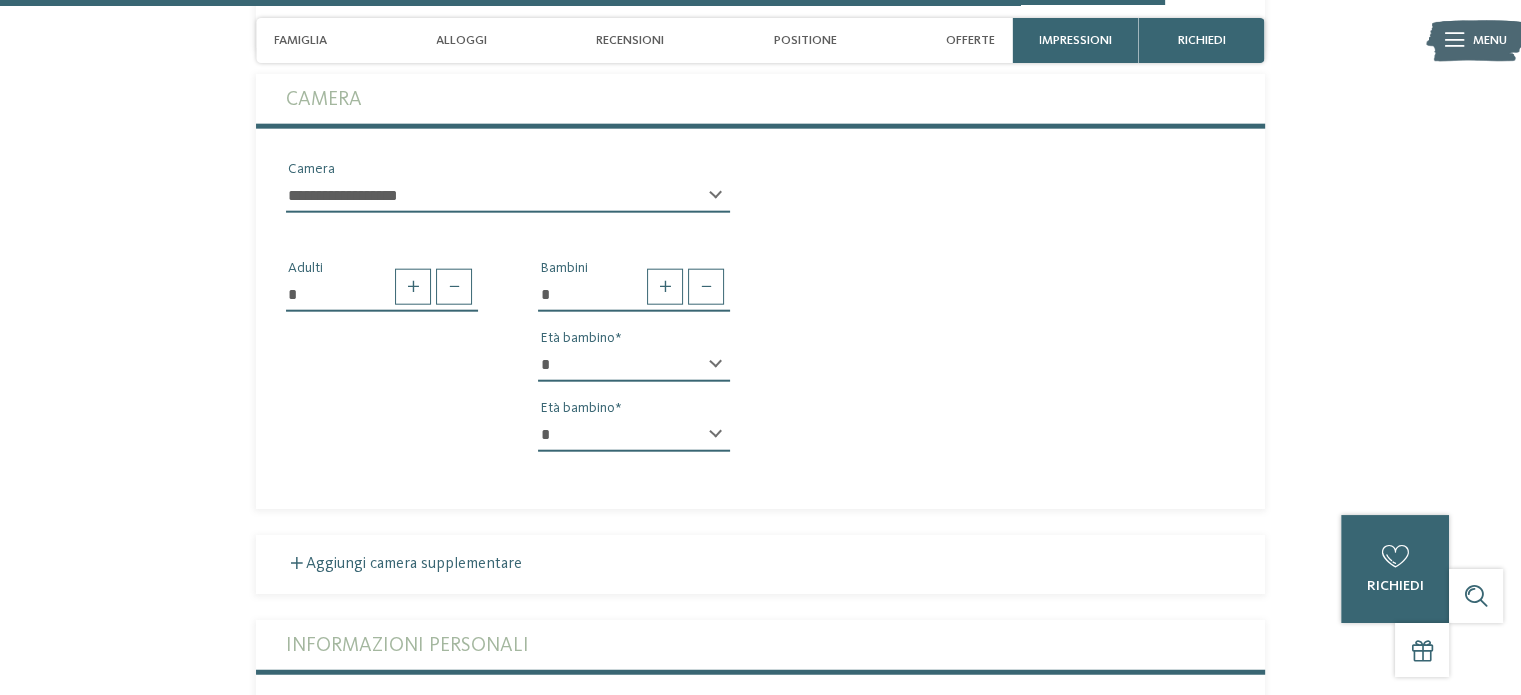 click on "* * * * * * * * * * * ** ** ** ** ** ** ** **" at bounding box center (634, 365) 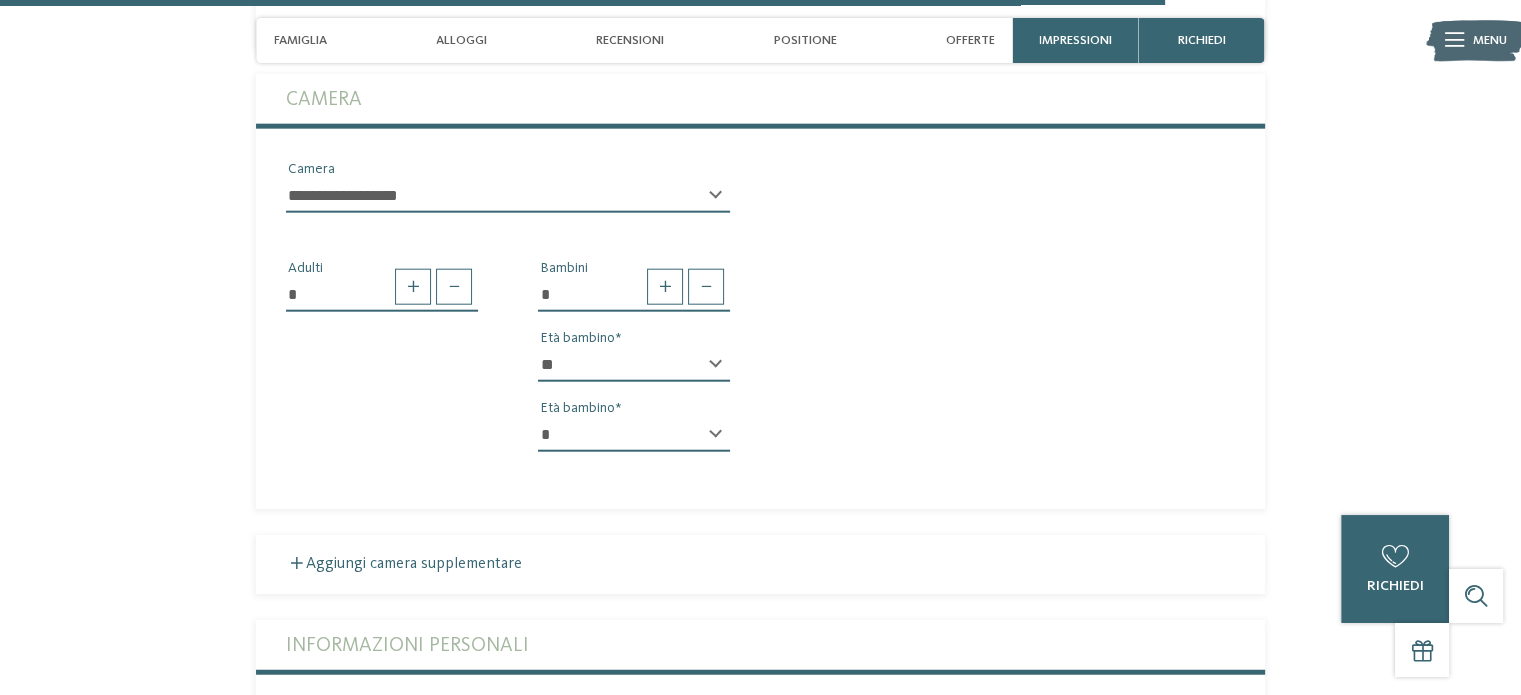 click on "* * * * * * * * * * * ** ** ** ** ** ** ** **" at bounding box center (634, 365) 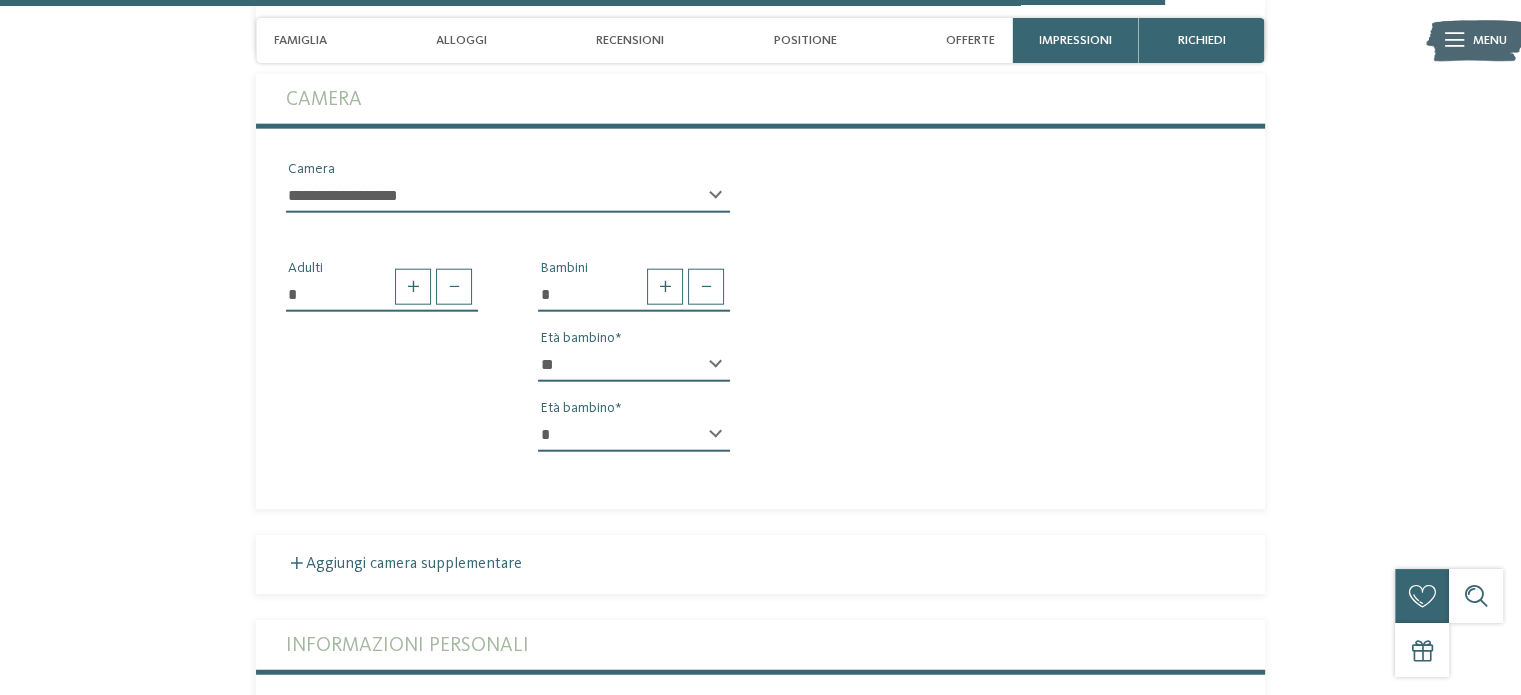 click on "* * * * * * * * * * * ** ** ** ** ** ** ** **     Età bambino" at bounding box center (634, 443) 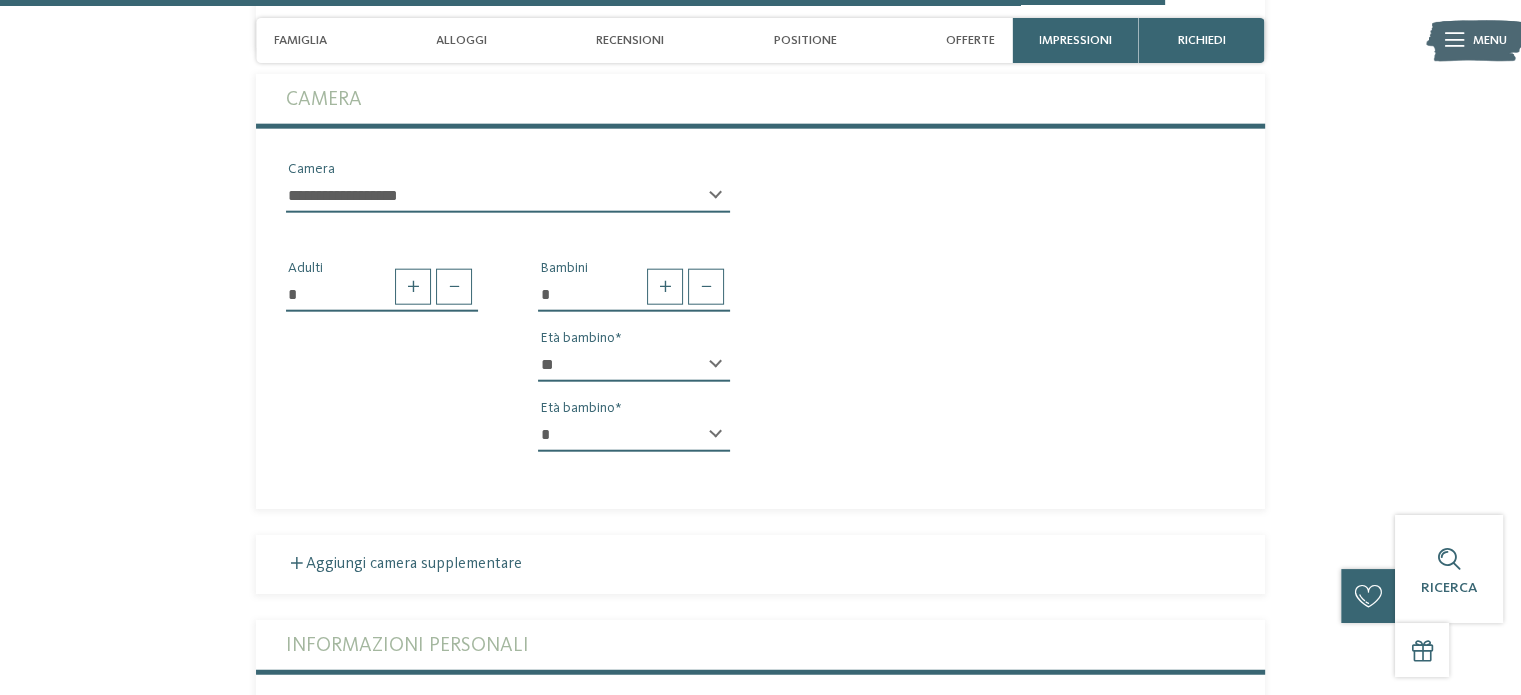 select on "*" 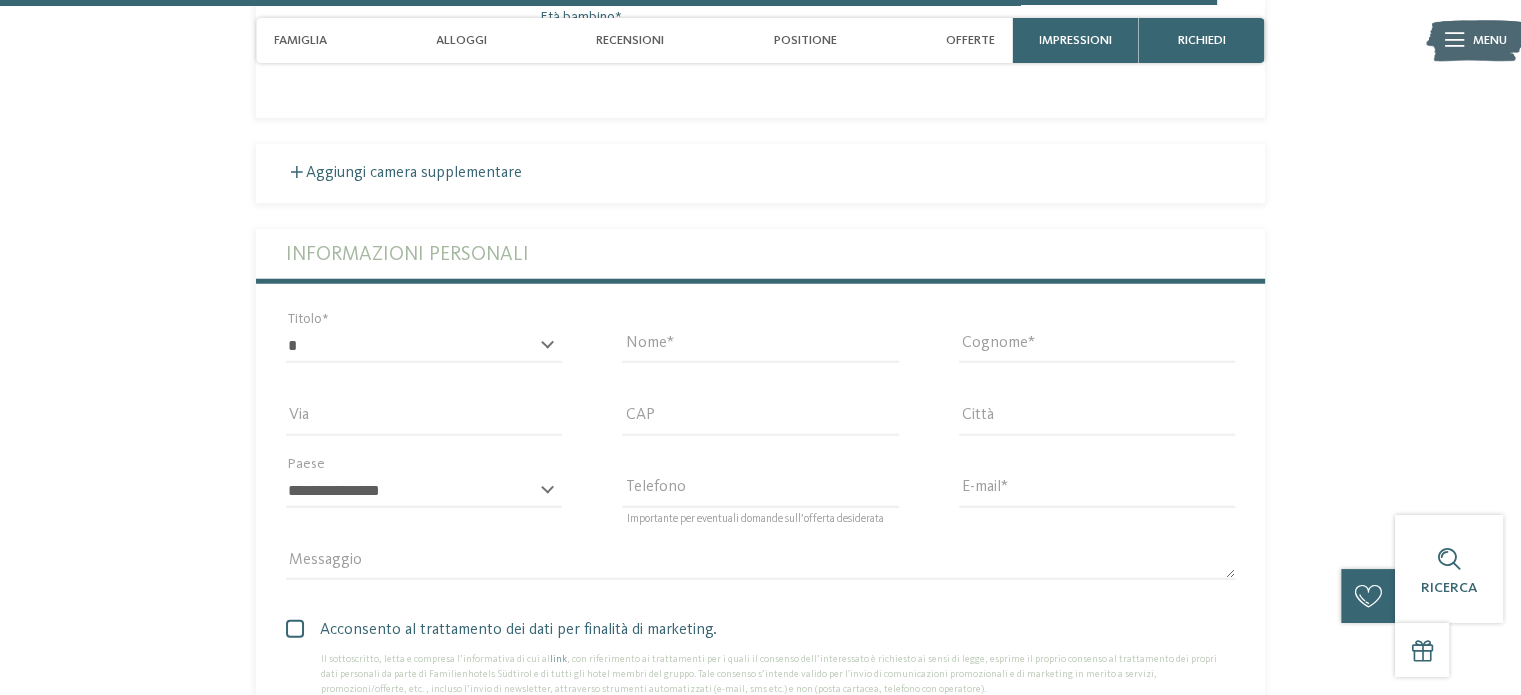 scroll, scrollTop: 5300, scrollLeft: 0, axis: vertical 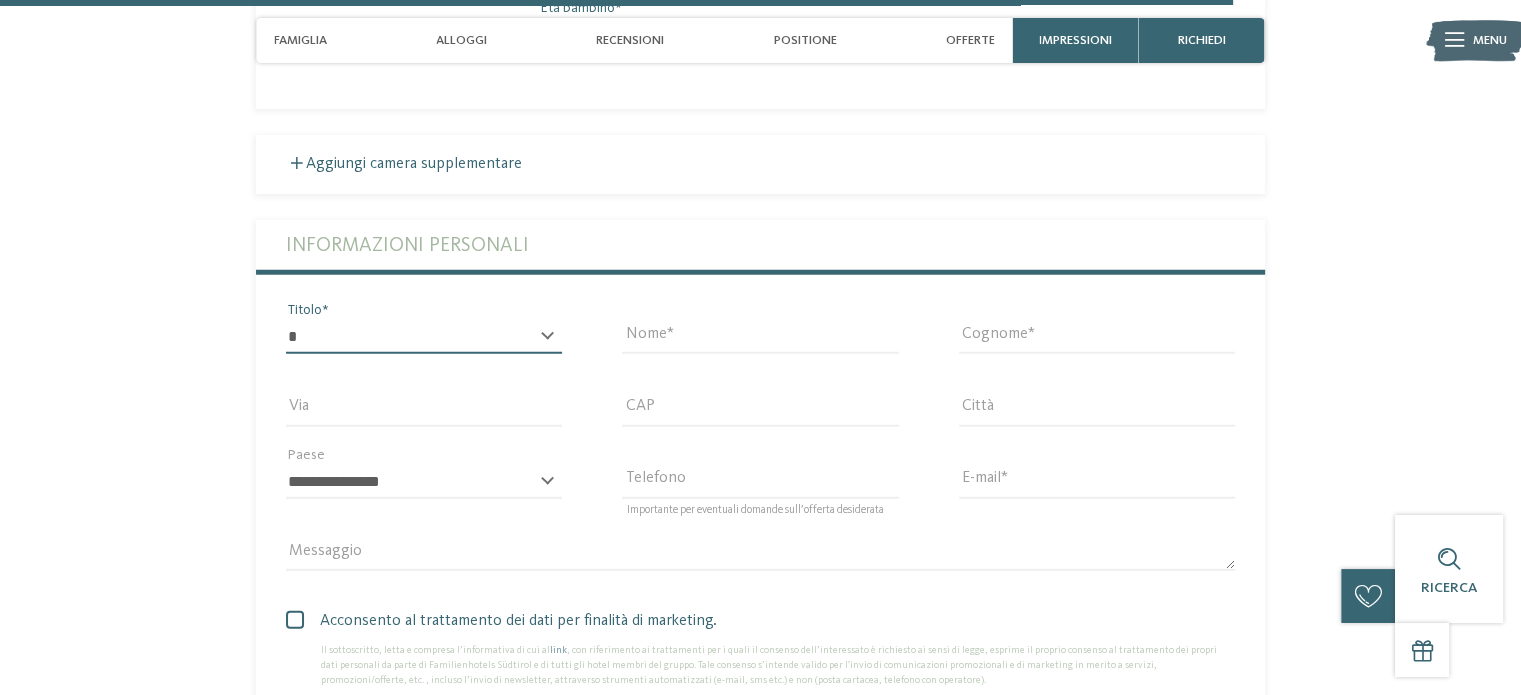 click on "* ****** ******* ******** ******" at bounding box center [424, 337] 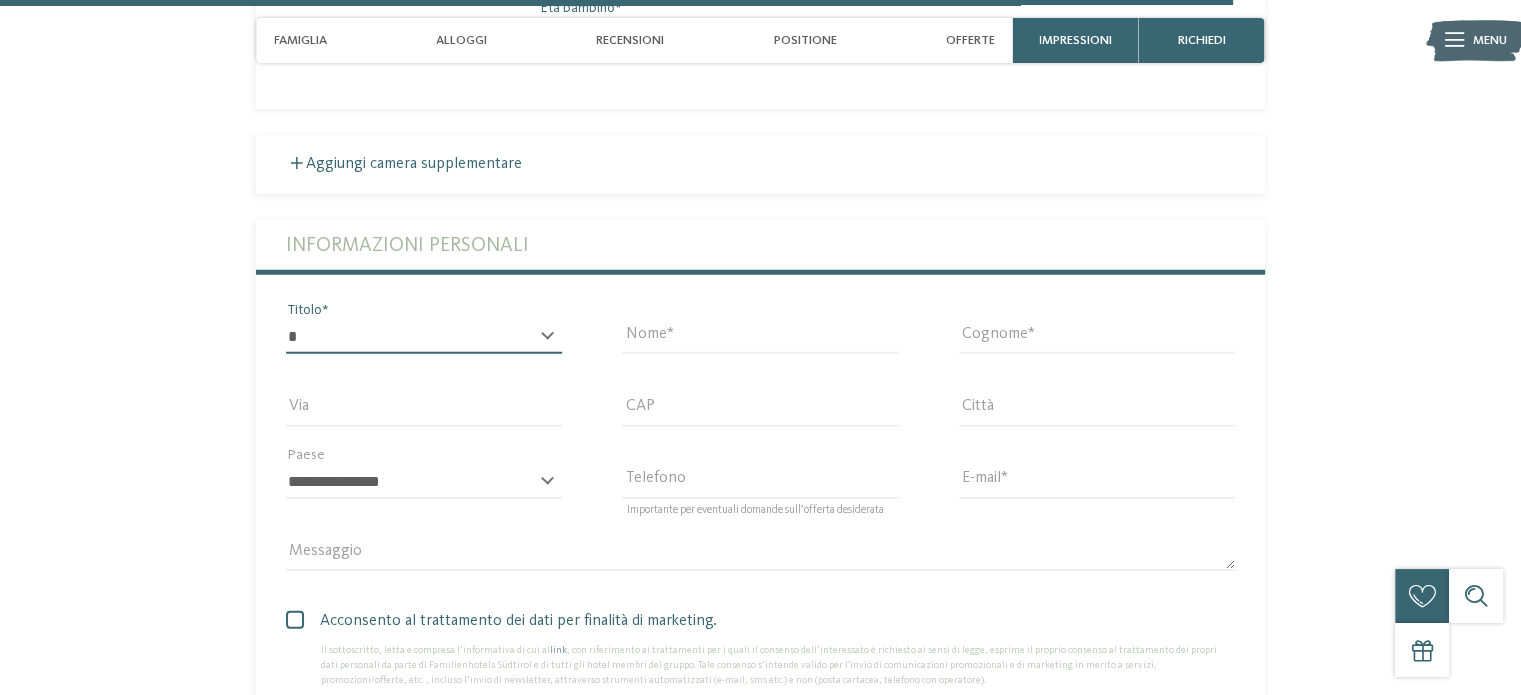 select on "*" 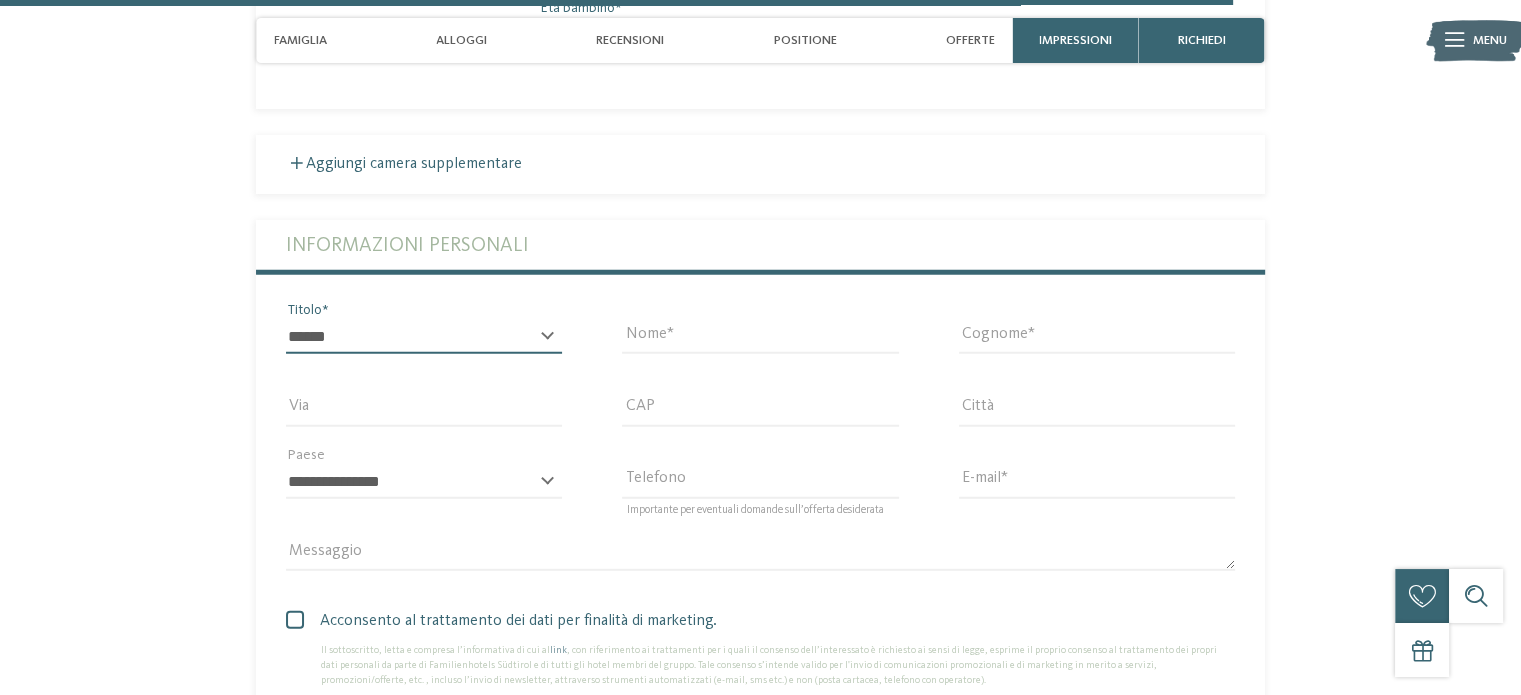 click on "* ****** ******* ******** ******" at bounding box center [424, 337] 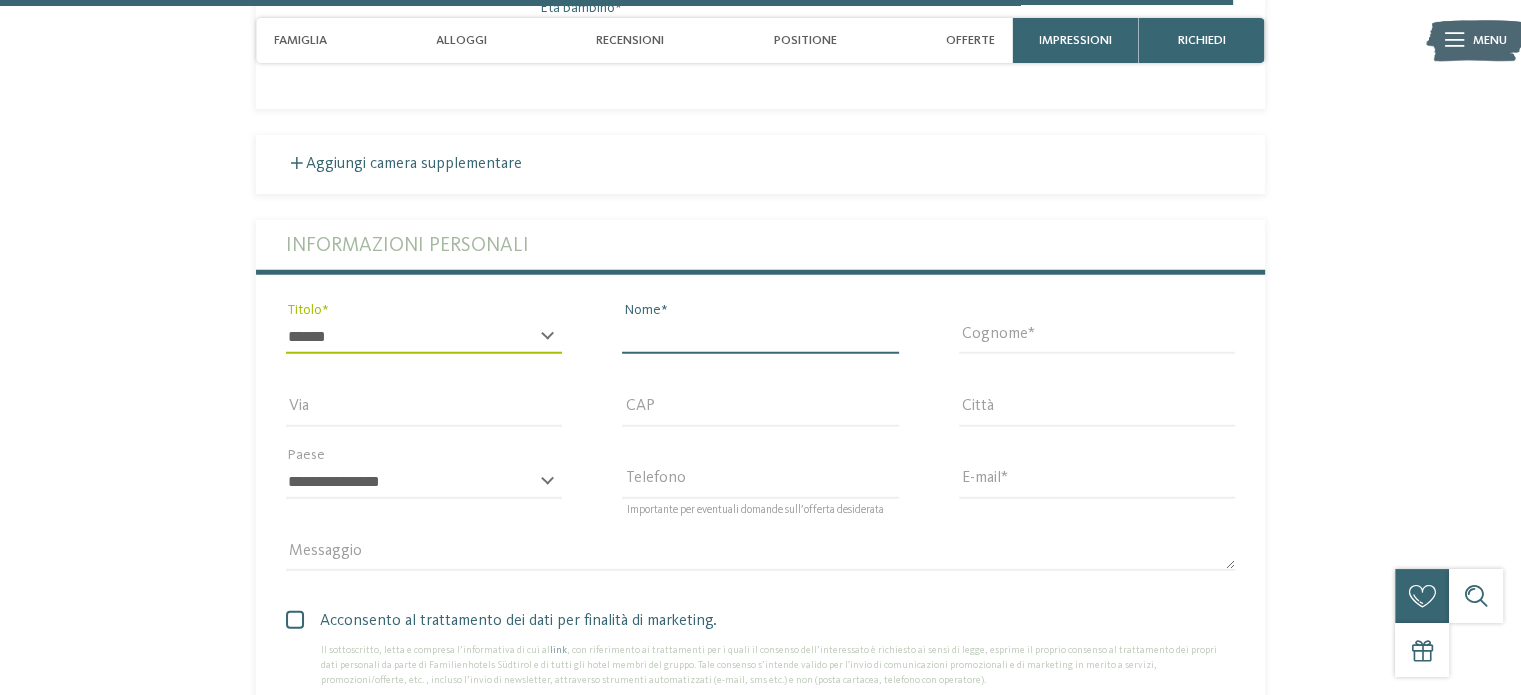 click on "Nome" at bounding box center (760, 337) 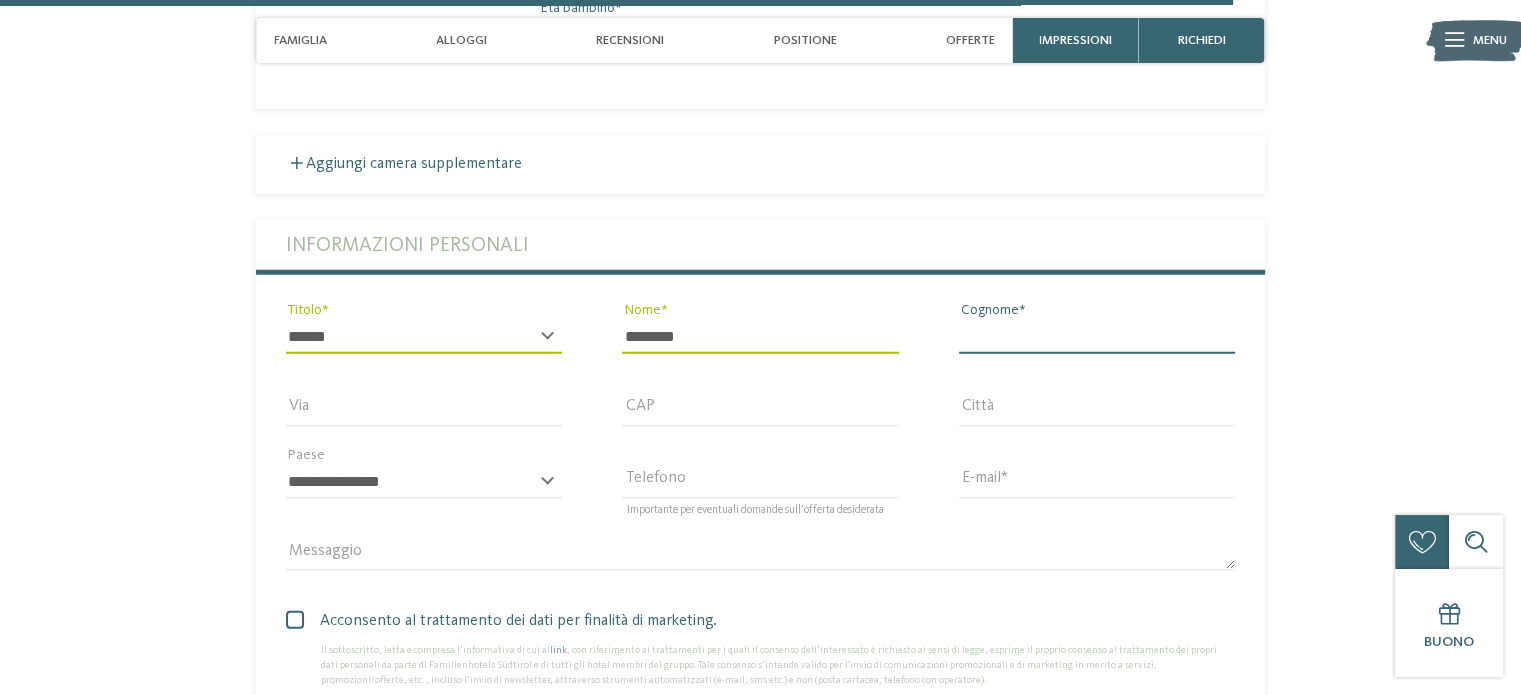 click on "Cognome" at bounding box center (1097, 337) 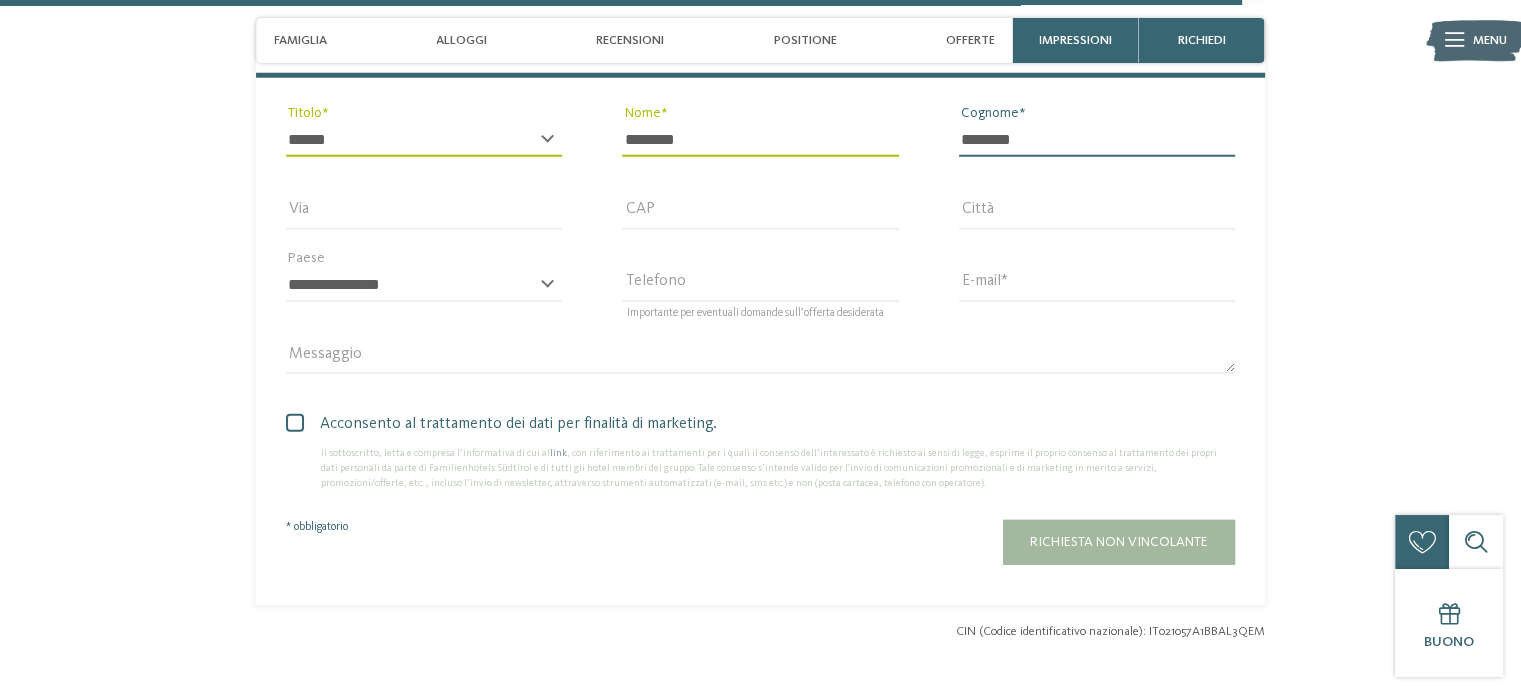 scroll, scrollTop: 5500, scrollLeft: 0, axis: vertical 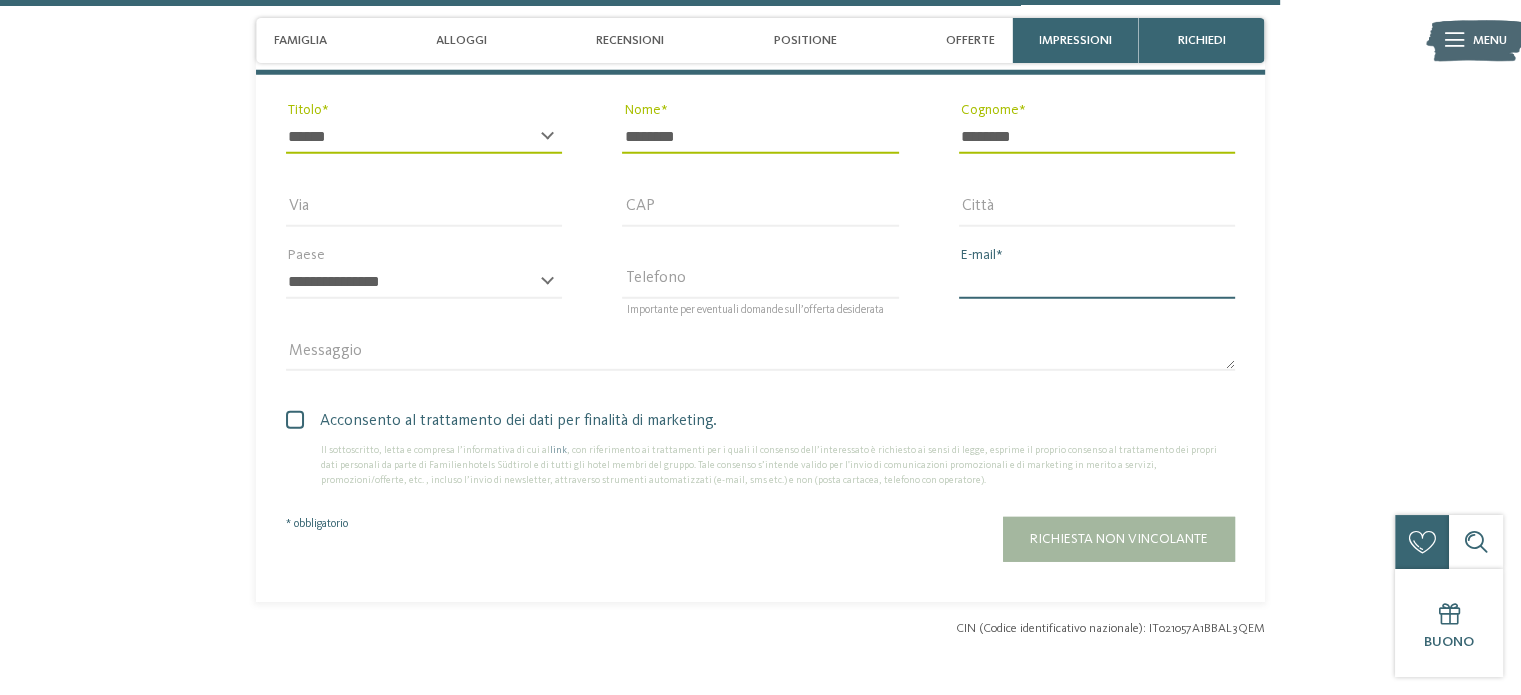 click on "E-mail" at bounding box center (1097, 282) 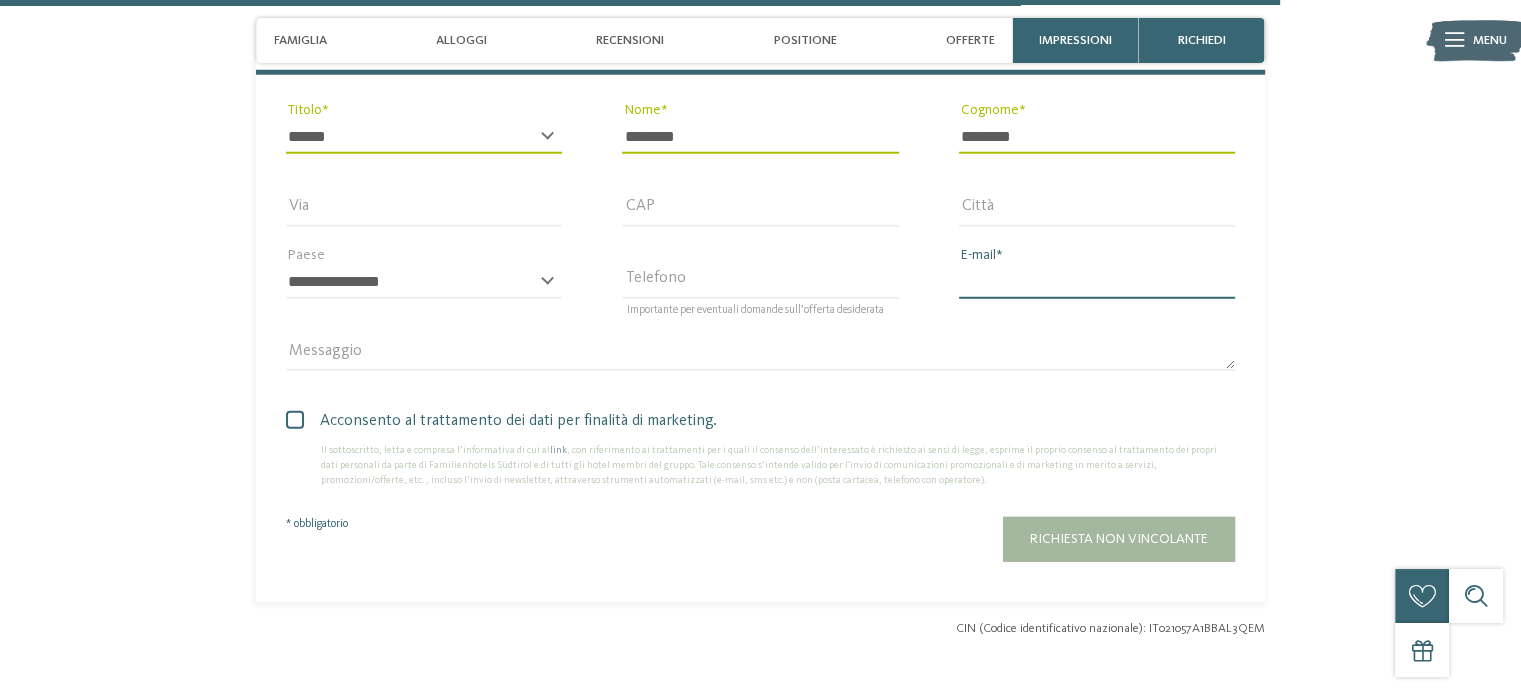 type on "**********" 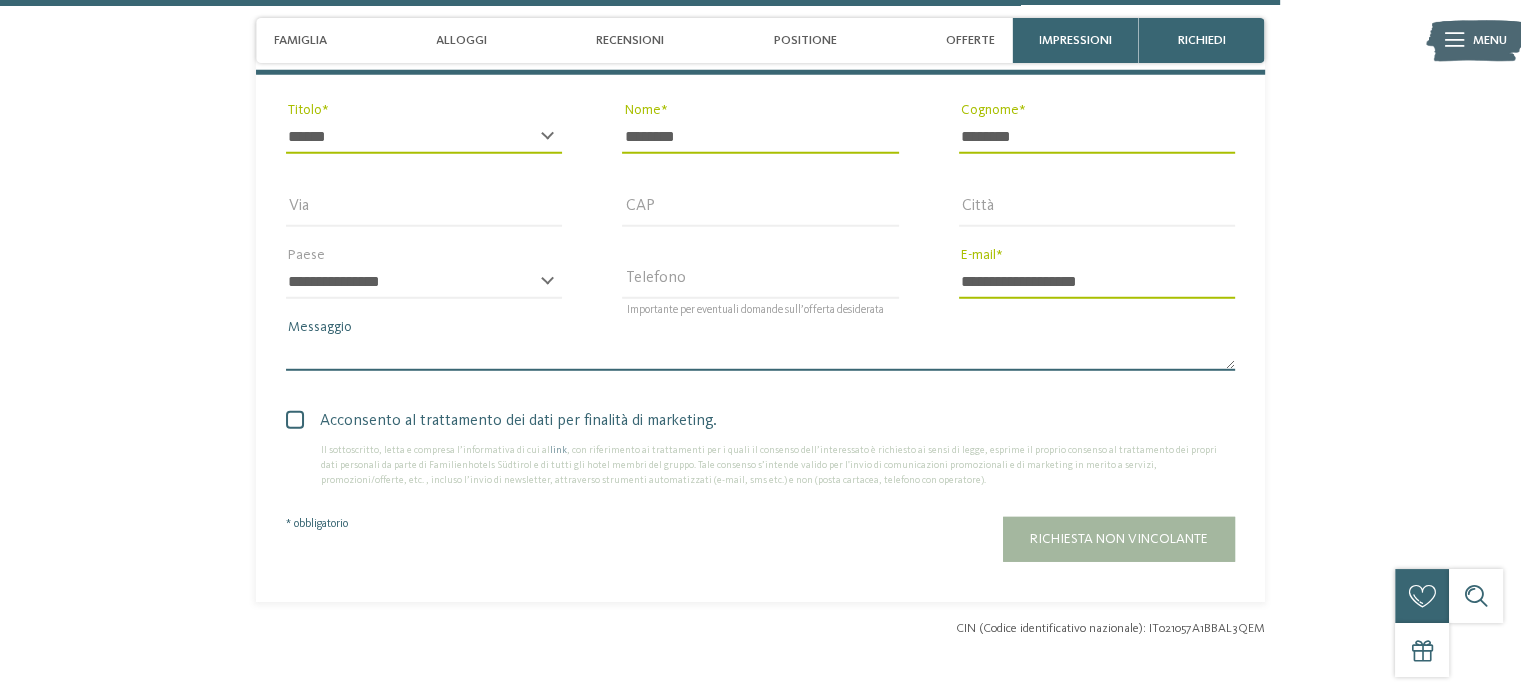 click on "Messaggio" at bounding box center (760, 354) 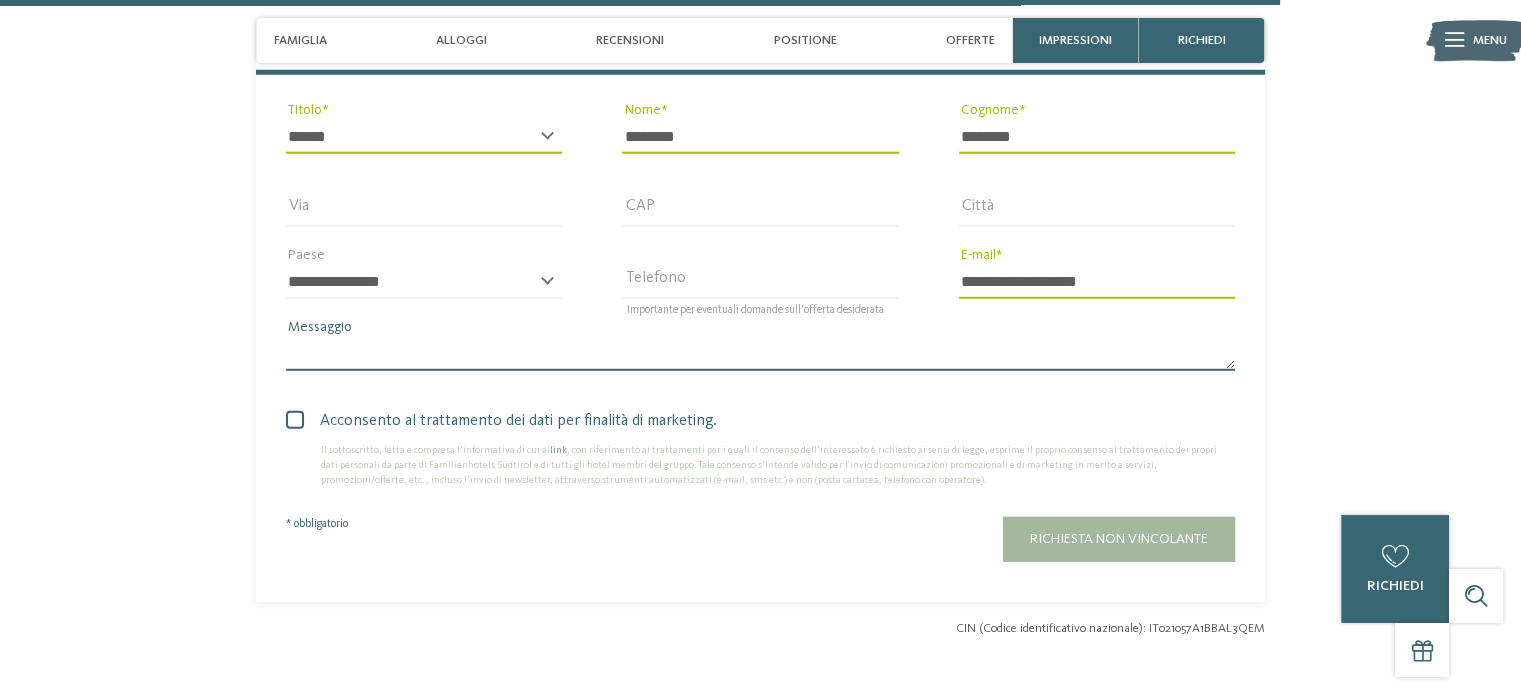 paste on "**********" 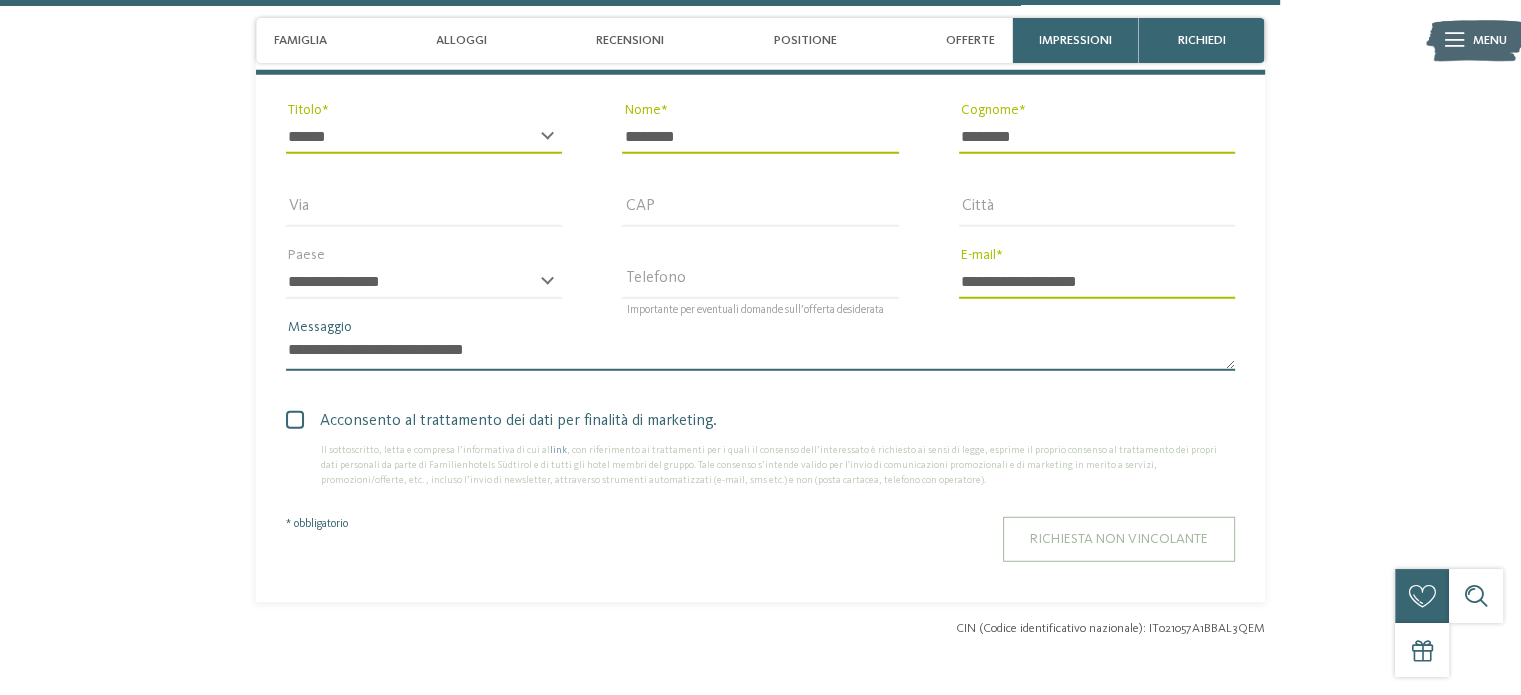 type on "**********" 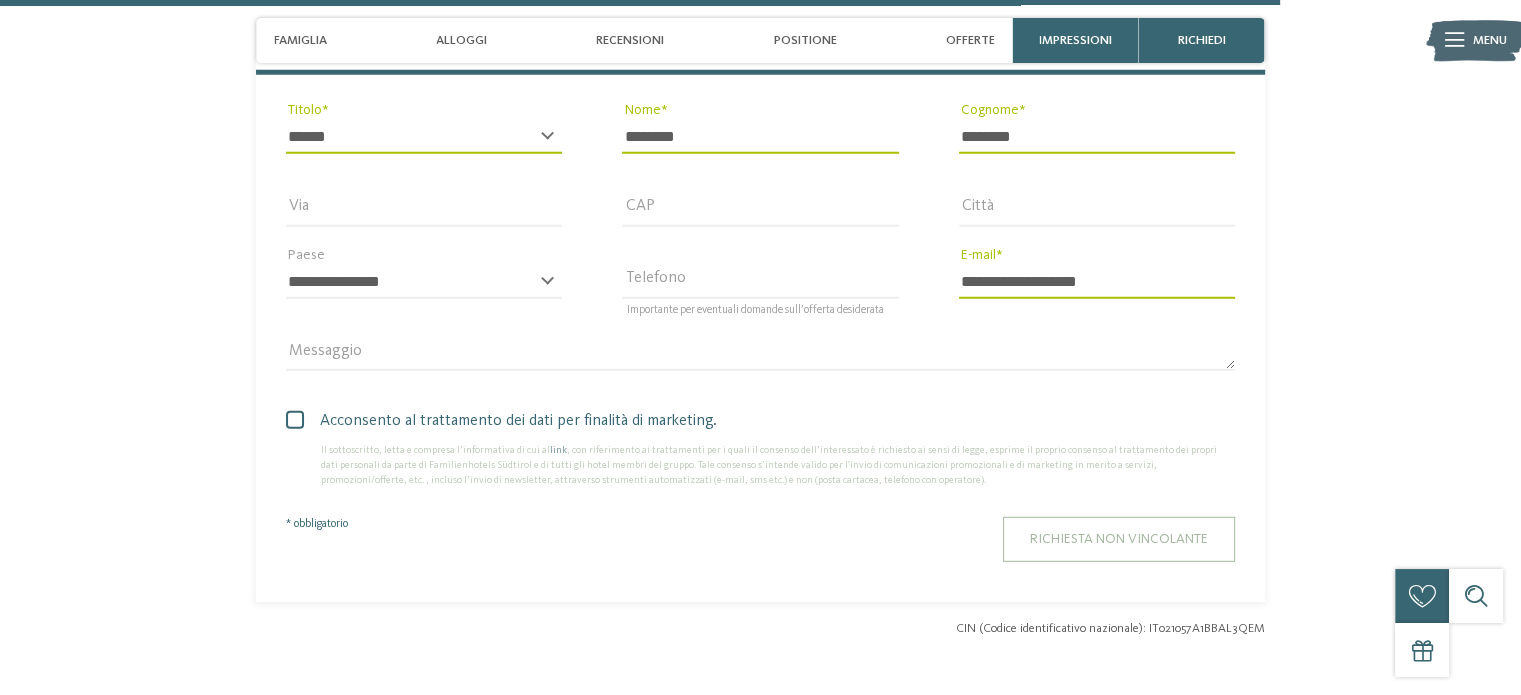 click on "Richiesta non vincolante" at bounding box center (1119, 539) 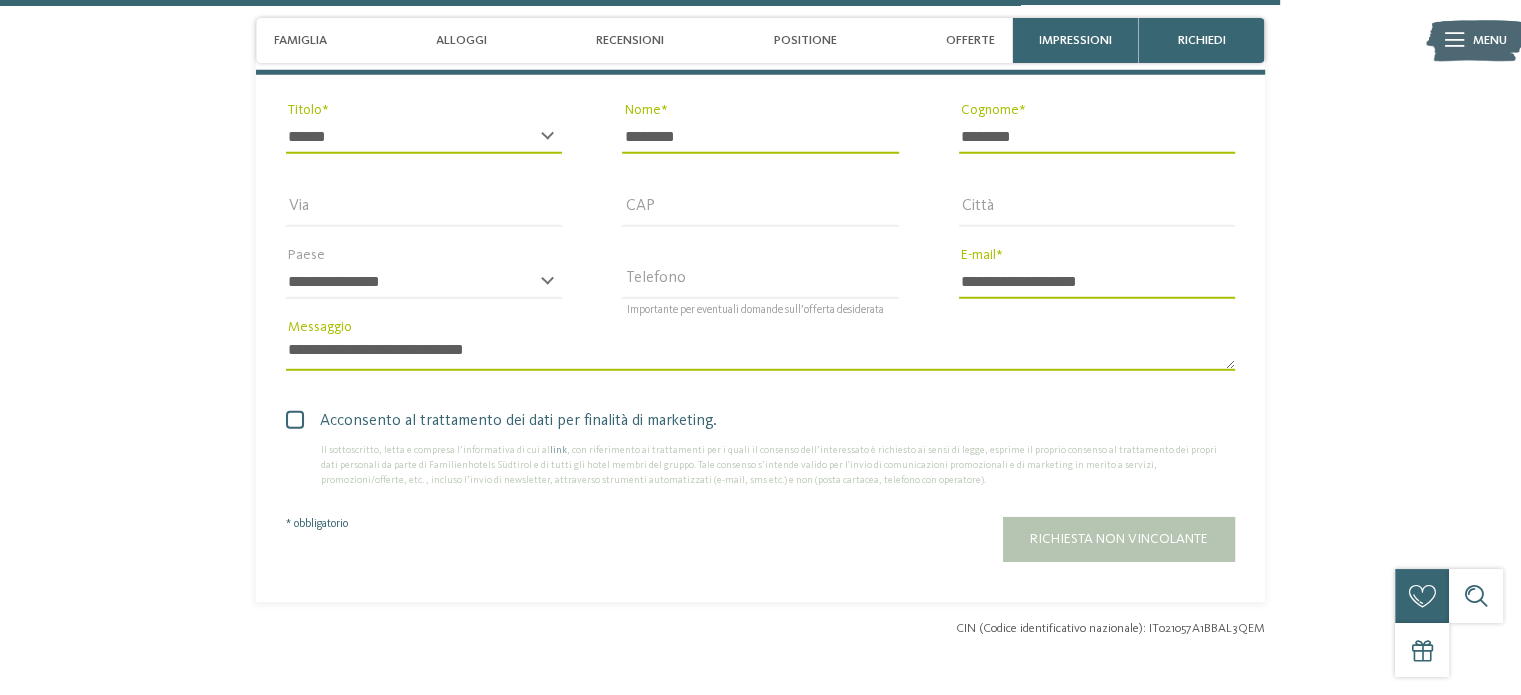 scroll, scrollTop: 5534, scrollLeft: 0, axis: vertical 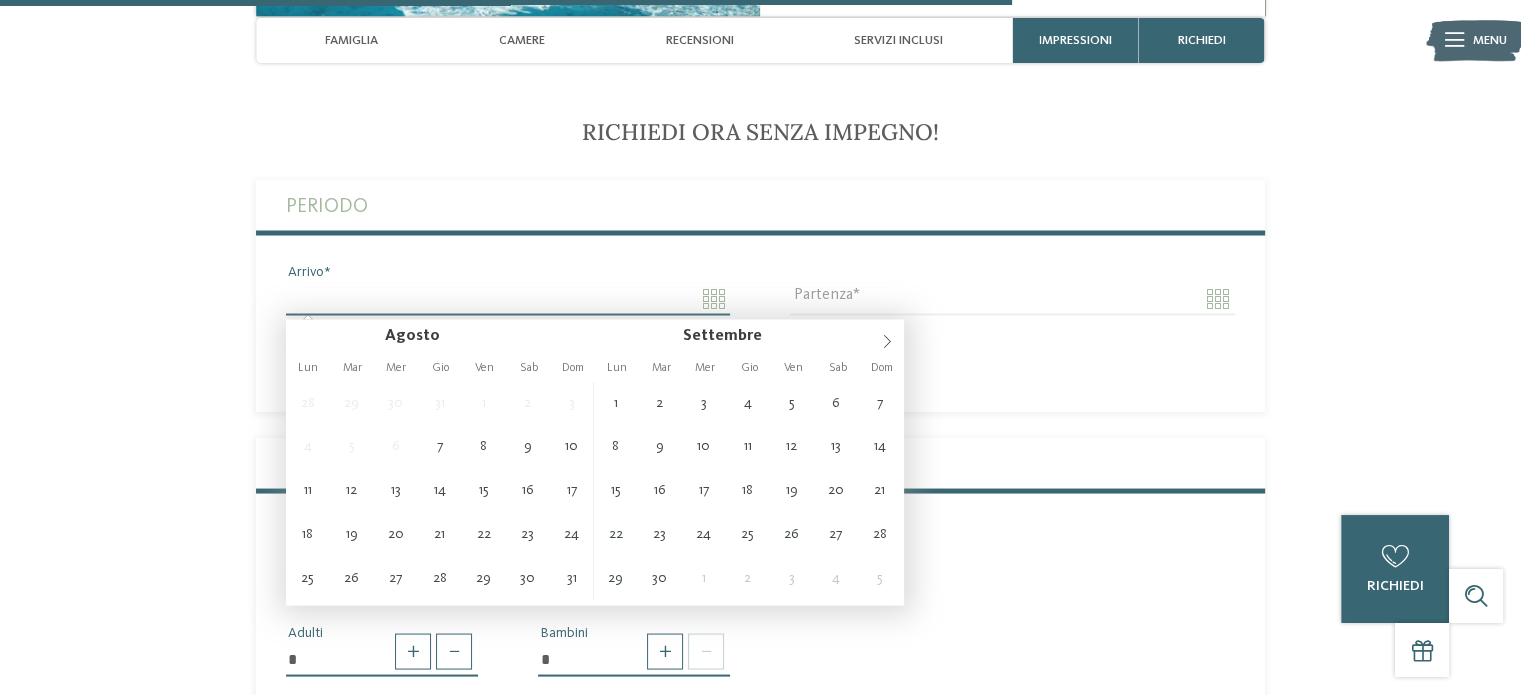 click on "Arrivo" at bounding box center (508, 298) 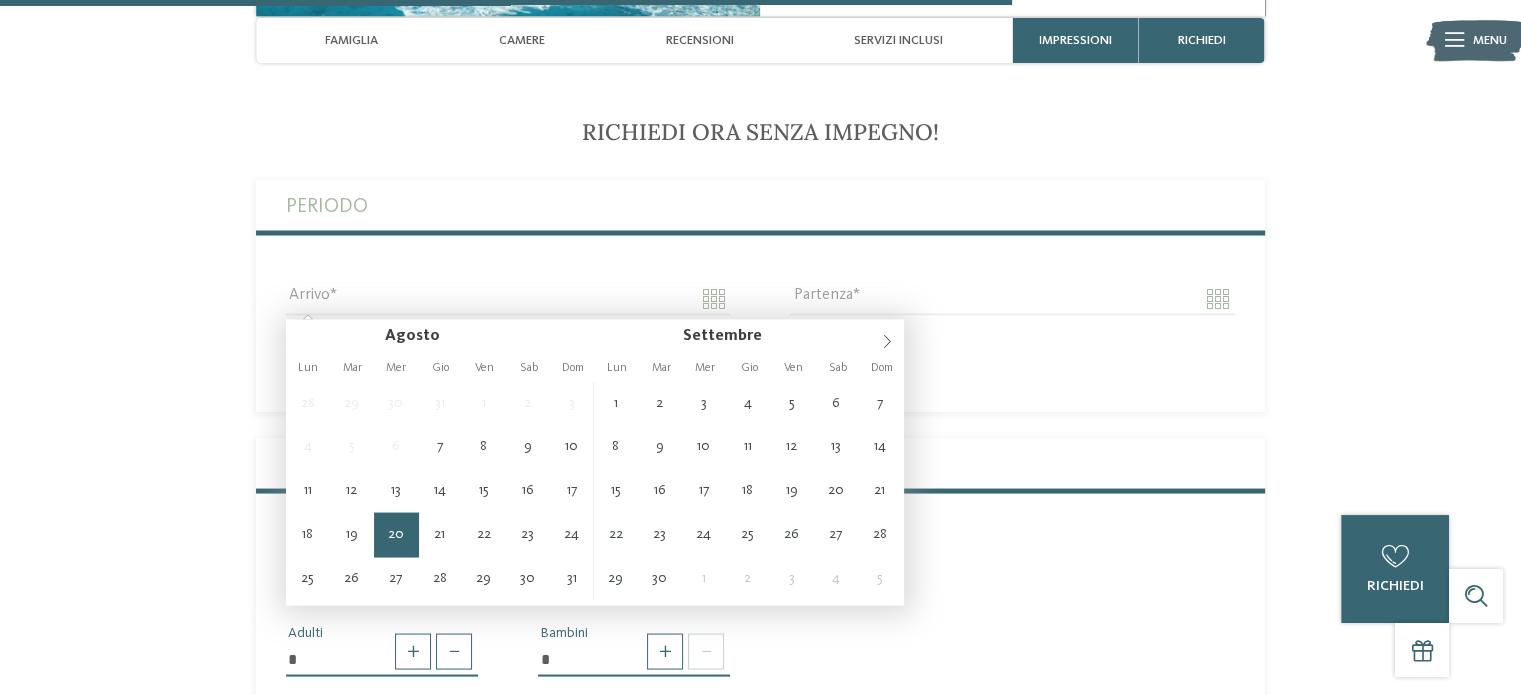 type on "**********" 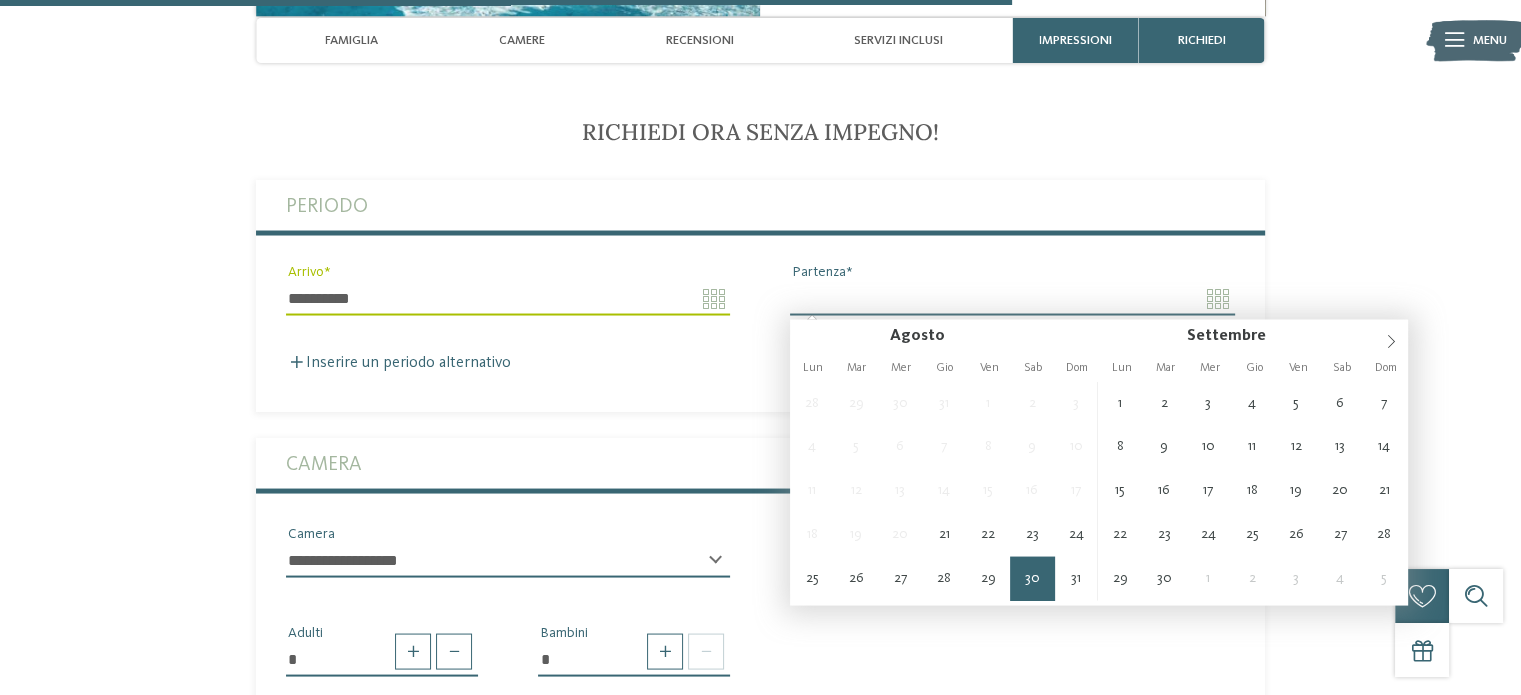 type on "**********" 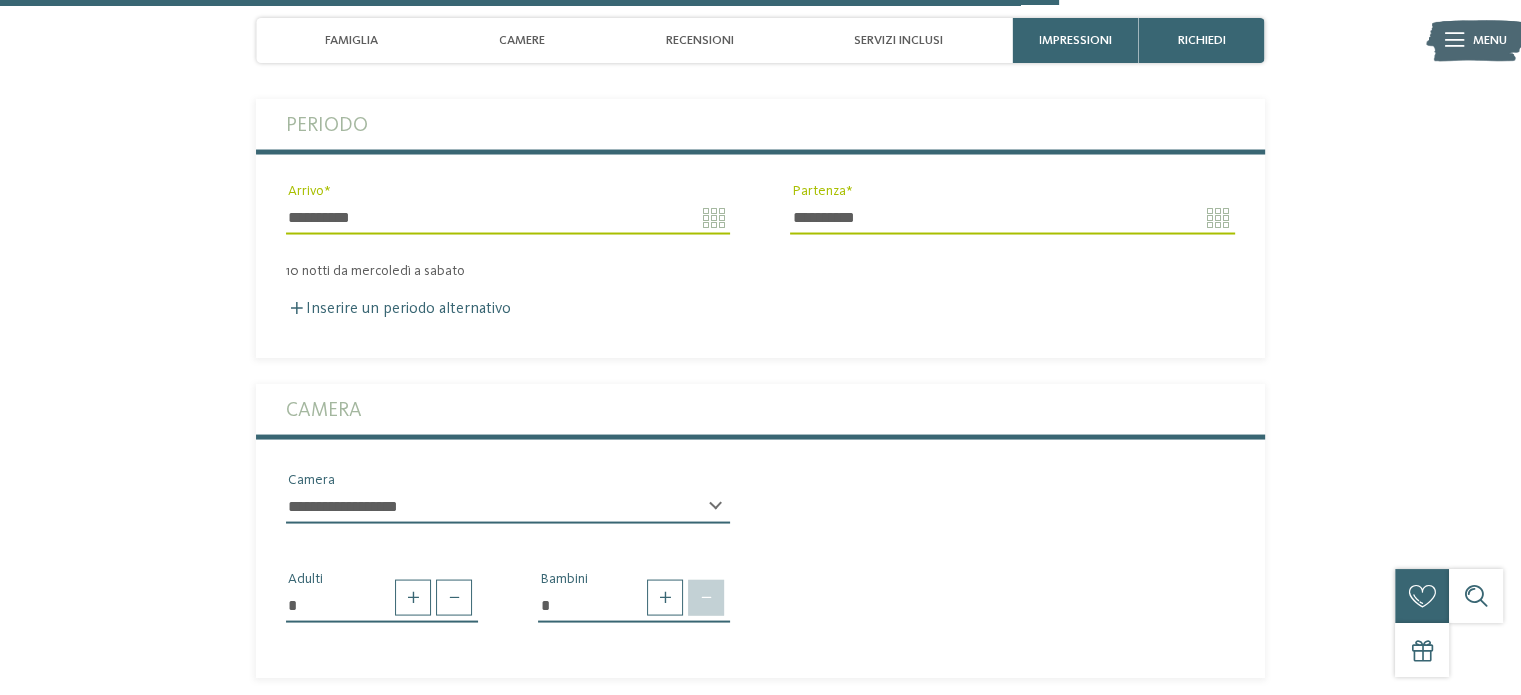scroll, scrollTop: 3900, scrollLeft: 0, axis: vertical 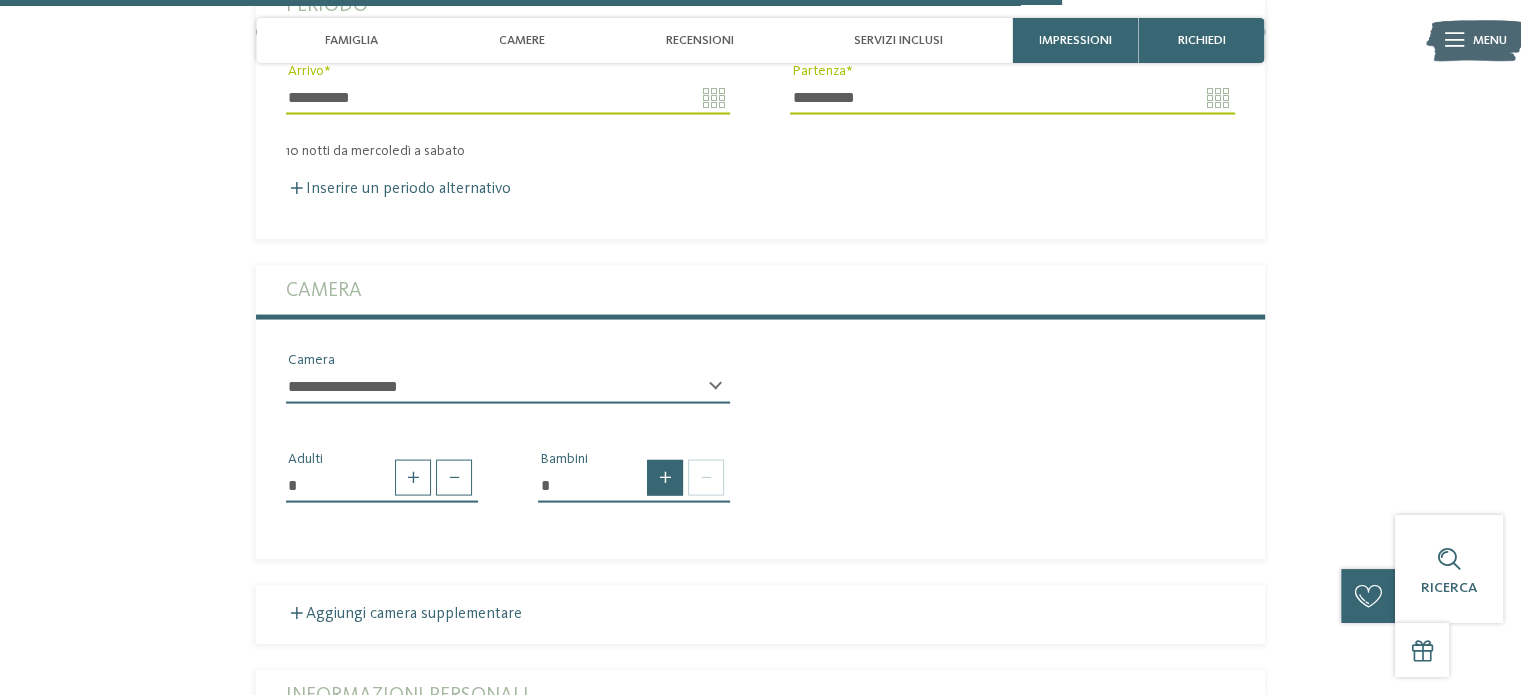 click at bounding box center [665, 478] 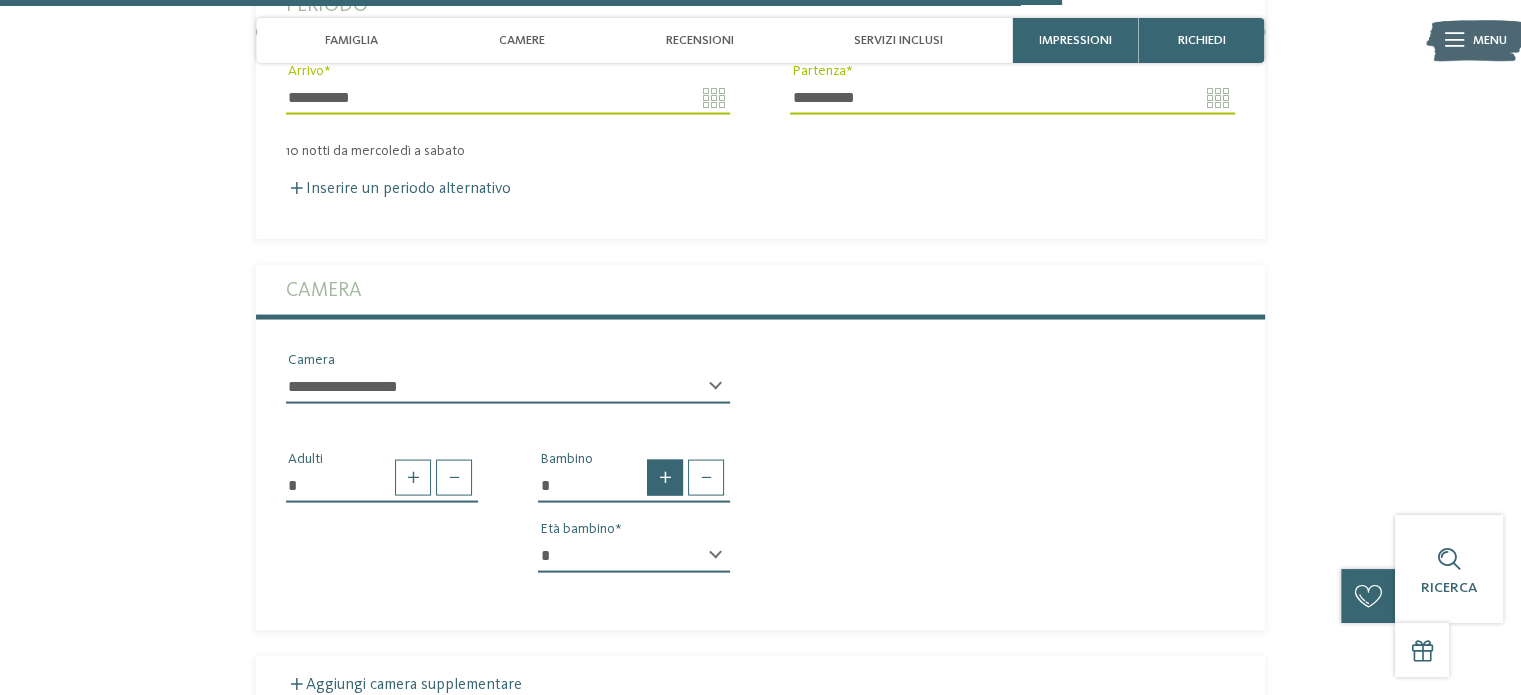 click at bounding box center (665, 478) 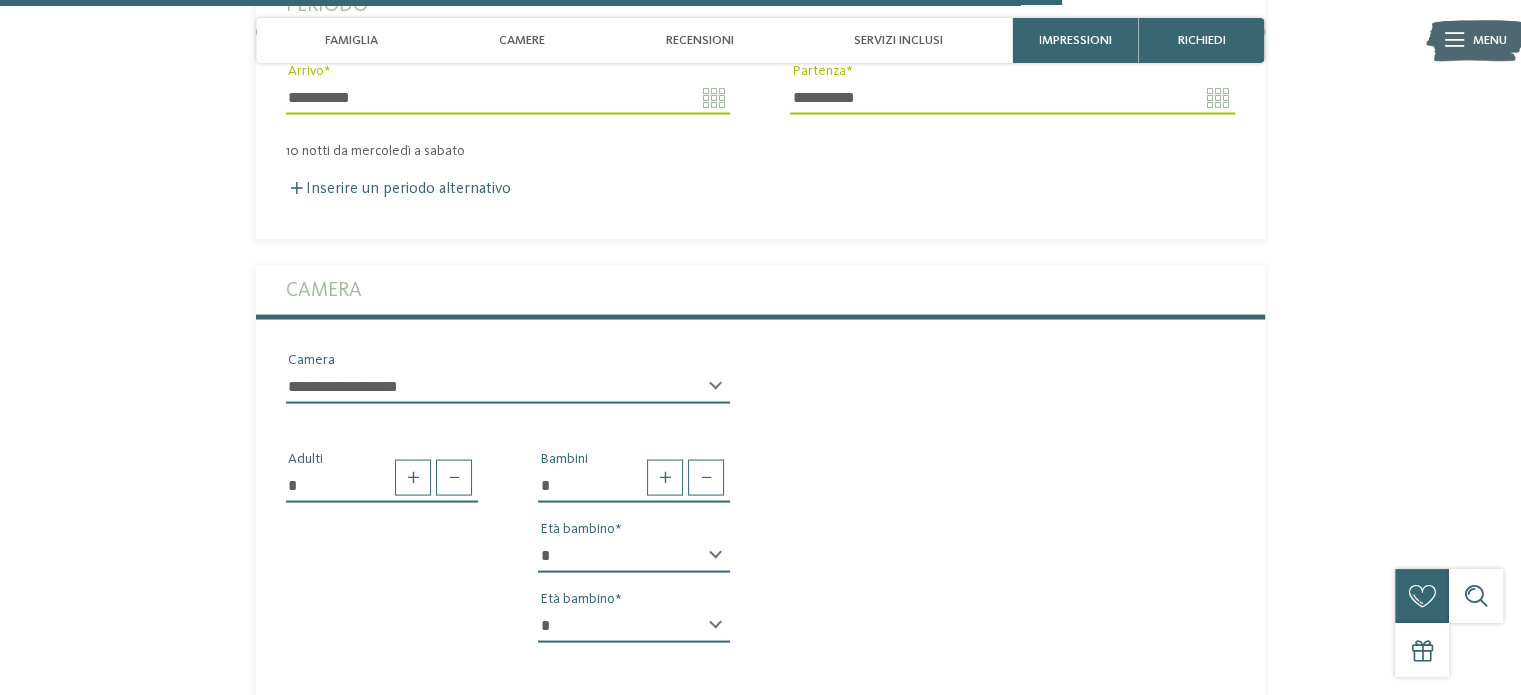 click on "* * * * * * * * * * * ** ** ** ** ** ** ** **" at bounding box center (634, 556) 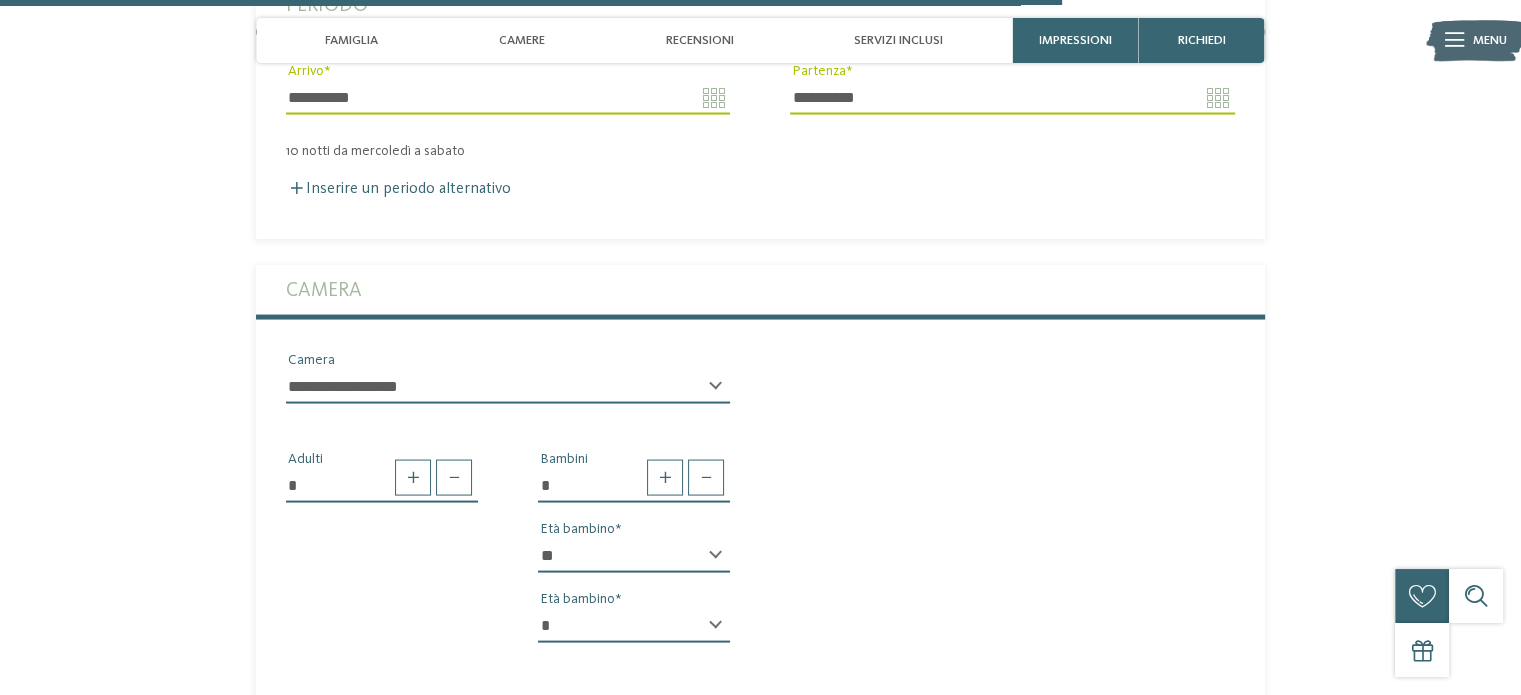 click on "* * * * * * * * * * * ** ** ** ** ** ** ** **" at bounding box center [634, 556] 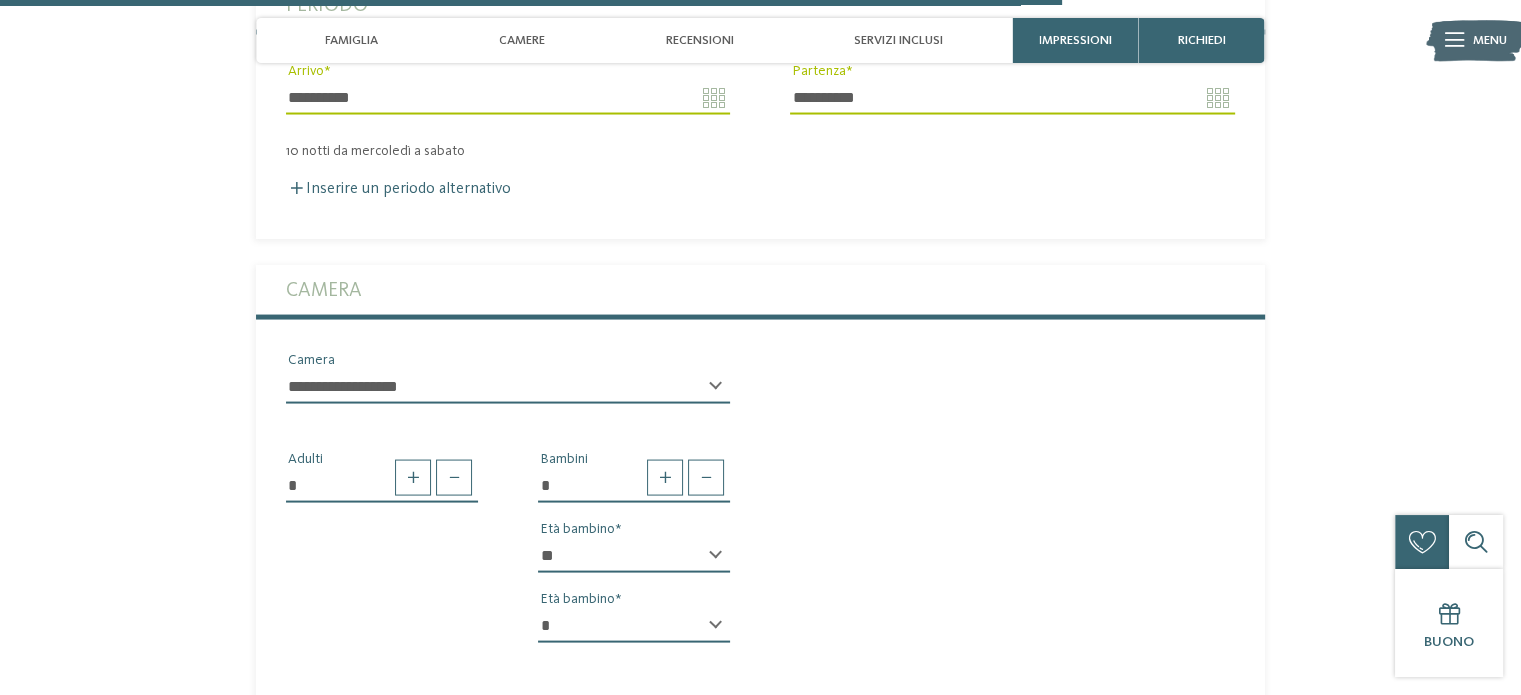 click on "* * * * * * * * * * * ** ** ** ** ** ** ** **" at bounding box center (634, 626) 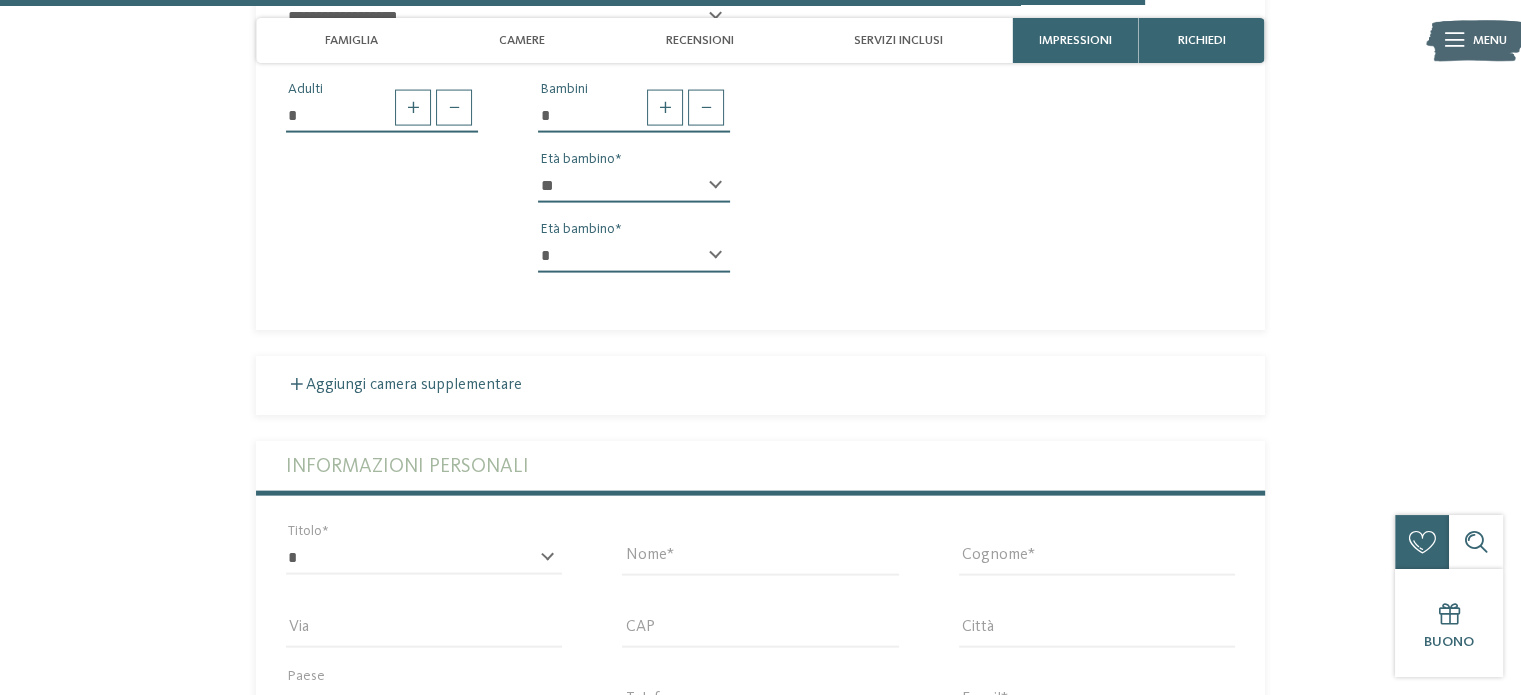 scroll, scrollTop: 4400, scrollLeft: 0, axis: vertical 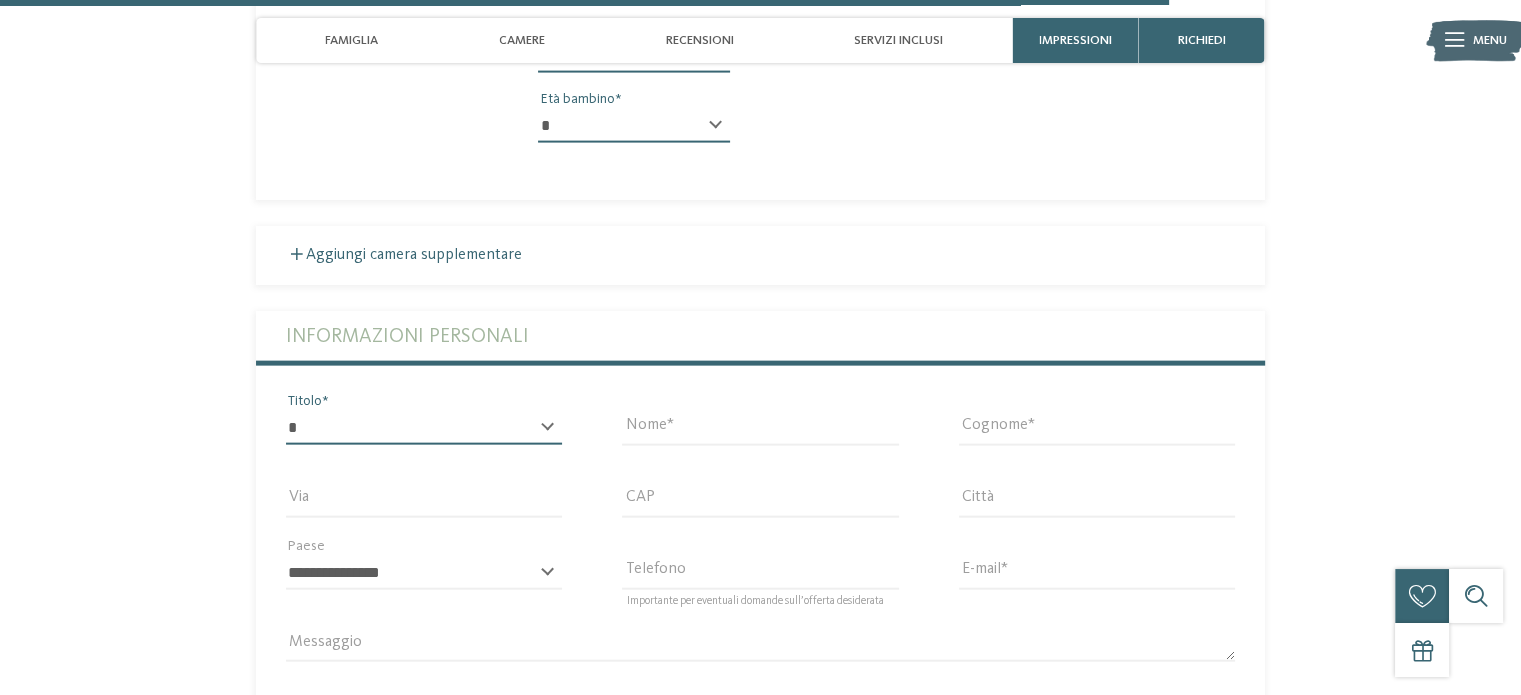 click on "* ****** ******* ******** ******" at bounding box center [424, 428] 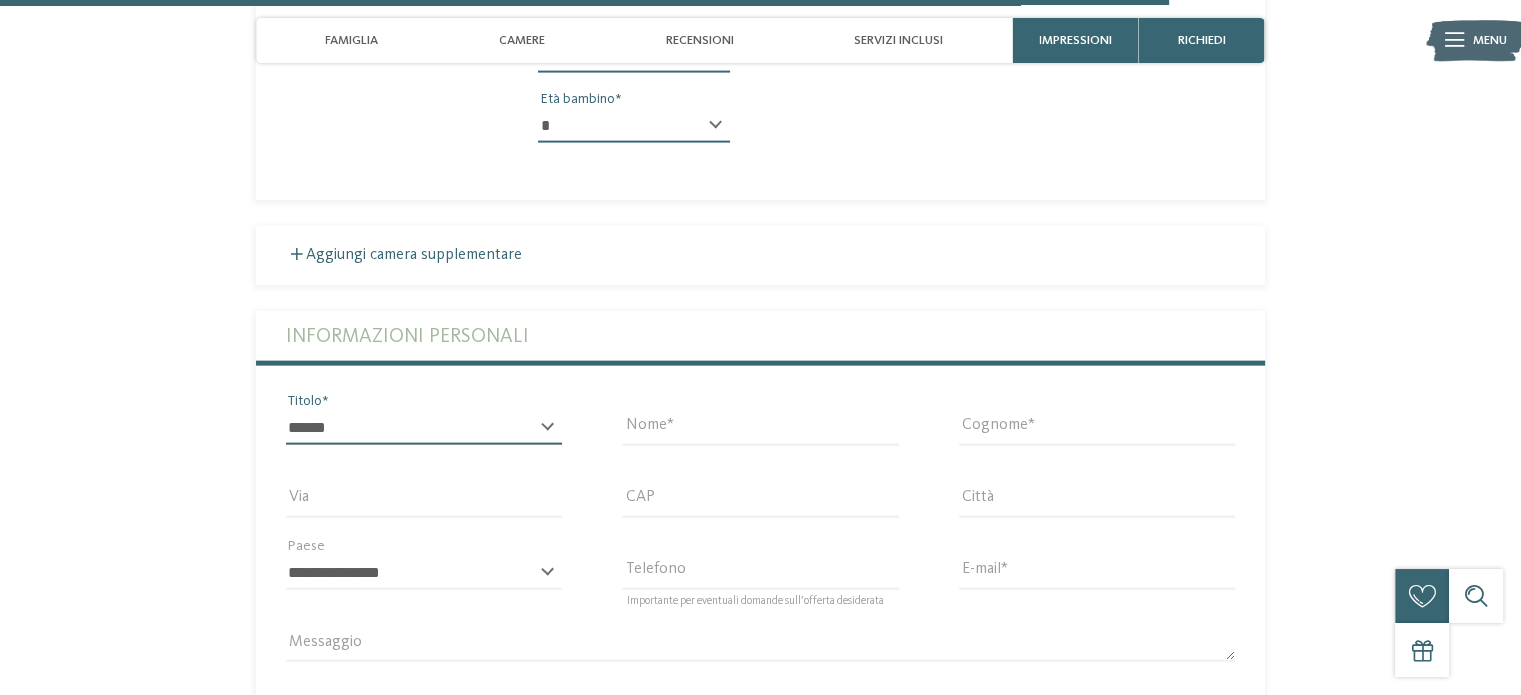 click on "* ****** ******* ******** ******" at bounding box center [424, 428] 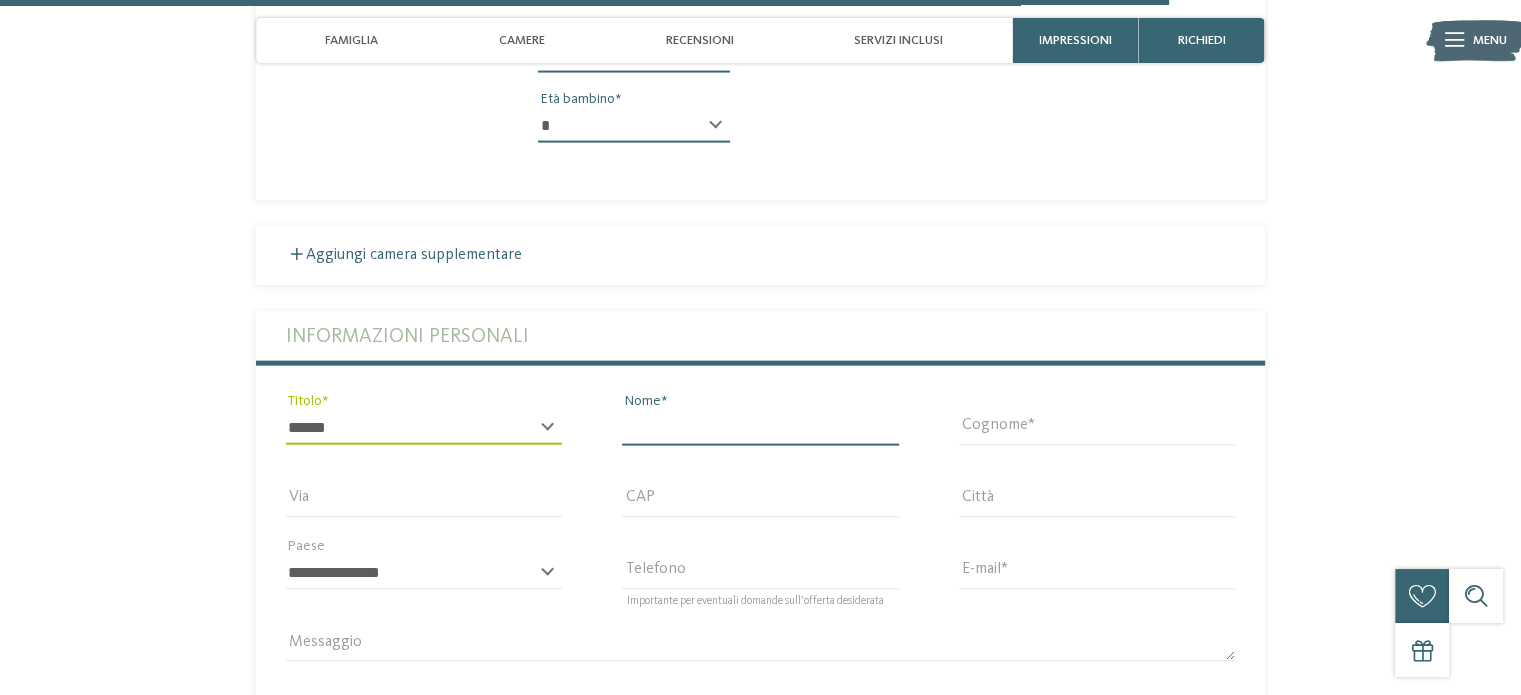 click on "Nome" at bounding box center [760, 428] 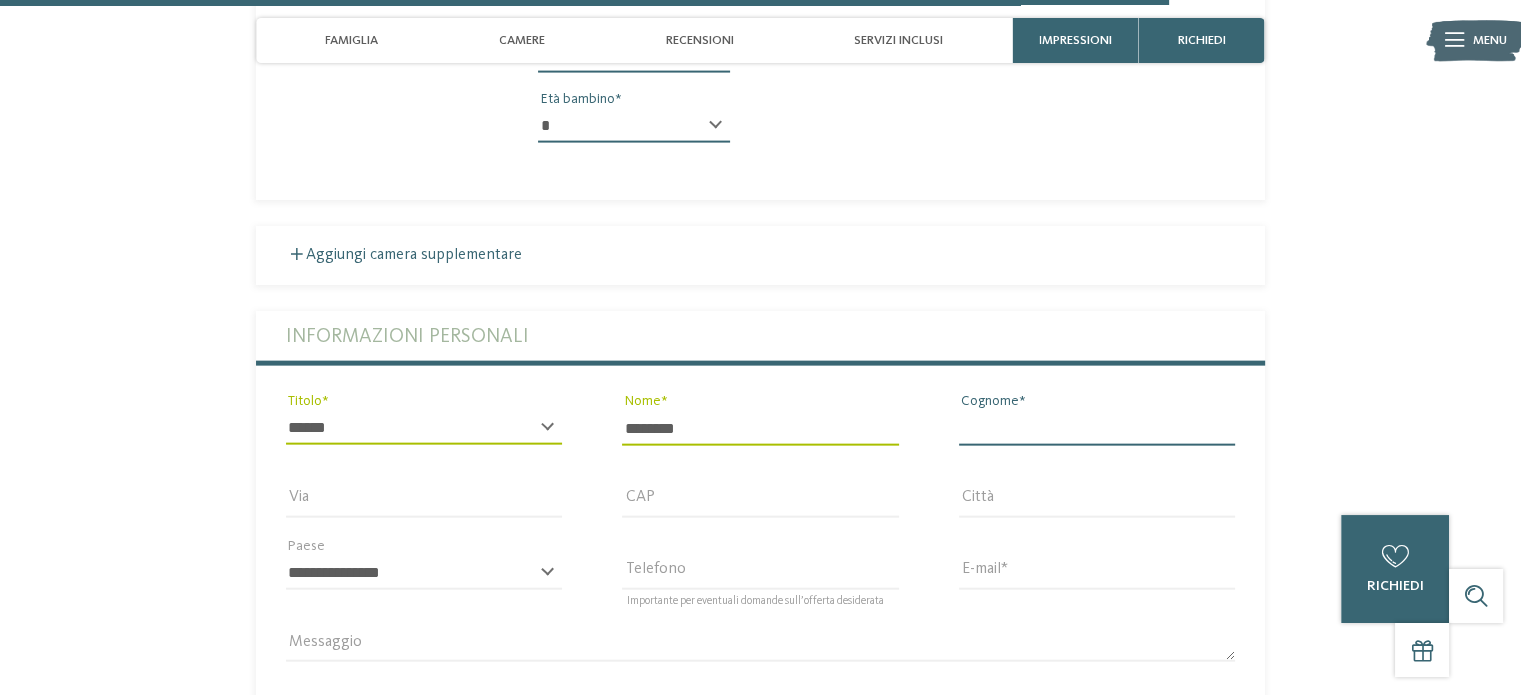 click on "Cognome" at bounding box center (1097, 428) 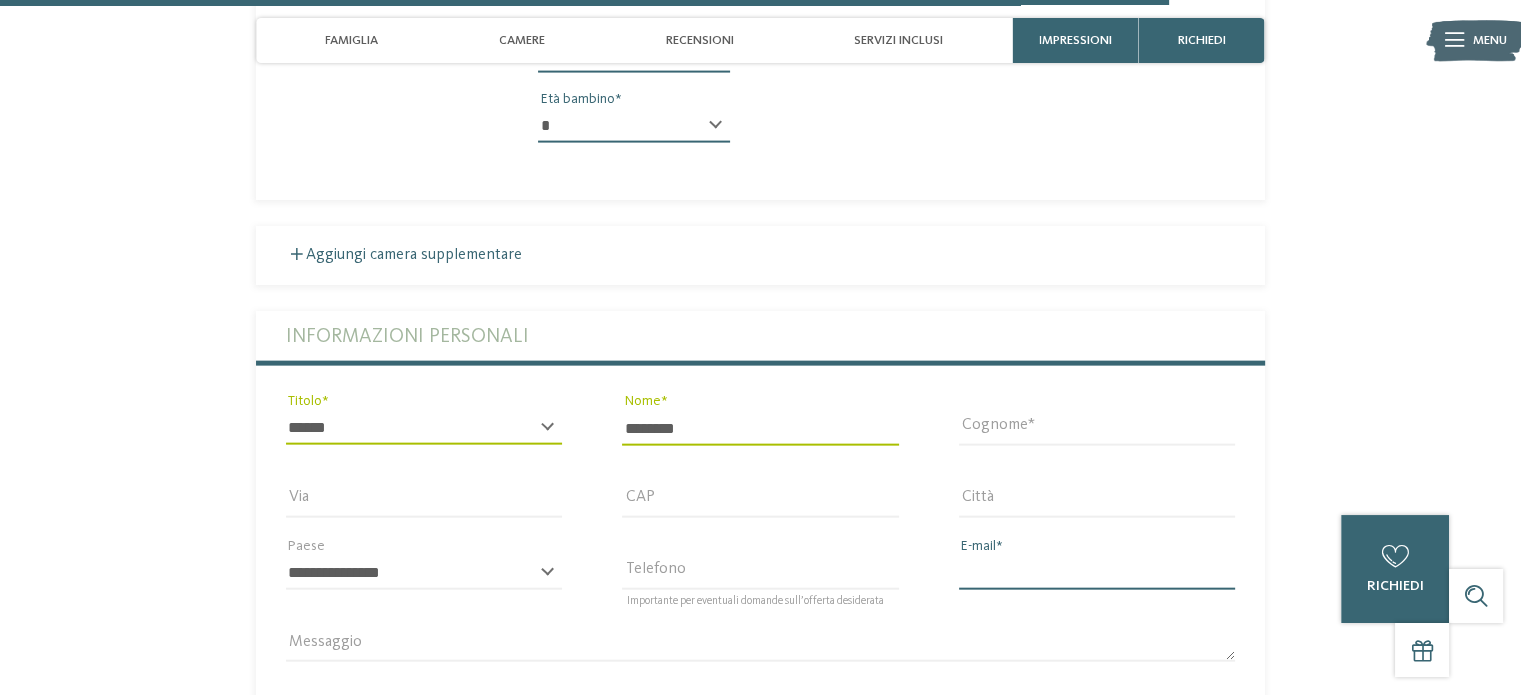 click on "E-mail" at bounding box center [1097, 573] 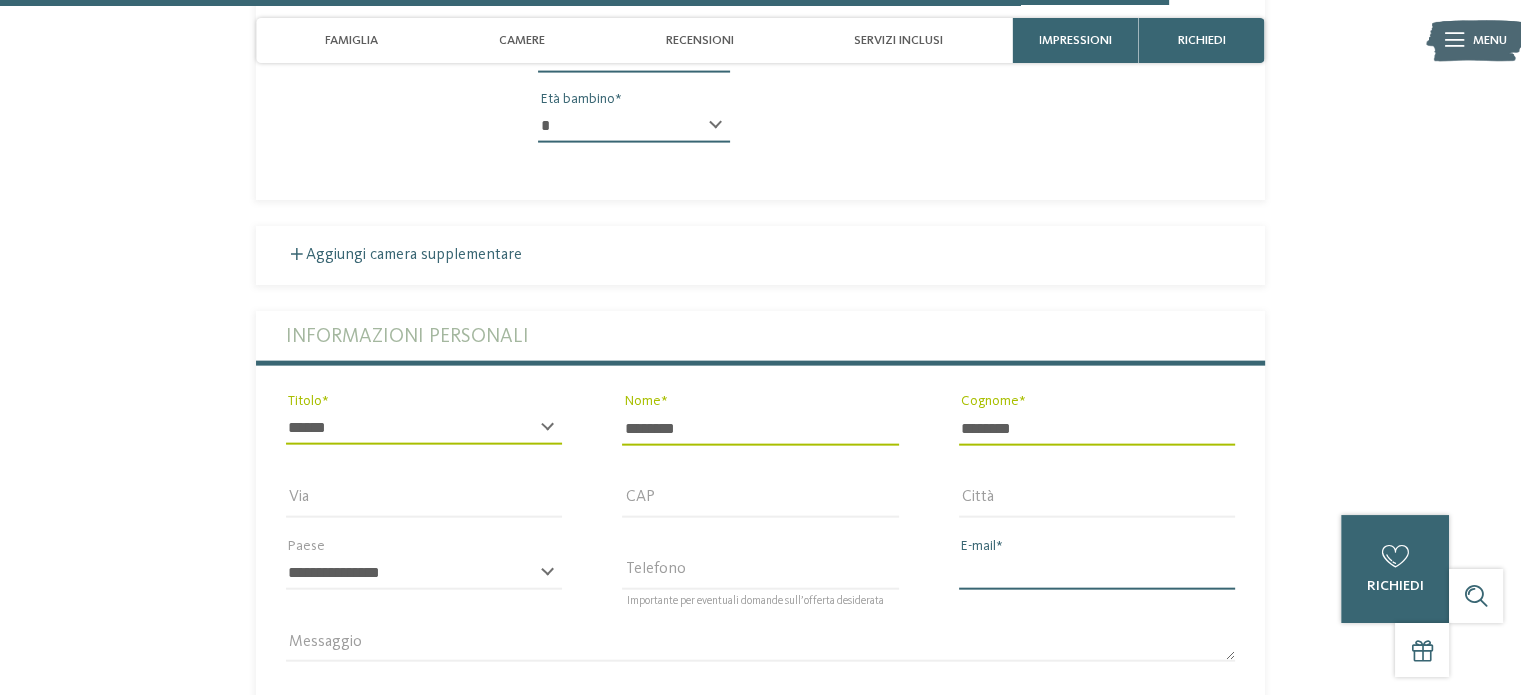 type on "**********" 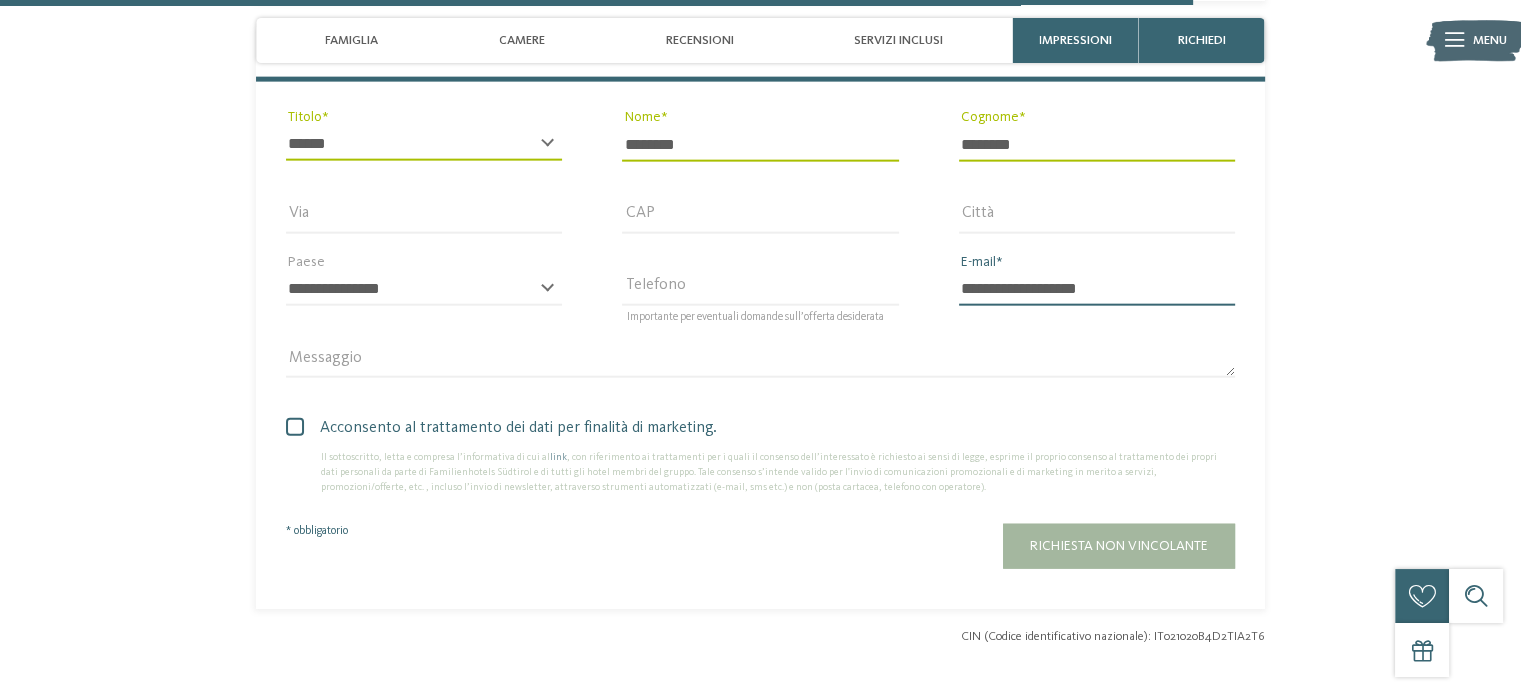 scroll, scrollTop: 4700, scrollLeft: 0, axis: vertical 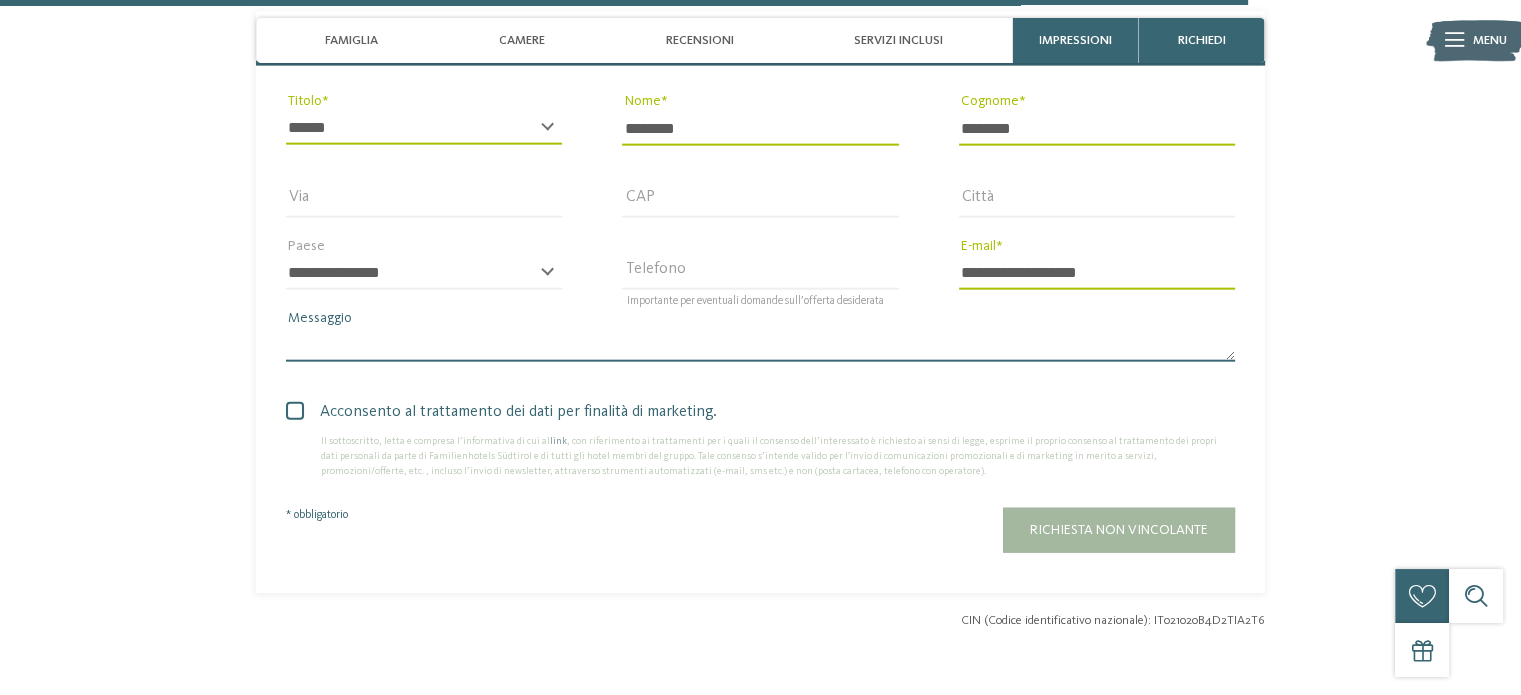 click on "Messaggio" at bounding box center (760, 345) 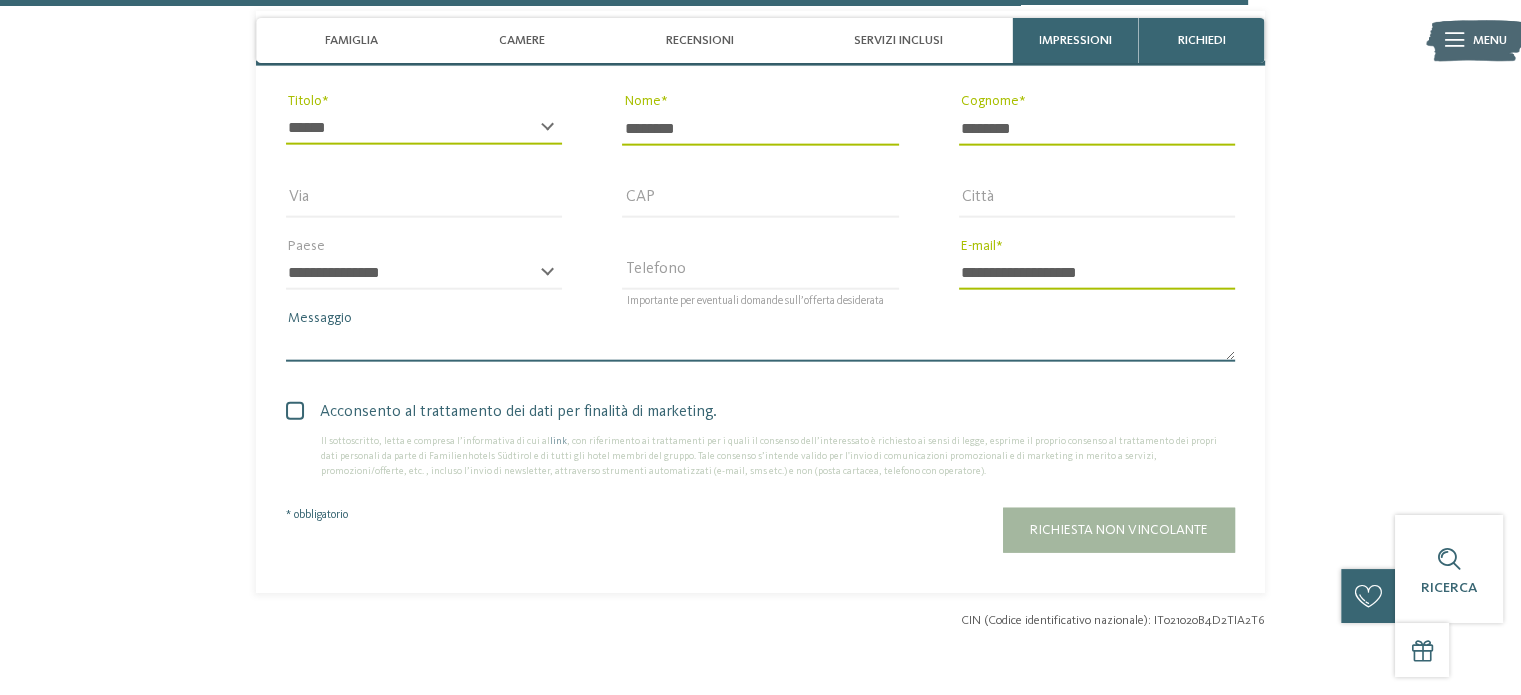 paste on "**********" 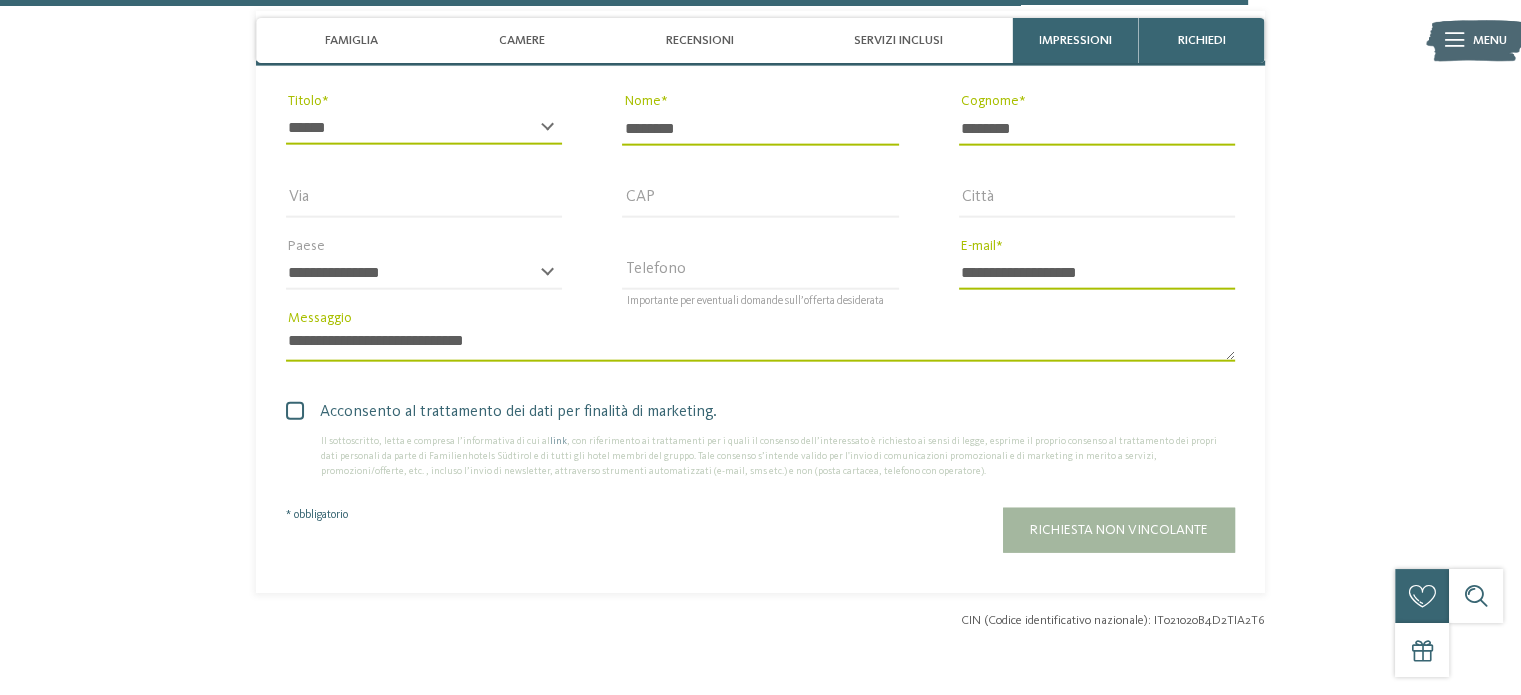 click on "Richiesta non vincolante" at bounding box center (1119, 530) 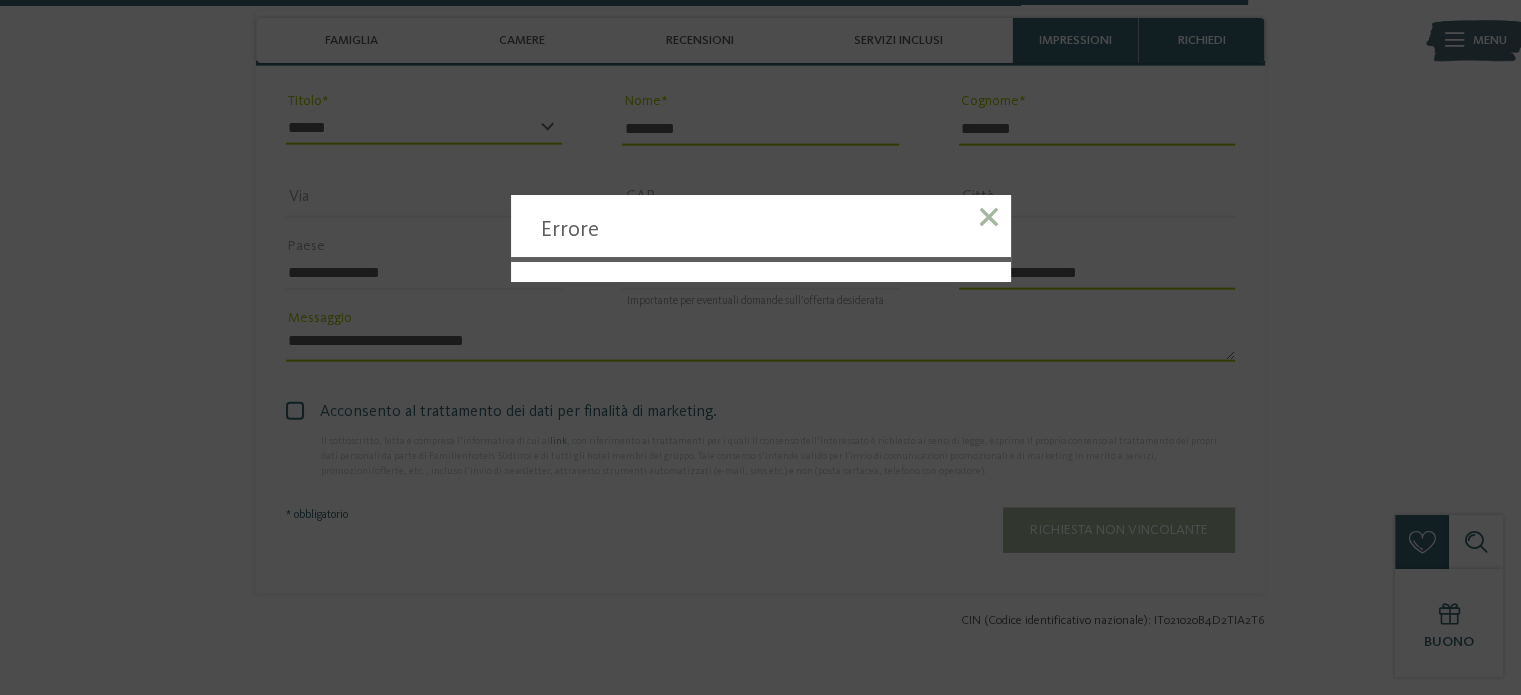click at bounding box center [989, 217] 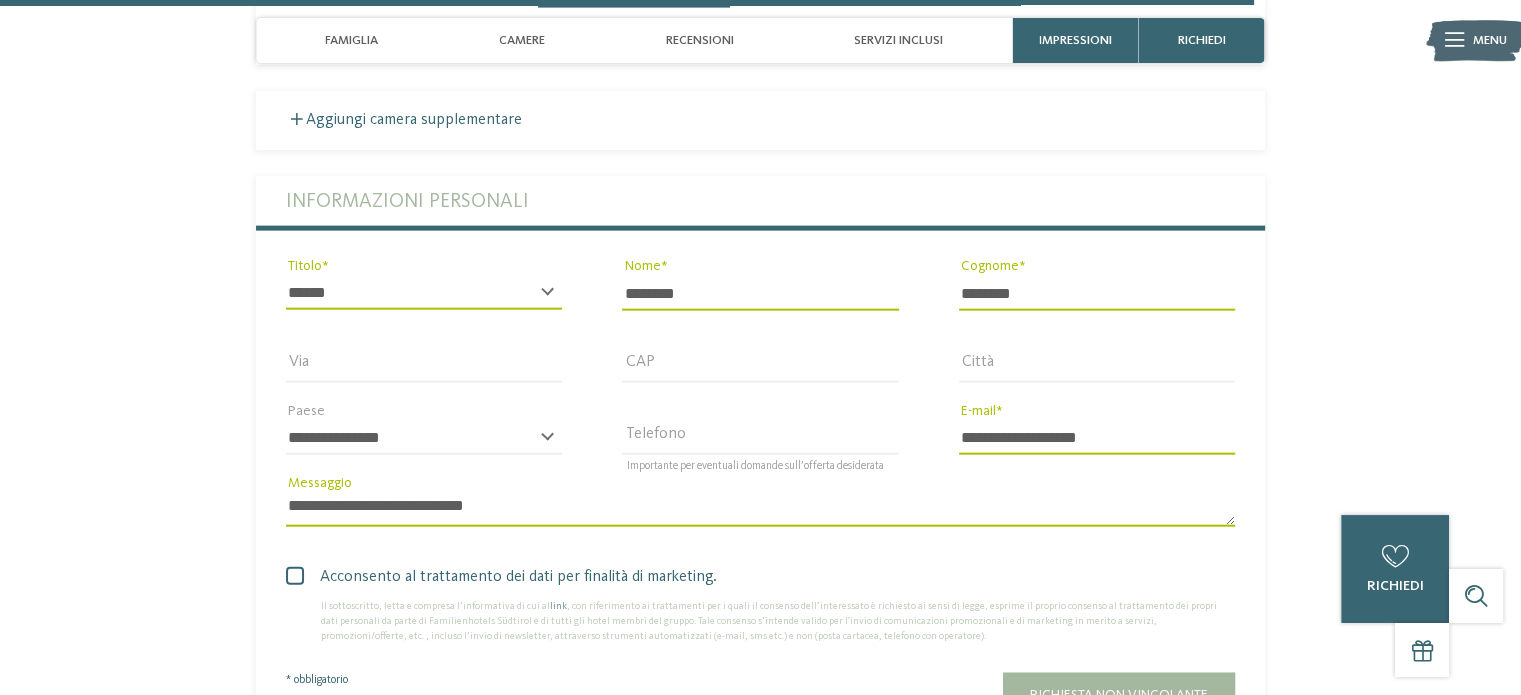 scroll, scrollTop: 4800, scrollLeft: 0, axis: vertical 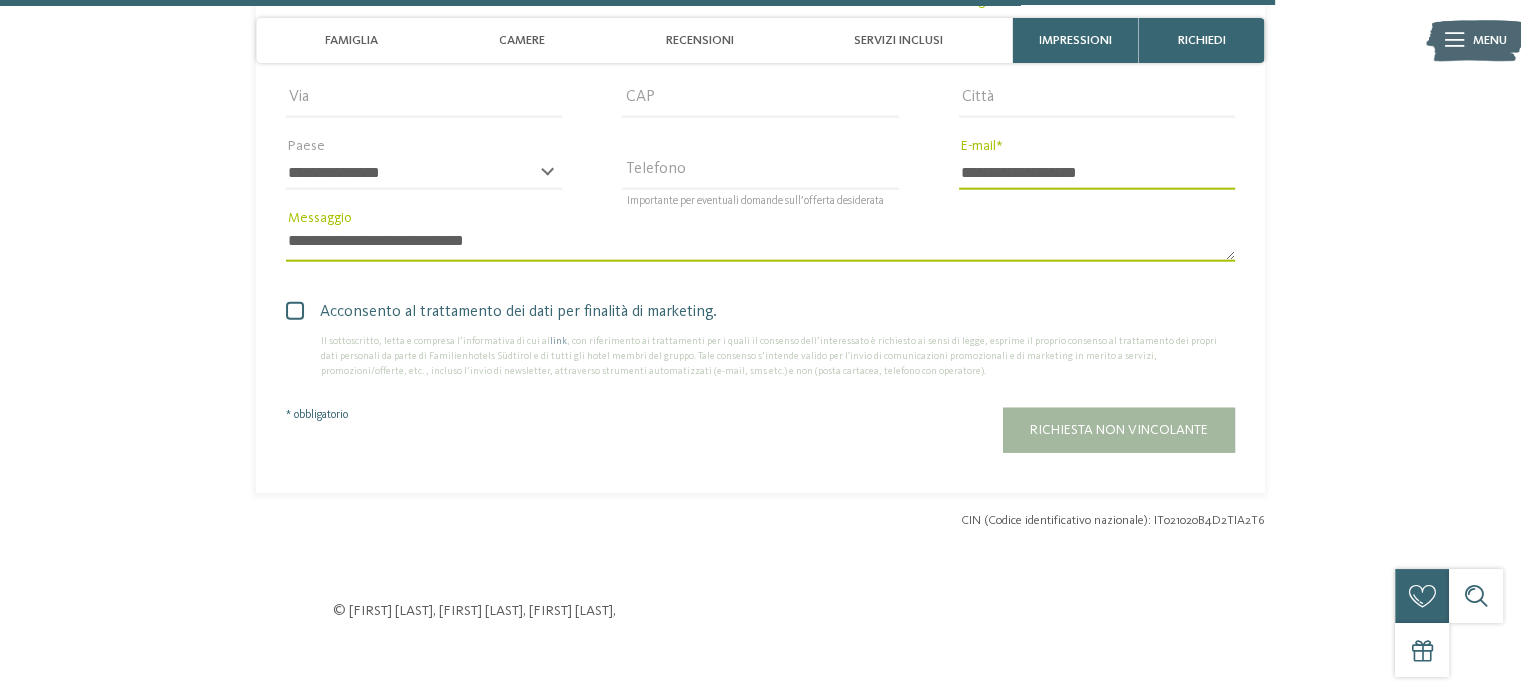 click on "**********" at bounding box center [760, 245] 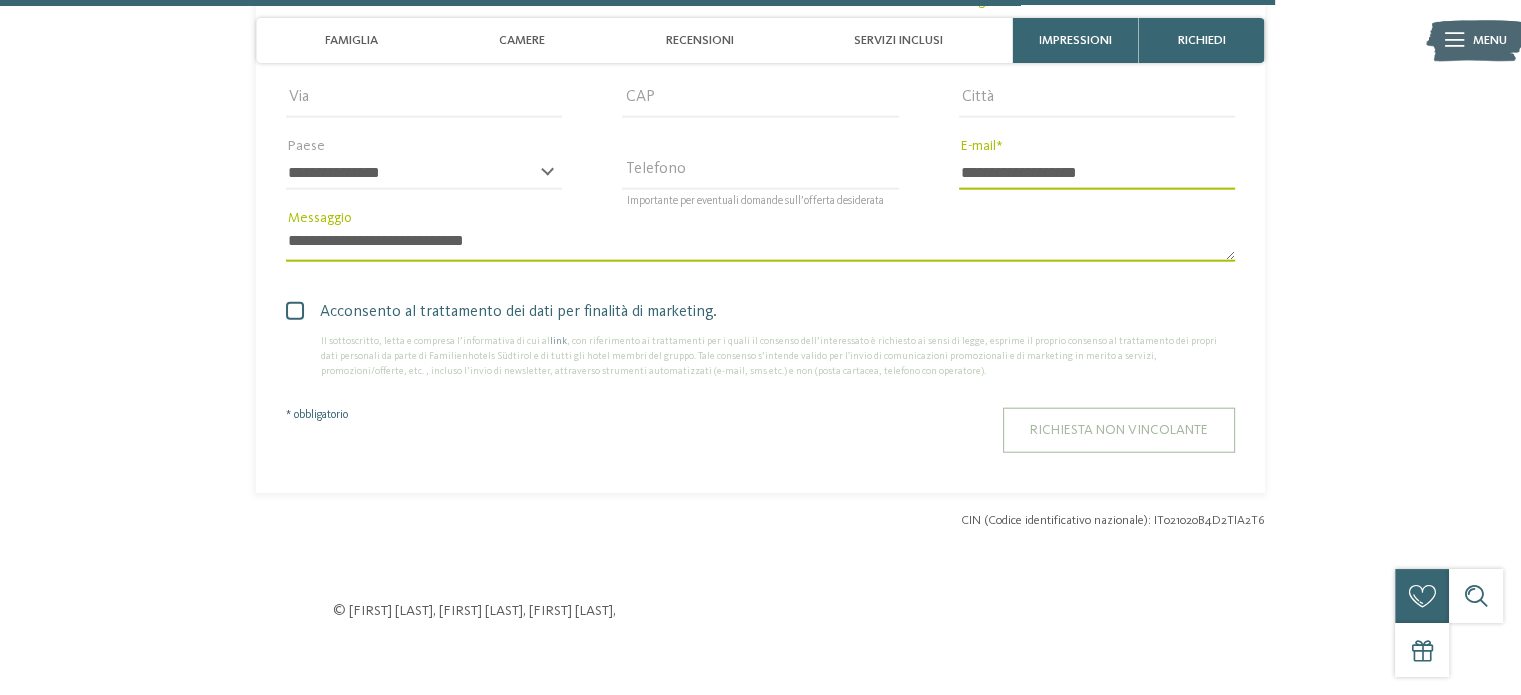 click on "Richiesta non vincolante" at bounding box center (1119, 430) 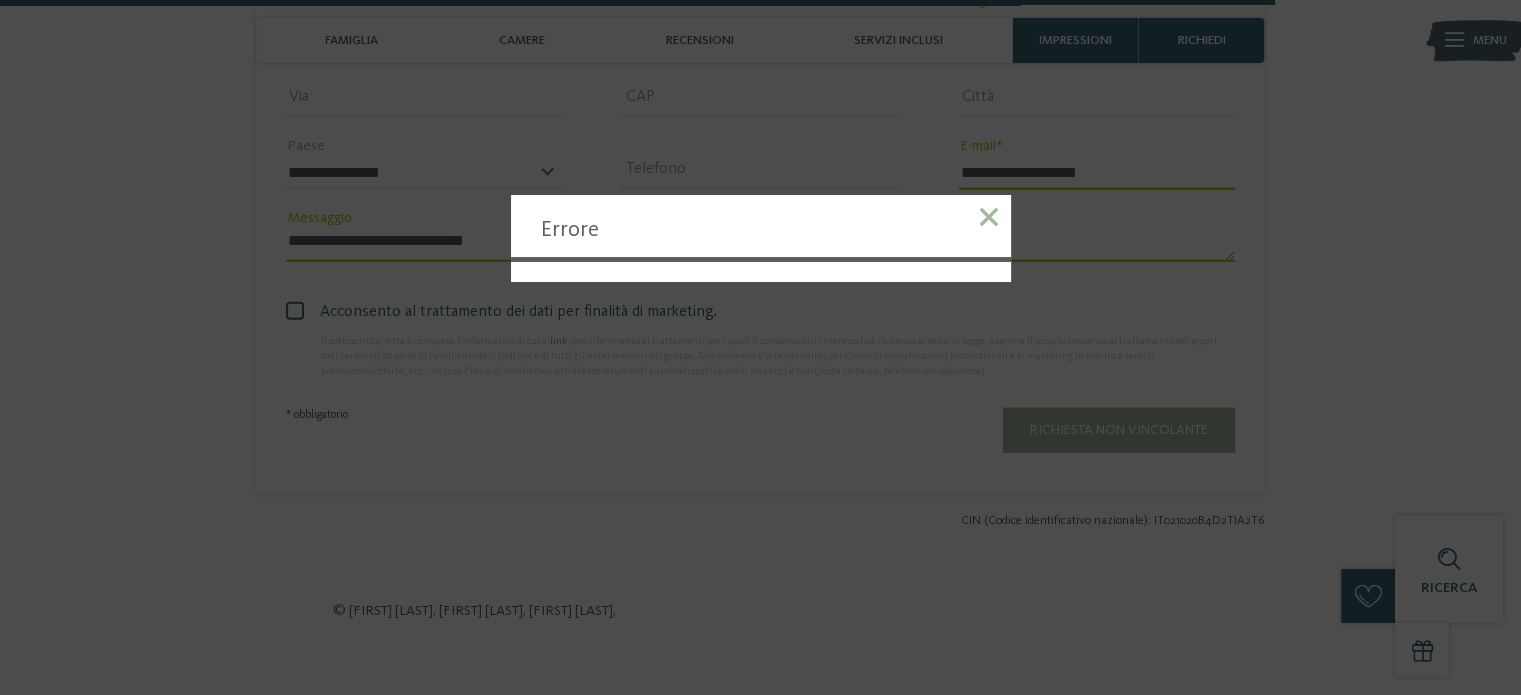 click at bounding box center (989, 220) 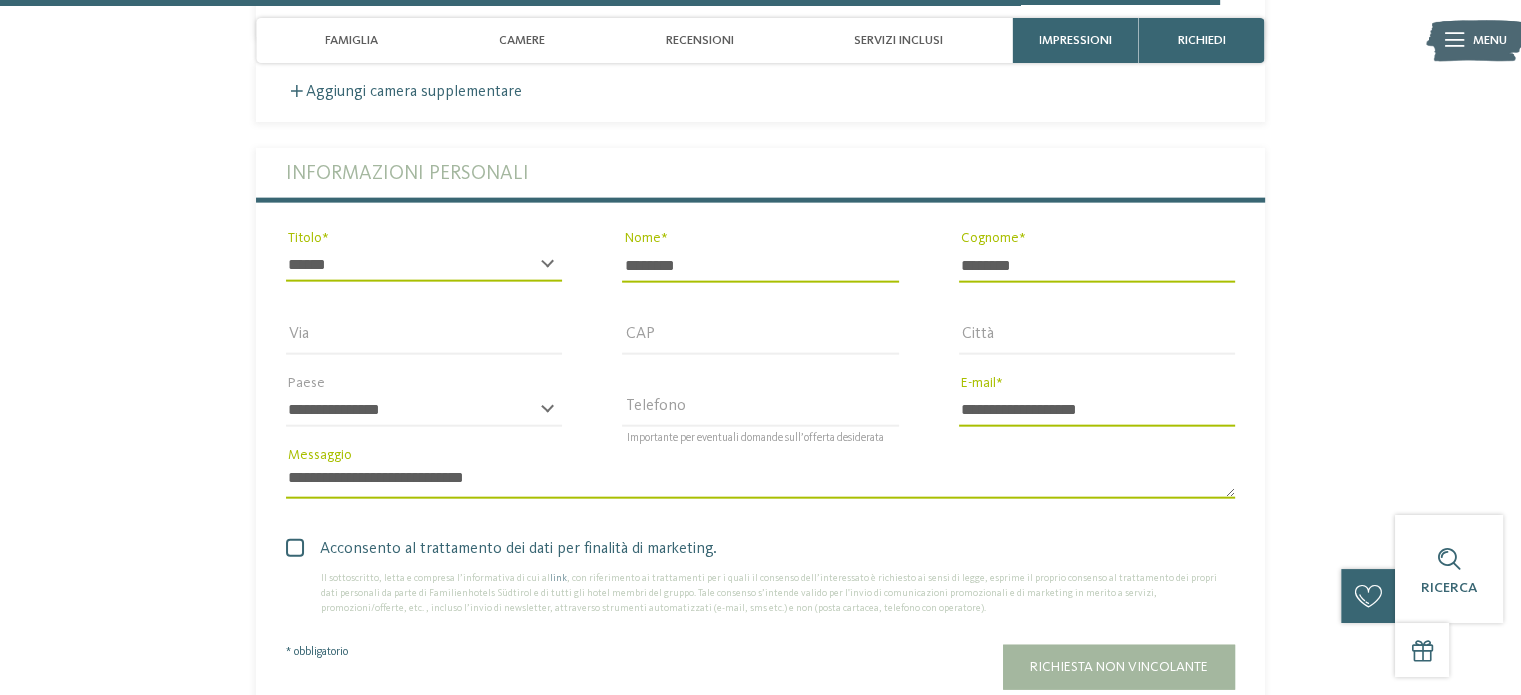 scroll, scrollTop: 4500, scrollLeft: 0, axis: vertical 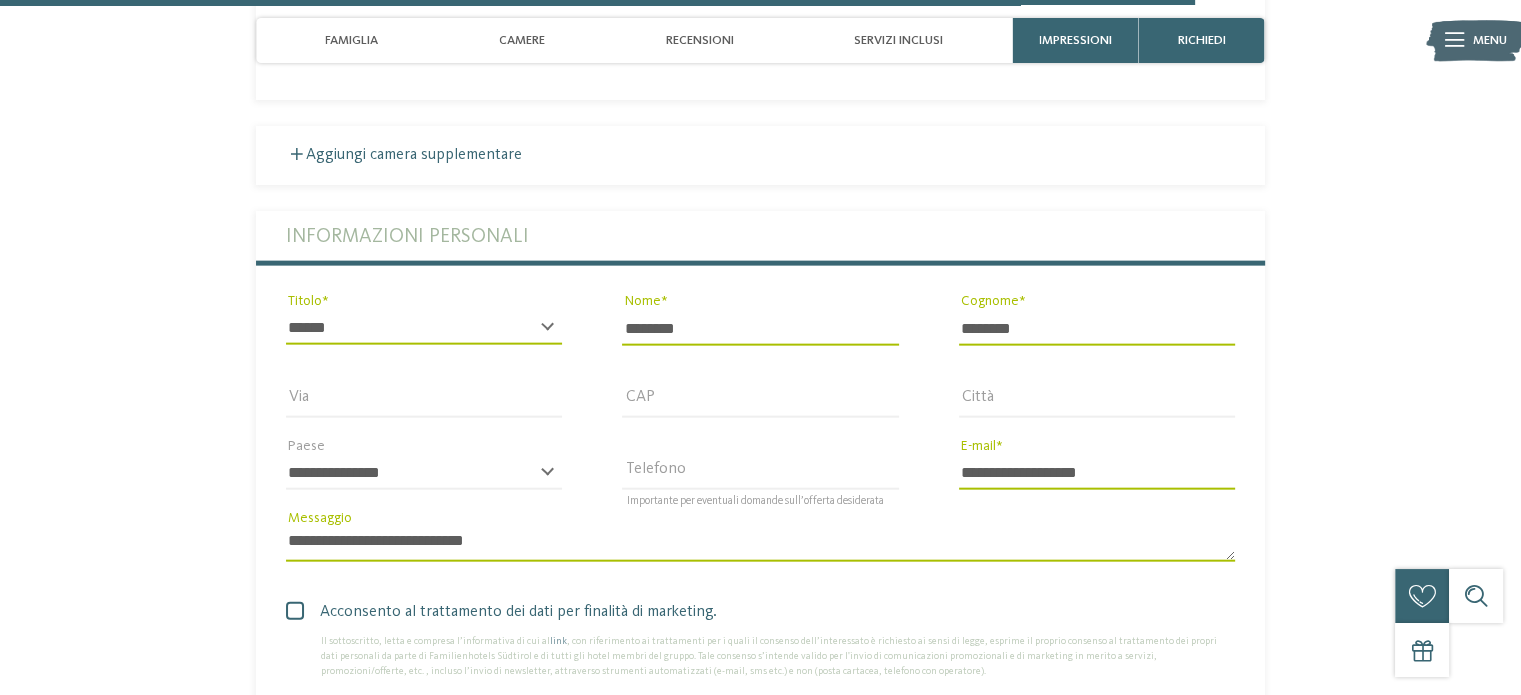 click on "********" at bounding box center (760, 328) 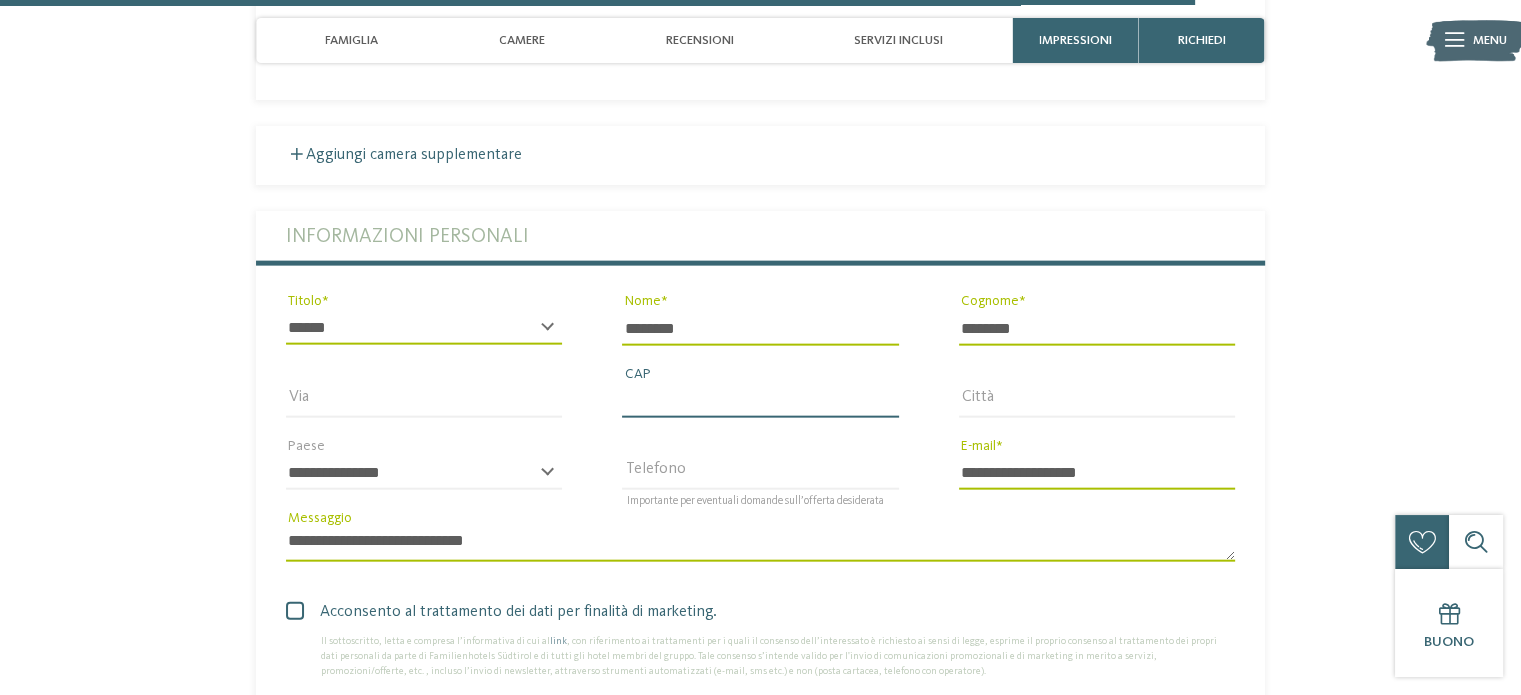 click on "CAP" at bounding box center (760, 401) 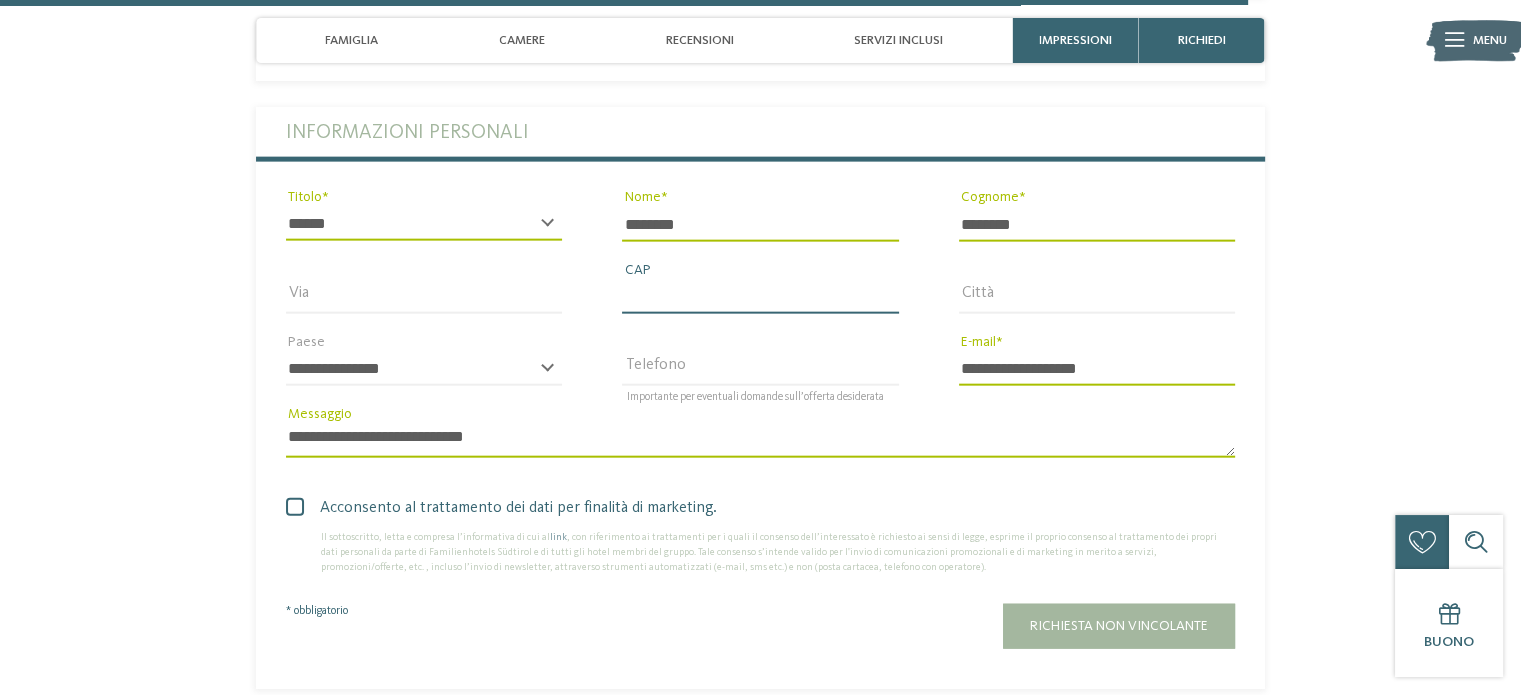 scroll, scrollTop: 4700, scrollLeft: 0, axis: vertical 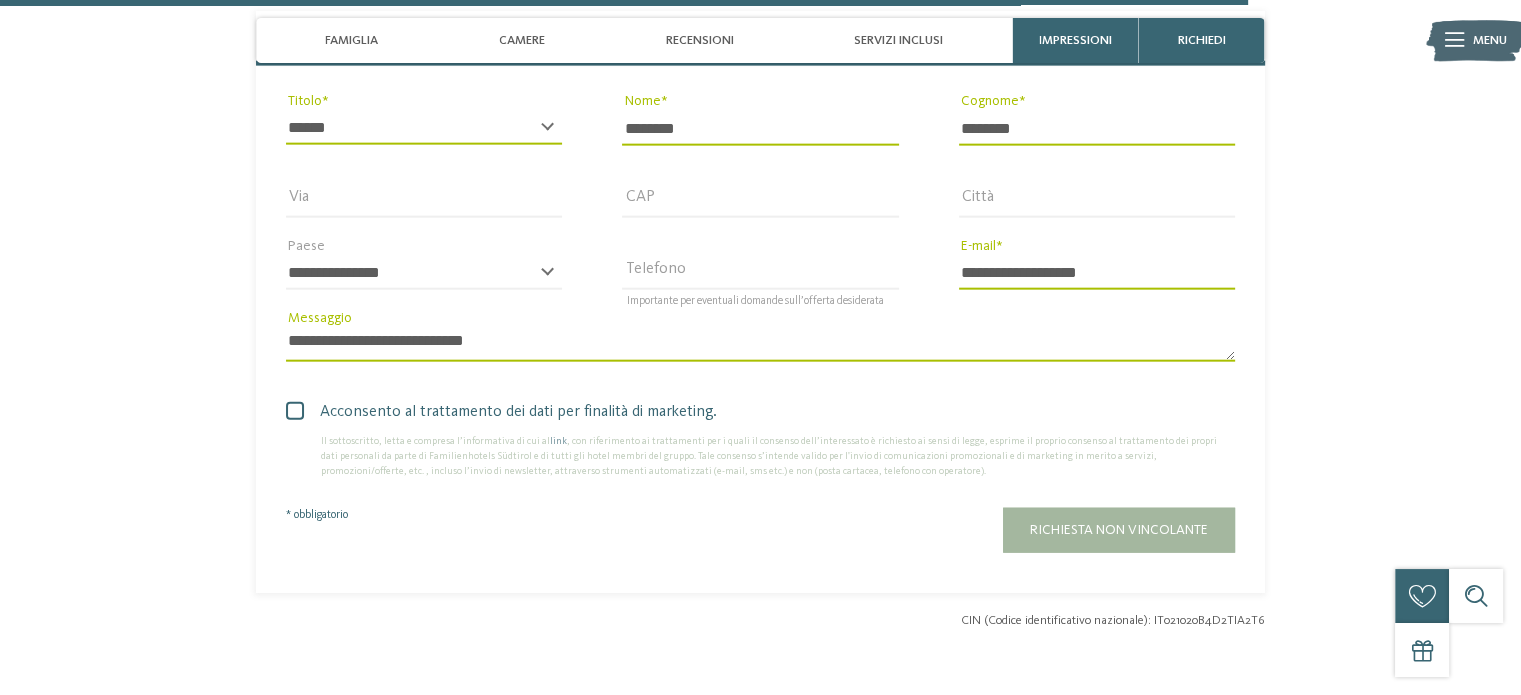 click on "**********" at bounding box center [760, 345] 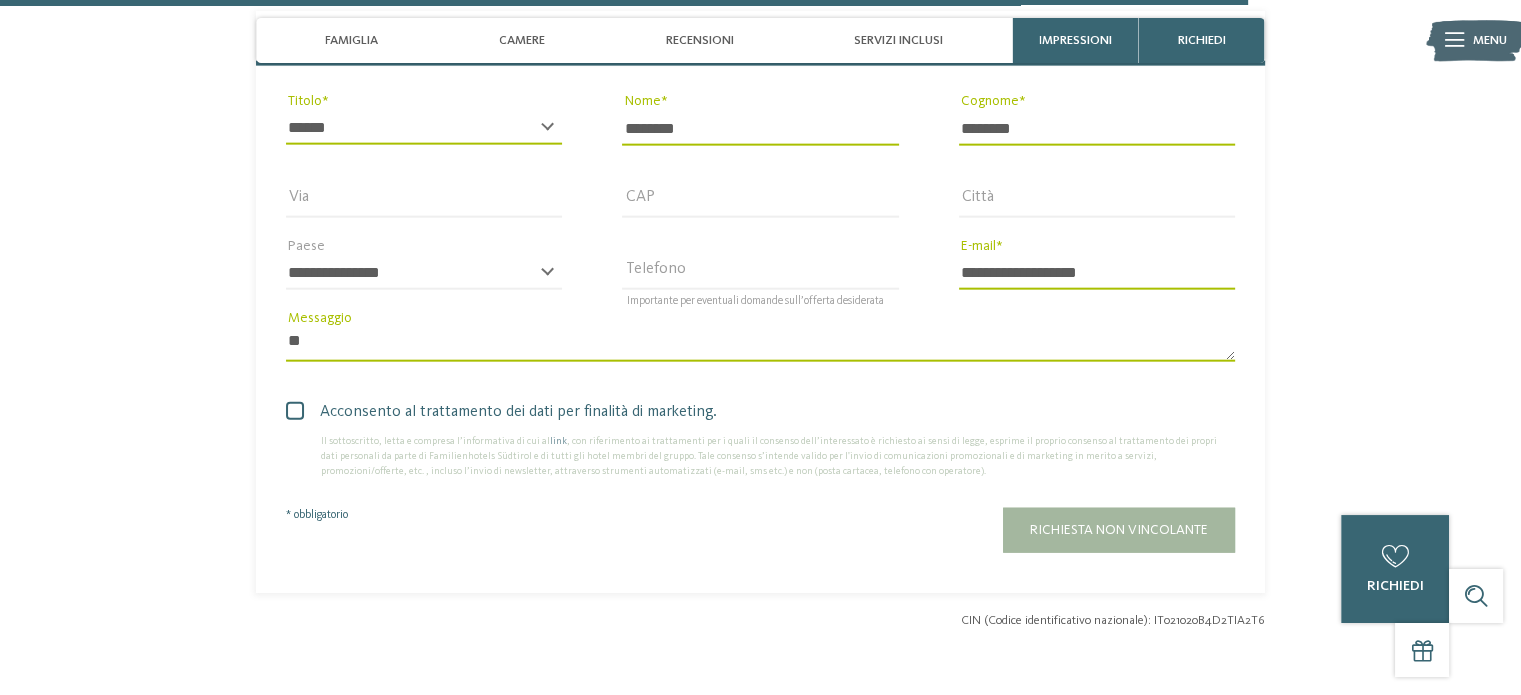 type on "*" 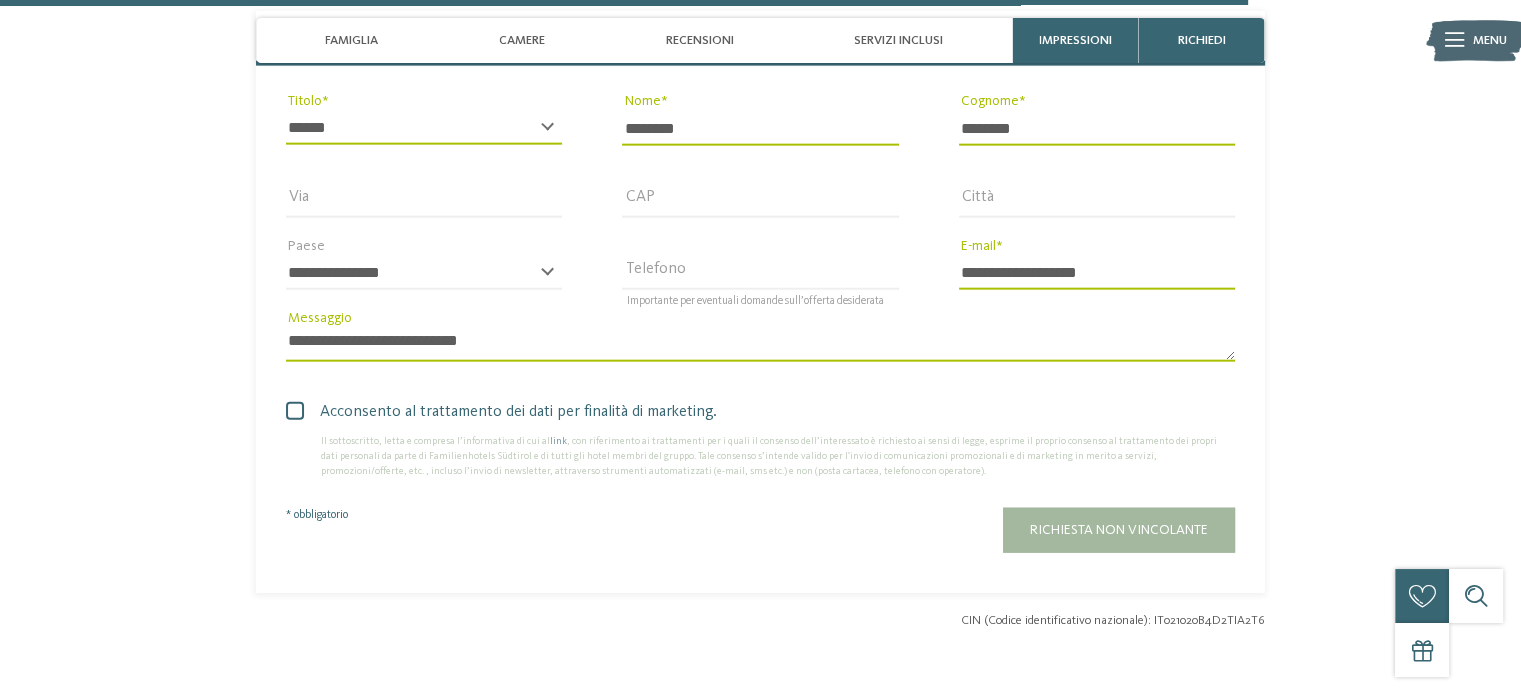 type on "**********" 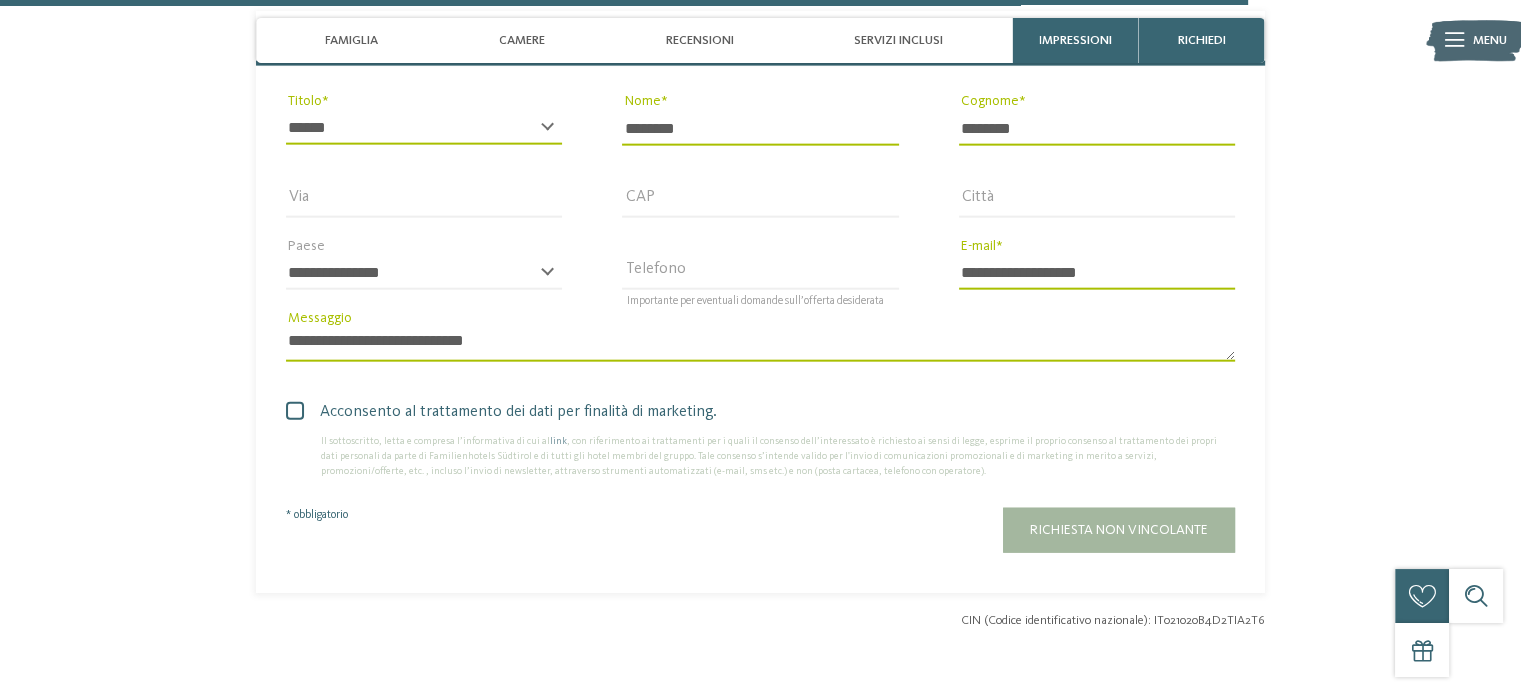 click on "Informazioni personali
* ****** ******* ******** ******
Titolo
********
Nome
********
Cognome
Via
CAP
Città" at bounding box center (760, 302) 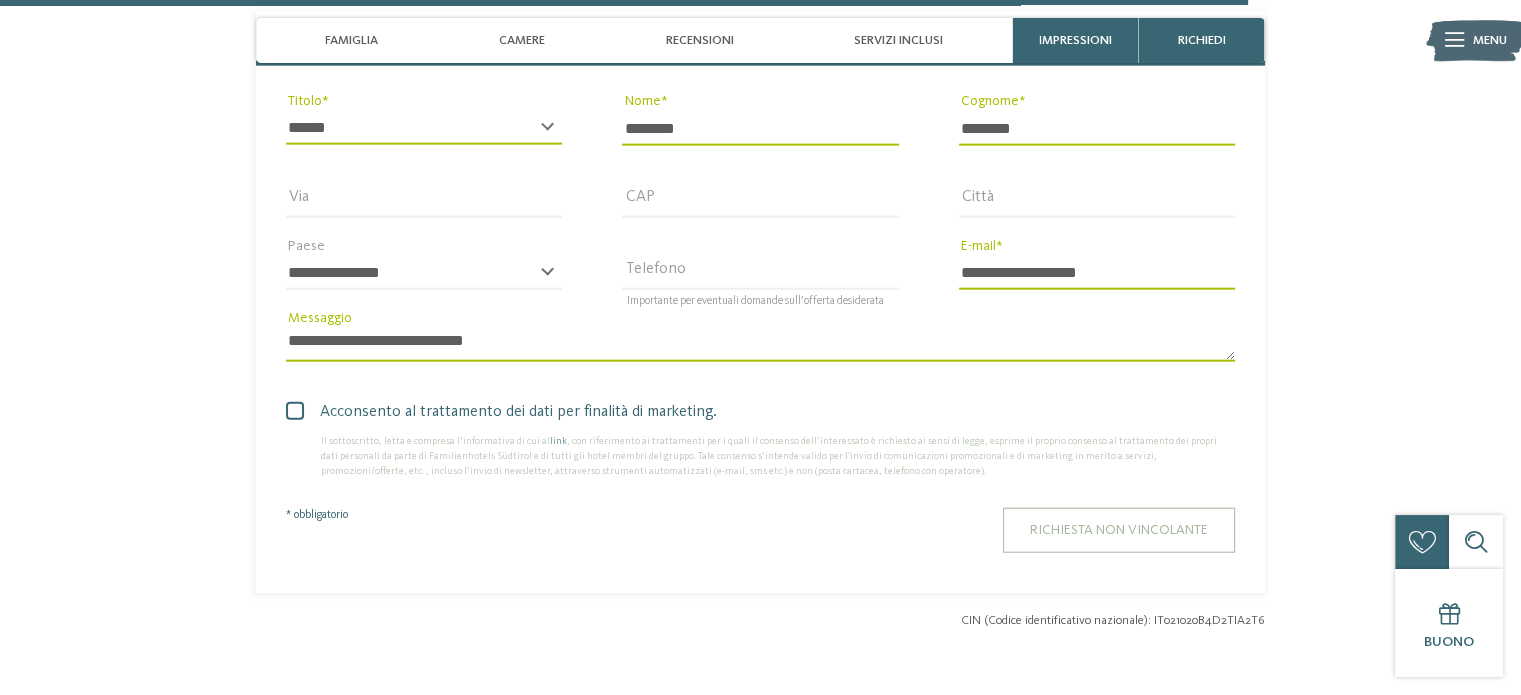click on "Richiesta non vincolante" at bounding box center (1119, 530) 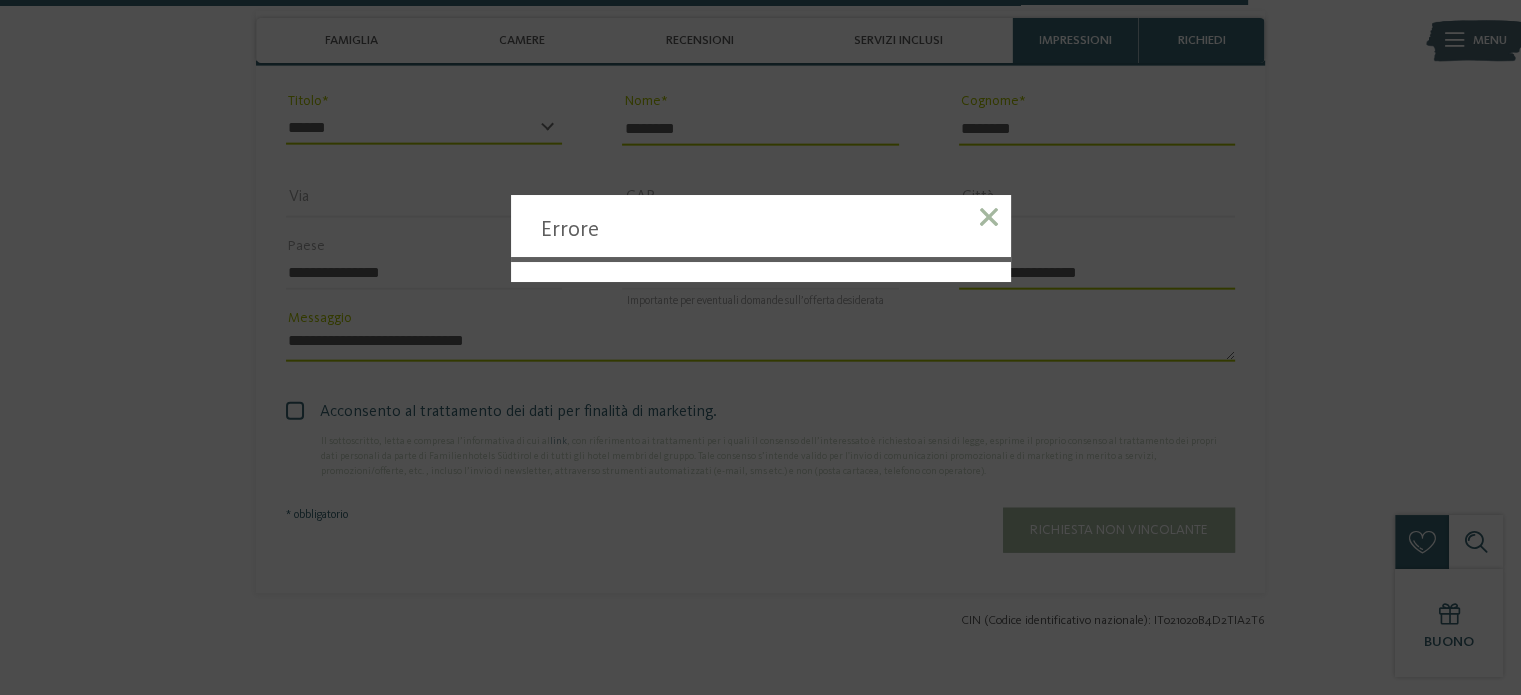 click at bounding box center [989, 217] 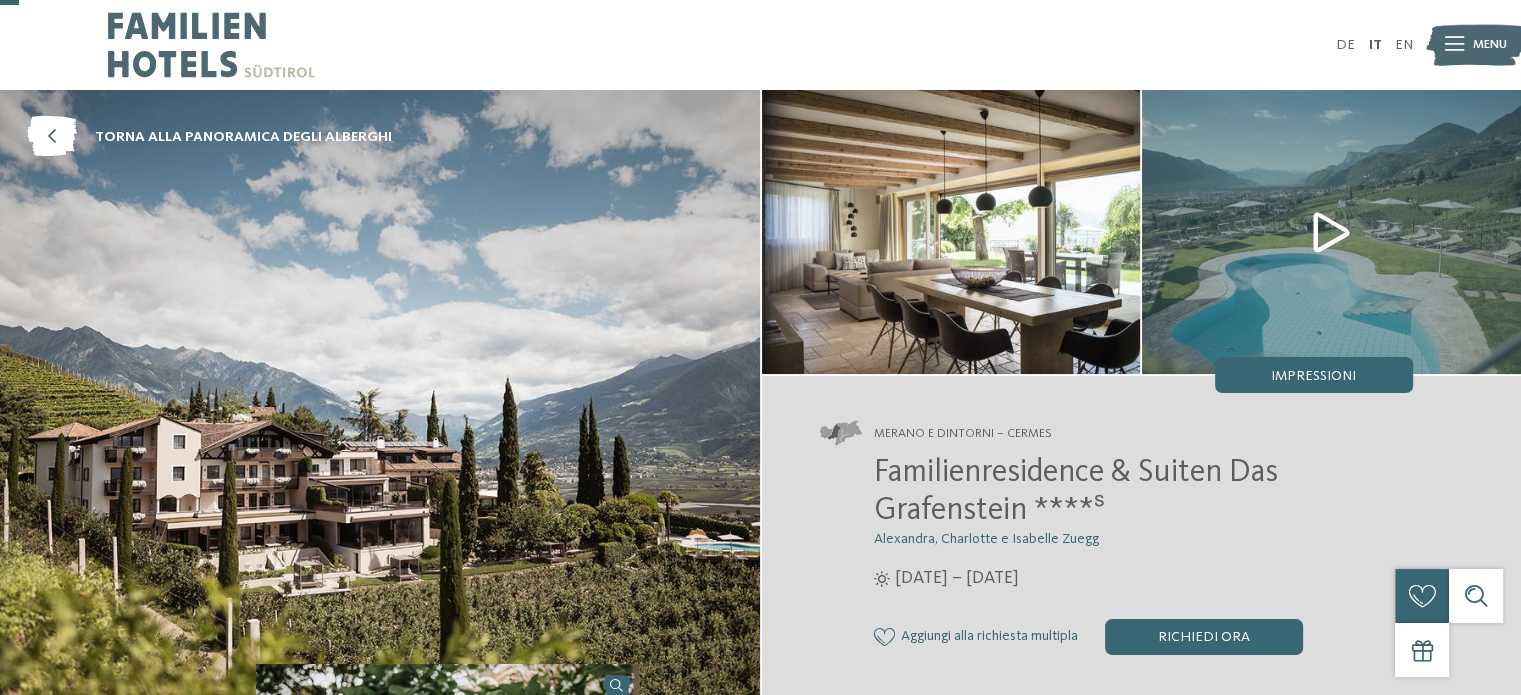 scroll, scrollTop: 300, scrollLeft: 0, axis: vertical 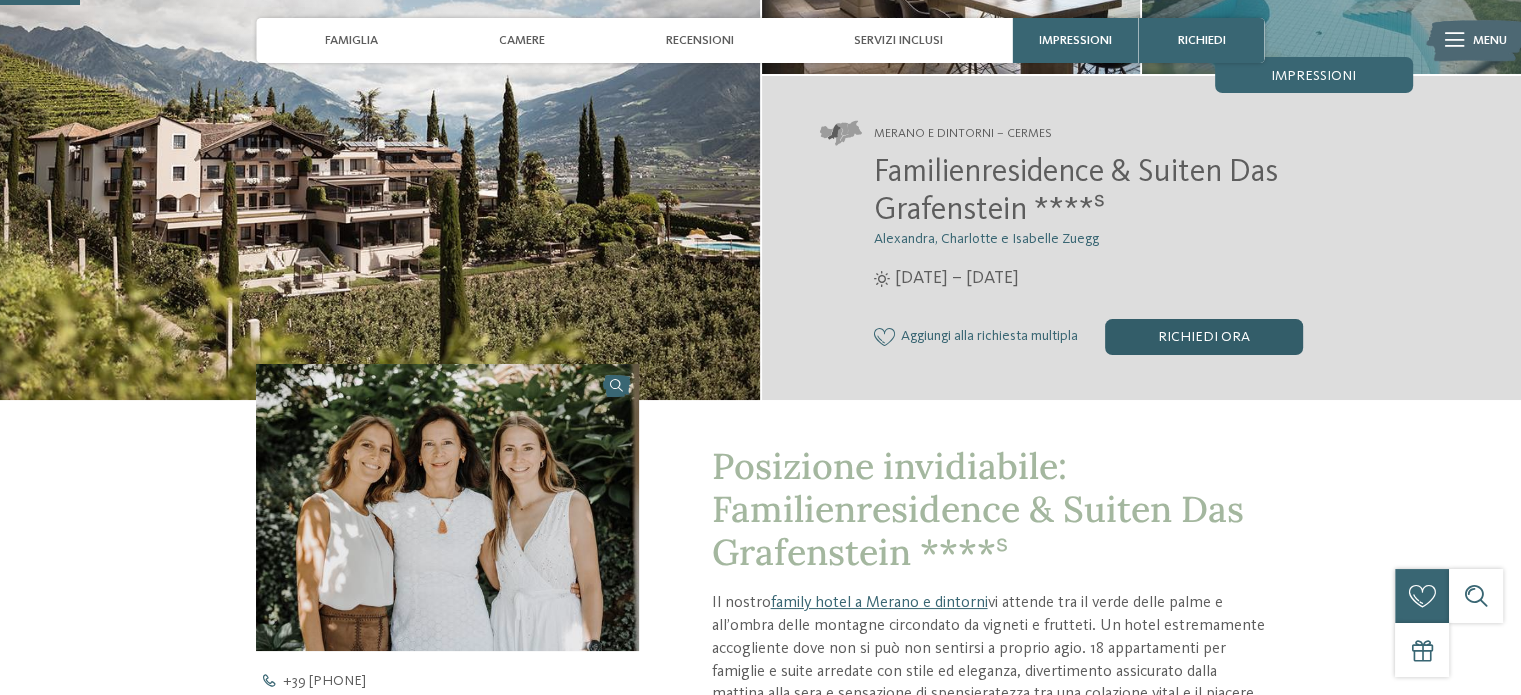 click on "Richiedi ora" at bounding box center [1204, 337] 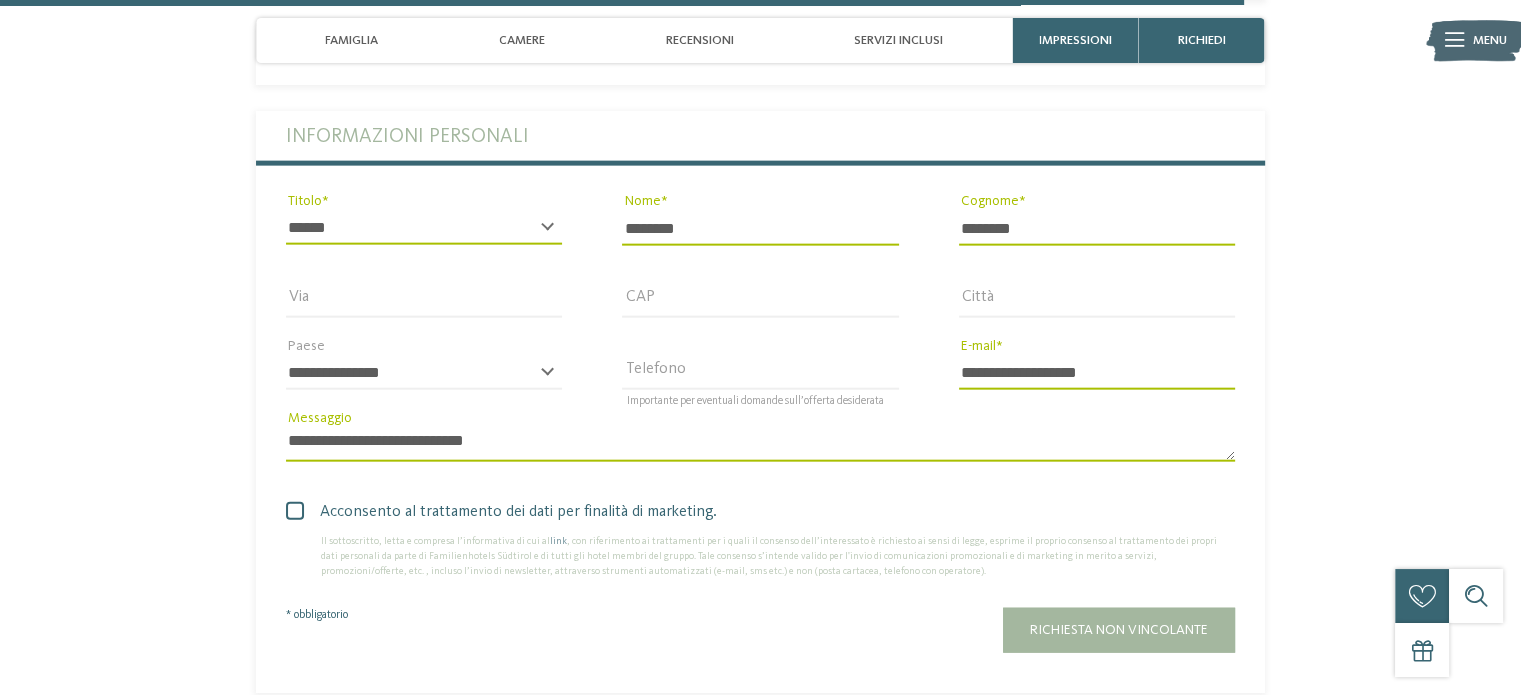 scroll, scrollTop: 4708, scrollLeft: 0, axis: vertical 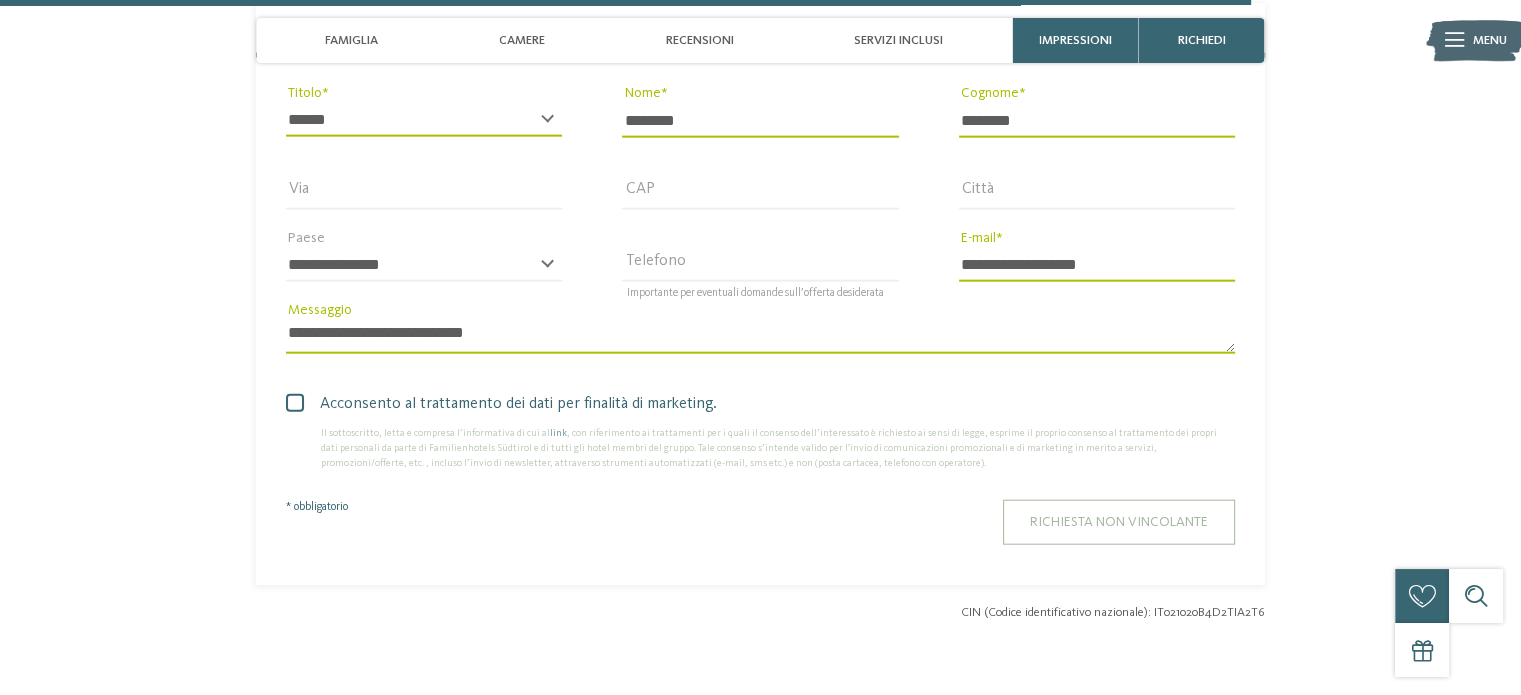 click on "Richiesta non vincolante" at bounding box center (1119, 522) 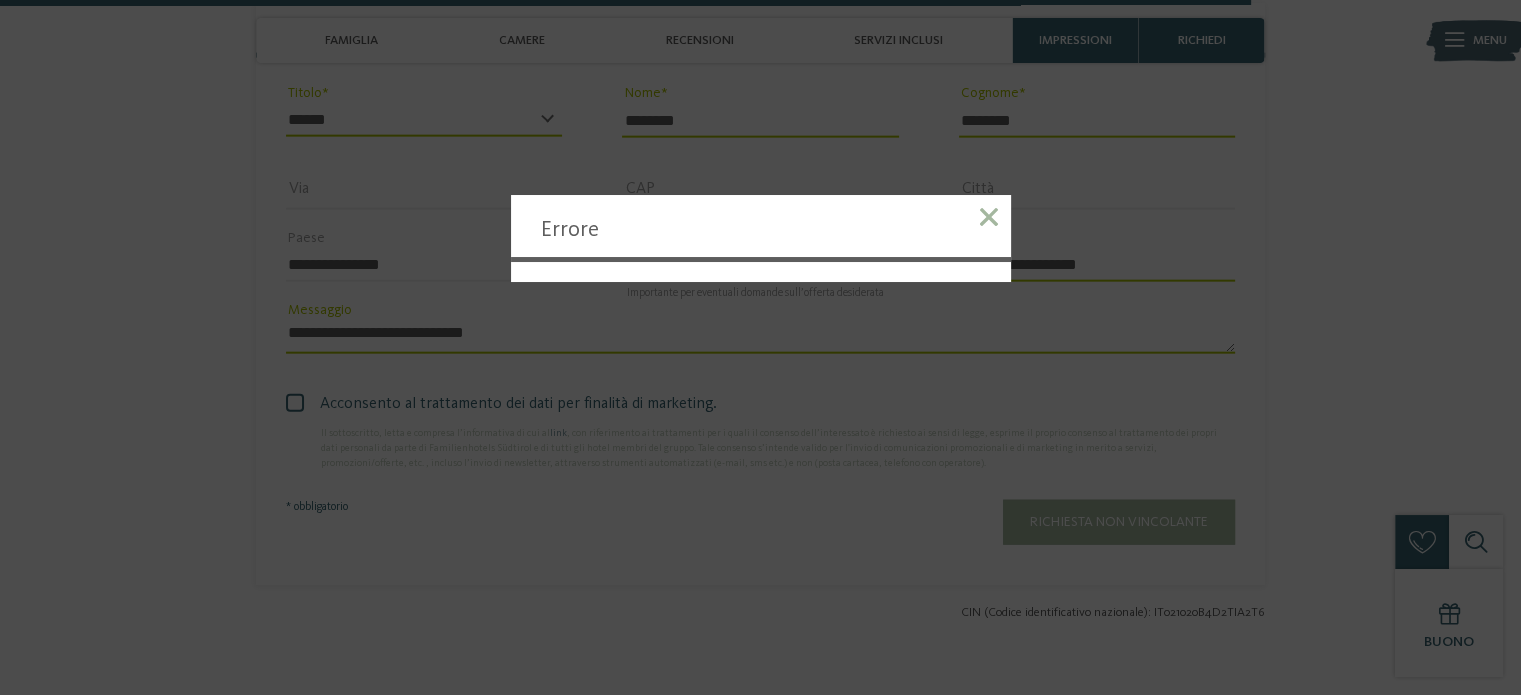 click at bounding box center [989, 217] 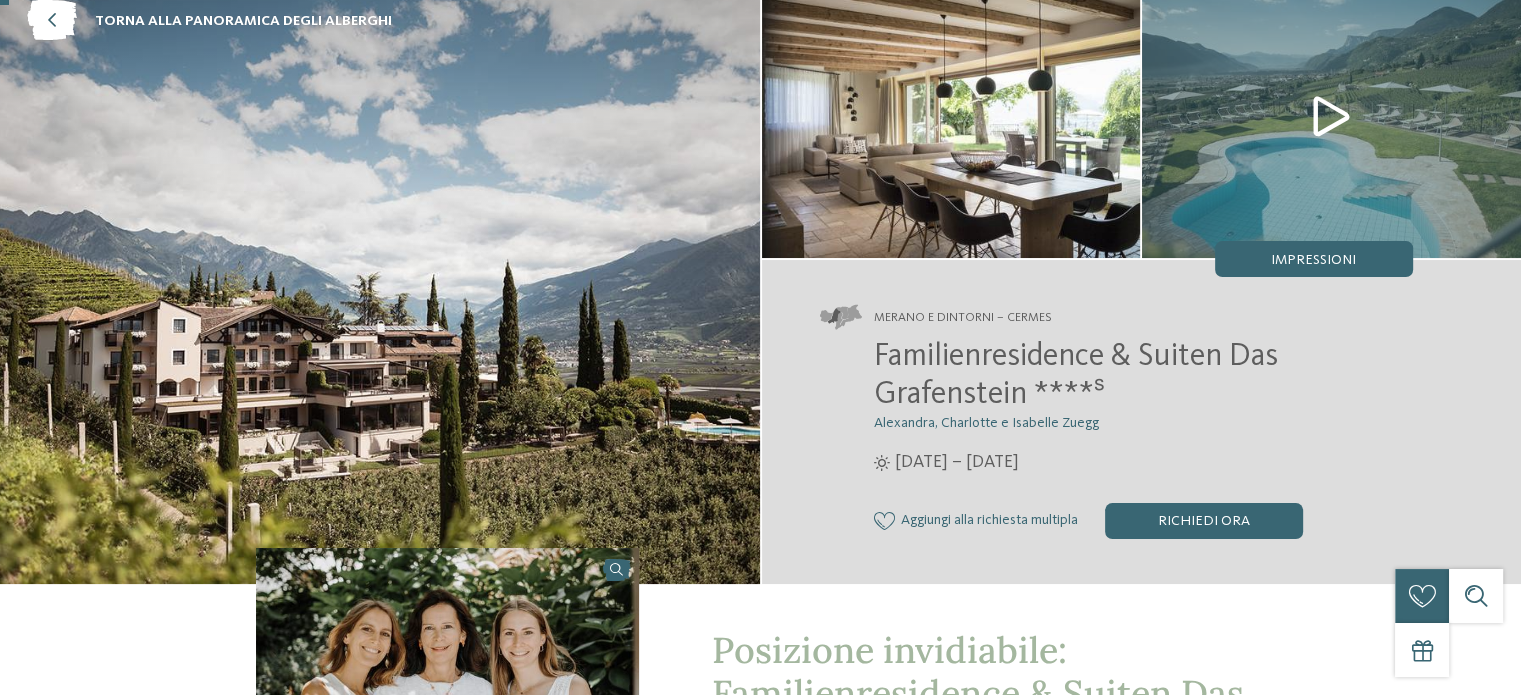 scroll, scrollTop: 0, scrollLeft: 0, axis: both 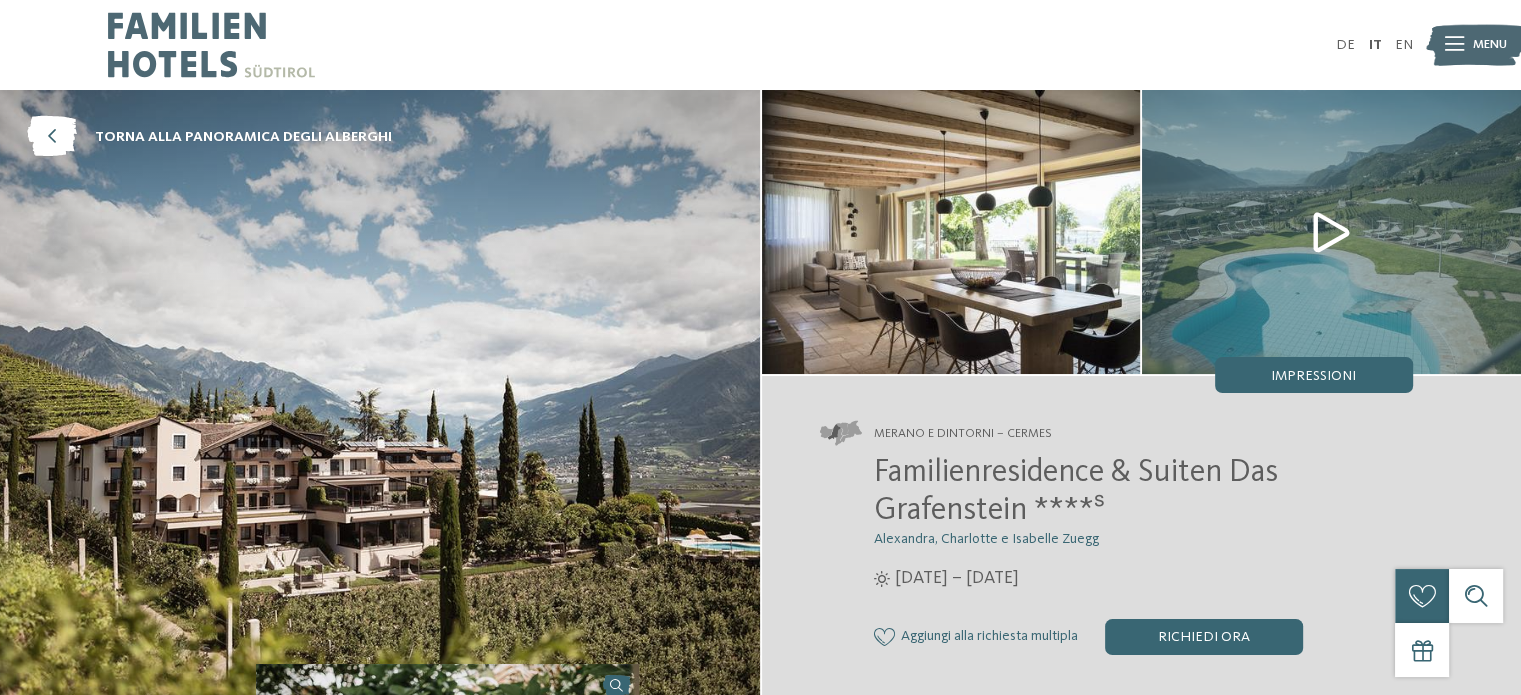 click on "Familienresidence & Suiten Das Grafenstein ****ˢ" at bounding box center [1076, 492] 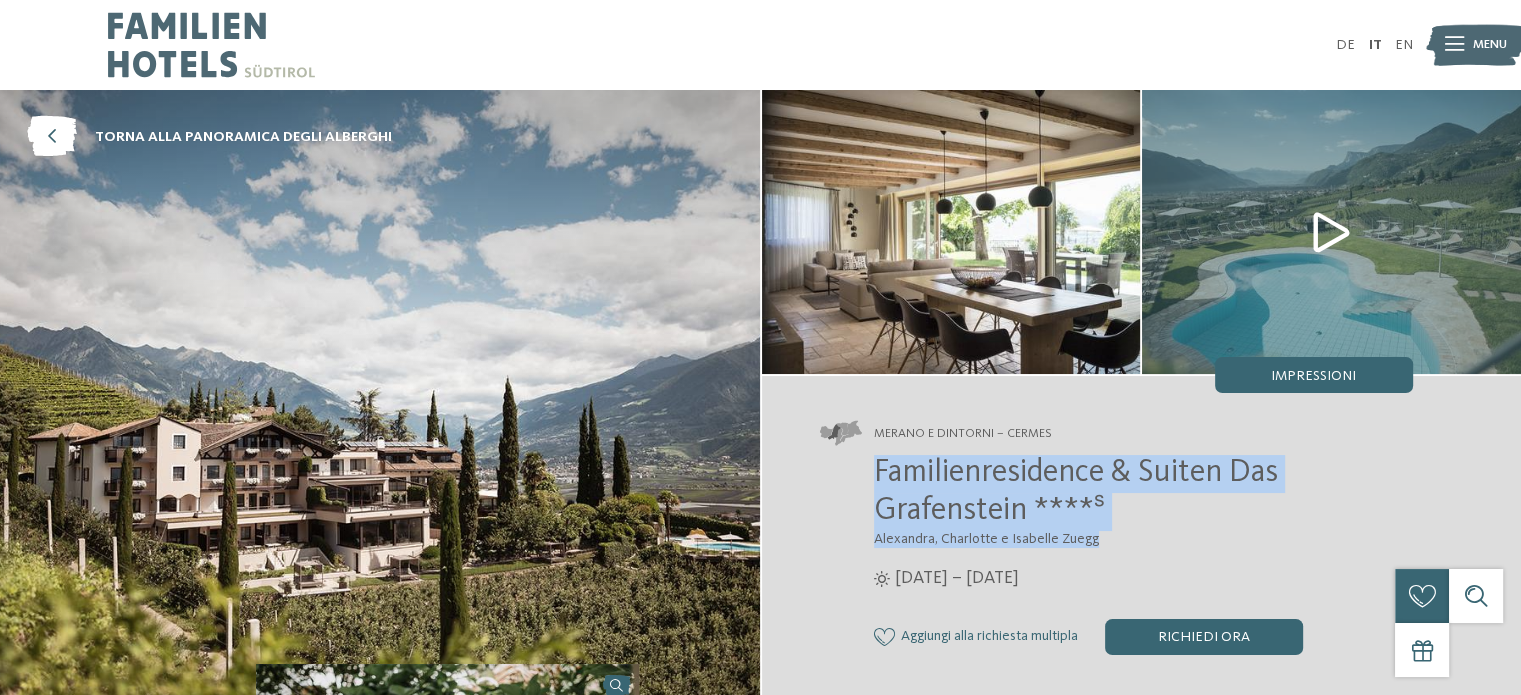 drag, startPoint x: 876, startPoint y: 467, endPoint x: 1211, endPoint y: 511, distance: 337.8772 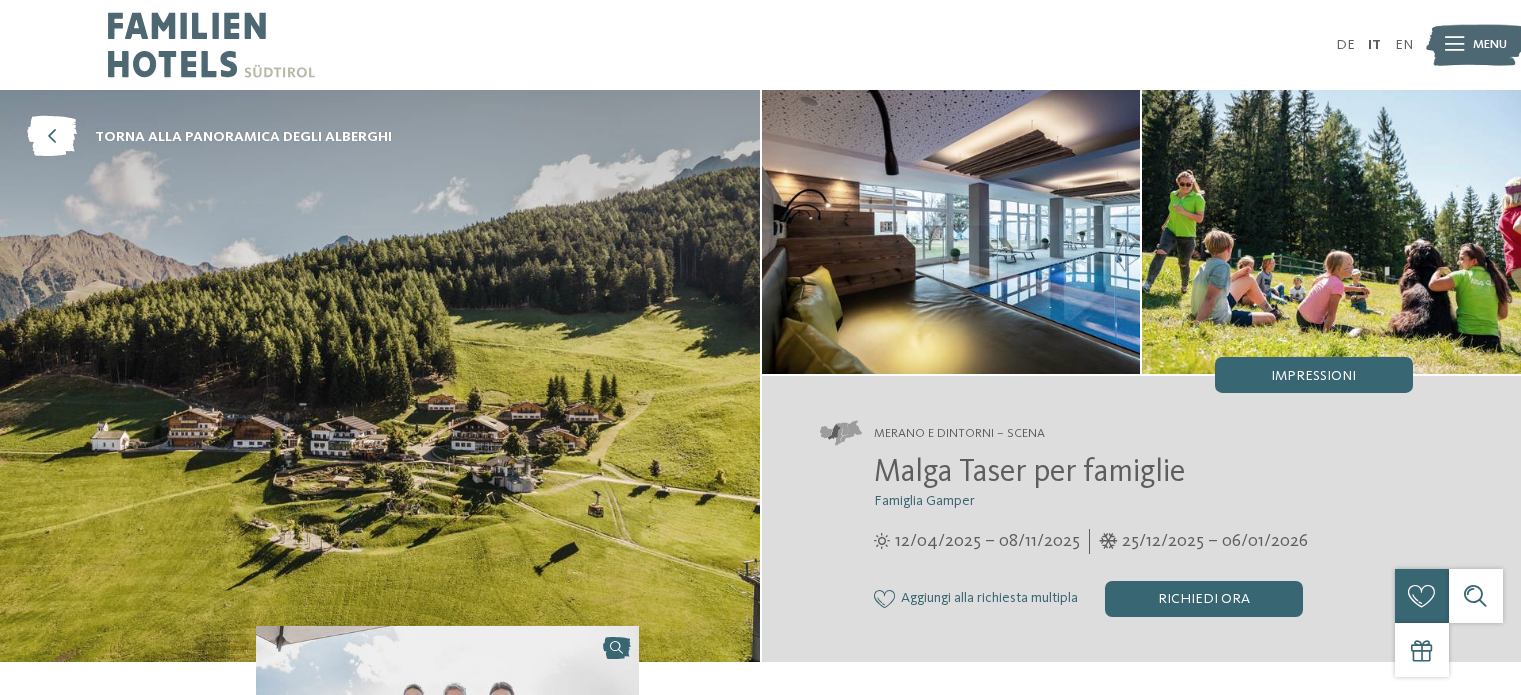 scroll, scrollTop: 0, scrollLeft: 0, axis: both 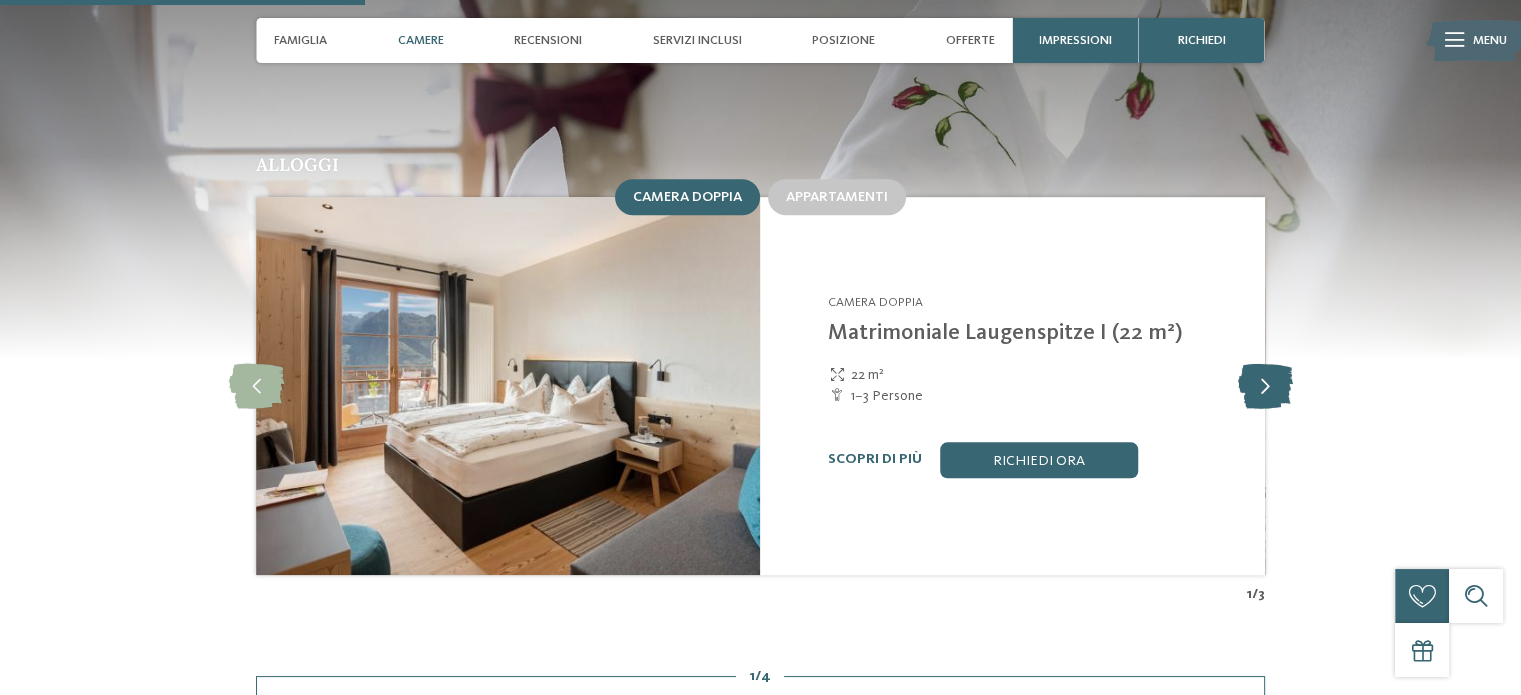 click at bounding box center (1264, 385) 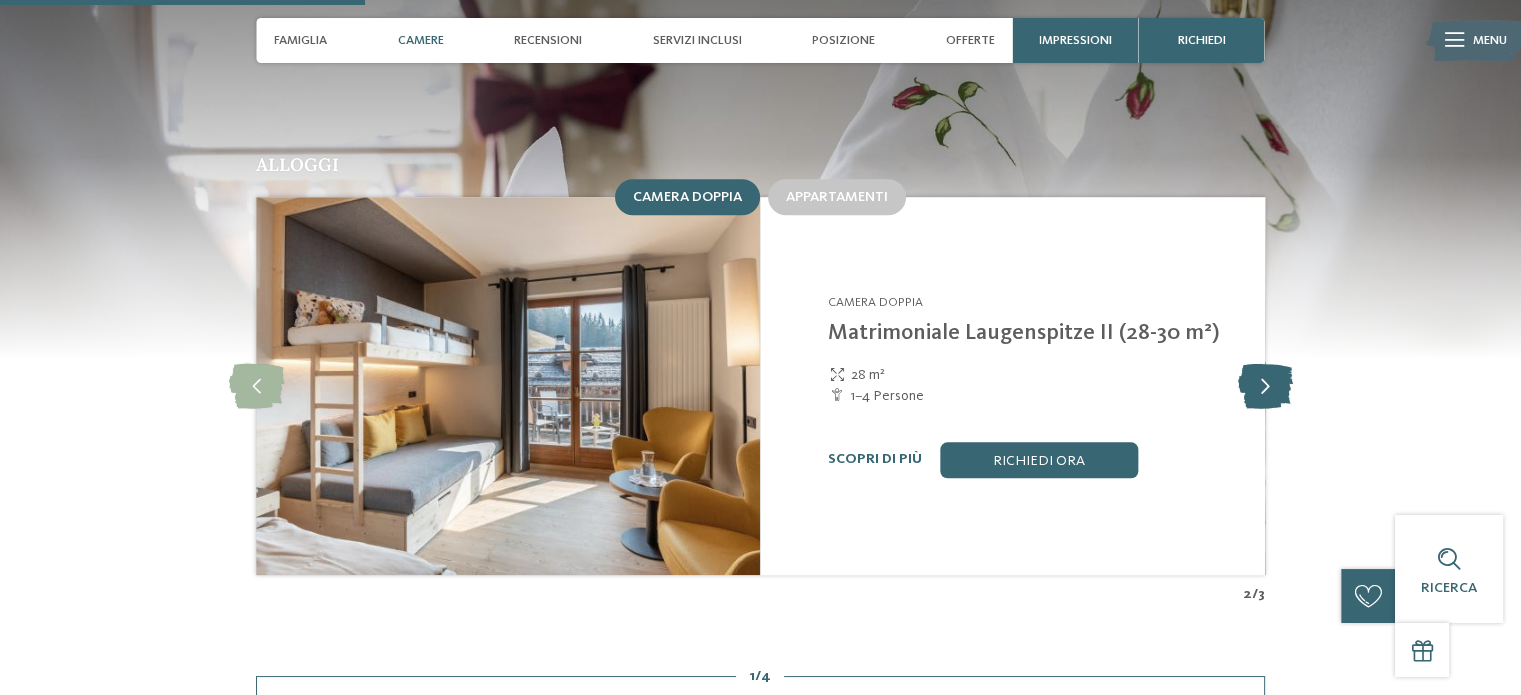 click at bounding box center [1264, 385] 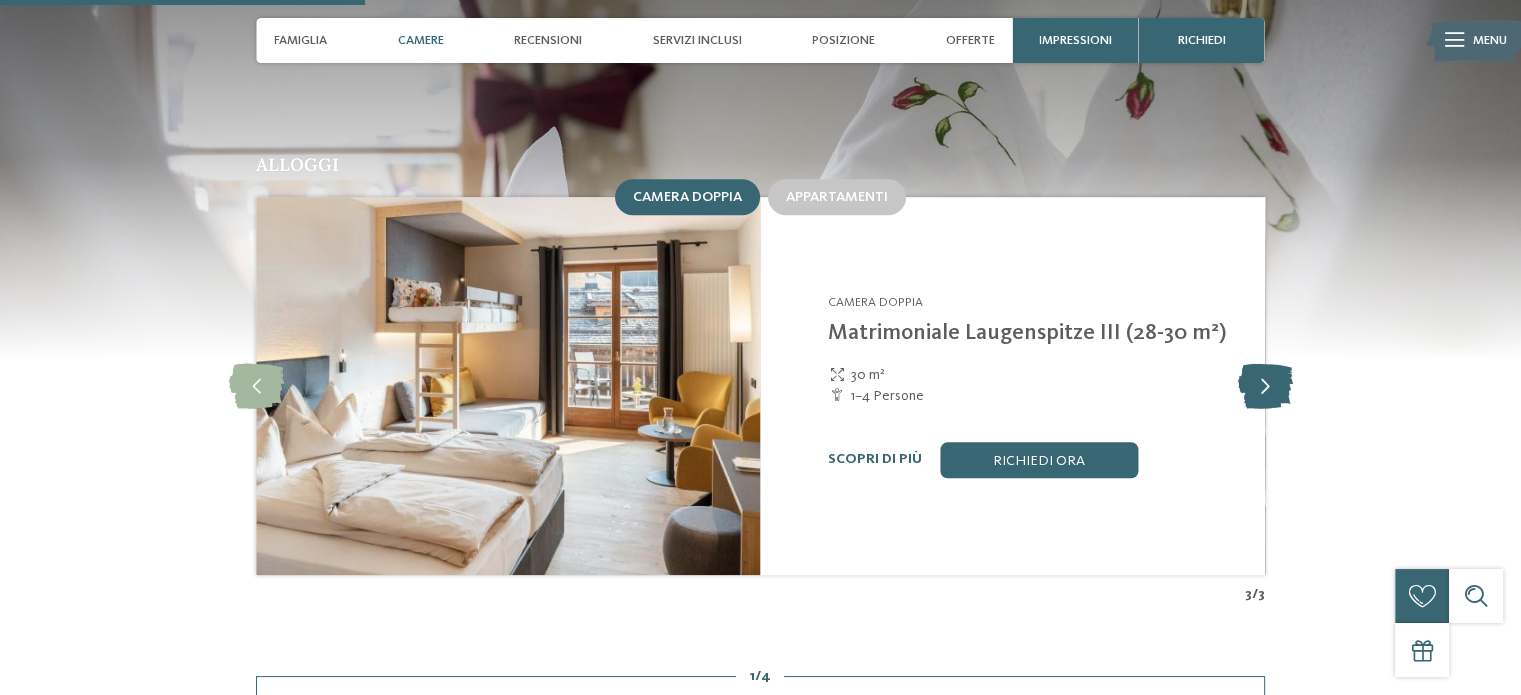 click at bounding box center [1264, 385] 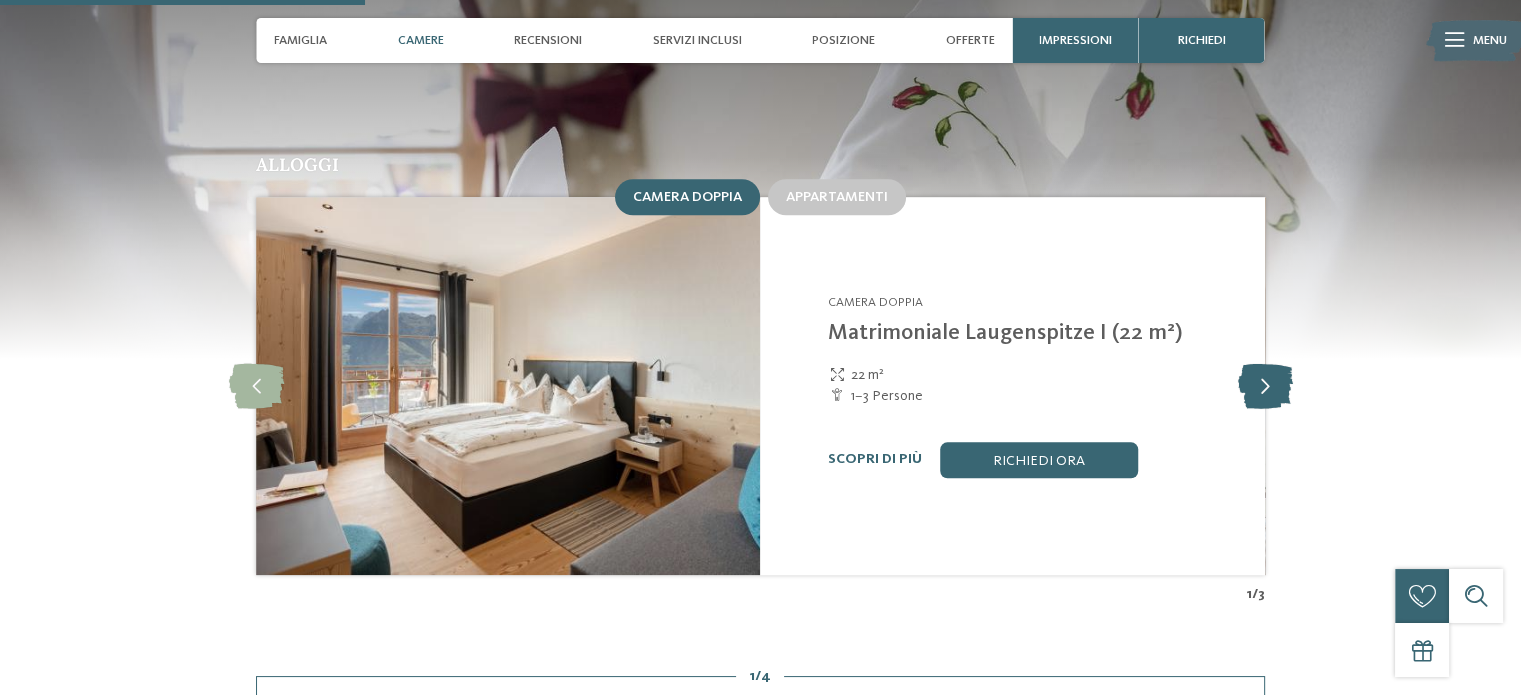click at bounding box center (1264, 385) 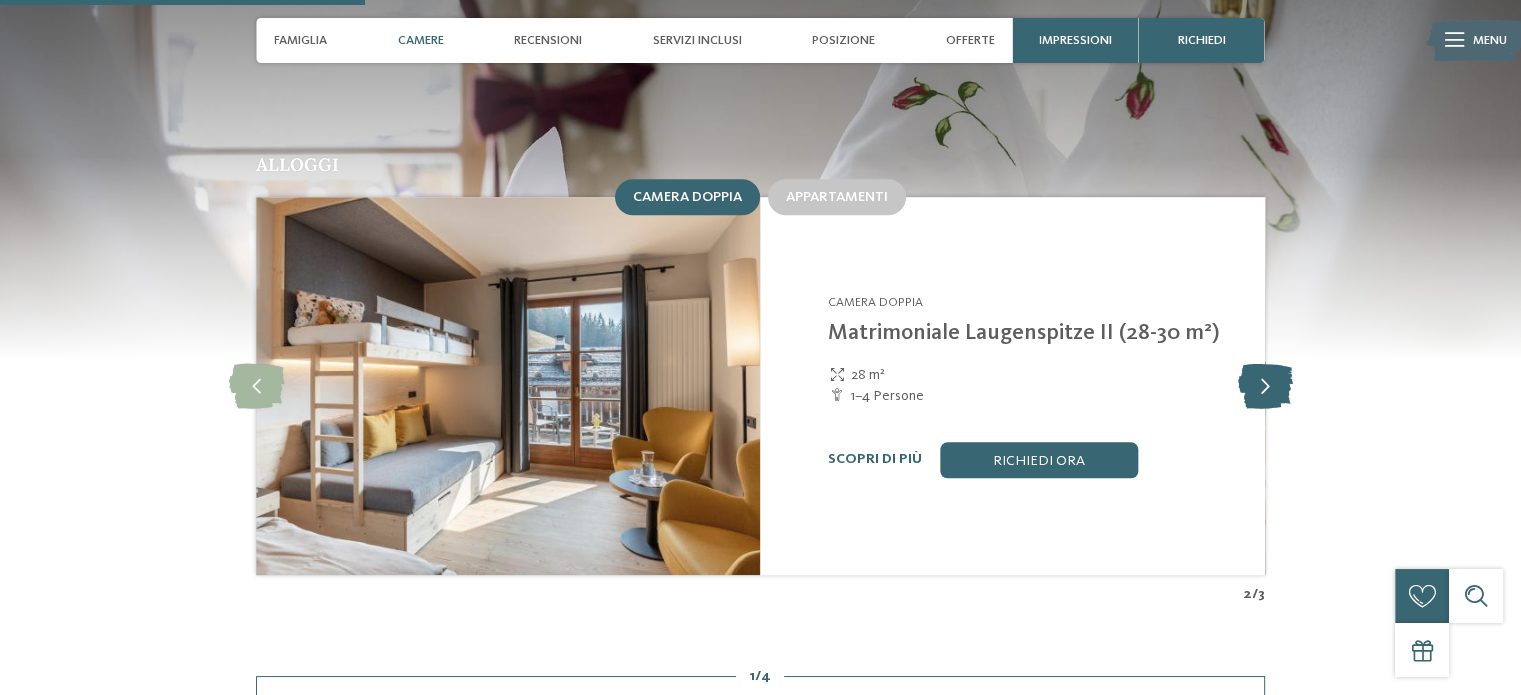click at bounding box center (1264, 385) 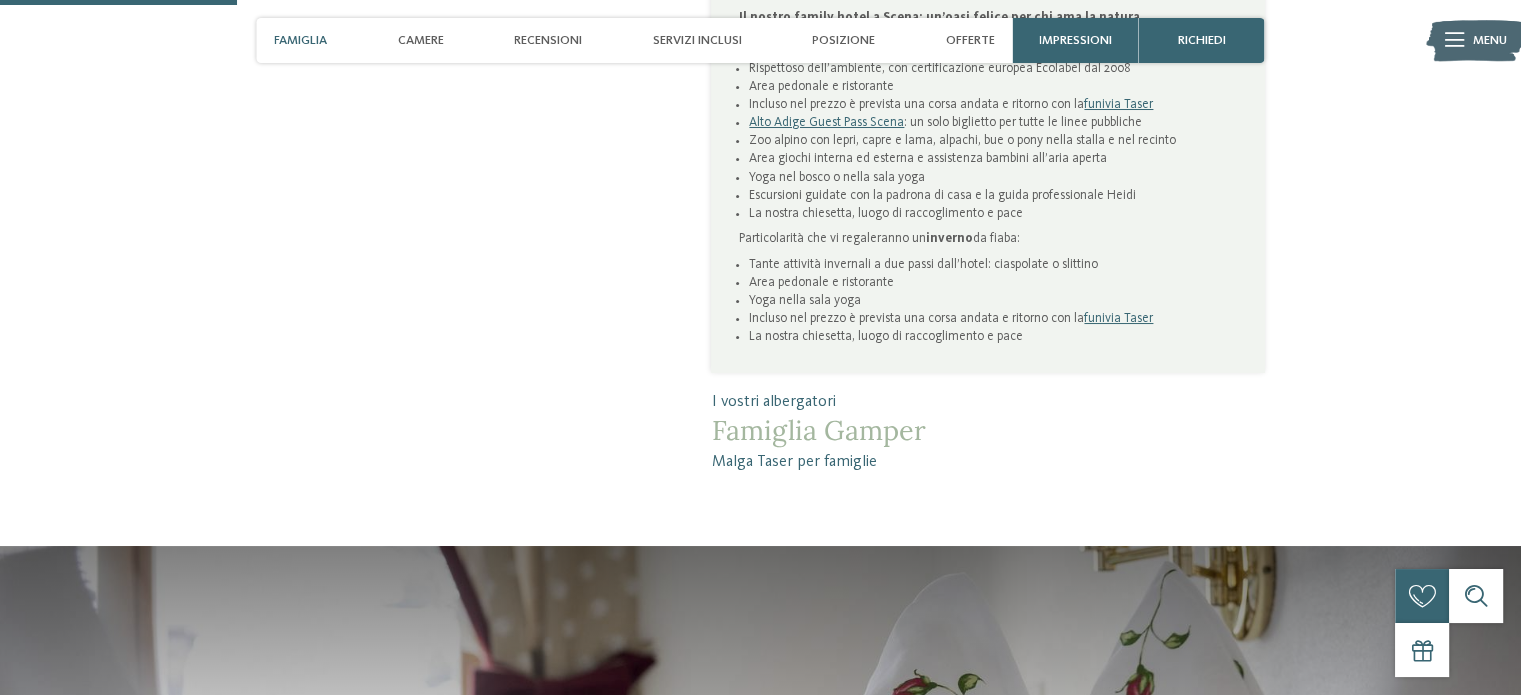 scroll, scrollTop: 1100, scrollLeft: 0, axis: vertical 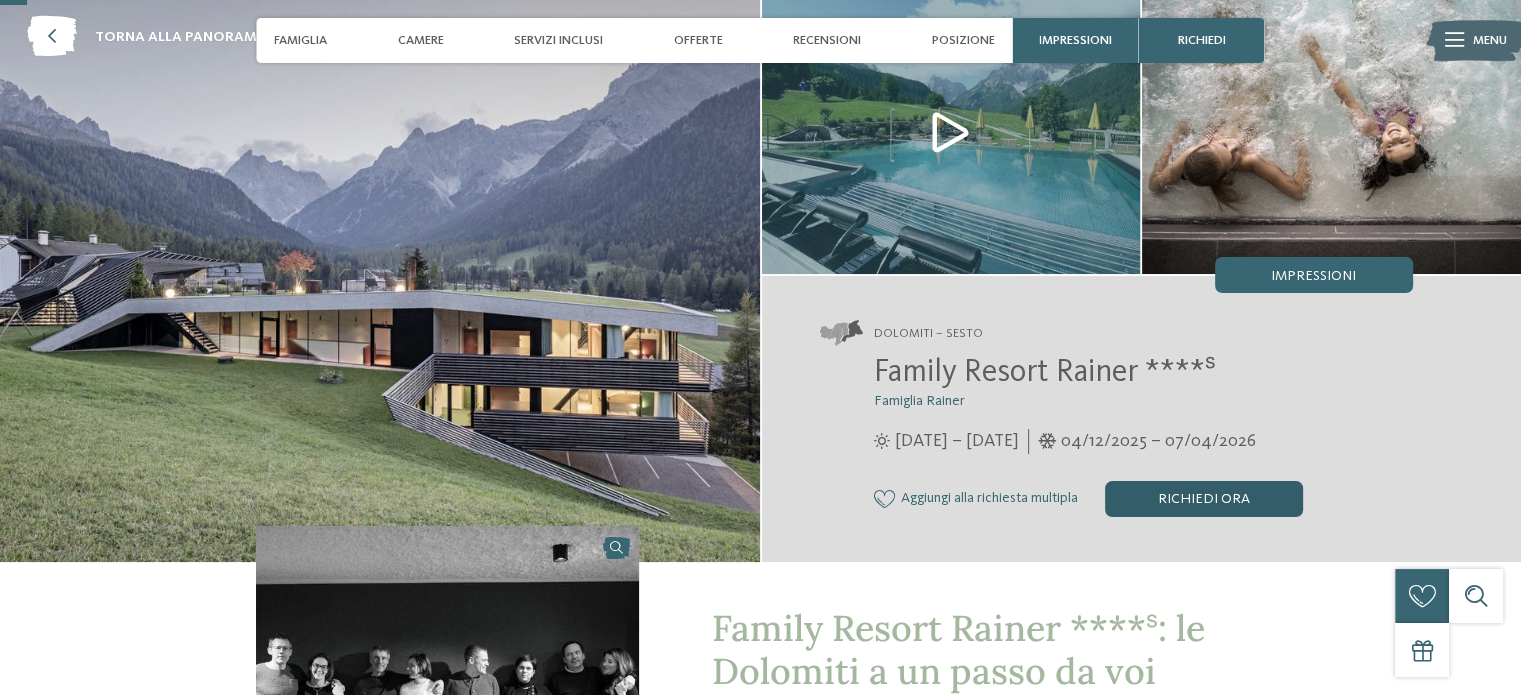 click on "Richiedi ora" at bounding box center [1204, 499] 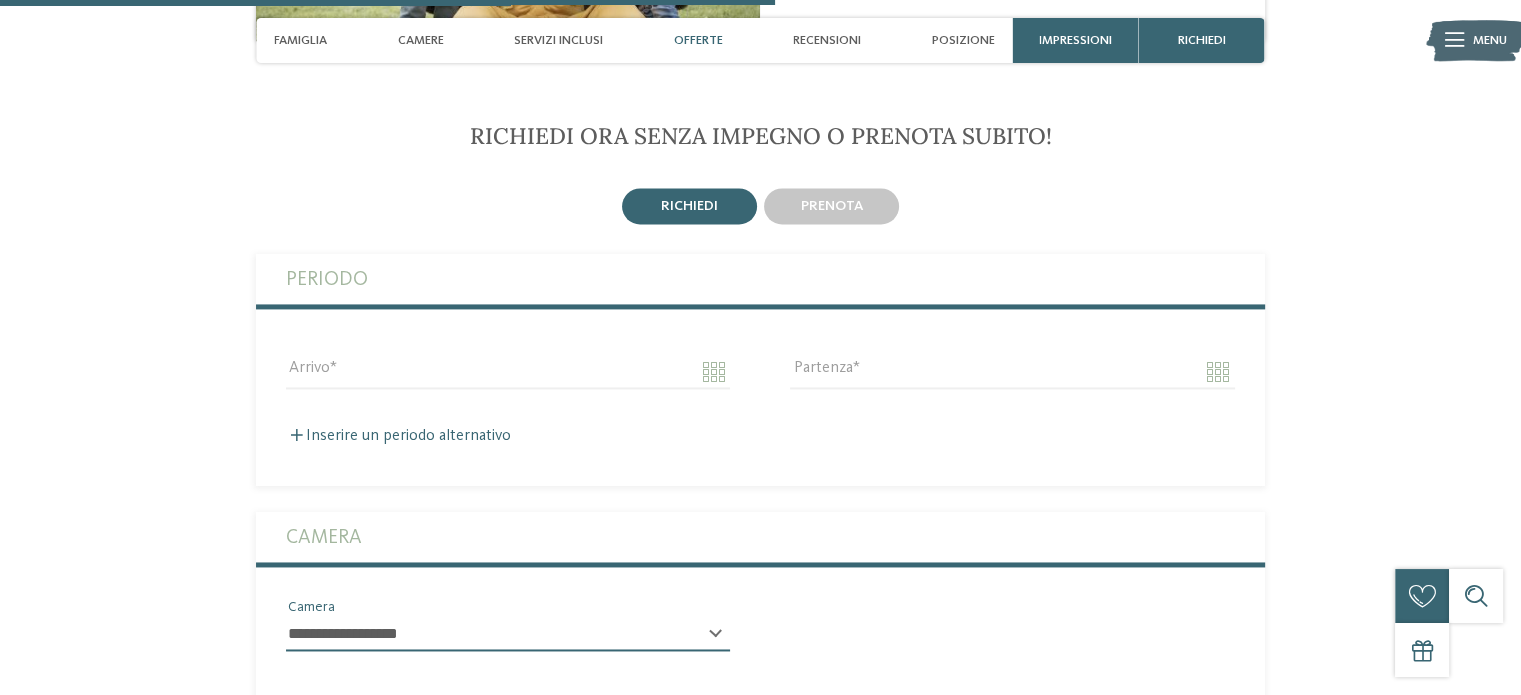 scroll, scrollTop: 2881, scrollLeft: 0, axis: vertical 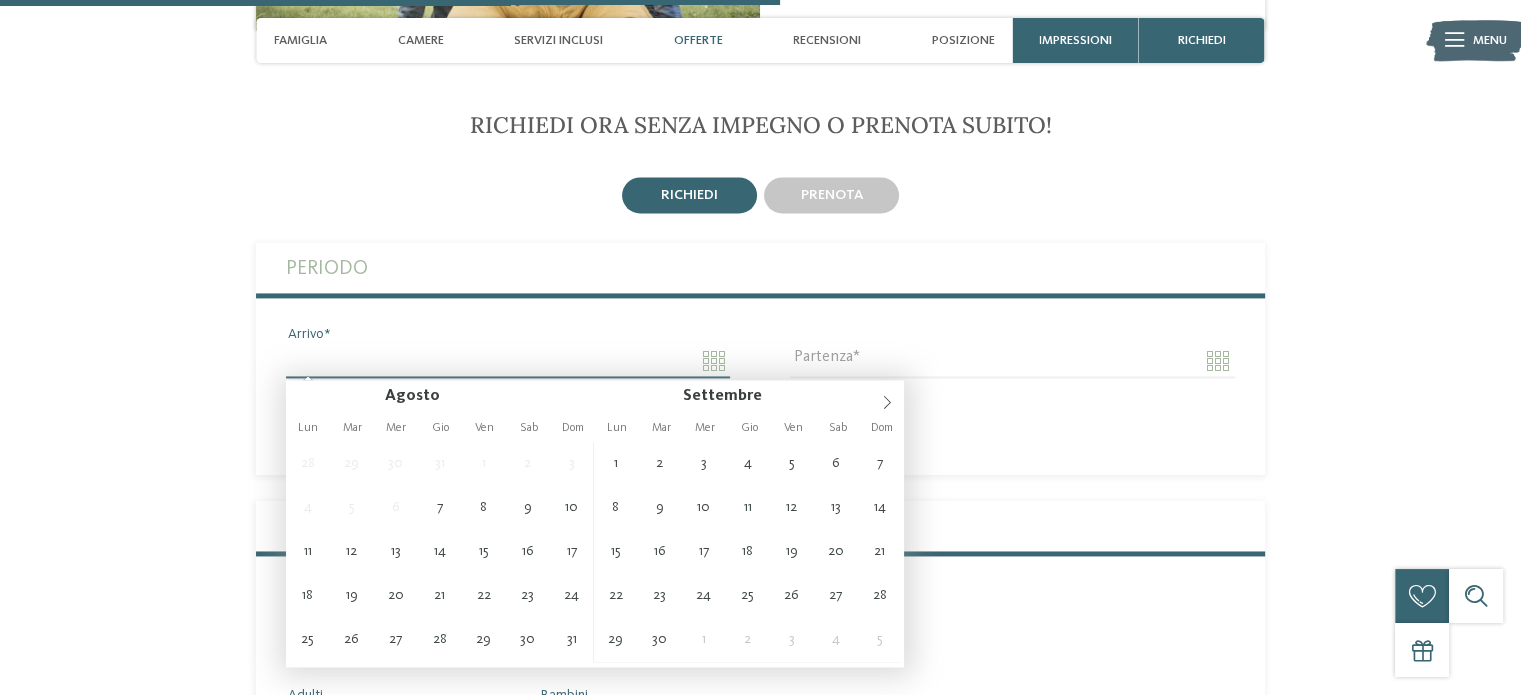 click on "Arrivo" at bounding box center [508, 361] 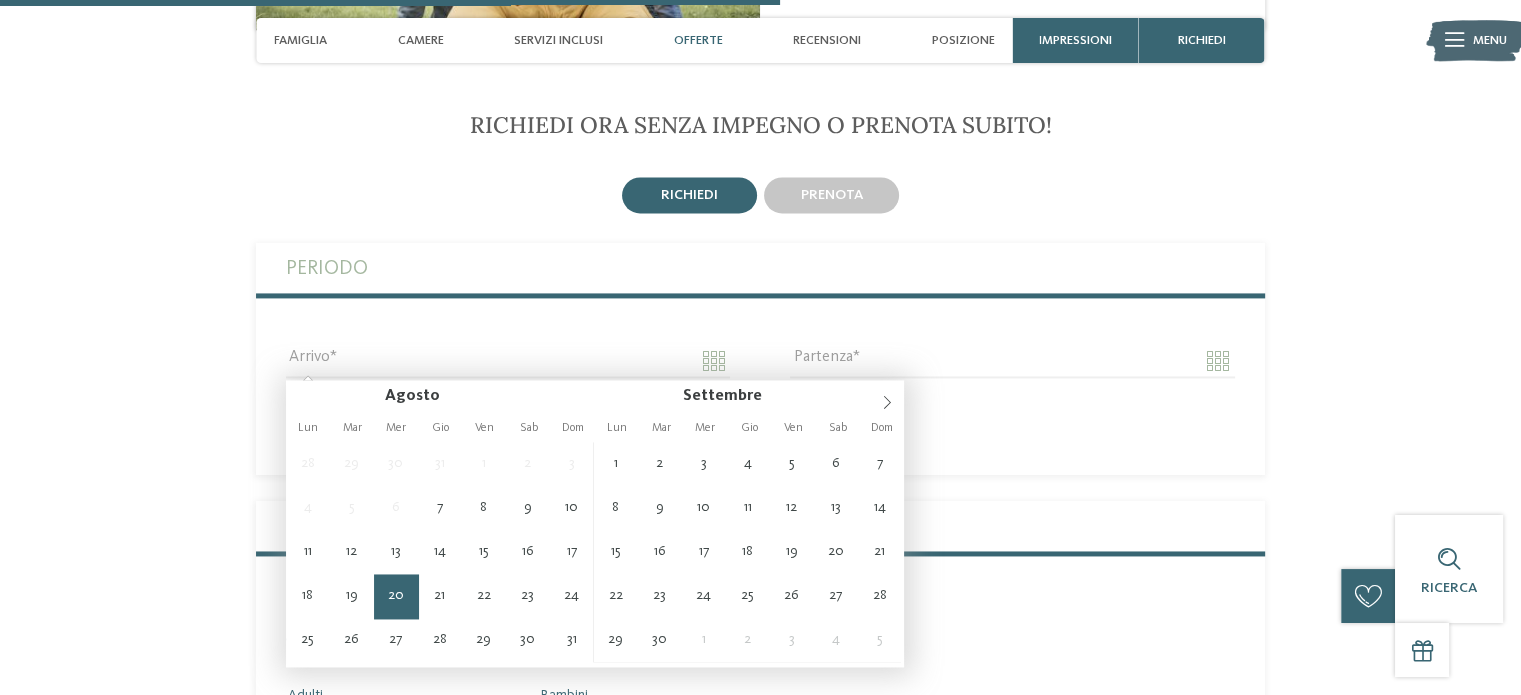 type on "**********" 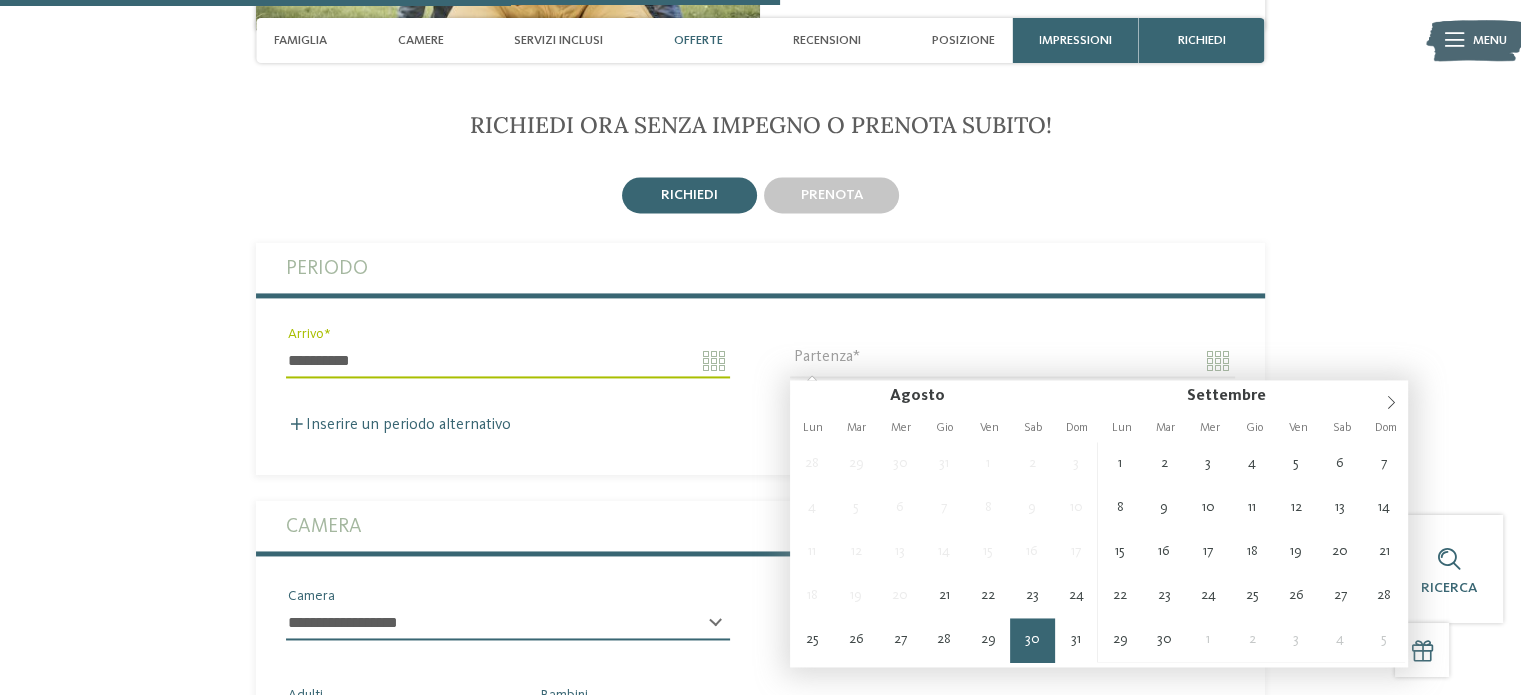 type on "**********" 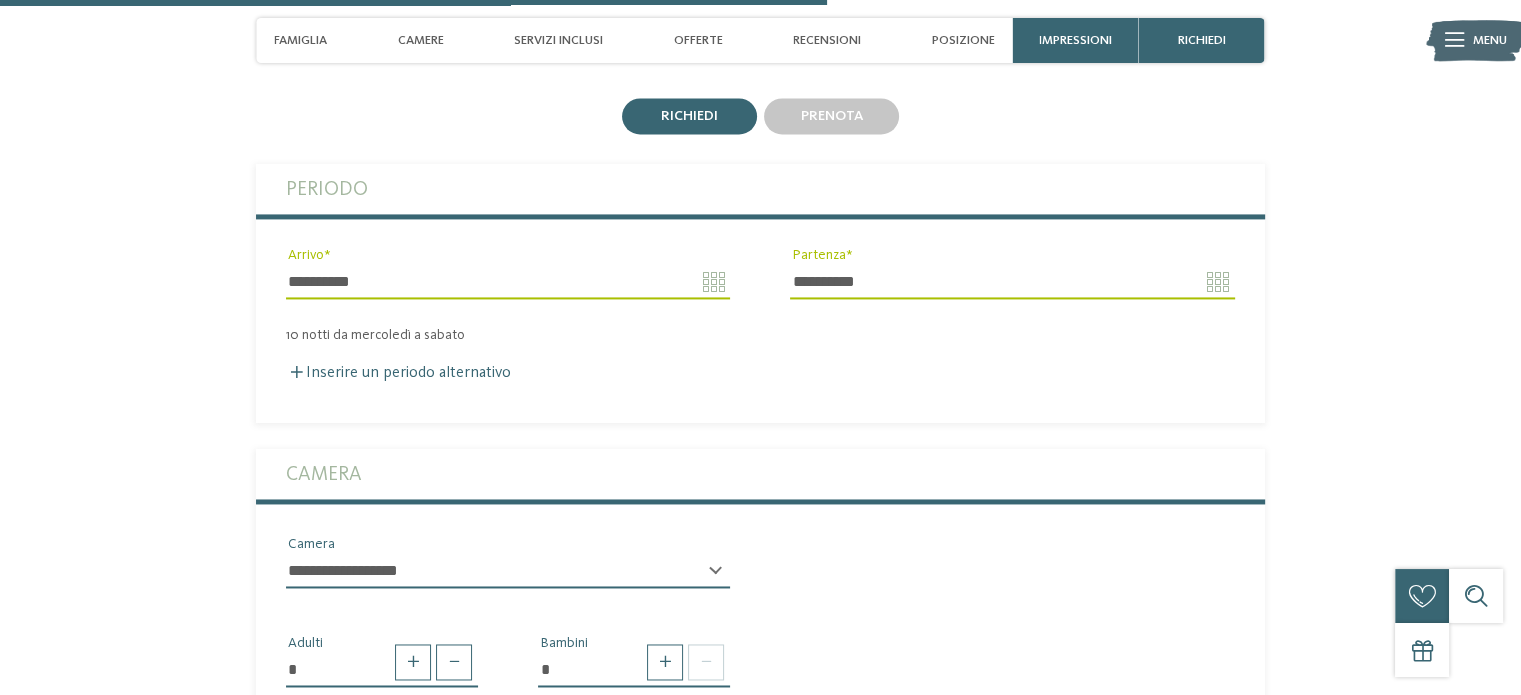 scroll, scrollTop: 3081, scrollLeft: 0, axis: vertical 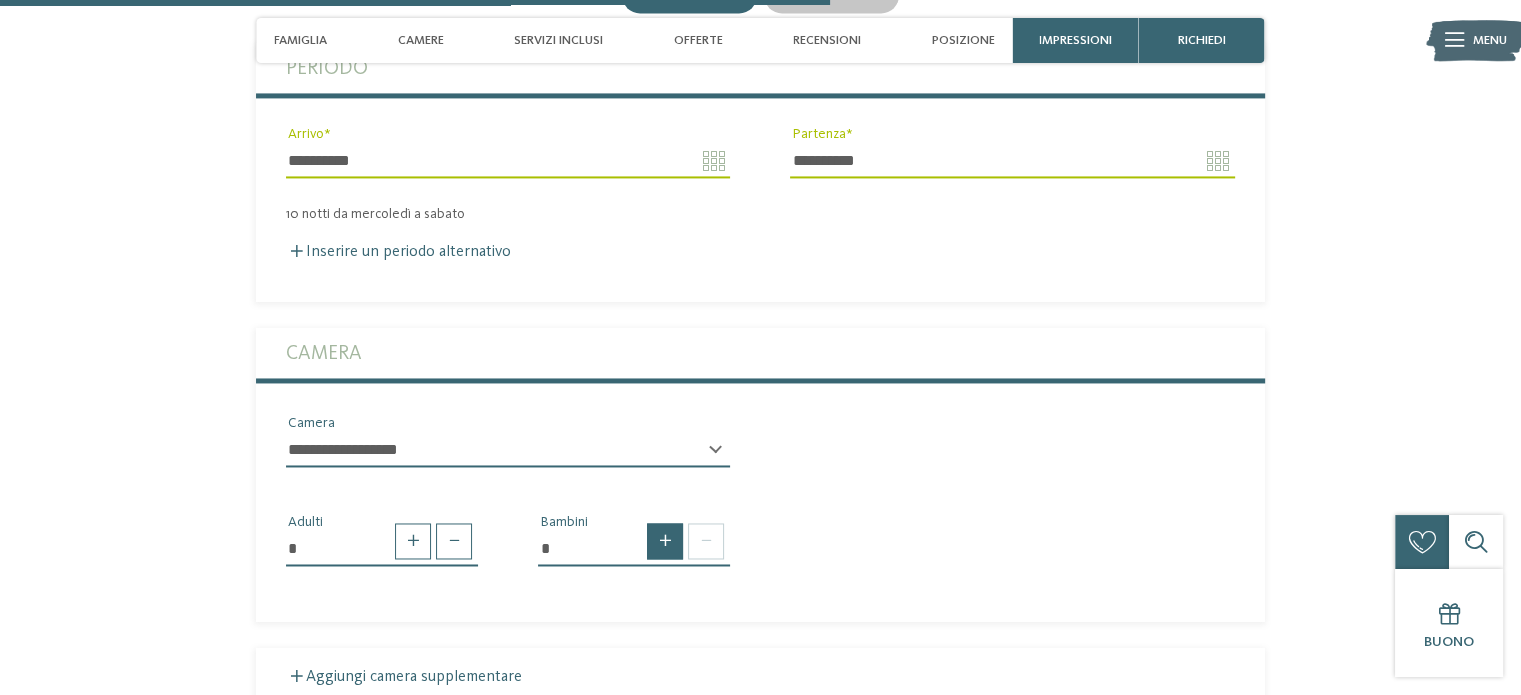 click at bounding box center (665, 541) 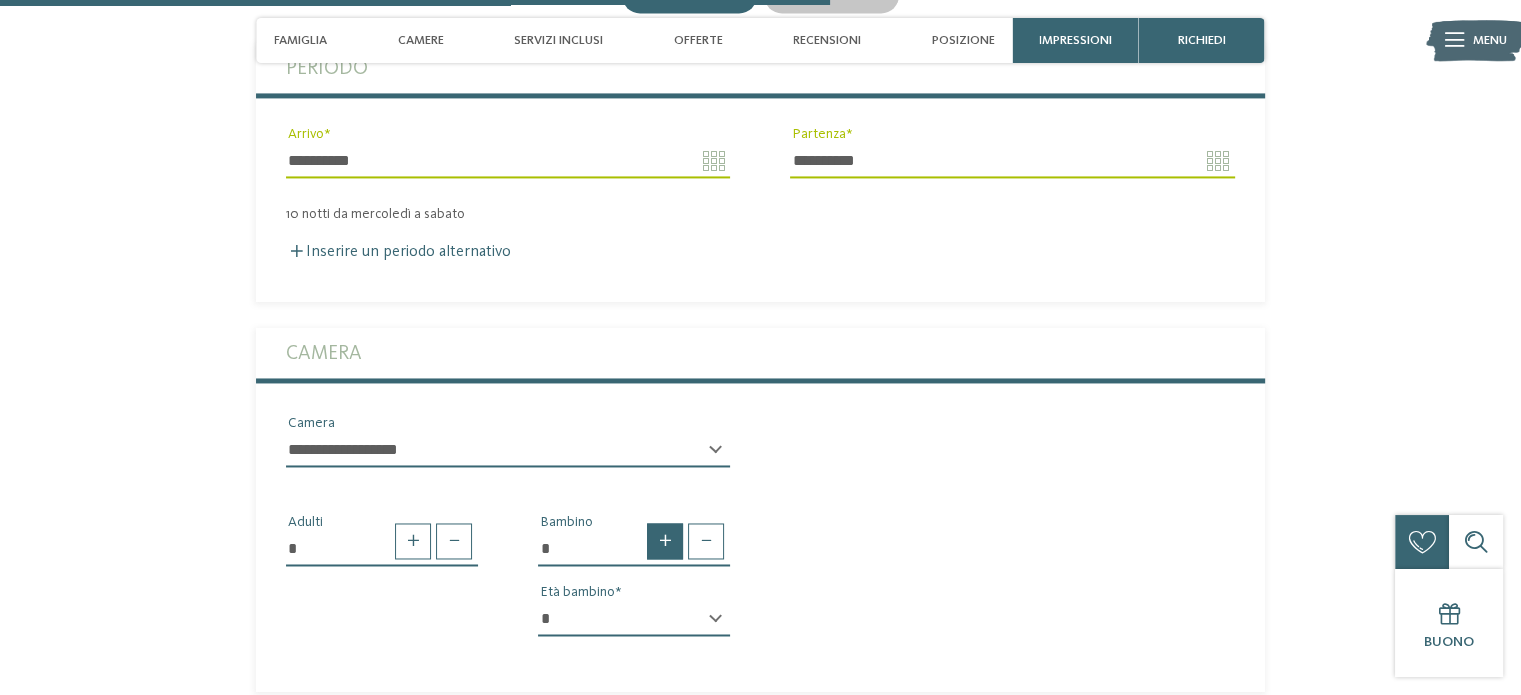 click at bounding box center [665, 541] 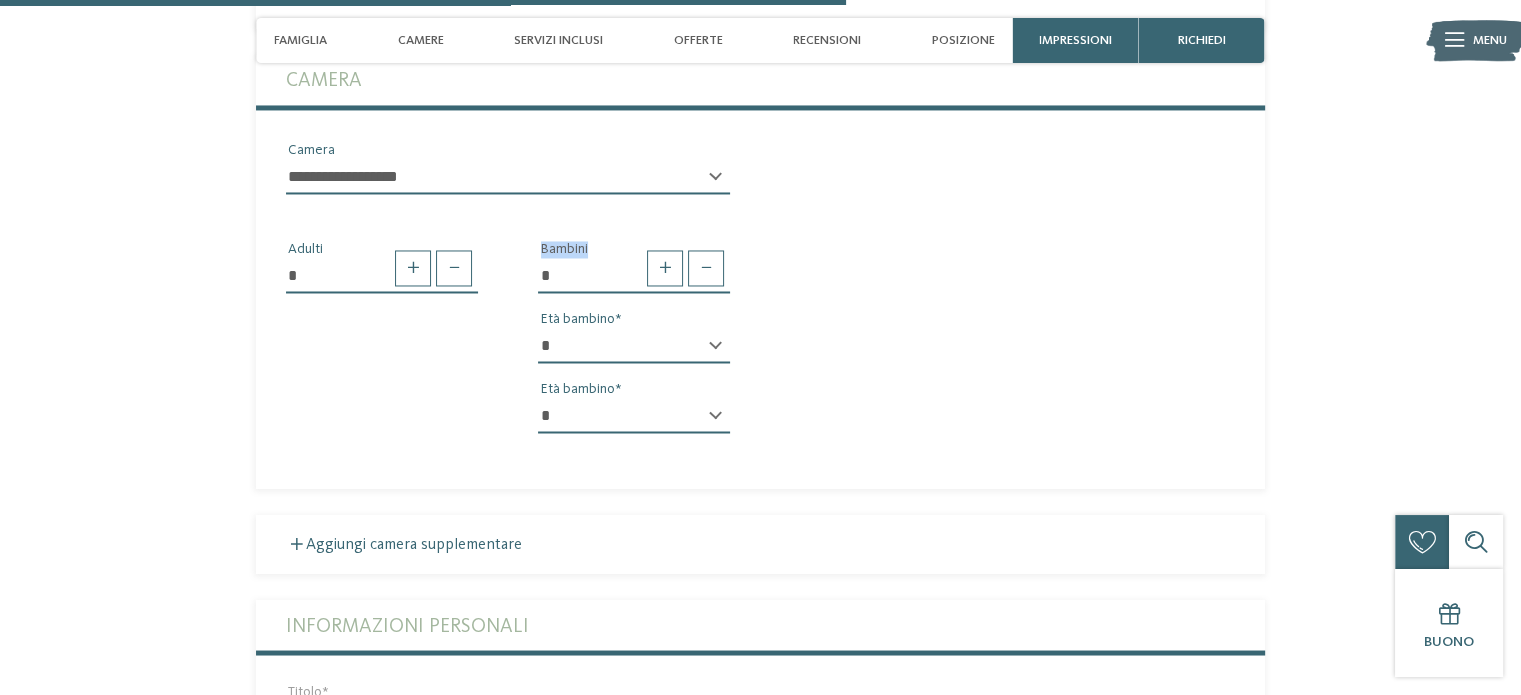scroll, scrollTop: 3381, scrollLeft: 0, axis: vertical 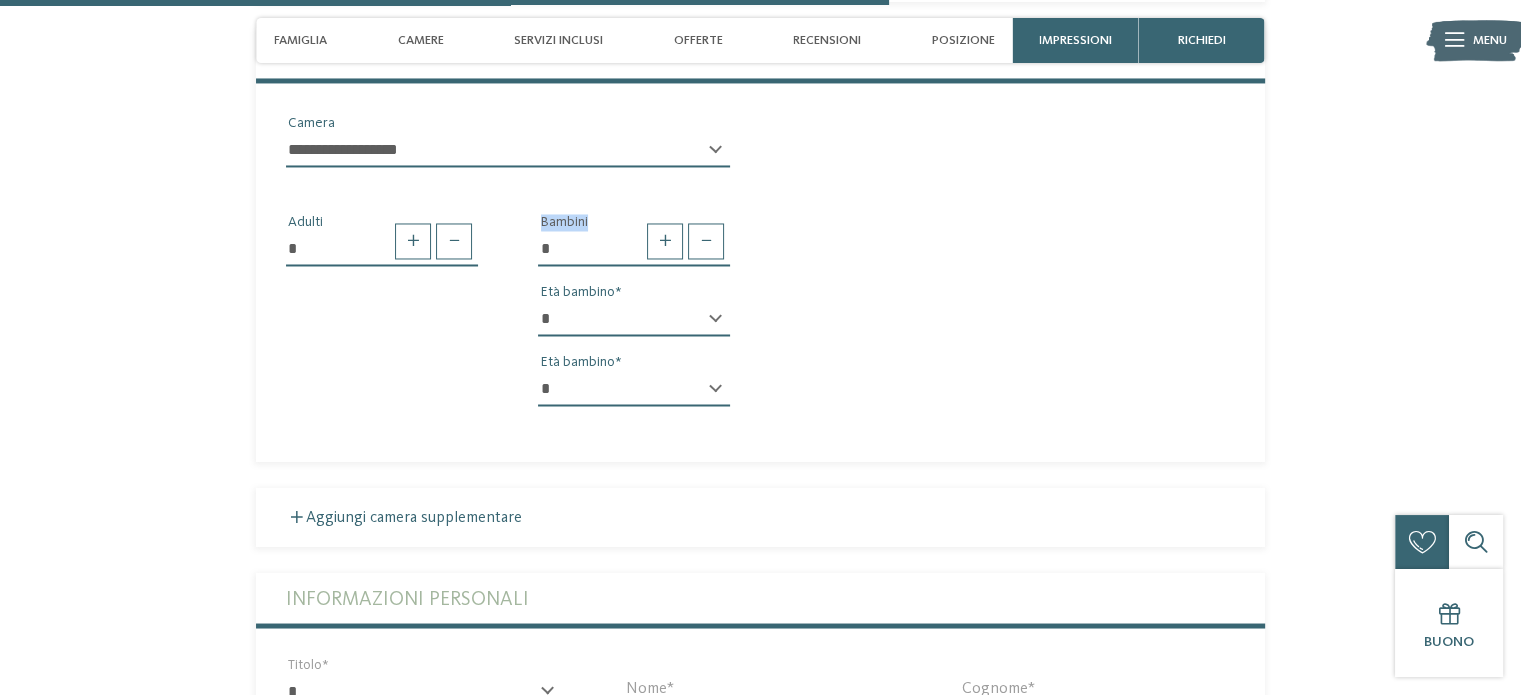 click on "* * * * * * * * * * * ** ** ** ** ** ** ** **" at bounding box center (634, 319) 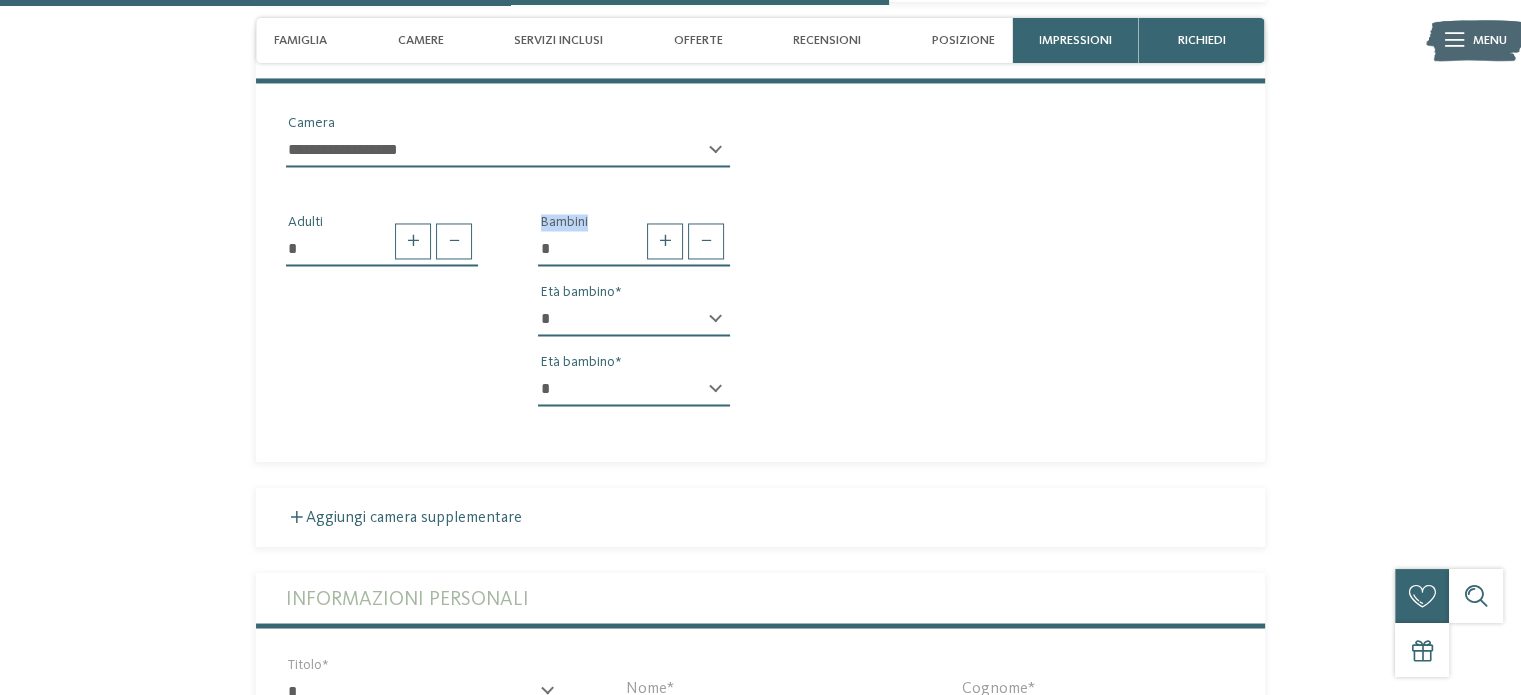 select on "**" 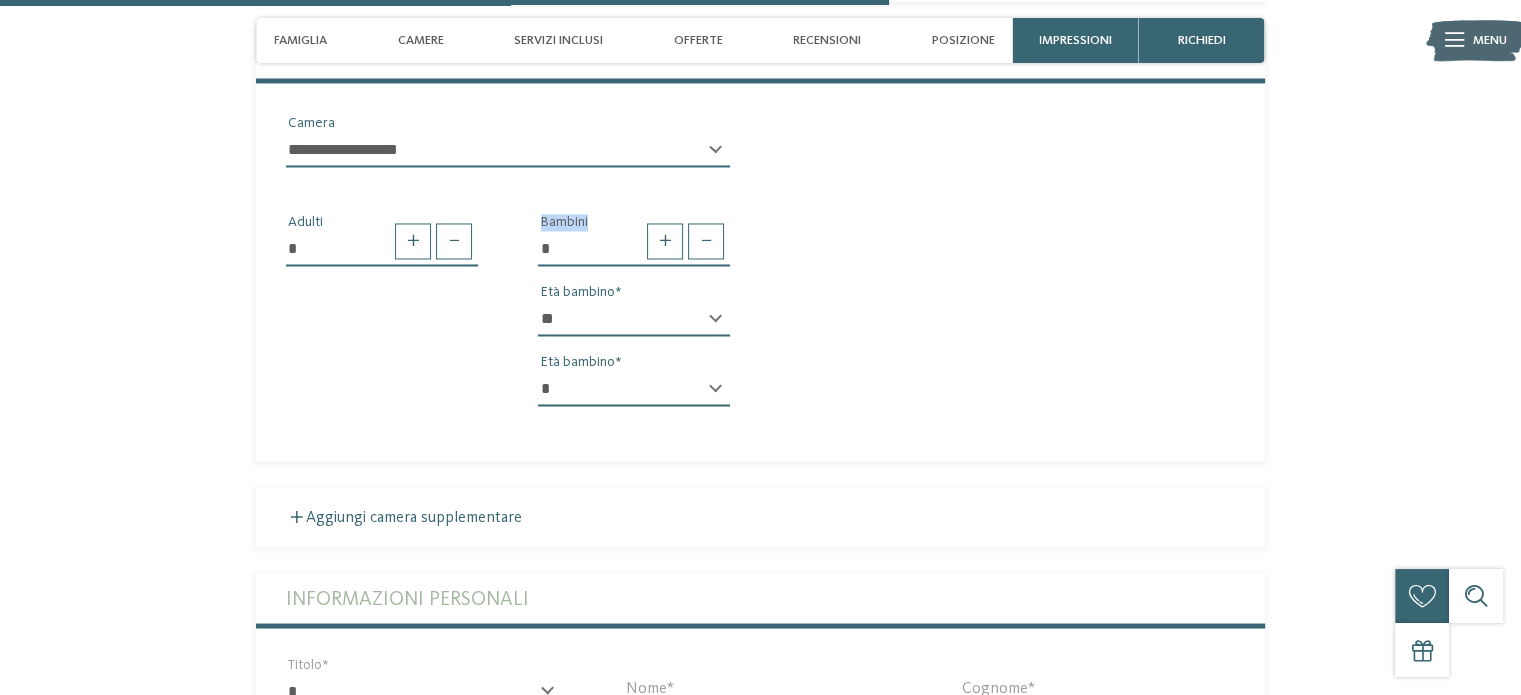 click on "* * * * * * * * * * * ** ** ** ** ** ** ** **" at bounding box center (634, 319) 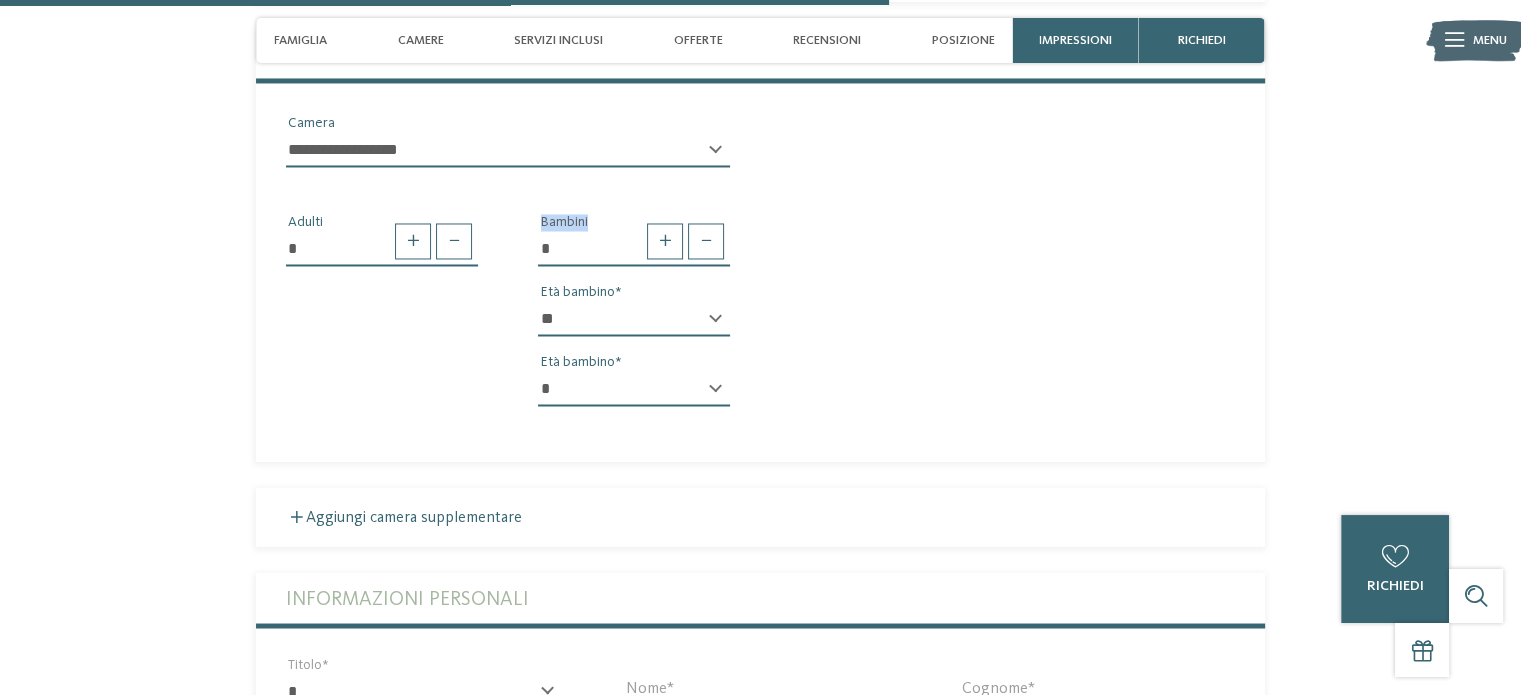 select on "*" 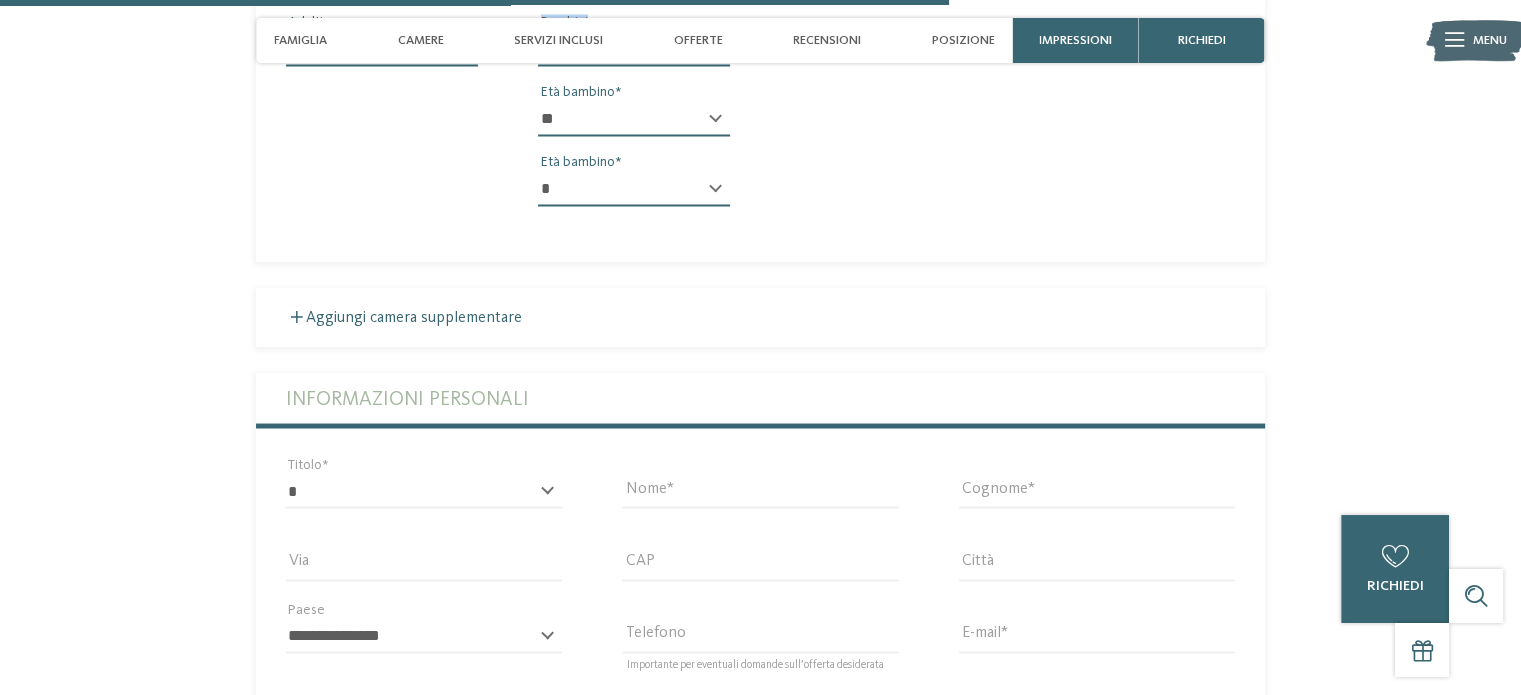 scroll, scrollTop: 3781, scrollLeft: 0, axis: vertical 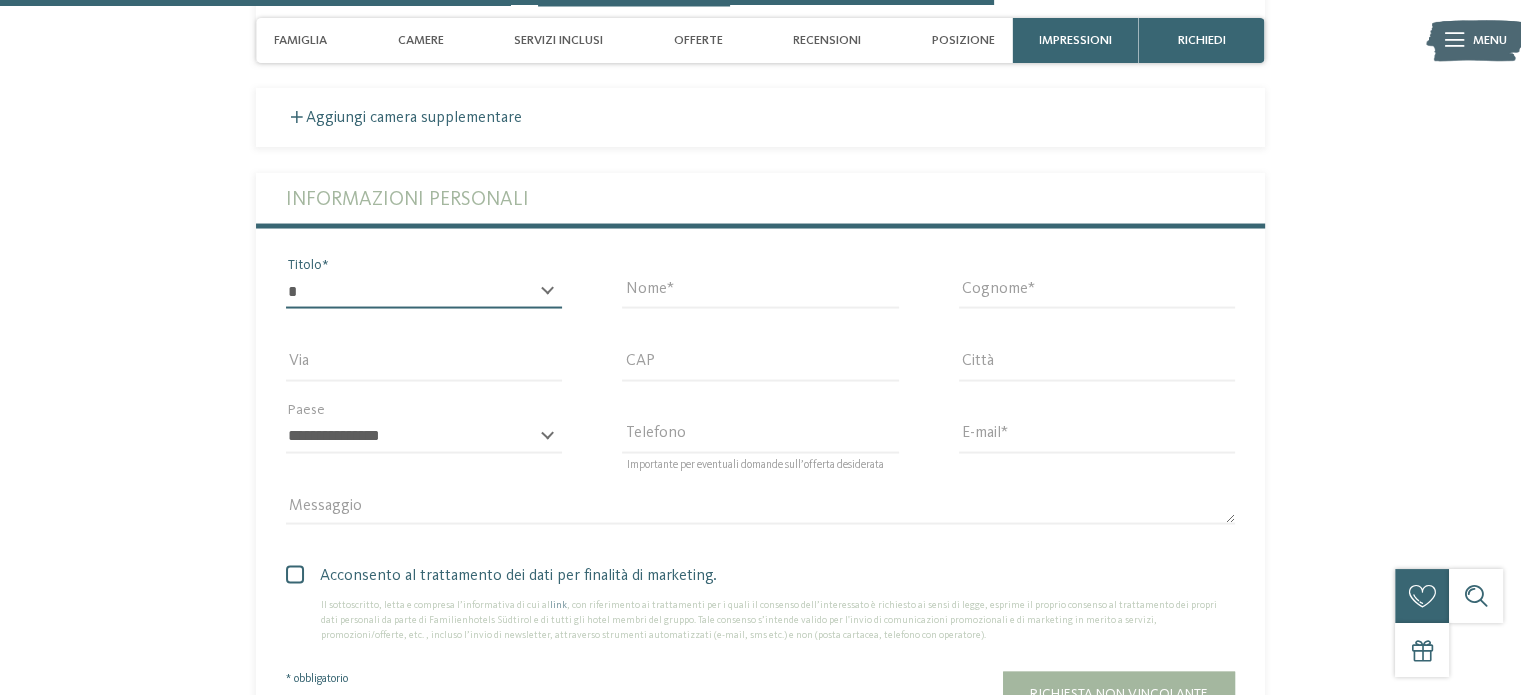 click on "* ****** ******* ******** ******" at bounding box center (424, 291) 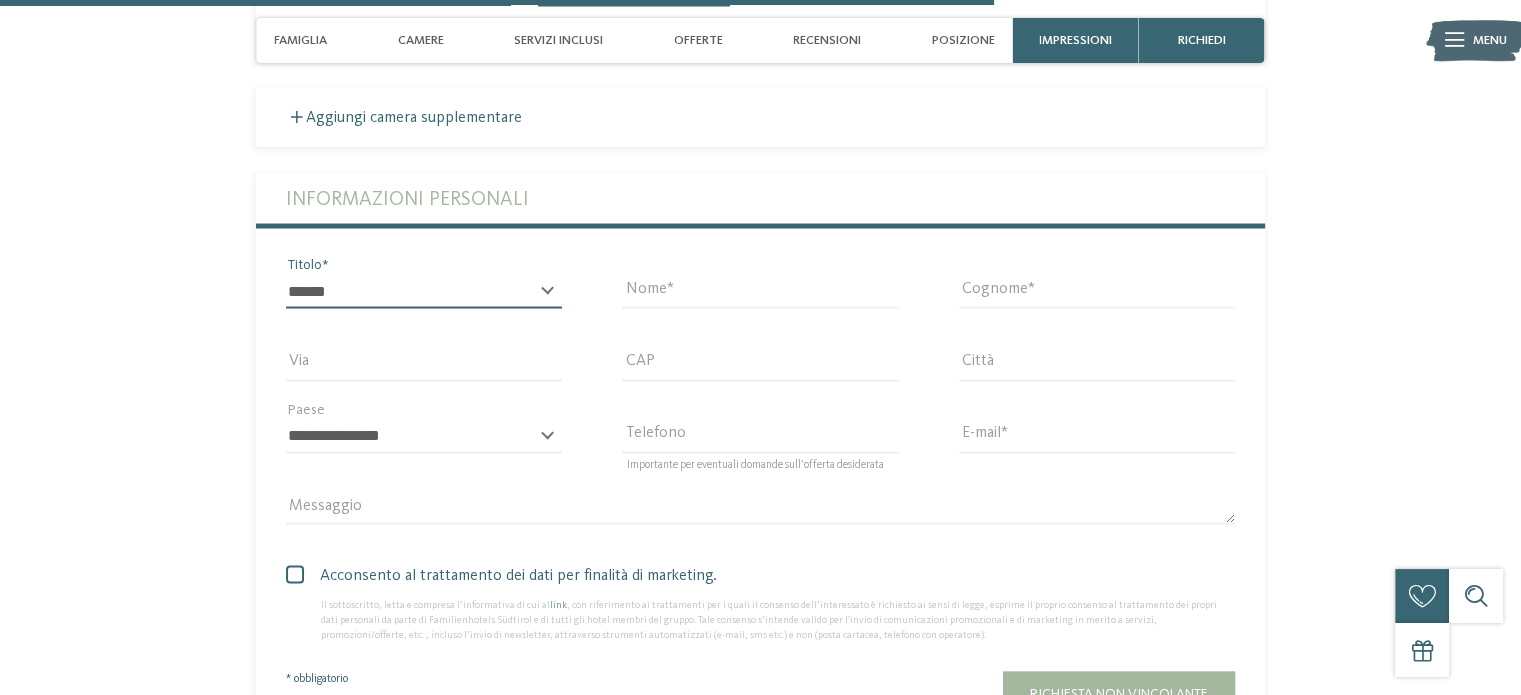 click on "* ****** ******* ******** ******" at bounding box center (424, 291) 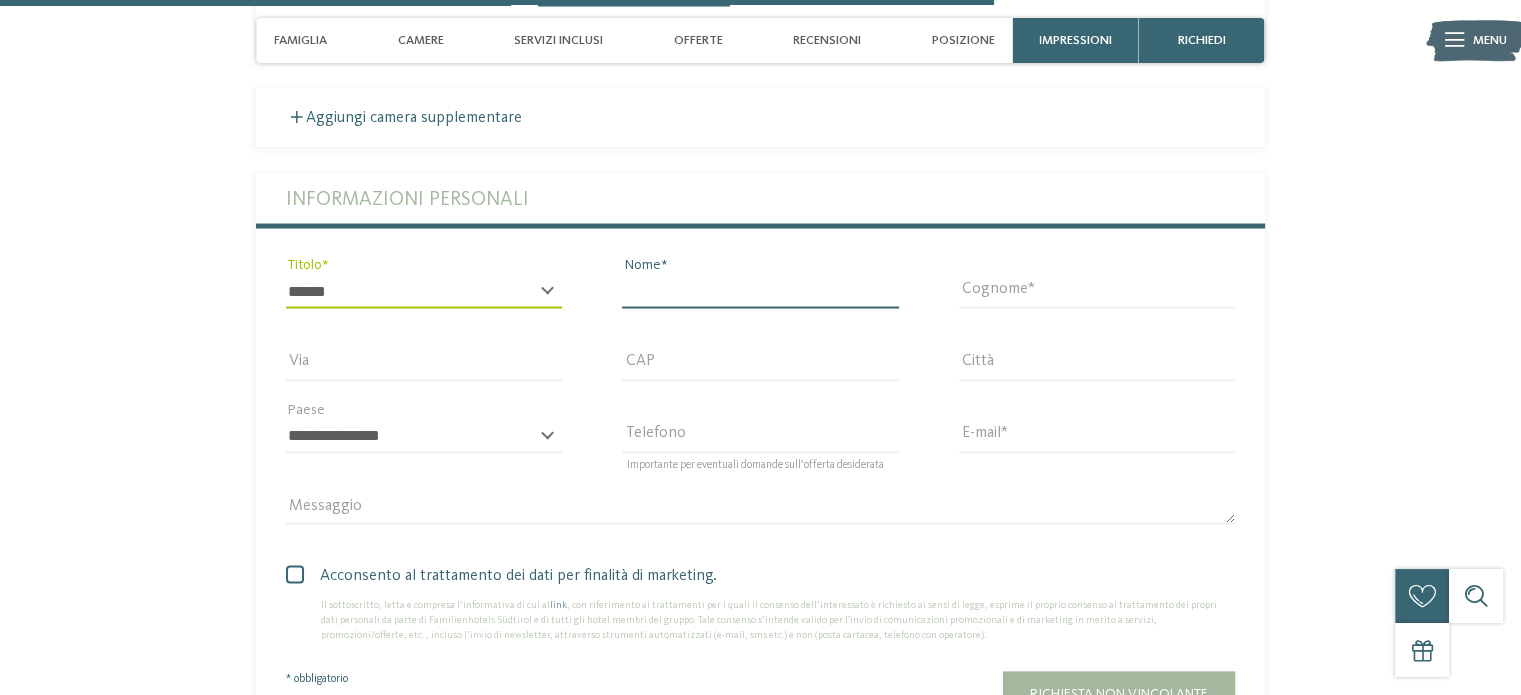 click on "Nome" at bounding box center [760, 291] 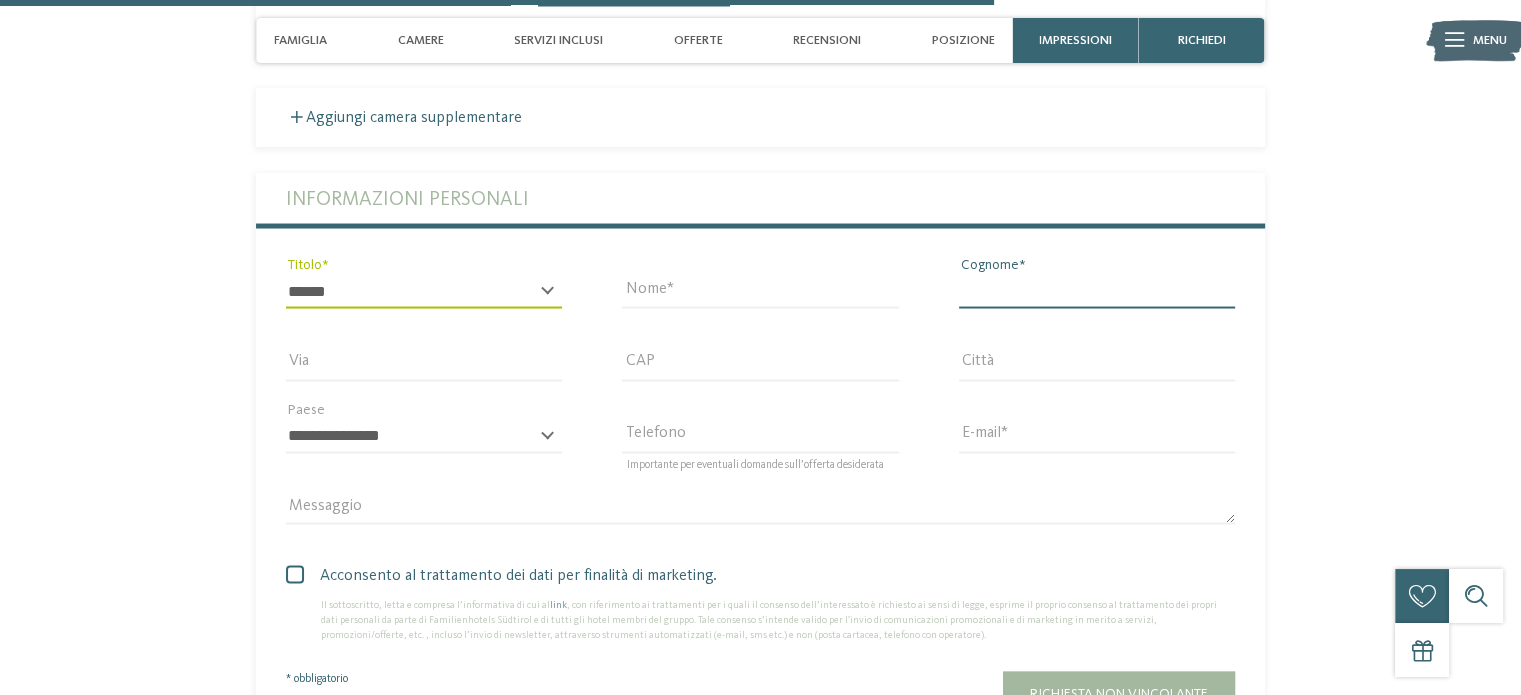 drag, startPoint x: 1007, startPoint y: 294, endPoint x: 1012, endPoint y: 307, distance: 13.928389 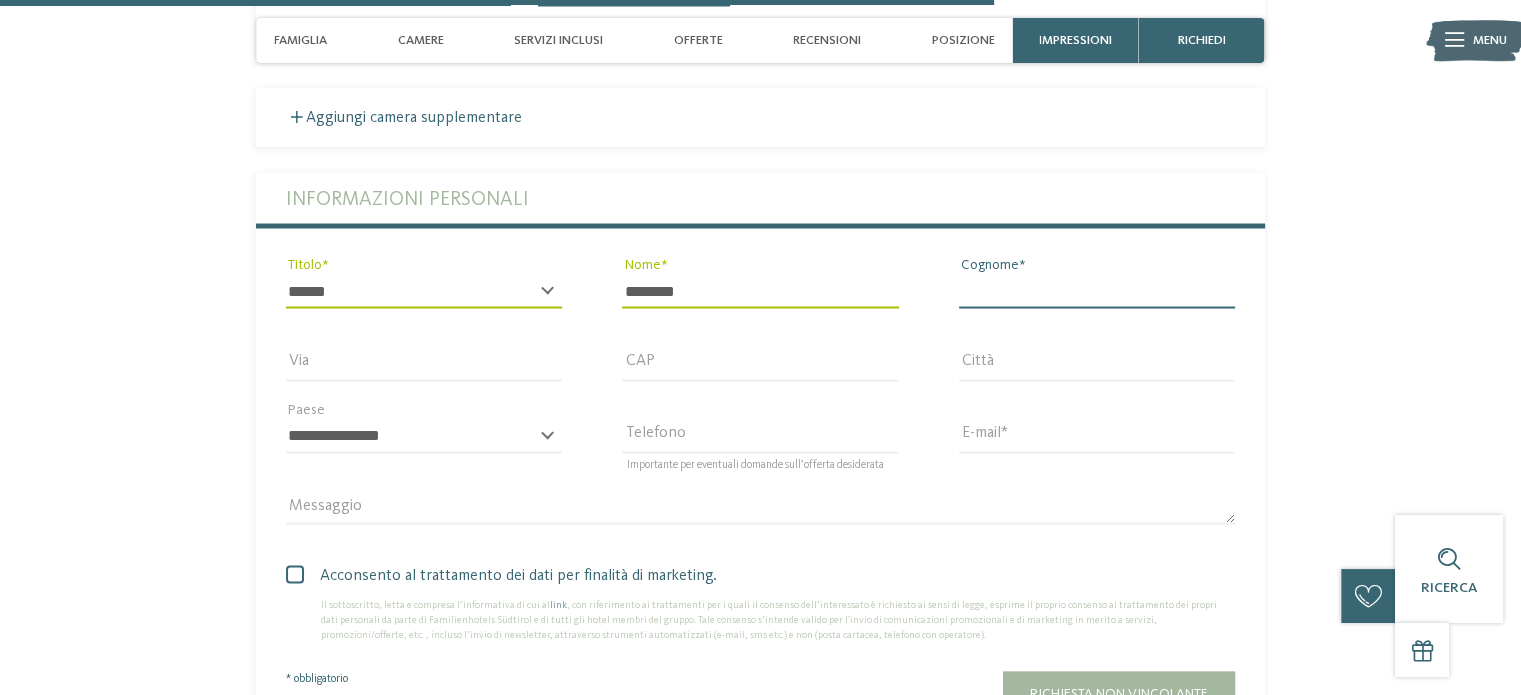 type on "********" 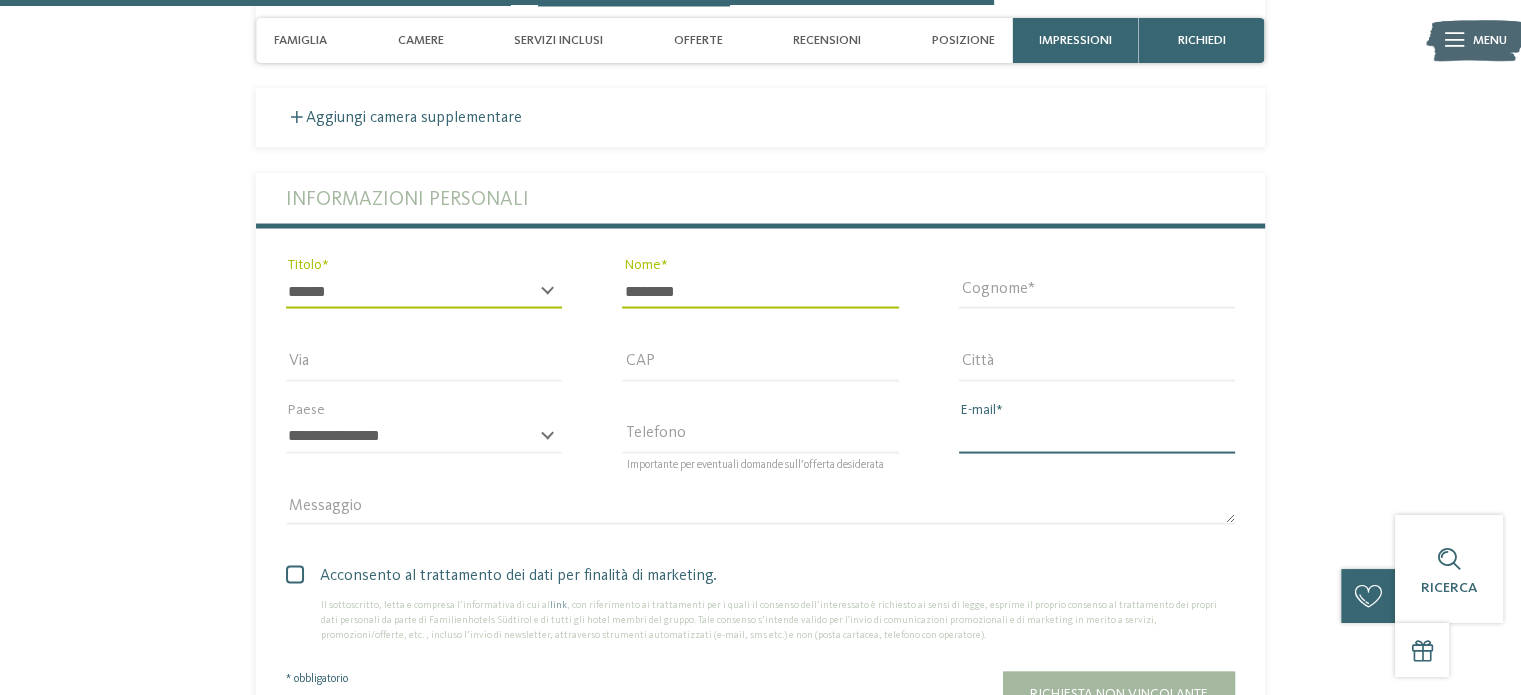click on "E-mail" at bounding box center [1097, 436] 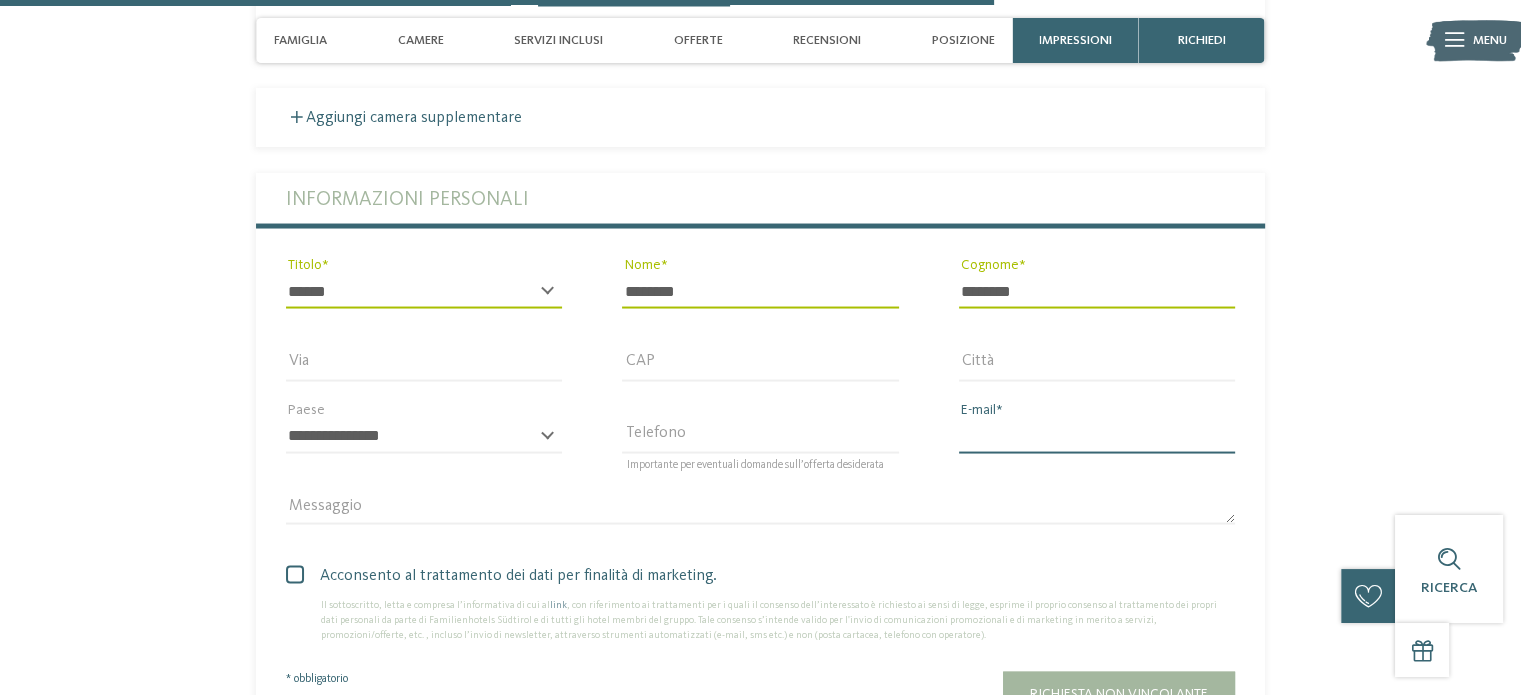 type on "**********" 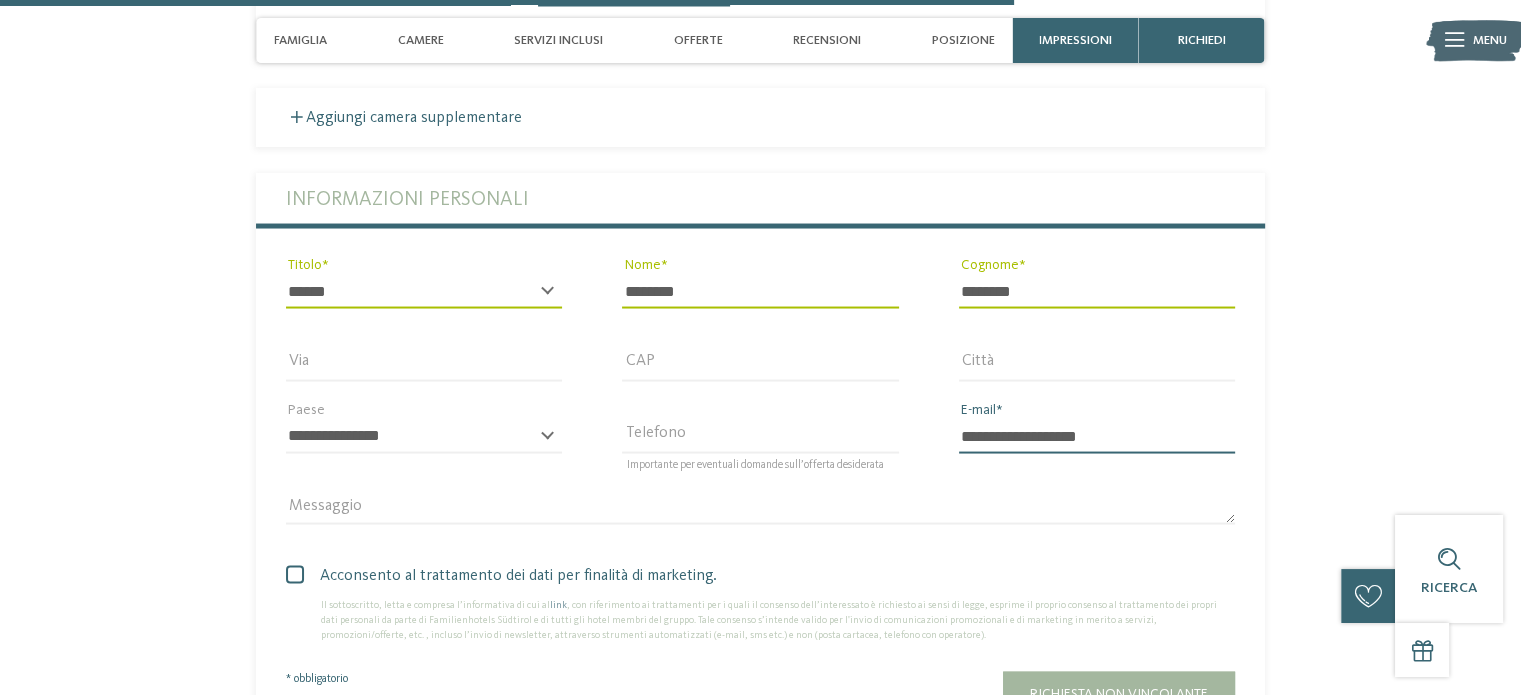 scroll, scrollTop: 4081, scrollLeft: 0, axis: vertical 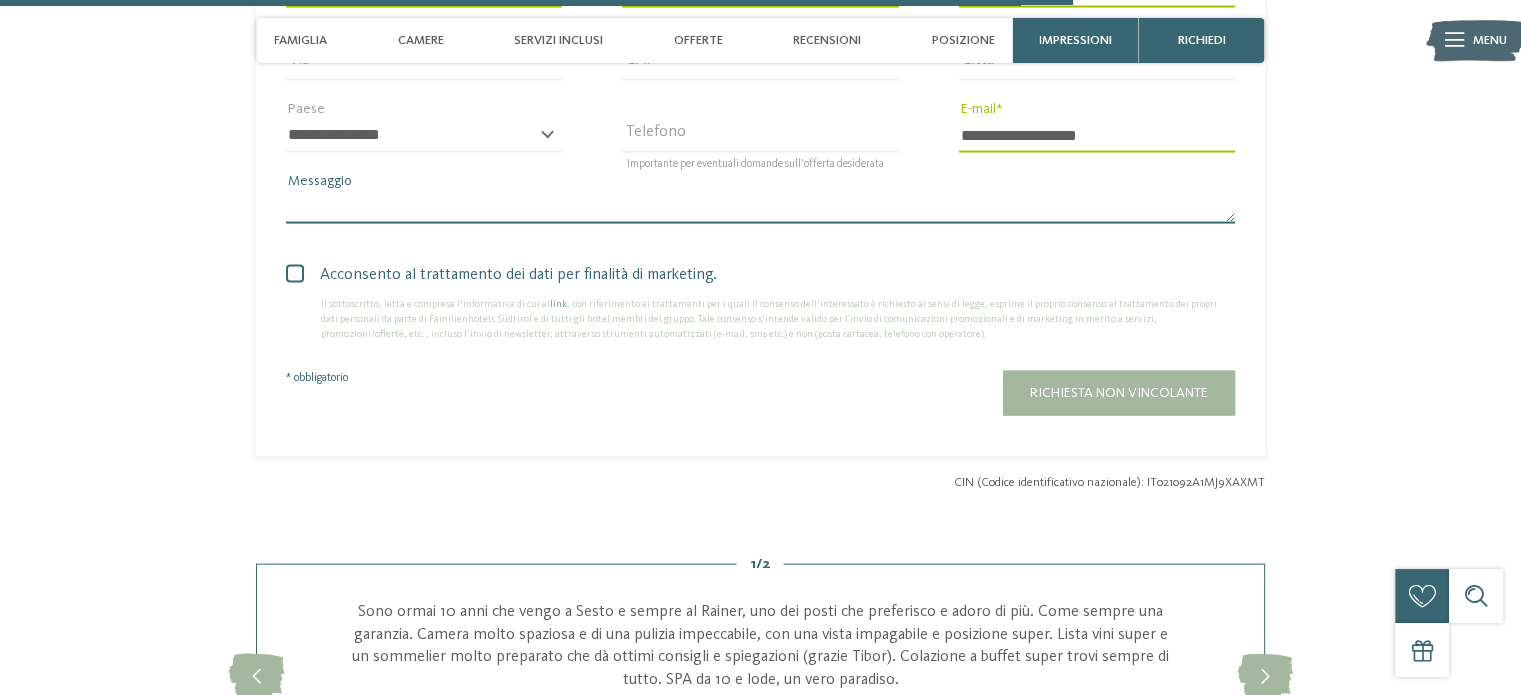 paste on "**********" 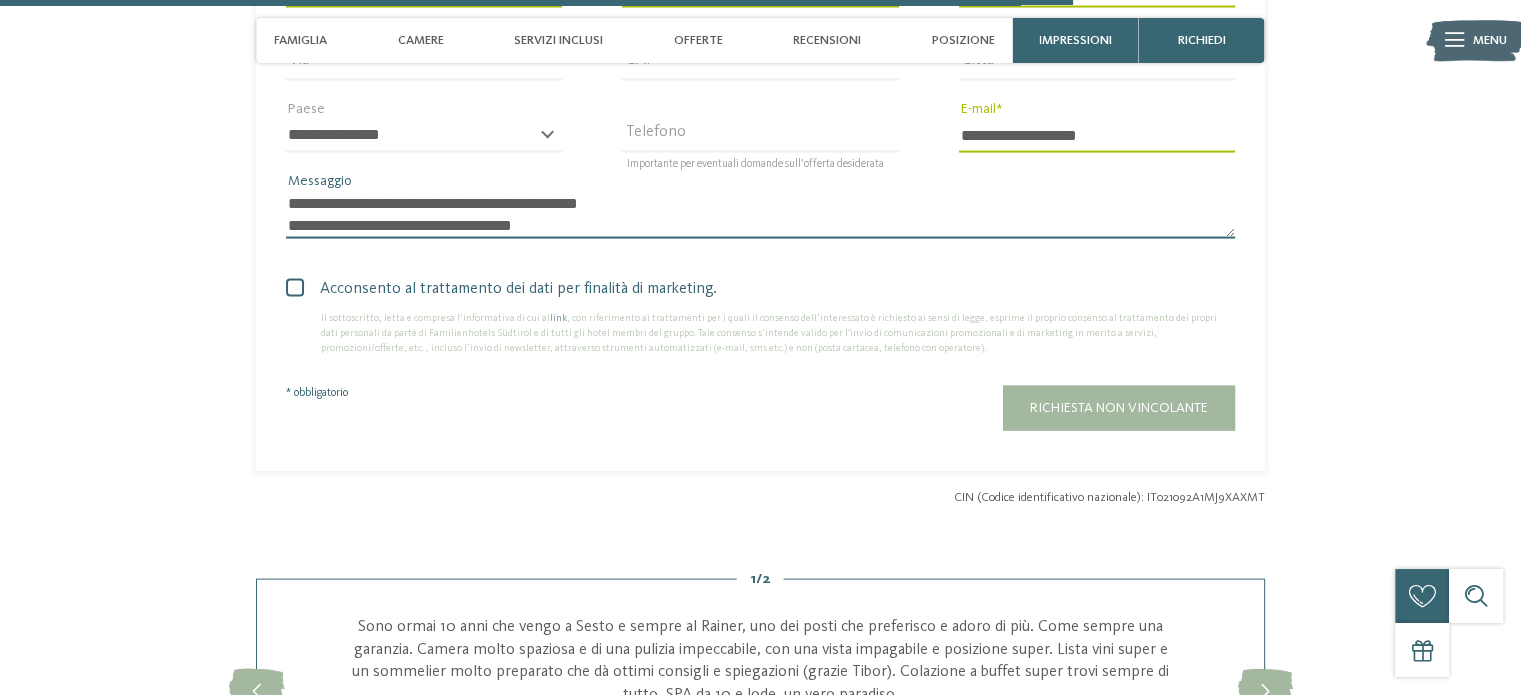 scroll, scrollTop: 0, scrollLeft: 0, axis: both 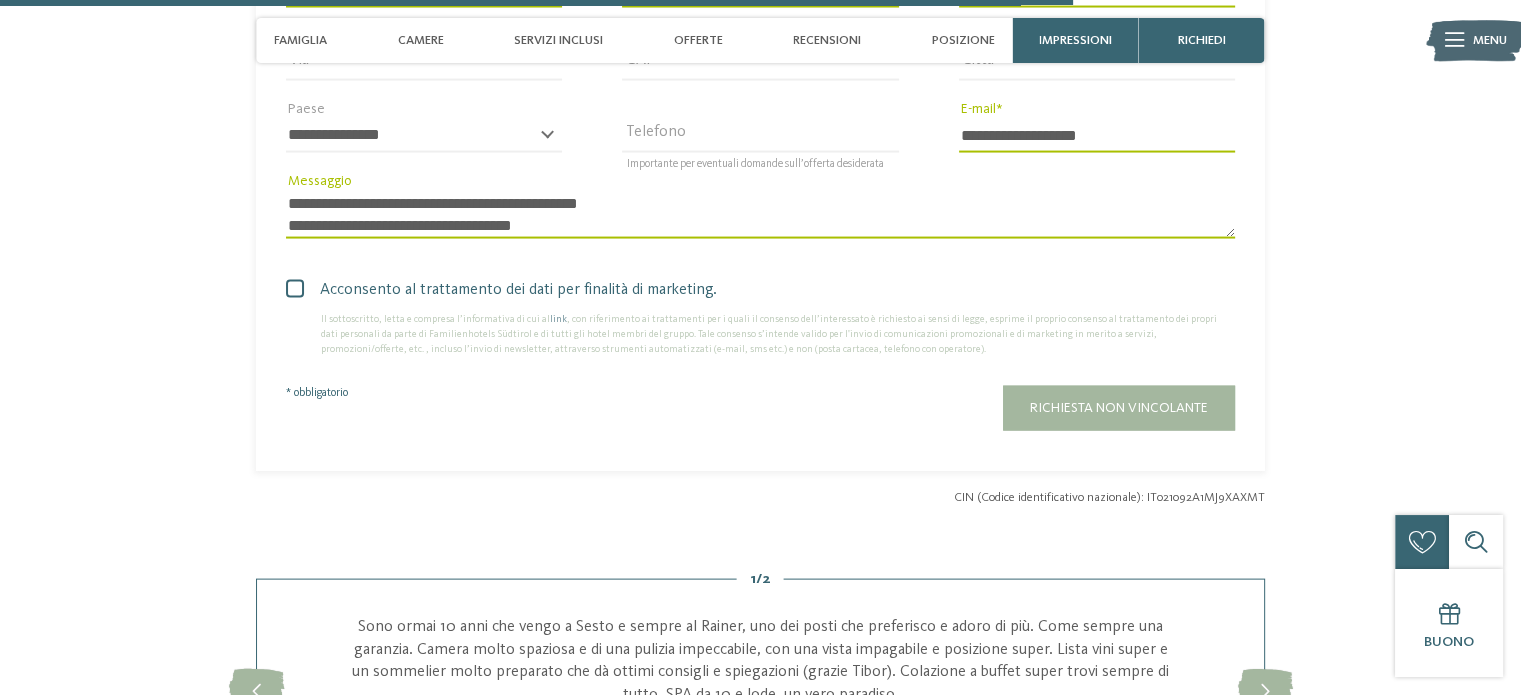 drag, startPoint x: 284, startPoint y: 197, endPoint x: 454, endPoint y: 213, distance: 170.75128 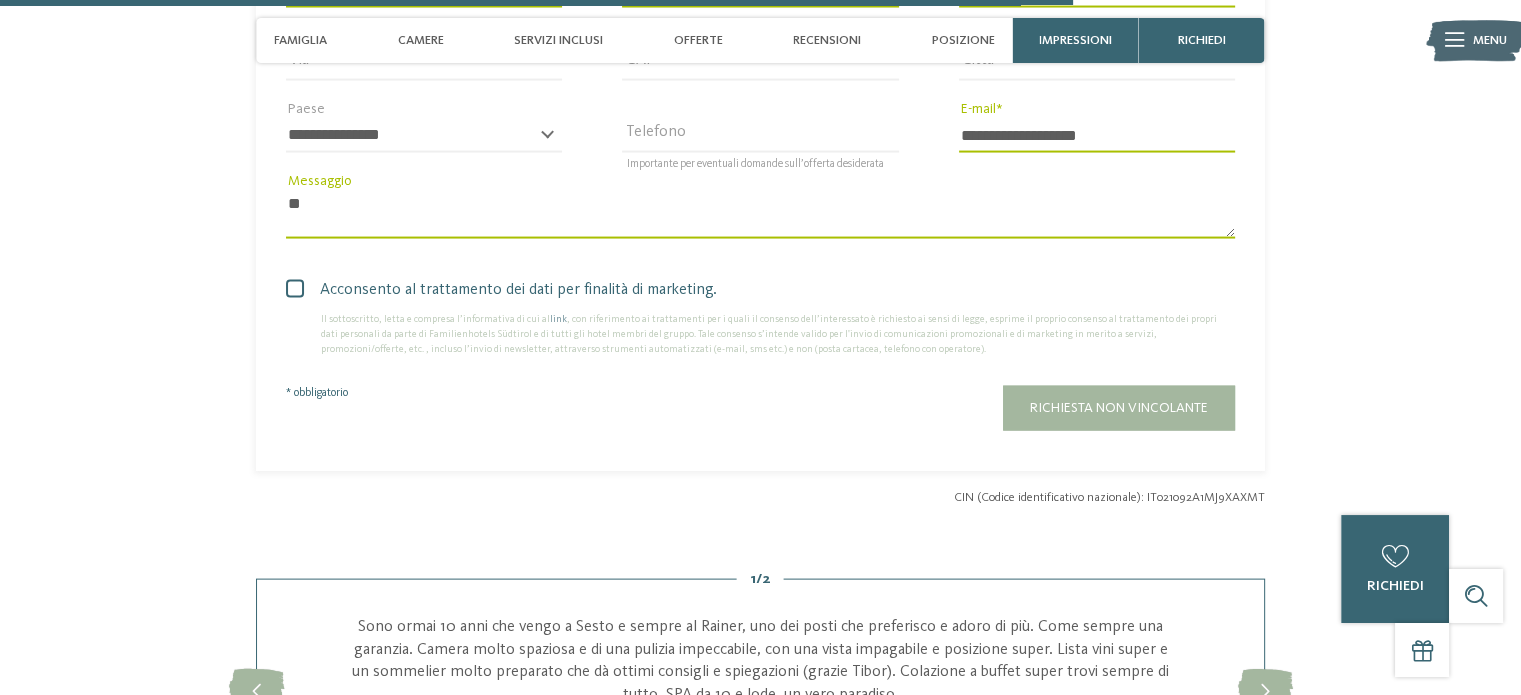 type on "*" 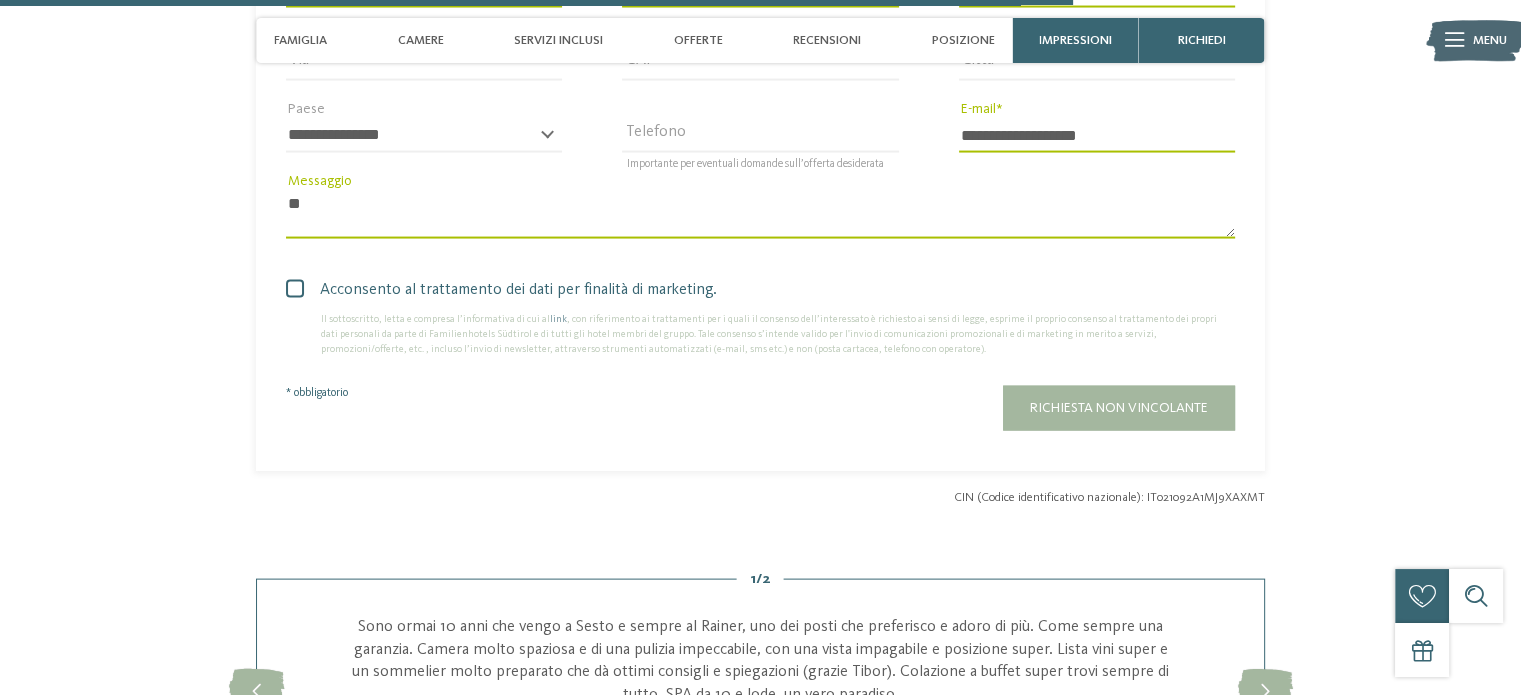 type on "*" 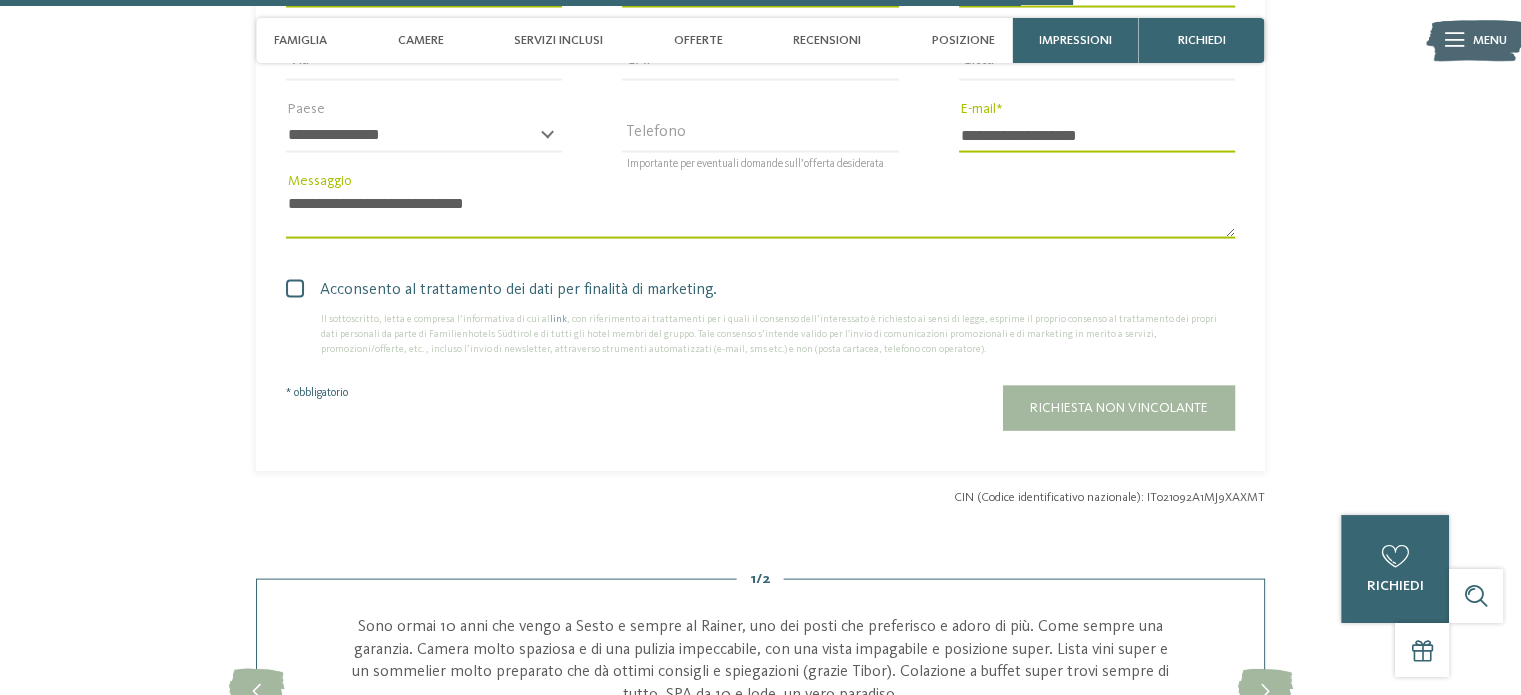 drag, startPoint x: 340, startPoint y: 211, endPoint x: 537, endPoint y: 226, distance: 197.57024 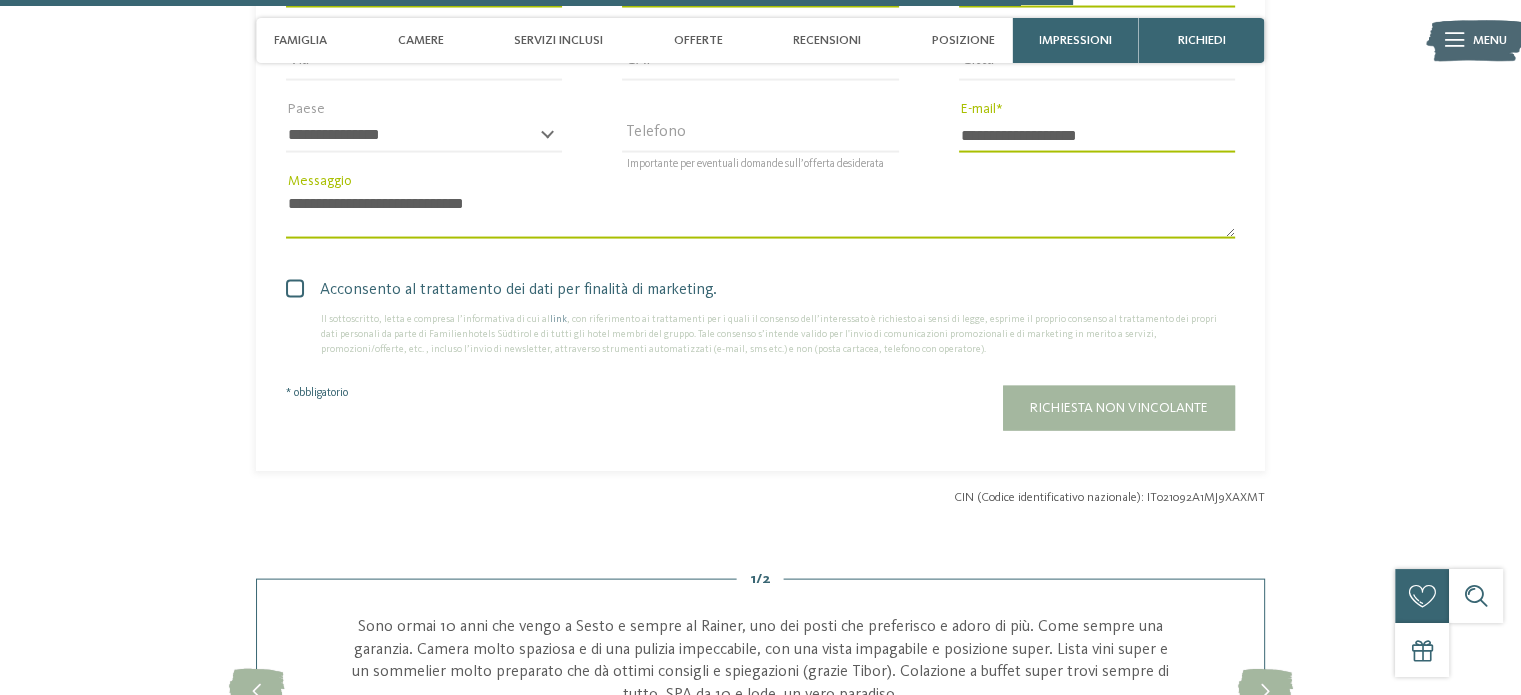 type on "**********" 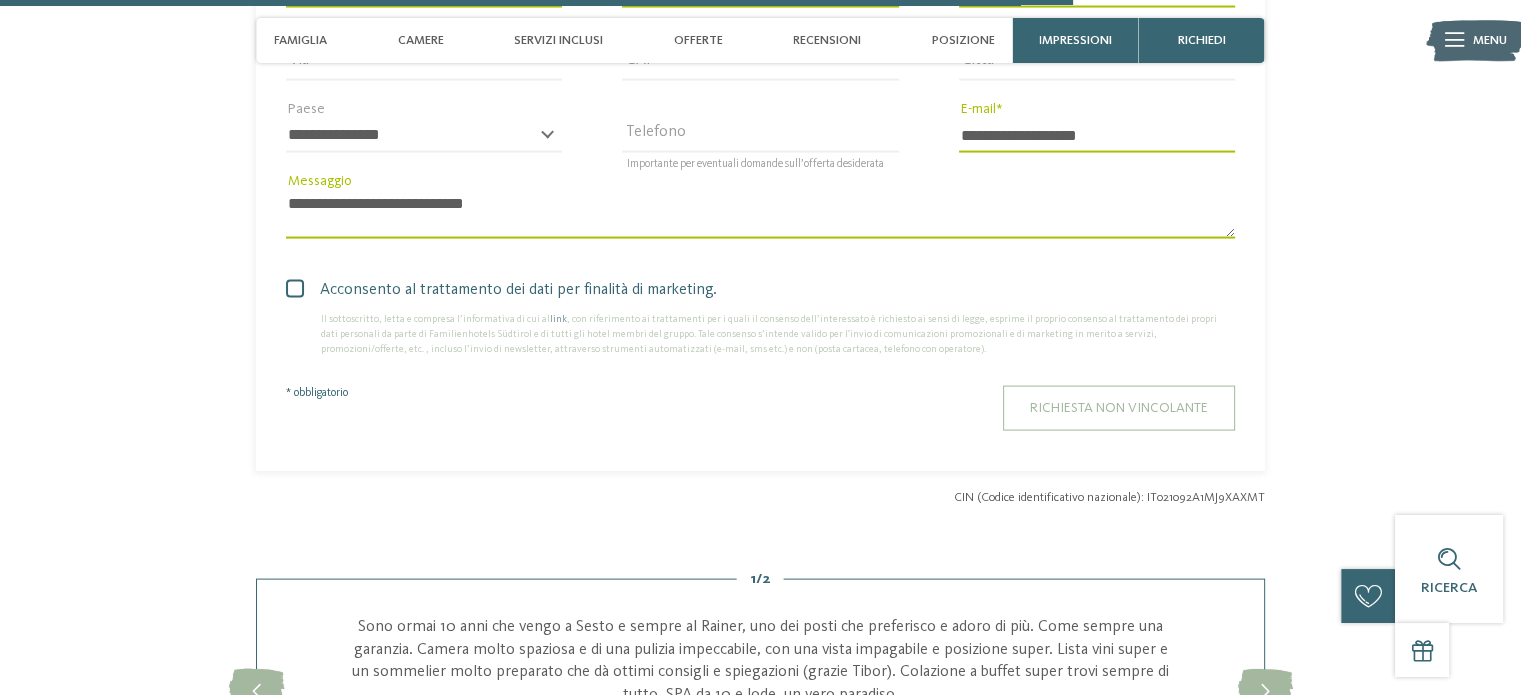 click on "Richiesta non vincolante" at bounding box center (1119, 408) 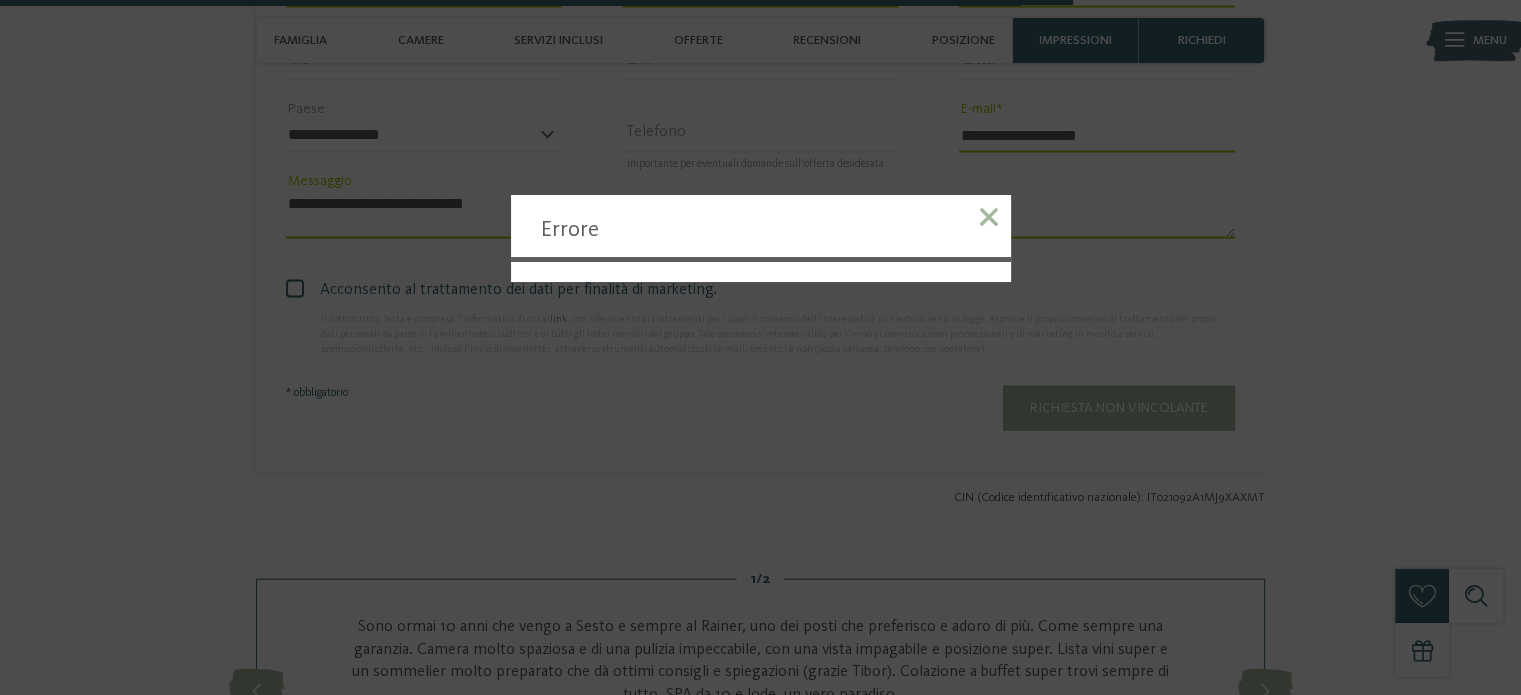 click at bounding box center (989, 217) 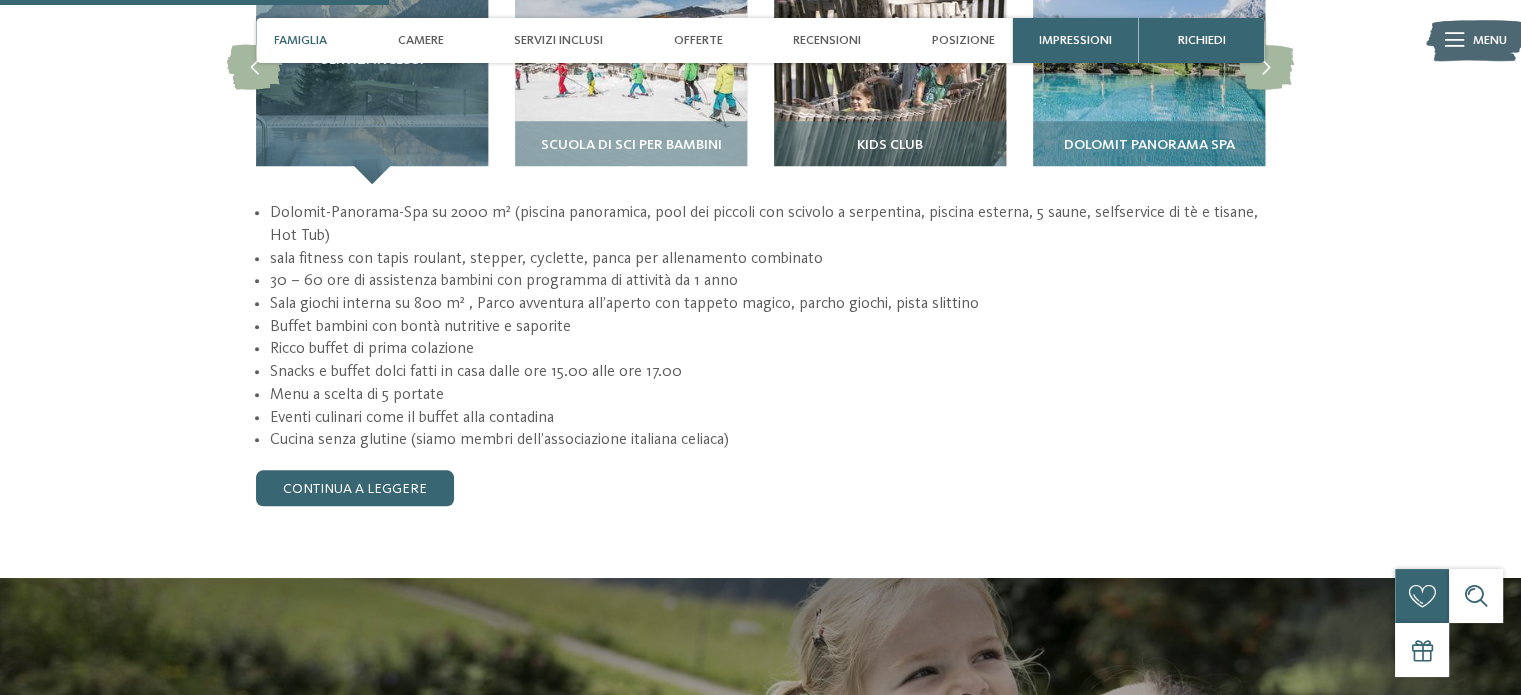 scroll, scrollTop: 1481, scrollLeft: 0, axis: vertical 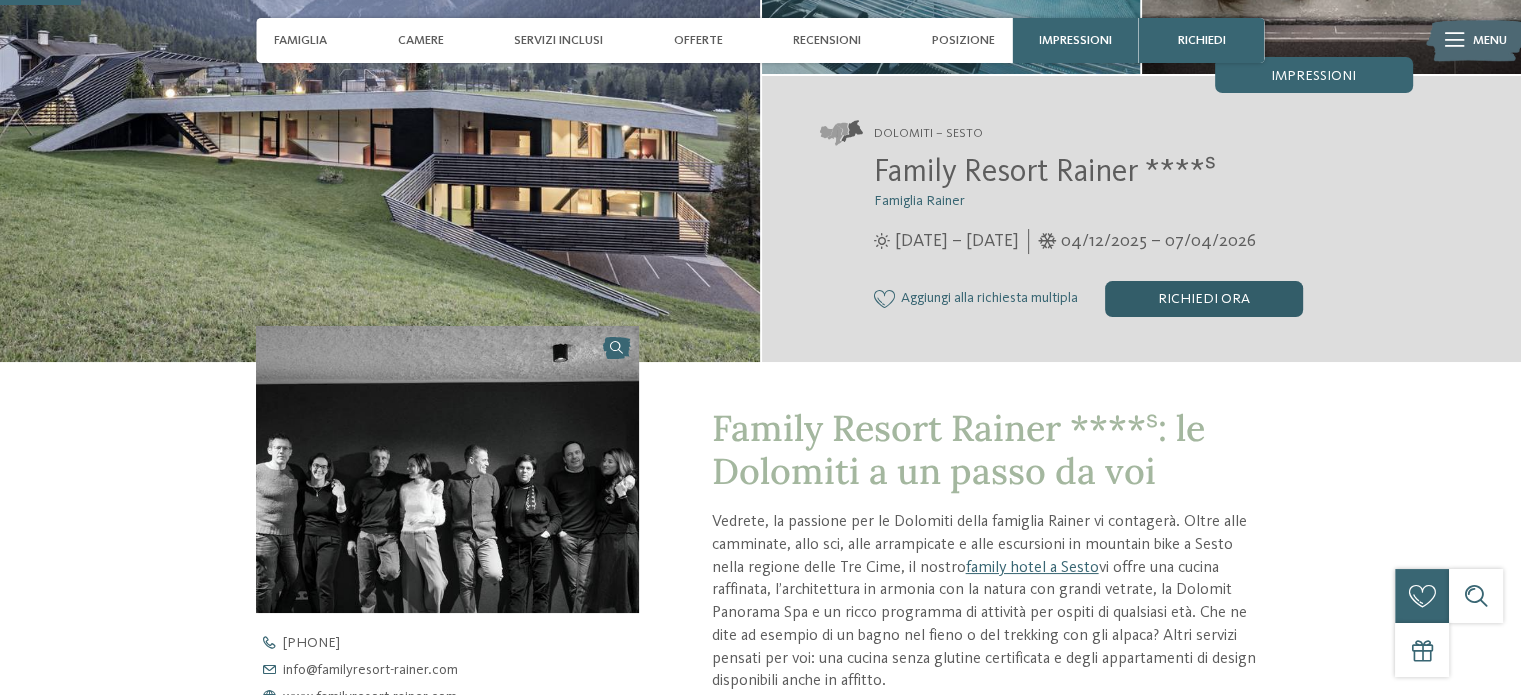 click on "Richiedi ora" at bounding box center [1204, 299] 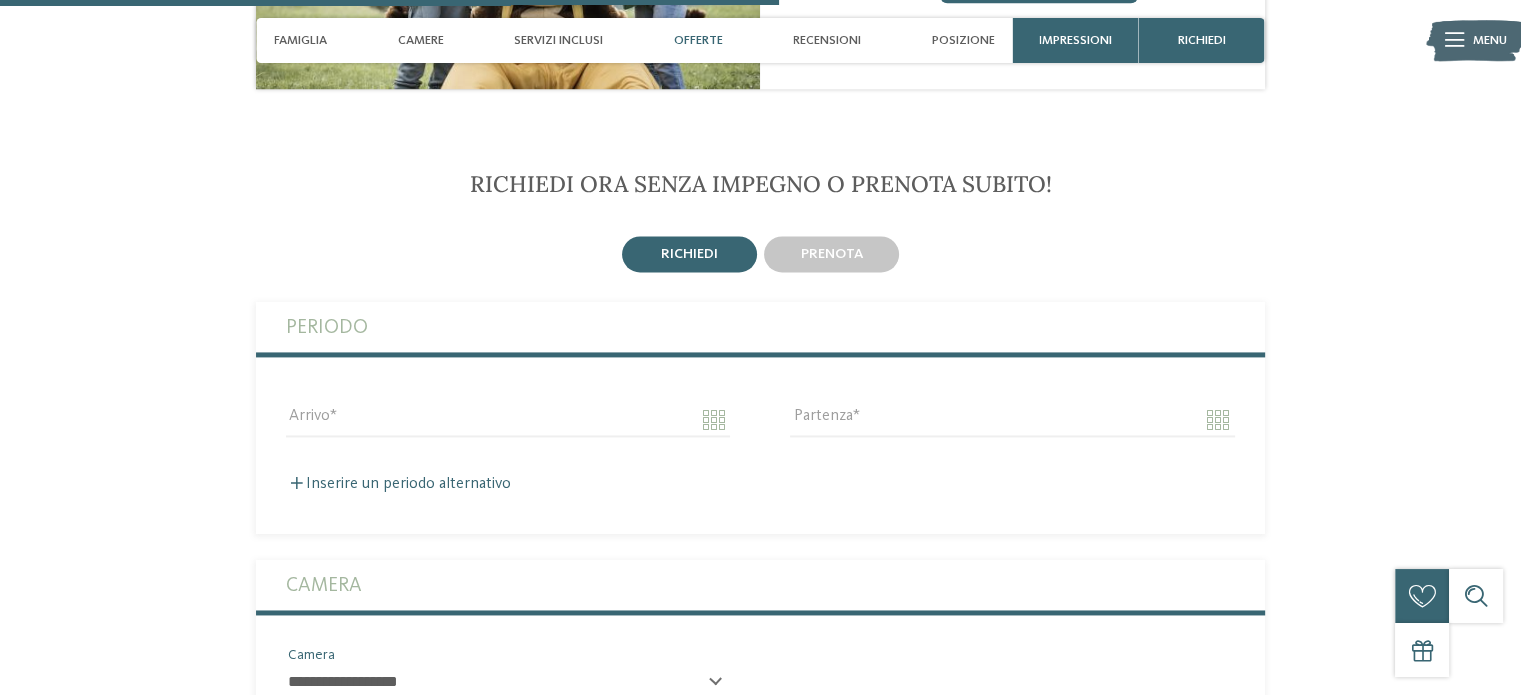 scroll, scrollTop: 2881, scrollLeft: 0, axis: vertical 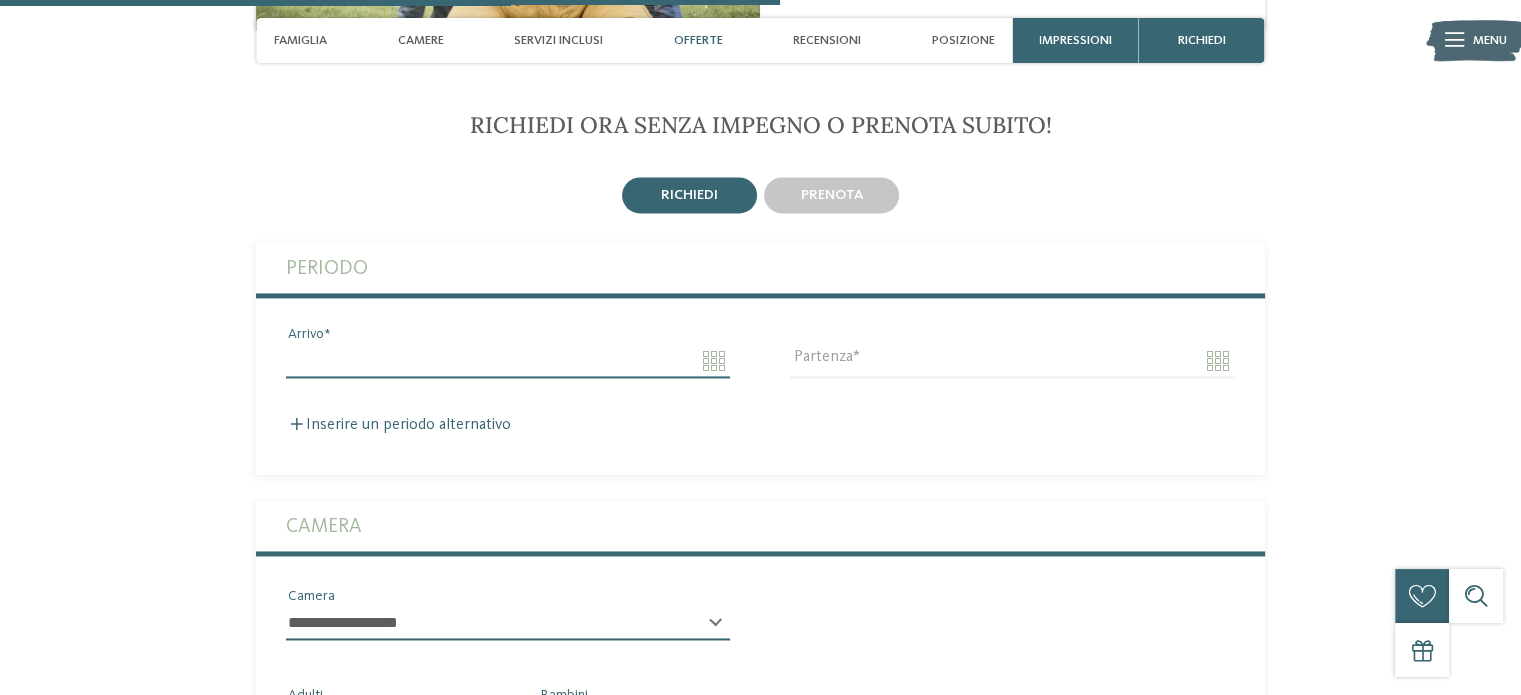click on "Arrivo" at bounding box center [508, 361] 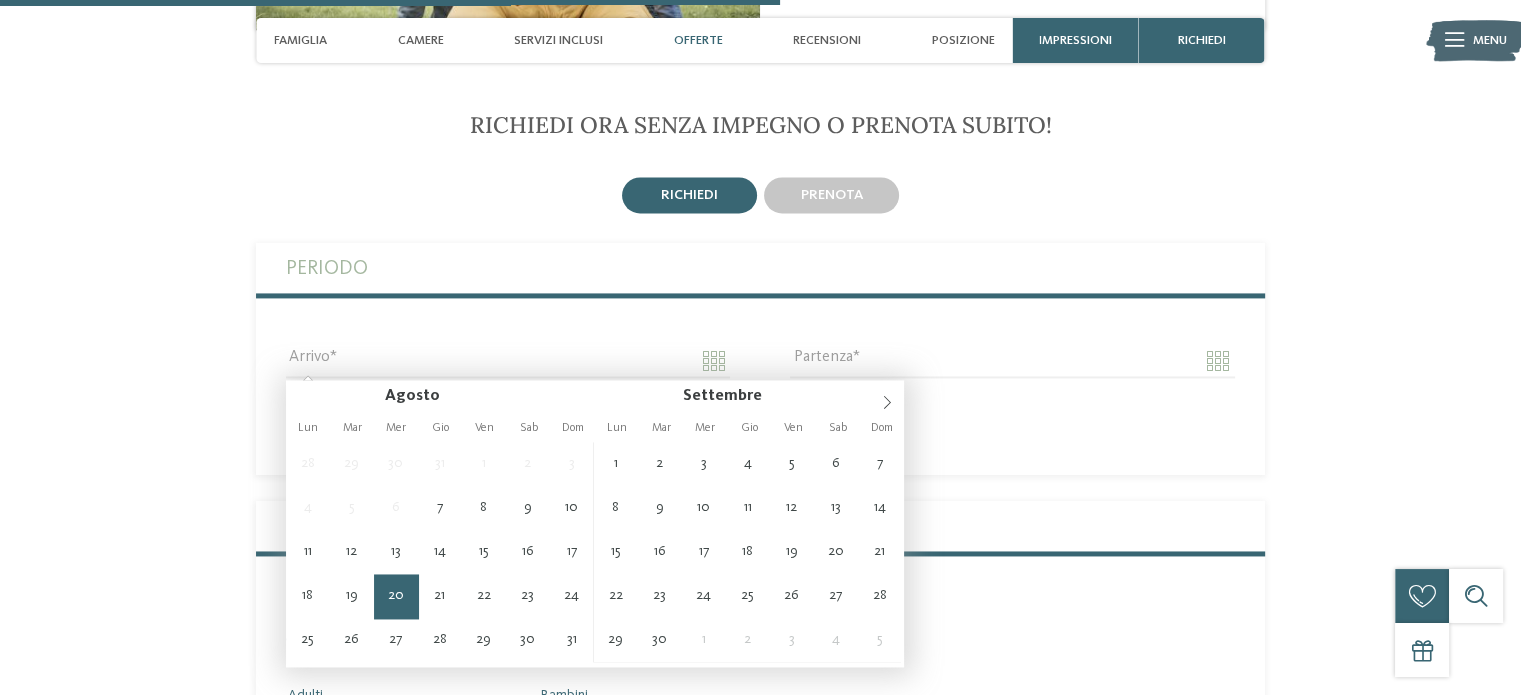 type on "**********" 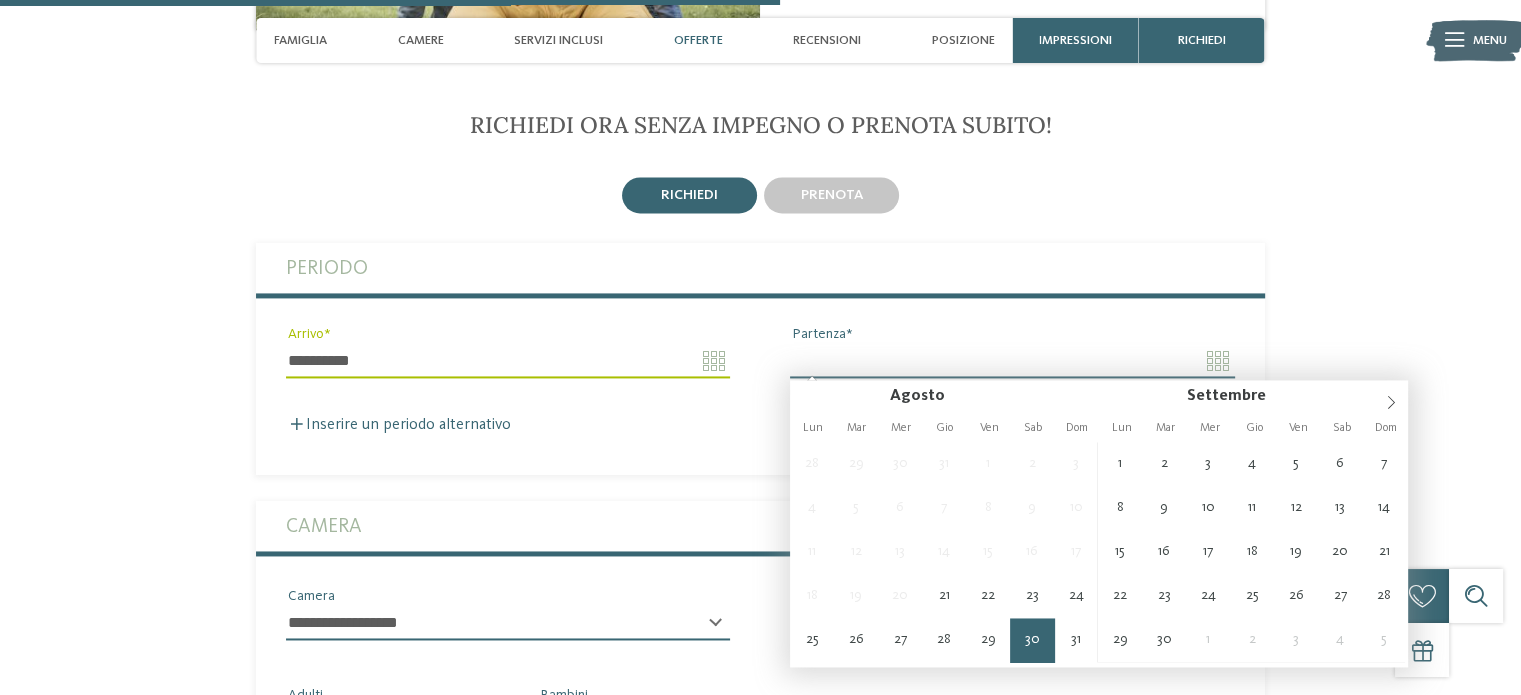 type on "**********" 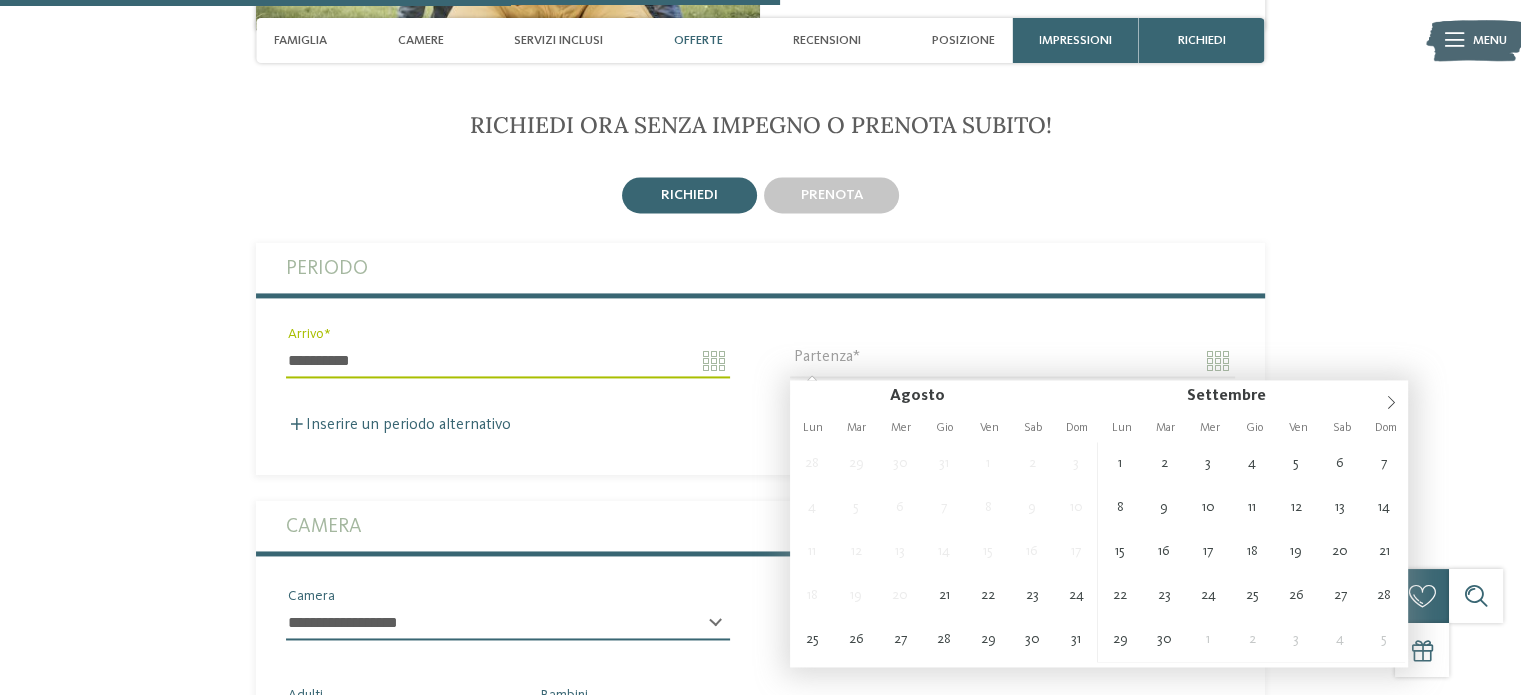 drag, startPoint x: 1026, startPoint y: 645, endPoint x: 1018, endPoint y: 631, distance: 16.124516 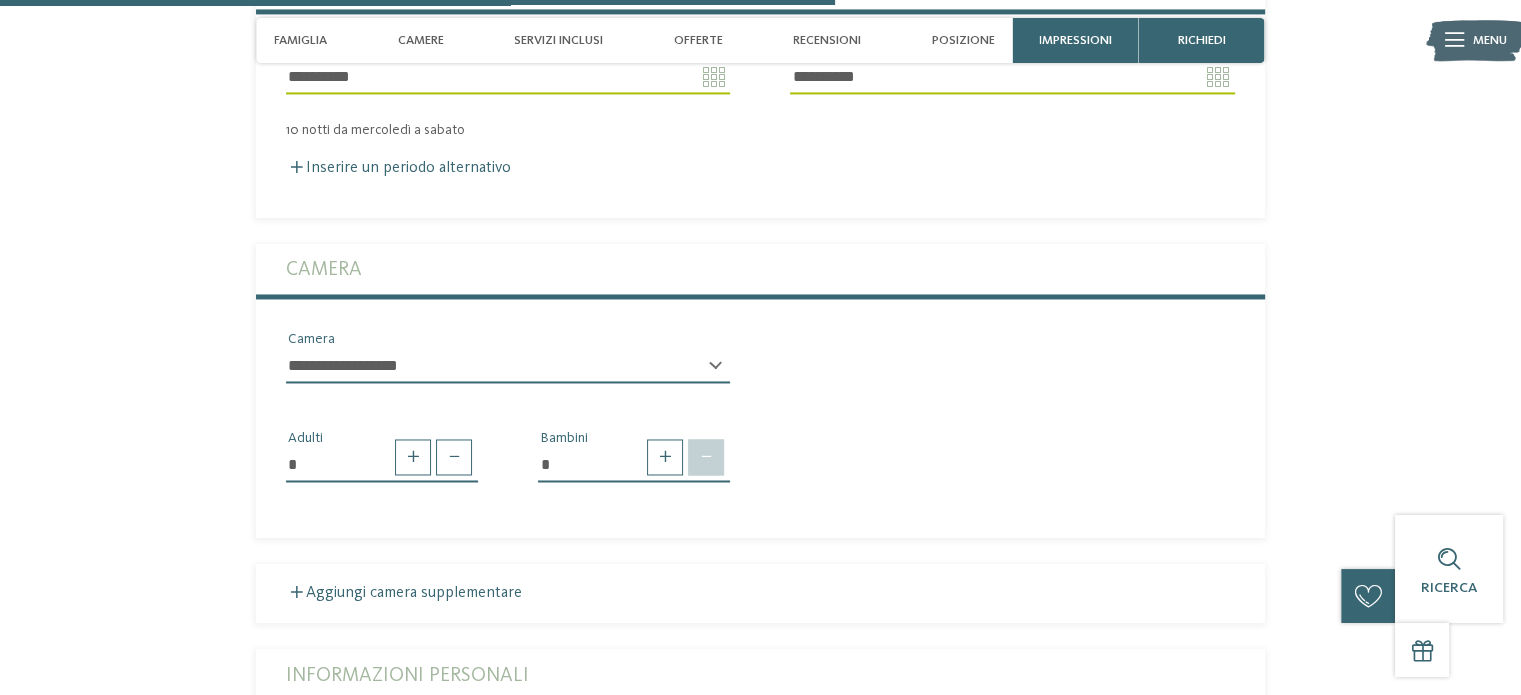 scroll, scrollTop: 3181, scrollLeft: 0, axis: vertical 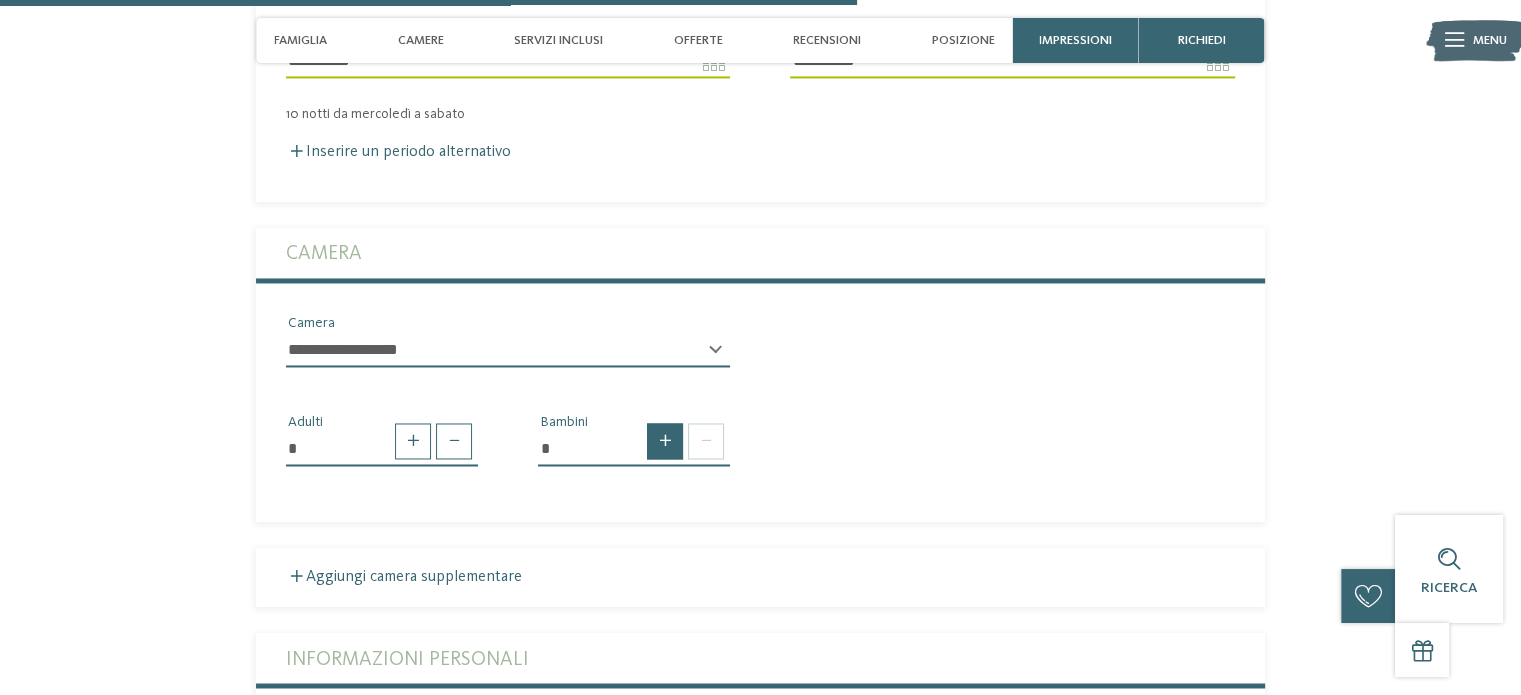 click at bounding box center [665, 441] 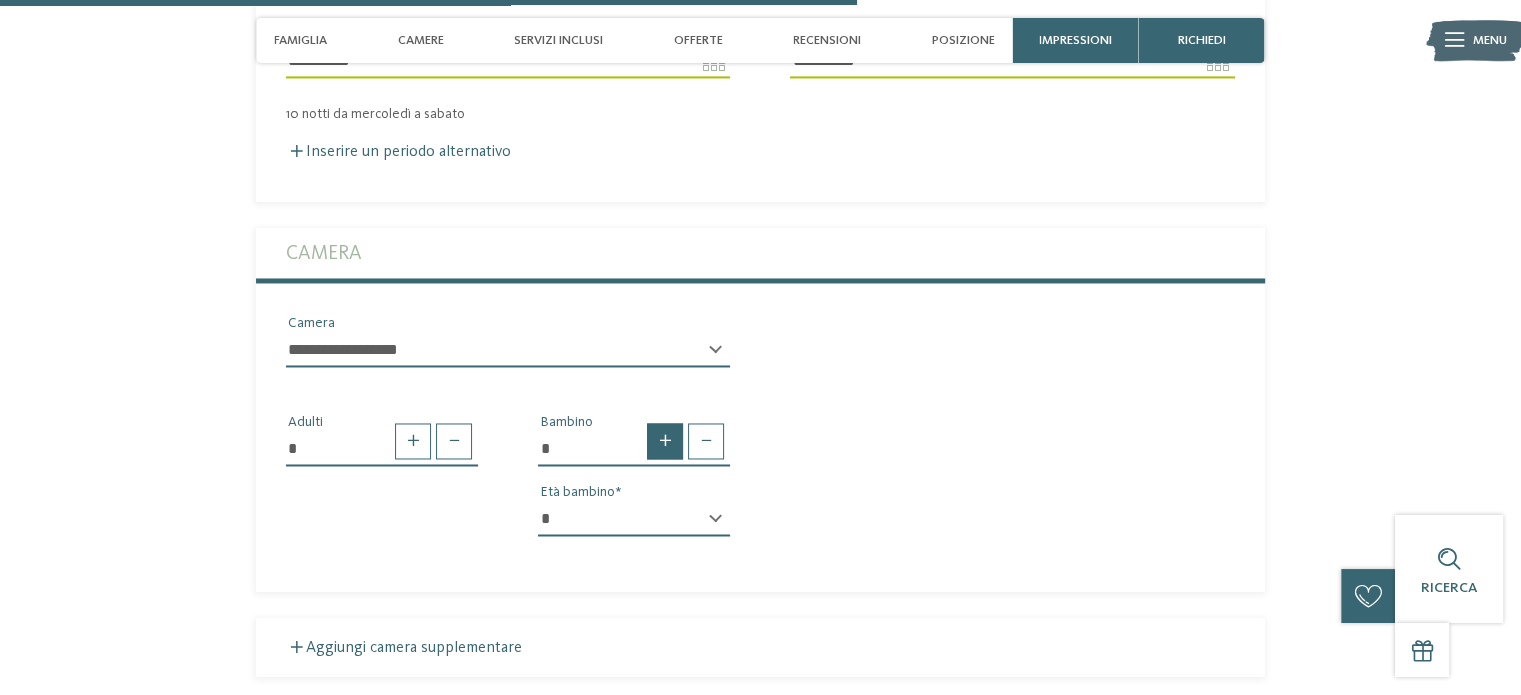 click at bounding box center [665, 441] 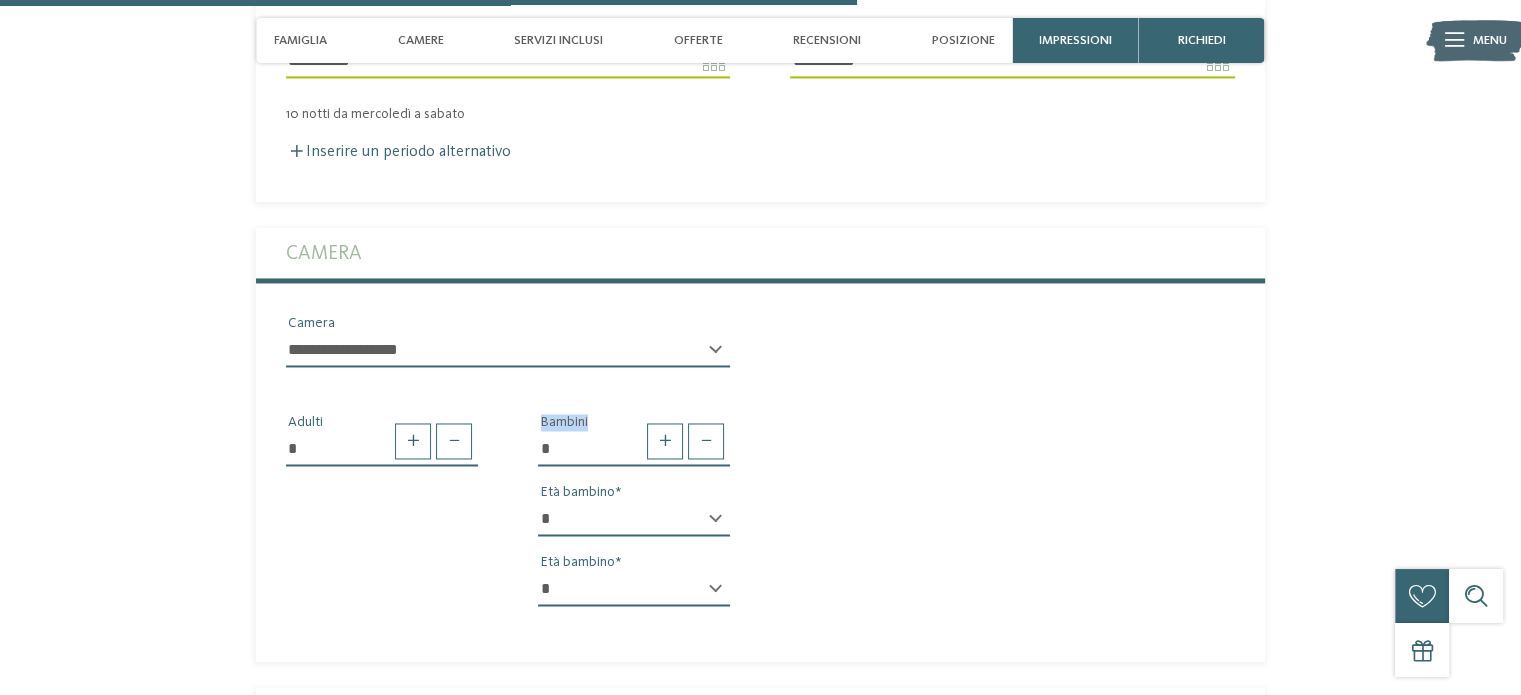 click on "* * * * * * * * * * * ** ** ** ** ** ** ** **" at bounding box center (634, 519) 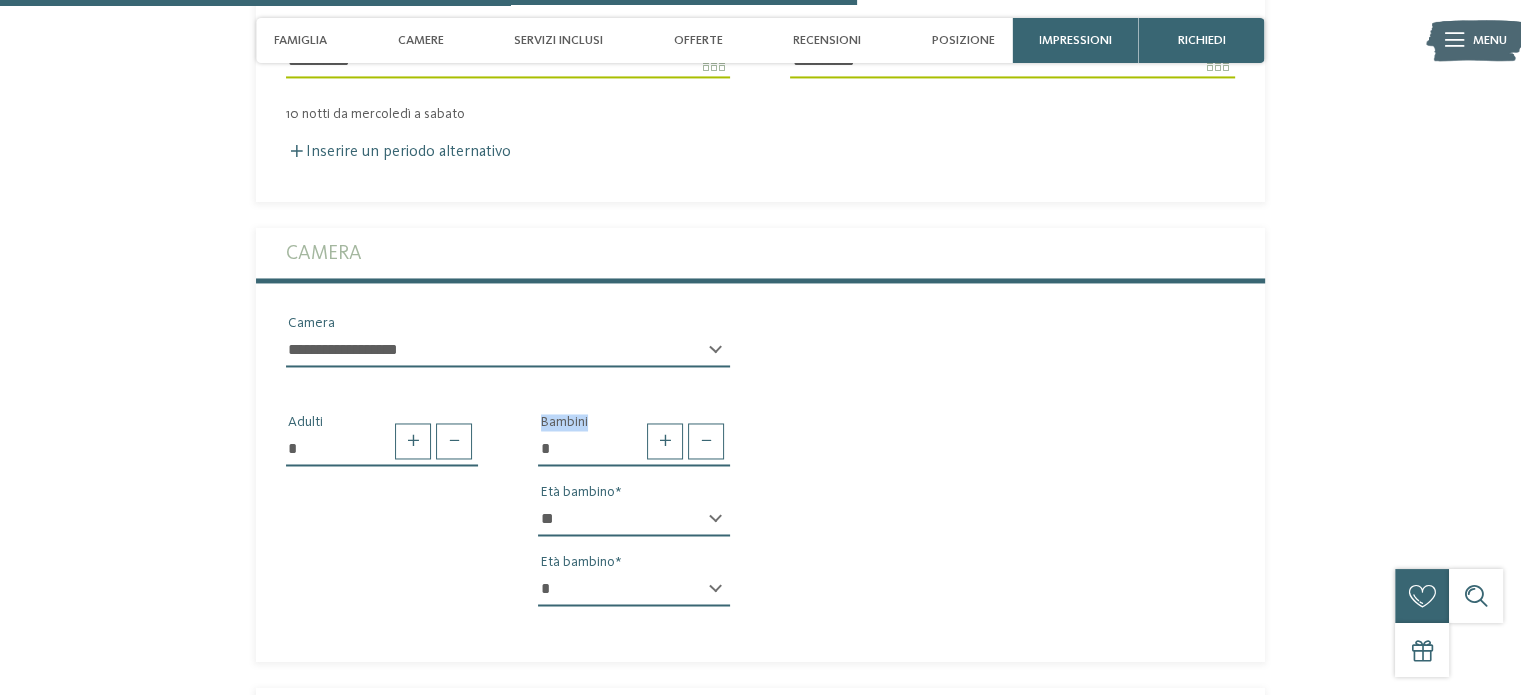click on "* * * * * * * * * * * ** ** ** ** ** ** ** **" at bounding box center (634, 519) 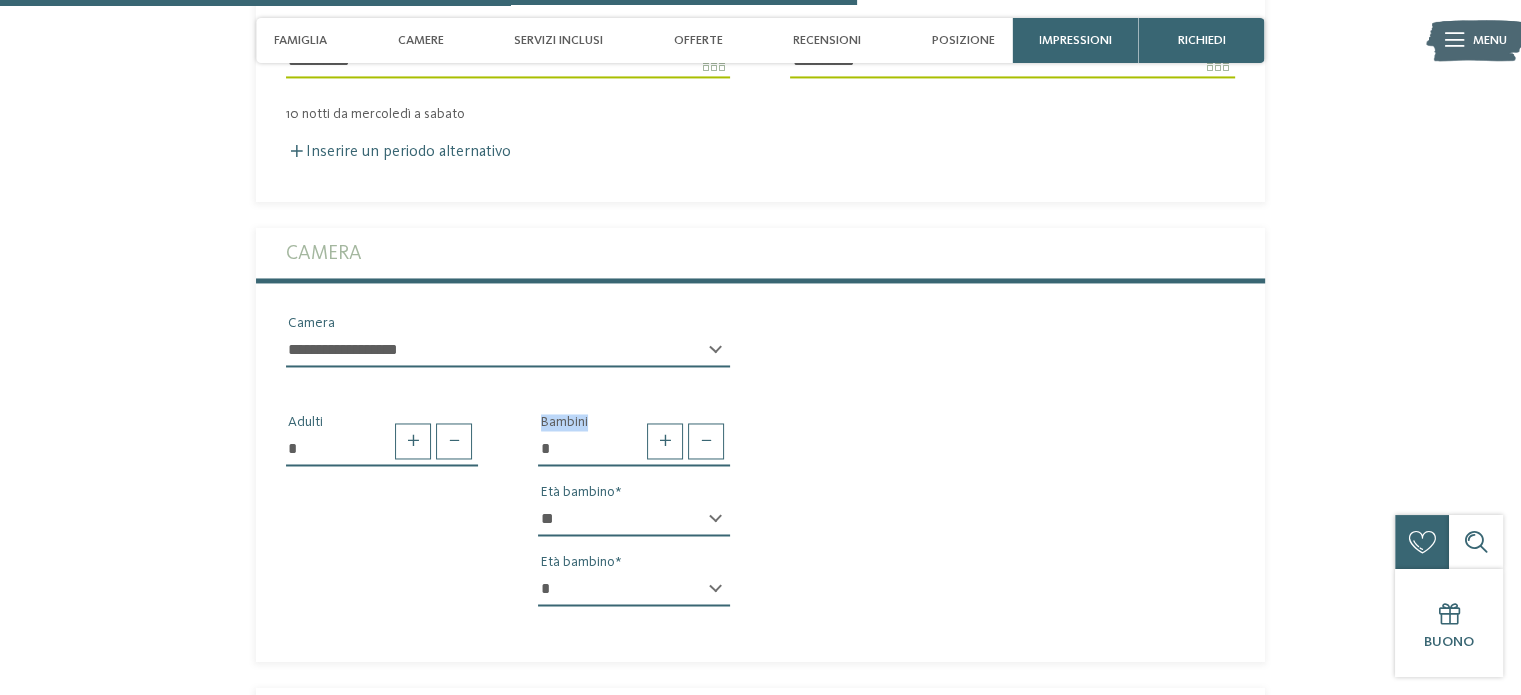 select on "*" 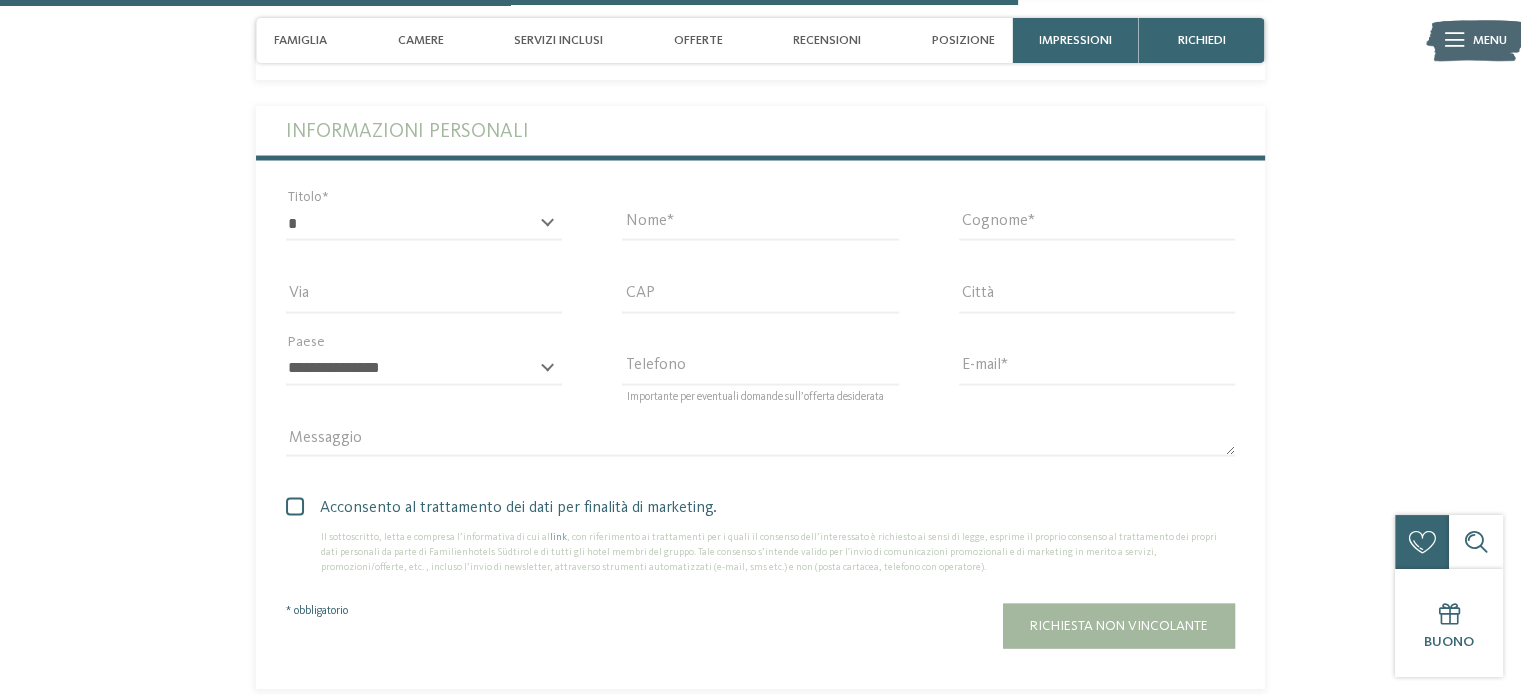 scroll, scrollTop: 3881, scrollLeft: 0, axis: vertical 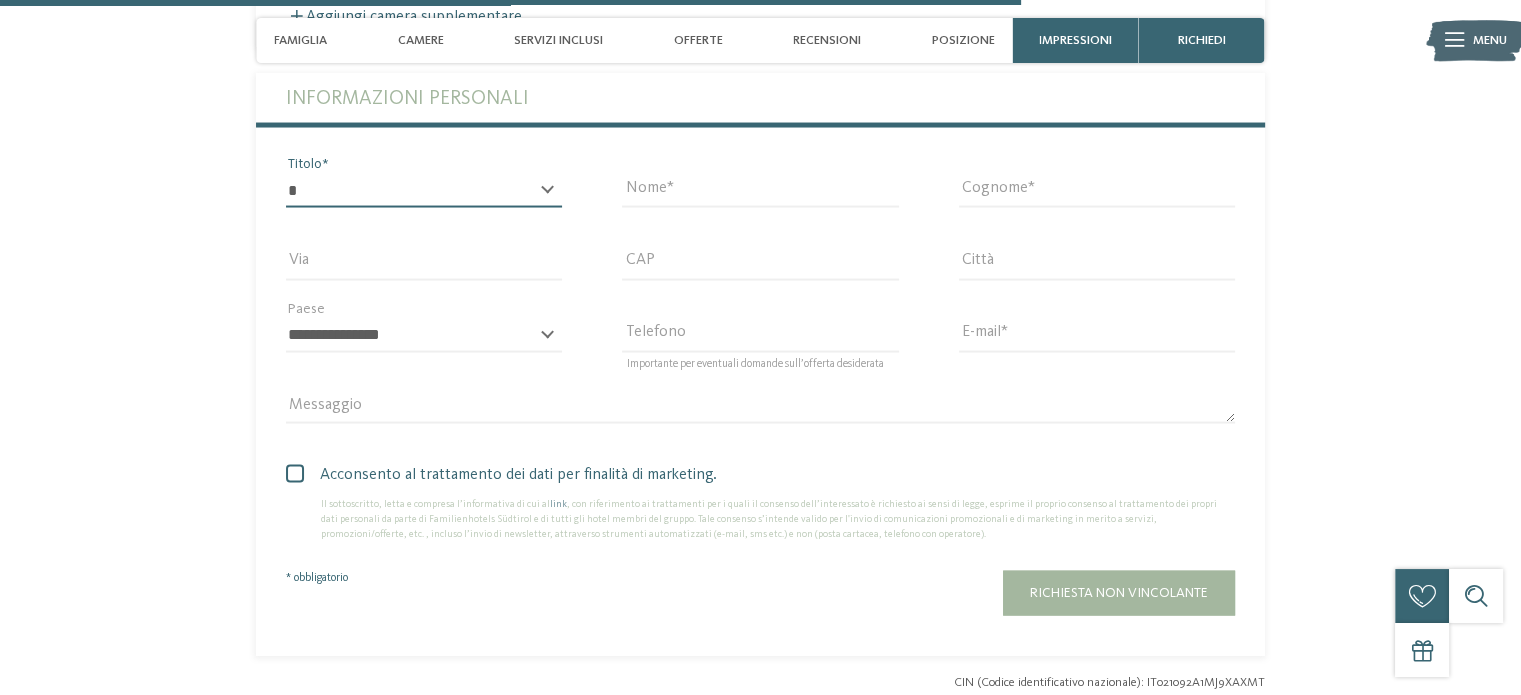 click on "* ****** ******* ******** ******" at bounding box center [424, 191] 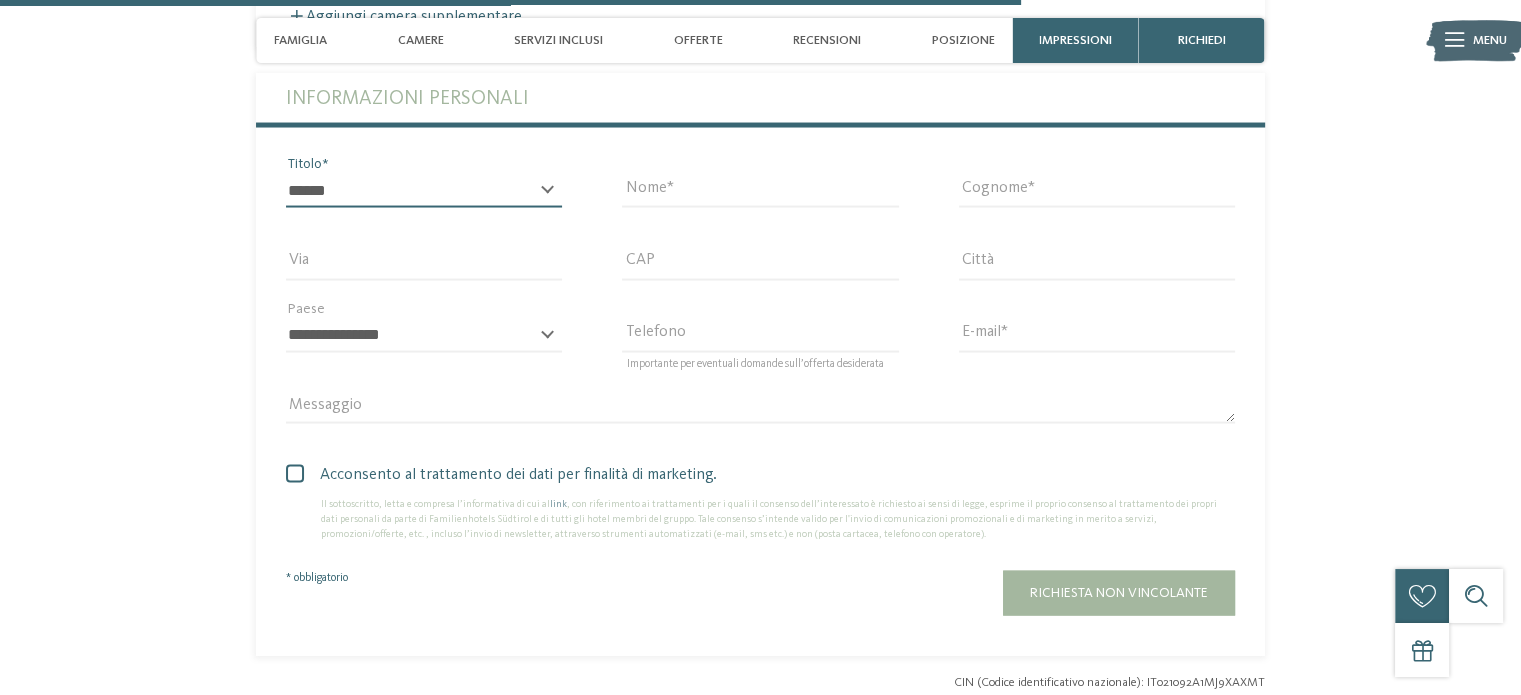 click on "* ****** ******* ******** ******" at bounding box center (424, 191) 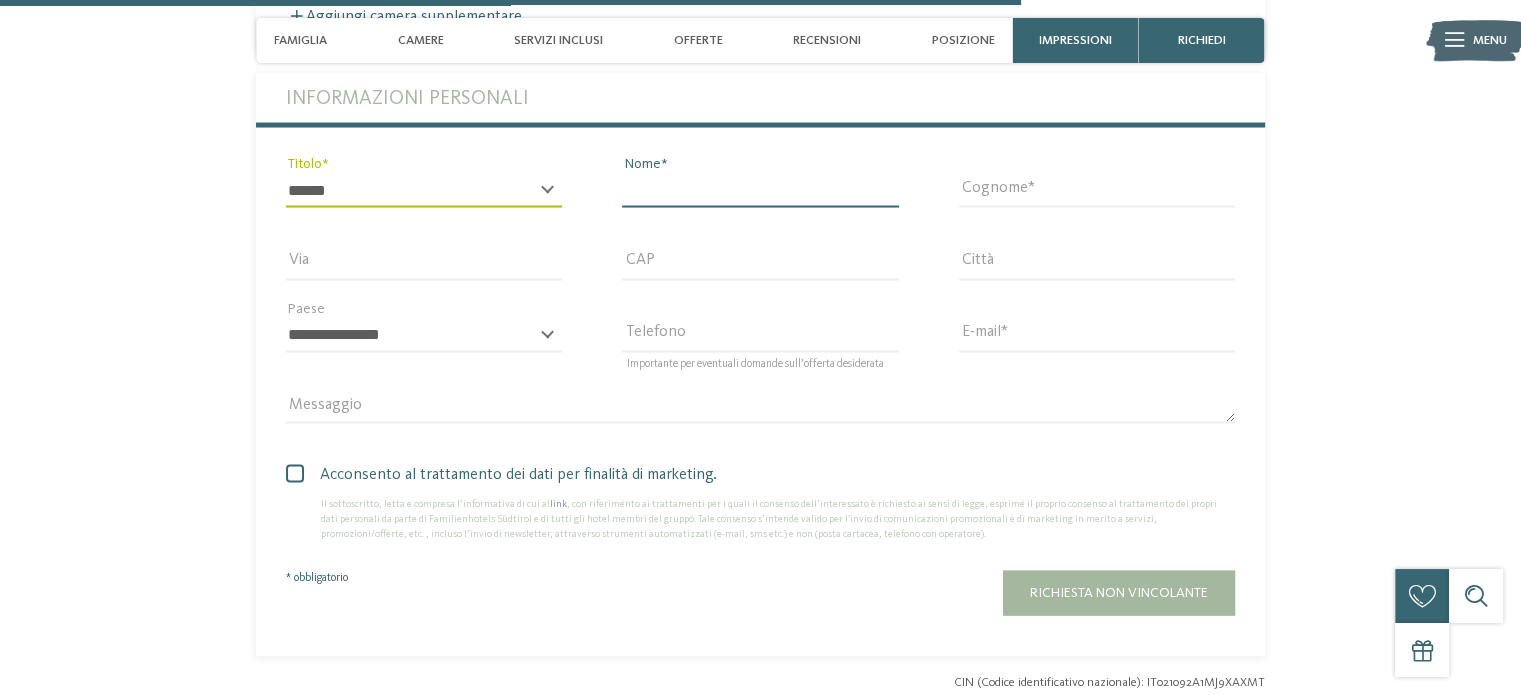 drag, startPoint x: 716, startPoint y: 187, endPoint x: 724, endPoint y: 203, distance: 17.888544 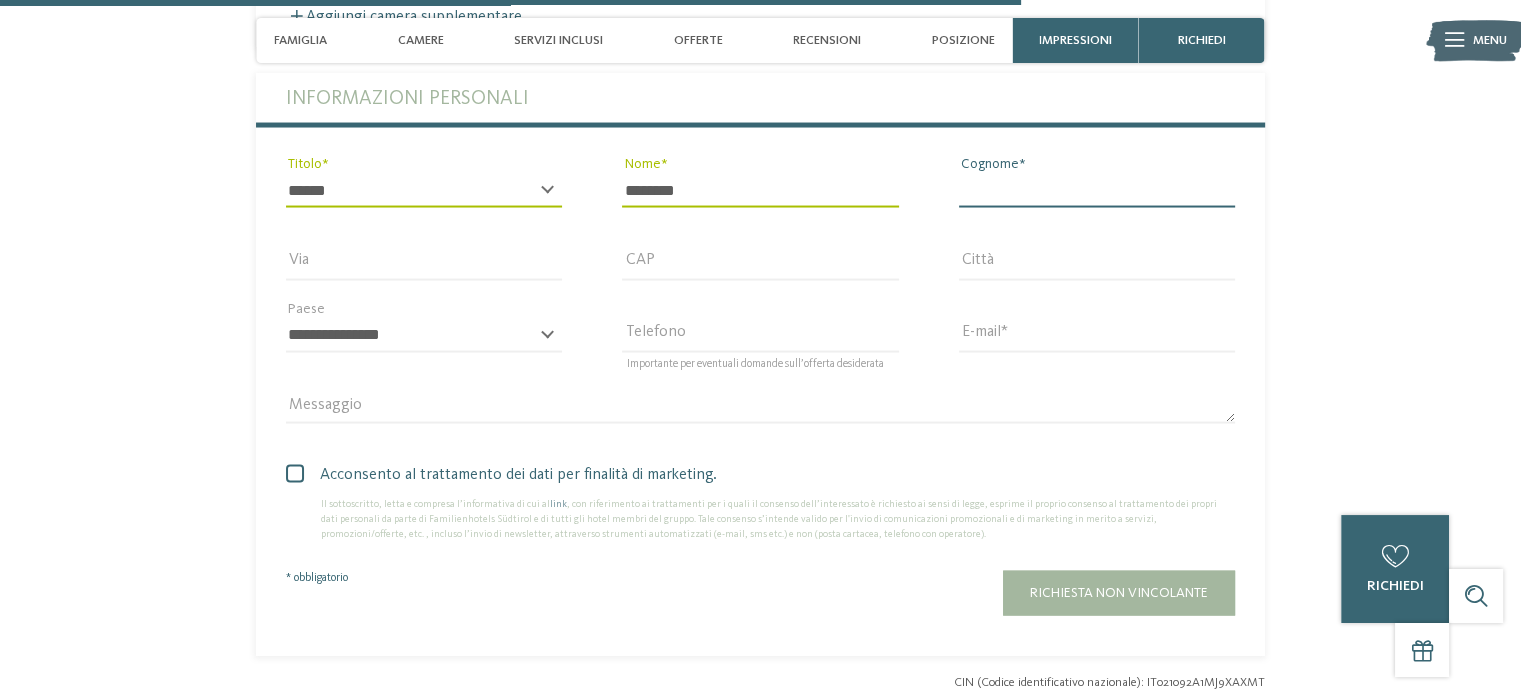 click on "Cognome" at bounding box center (1097, 191) 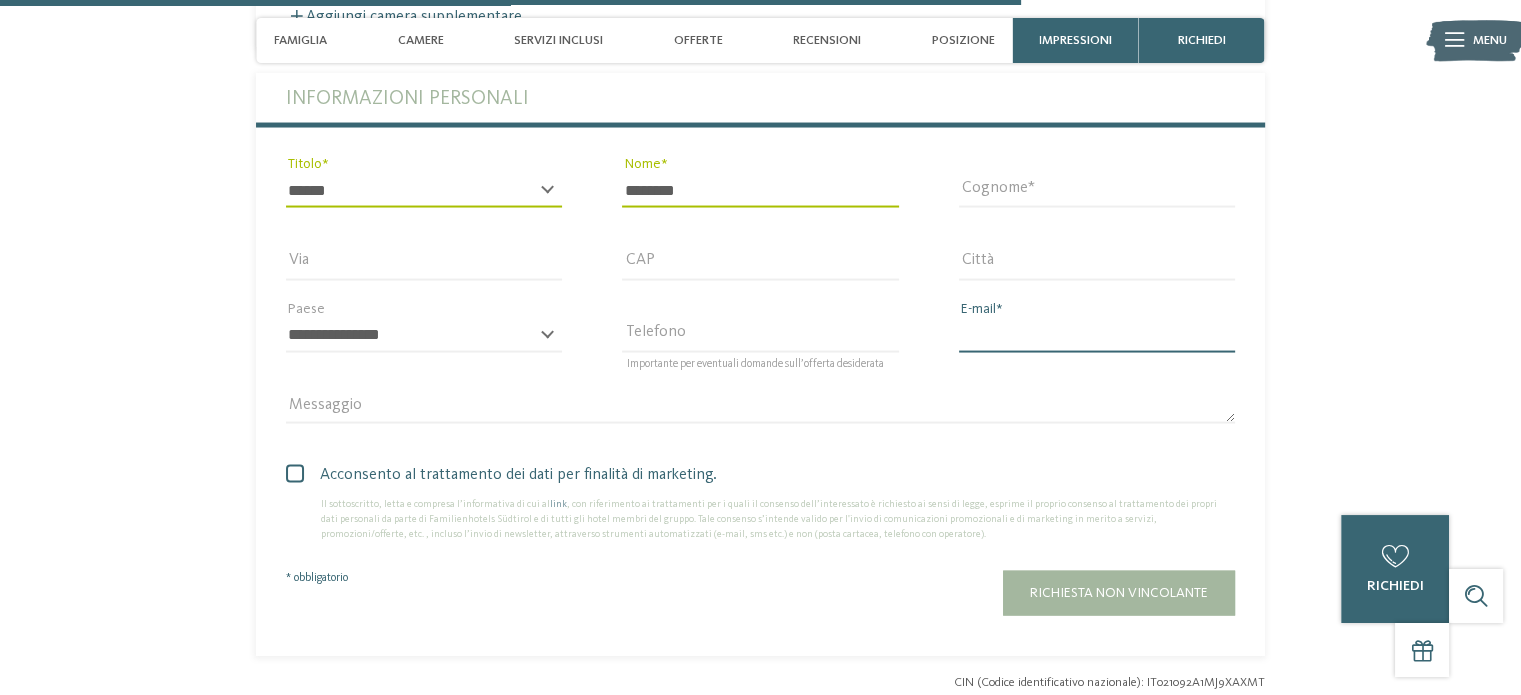 click on "E-mail" at bounding box center (1097, 336) 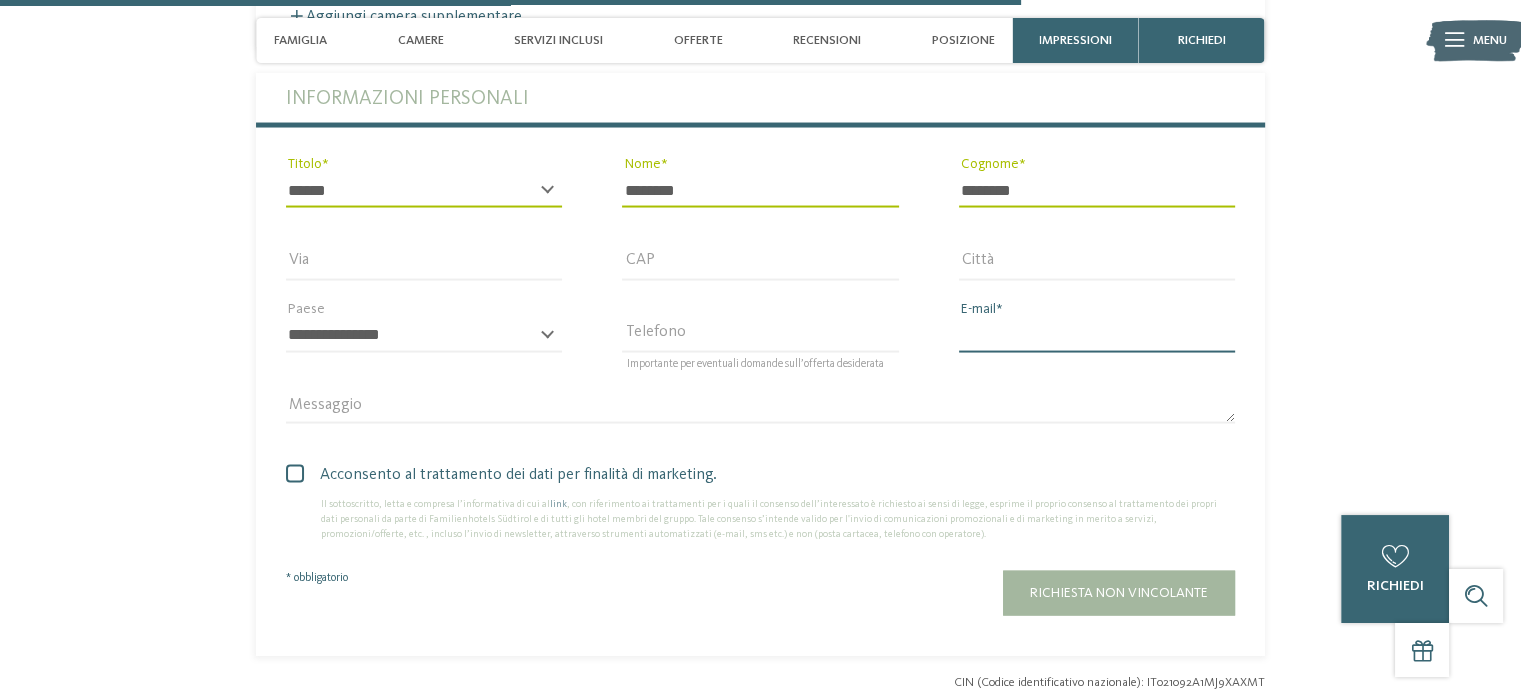 type on "**********" 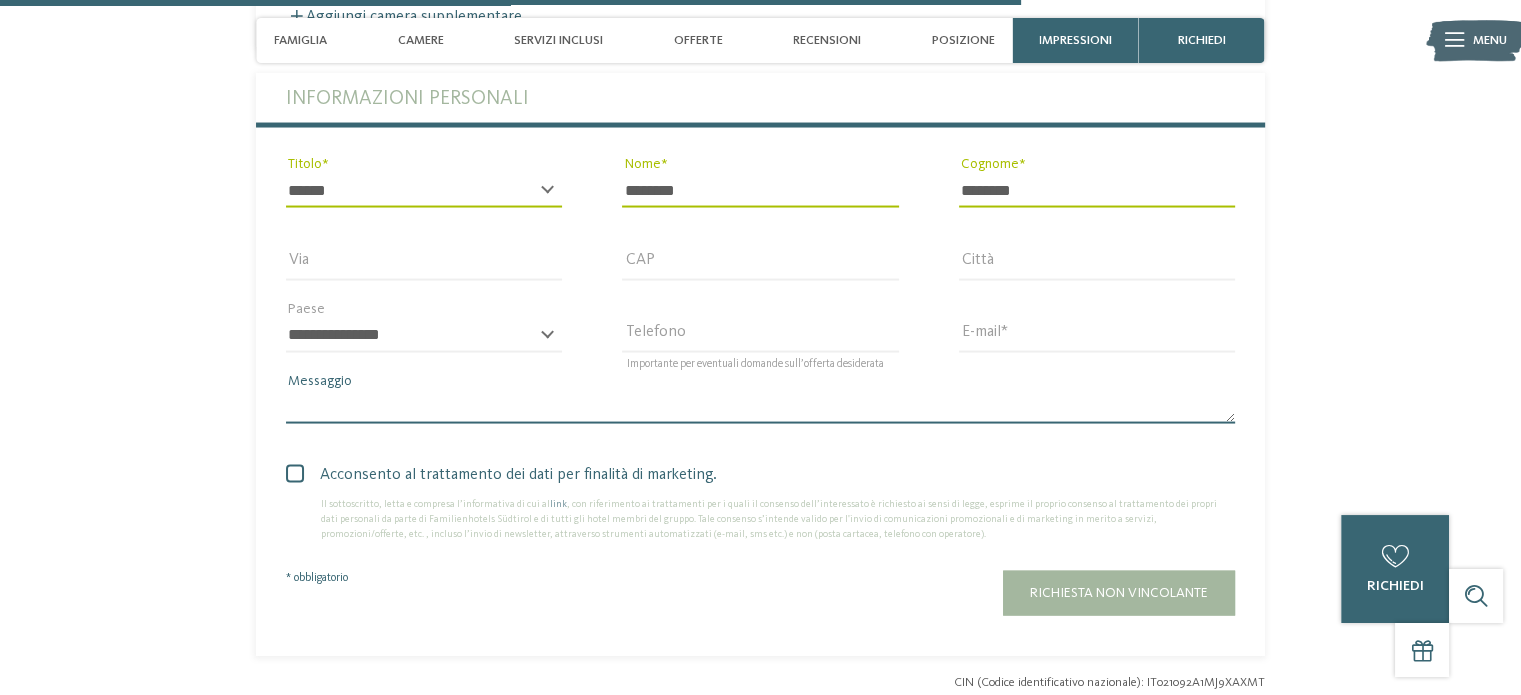 click on "Messaggio" at bounding box center (760, 408) 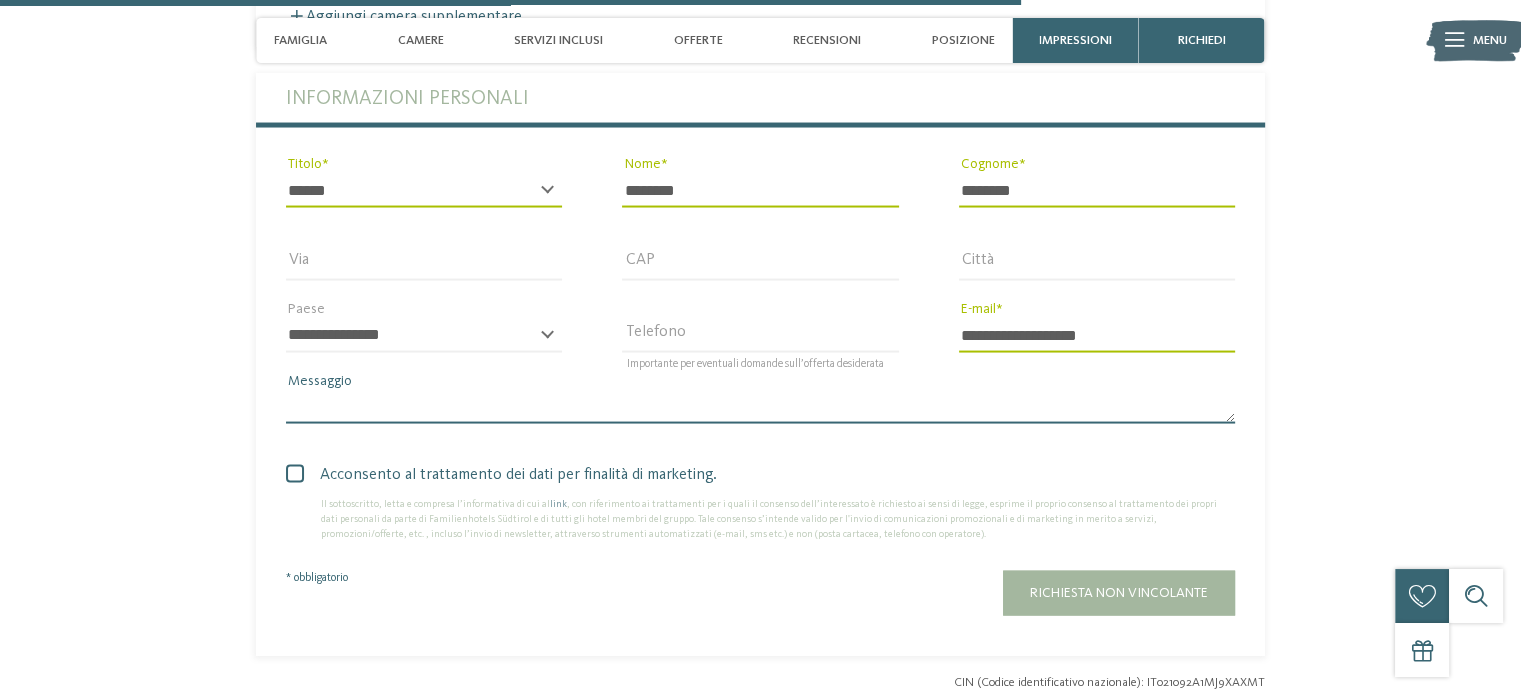 paste on "**********" 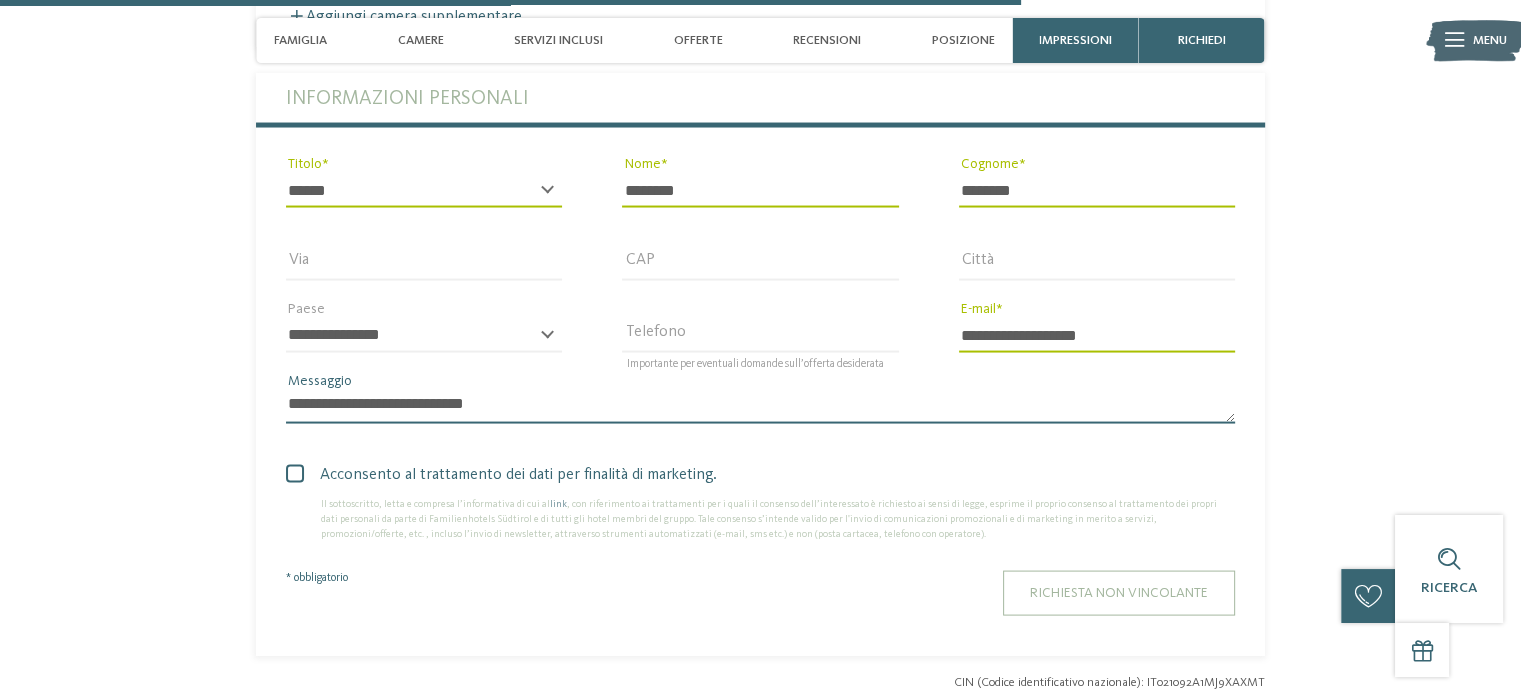 type on "**********" 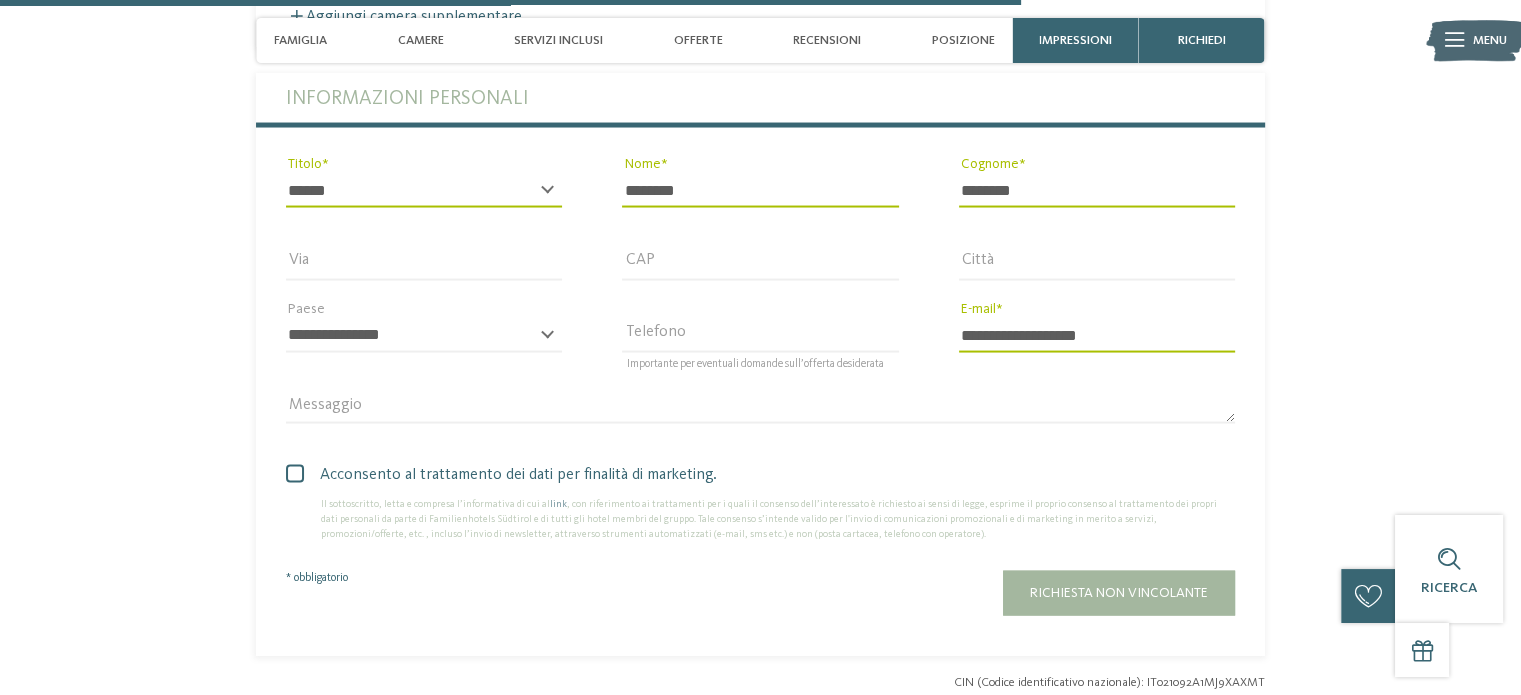 click on "Richiesta non vincolante" at bounding box center [1119, 593] 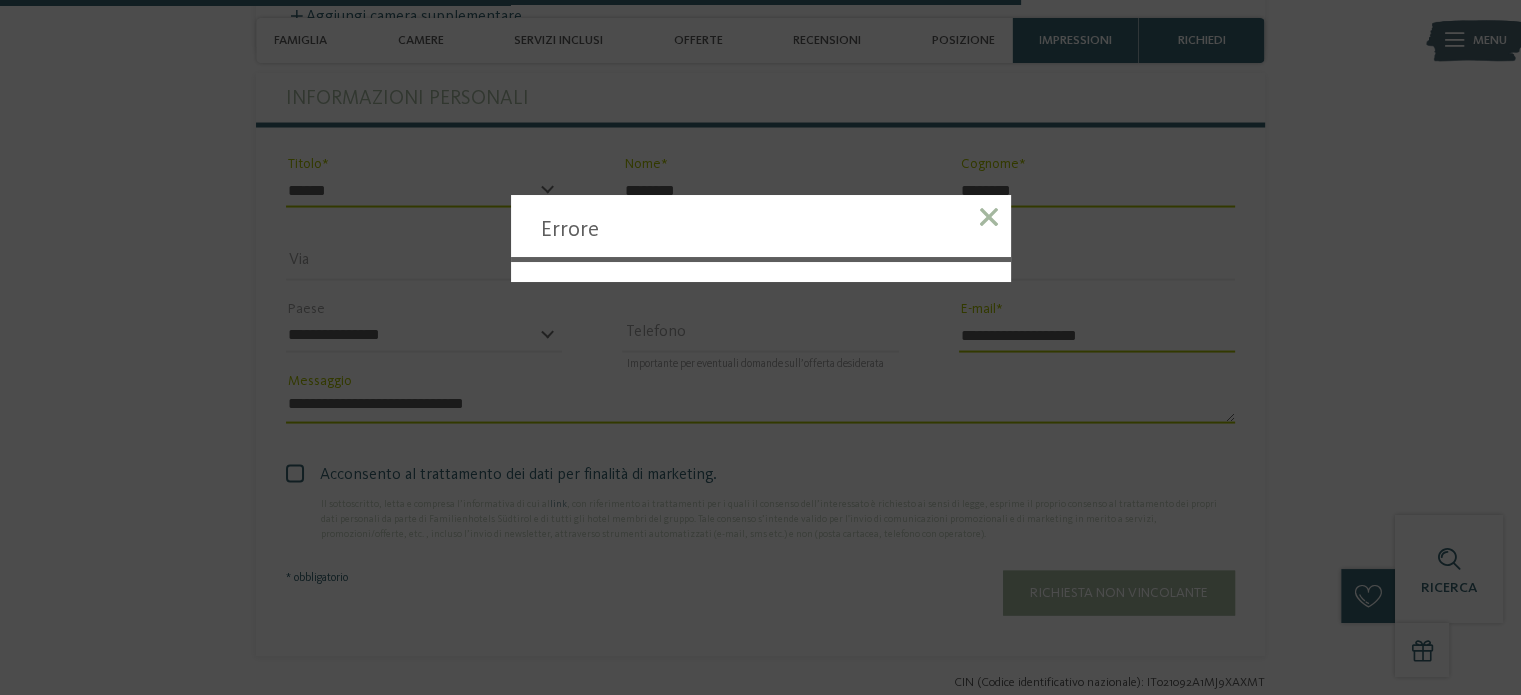 click at bounding box center (989, 220) 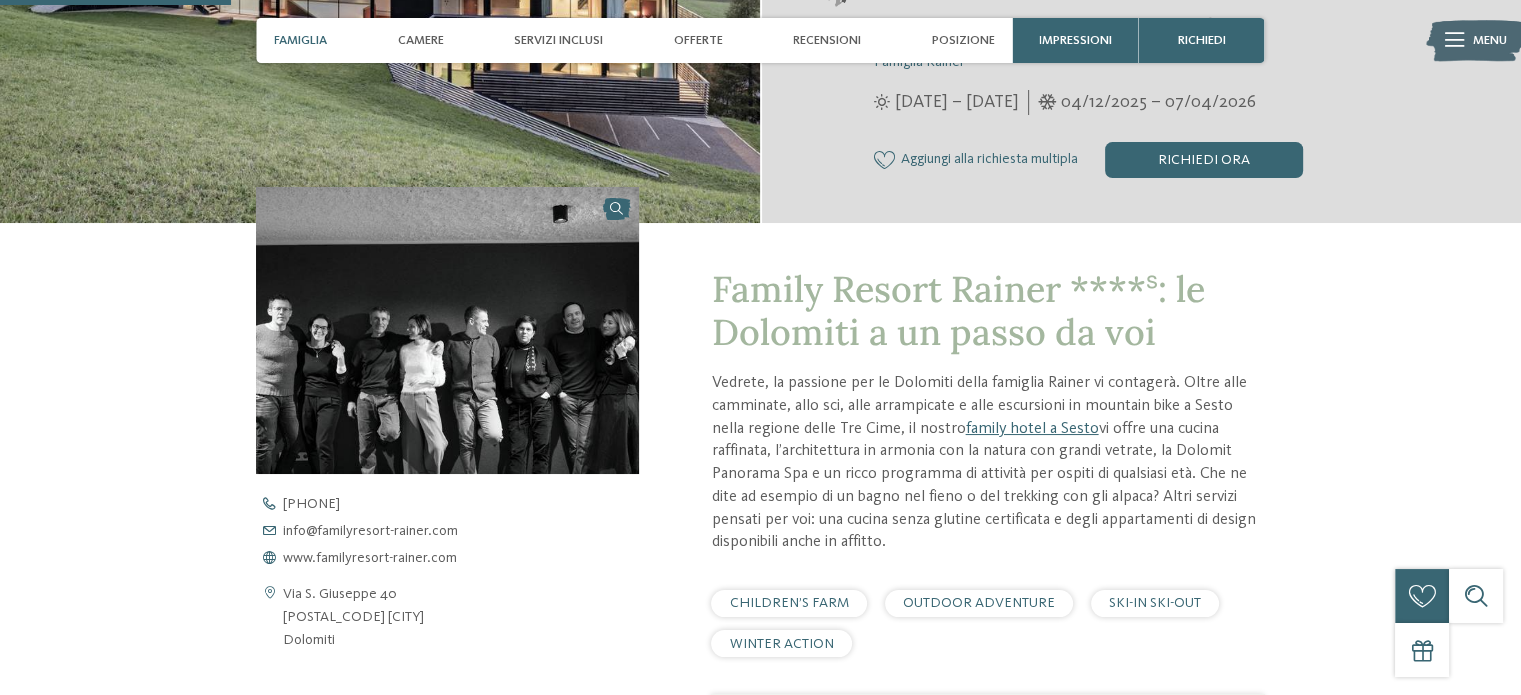 scroll, scrollTop: 181, scrollLeft: 0, axis: vertical 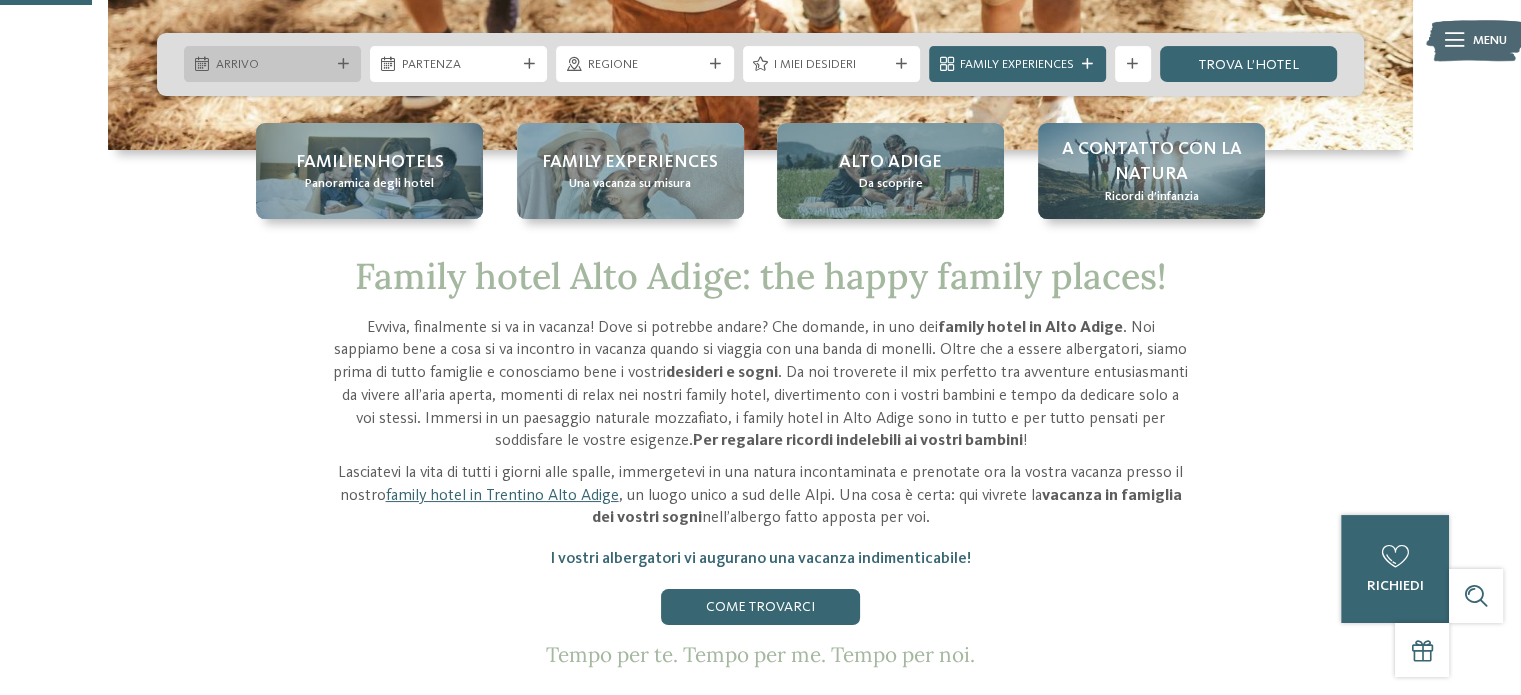 click at bounding box center (343, 64) 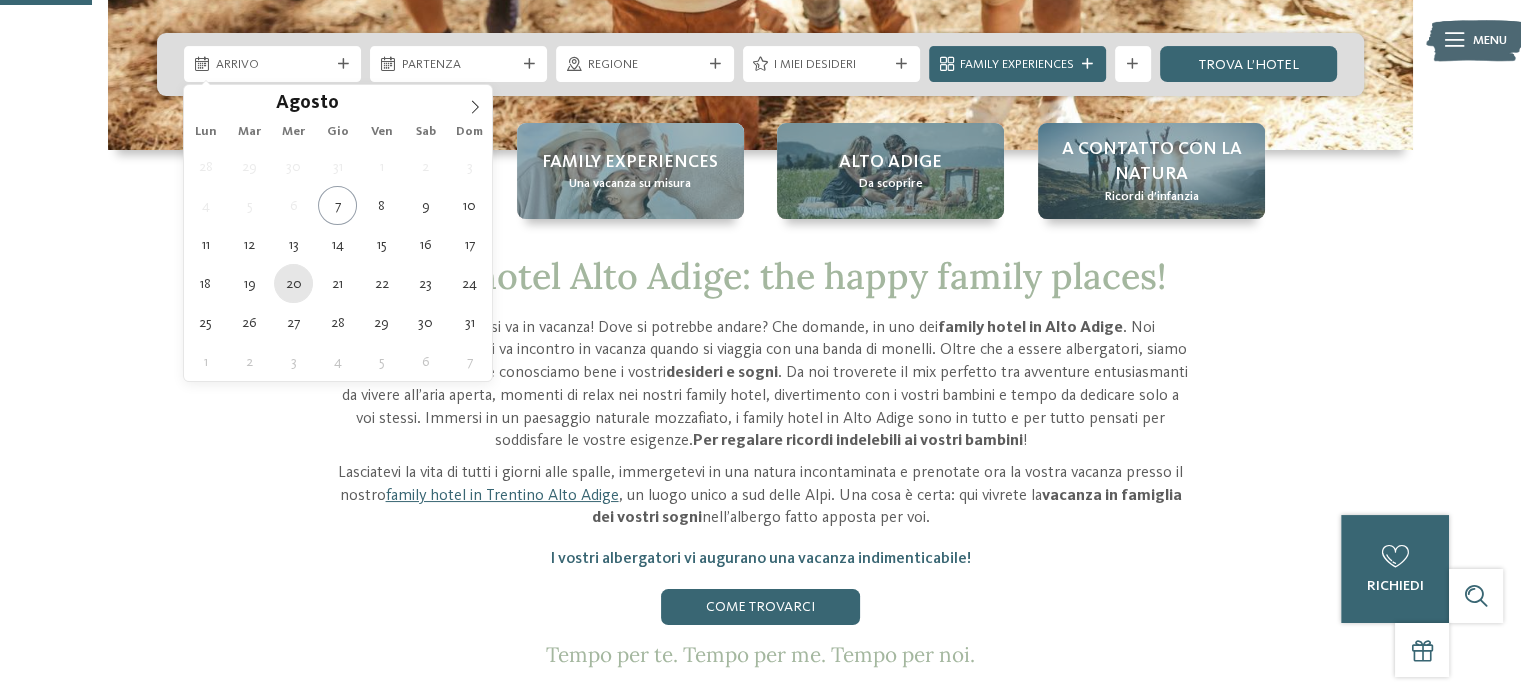 type on "20.08.2025" 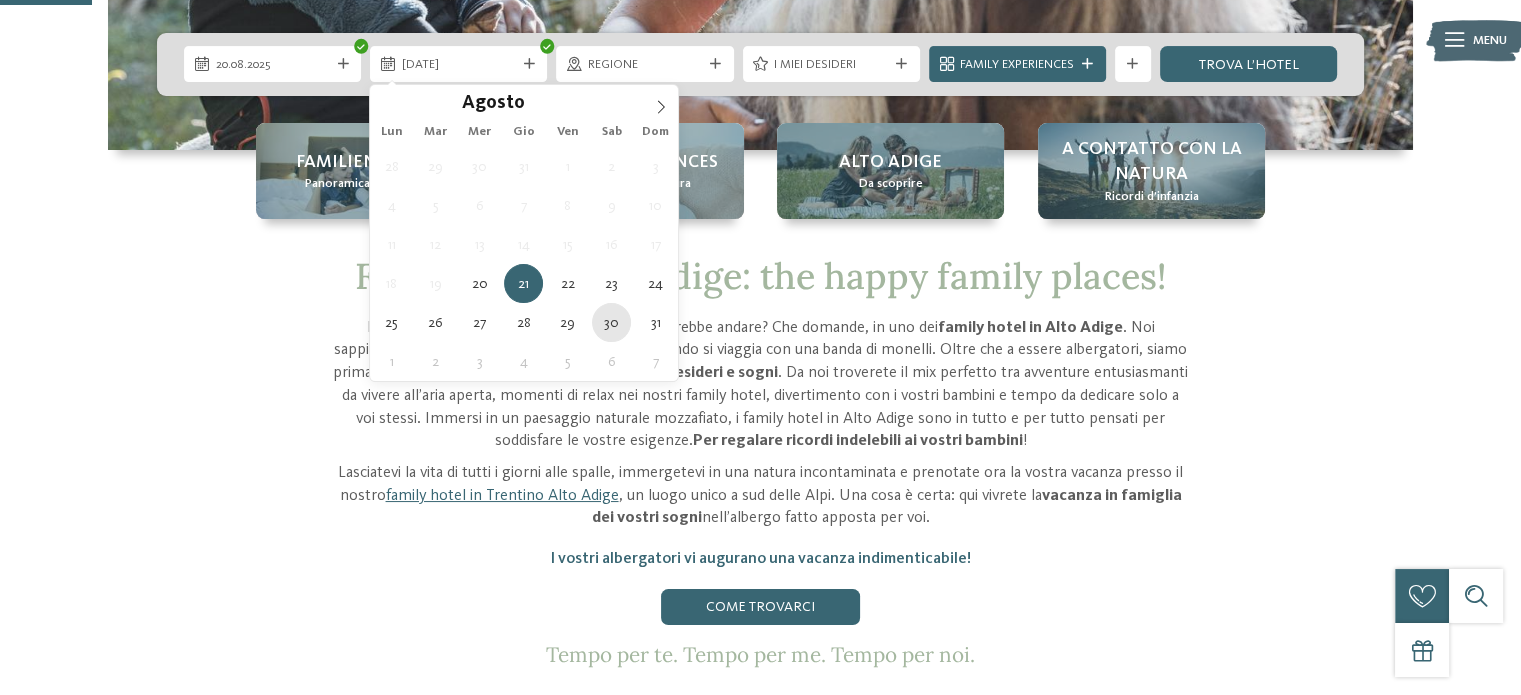 type on "30.08.2025" 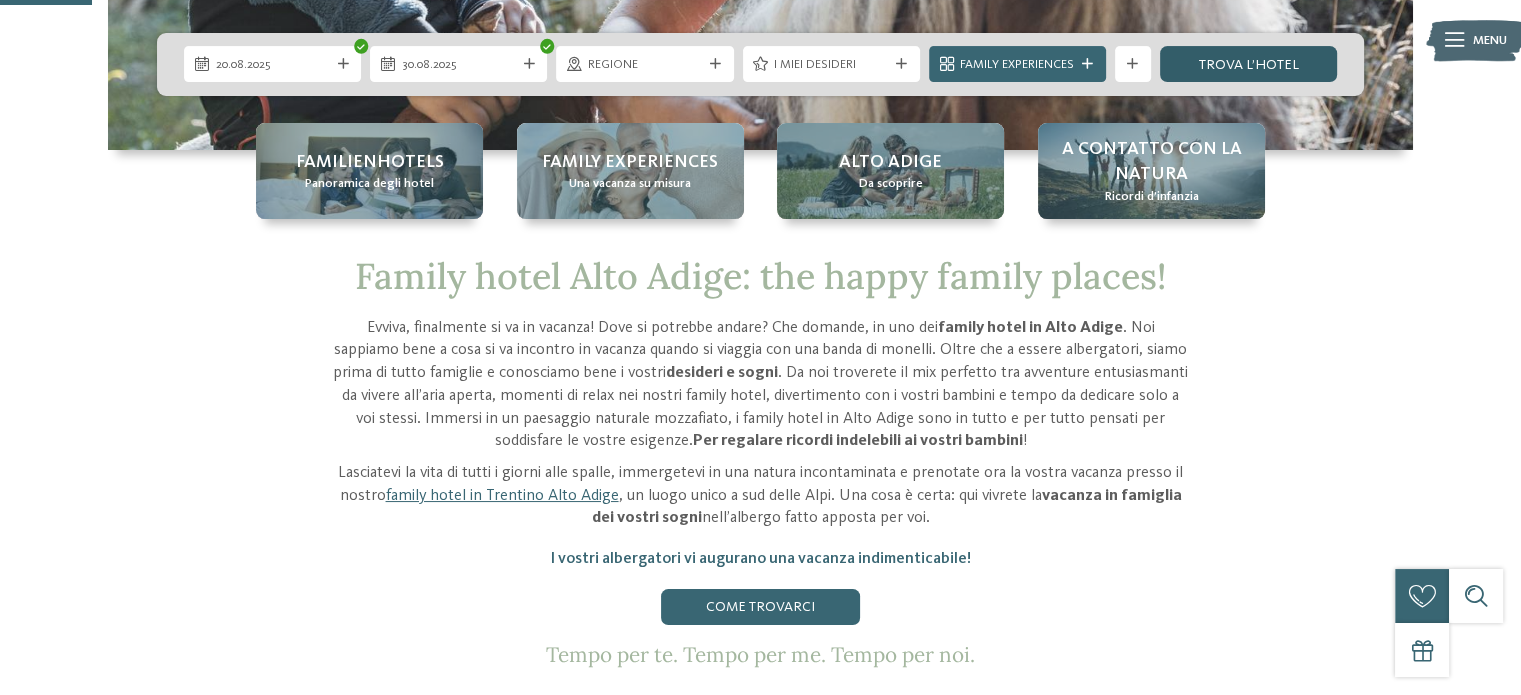 click on "trova l’hotel" at bounding box center [1248, 64] 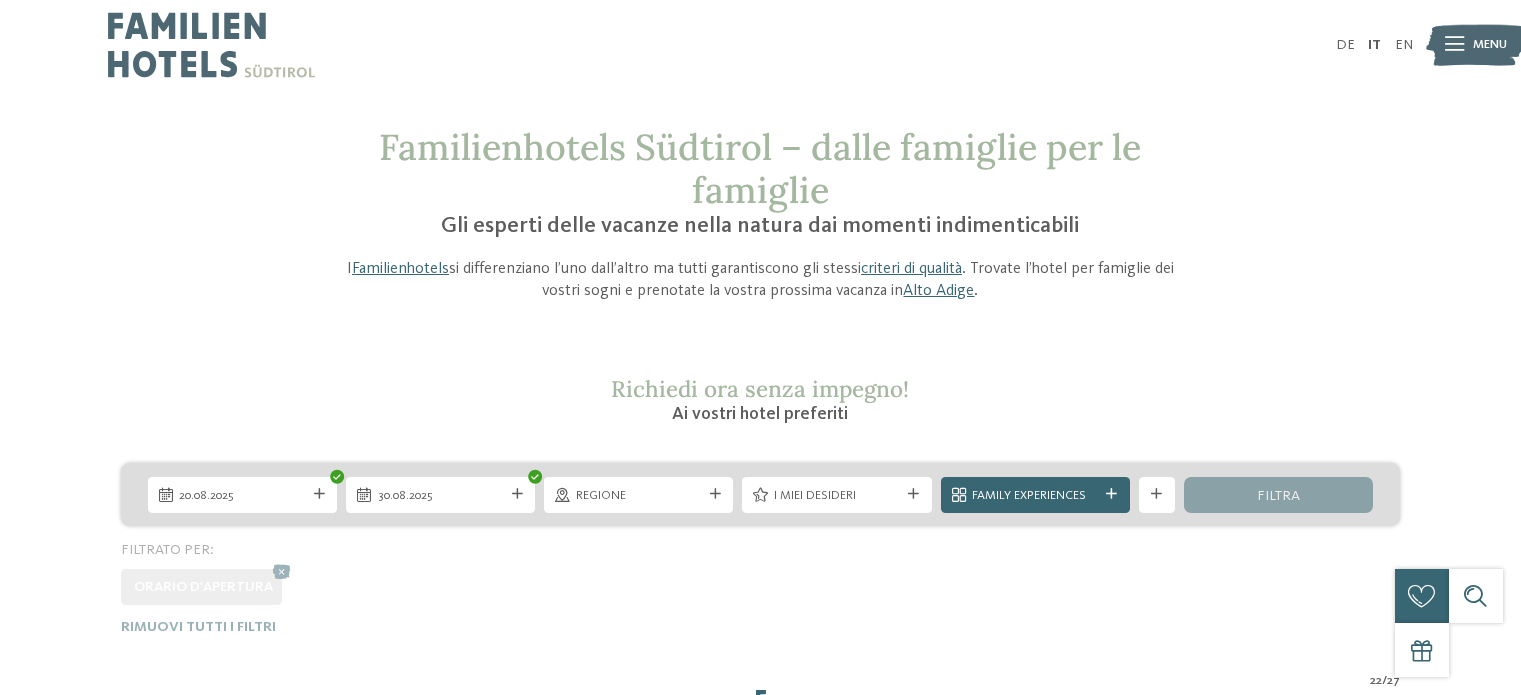 scroll, scrollTop: 0, scrollLeft: 0, axis: both 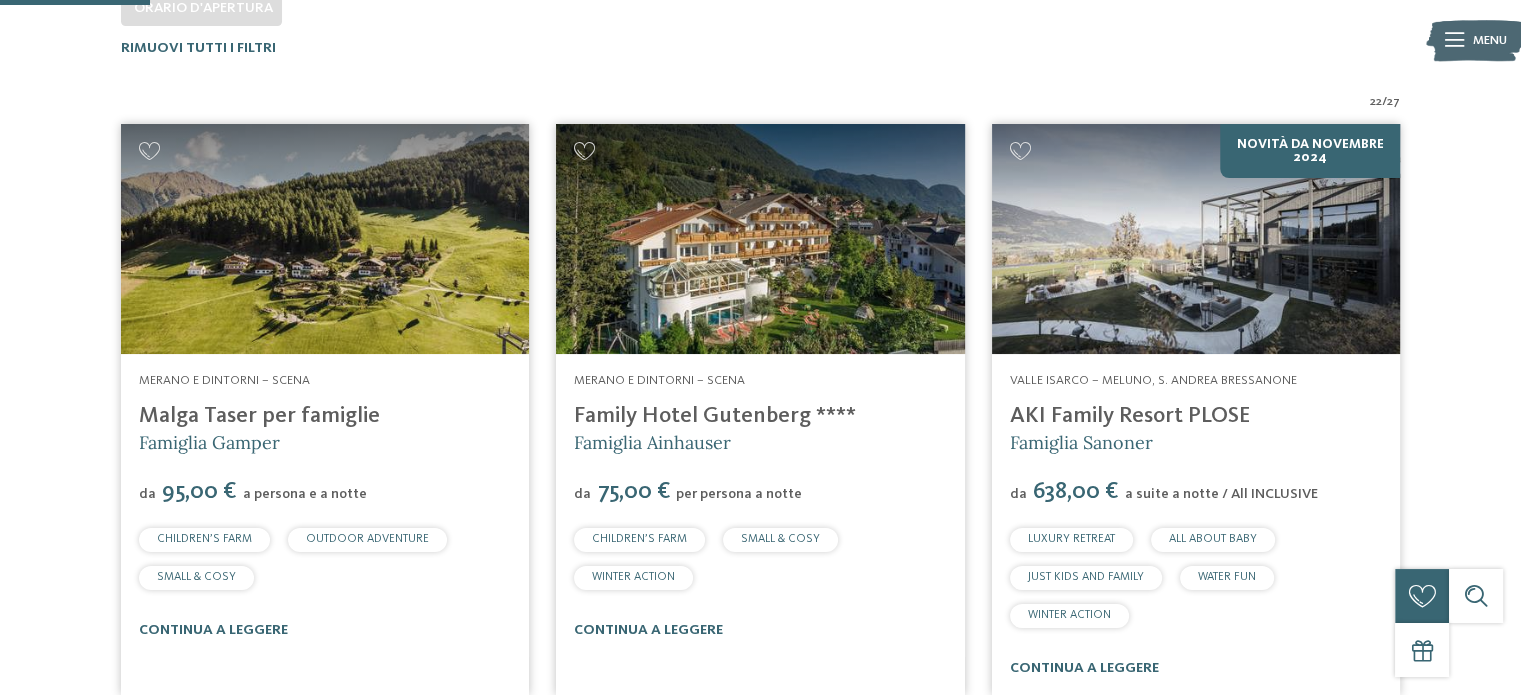 click on "AKI Family Resort PLOSE" at bounding box center (1130, 416) 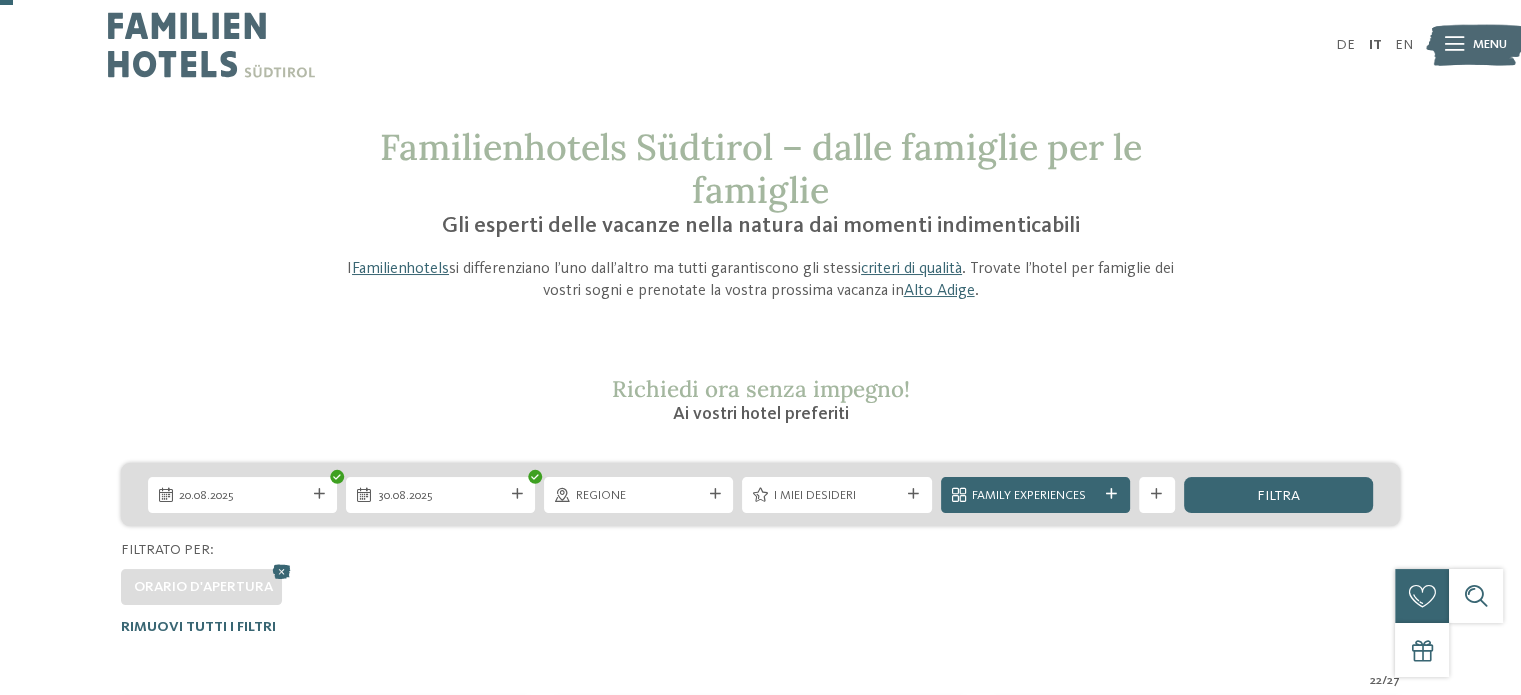 scroll, scrollTop: 100, scrollLeft: 0, axis: vertical 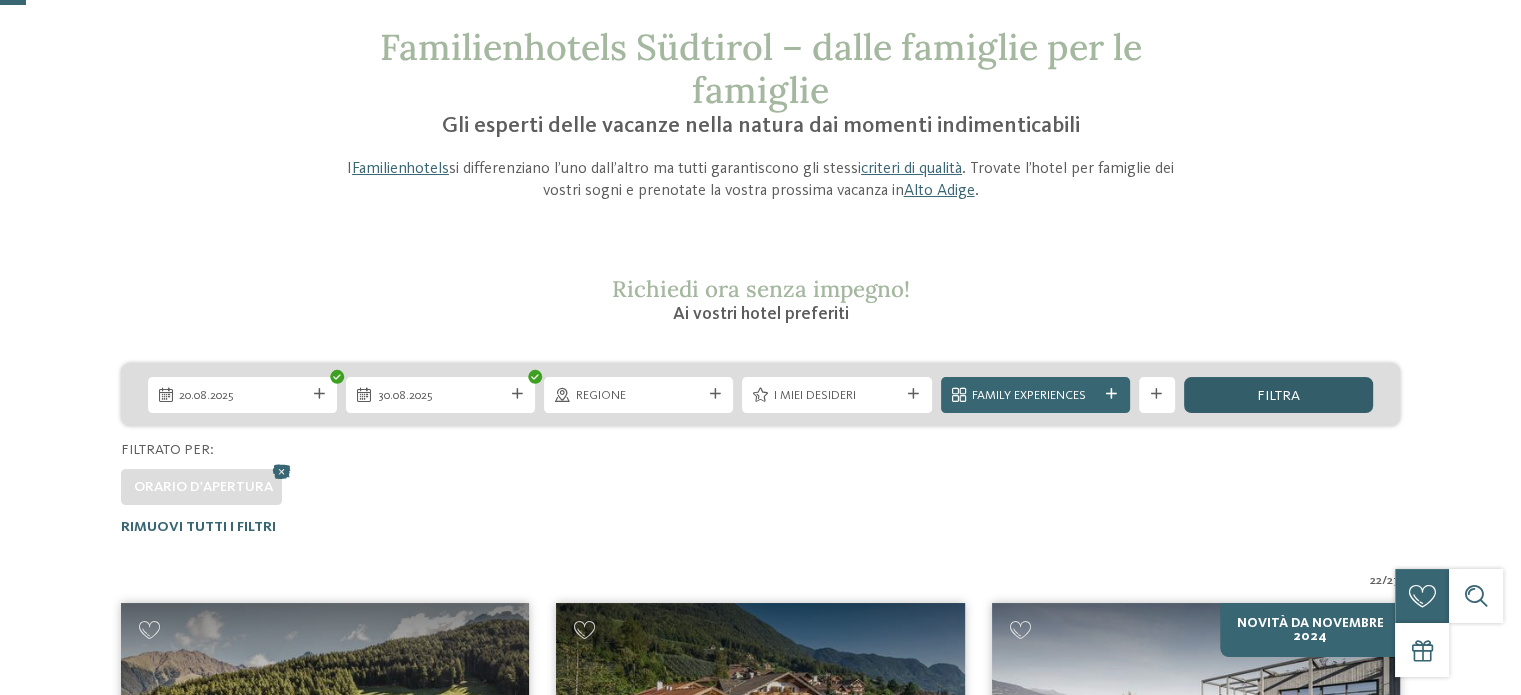 click on "filtra" at bounding box center [1278, 395] 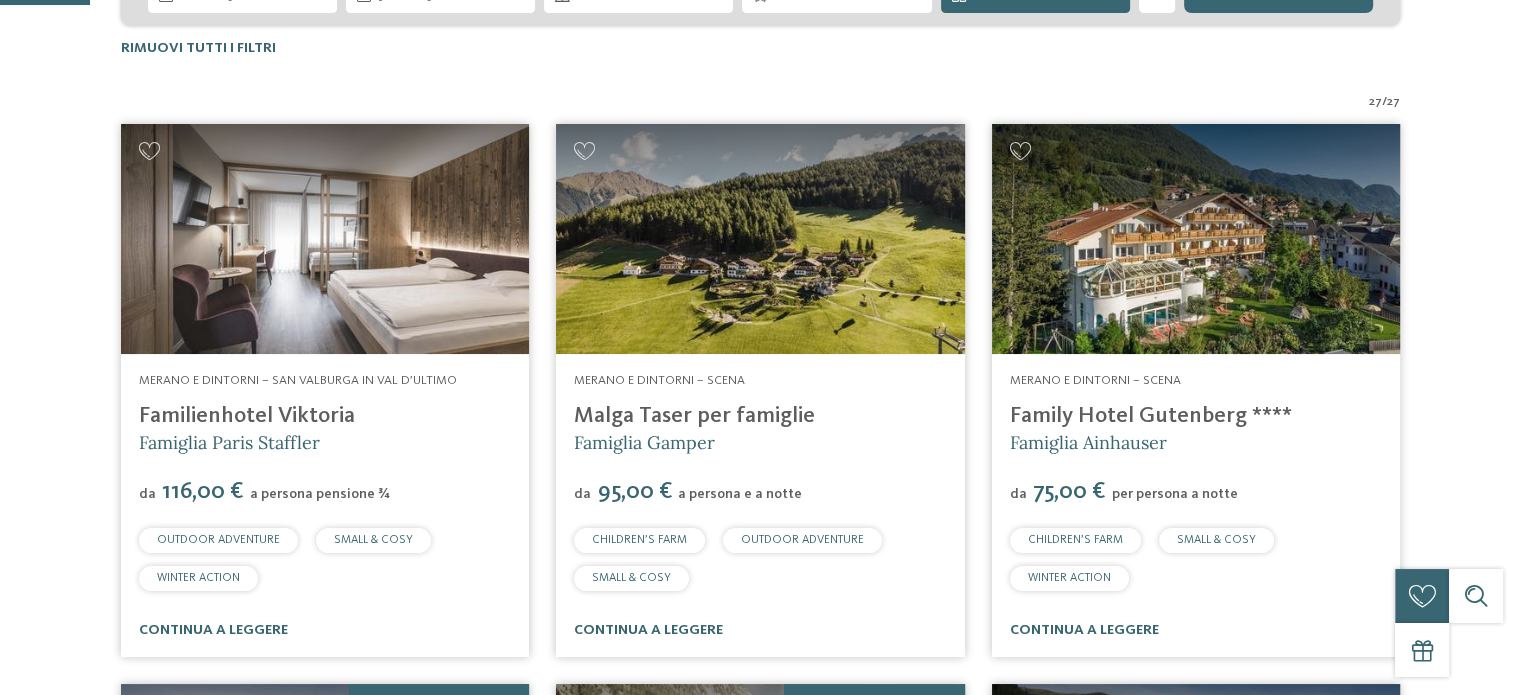 scroll, scrollTop: 500, scrollLeft: 0, axis: vertical 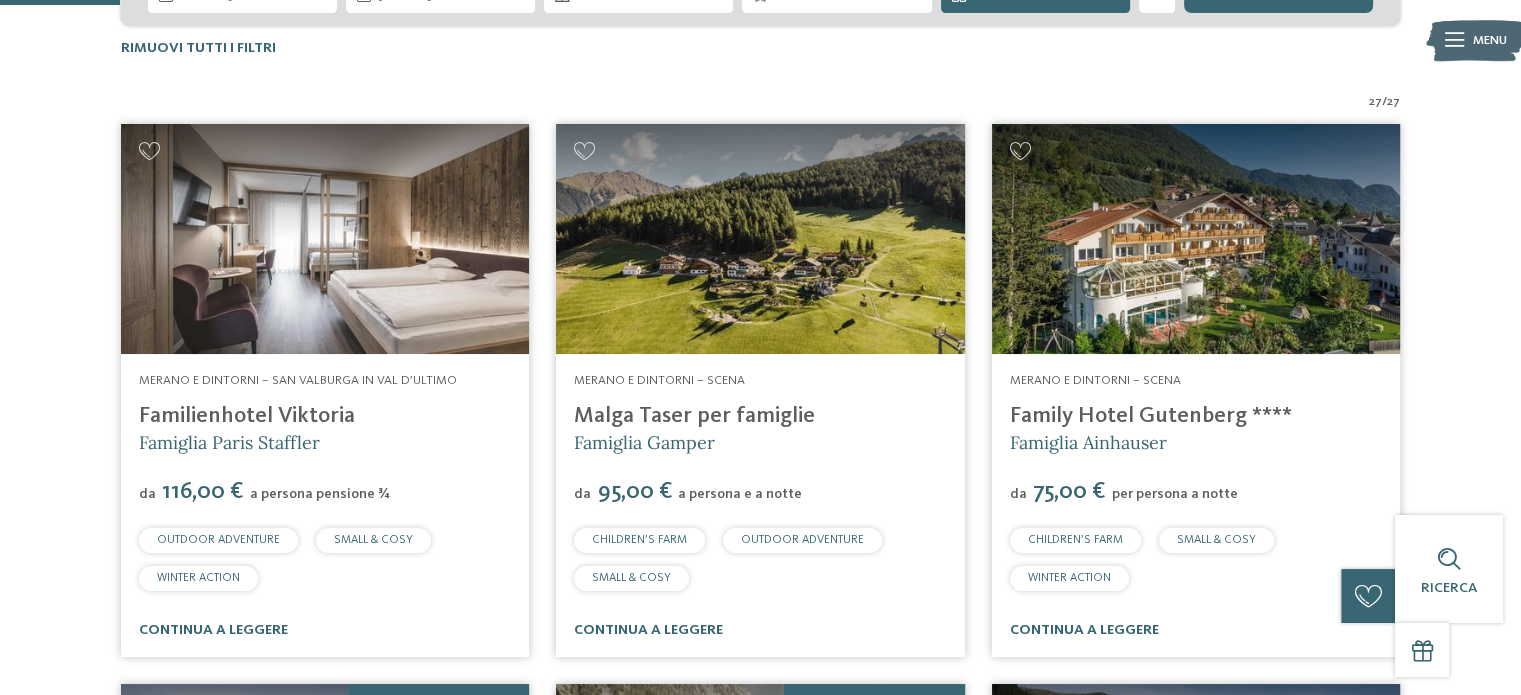 click on "Familienhotel Viktoria" at bounding box center [247, 416] 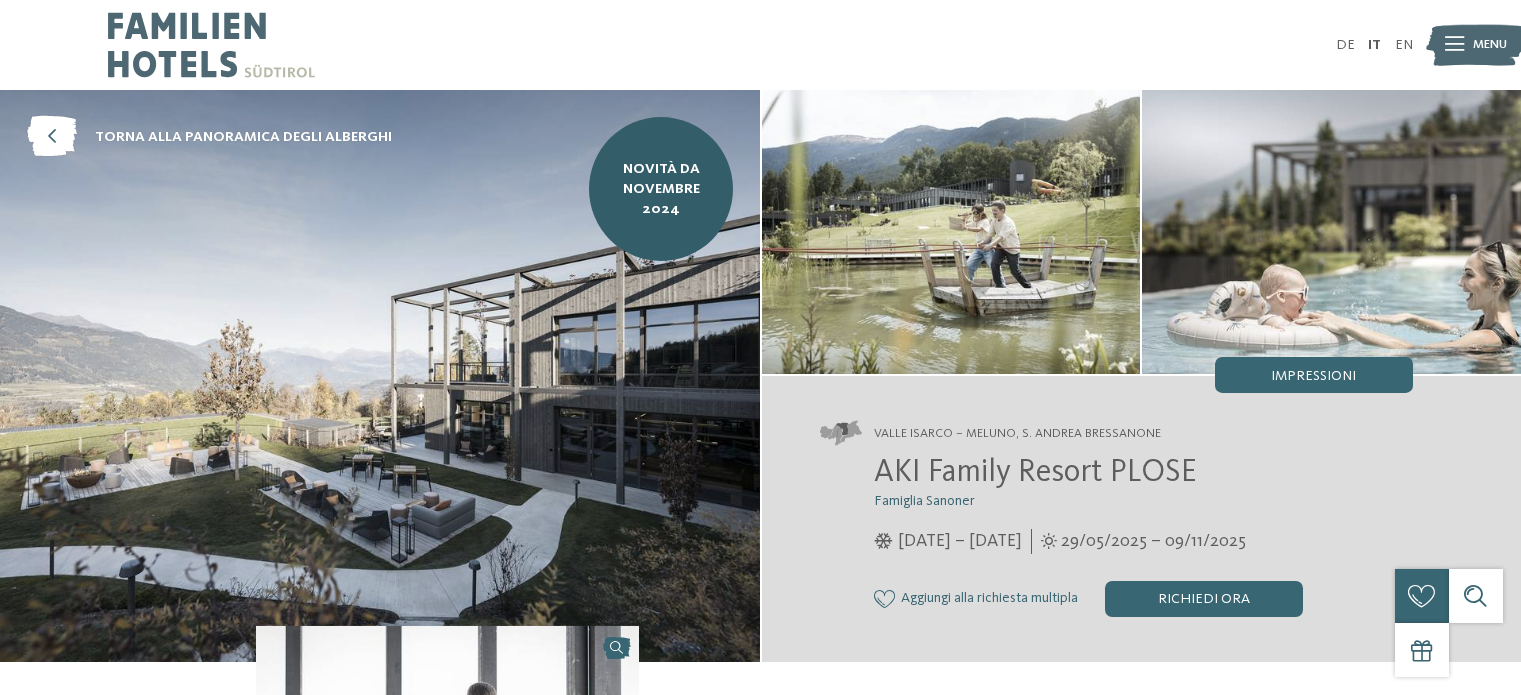 scroll, scrollTop: 0, scrollLeft: 0, axis: both 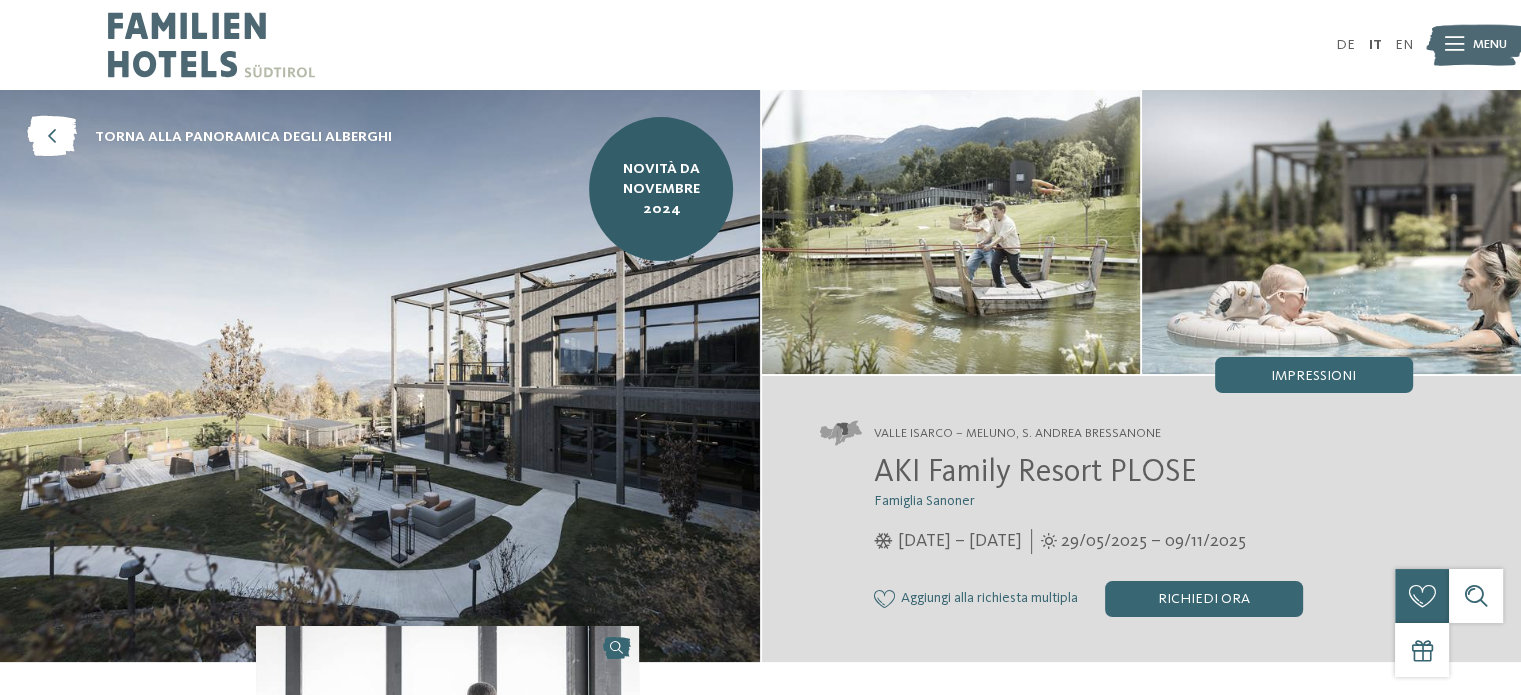 click on "Richiedi ora" at bounding box center (1204, 599) 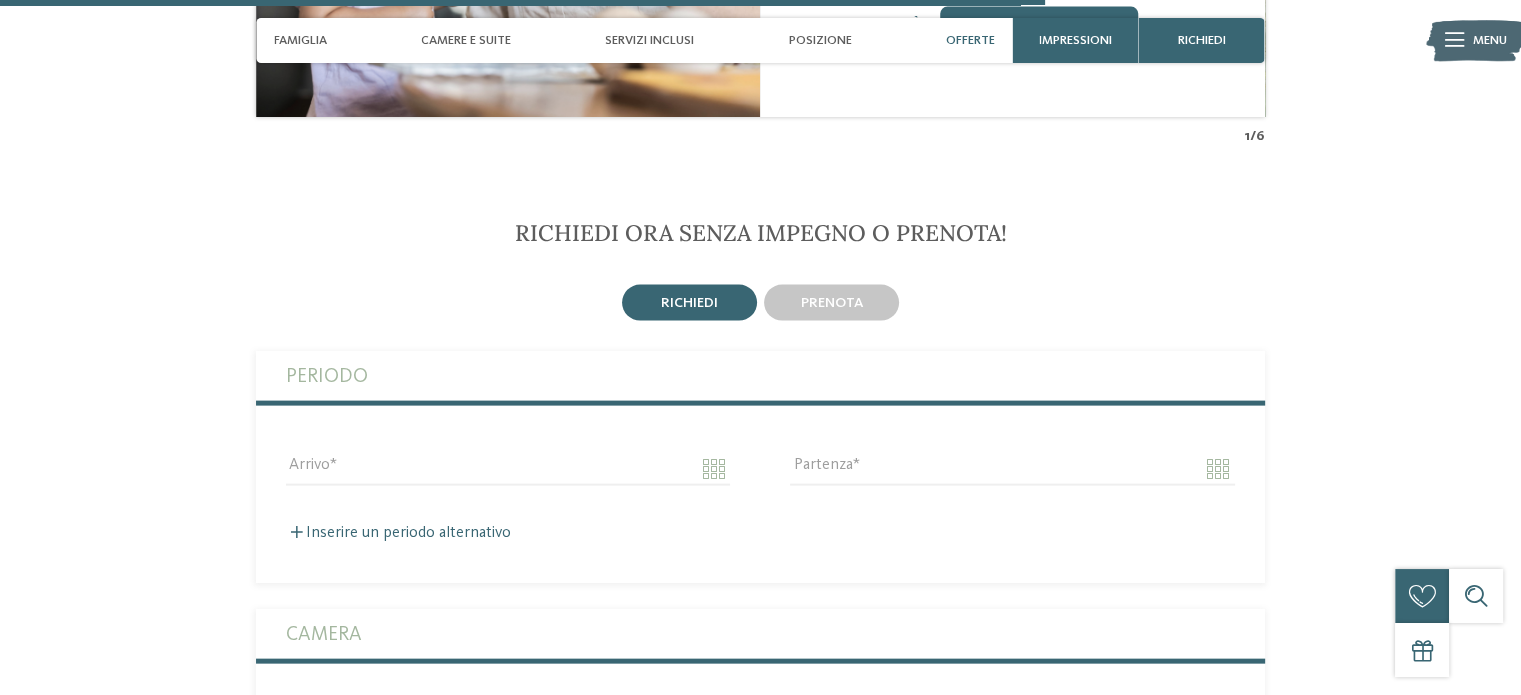 scroll, scrollTop: 4298, scrollLeft: 0, axis: vertical 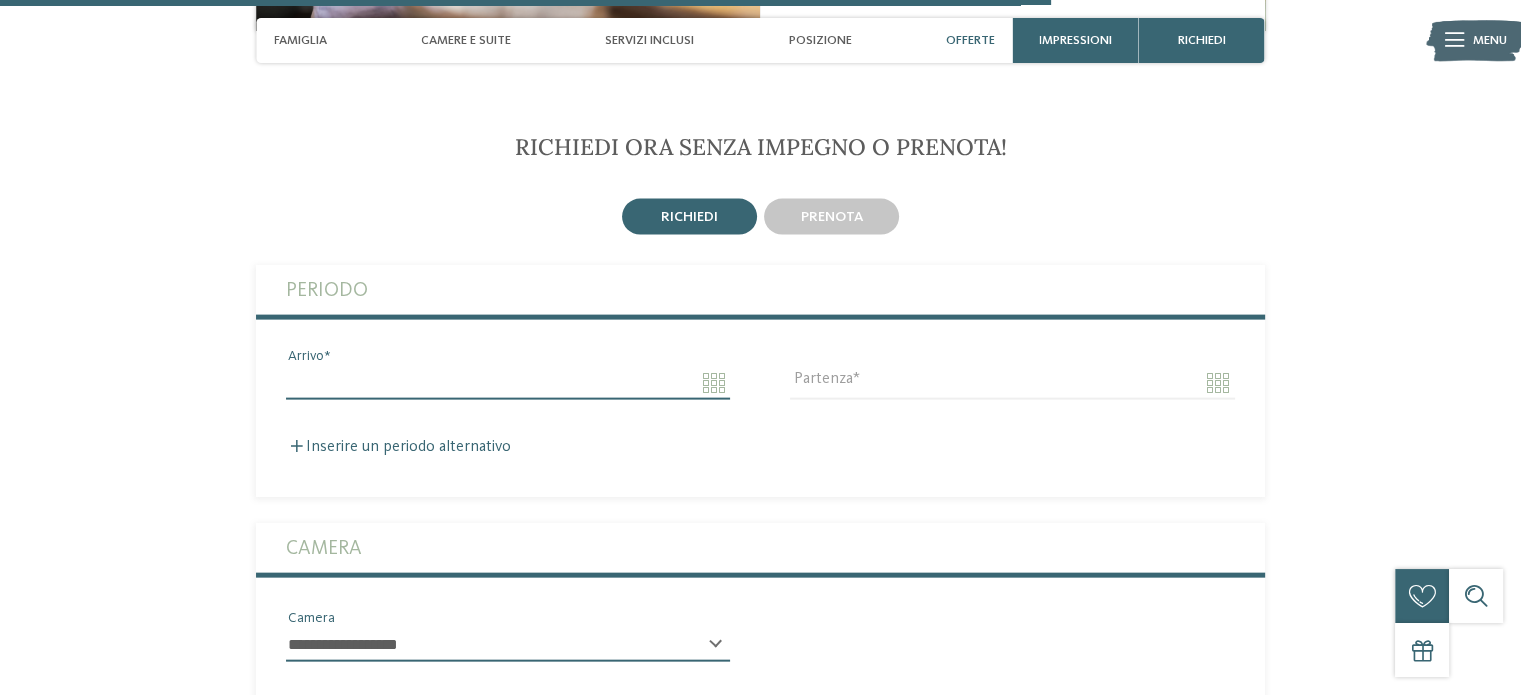 click on "Arrivo" at bounding box center (508, 383) 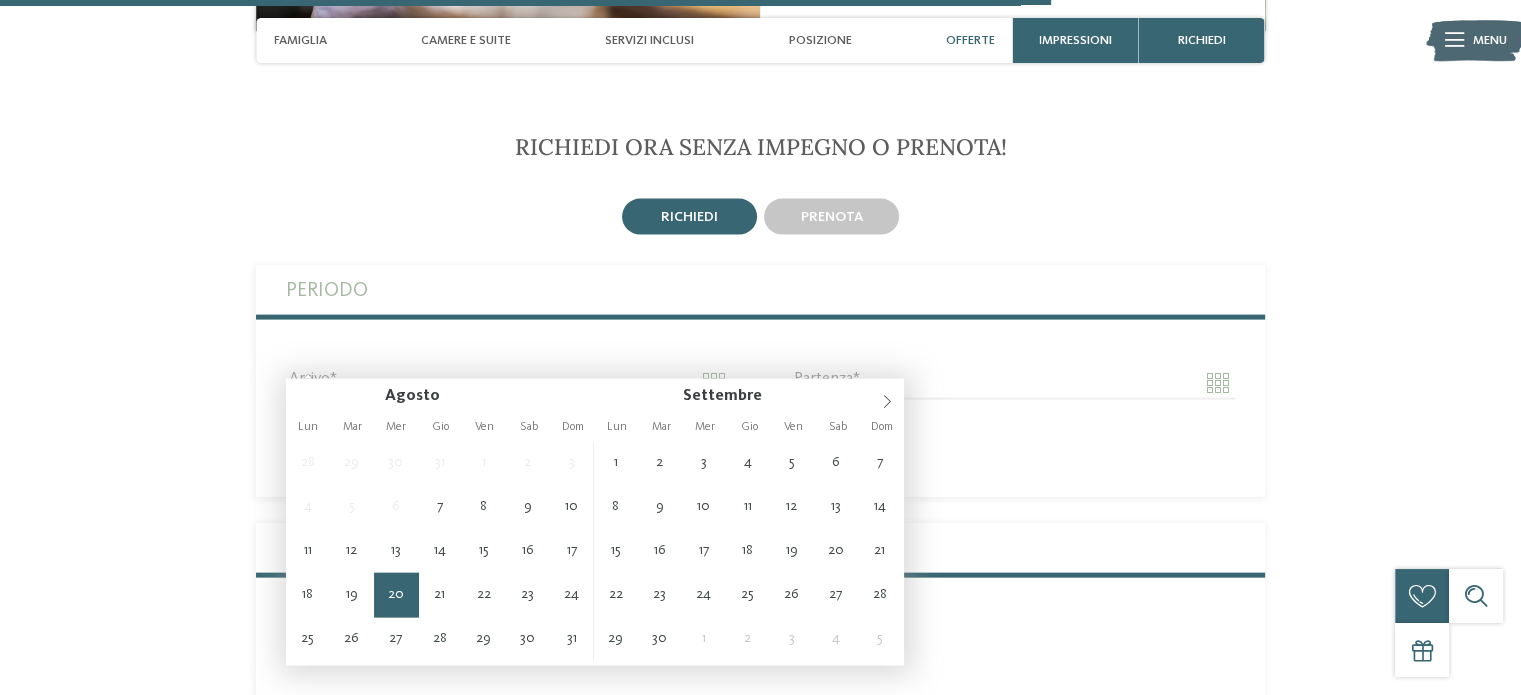 type on "**********" 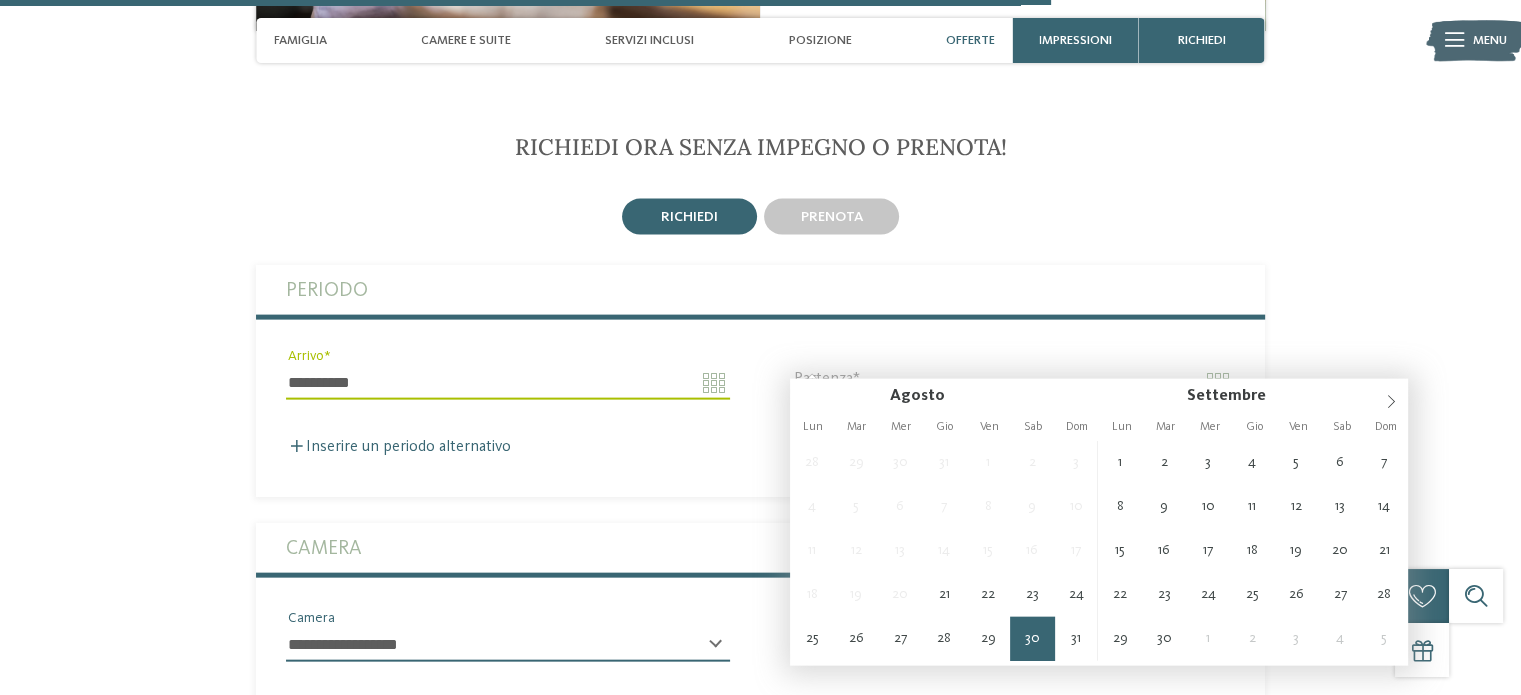 type on "**********" 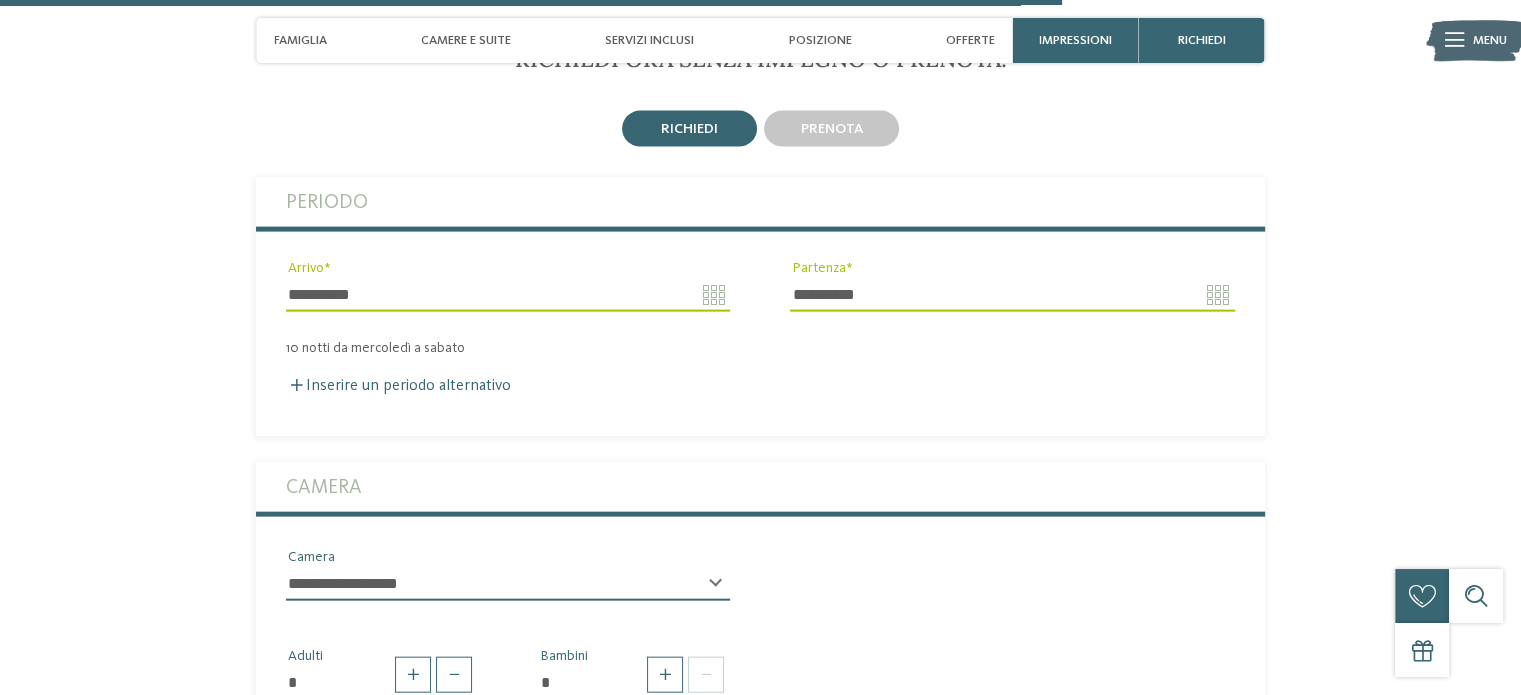 scroll, scrollTop: 4498, scrollLeft: 0, axis: vertical 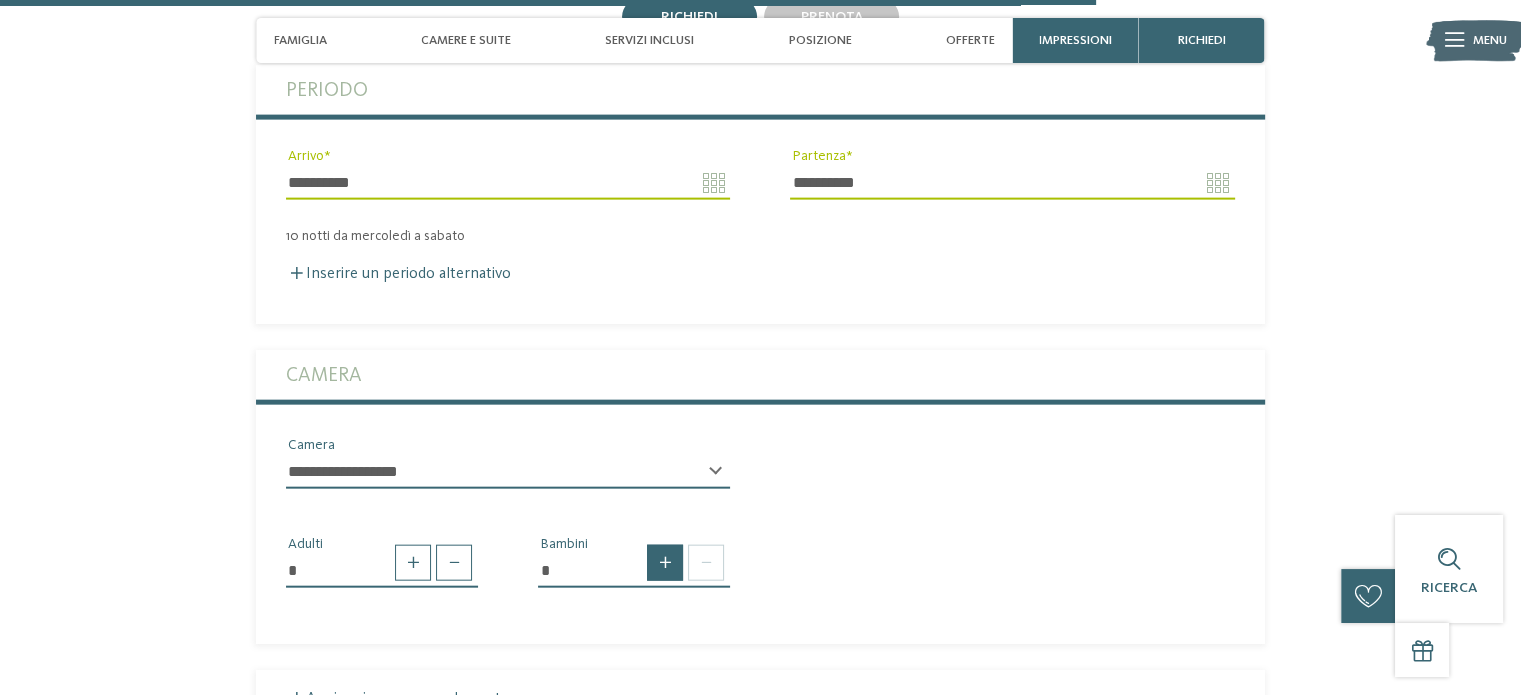 click at bounding box center [665, 563] 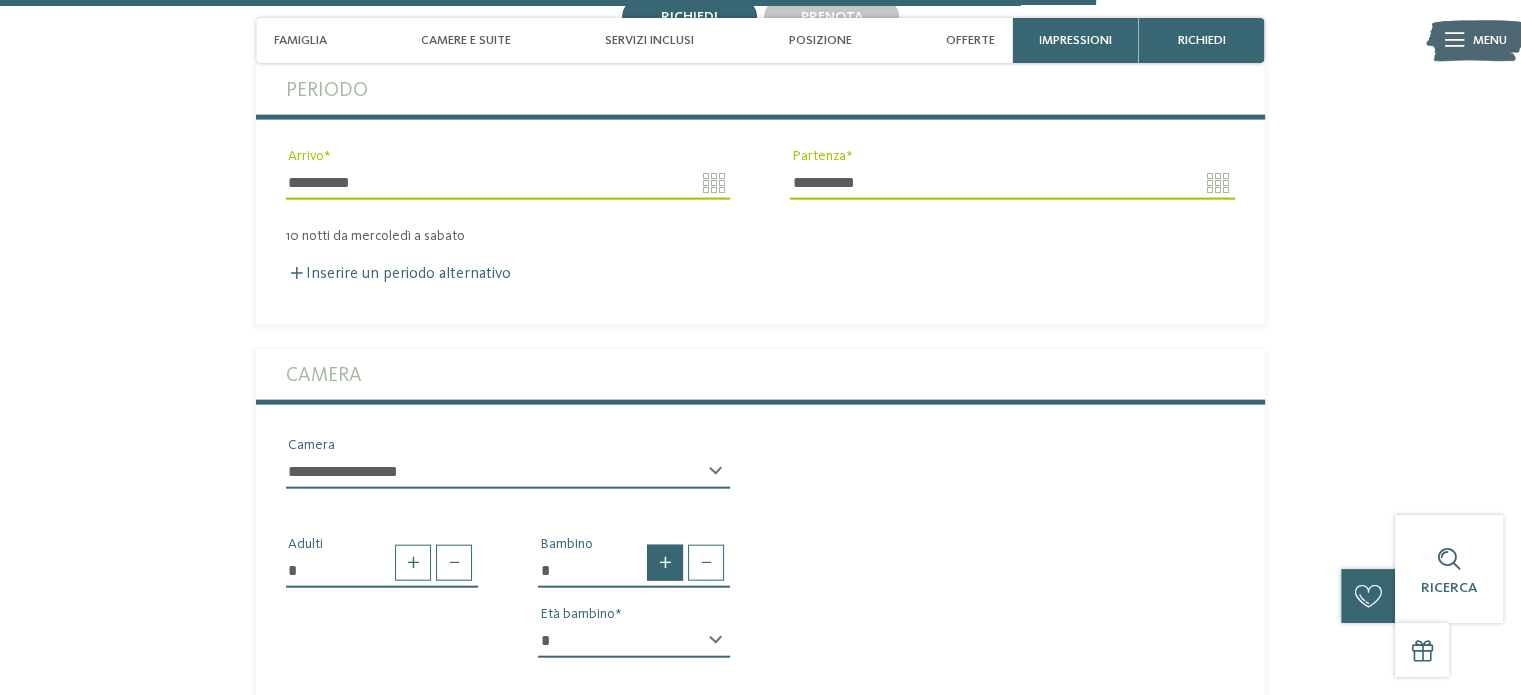 click at bounding box center (665, 563) 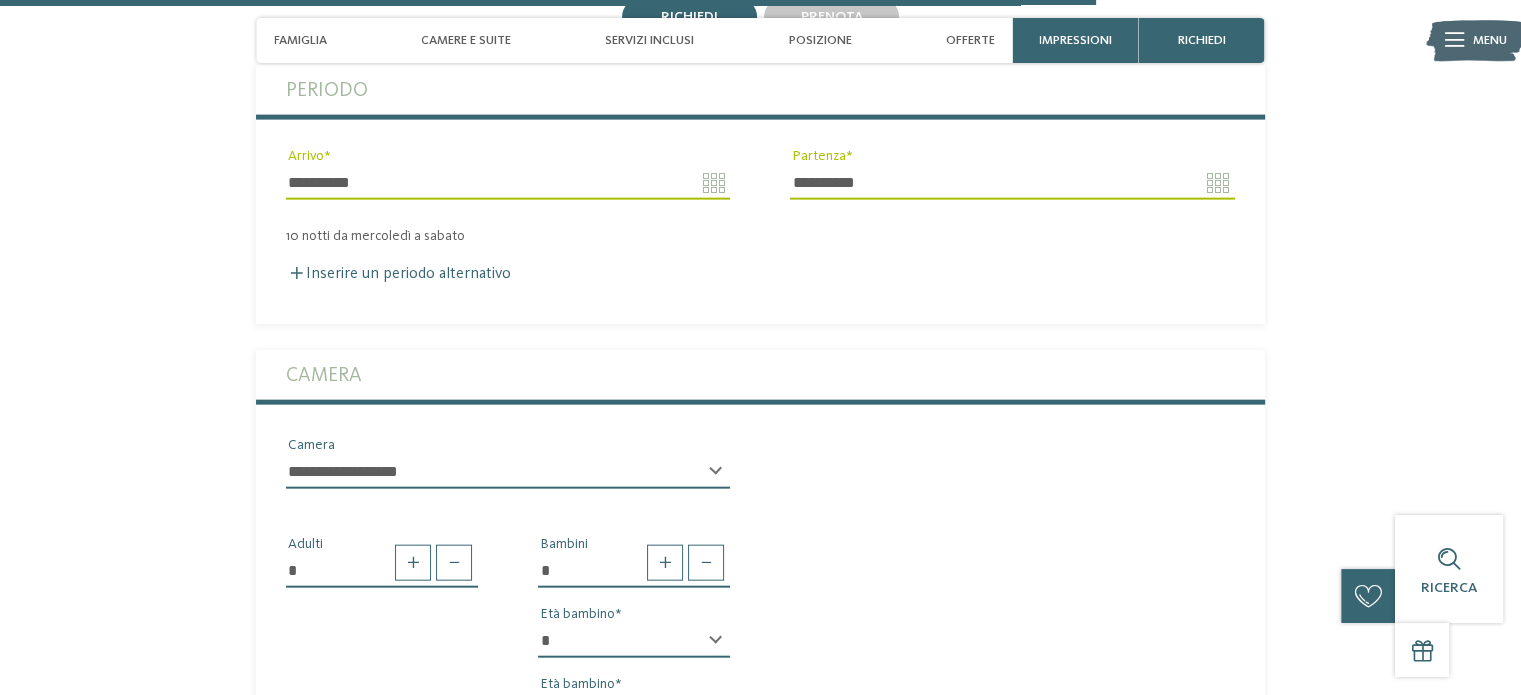 click on "* * * * * * * * * * * ** ** ** ** ** ** ** **" at bounding box center [634, 641] 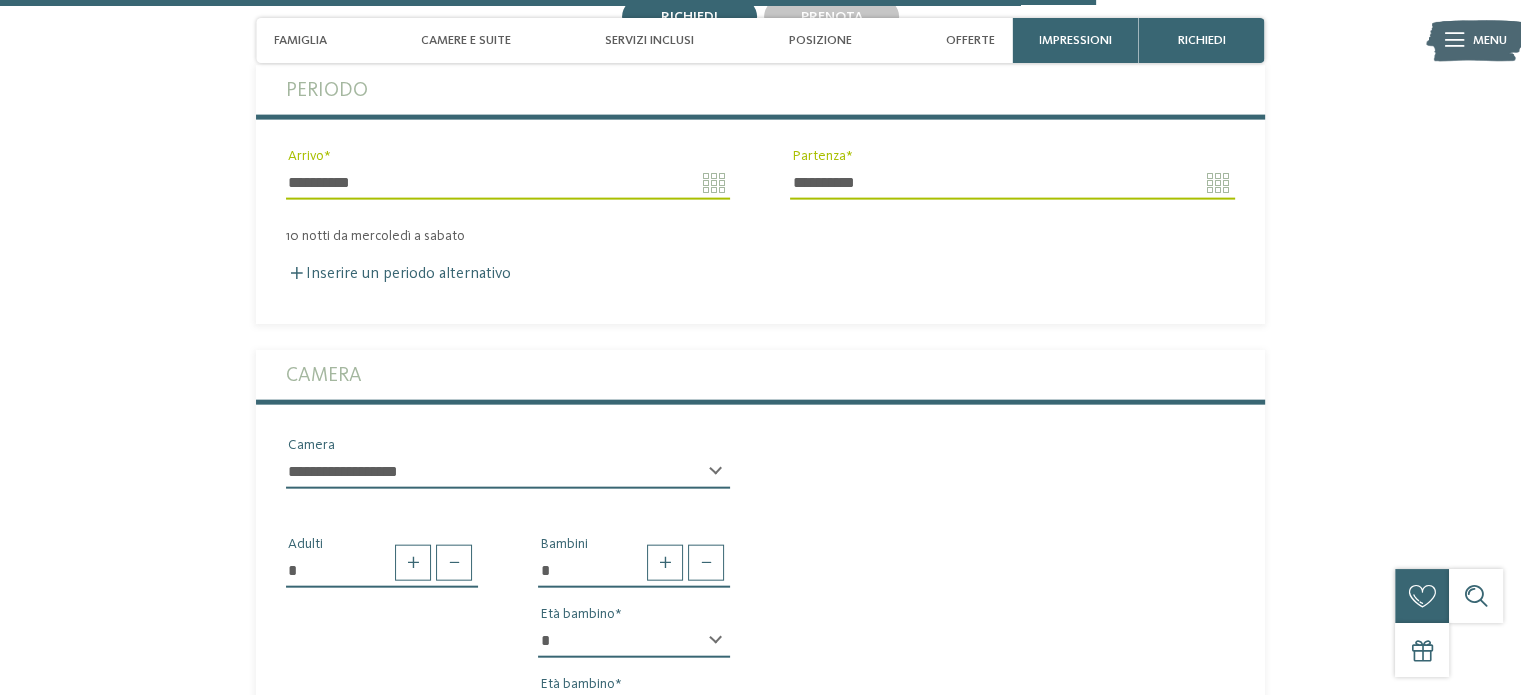 select on "**" 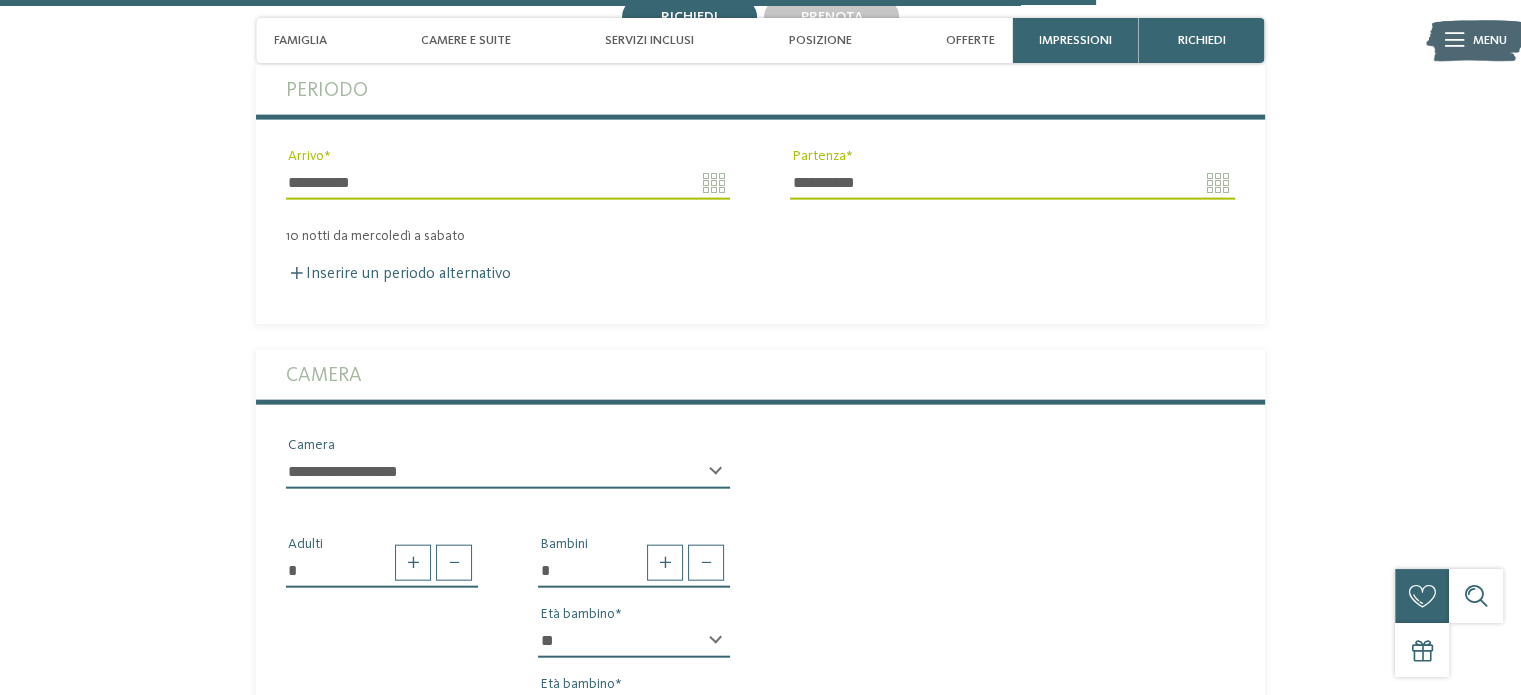 click on "* * * * * * * * * * * ** ** ** ** ** ** ** **" at bounding box center [634, 641] 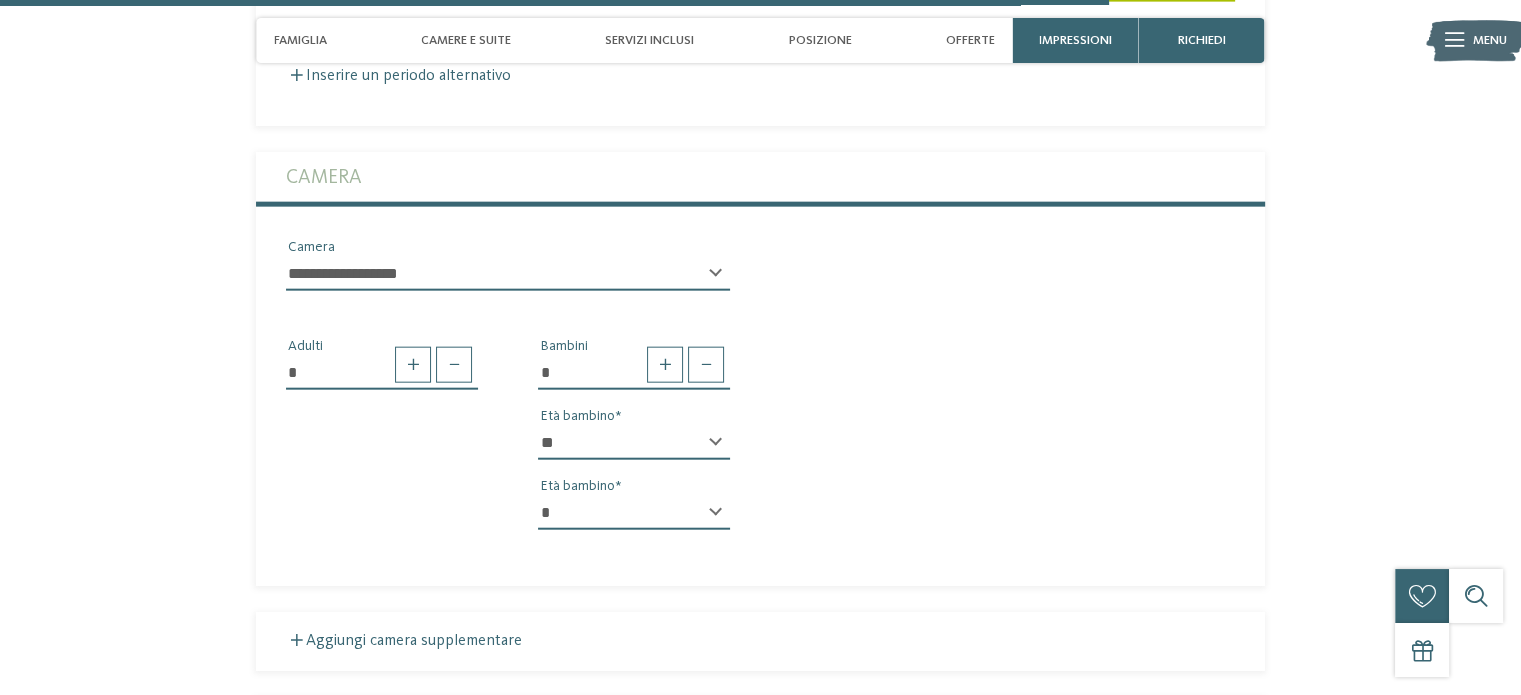 scroll, scrollTop: 4698, scrollLeft: 0, axis: vertical 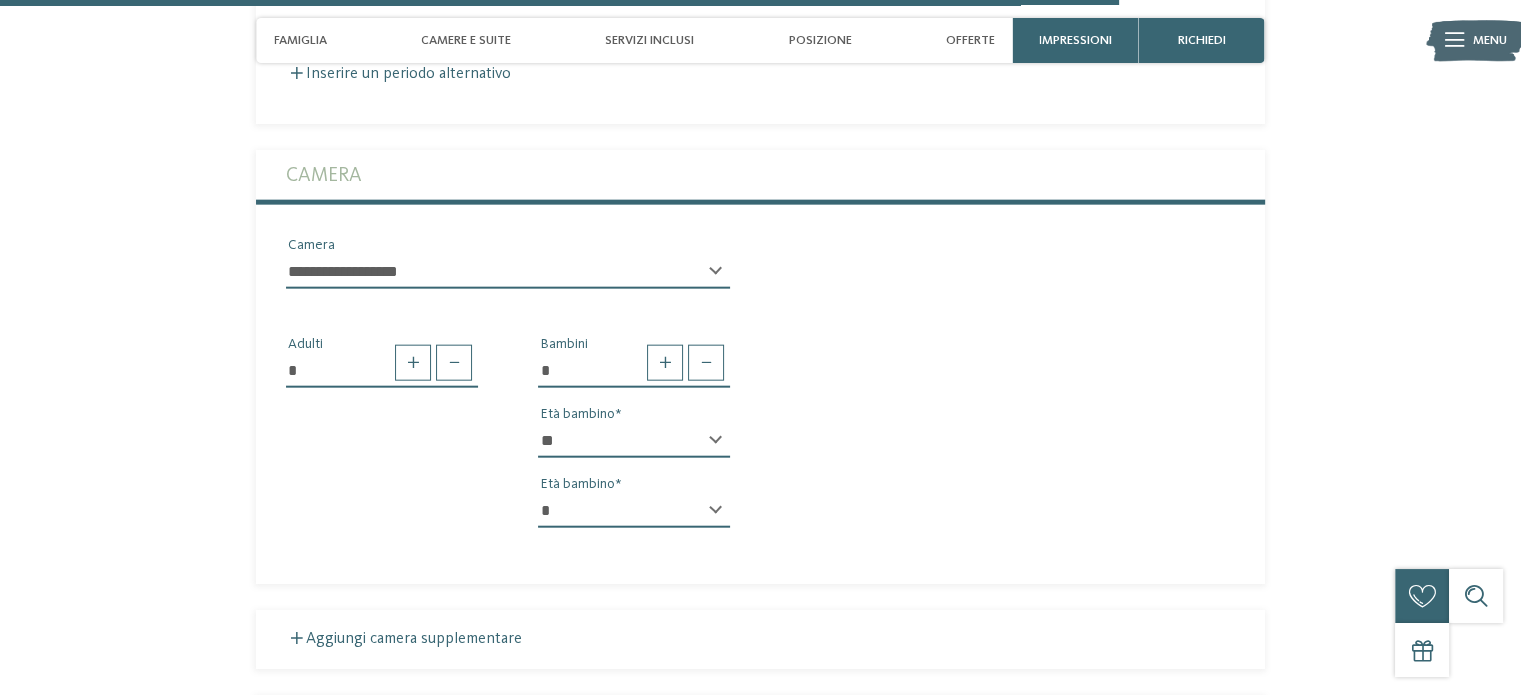 click on "* * * * * * * * * * * ** ** ** ** ** ** ** **     Età bambino * * * * * * * * * * * ** ** ** ** ** ** ** **     Età bambino" at bounding box center (634, 484) 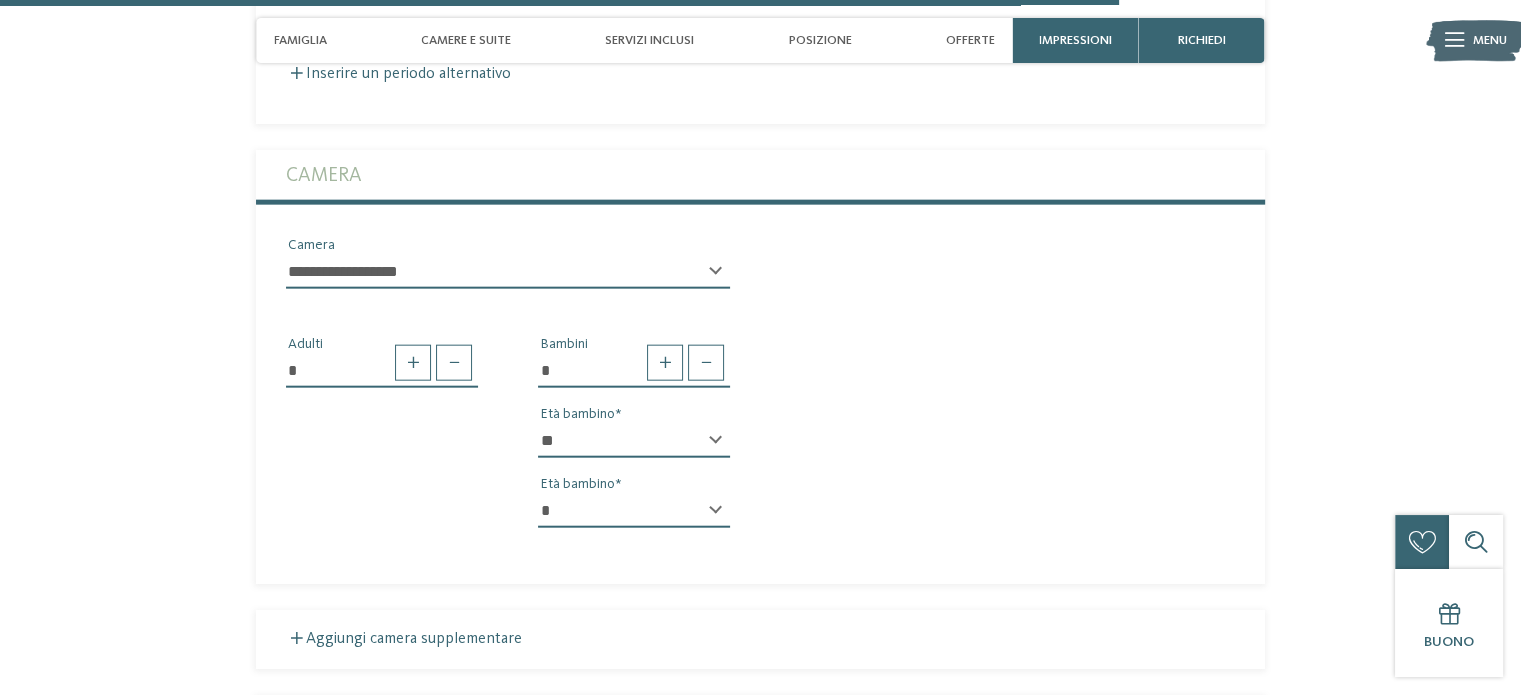 select on "*" 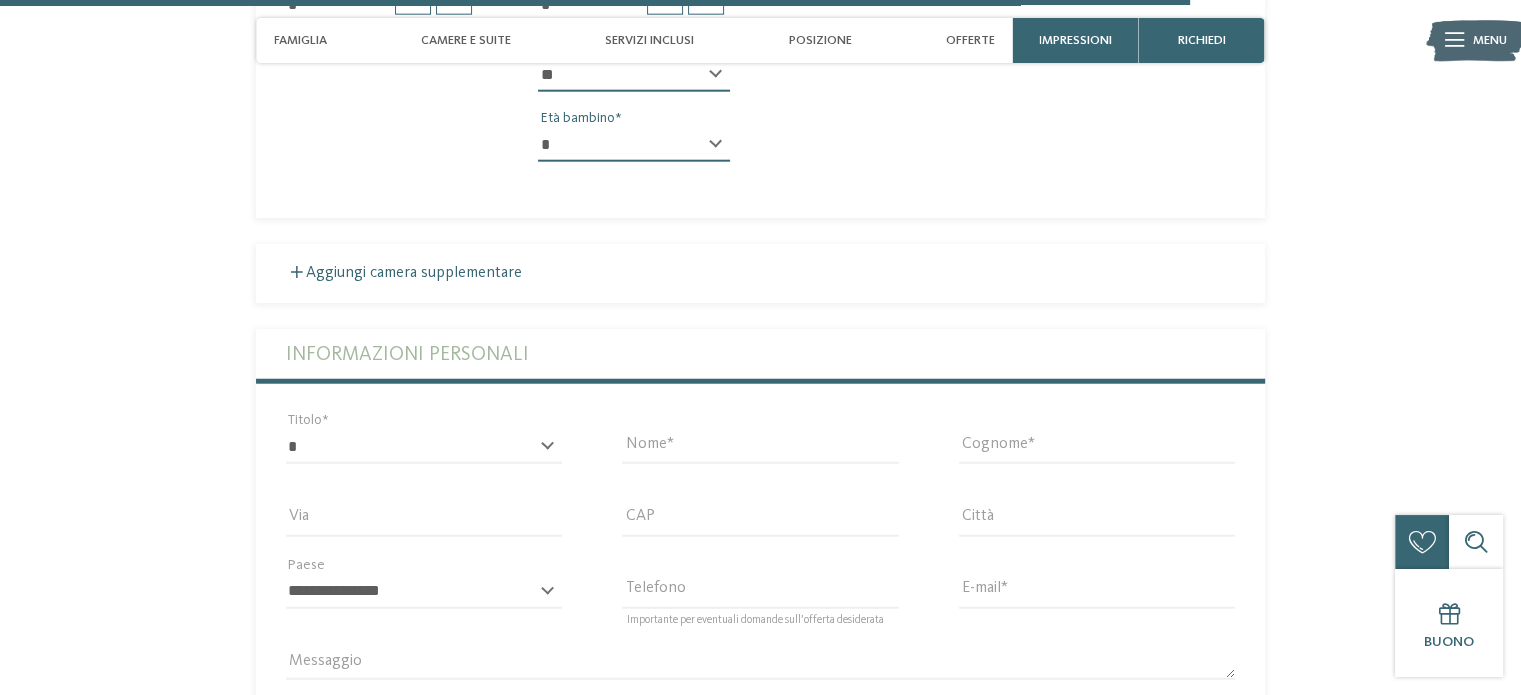 scroll, scrollTop: 5098, scrollLeft: 0, axis: vertical 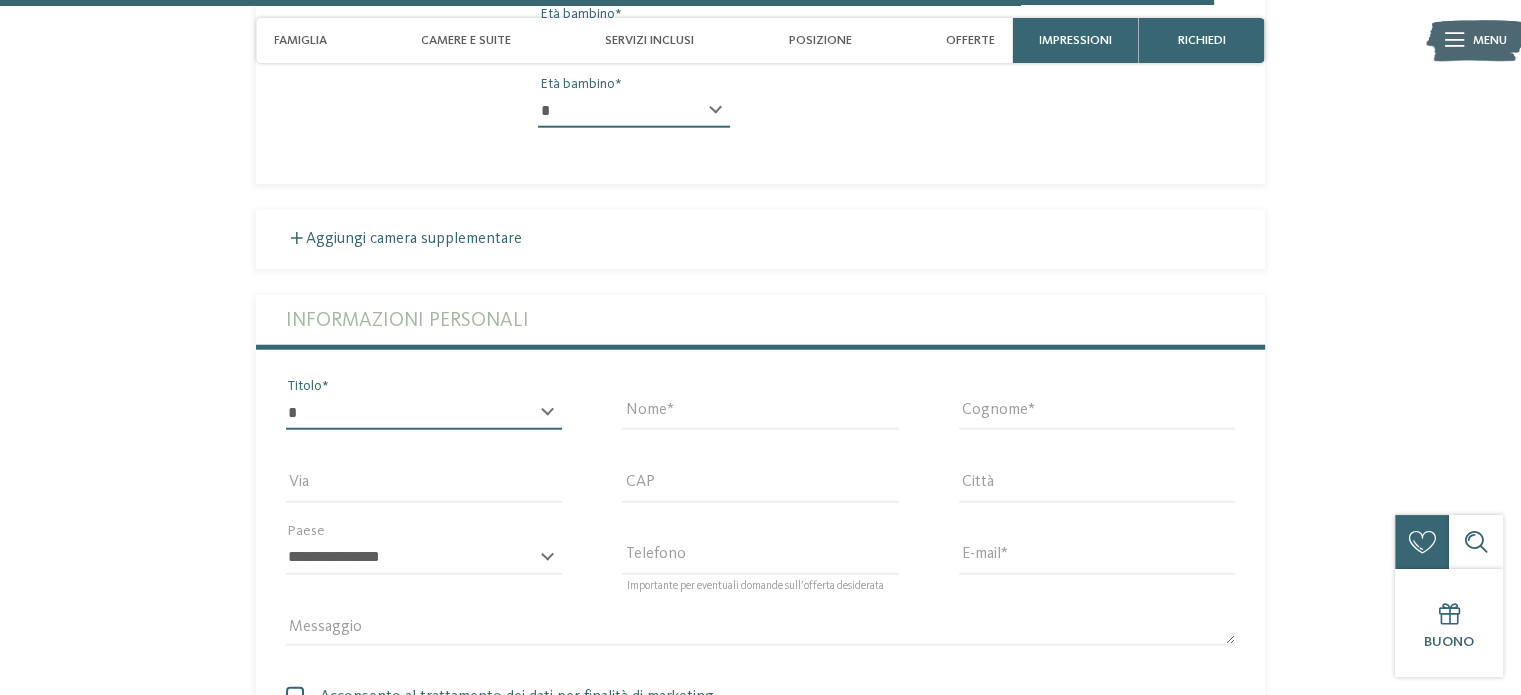 click on "* ****** ******* ******** ******" at bounding box center [424, 413] 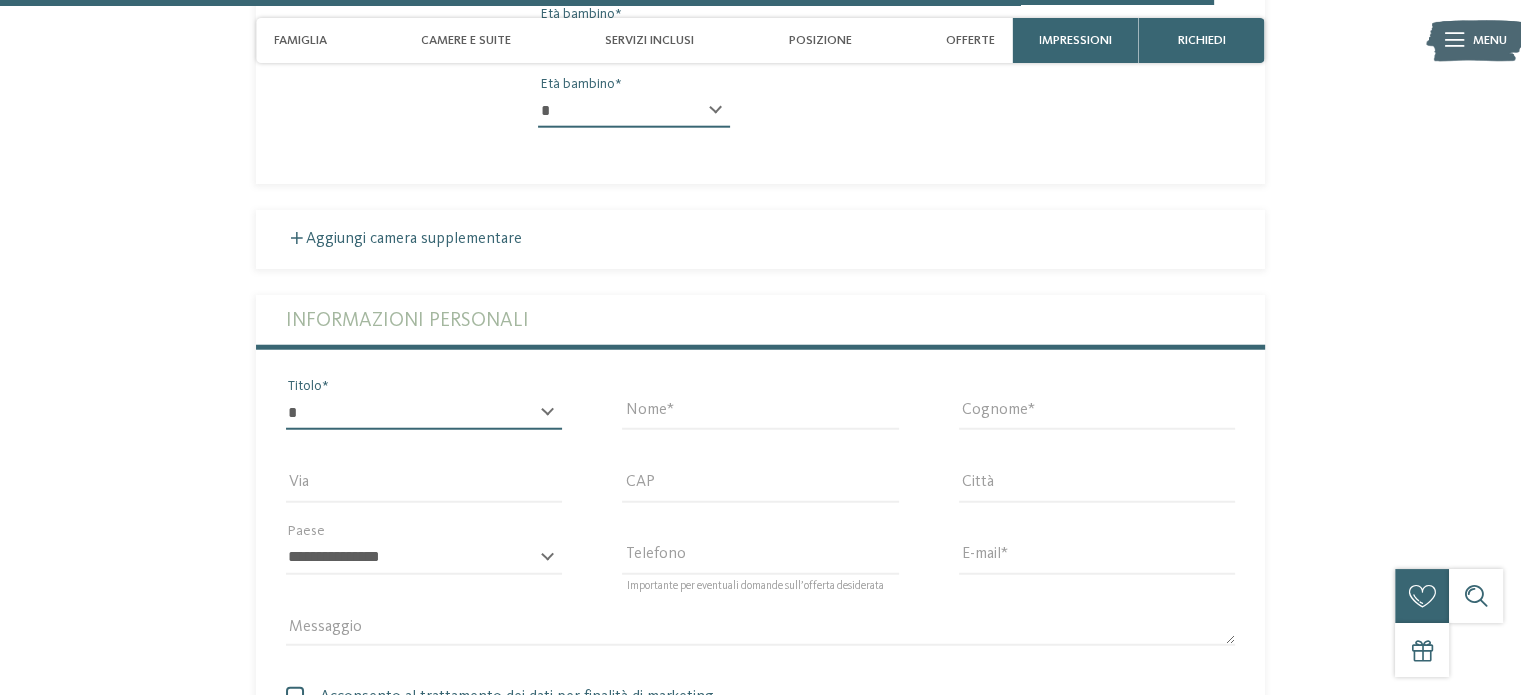 select on "*" 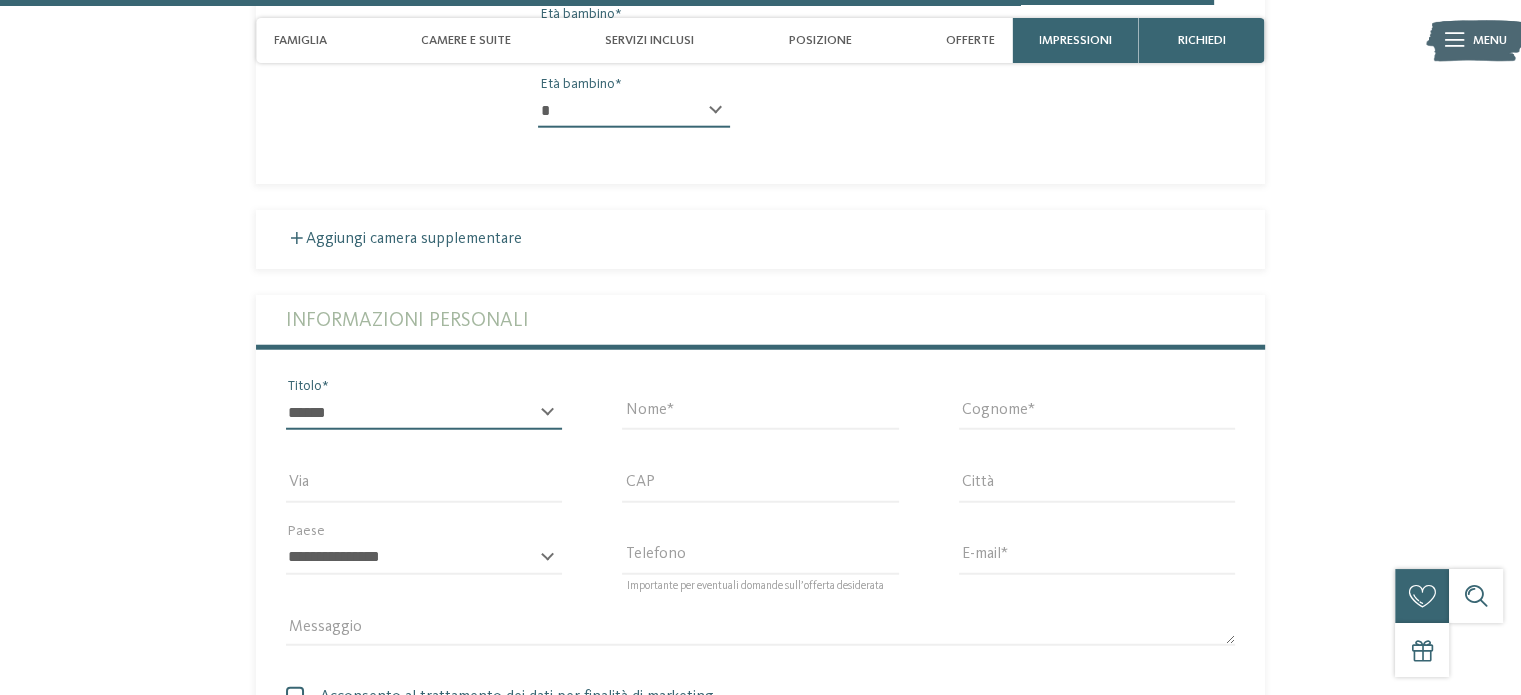 click on "* ****** ******* ******** ******" at bounding box center [424, 413] 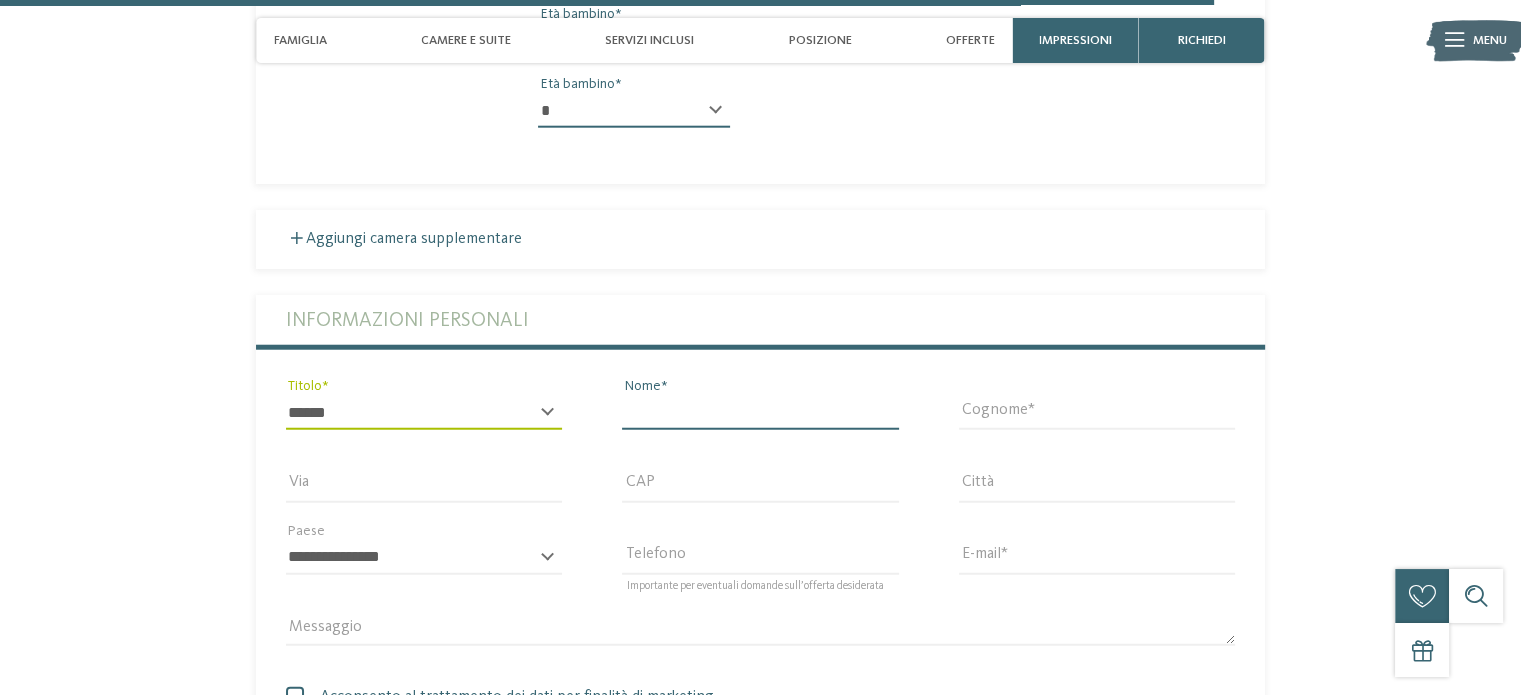 click on "Nome" at bounding box center [760, 413] 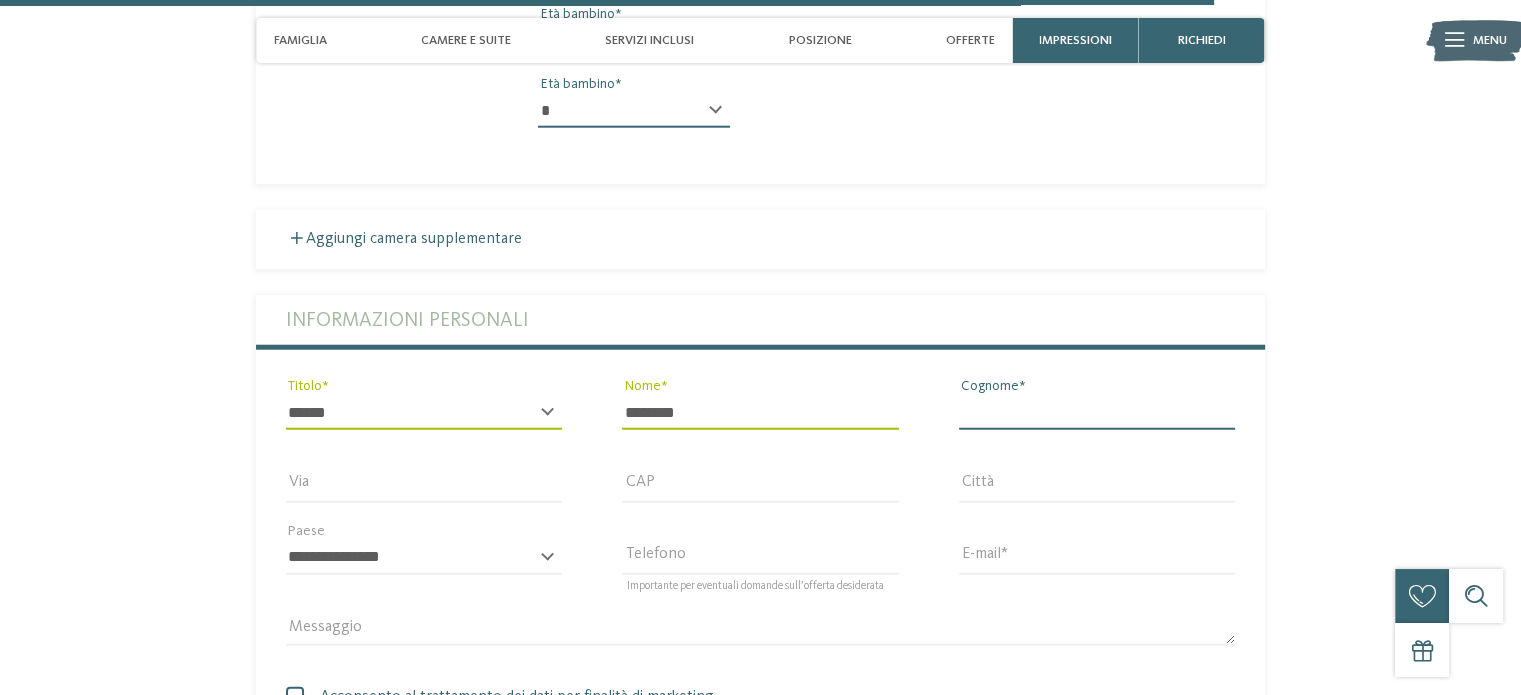 click on "Cognome" at bounding box center [1097, 413] 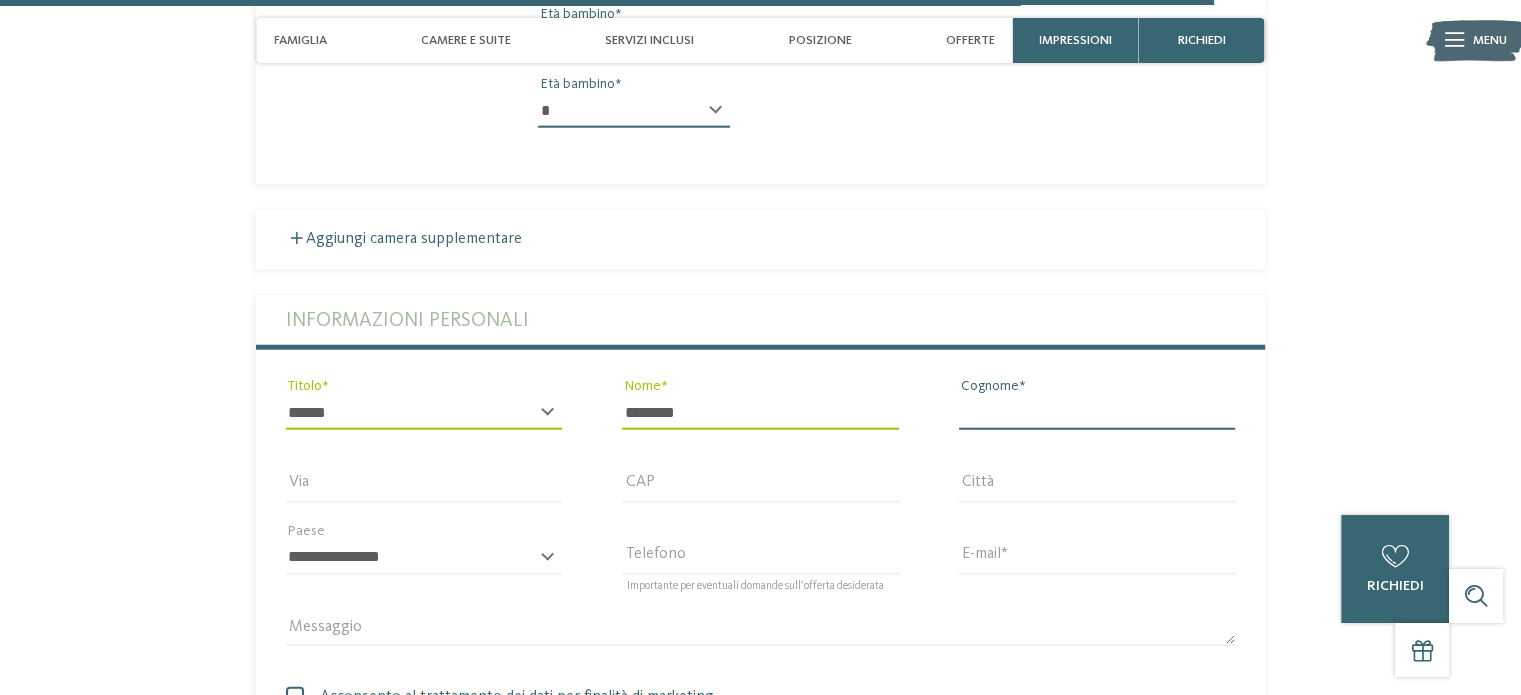 type on "********" 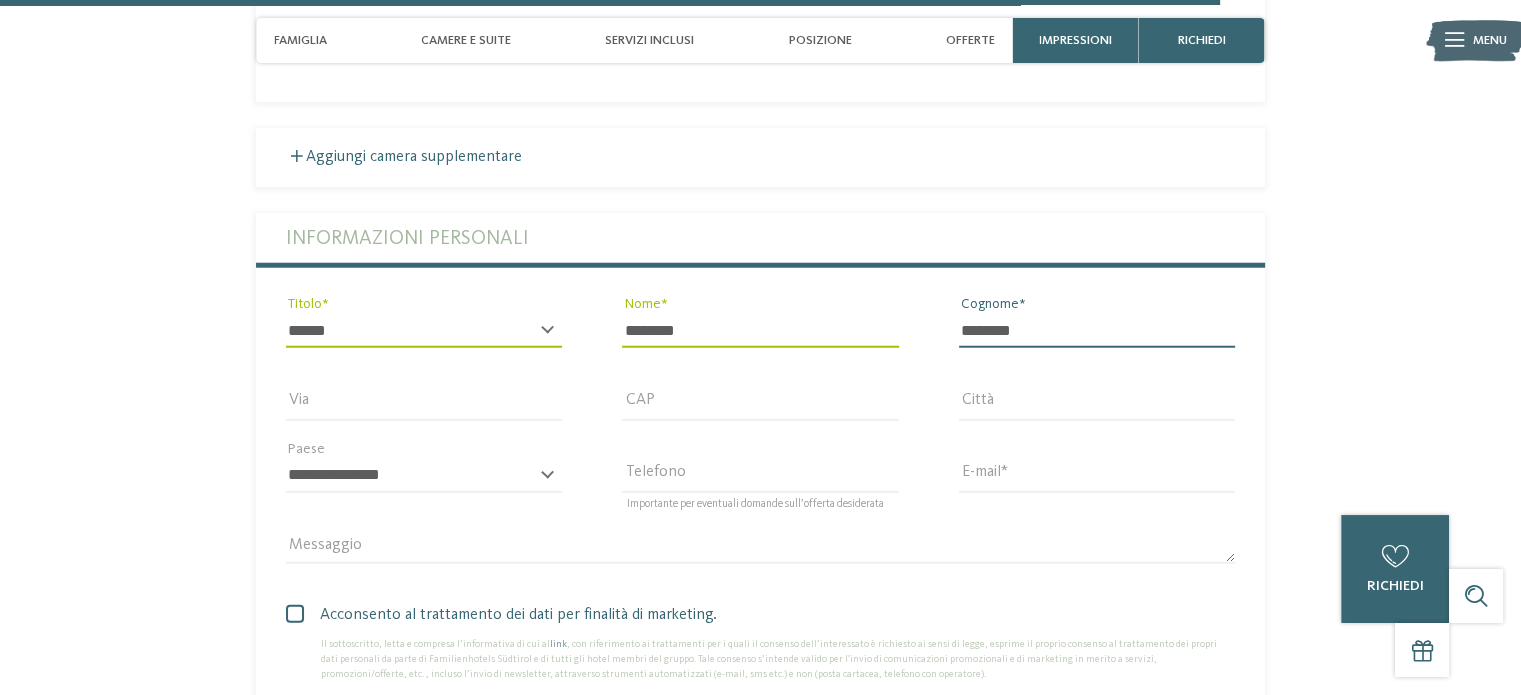 scroll, scrollTop: 5298, scrollLeft: 0, axis: vertical 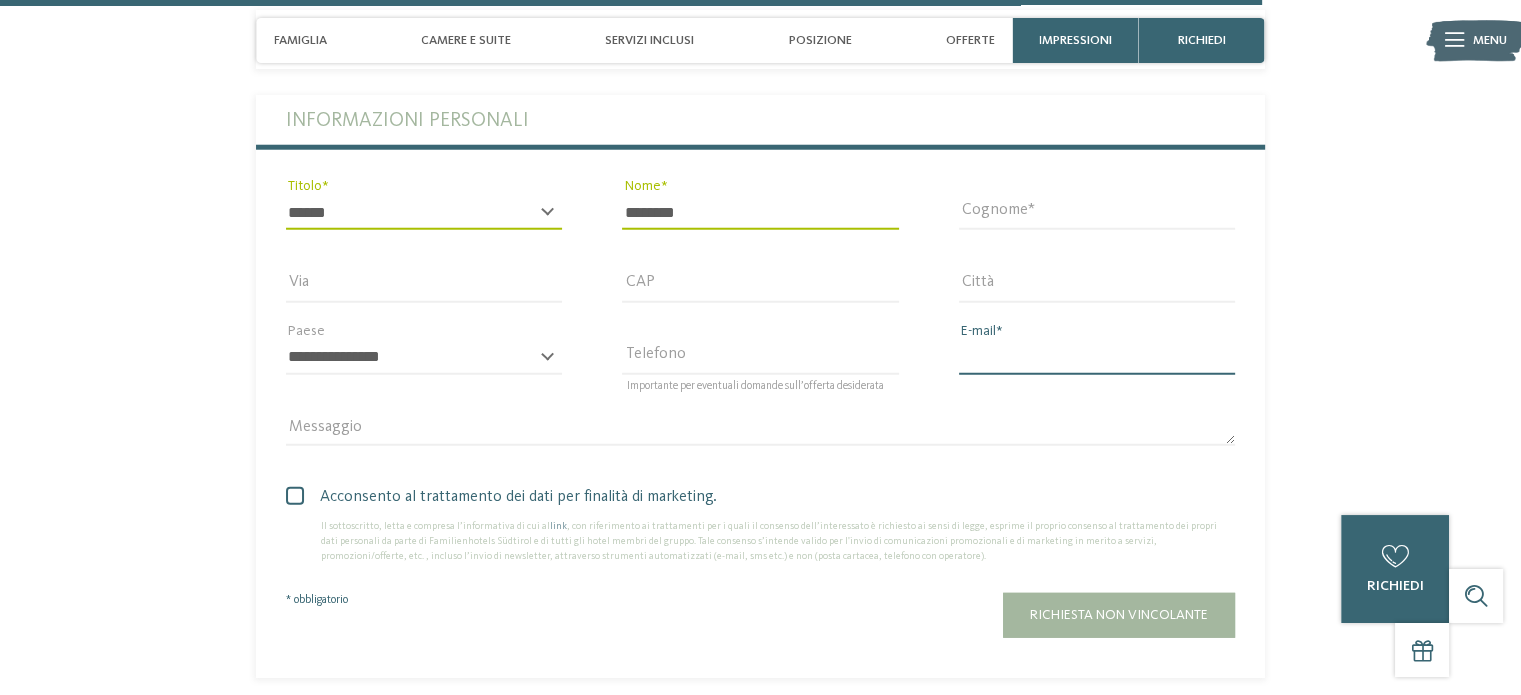 click on "E-mail" at bounding box center [1097, 358] 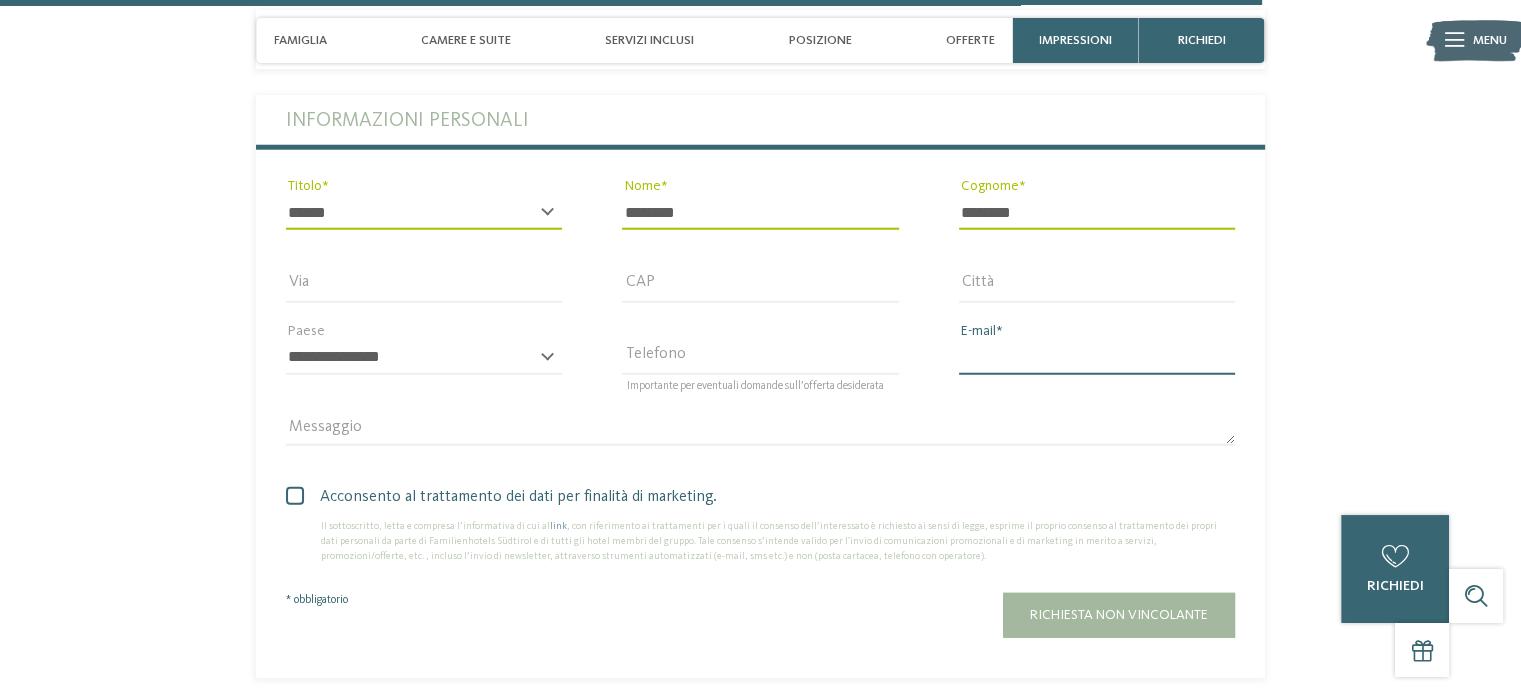 type on "**********" 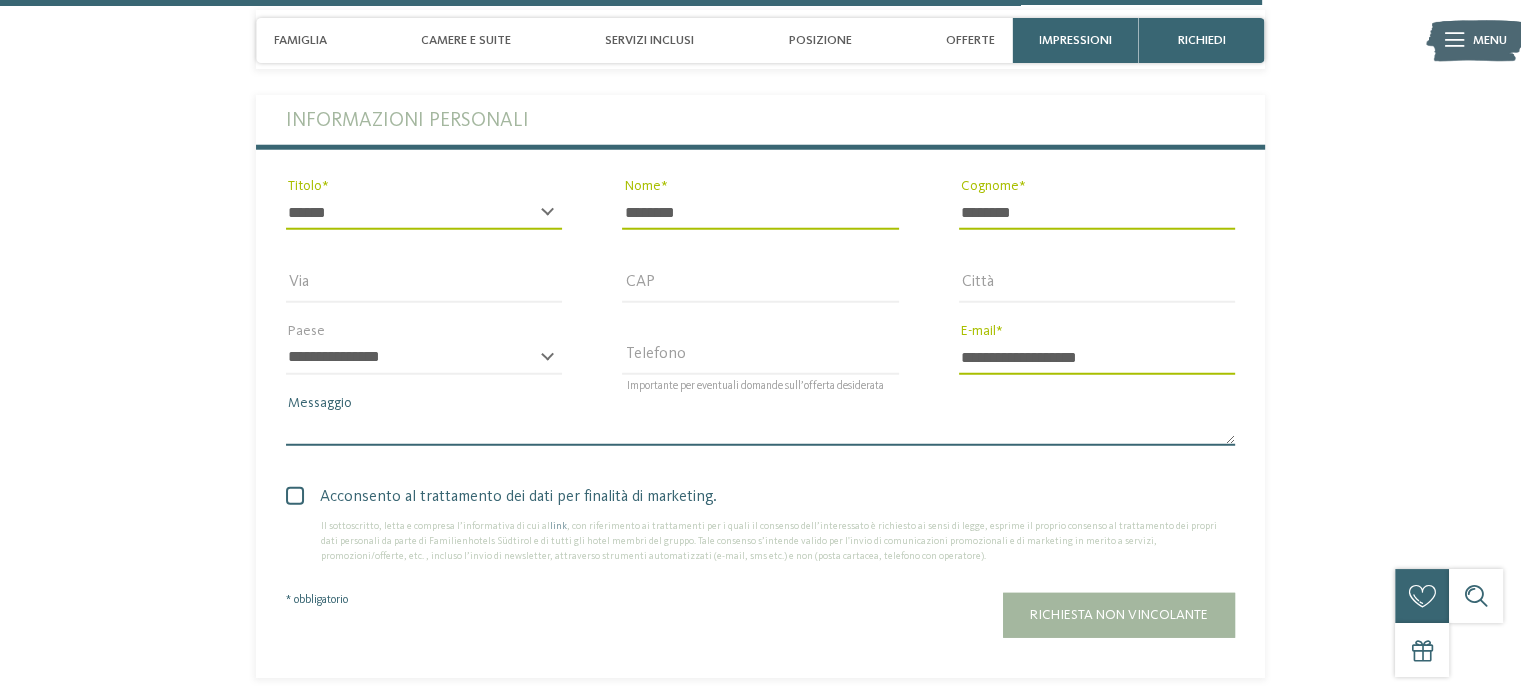 paste on "**********" 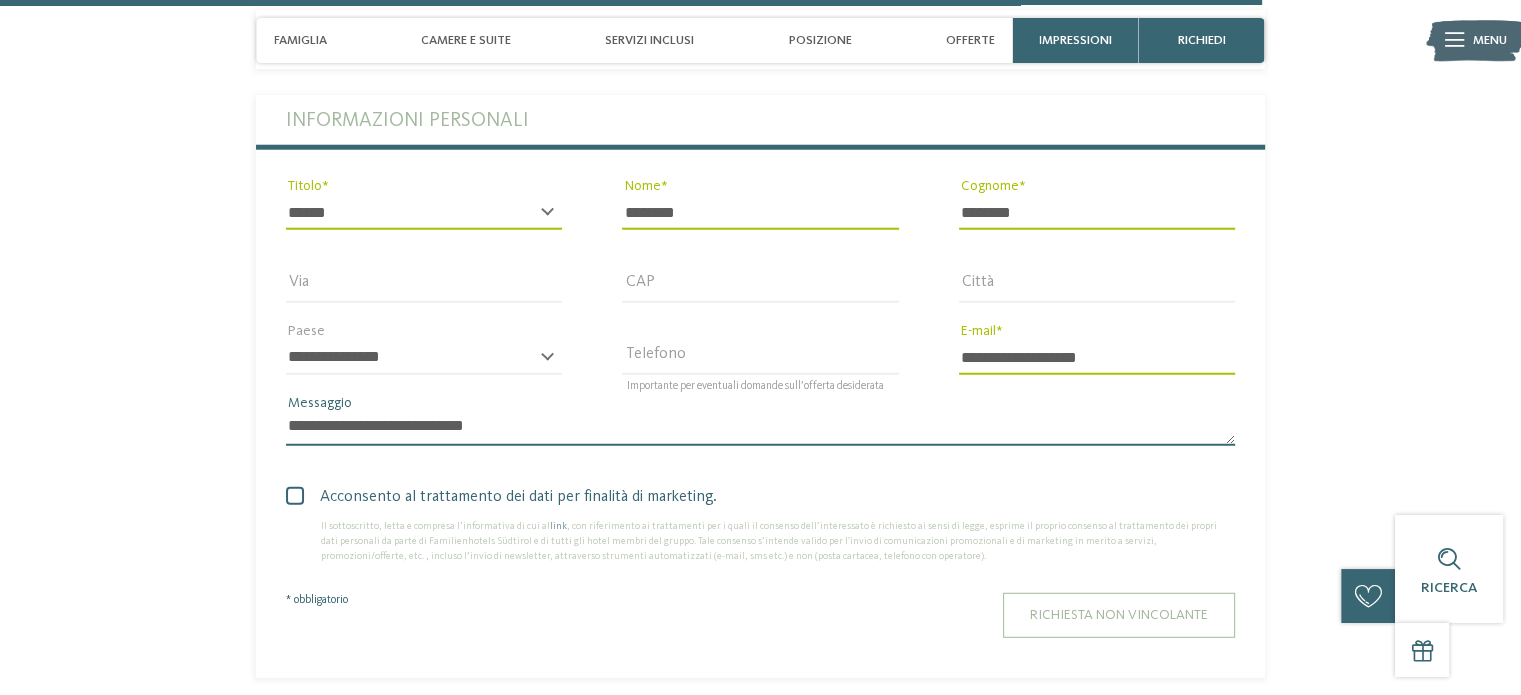 type on "**********" 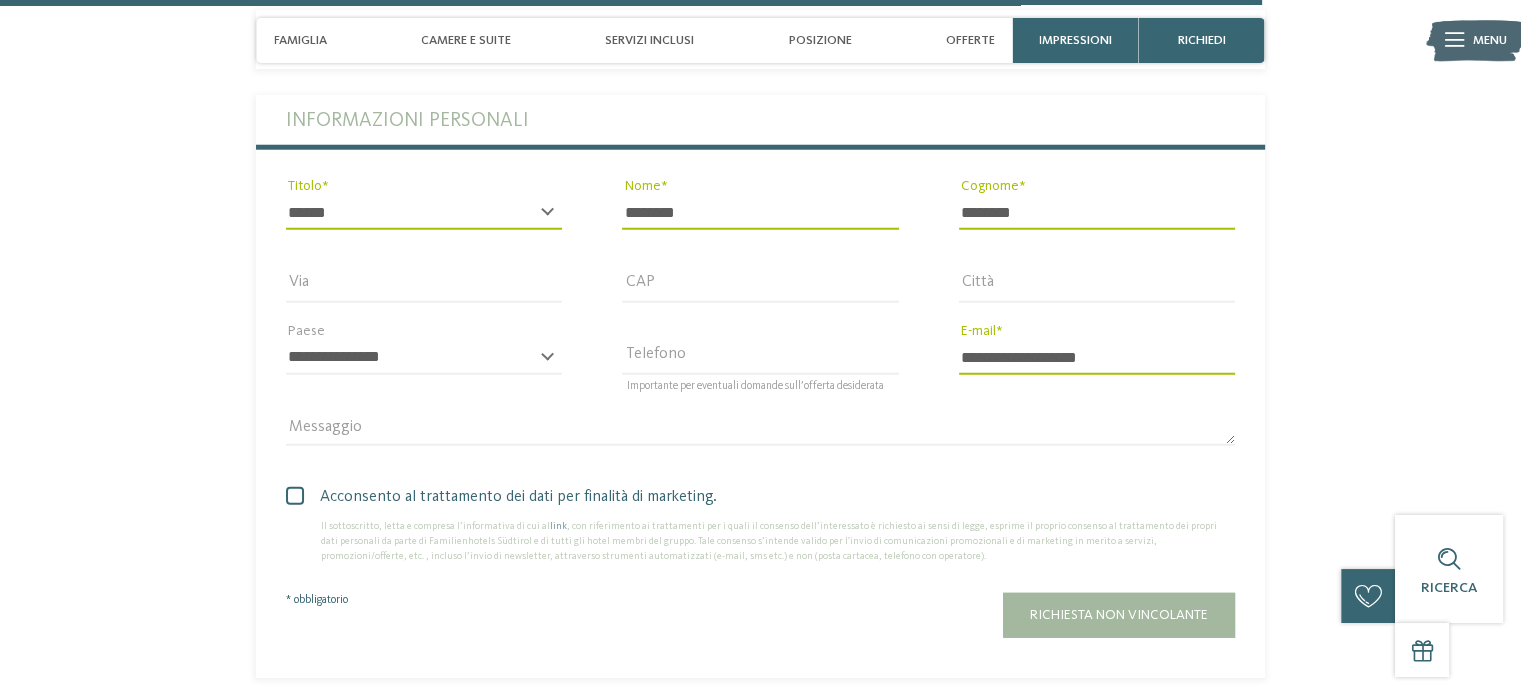 click on "Richiesta non vincolante" at bounding box center [1119, 615] 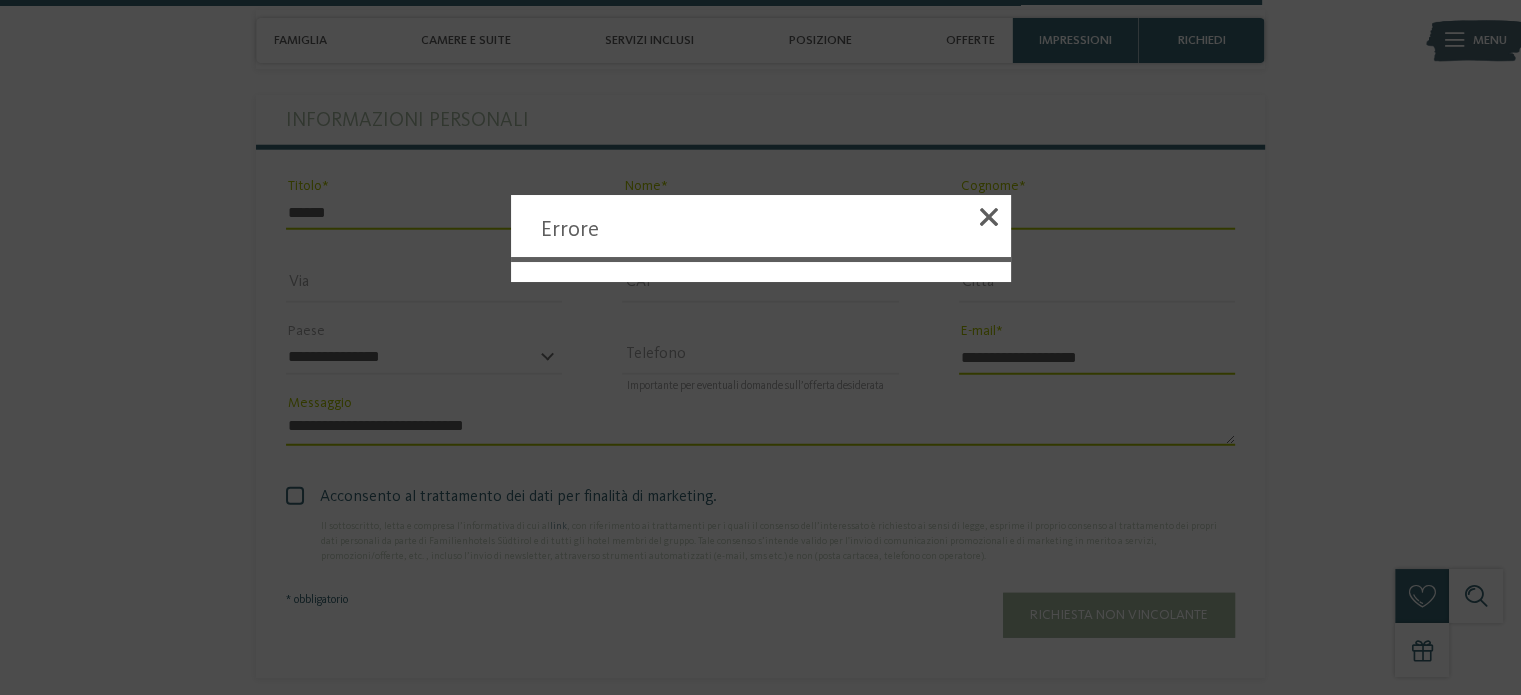 click at bounding box center (989, 220) 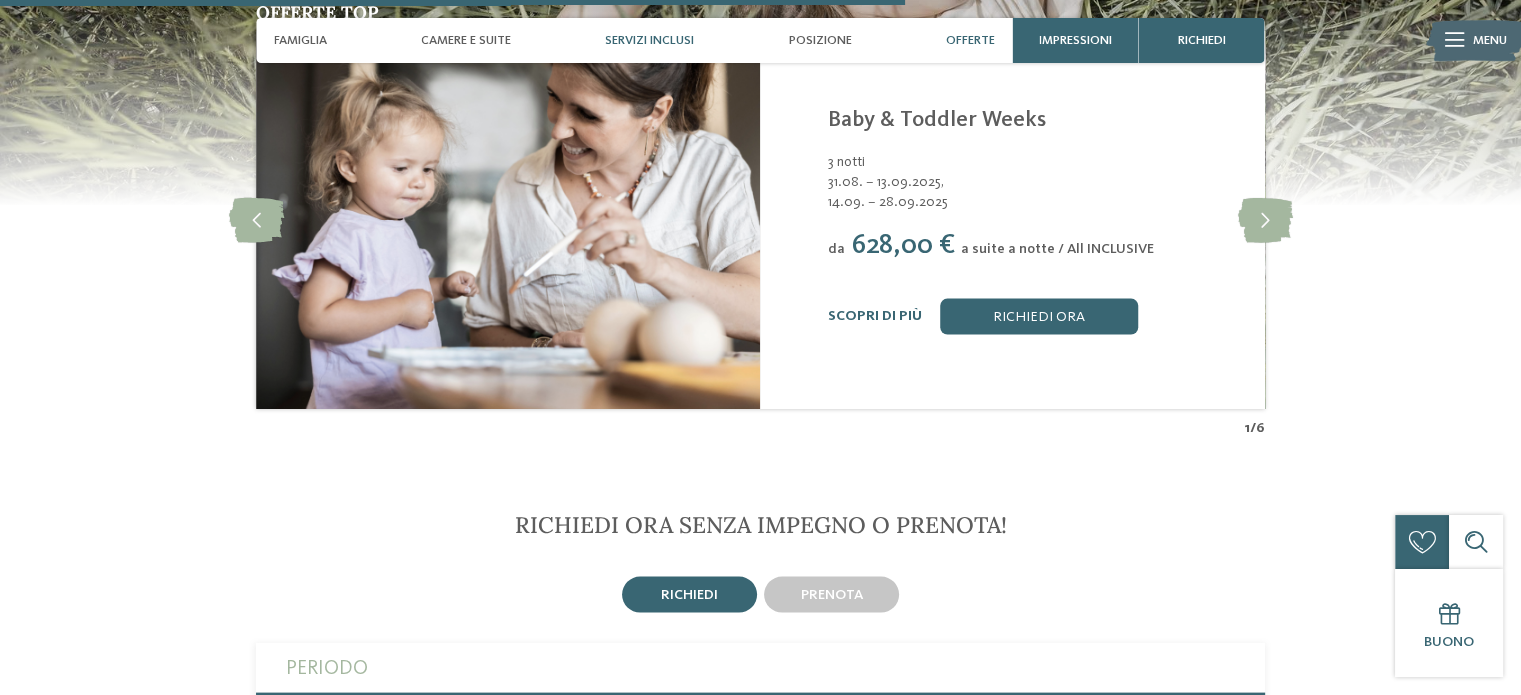 scroll, scrollTop: 3798, scrollLeft: 0, axis: vertical 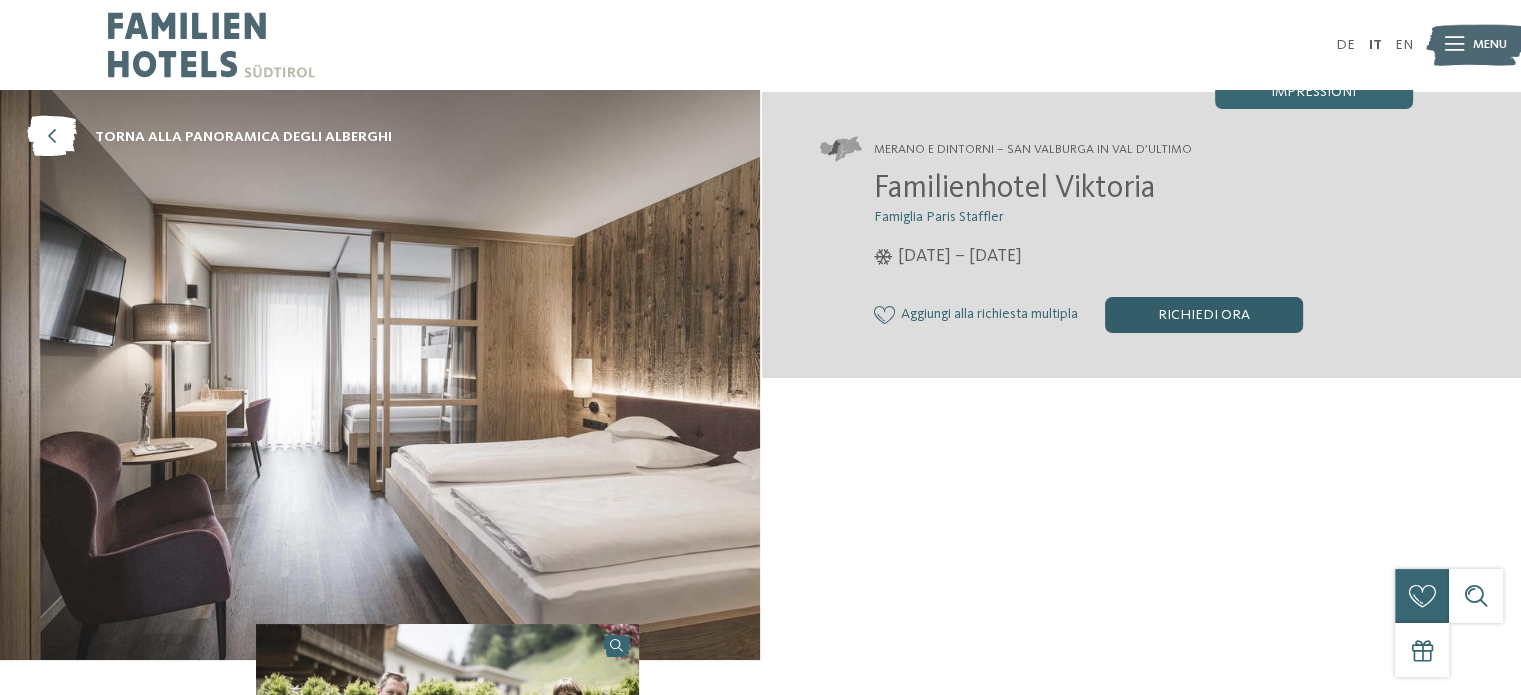 click on "Richiedi ora" at bounding box center (1204, 315) 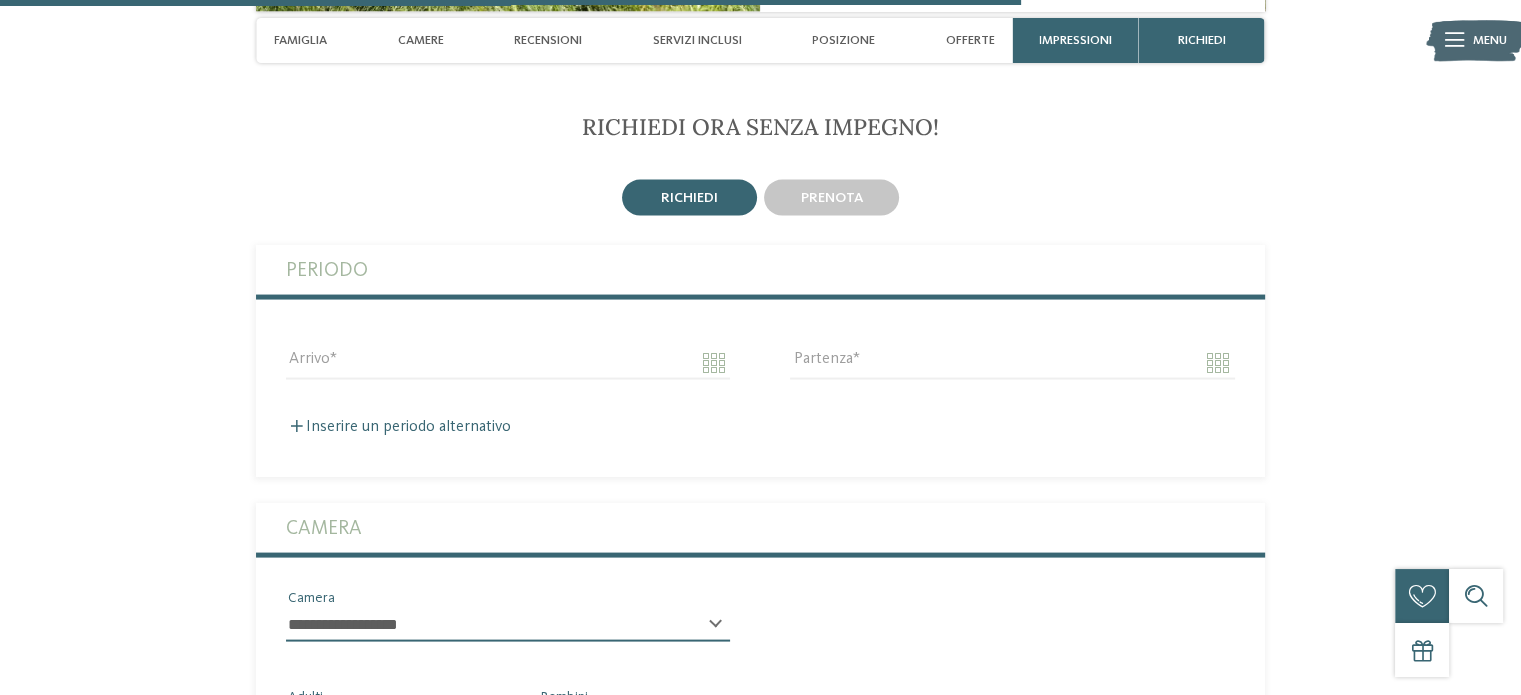 scroll, scrollTop: 3916, scrollLeft: 0, axis: vertical 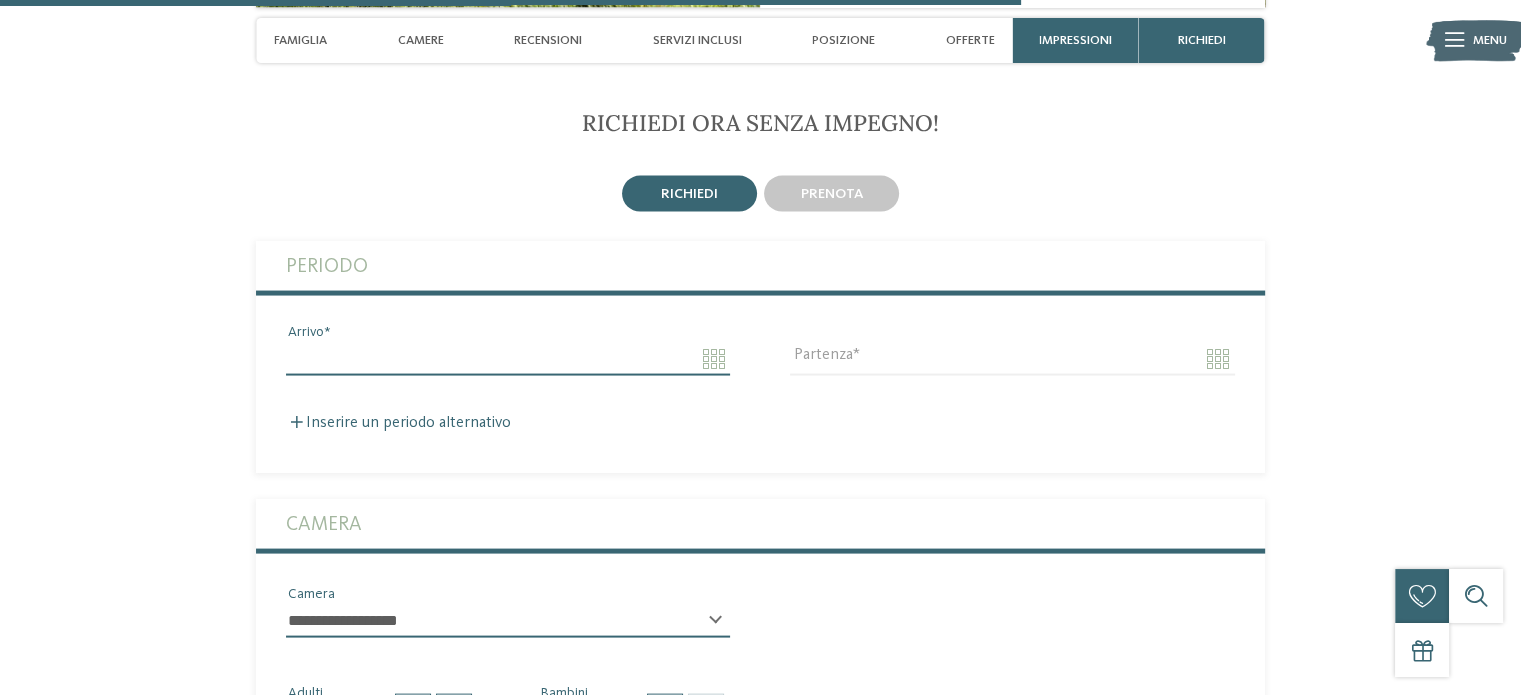 click on "Arrivo" at bounding box center (508, 359) 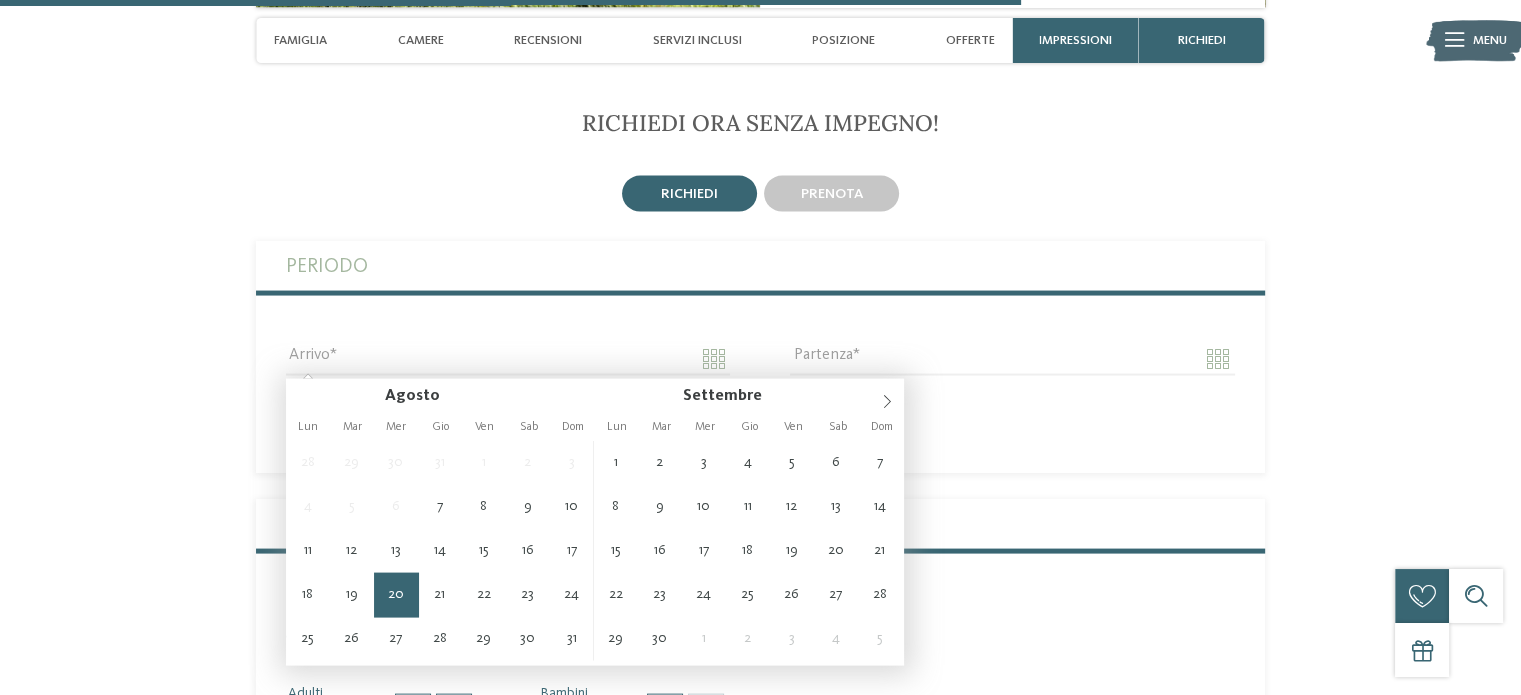 type on "**********" 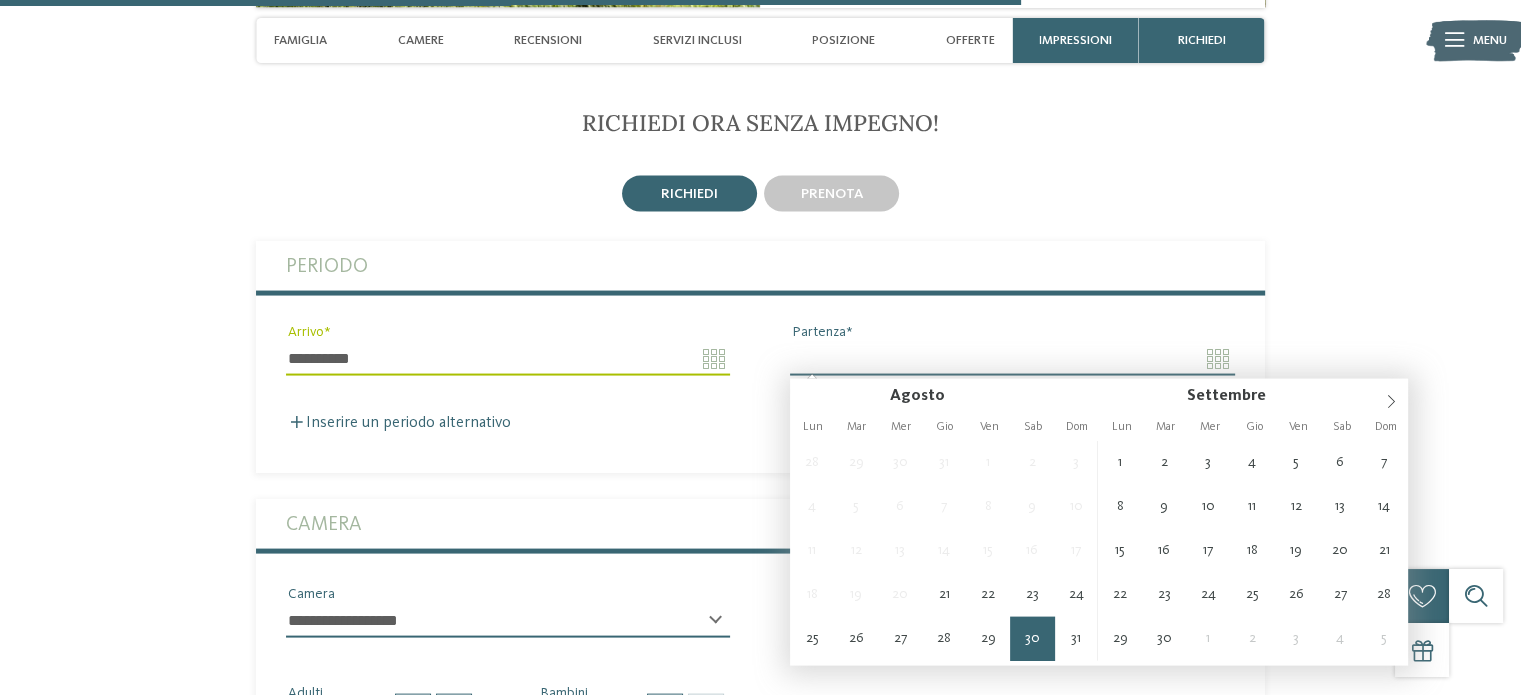 type on "**********" 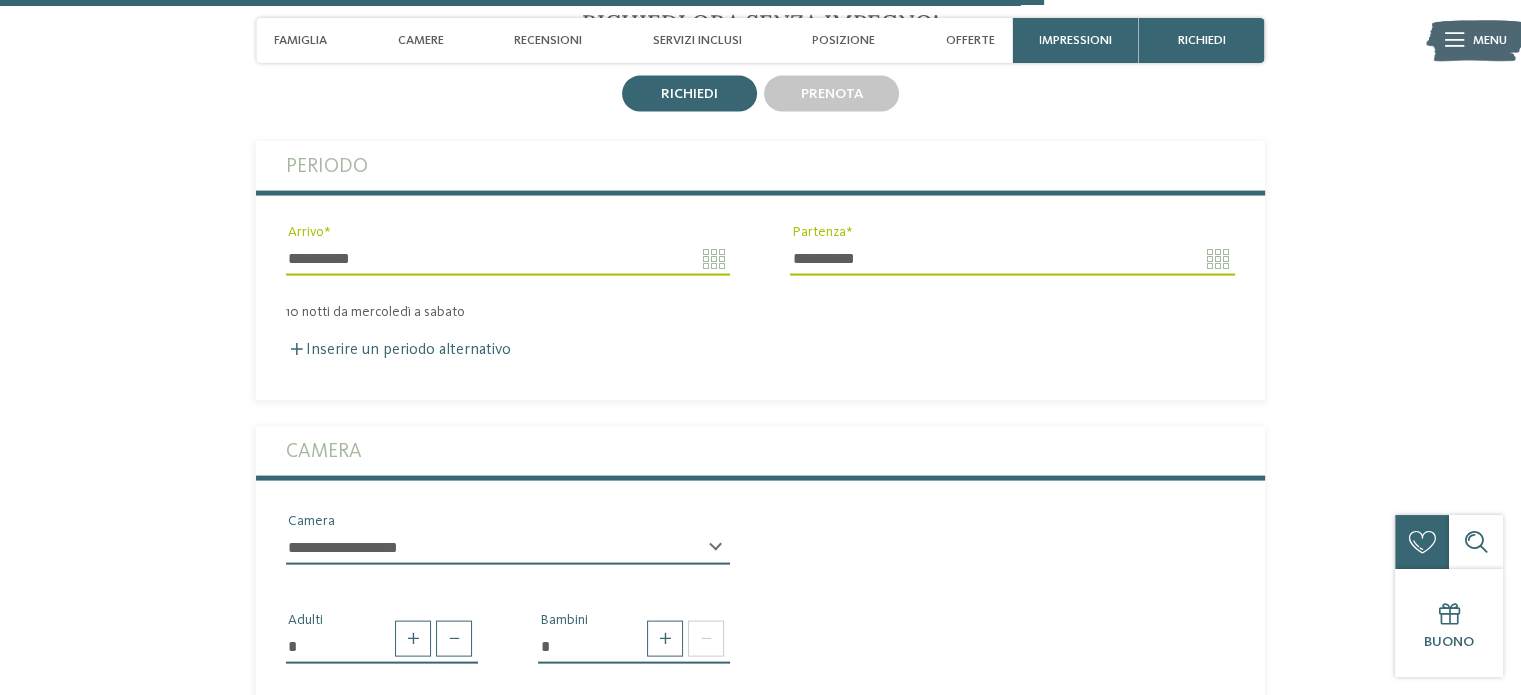 scroll, scrollTop: 4116, scrollLeft: 0, axis: vertical 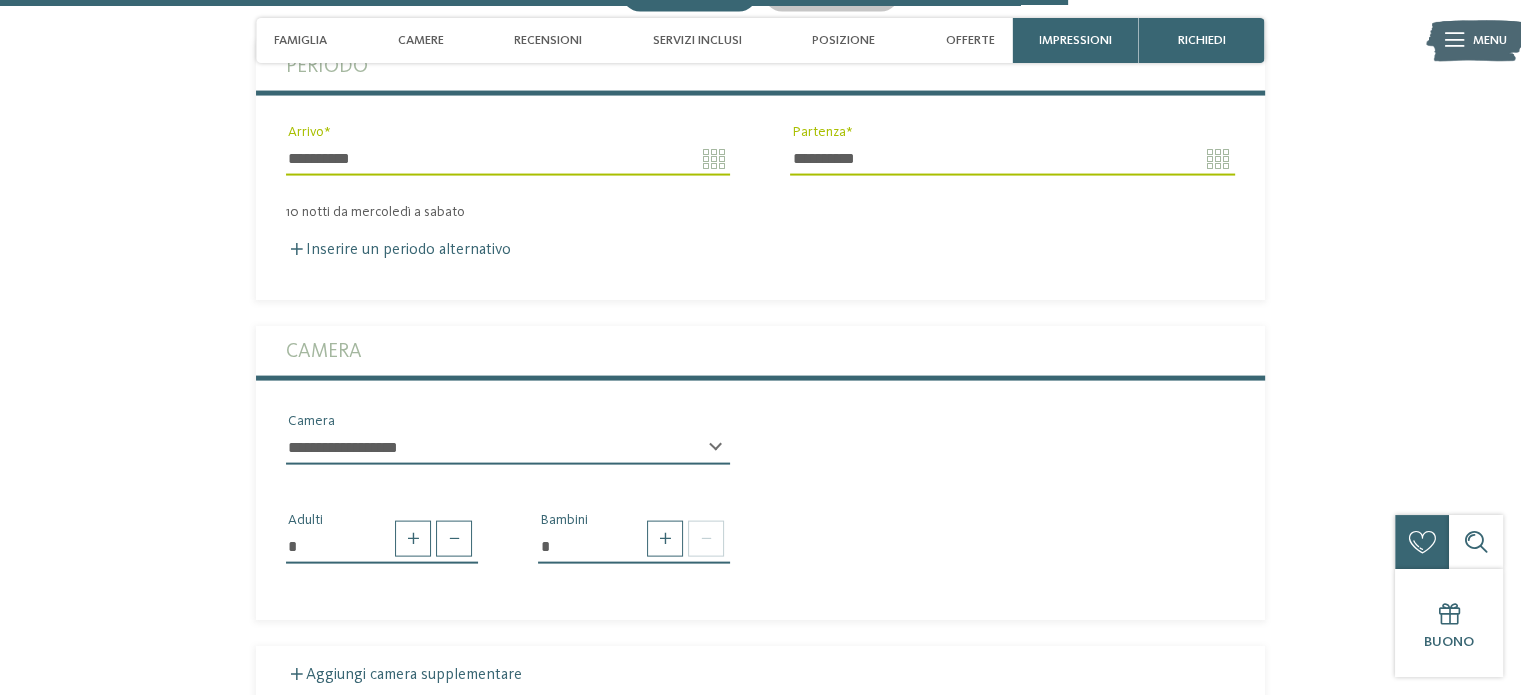 click on "**********" at bounding box center (508, 448) 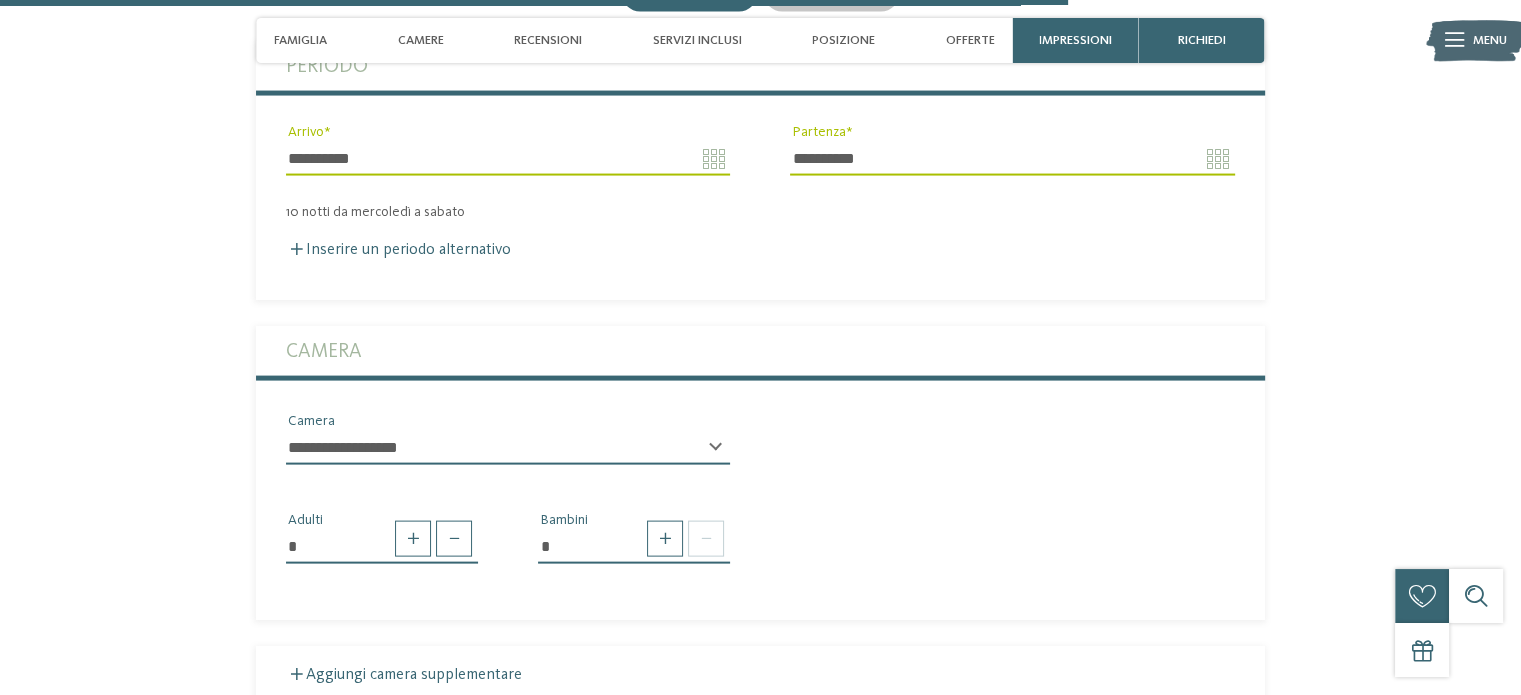 click on "*     Adulti           *     Bambini" at bounding box center (760, 530) 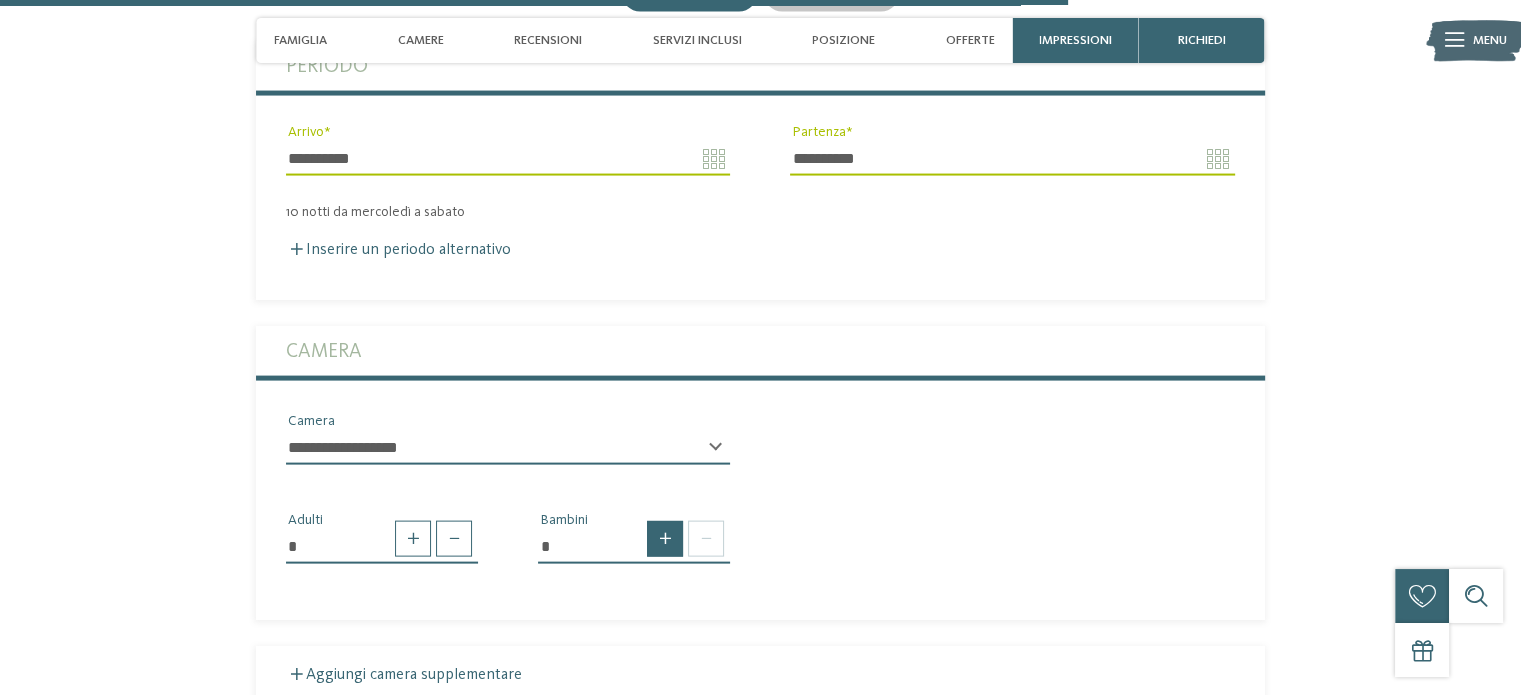 click at bounding box center [665, 539] 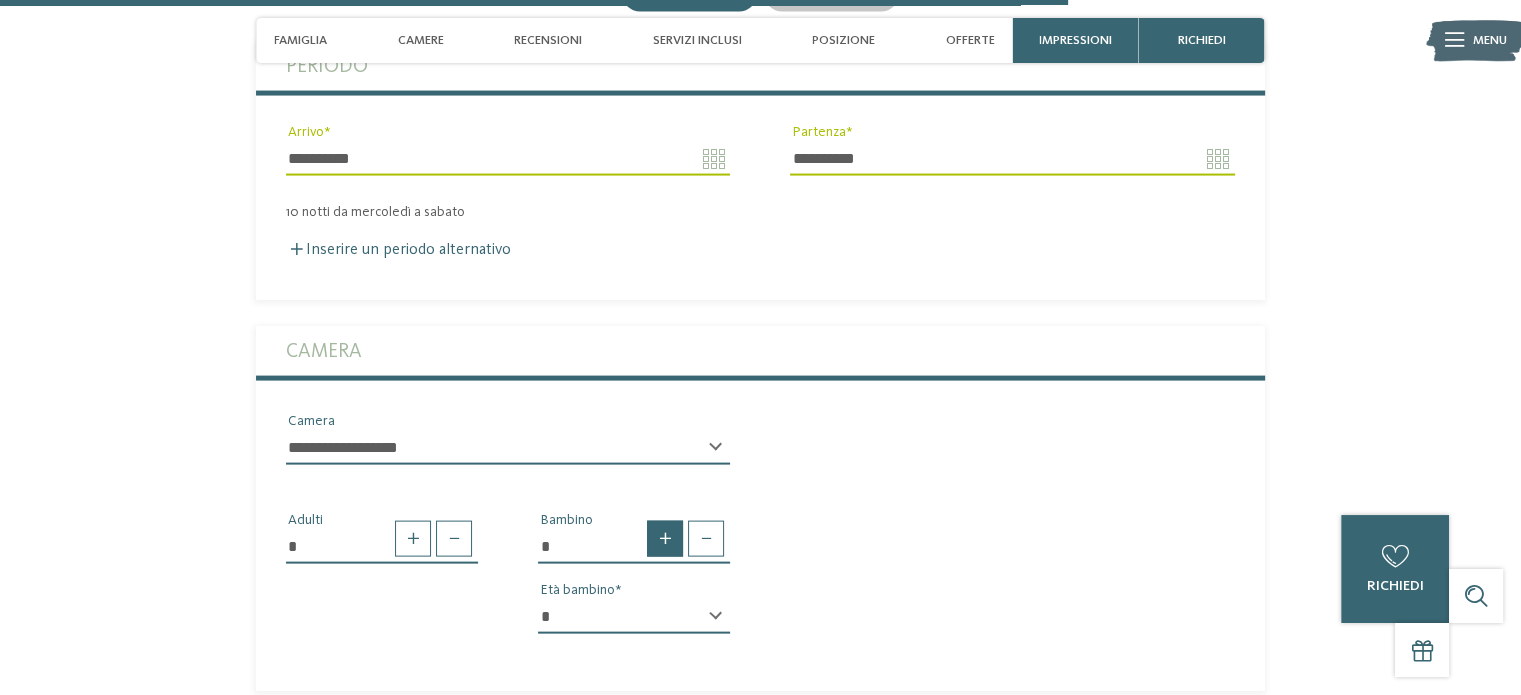 click at bounding box center (665, 539) 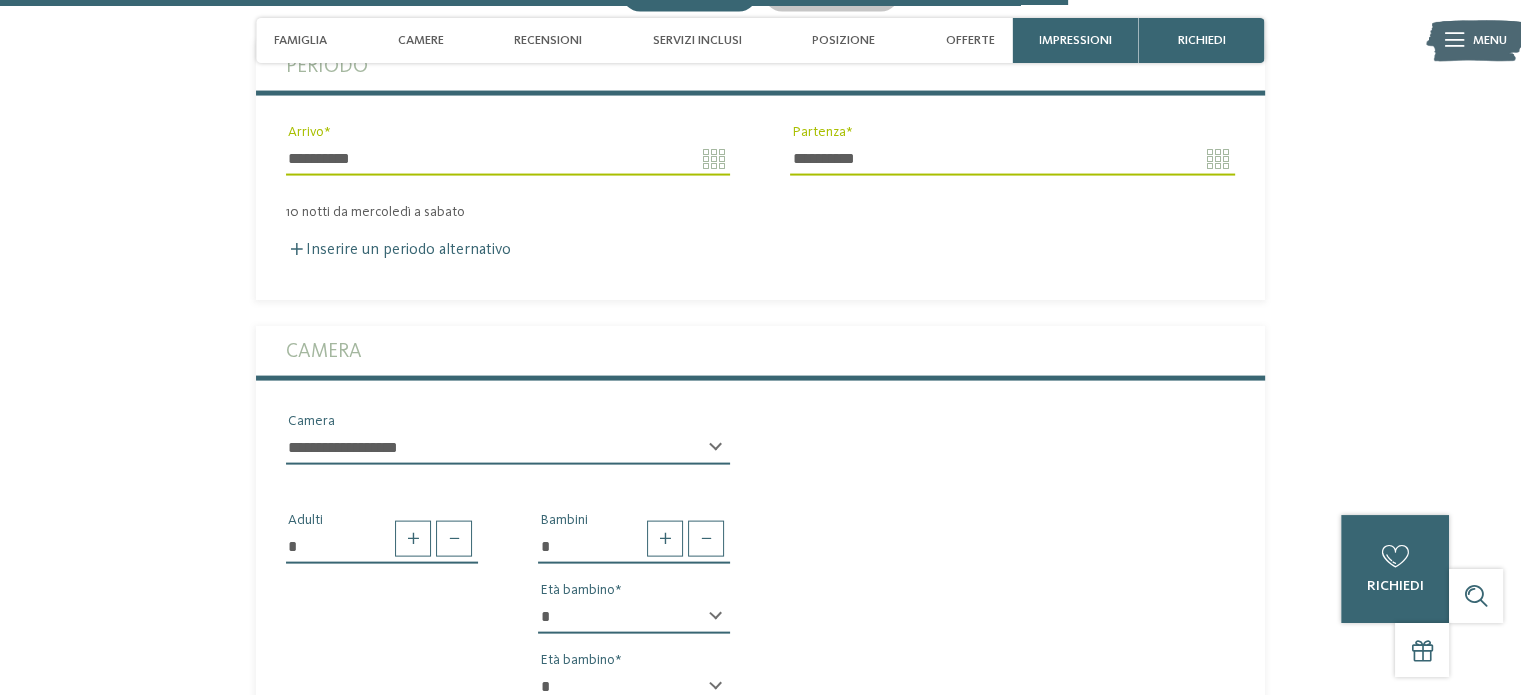 click on "* * * * * * * * * * * ** ** ** ** ** ** ** **     Età bambino" at bounding box center [634, 625] 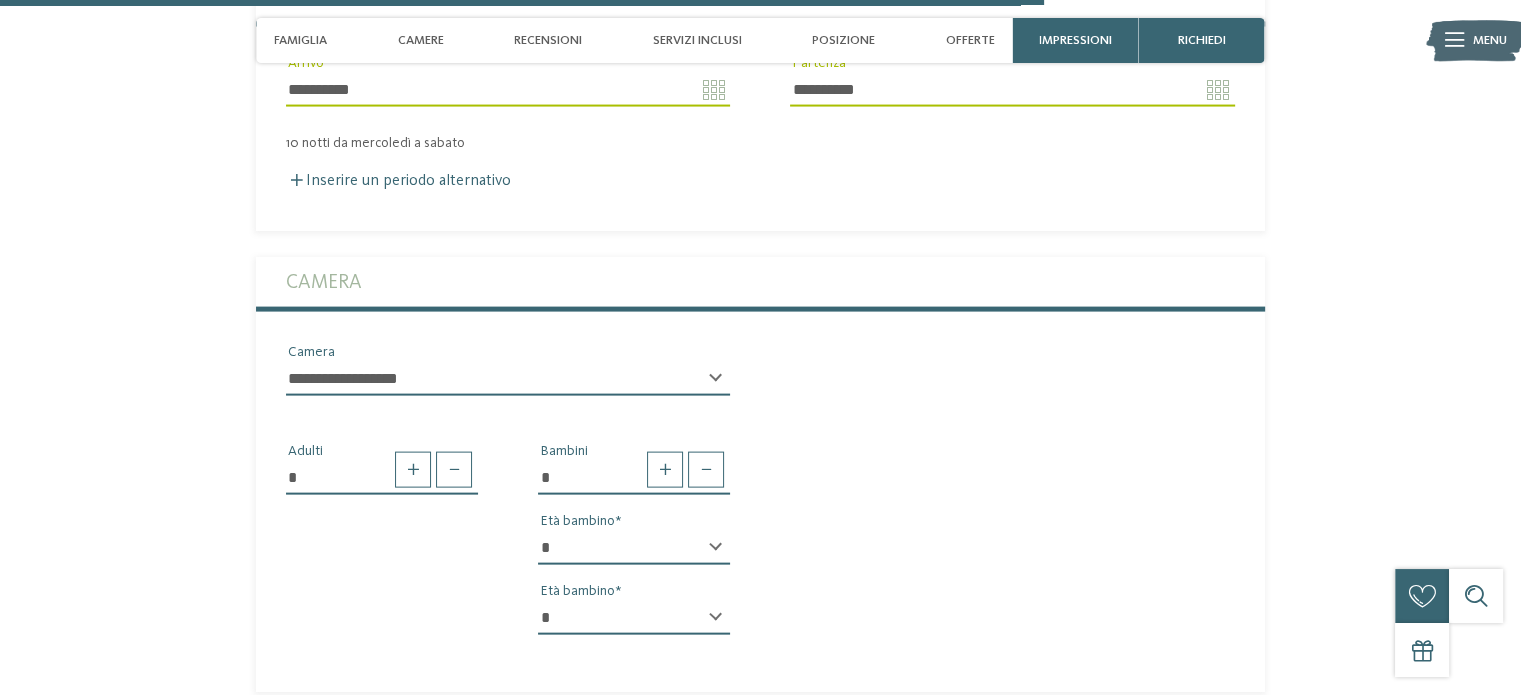 scroll, scrollTop: 4316, scrollLeft: 0, axis: vertical 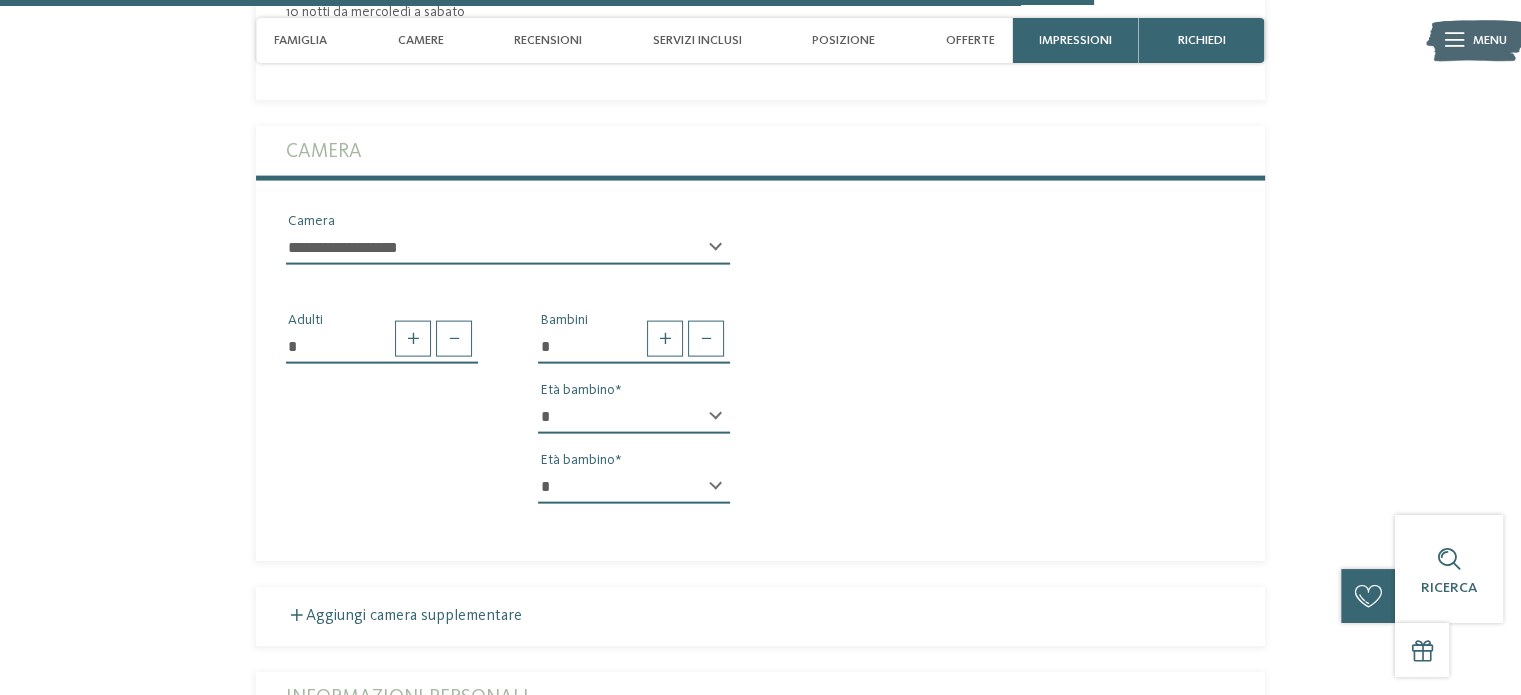 click on "* * * * * * * * * * * ** ** ** ** ** ** ** **     Età bambino" at bounding box center (634, 425) 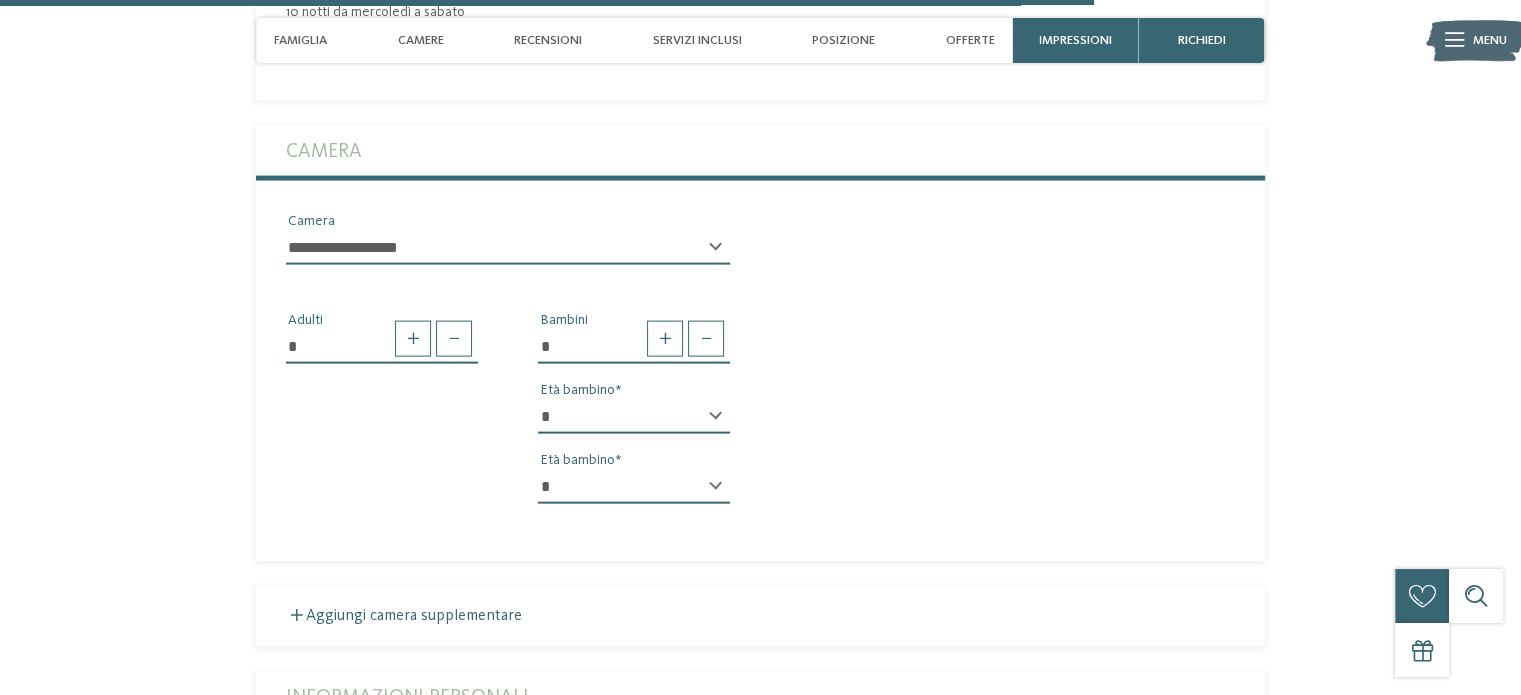 select on "**" 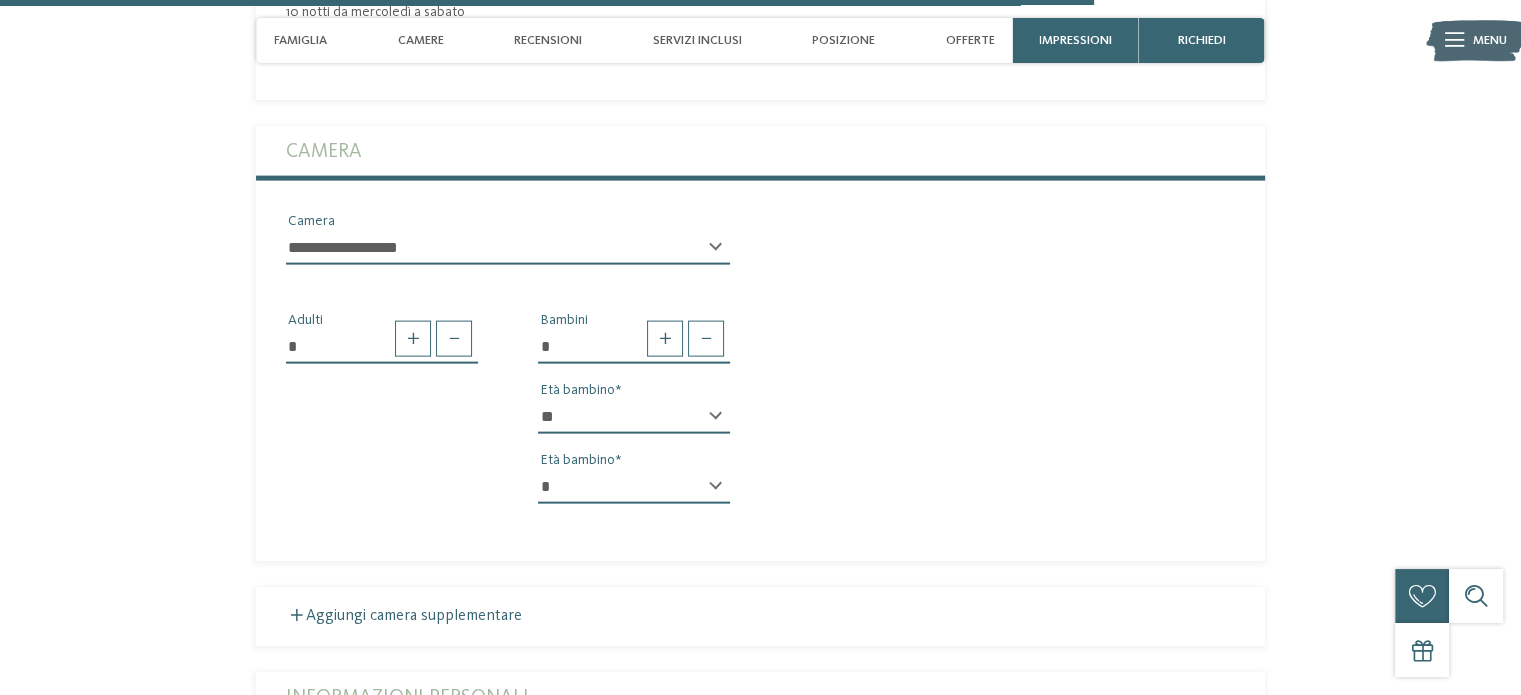 click on "* * * * * * * * * * * ** ** ** ** ** ** ** **" at bounding box center (634, 417) 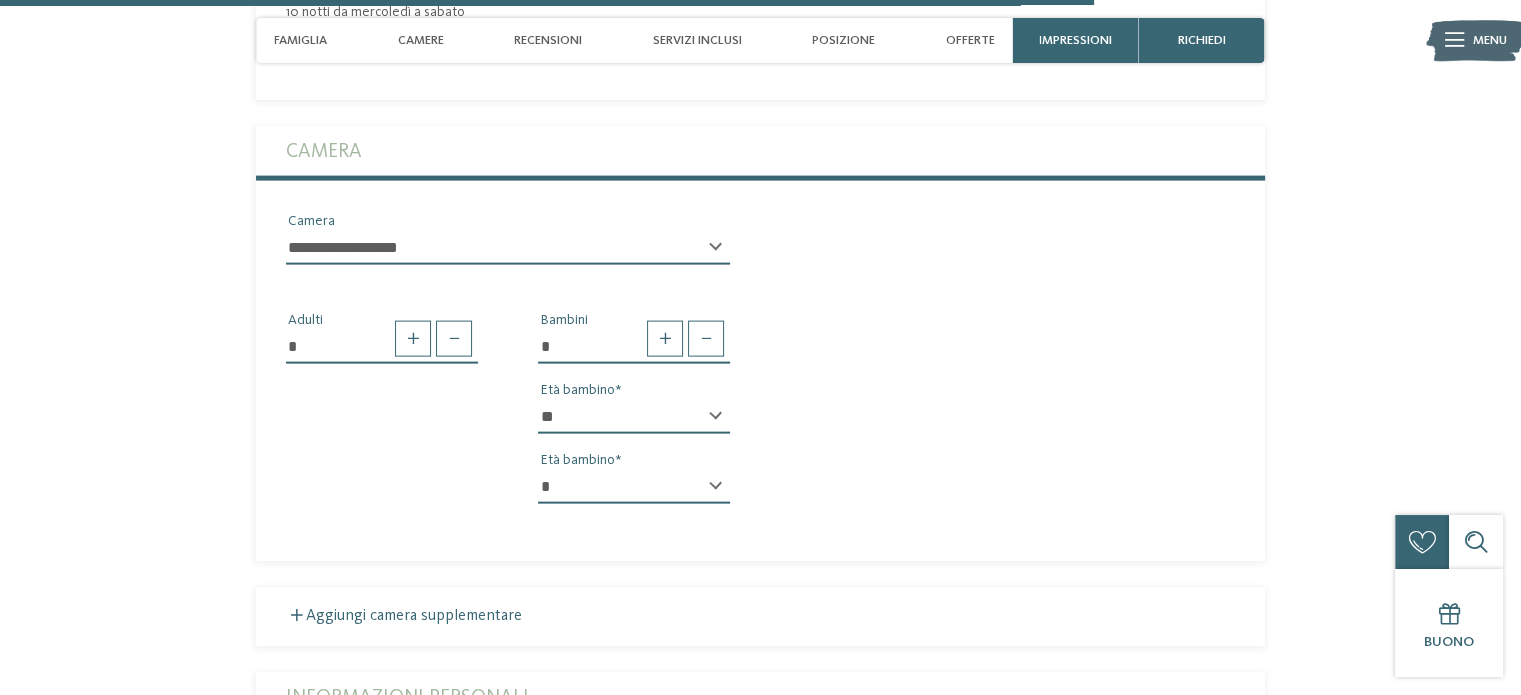 click on "* * * * * * * * * * * ** ** ** ** ** ** ** **     Età bambino * * * * * * * * * * * ** ** ** ** ** ** ** **     Età bambino" at bounding box center [634, 460] 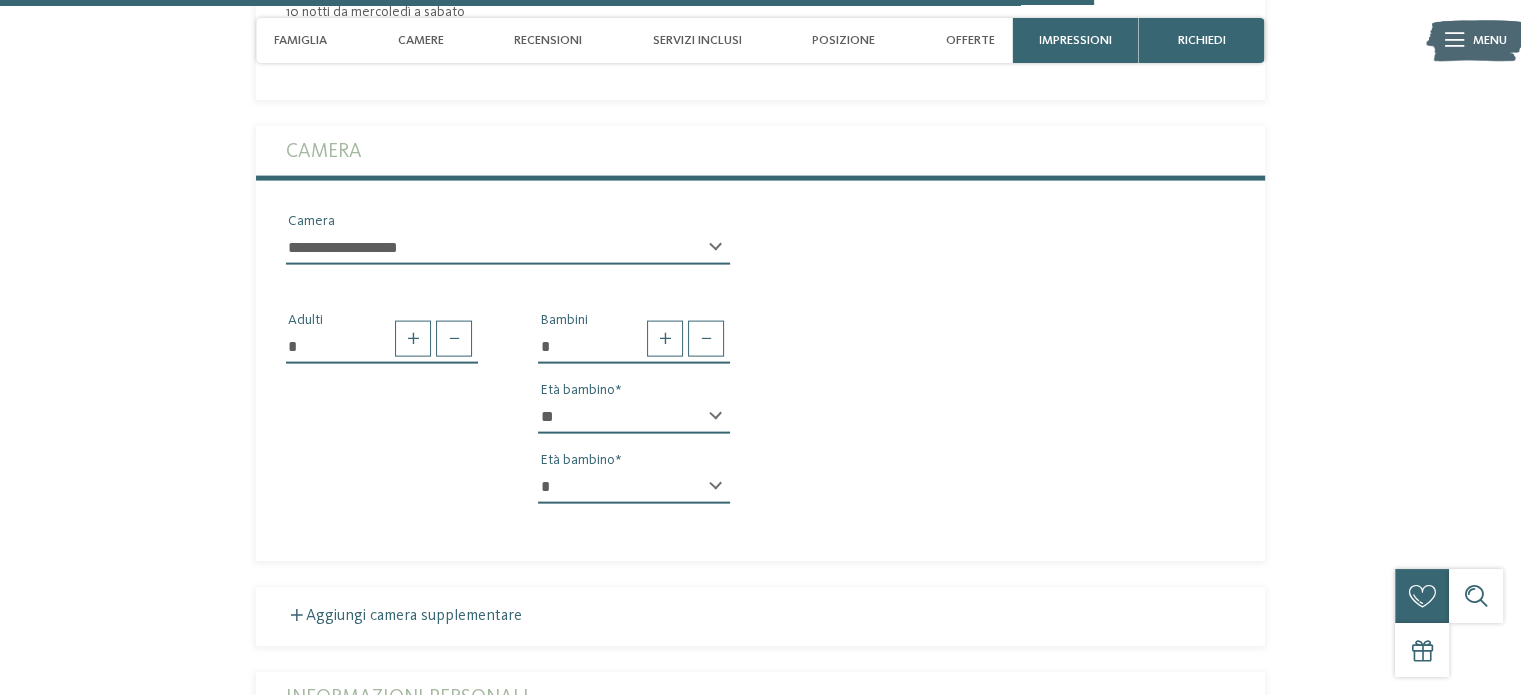 click on "* * * * * * * * * * * ** ** ** ** ** ** ** **" at bounding box center [634, 487] 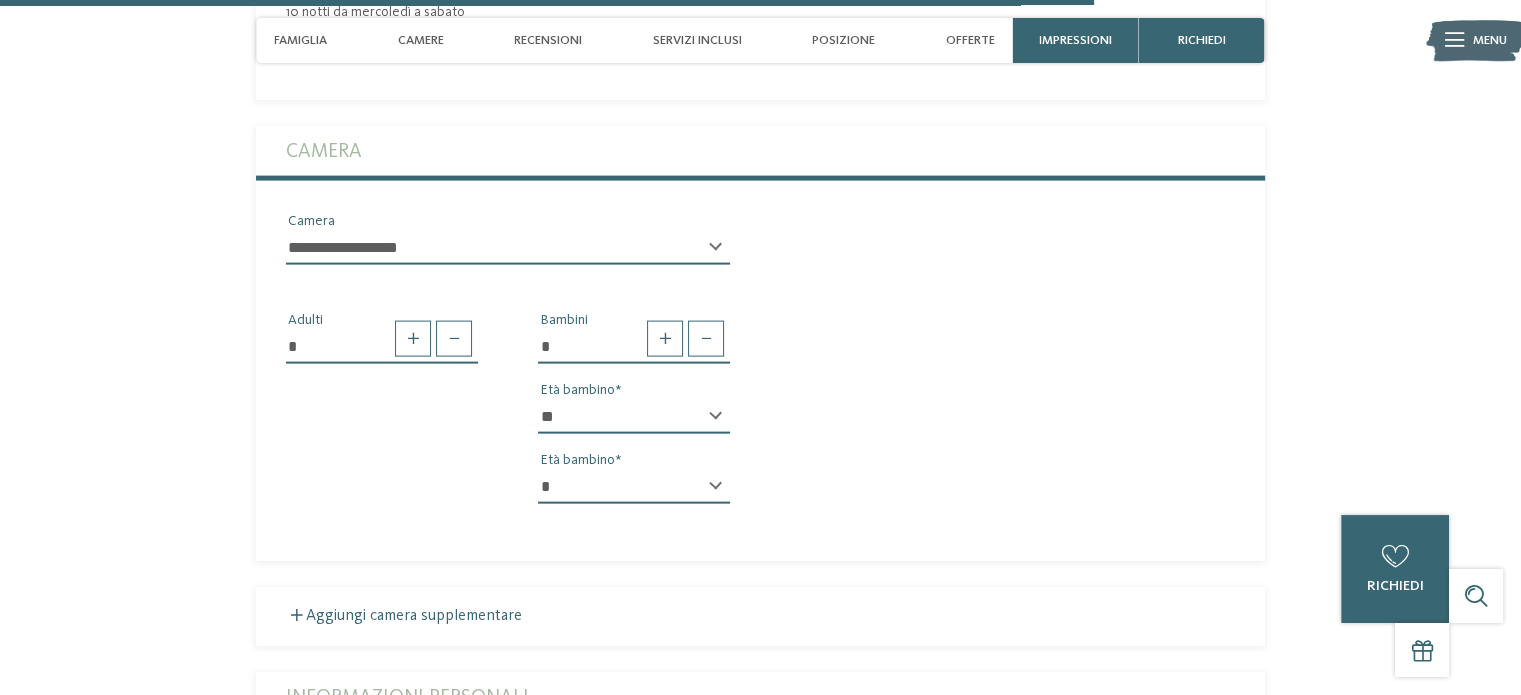 click on "* * * * * * * * * * * ** ** ** ** ** ** ** **" at bounding box center (634, 487) 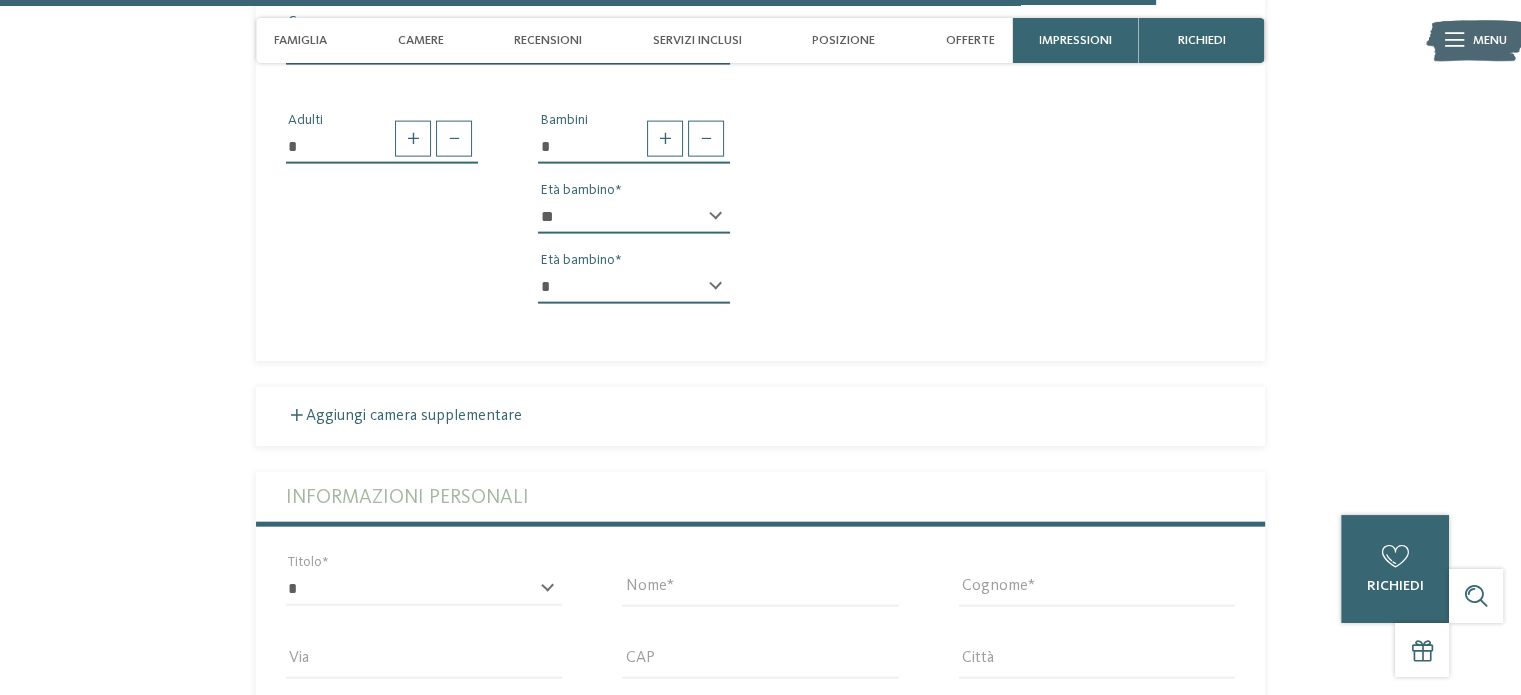 scroll, scrollTop: 4716, scrollLeft: 0, axis: vertical 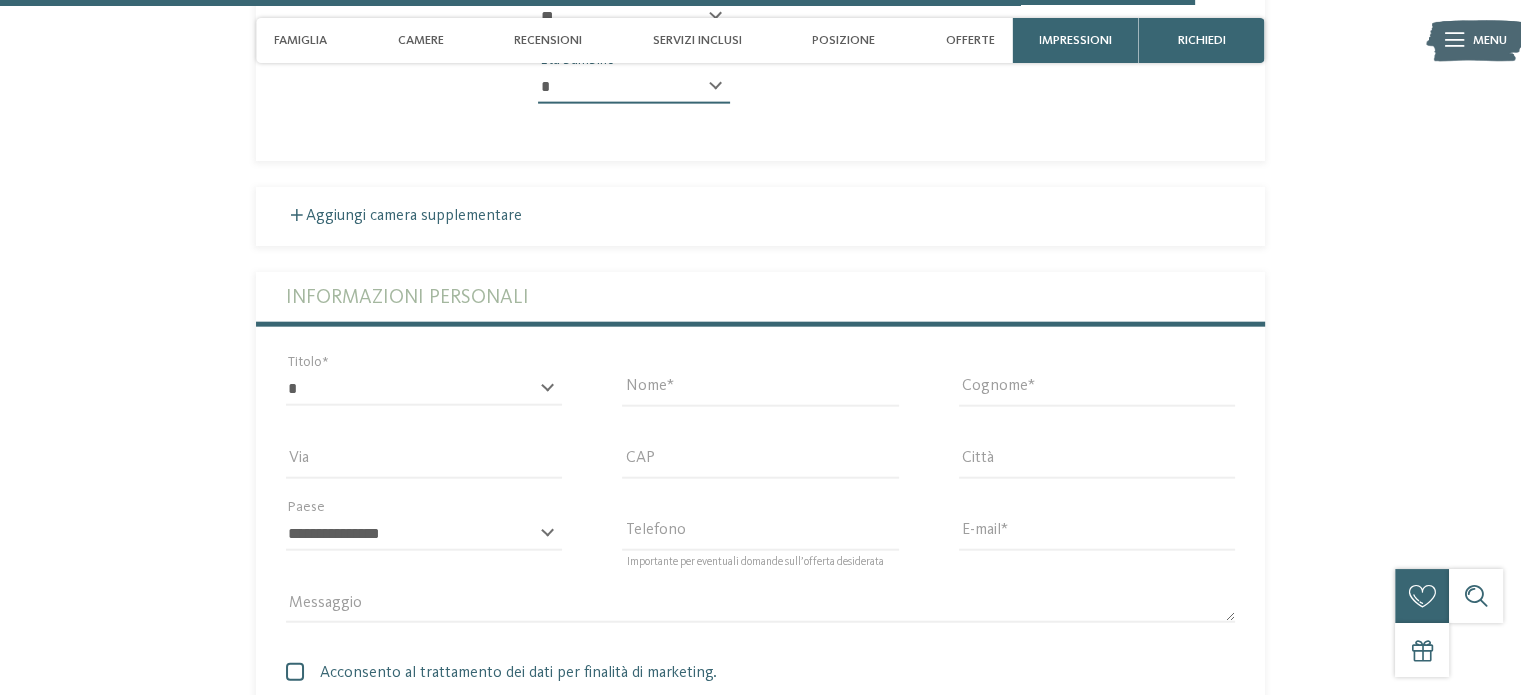 click on "* ****** ******* ******** ******
Titolo" at bounding box center [424, 389] 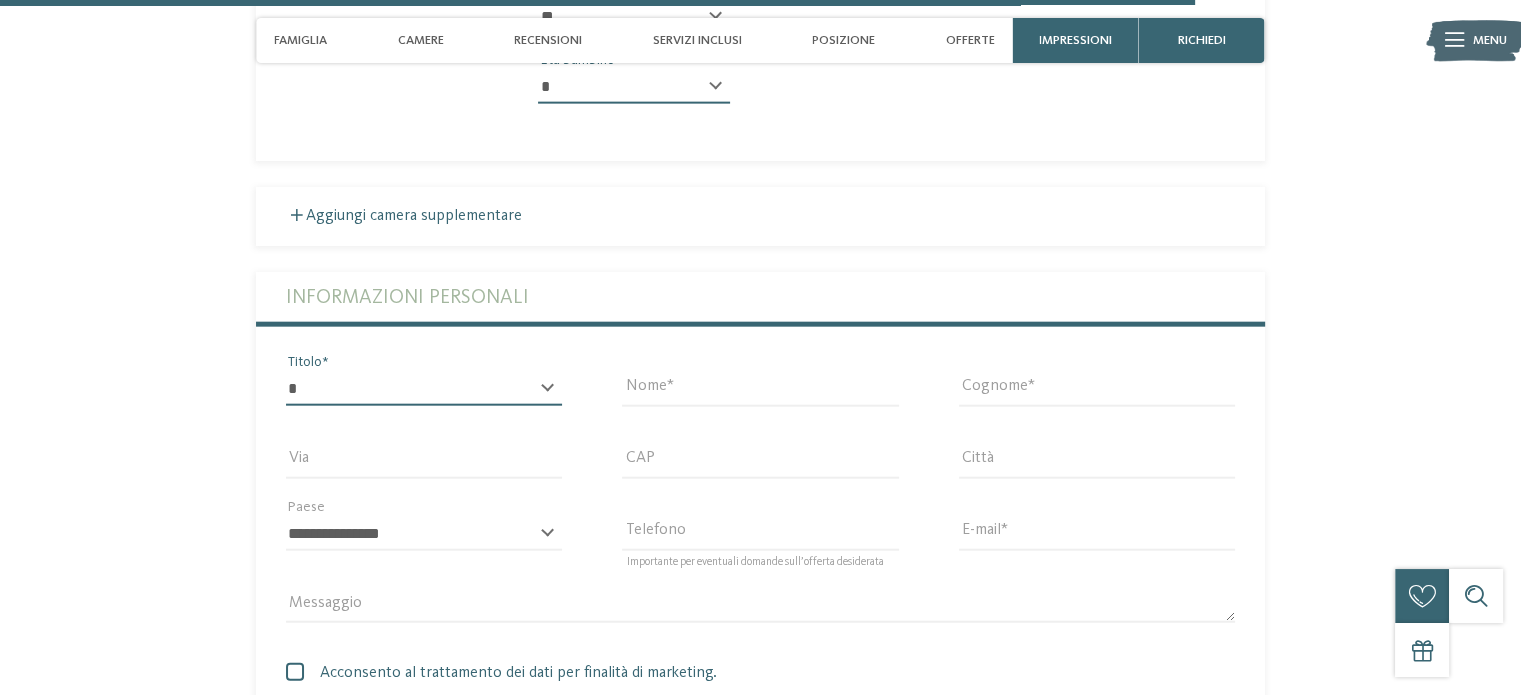 click on "* ****** ******* ******** ******" at bounding box center (424, 389) 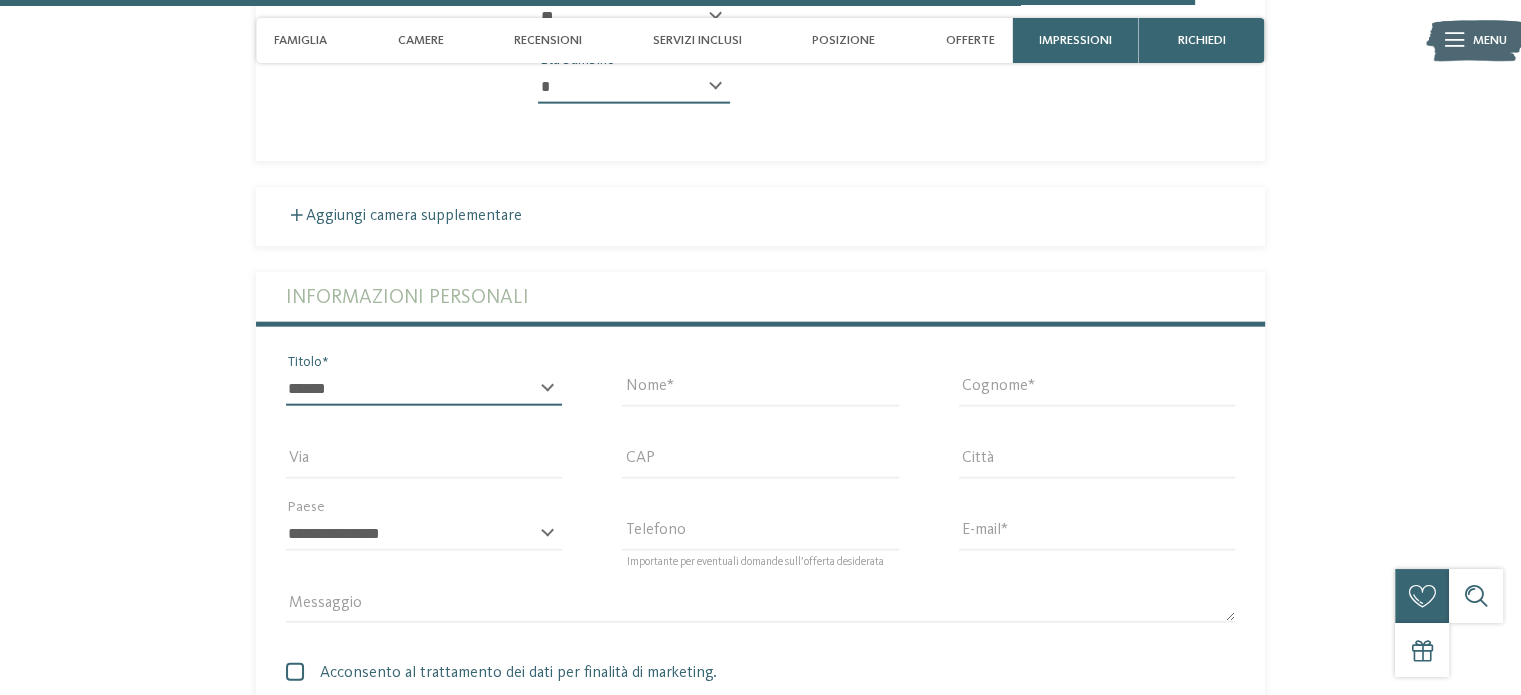 click on "* ****** ******* ******** ******" at bounding box center (424, 389) 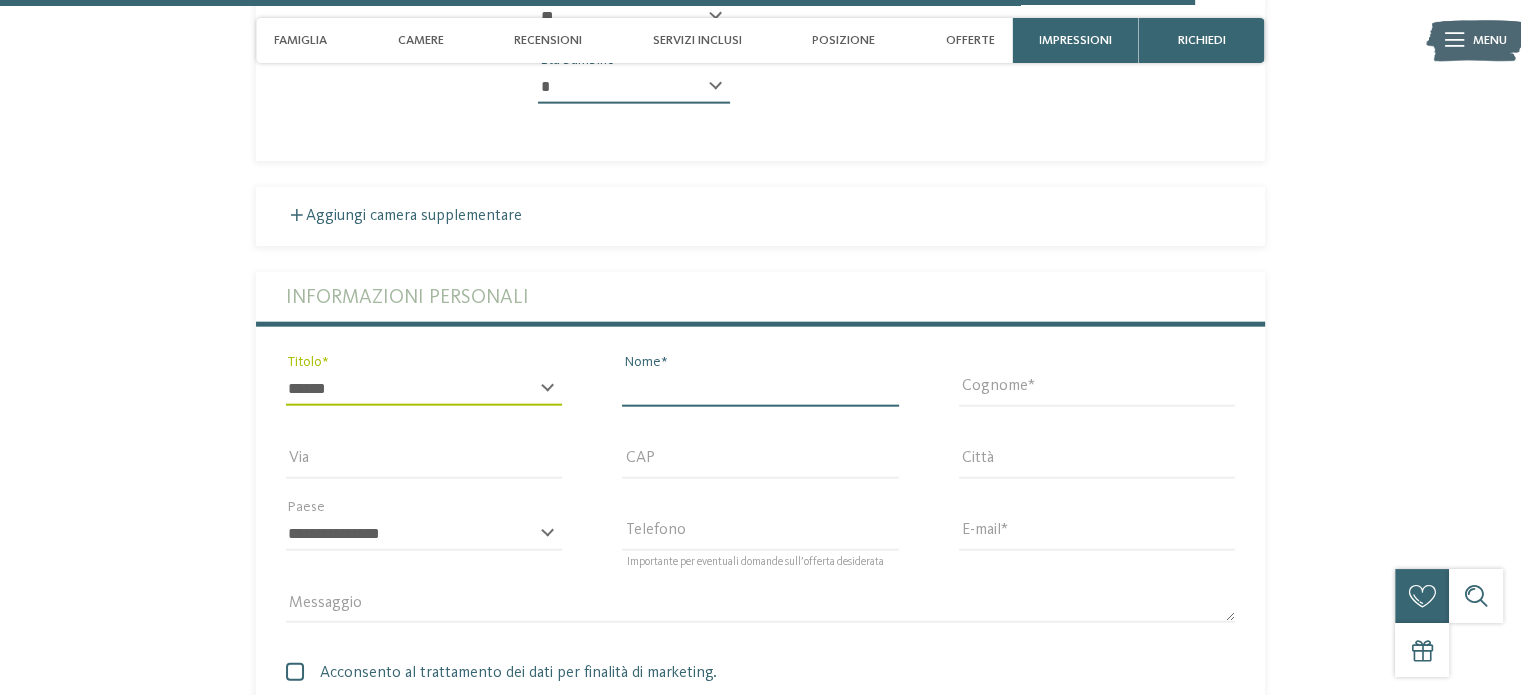 click on "Nome" at bounding box center [760, 389] 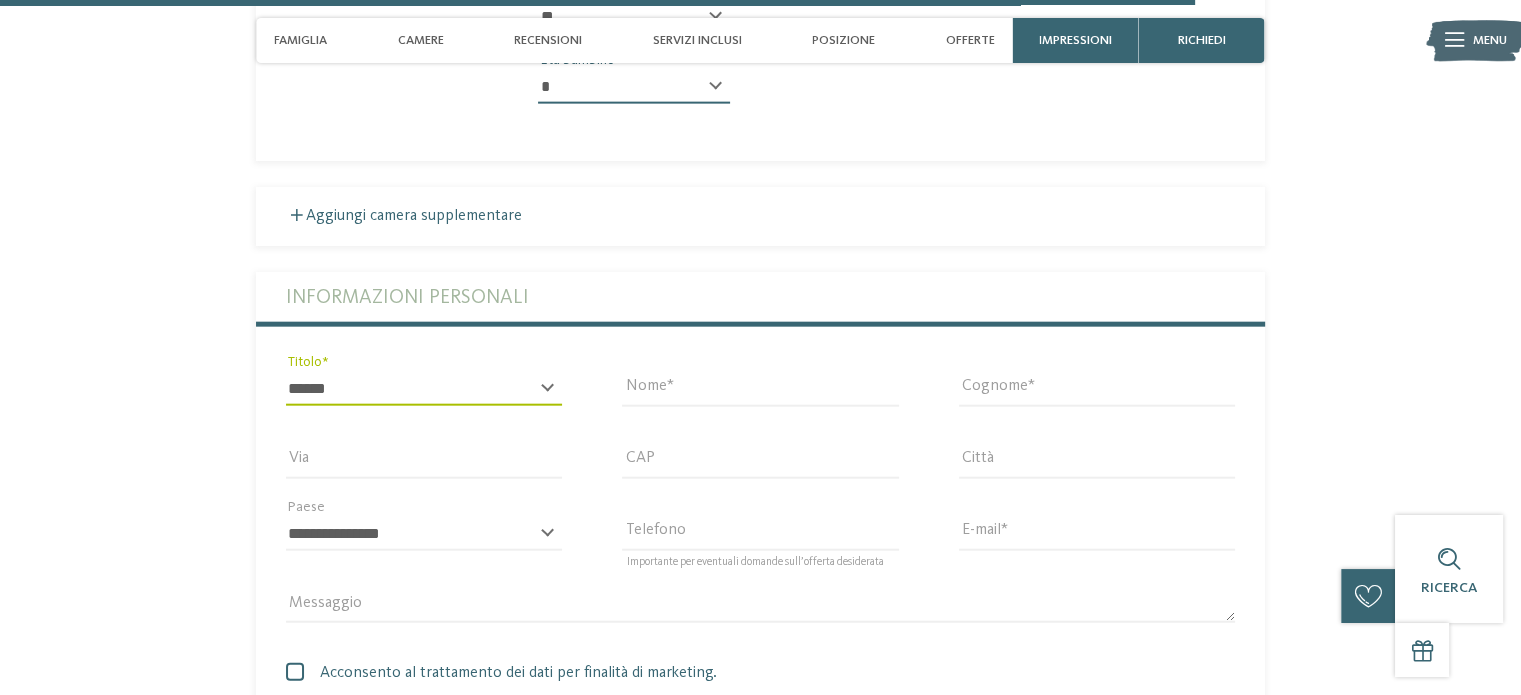 click on "Cognome" at bounding box center [1097, 389] 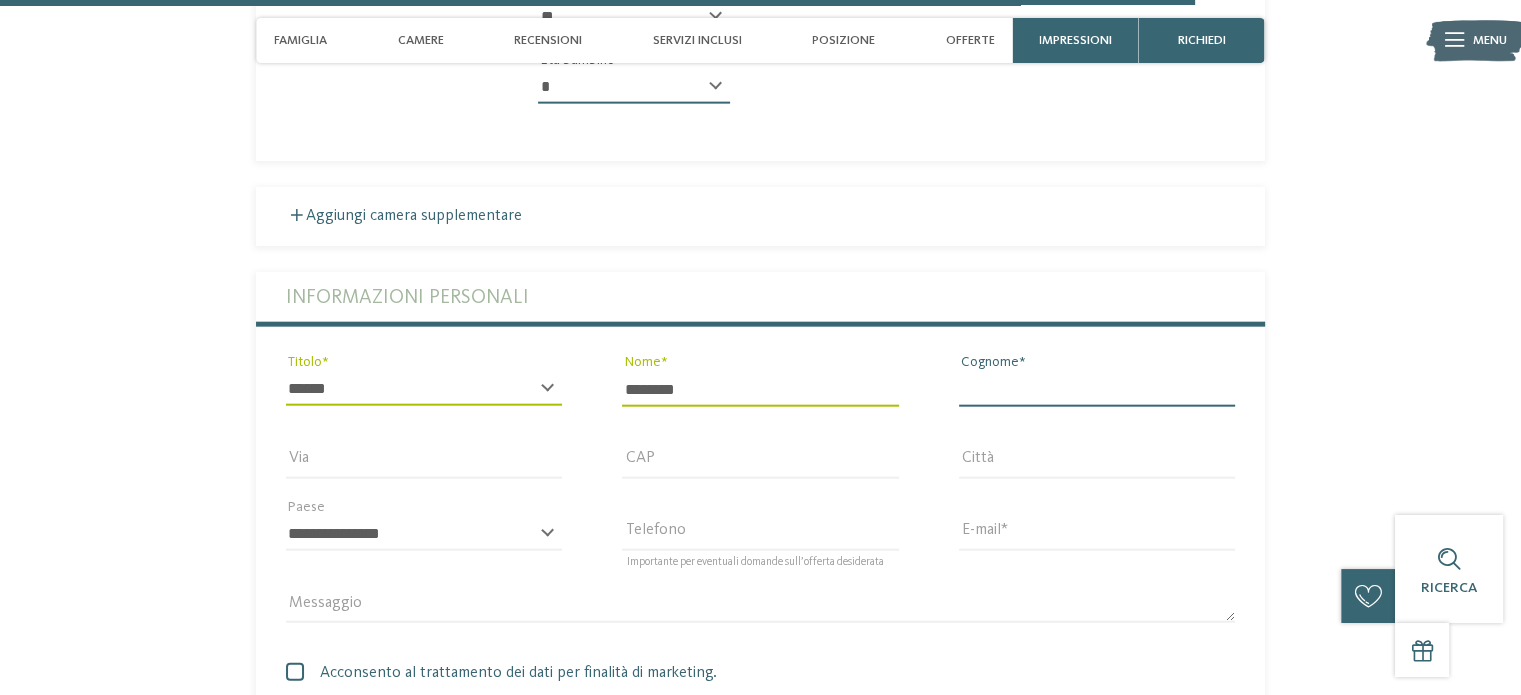 click on "Cognome" at bounding box center (1097, 389) 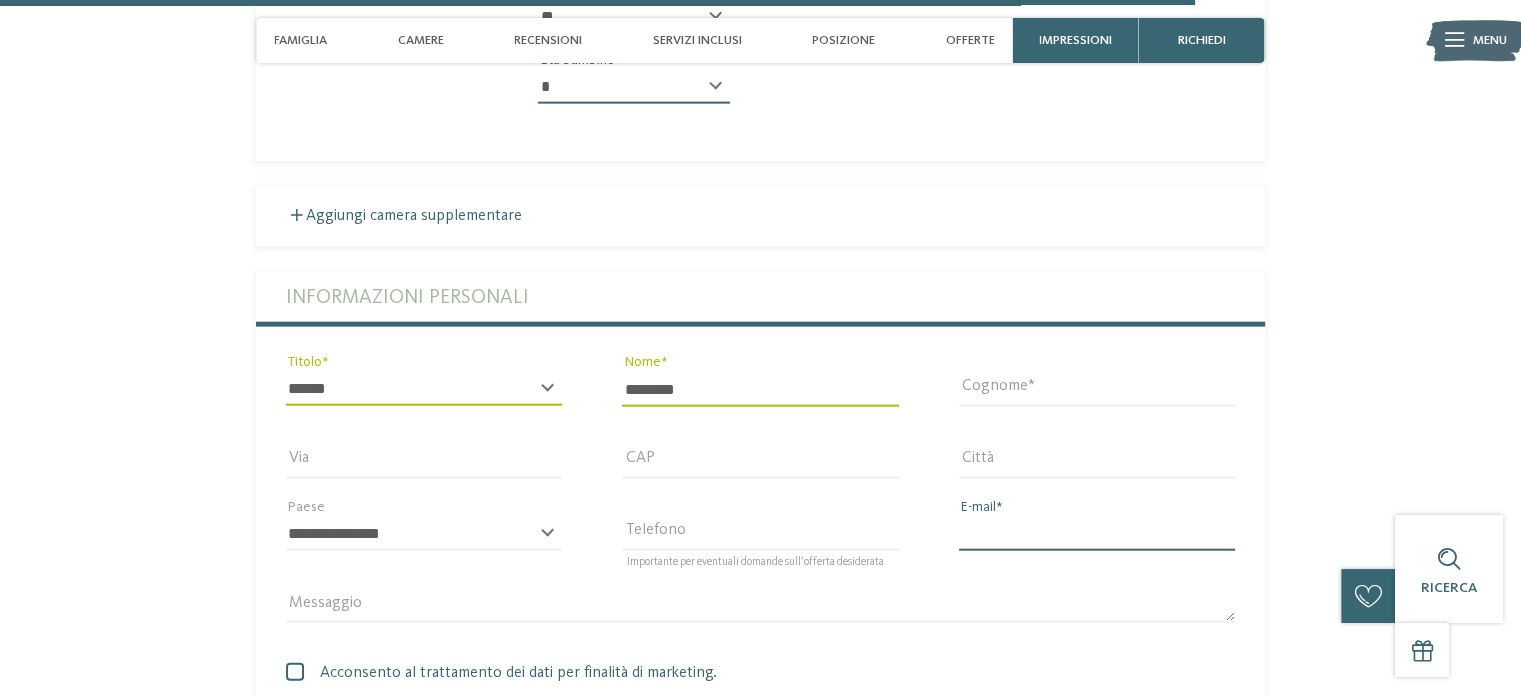 drag, startPoint x: 1052, startPoint y: 539, endPoint x: 1064, endPoint y: 535, distance: 12.649111 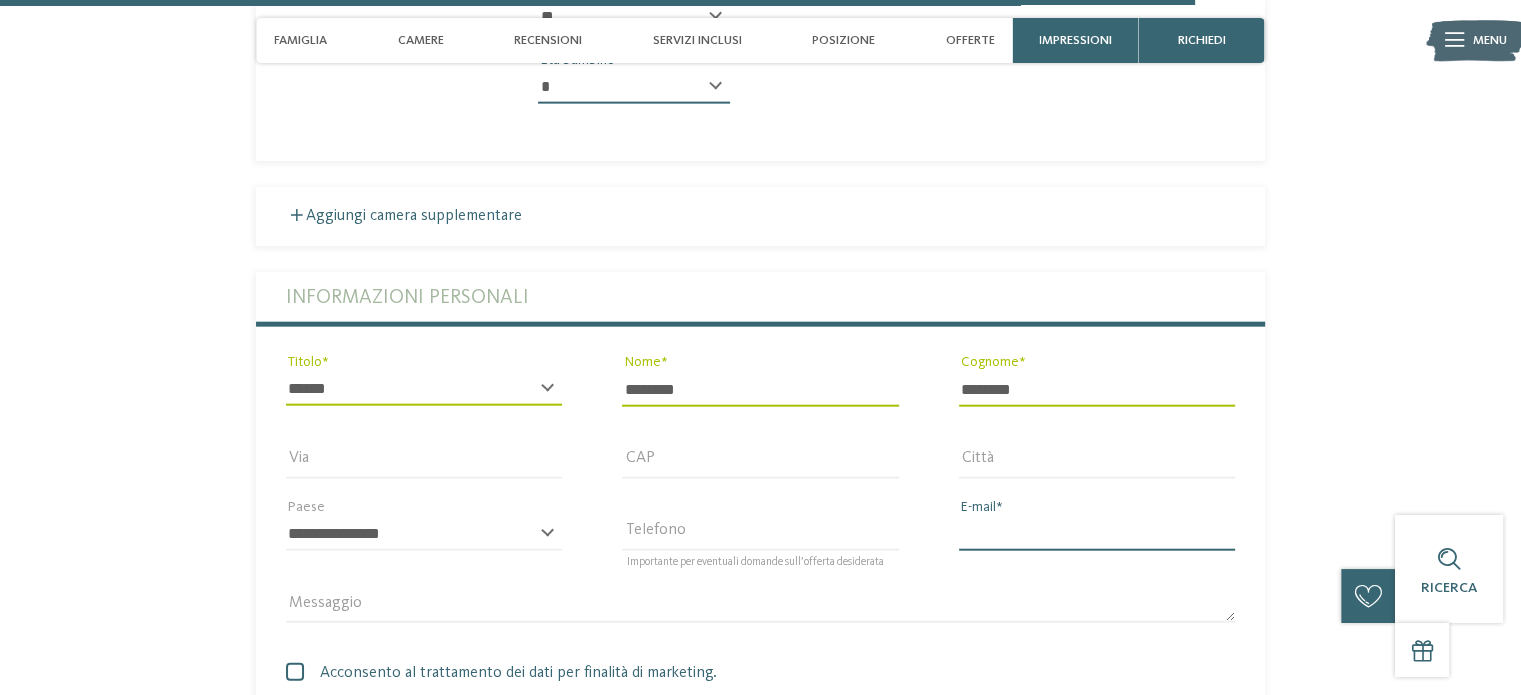 type on "**********" 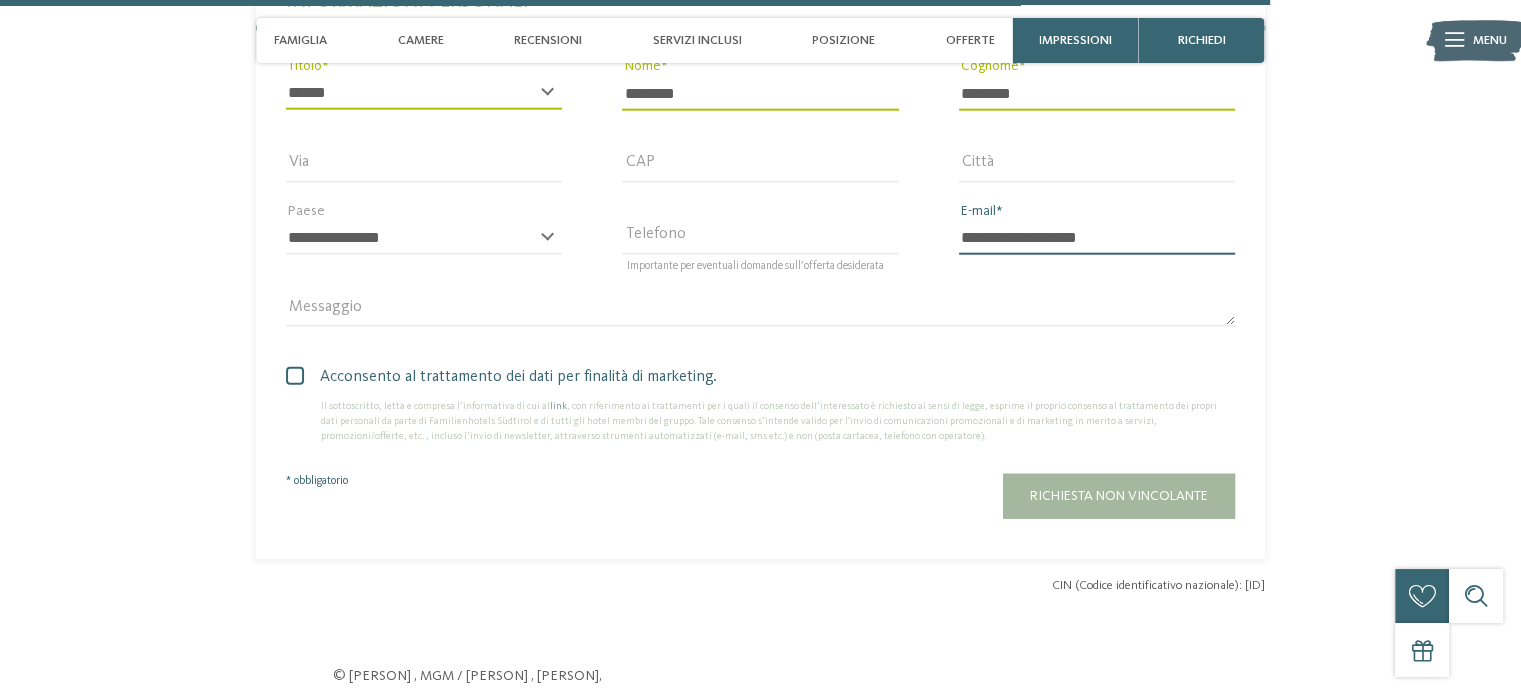 scroll, scrollTop: 5016, scrollLeft: 0, axis: vertical 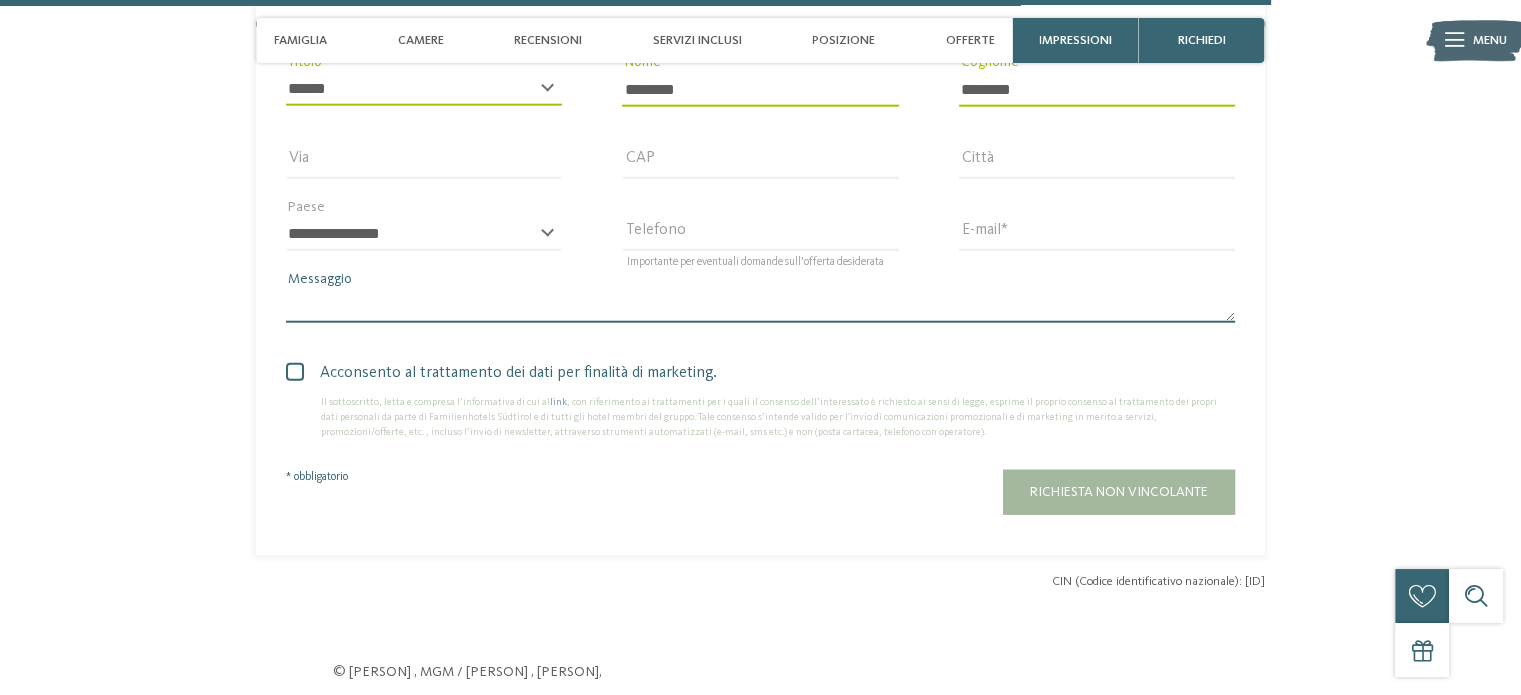 click on "Messaggio" at bounding box center [760, 306] 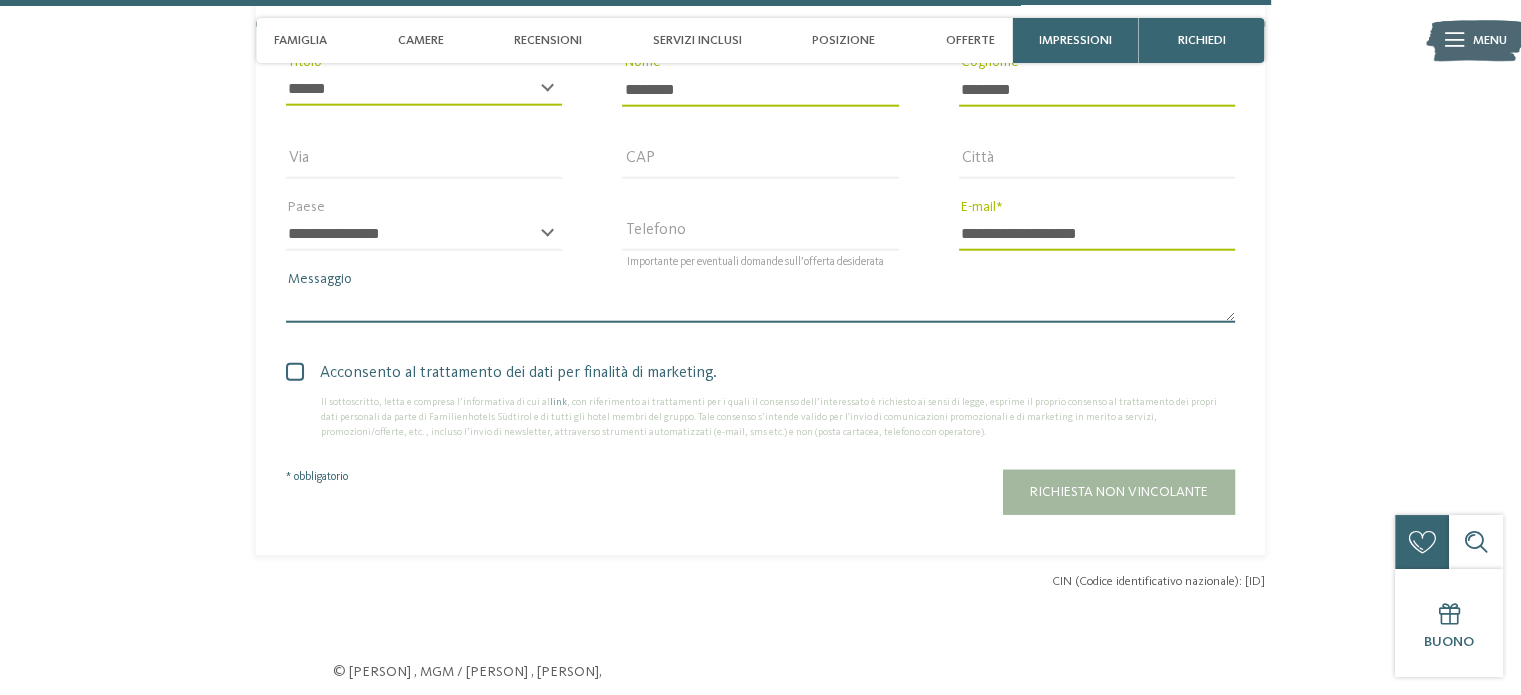 paste on "**********" 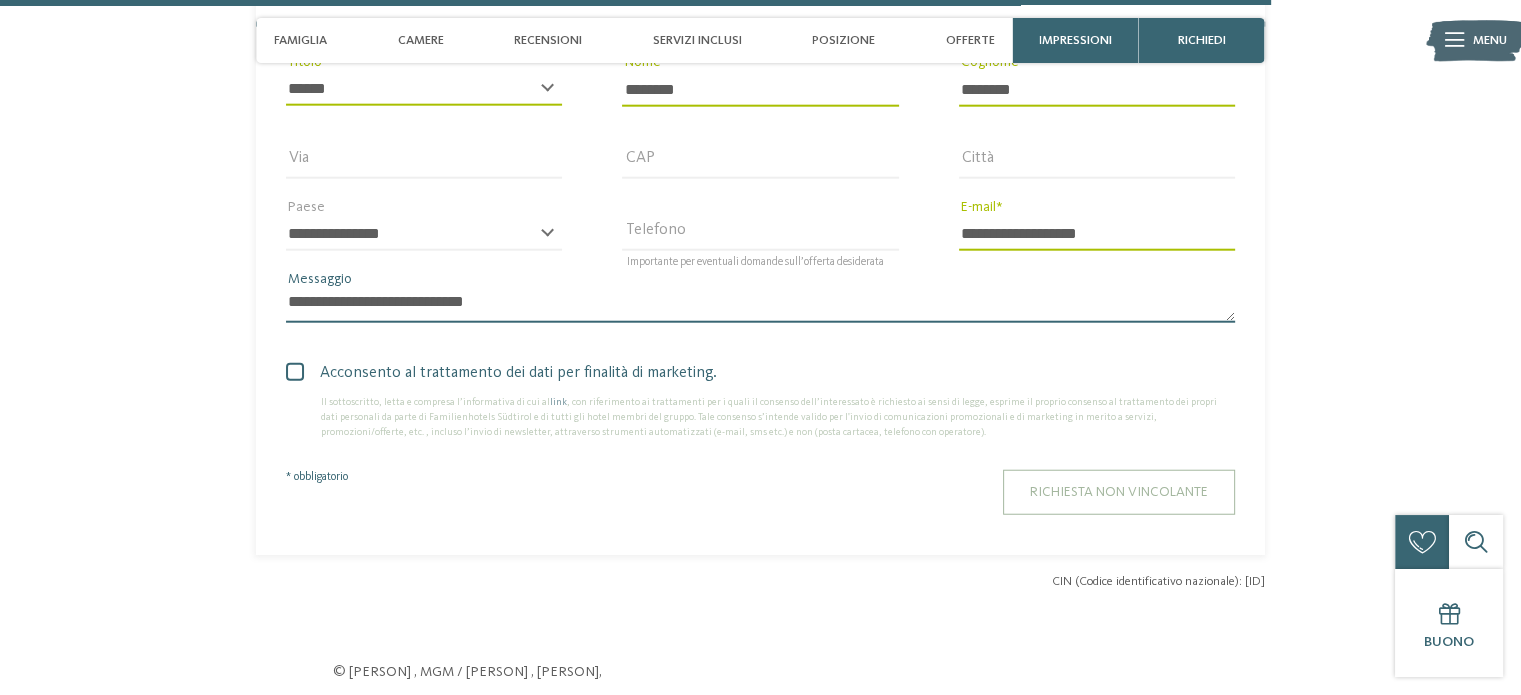type on "**********" 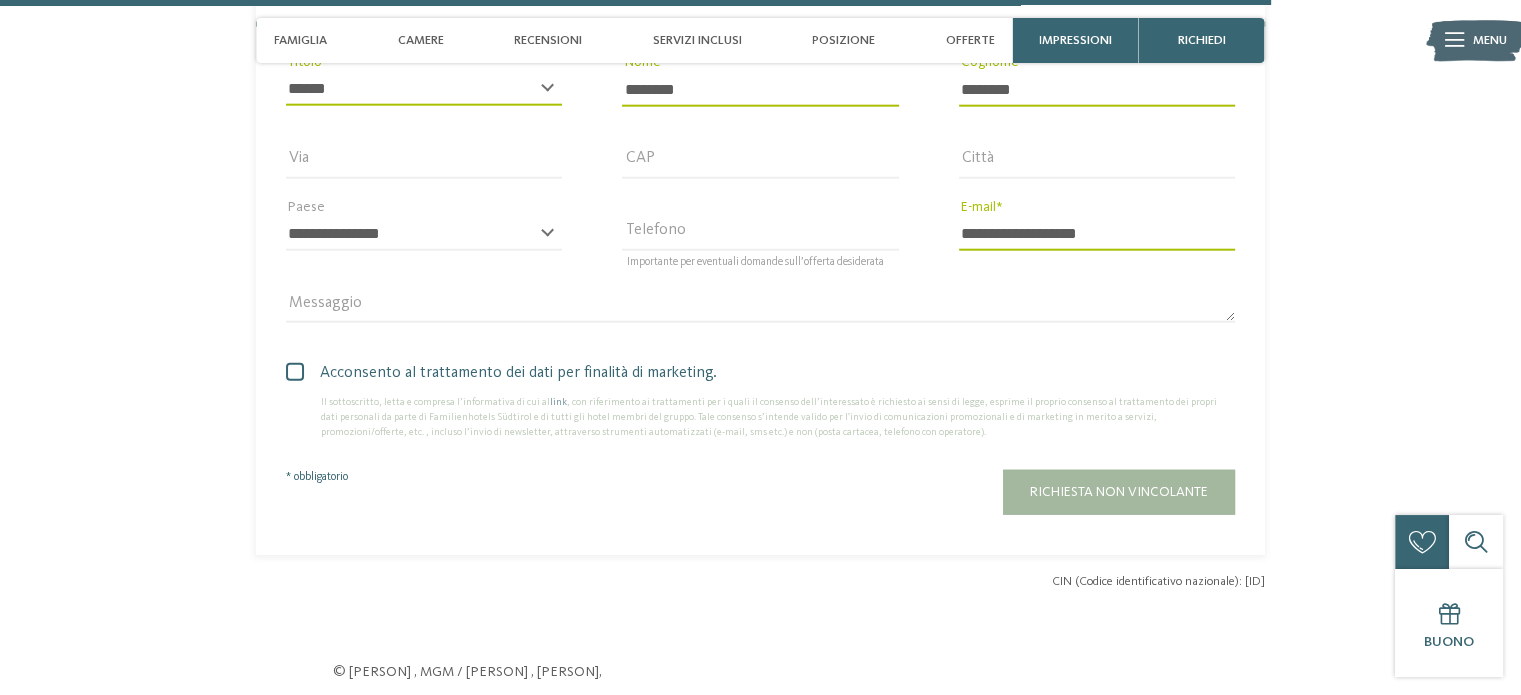 click on "Richiesta non vincolante" at bounding box center (1119, 492) 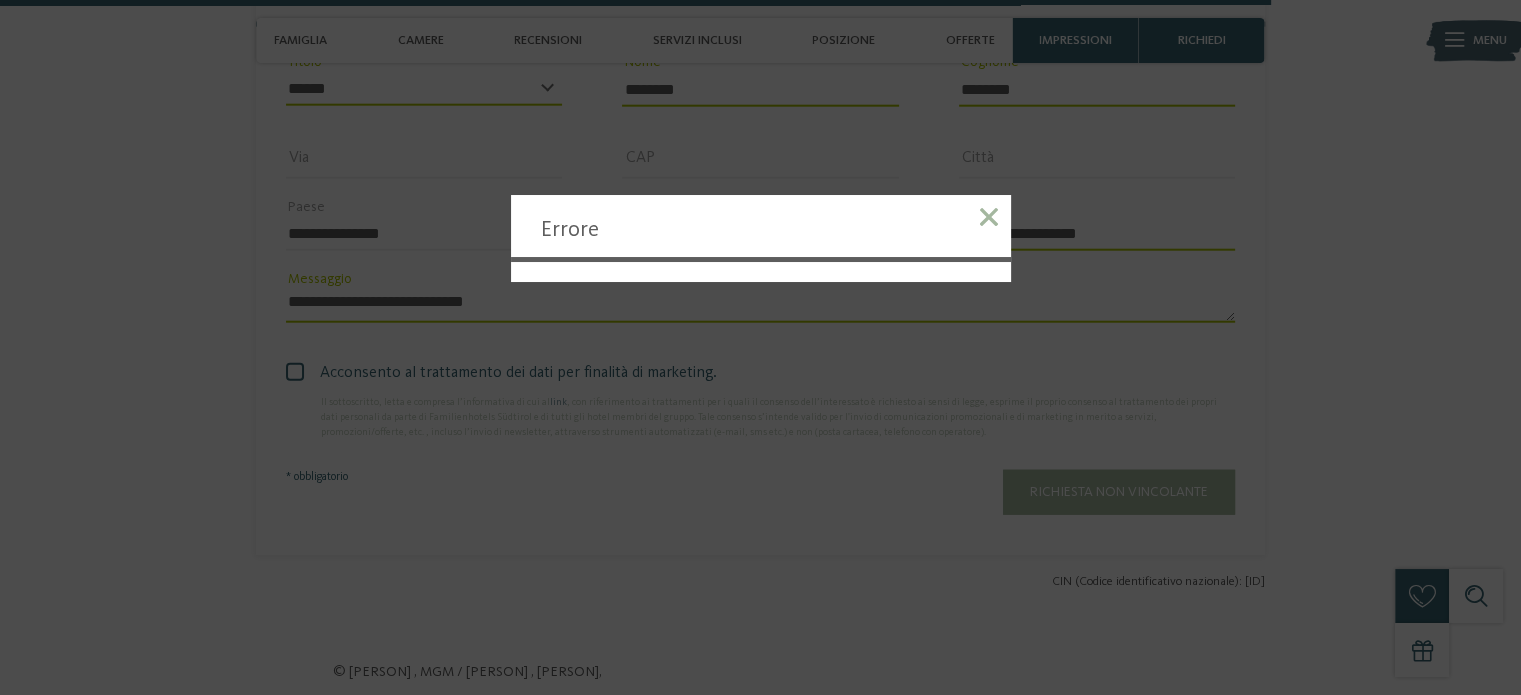 click at bounding box center (989, 217) 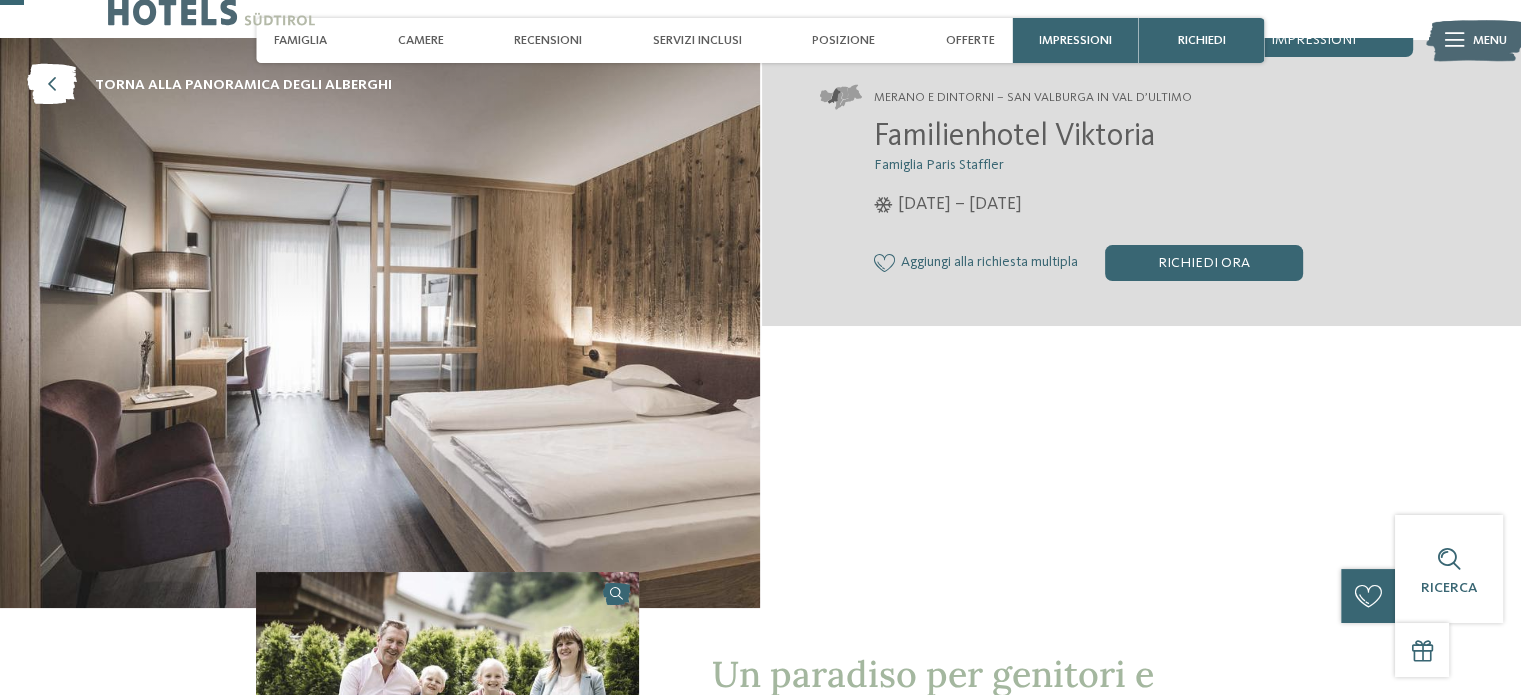 scroll, scrollTop: 0, scrollLeft: 0, axis: both 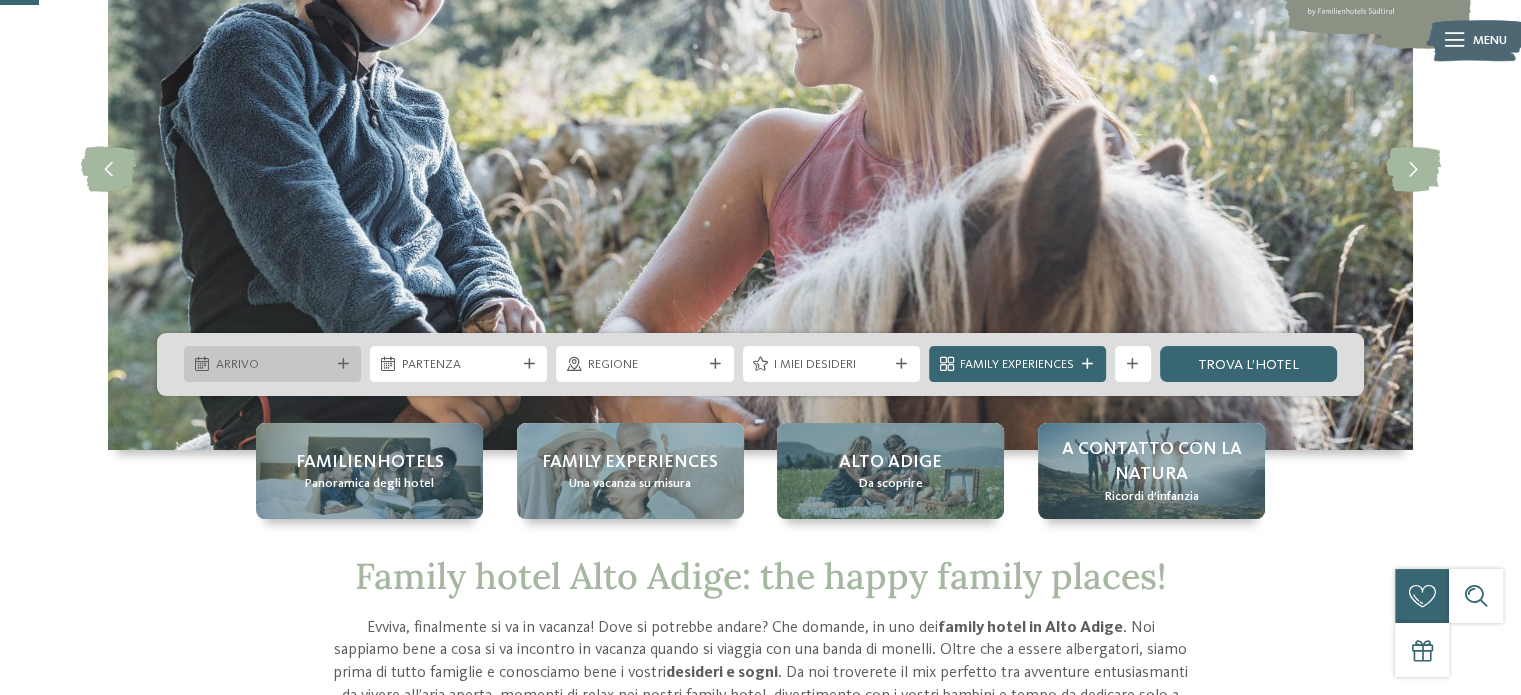 click on "Arrivo" at bounding box center [273, 365] 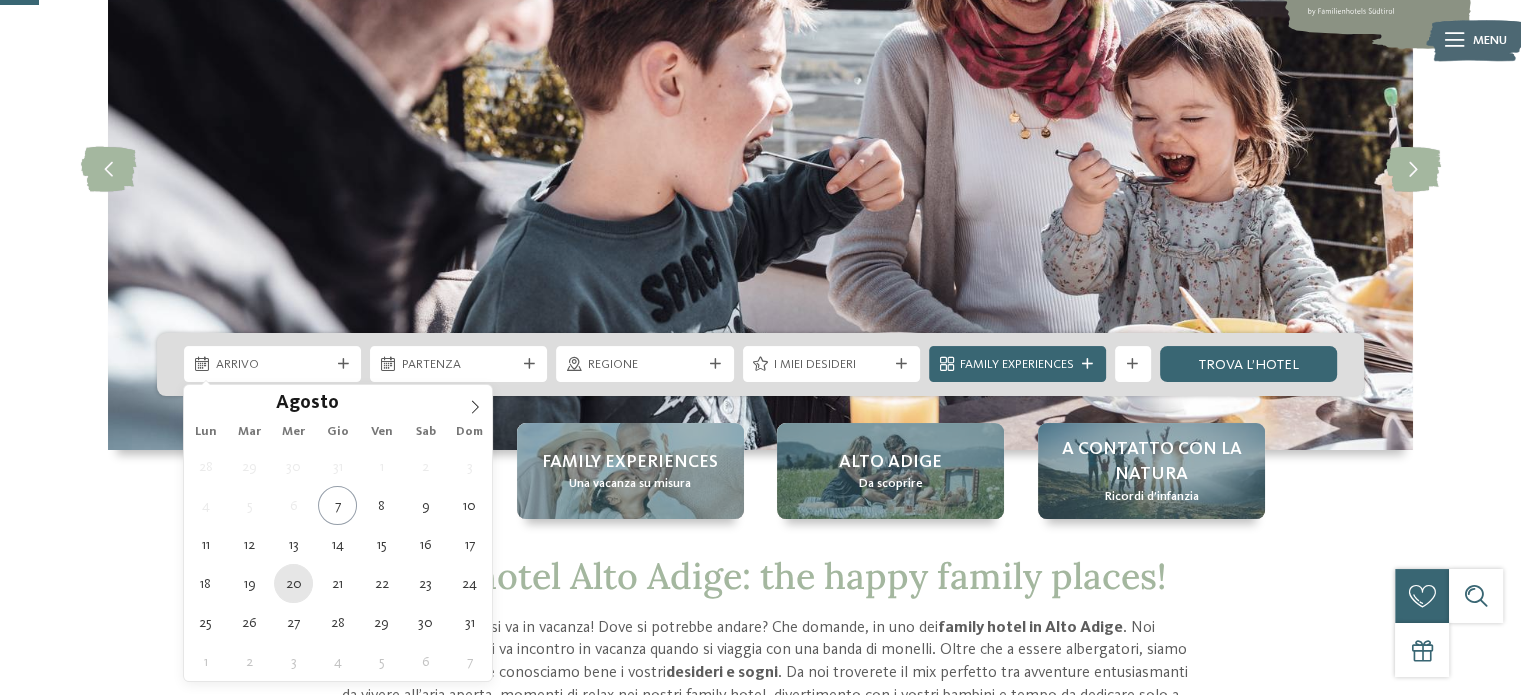 type on "20.08.2025" 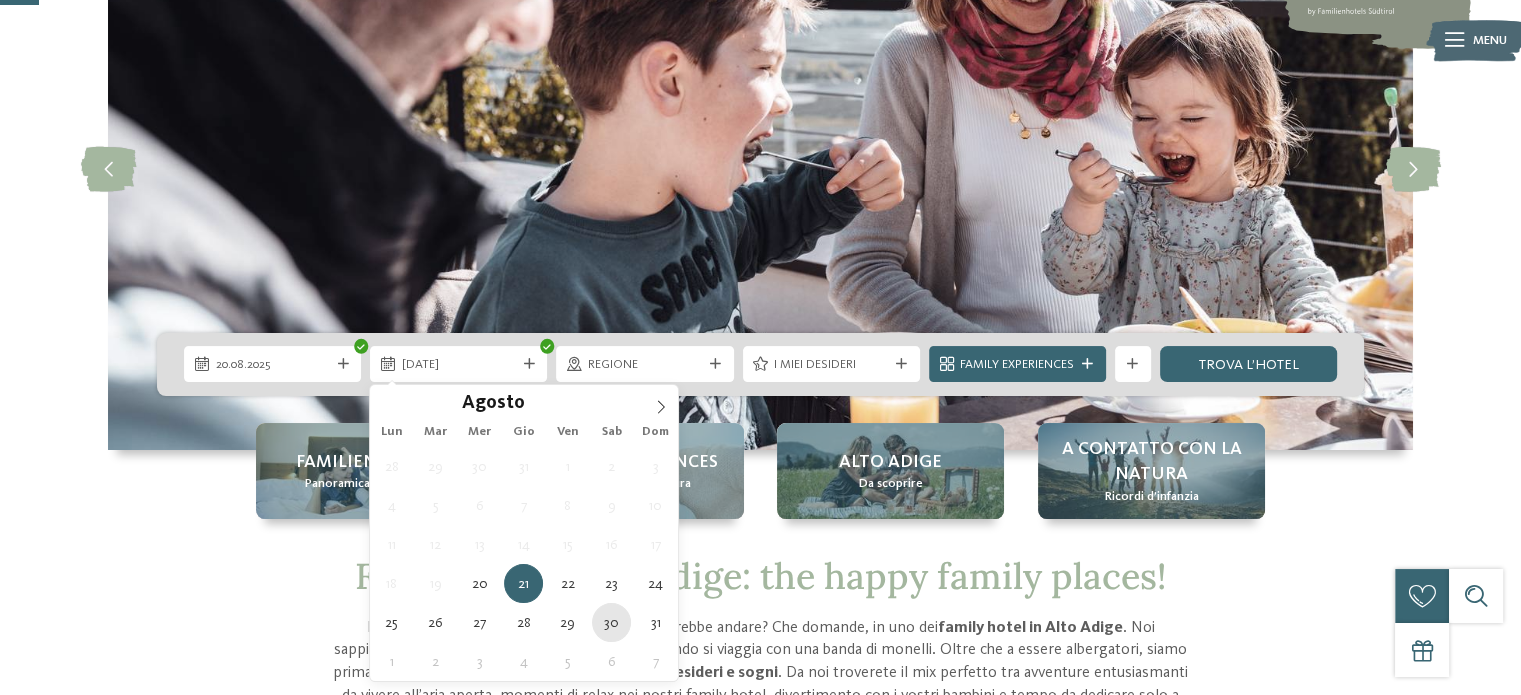 type on "30.08.2025" 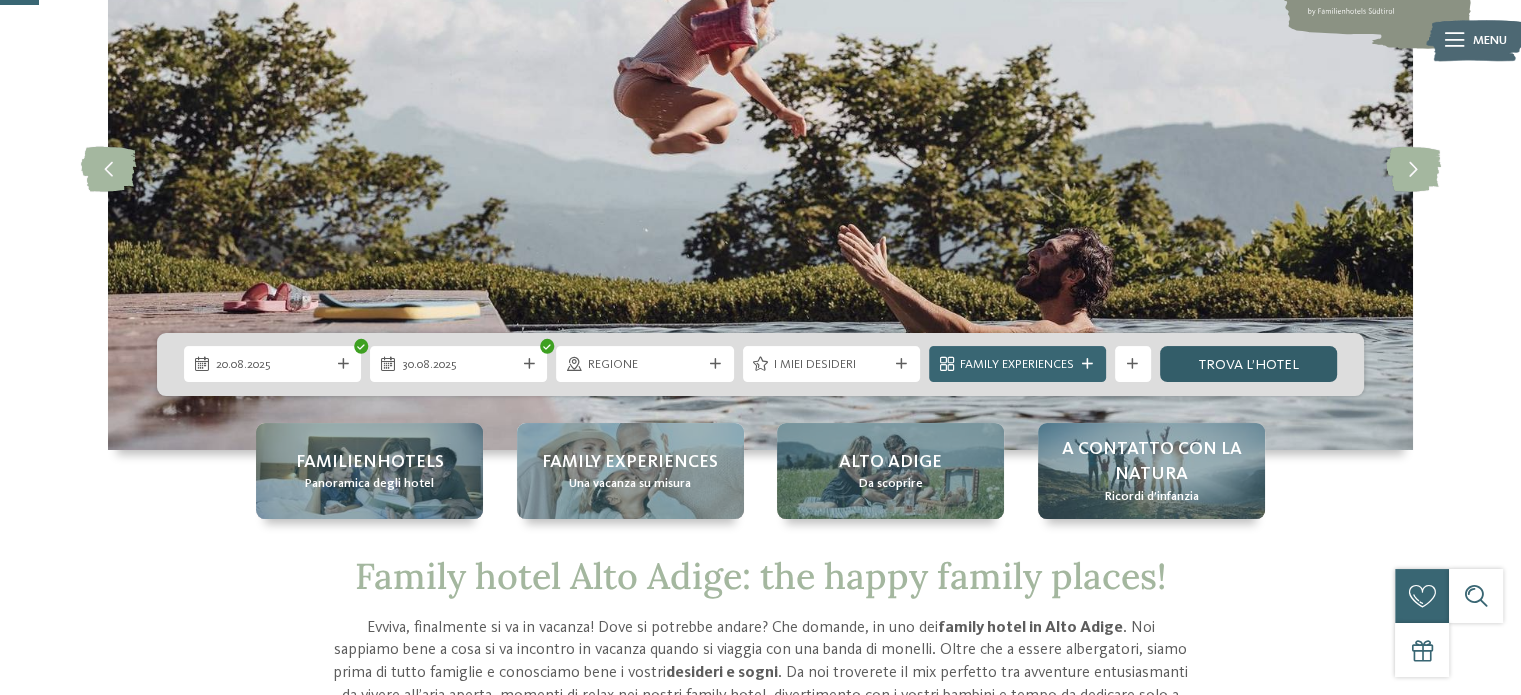 click on "trova l’hotel" at bounding box center (1248, 364) 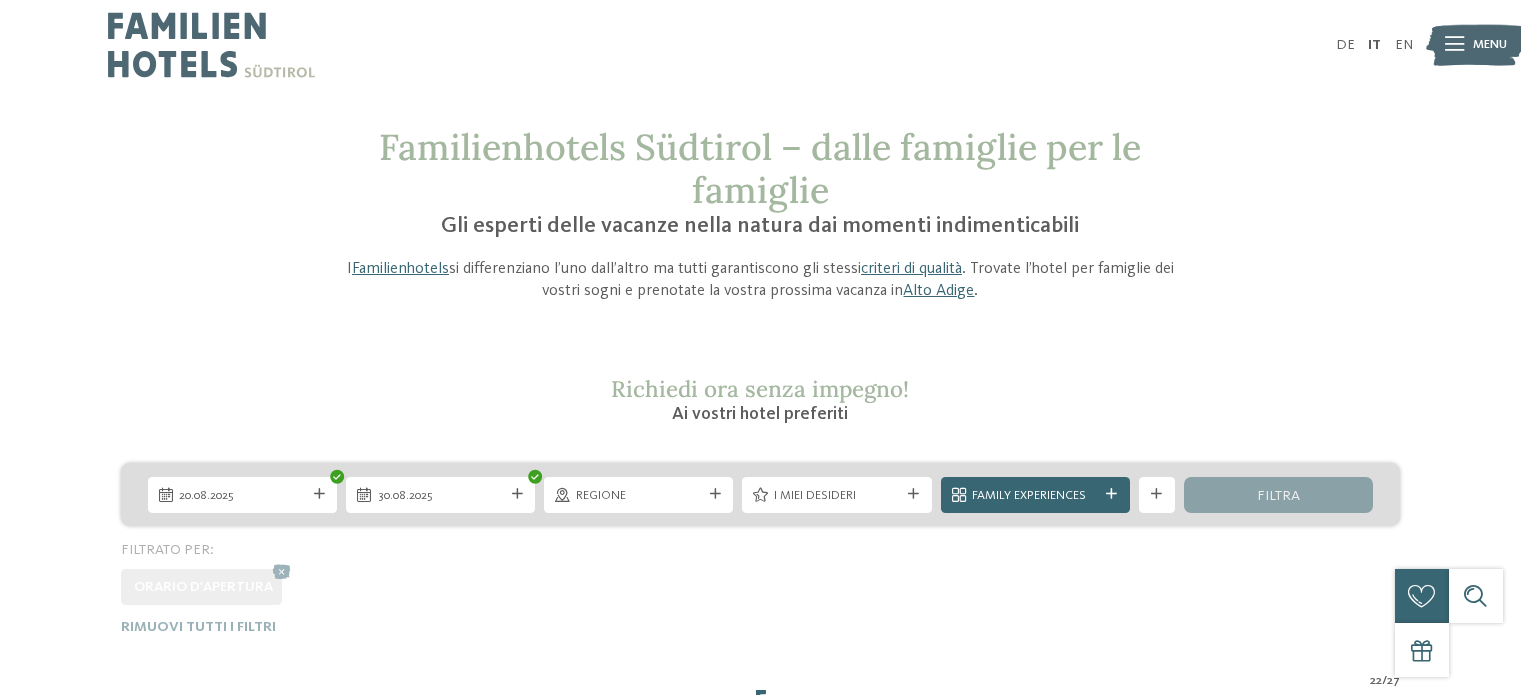 scroll, scrollTop: 0, scrollLeft: 0, axis: both 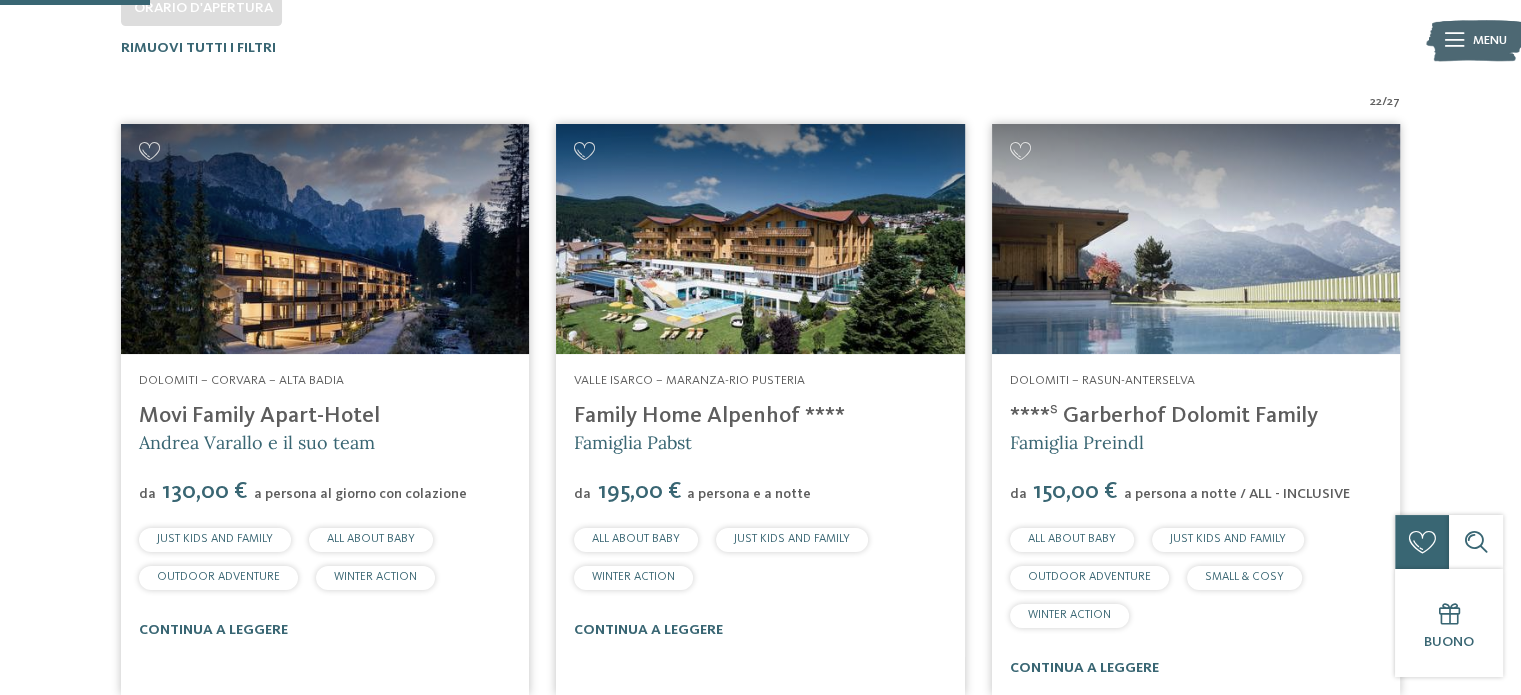 click on "Family Home Alpenhof ****" at bounding box center (709, 416) 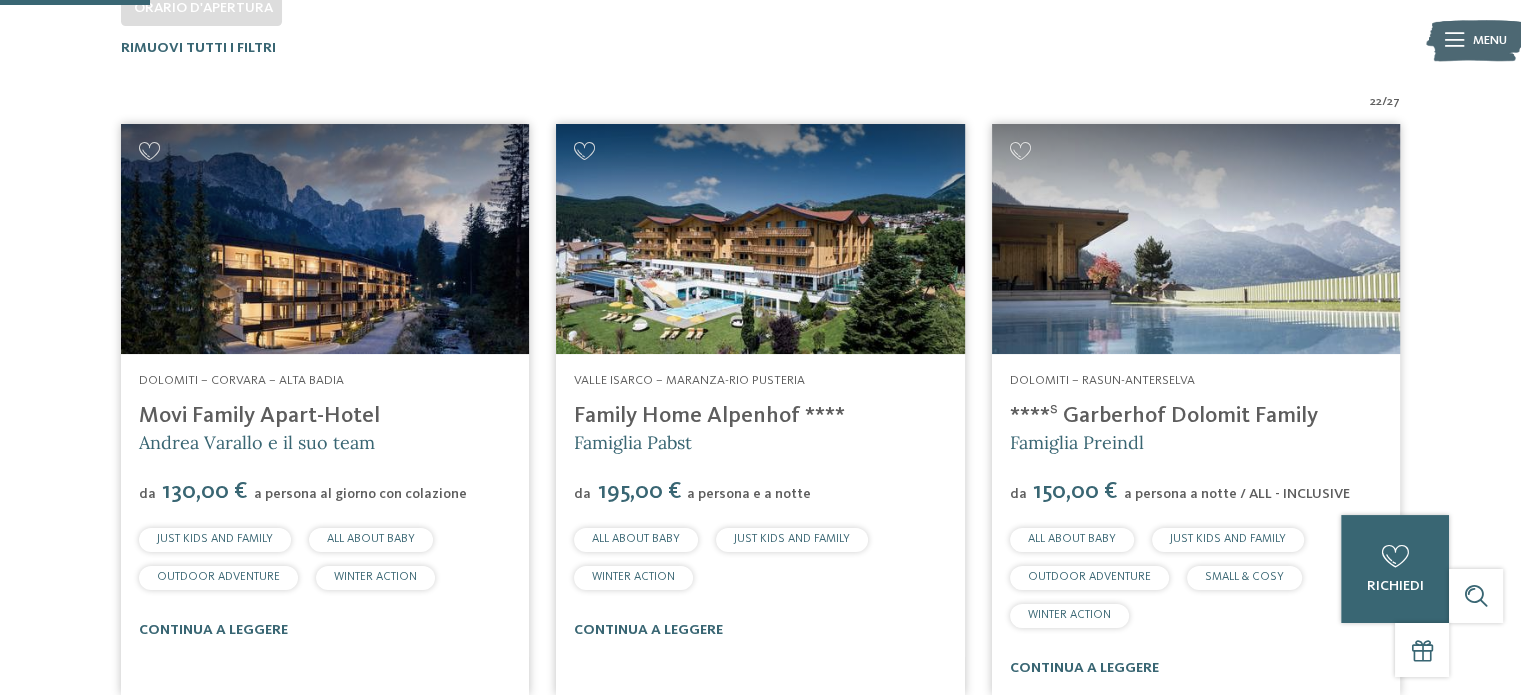 click on "****ˢ Garberhof Dolomit Family" at bounding box center (1164, 416) 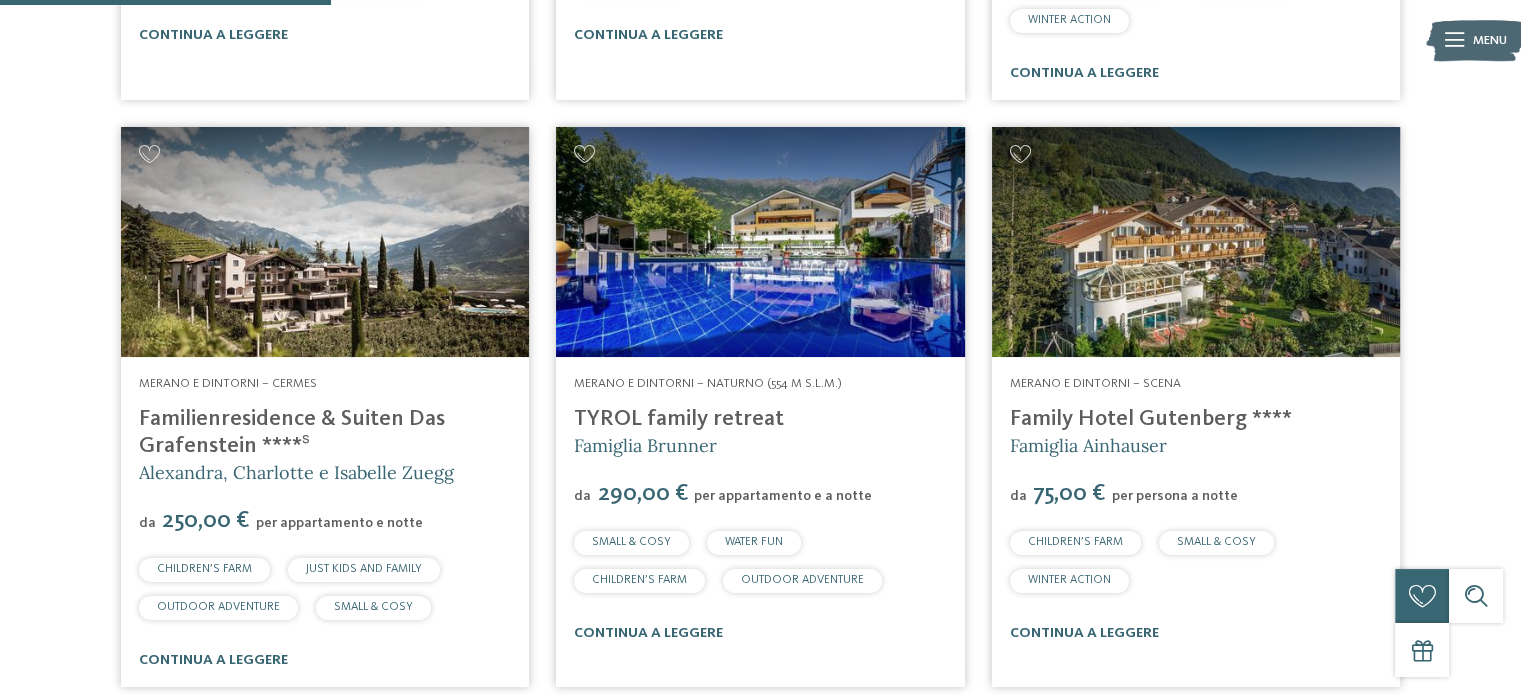 scroll, scrollTop: 1279, scrollLeft: 0, axis: vertical 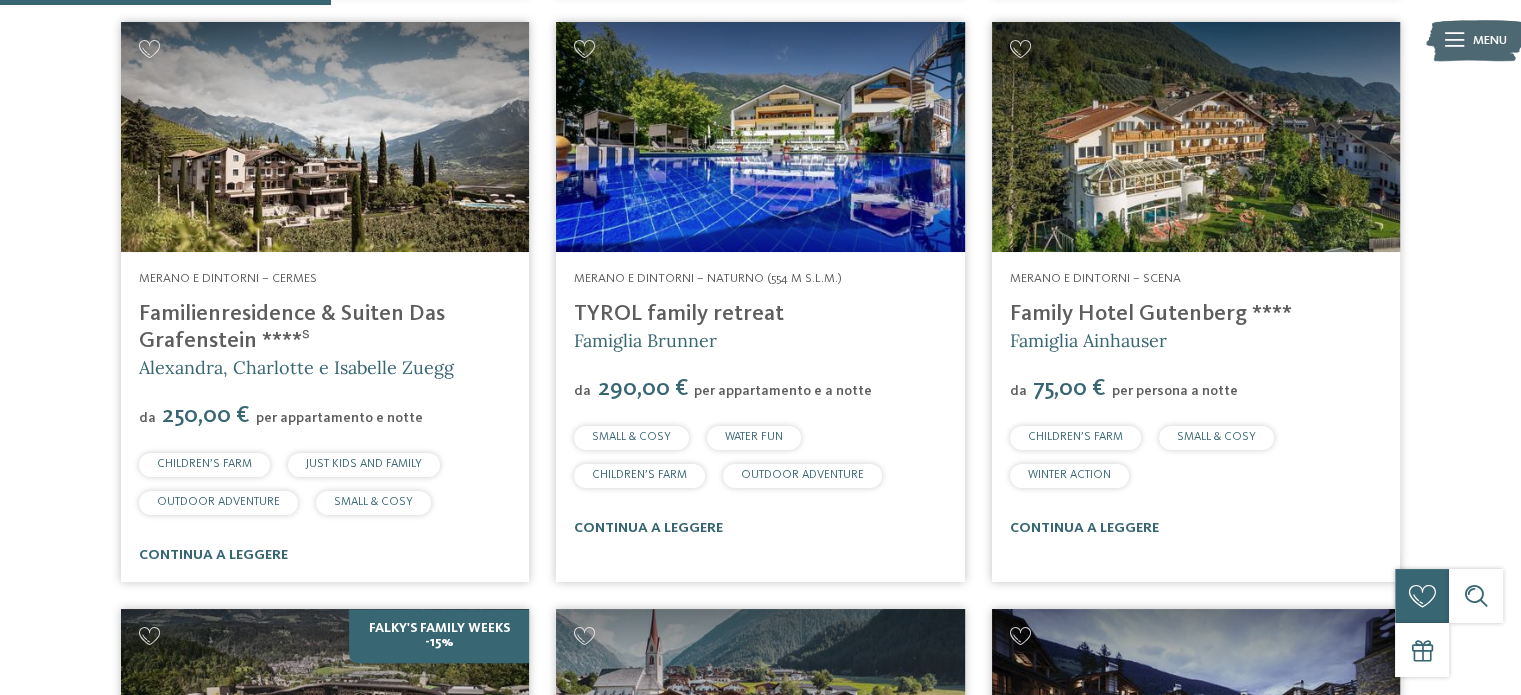 click on "Family Hotel Gutenberg ****" at bounding box center [1151, 314] 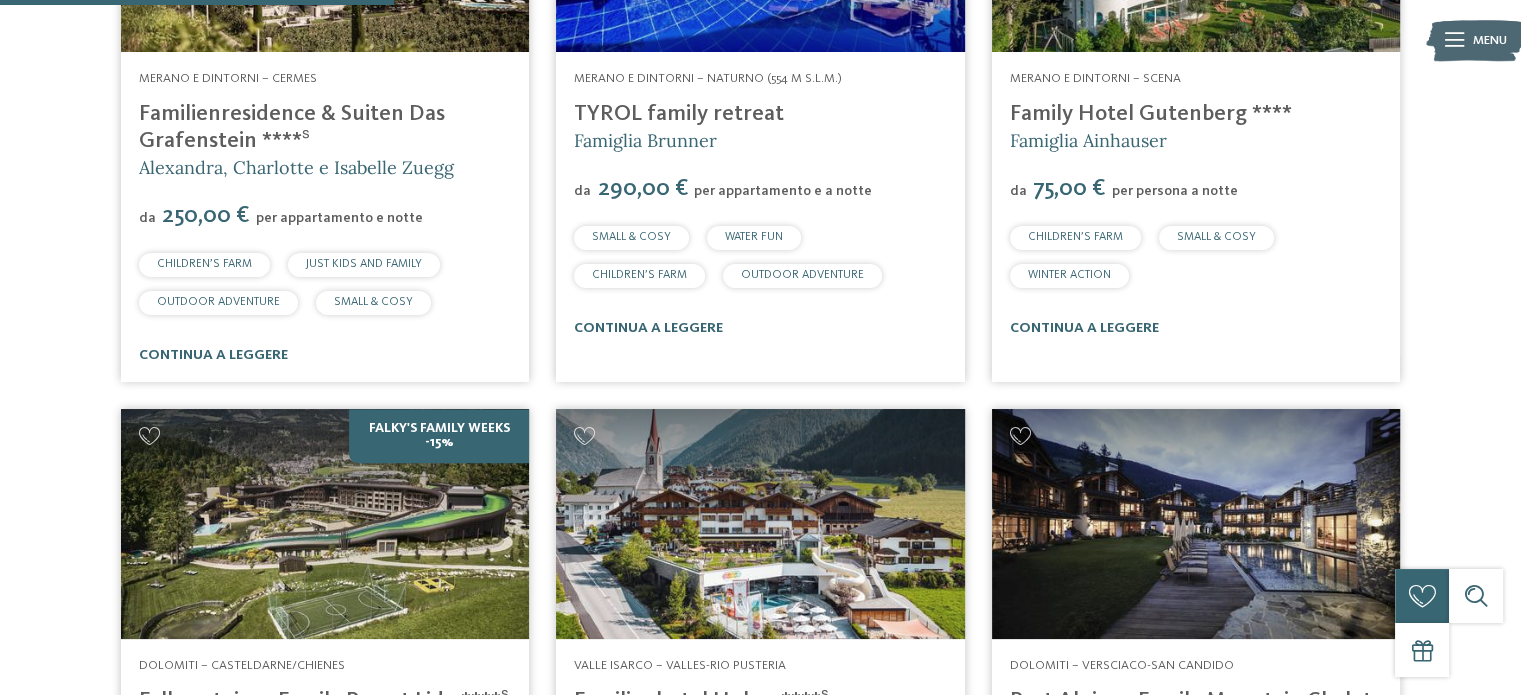 scroll, scrollTop: 1779, scrollLeft: 0, axis: vertical 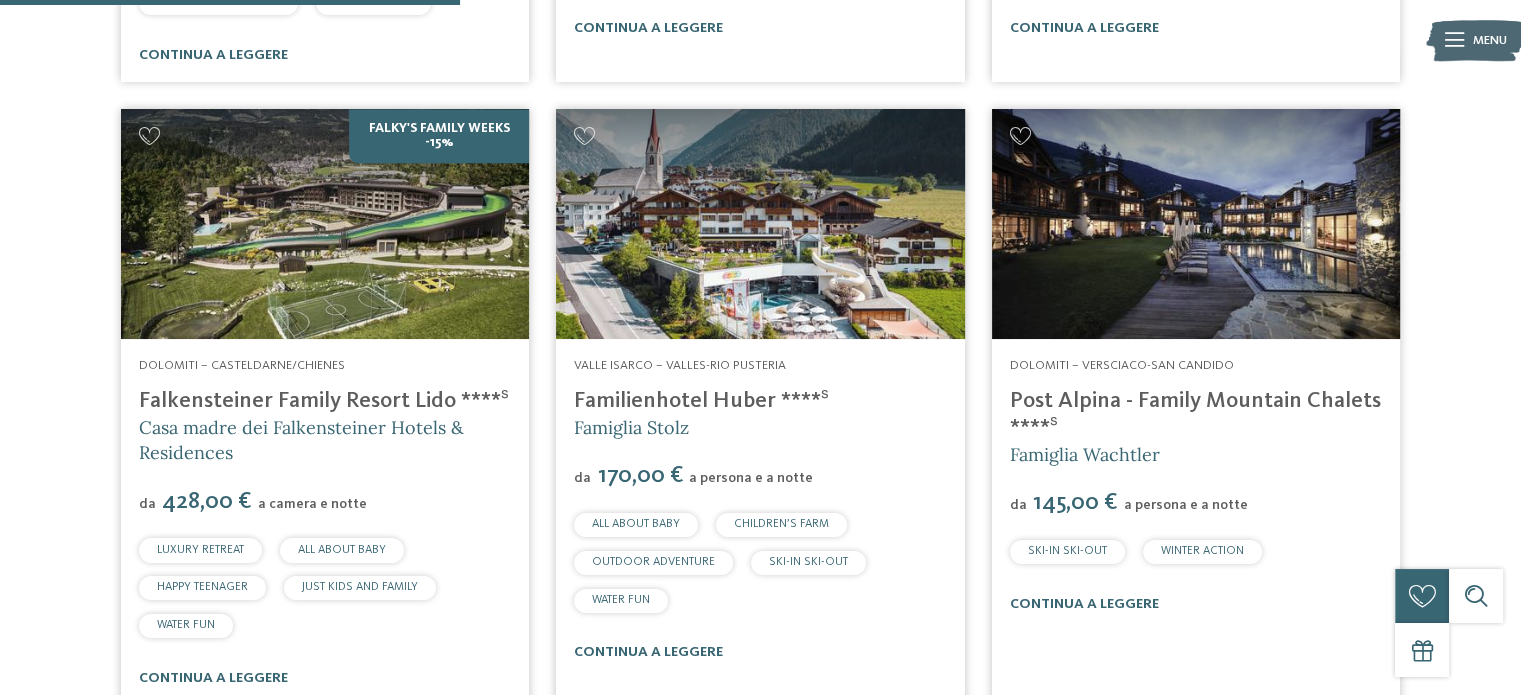 click on "Familienhotel Huber ****ˢ" at bounding box center (701, 401) 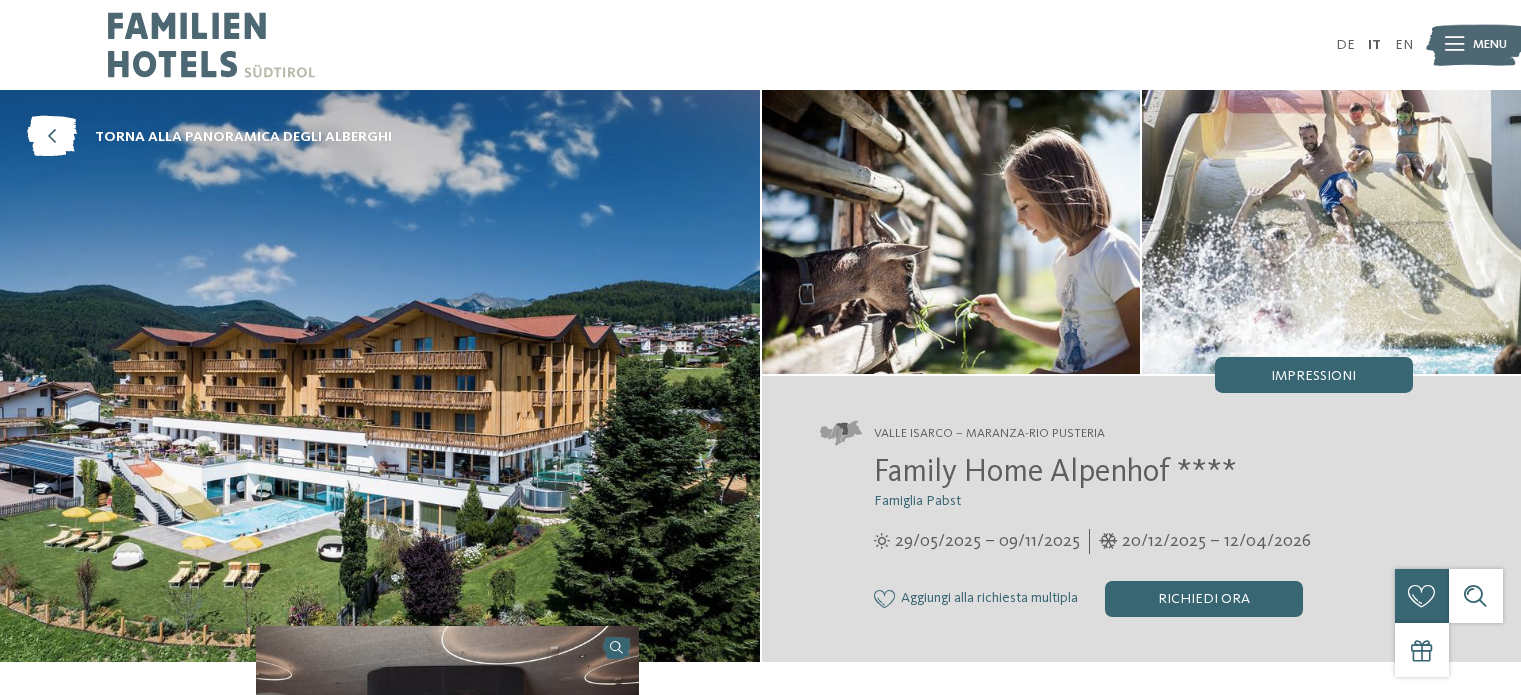 scroll, scrollTop: 0, scrollLeft: 0, axis: both 